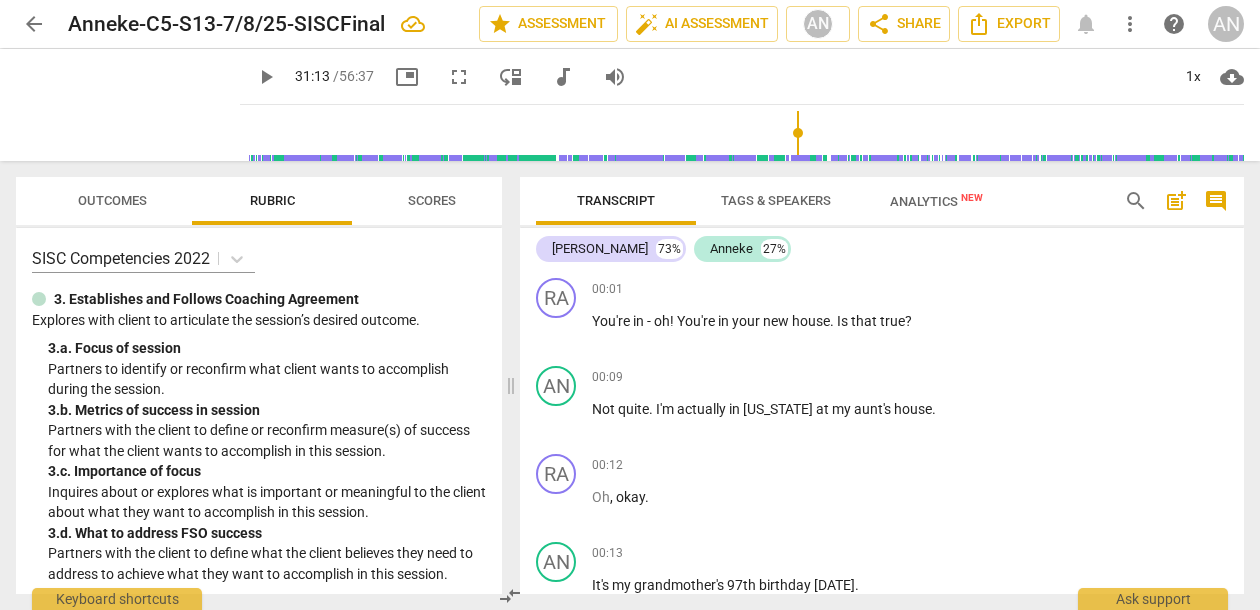scroll, scrollTop: 0, scrollLeft: 0, axis: both 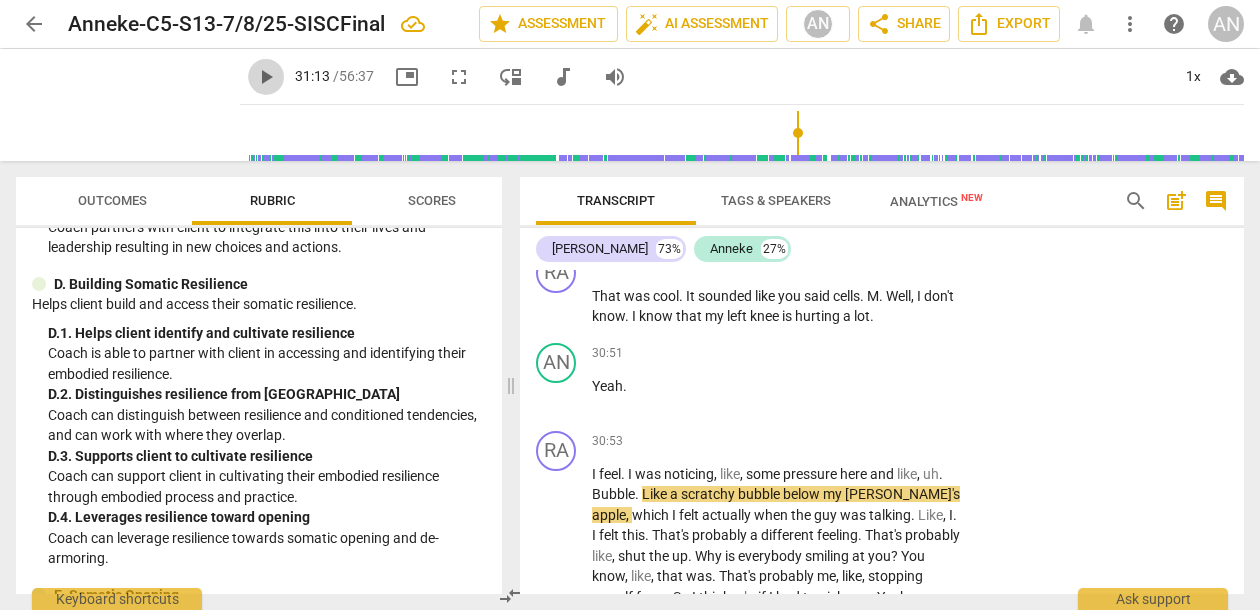click on "play_arrow" at bounding box center (266, 77) 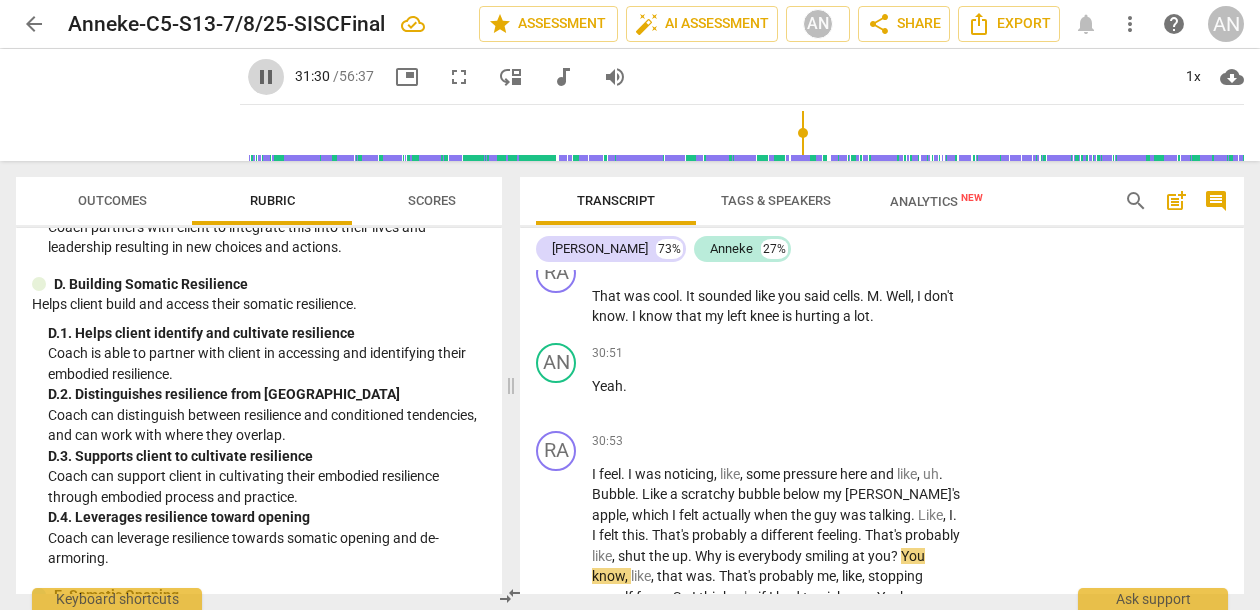 click on "pause" at bounding box center [266, 77] 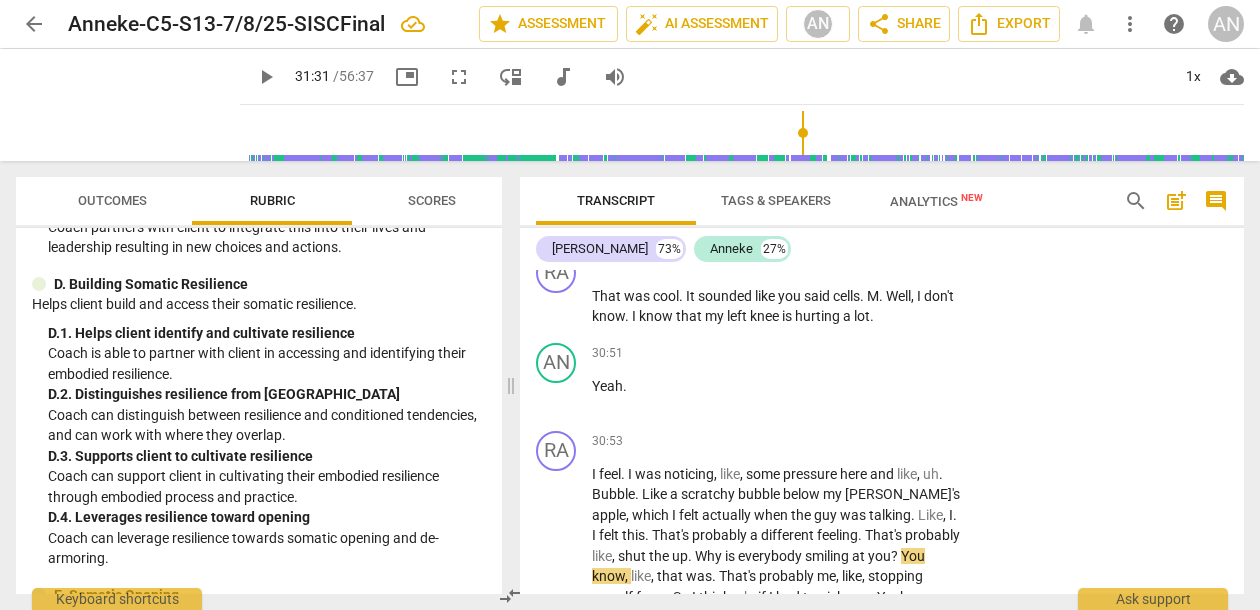 type on "1891" 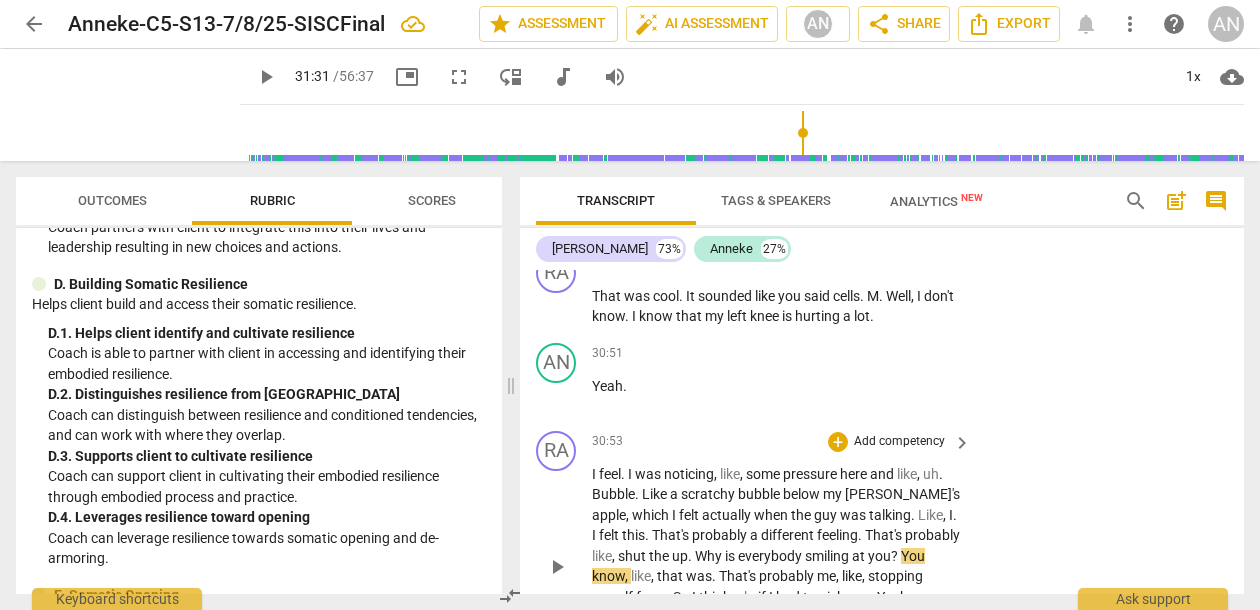 click on "up" at bounding box center (680, 556) 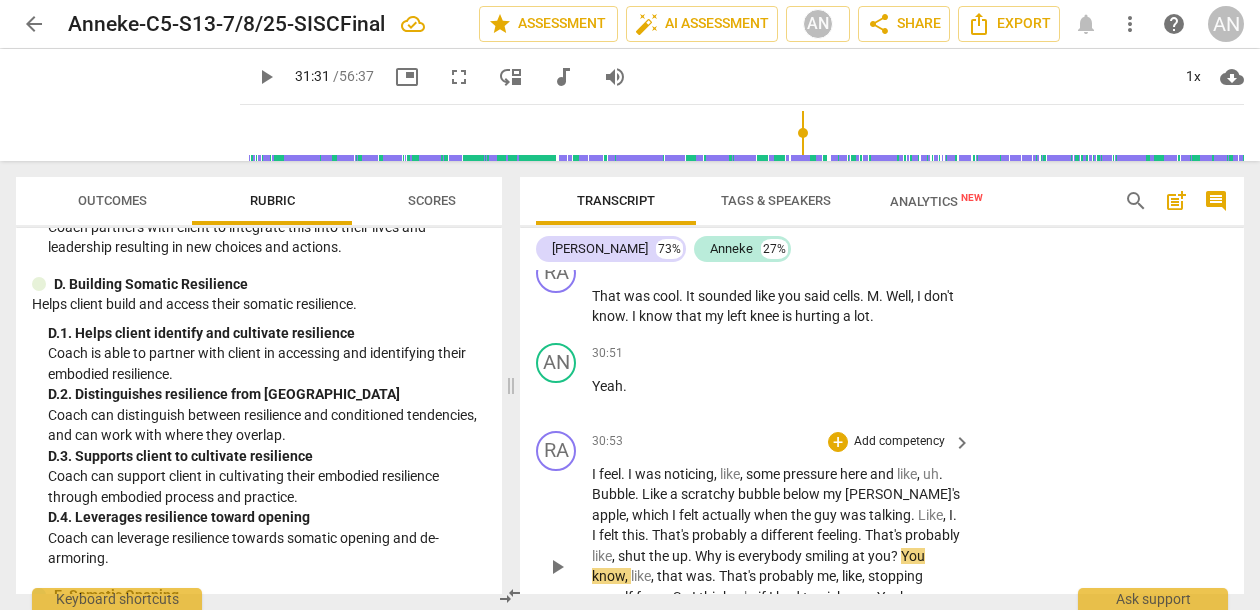 type 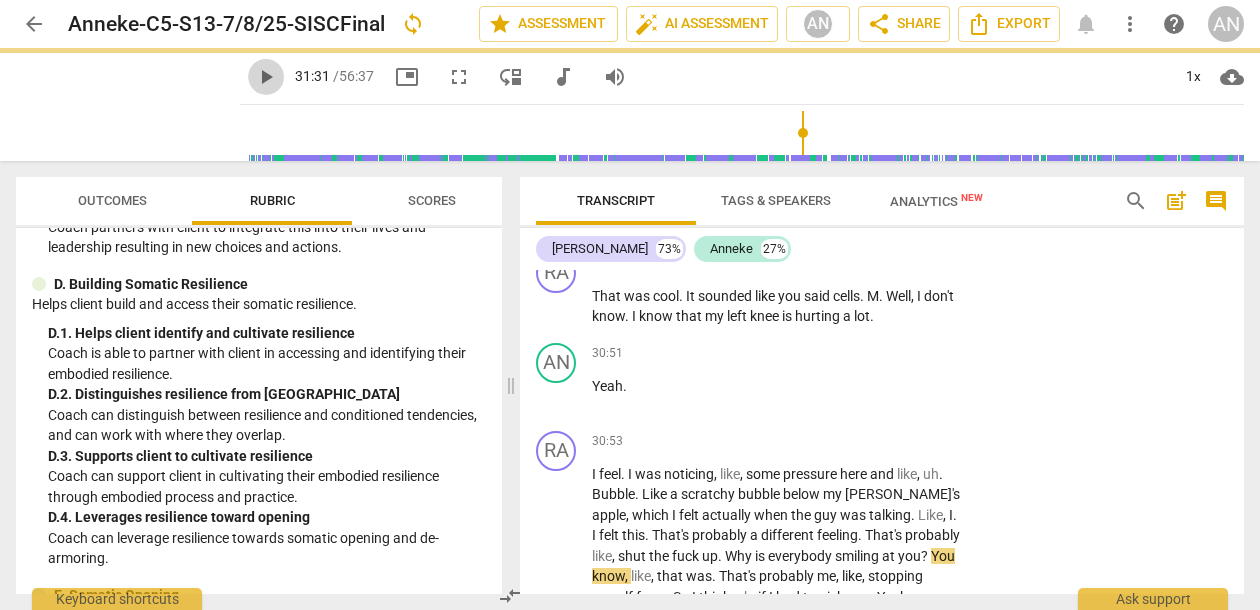 click on "play_arrow" at bounding box center (266, 77) 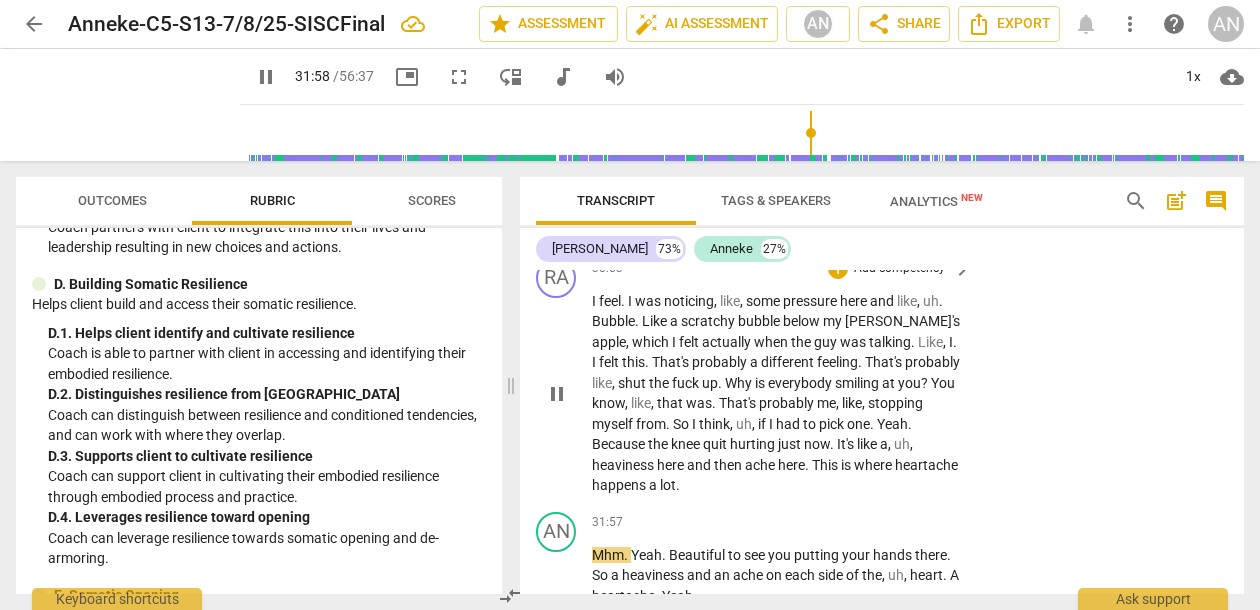 scroll, scrollTop: 12813, scrollLeft: 0, axis: vertical 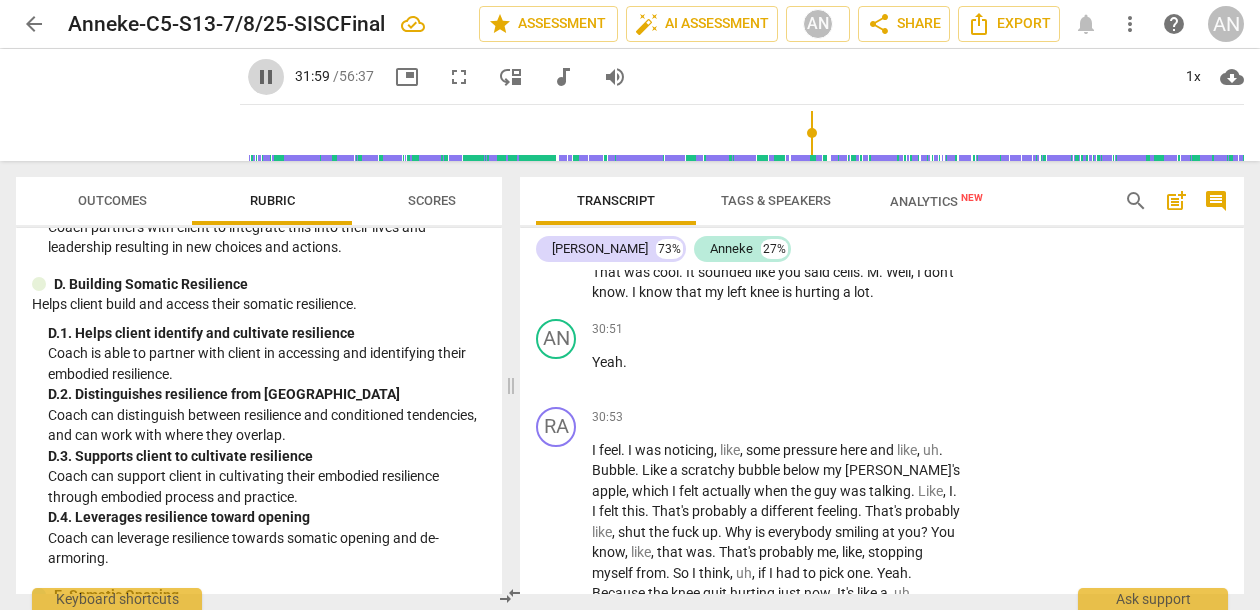 click on "pause" at bounding box center [266, 77] 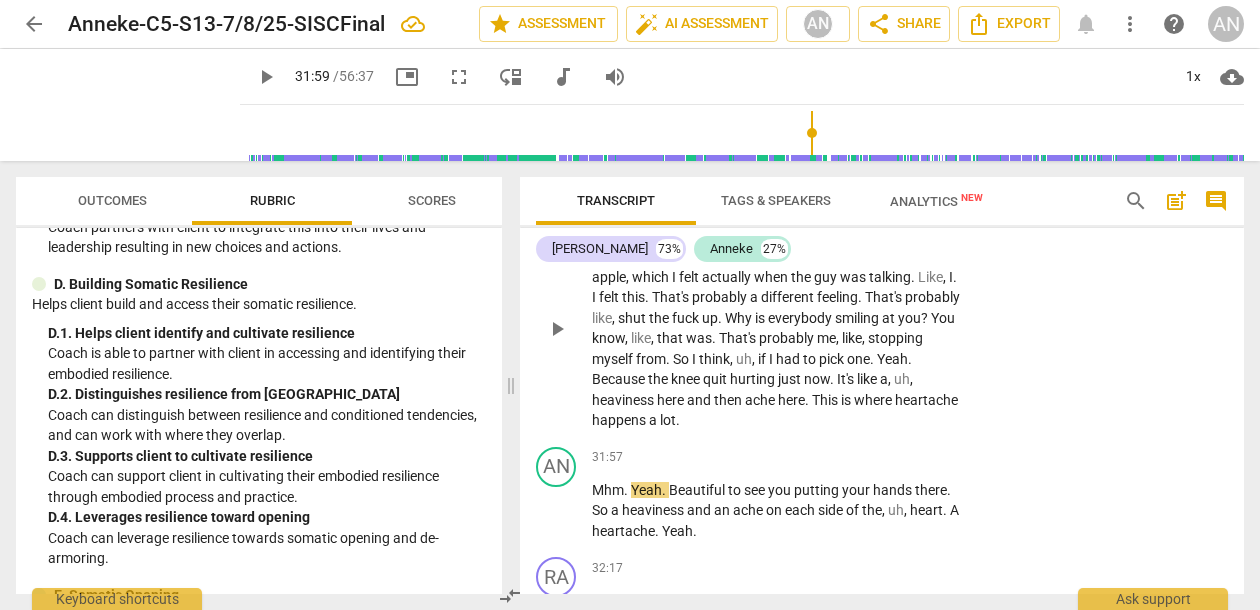 scroll, scrollTop: 13028, scrollLeft: 0, axis: vertical 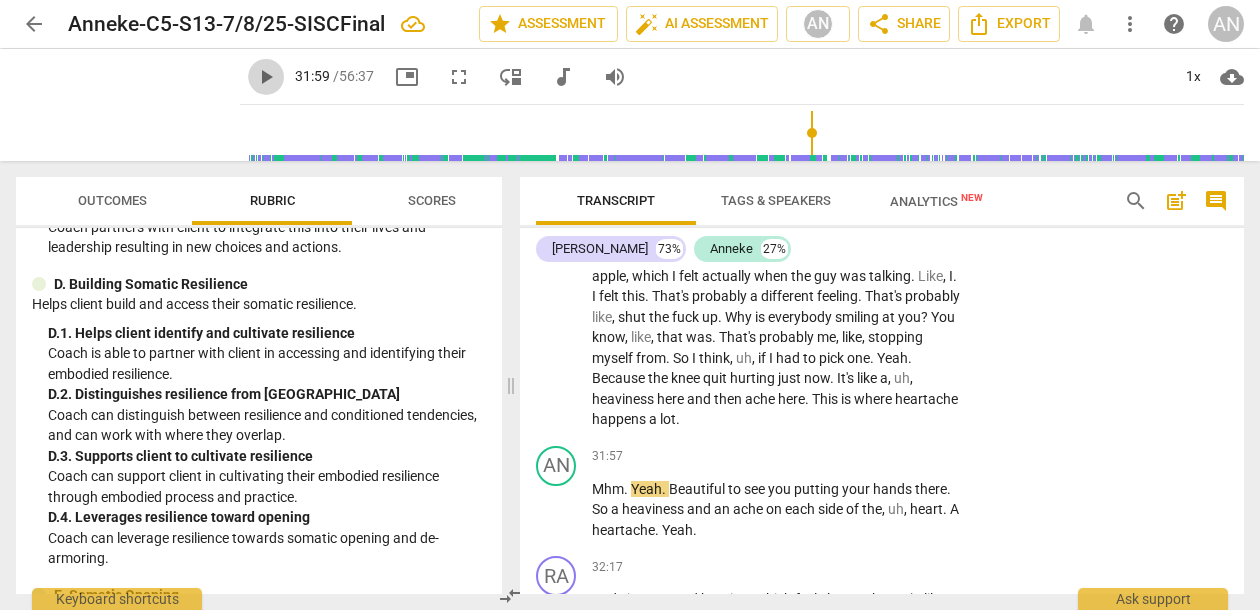 click on "play_arrow" at bounding box center (266, 77) 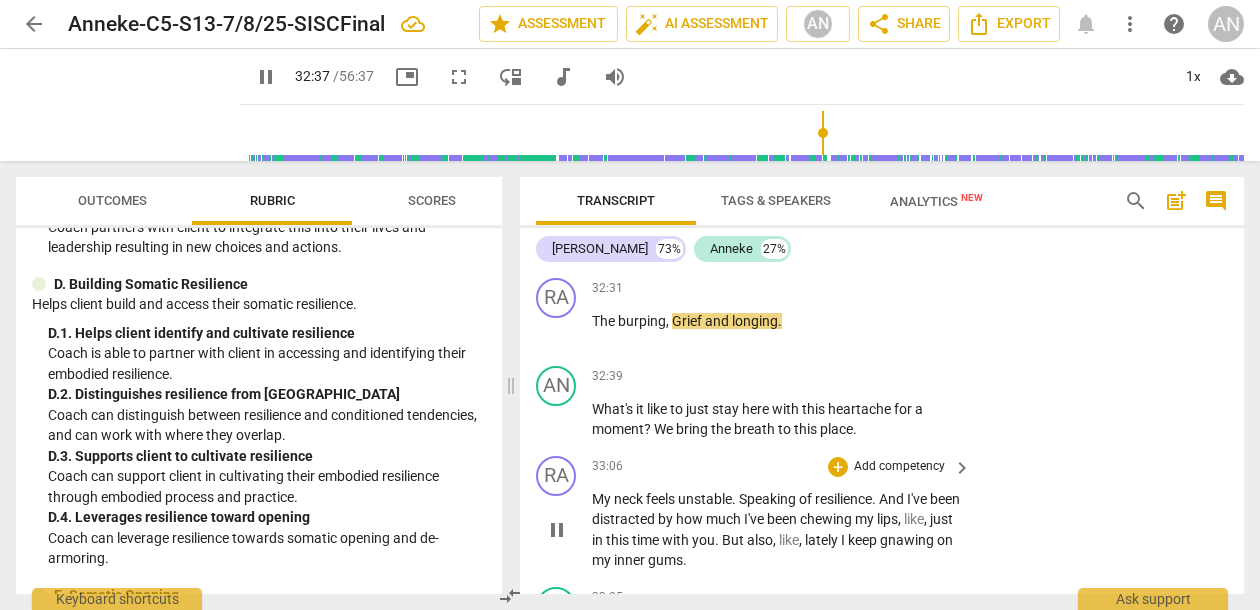 scroll, scrollTop: 13418, scrollLeft: 0, axis: vertical 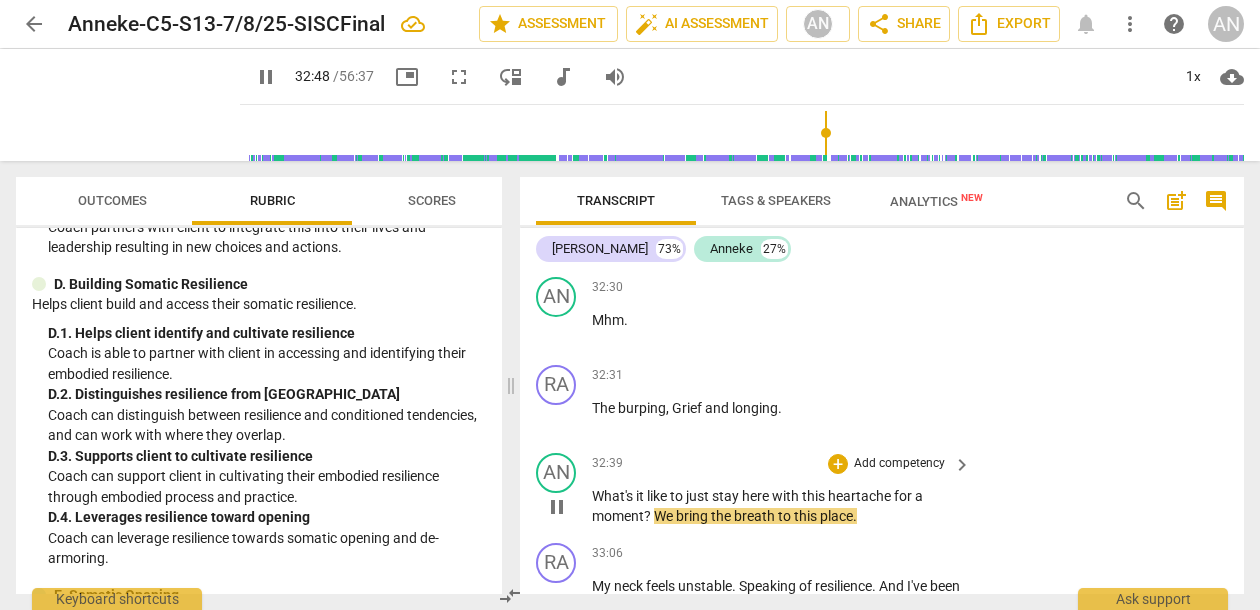 click on "We" at bounding box center [665, 516] 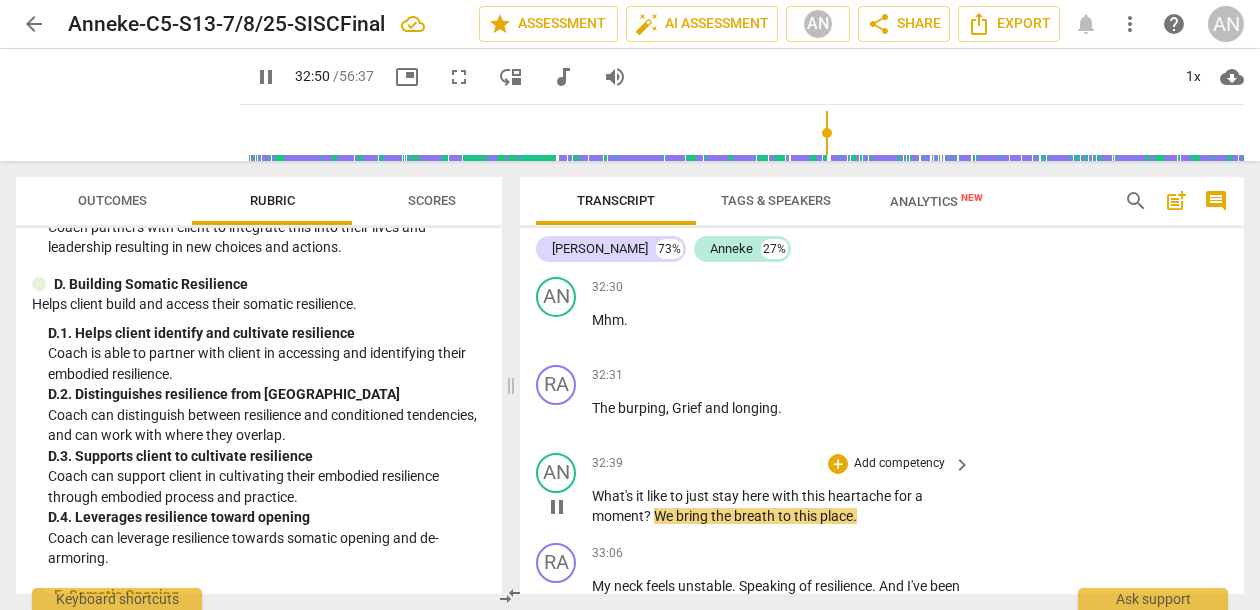 type on "1970" 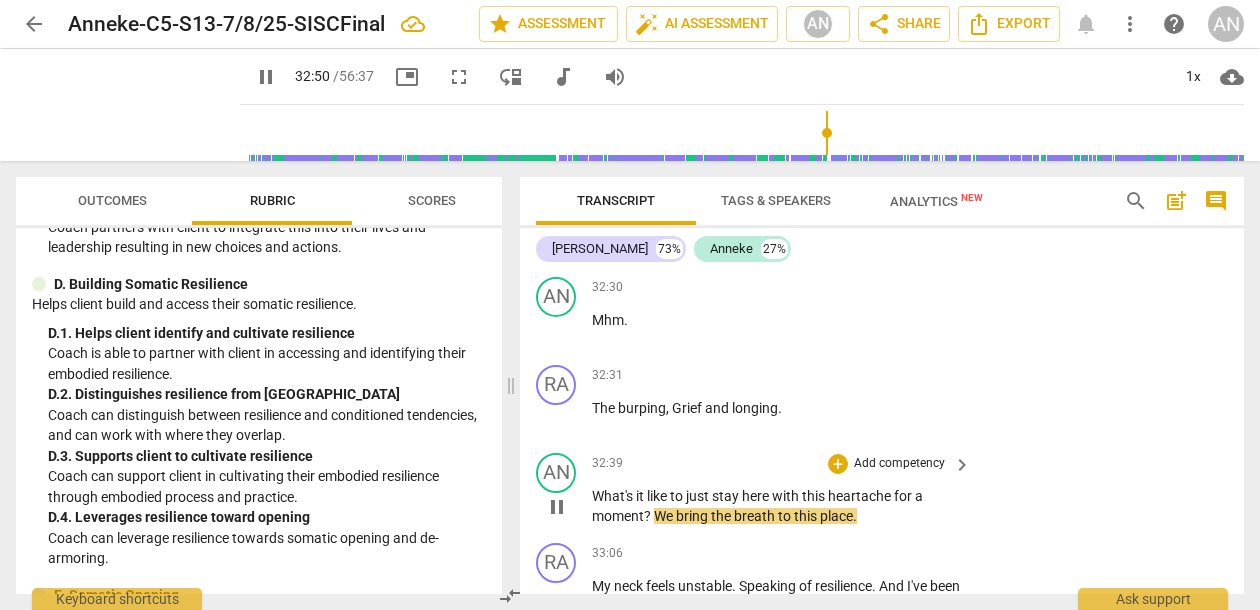 type 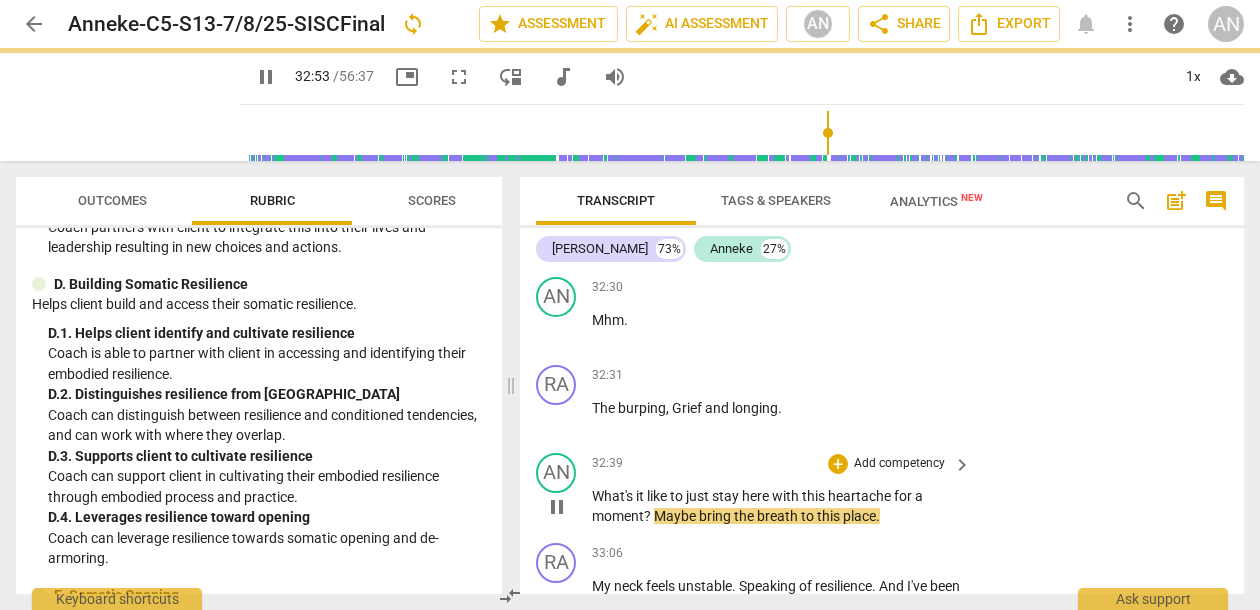 click on "AN play_arrow pause 32:39 + Add competency keyboard_arrow_right What's   it   like   to   just   stay   here   with   this   heartache   for   a   moment ?   Maybe   bring   the   breath   to   this   place ." at bounding box center (882, 490) 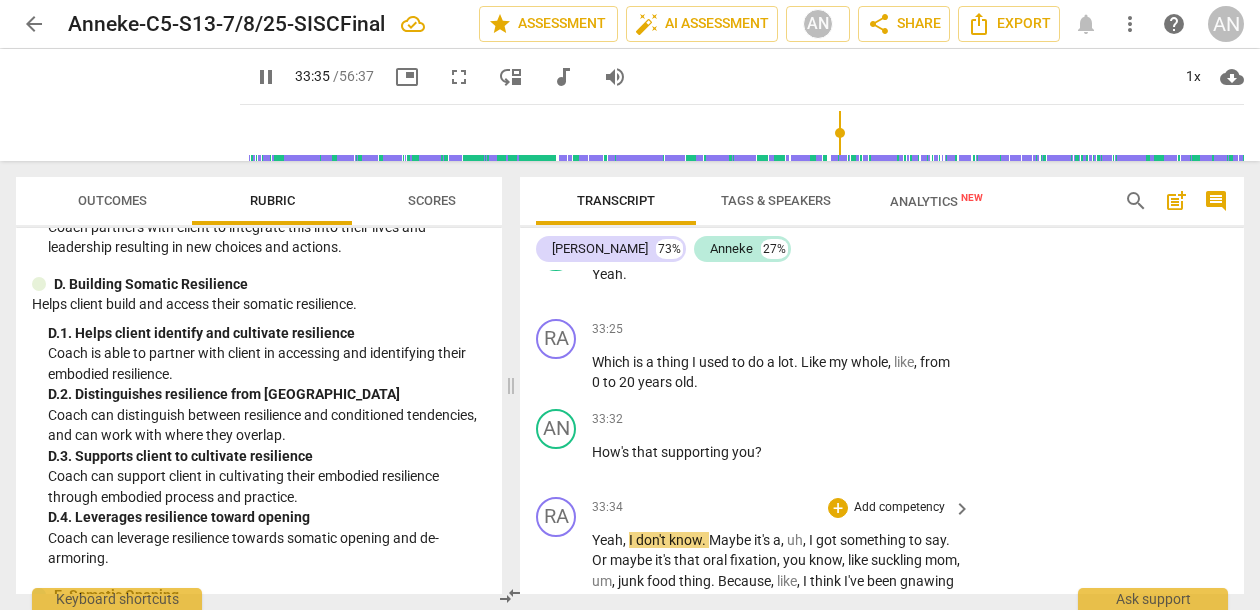 scroll, scrollTop: 13847, scrollLeft: 0, axis: vertical 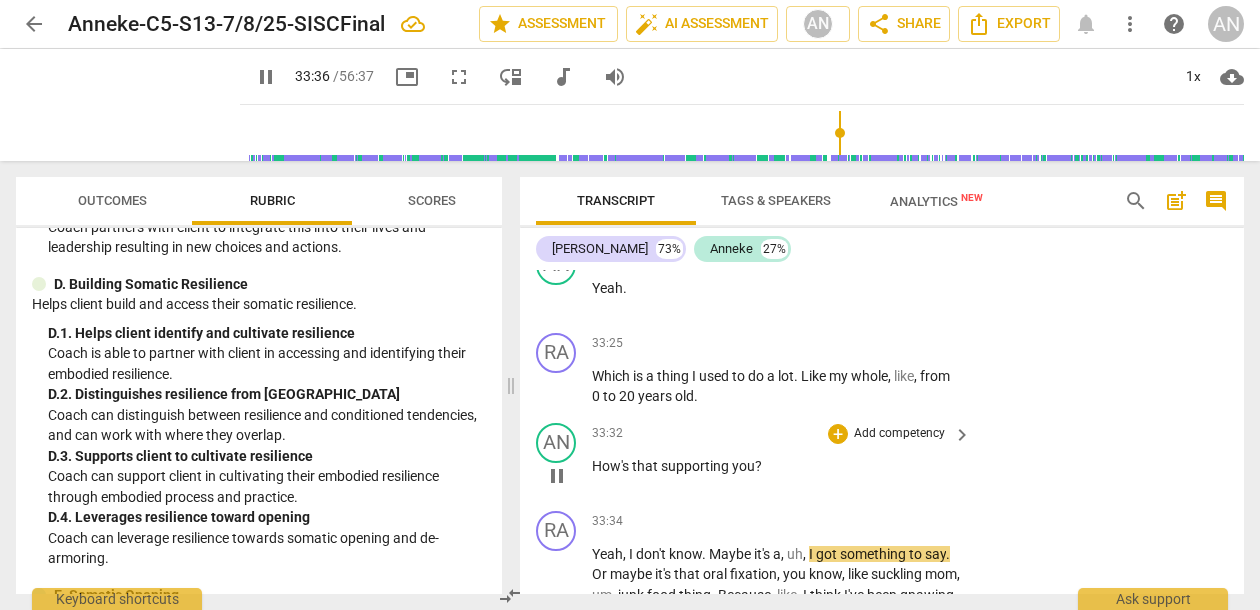 click on "Add competency" at bounding box center [899, 434] 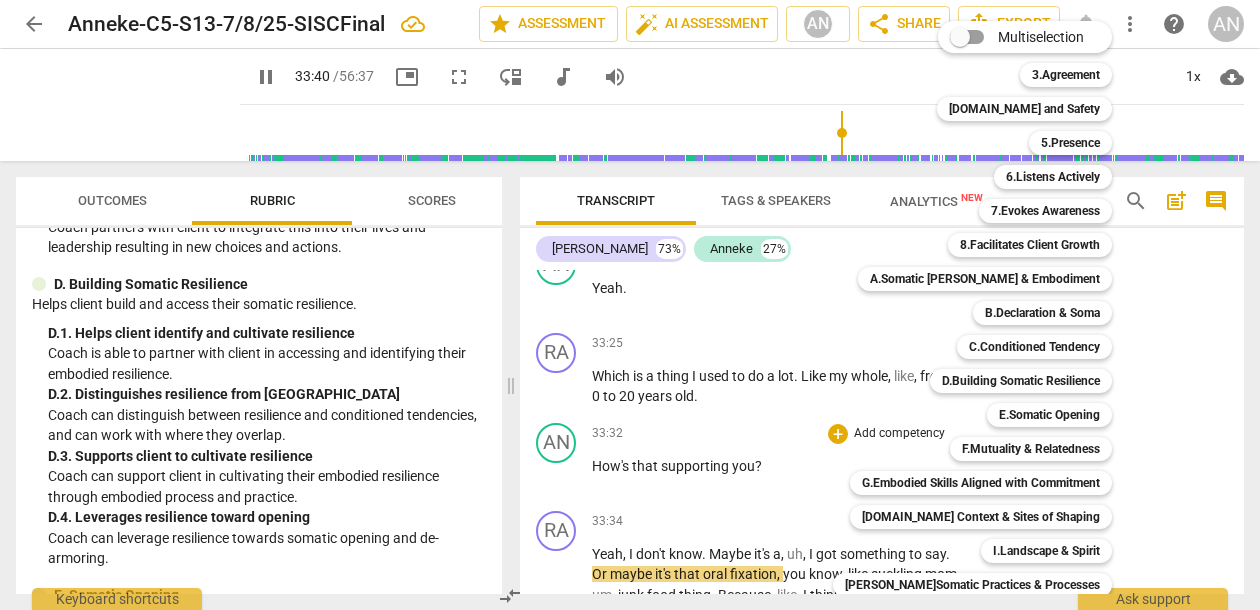 click at bounding box center (630, 305) 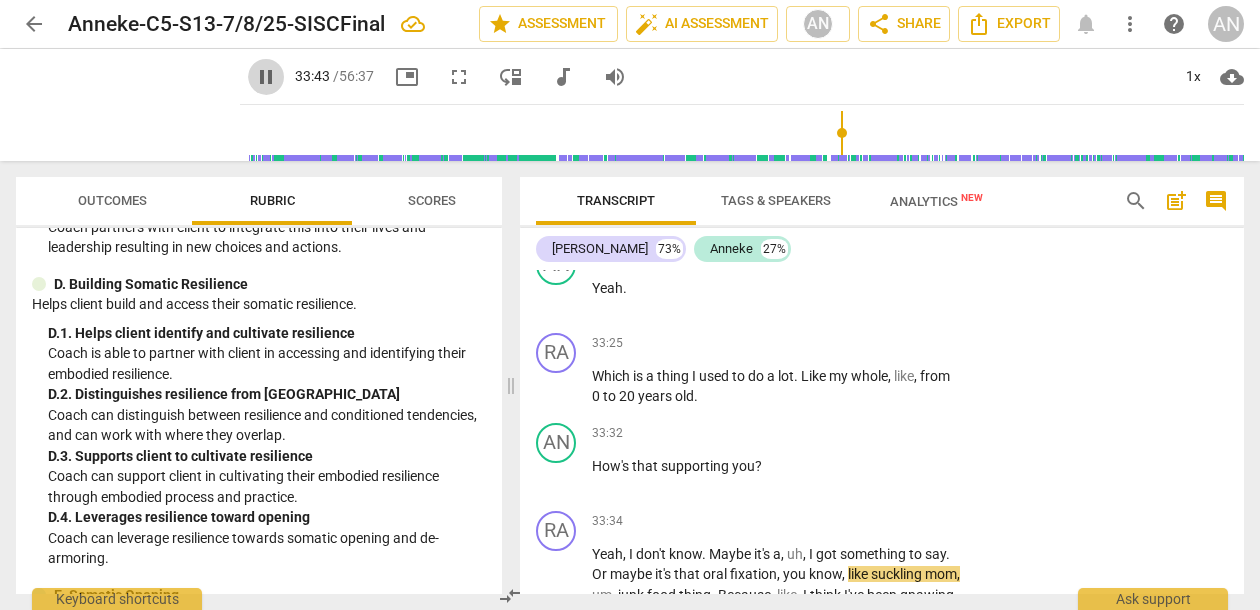 click on "pause" at bounding box center [266, 77] 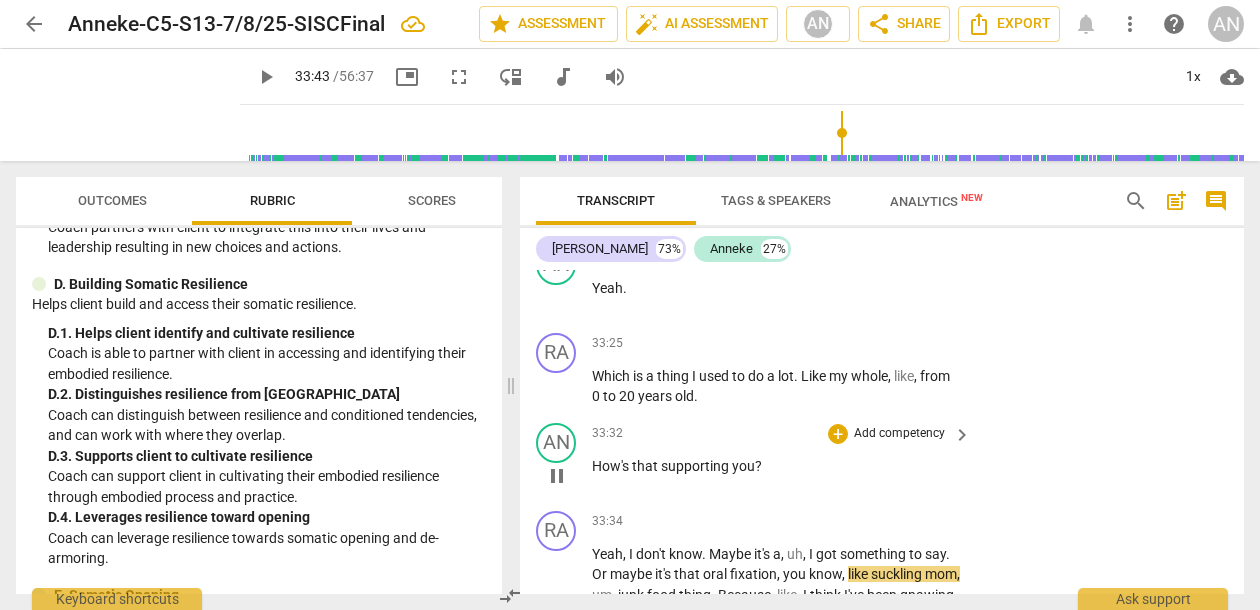 type on "2024" 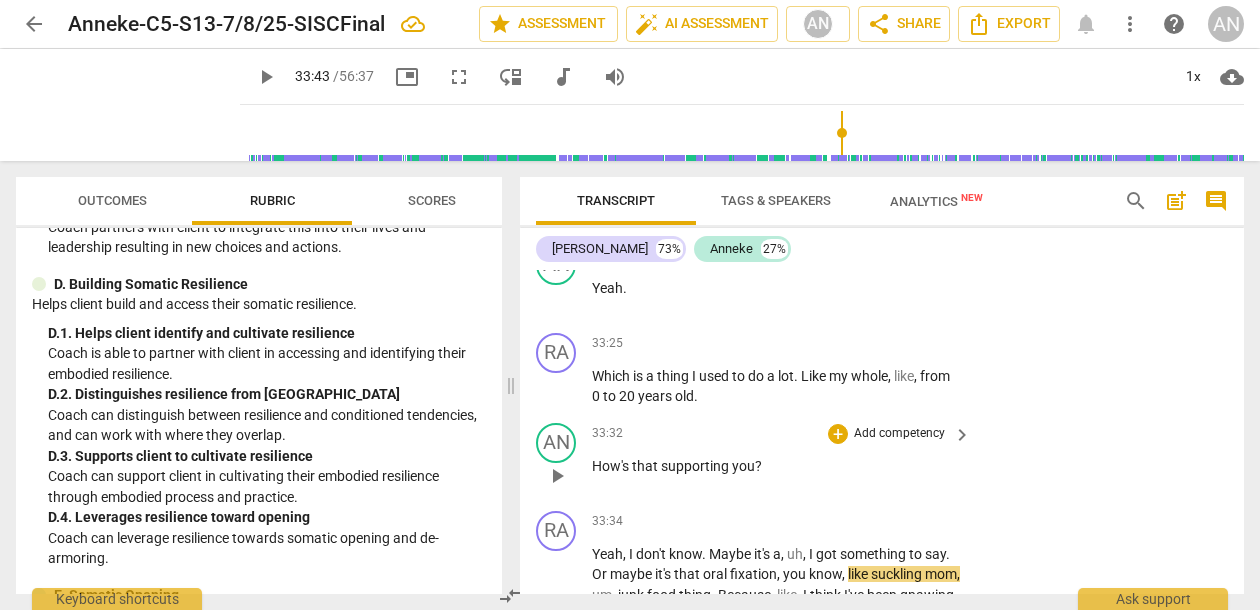 click on "Add competency" at bounding box center [899, 434] 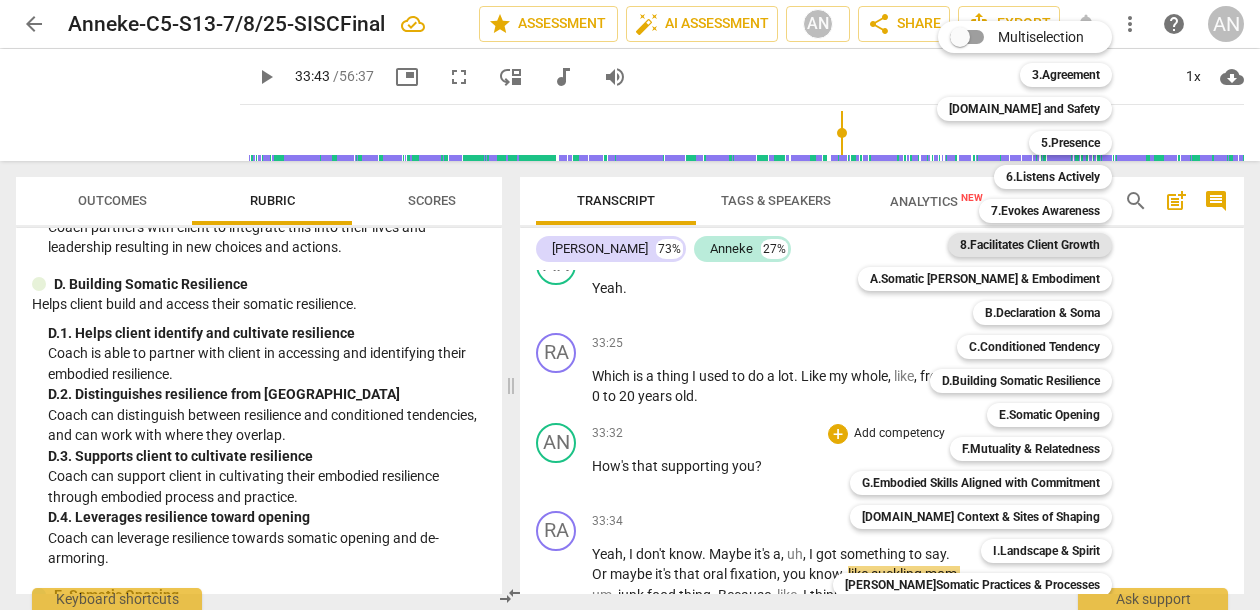 click on "8.Facilitates Client Growth" at bounding box center [1030, 245] 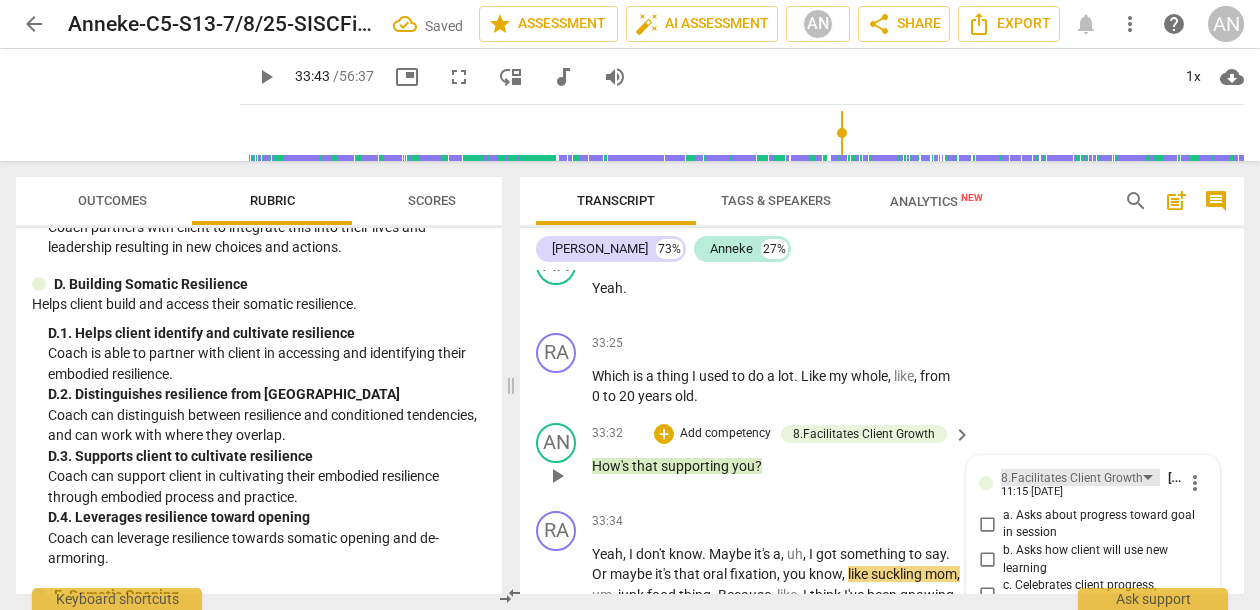 click on "8.Facilitates Client Growth" at bounding box center [1072, 478] 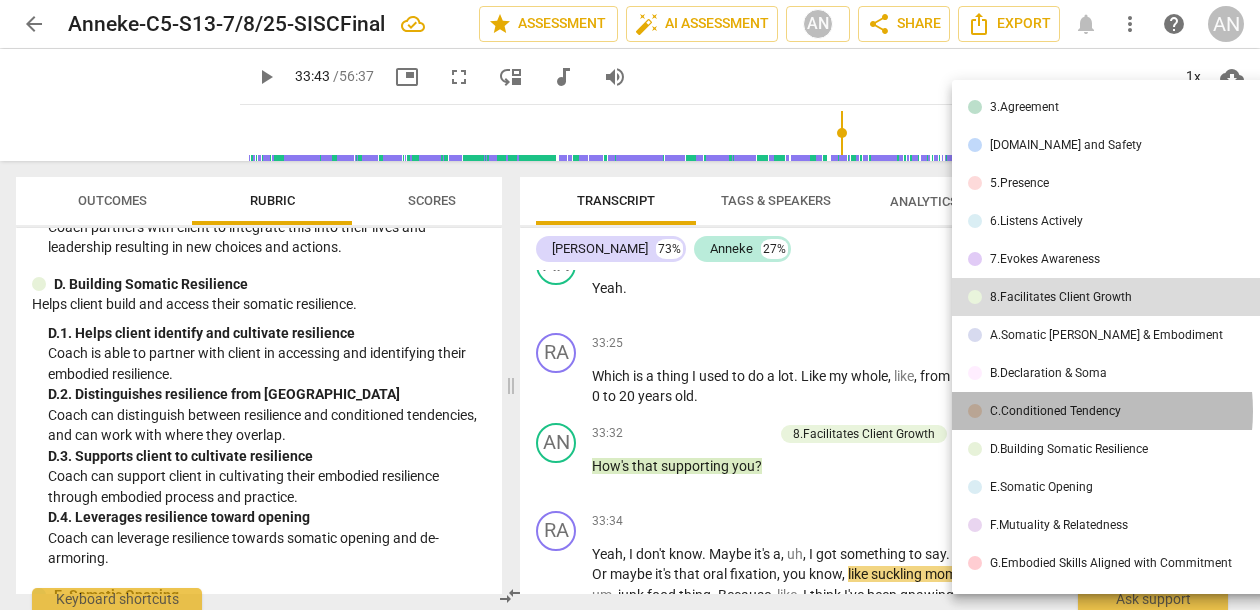 click on "C.Conditioned Tendency" at bounding box center [1055, 411] 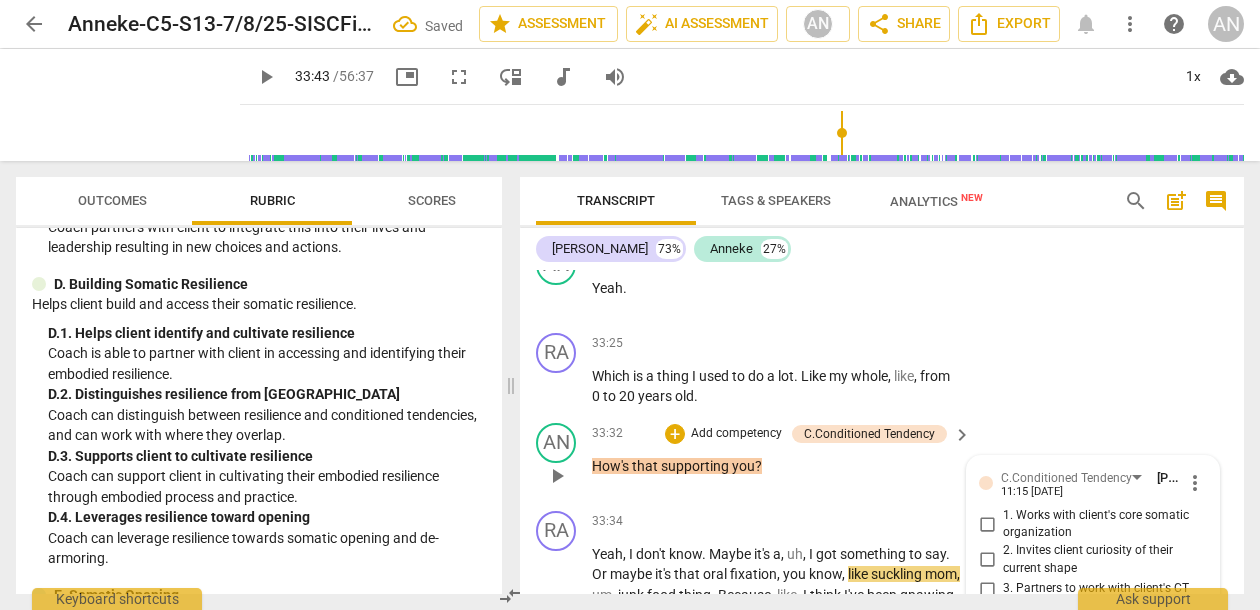 click on "3. Partners to work with client's CT" at bounding box center [987, 589] 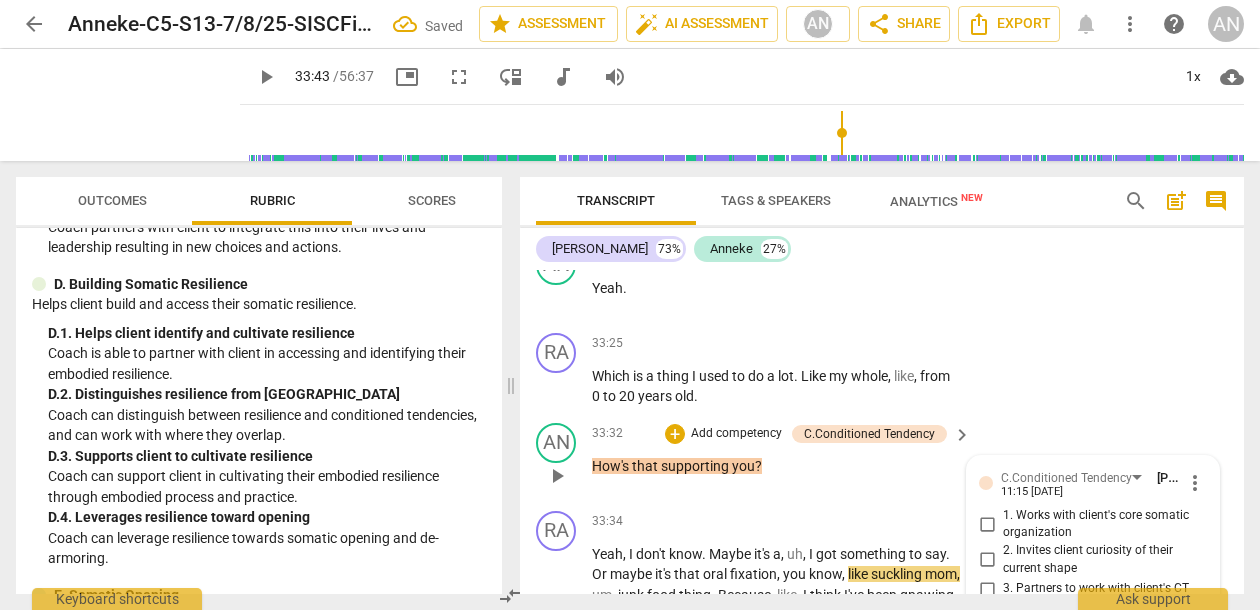 checkbox on "true" 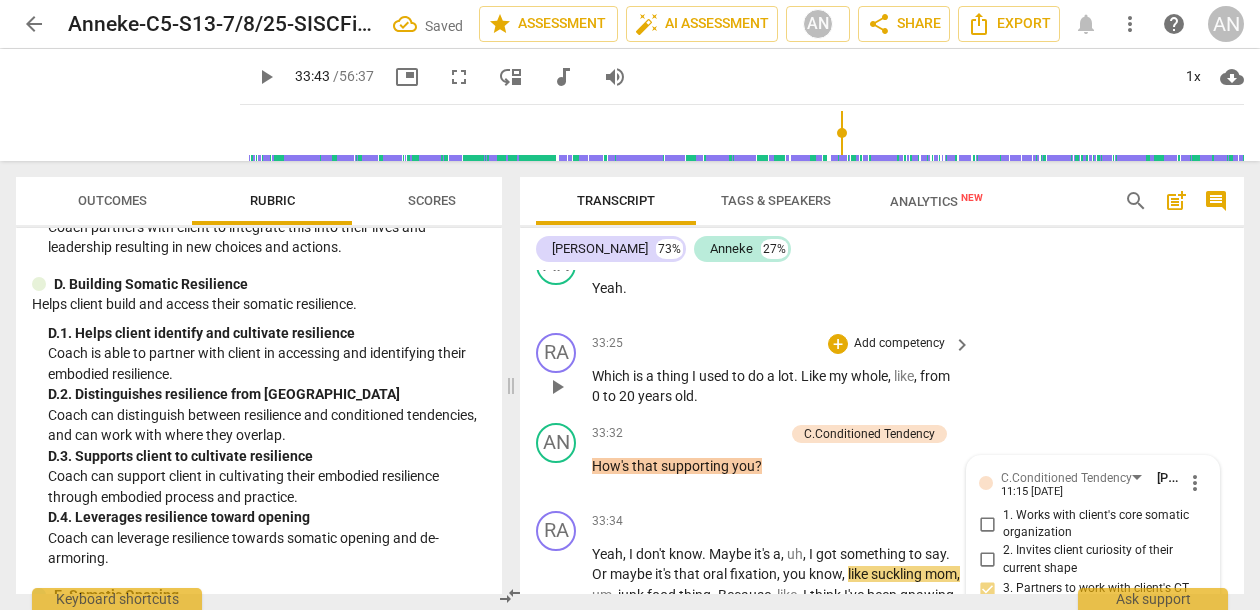 click on "RA play_arrow pause 33:25 + Add competency keyboard_arrow_right Which   is   a   thing   I   used   to   do   a   lot .   Like   my   whole ,   like ,   from   [DEMOGRAPHIC_DATA] ." at bounding box center [882, 370] 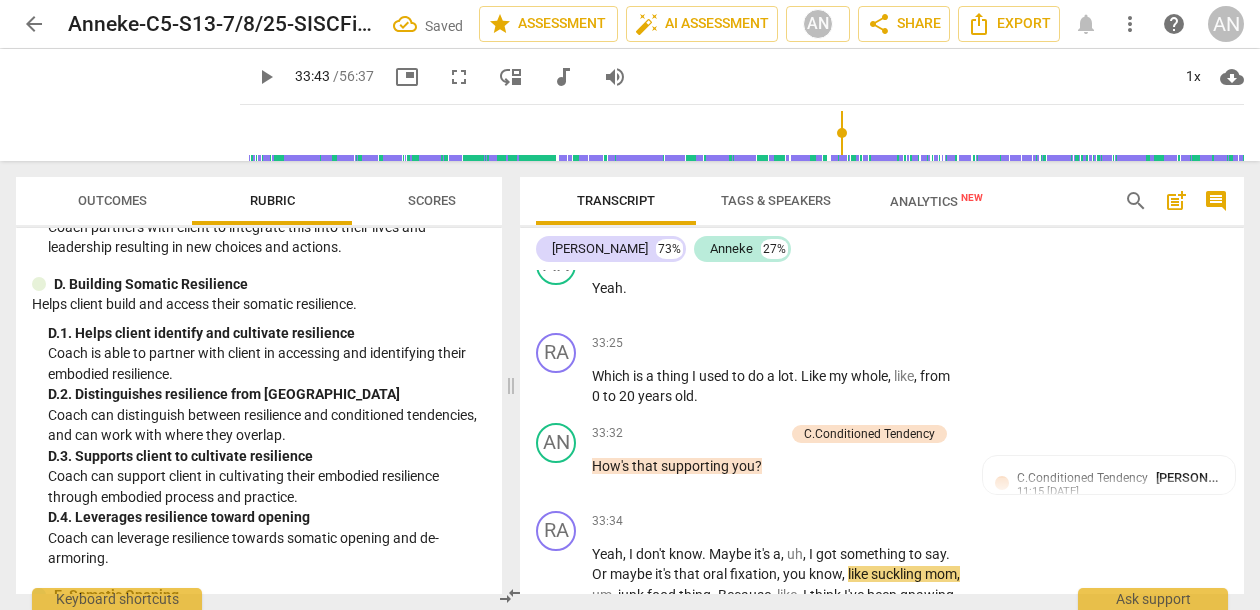 click on "play_arrow" at bounding box center [266, 77] 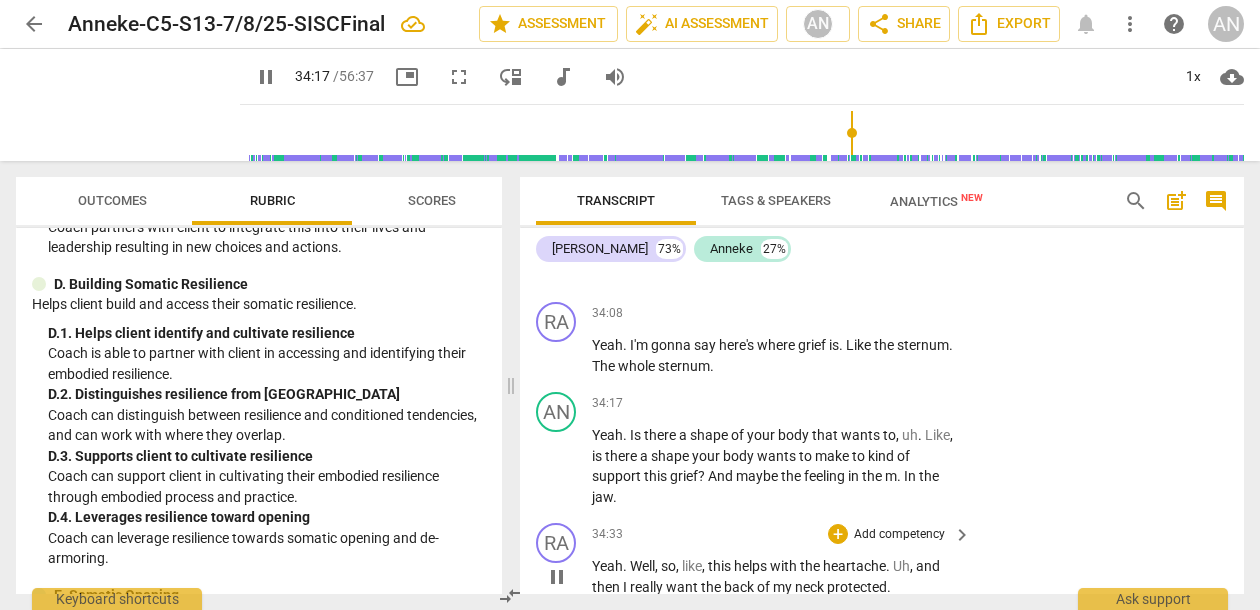 scroll, scrollTop: 14337, scrollLeft: 0, axis: vertical 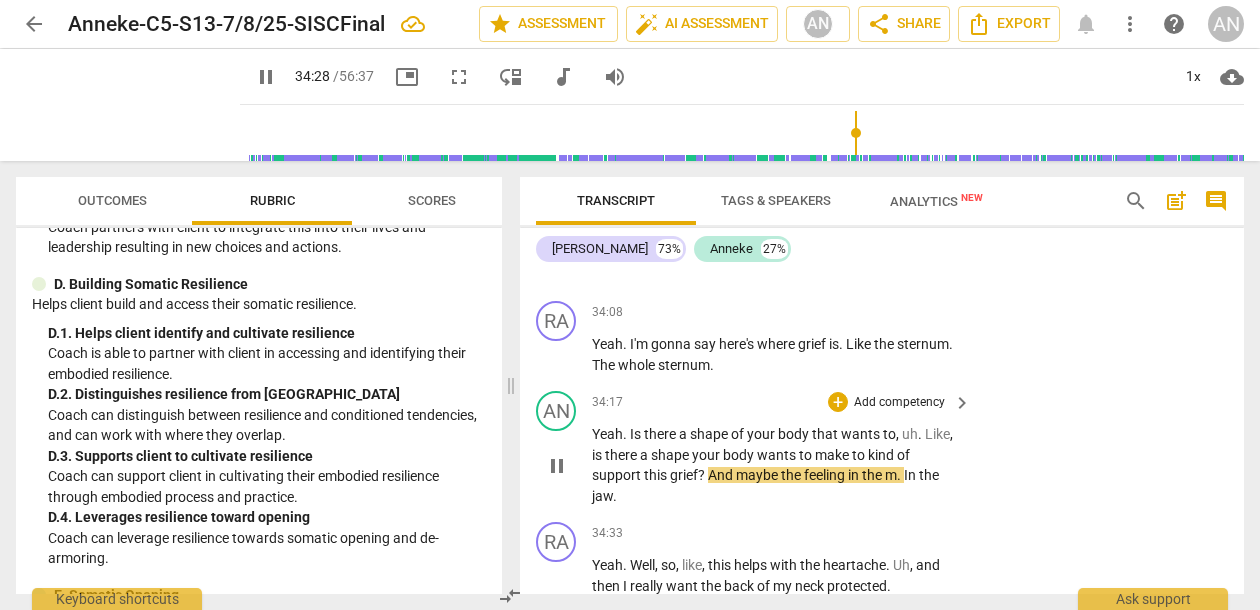 click on "." at bounding box center [900, 475] 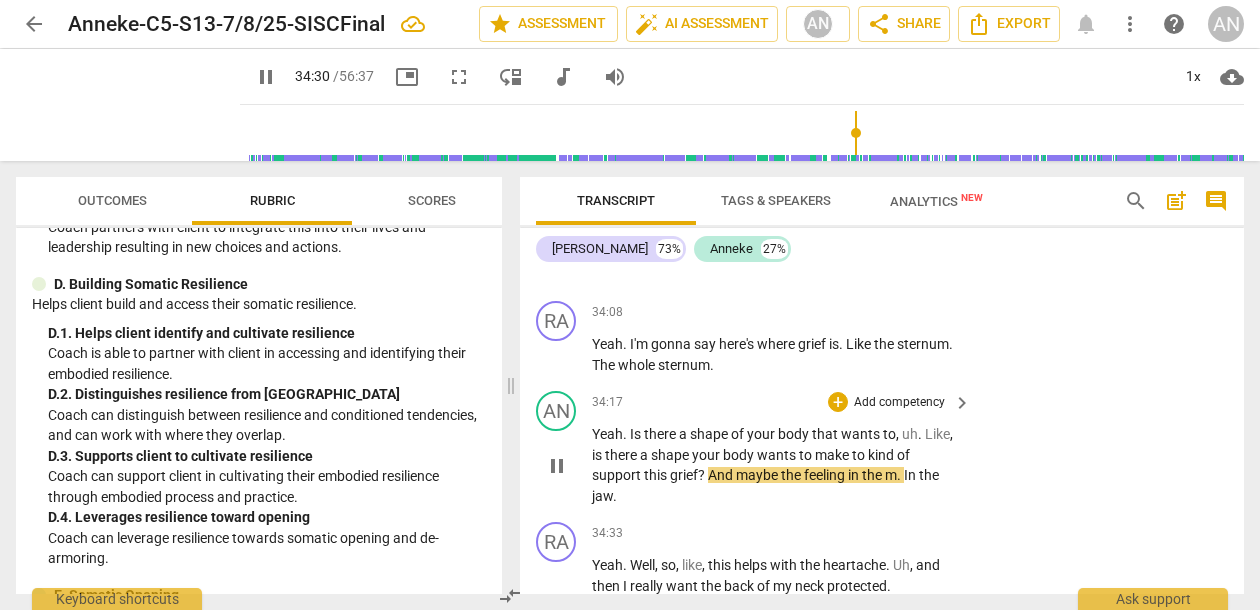 type on "2071" 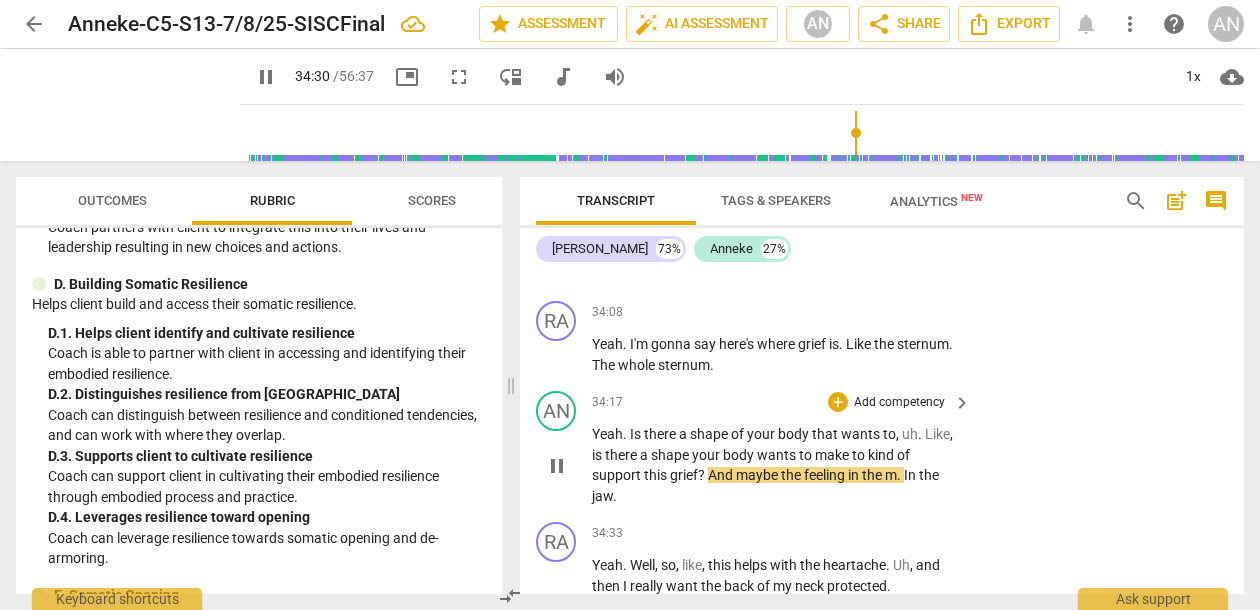 type 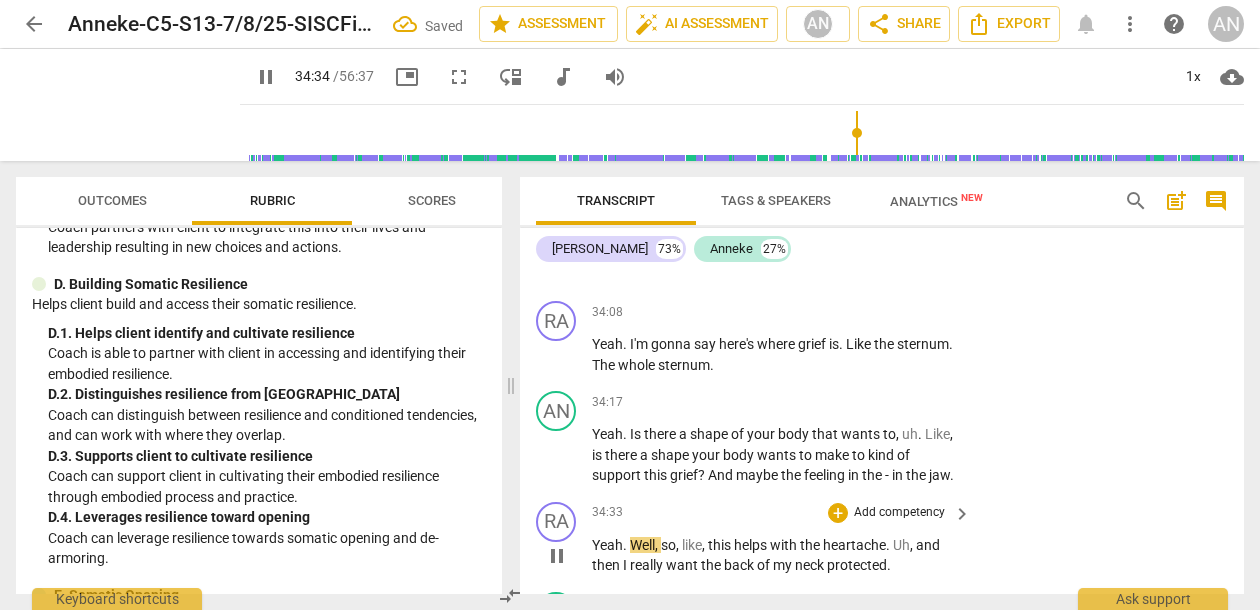 click on "RA play_arrow pause 34:33 + Add competency keyboard_arrow_right Yeah .   Well ,   so ,   like ,   this   helps   with   the   heartache .   Uh ,   and   then   I   really   want   the   back   of   my   neck   protected ." at bounding box center (882, 539) 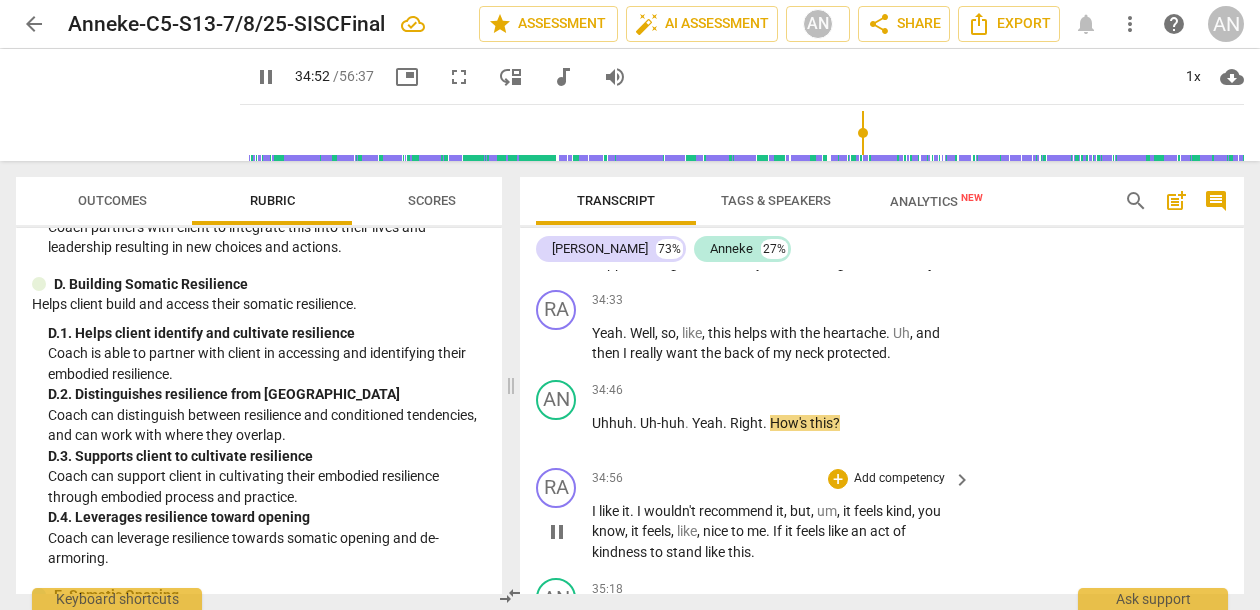 scroll, scrollTop: 14548, scrollLeft: 0, axis: vertical 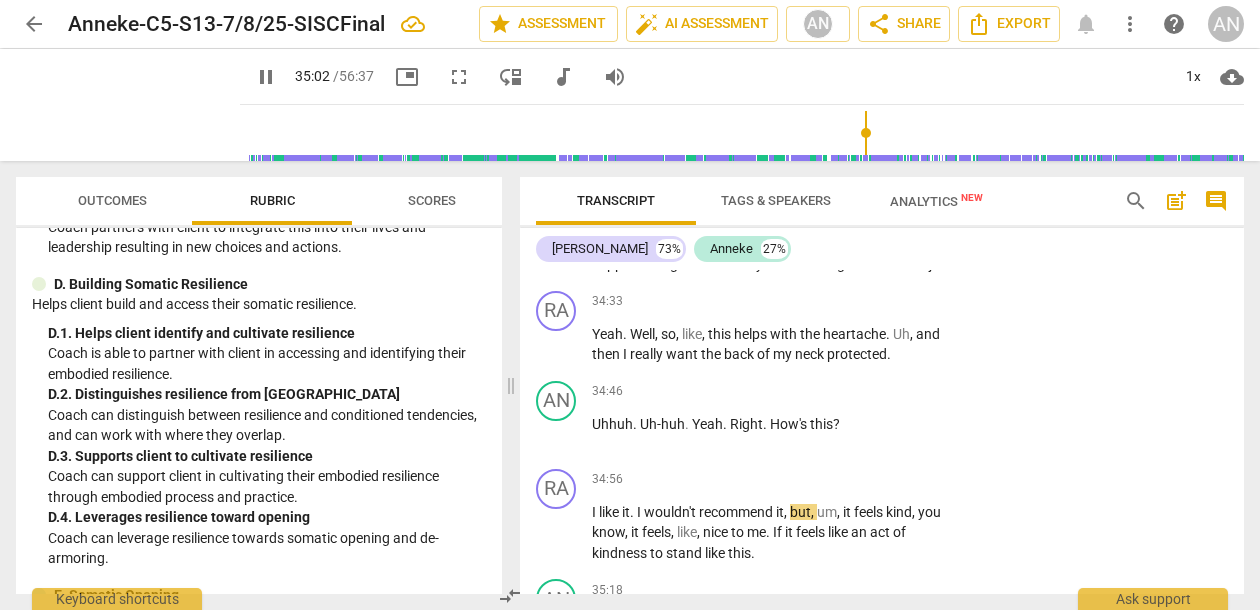 click on "picture_in_picture" at bounding box center (407, 77) 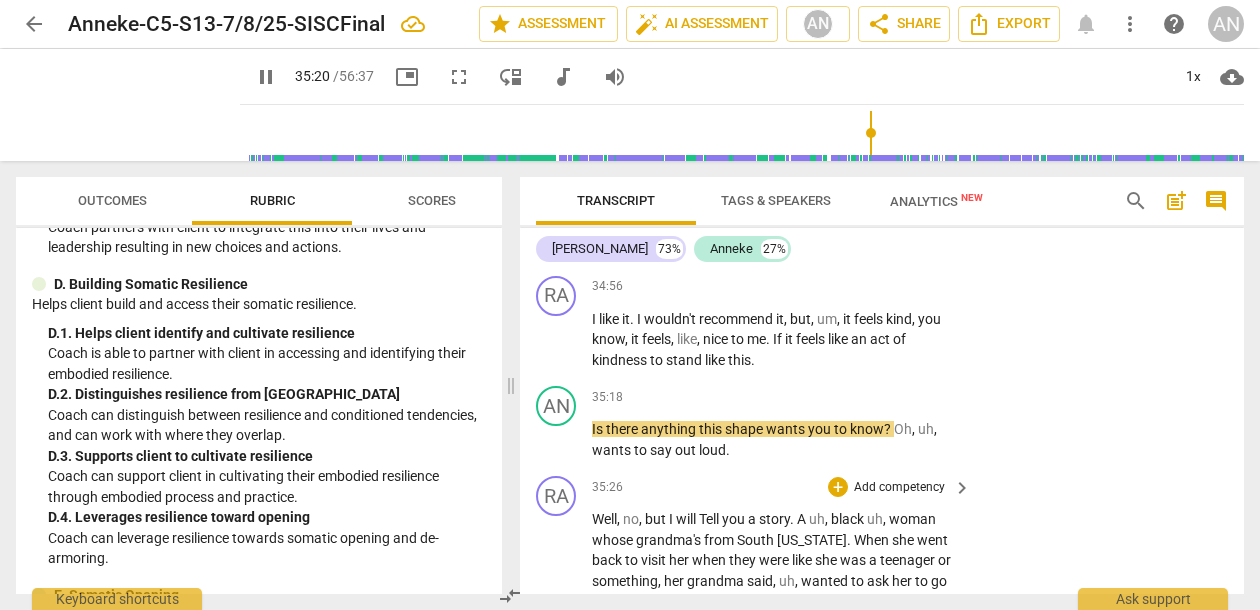 scroll, scrollTop: 14736, scrollLeft: 0, axis: vertical 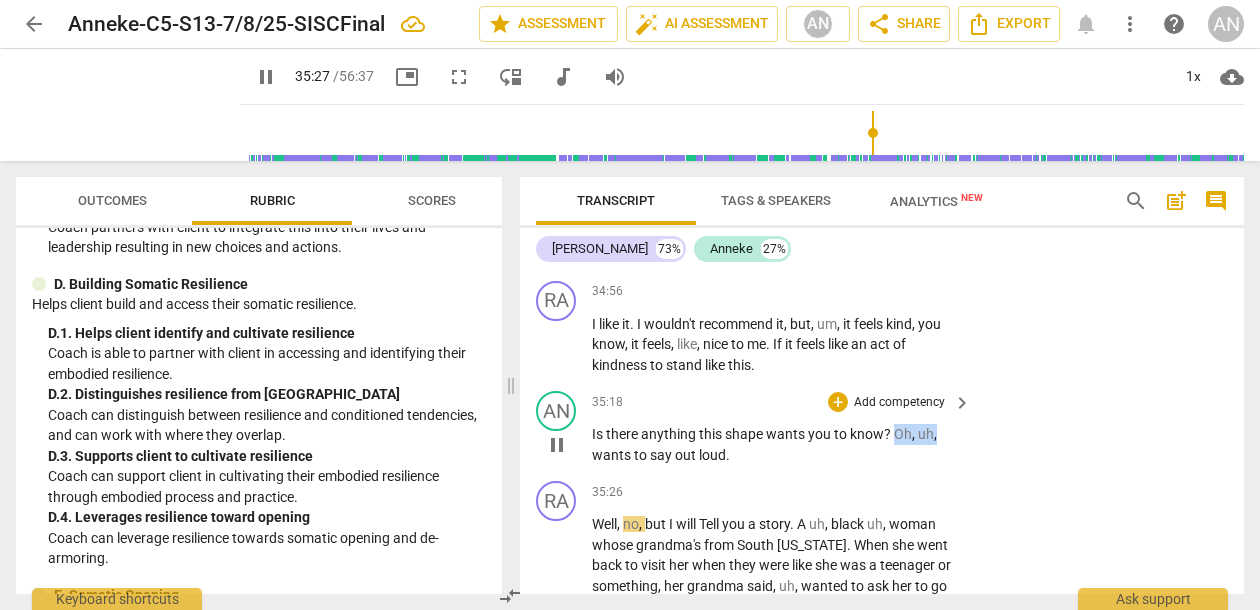 drag, startPoint x: 934, startPoint y: 333, endPoint x: 891, endPoint y: 332, distance: 43.011627 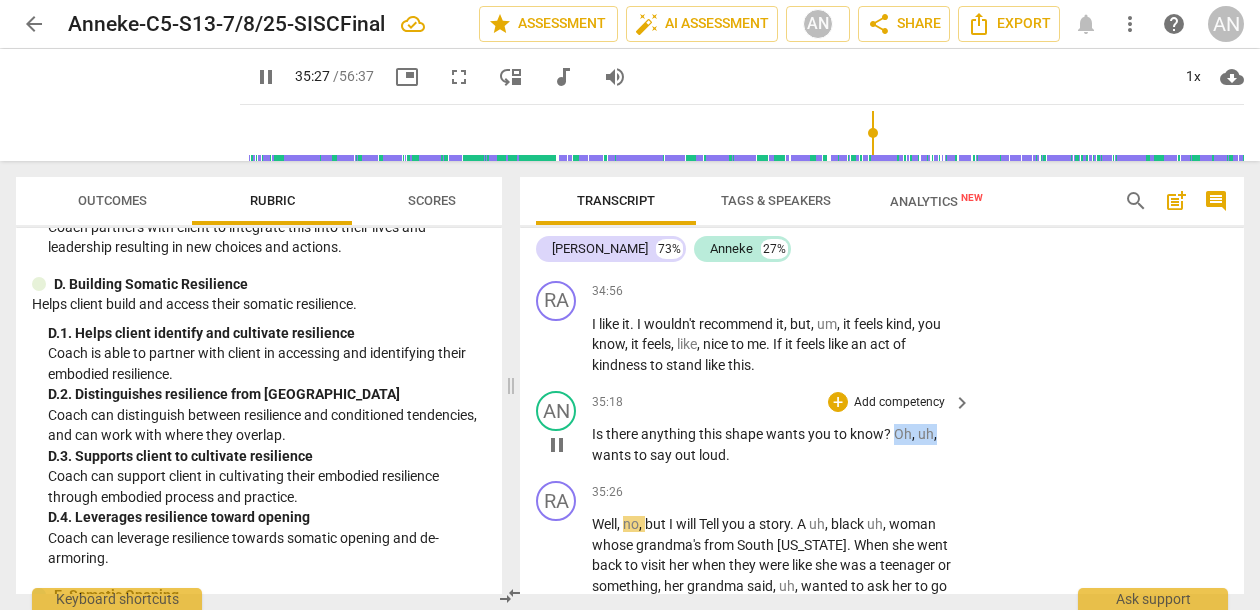 click on "Is   there   anything   this   shape   wants   you   to   know ?   Oh ,   uh ,   wants   to   say   out   loud ." at bounding box center (776, 444) 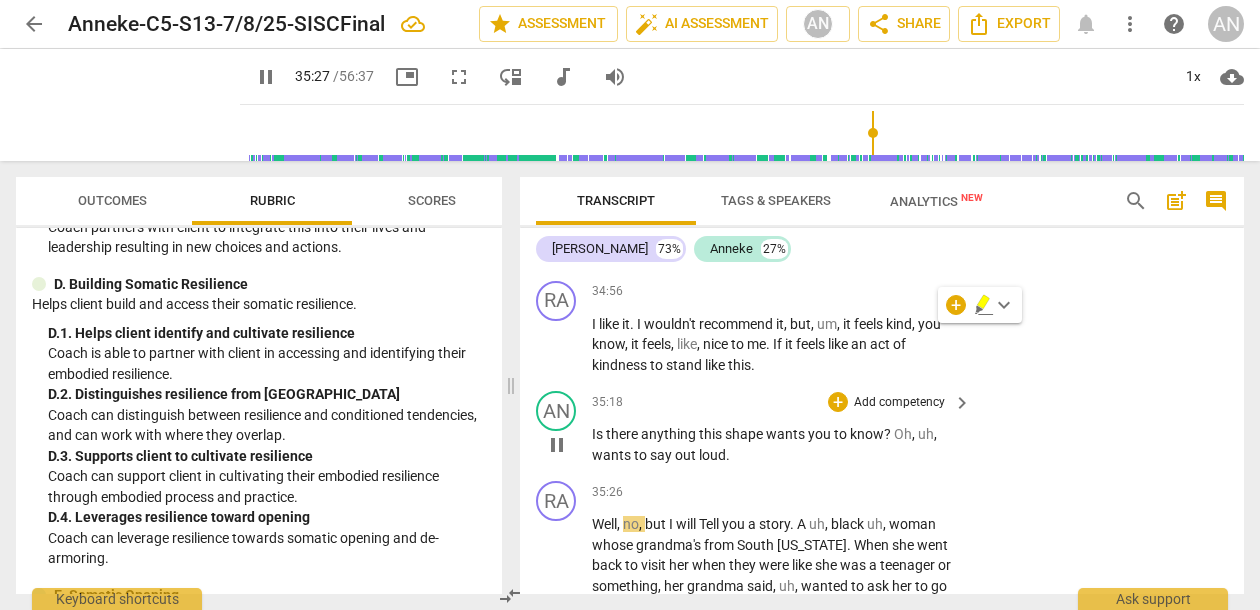 click on "?" at bounding box center (889, 434) 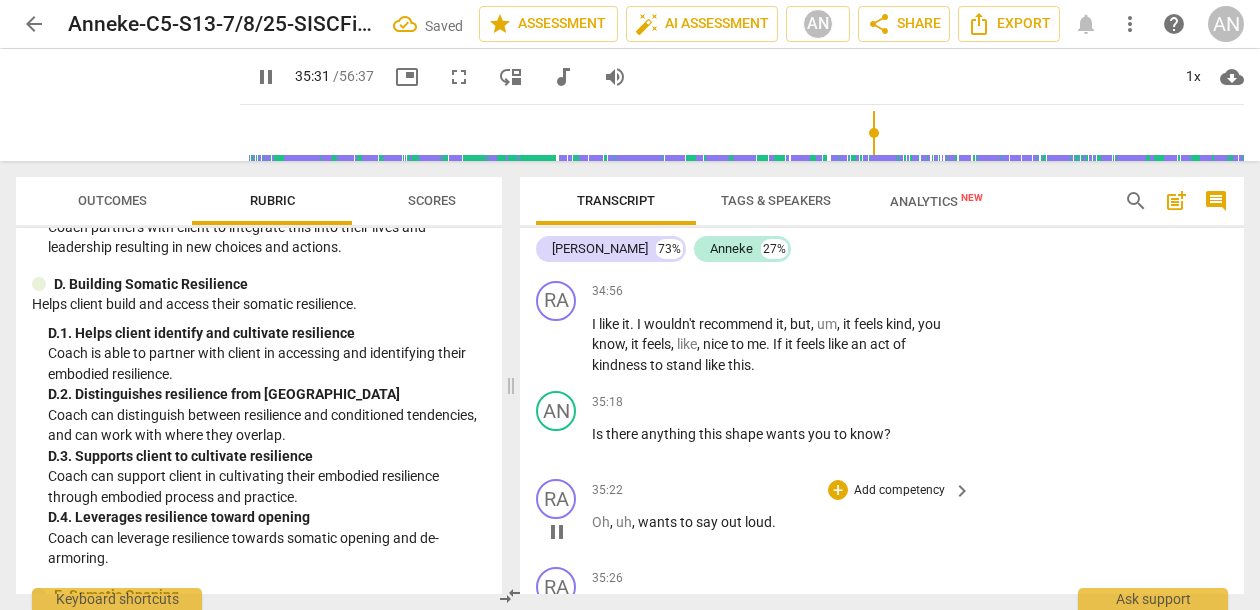 click on "uh" at bounding box center [624, 522] 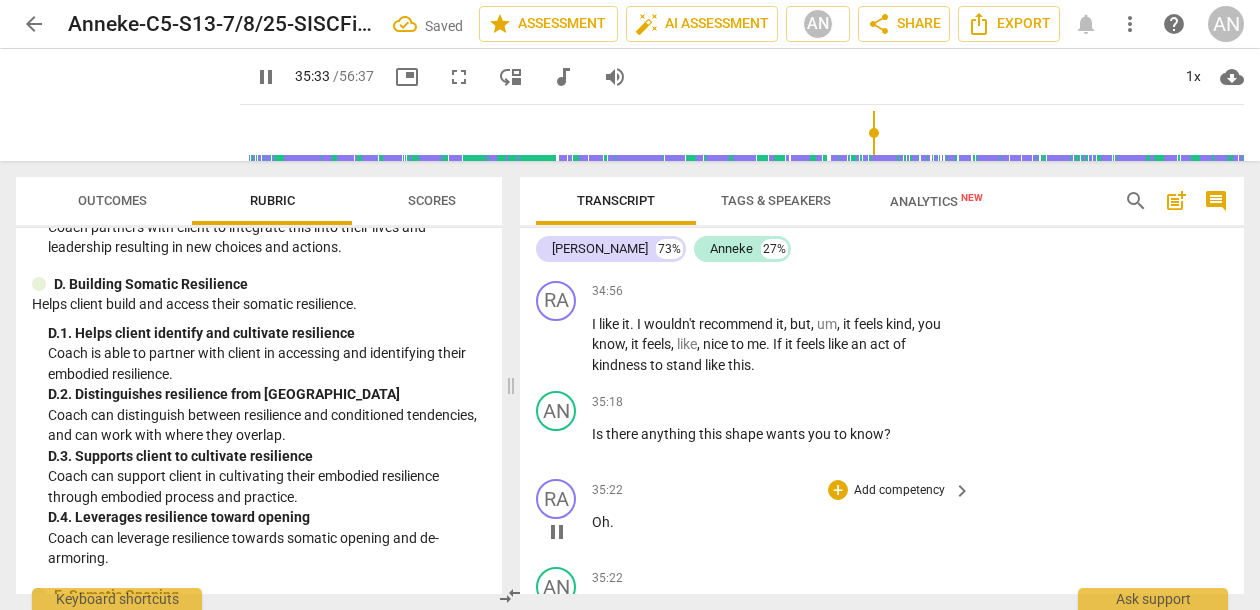 click on "Oh" at bounding box center (601, 522) 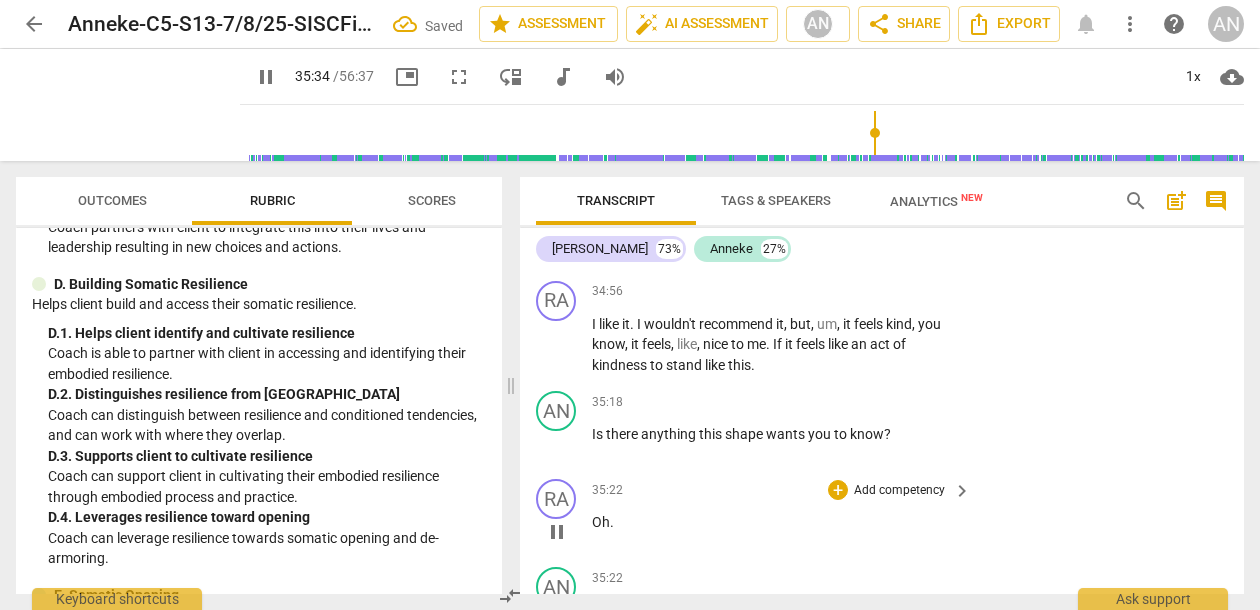 click on "." at bounding box center (612, 522) 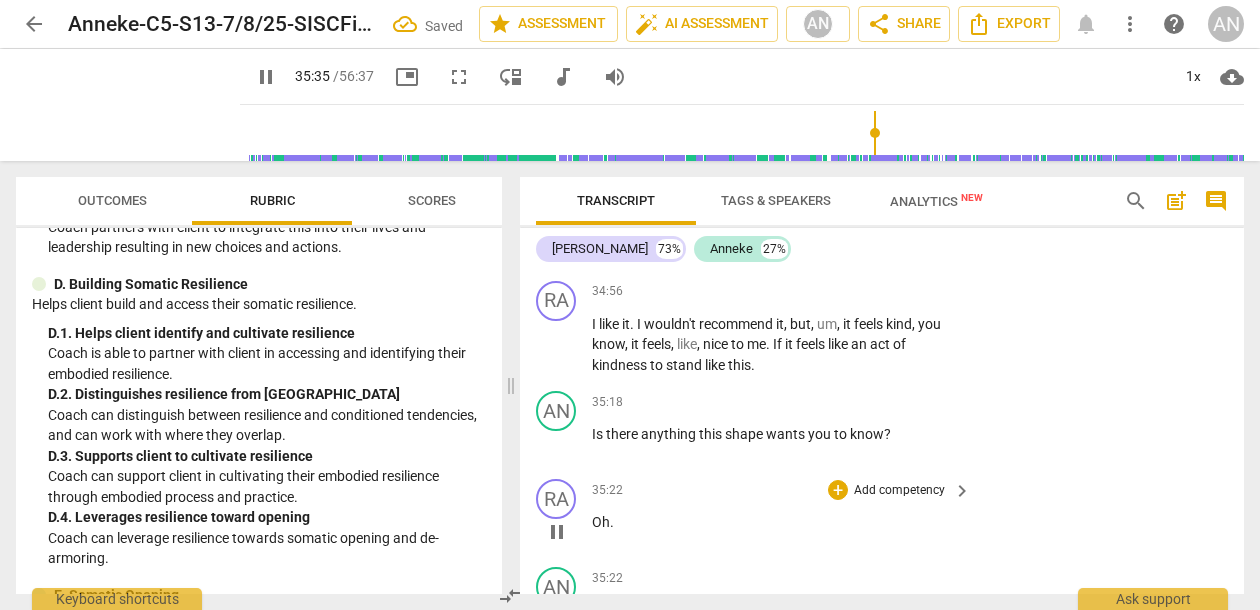 type on "2136" 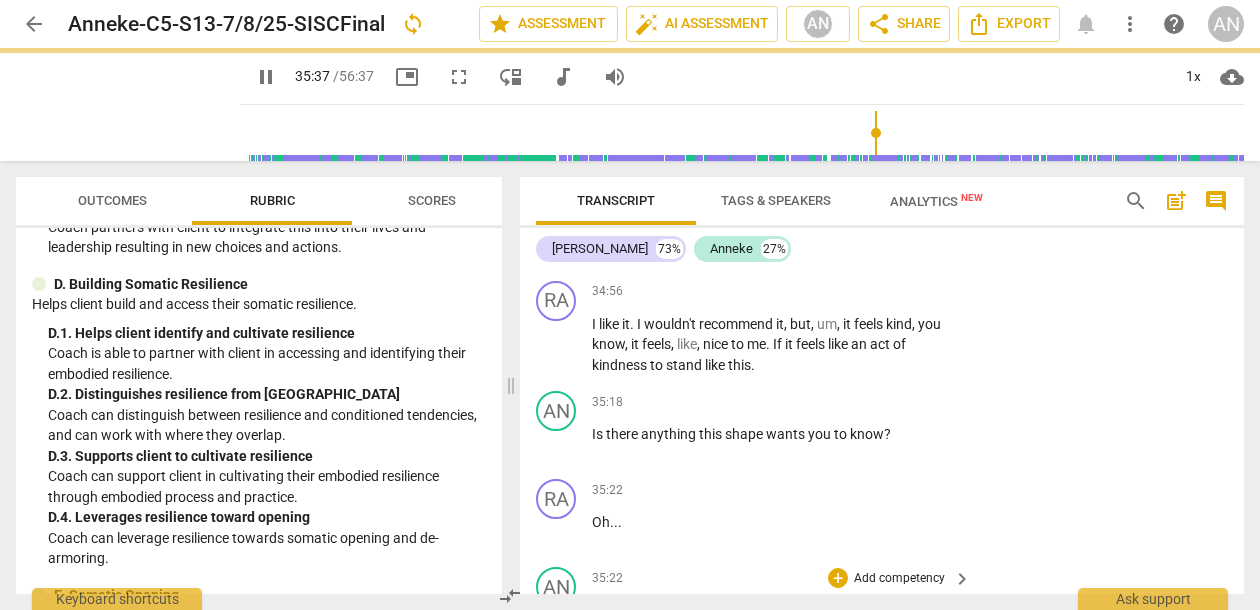click on "wants" at bounding box center (636, 610) 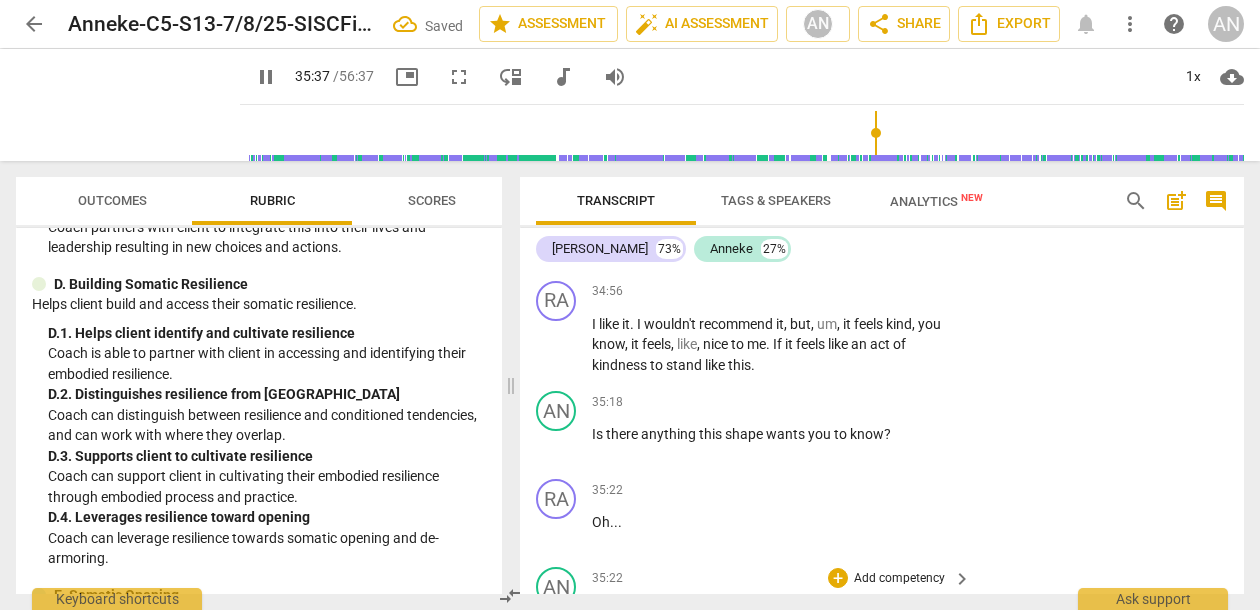 type on "2139" 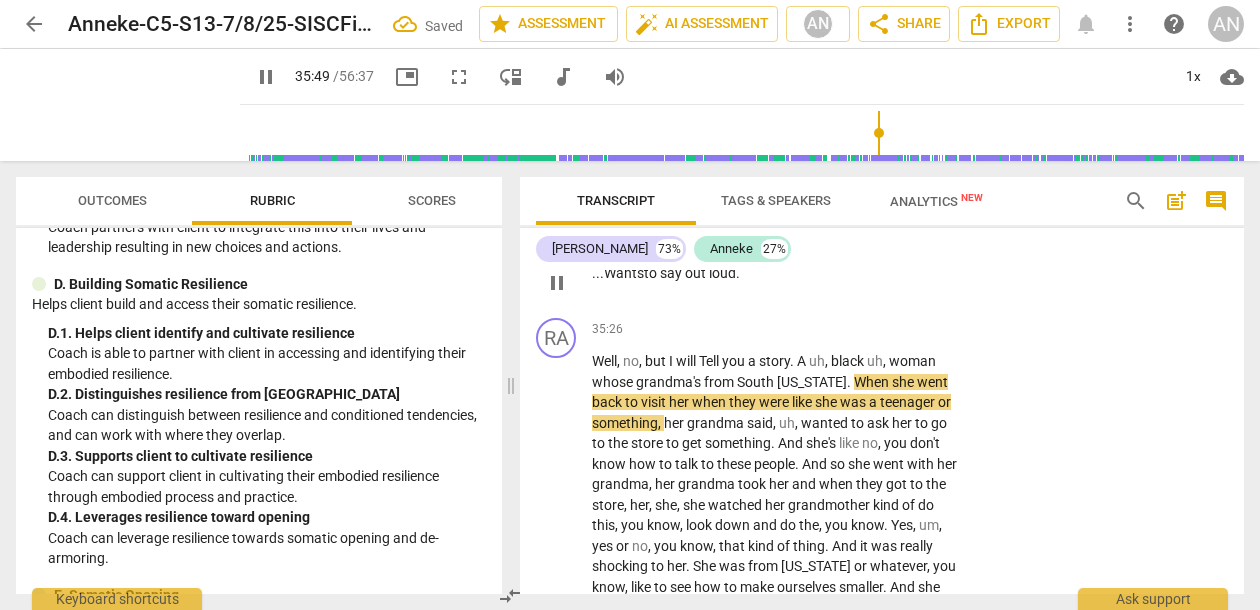 scroll, scrollTop: 14811, scrollLeft: 0, axis: vertical 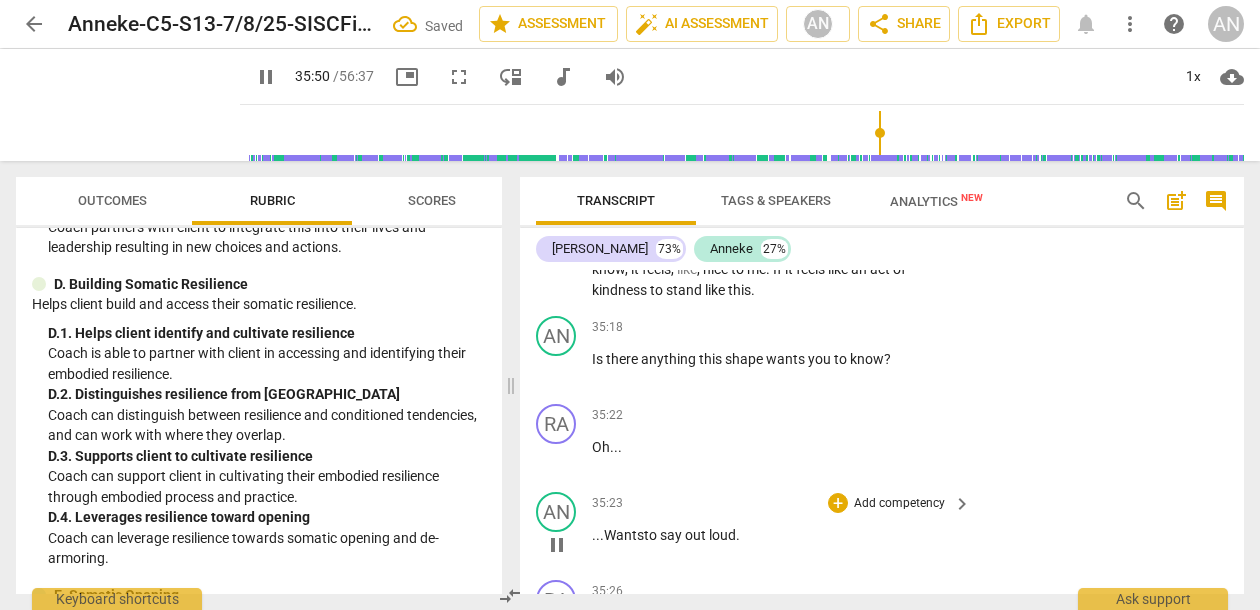 click on "...Wants  to   say   out   loud ." at bounding box center [776, 535] 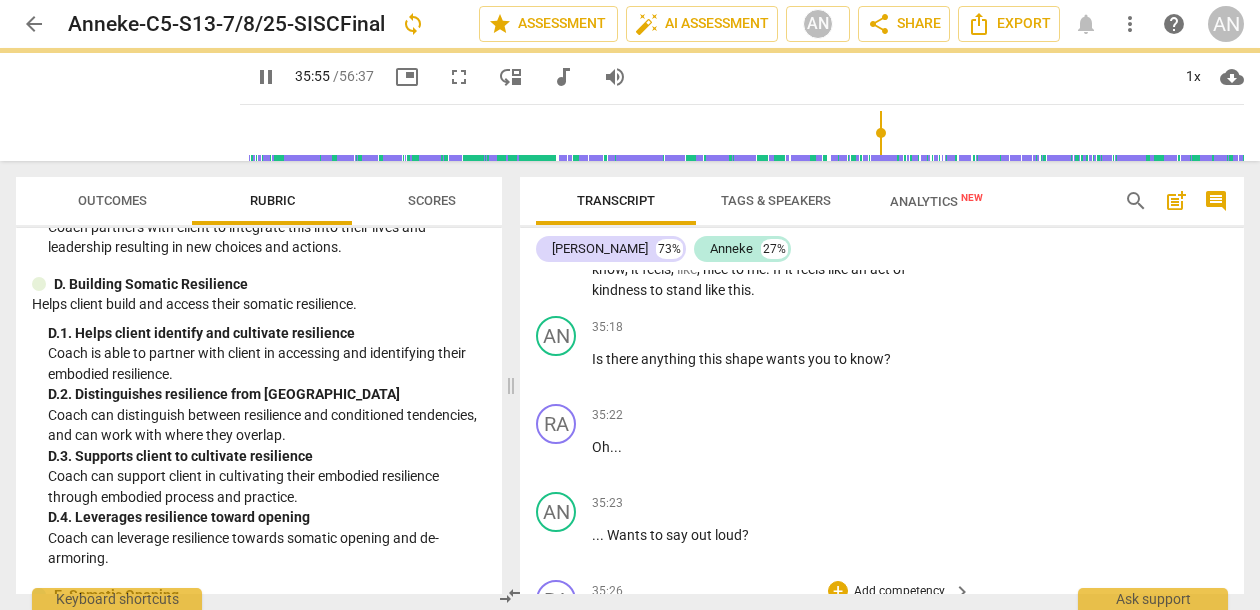 click on "RA play_arrow pause 35:26 + Add competency keyboard_arrow_right Well ,   no ,   but   I   will   Tell   you   a   story .   A   uh ,   [PERSON_NAME]   uh ,   woman   whose   grandma's   from   [GEOGRAPHIC_DATA][US_STATE] .   When   she   went   back   to   visit   her   when   they   were   like   she   was   a   teenager   or   something ,   her   grandma   said ,   uh ,   wanted   to   ask   her   to   go   to   the   store   to   get   something .   And   she's   like   no ,   you   don't   know   how   to   talk   to   these   people .   And   so   she   went   with   her   grandma ,   her   grandma   took   her   and   when   they   got   to   the   store ,   her ,   she ,   she   watched   her   grandmother   kind   of   do   this ,   you   know ,   look   down   and   do   the ,   you   know .   Yes ,   um ,   yes   or   no ,   you   know ,   that   kind   of   thing .   And   it   was   really   shocking   to   her .   She   was   from   [US_STATE]   or   whatever ,   you   know ,   like   to   see   how   to   make" at bounding box center (882, 760) 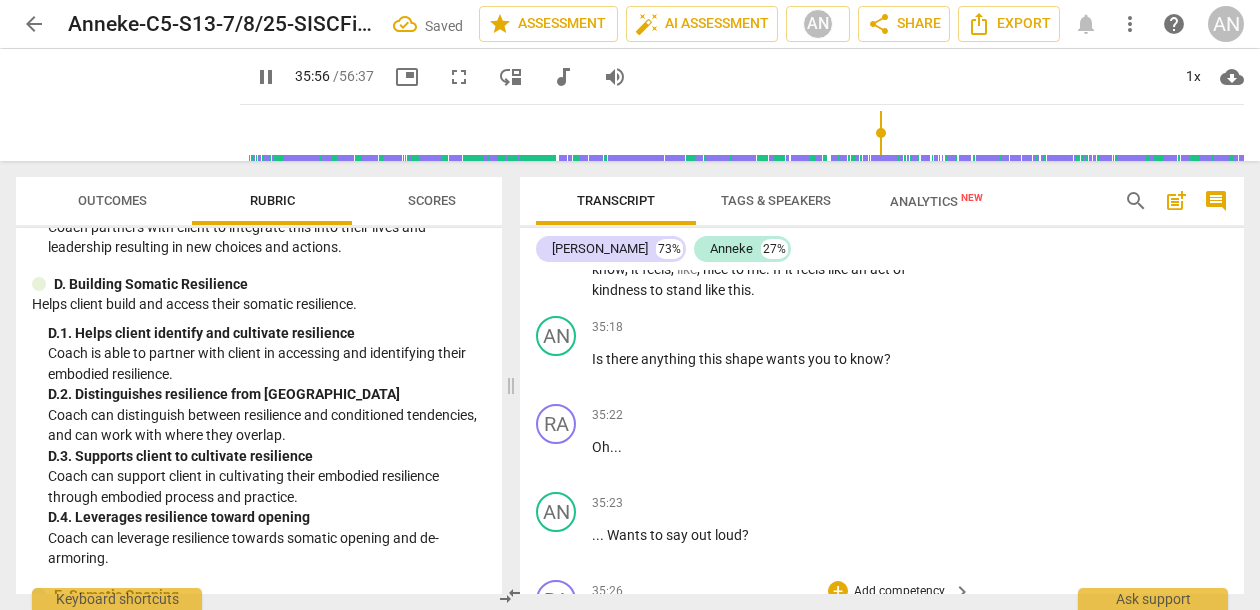 scroll, scrollTop: 15007, scrollLeft: 0, axis: vertical 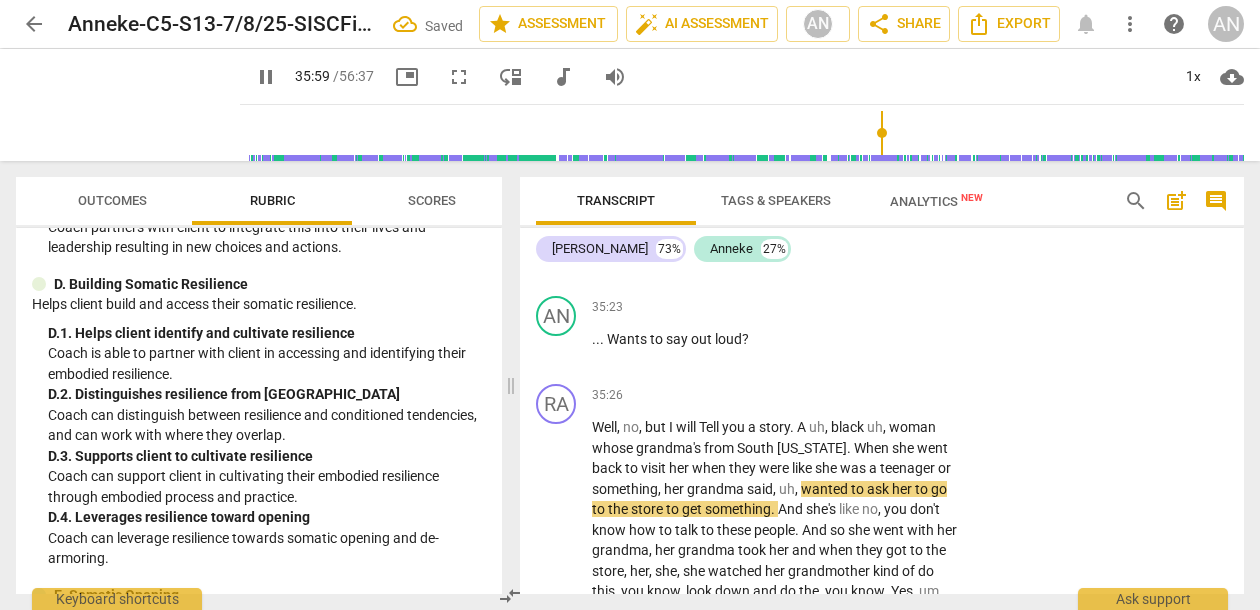 click on "pause" at bounding box center (266, 77) 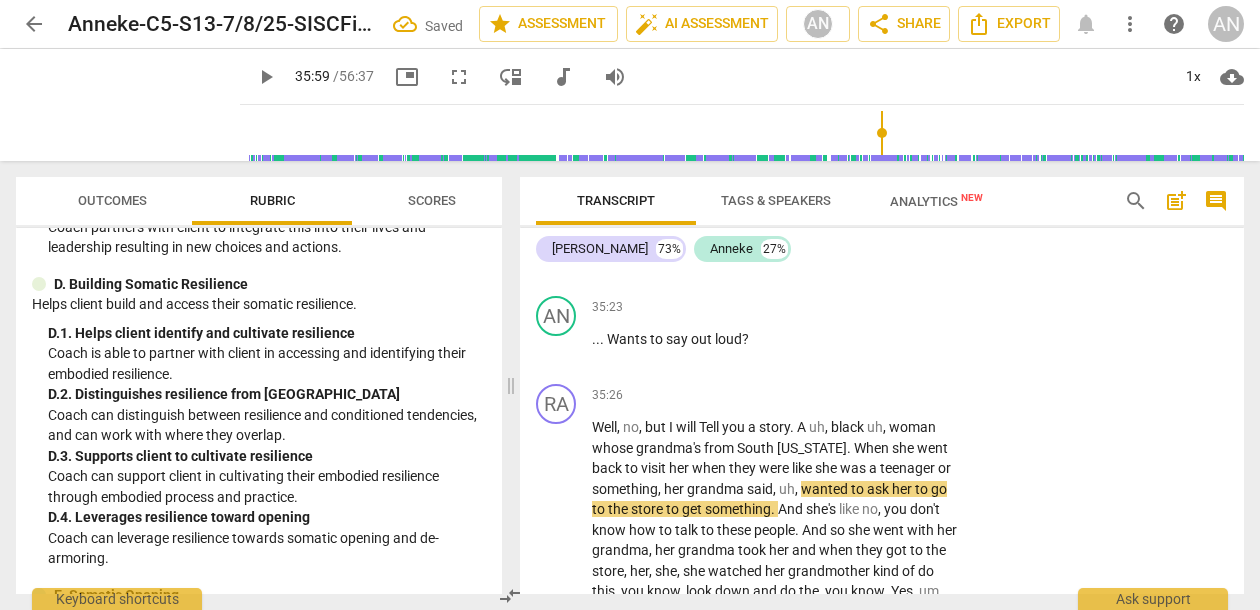 type on "2160" 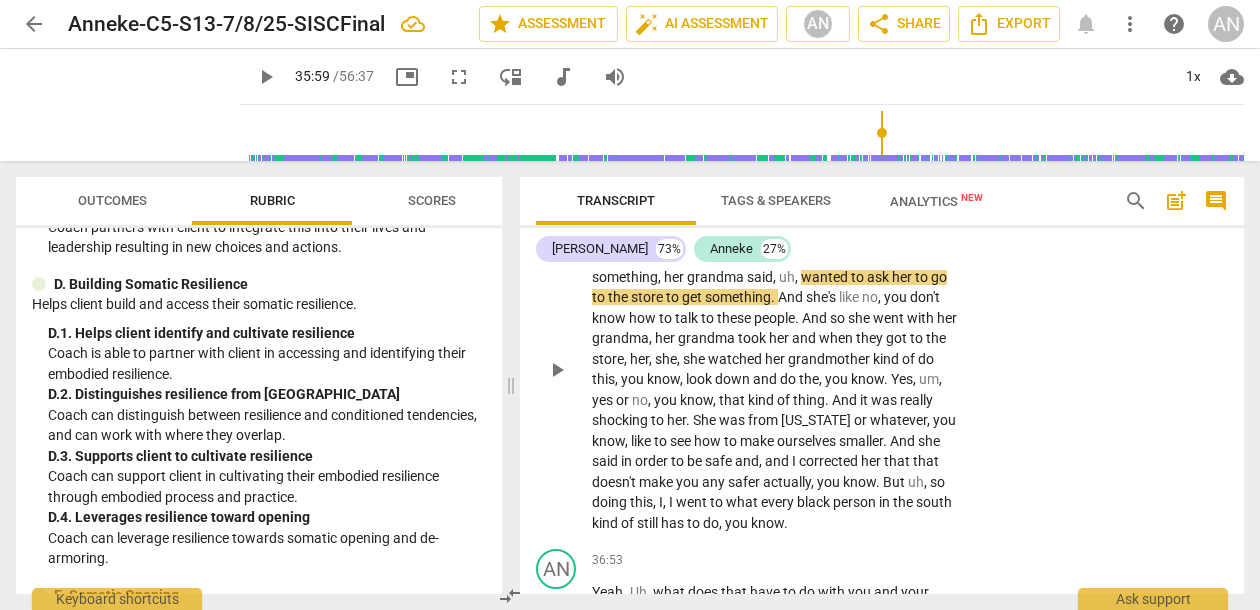 scroll, scrollTop: 15230, scrollLeft: 0, axis: vertical 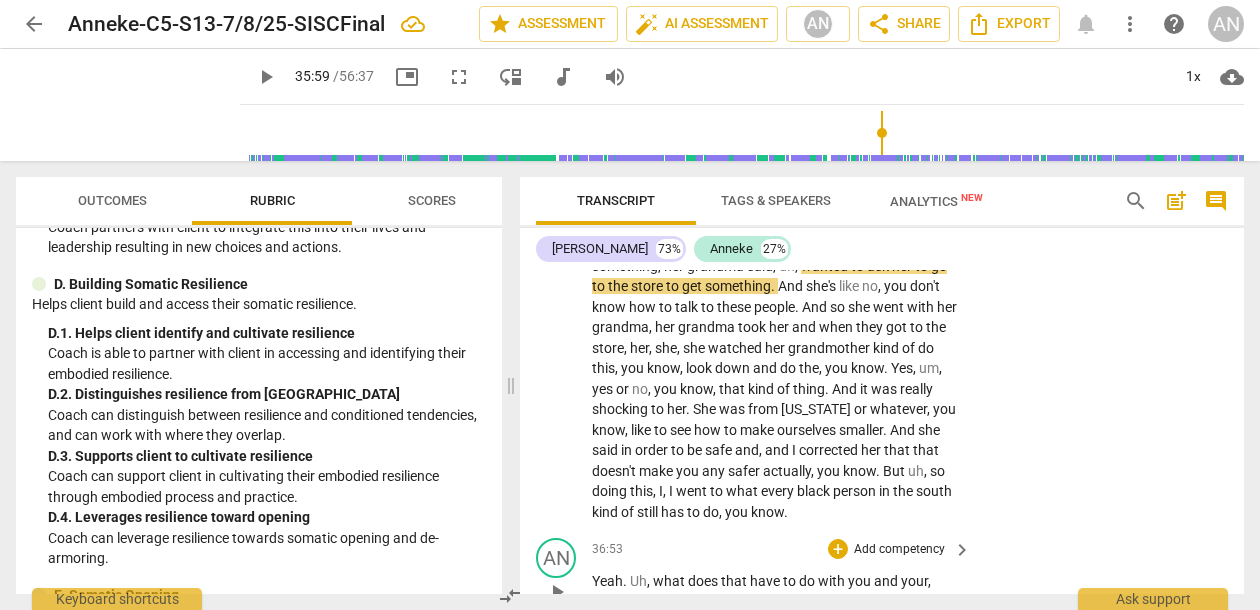 click on "Add competency" at bounding box center (899, 550) 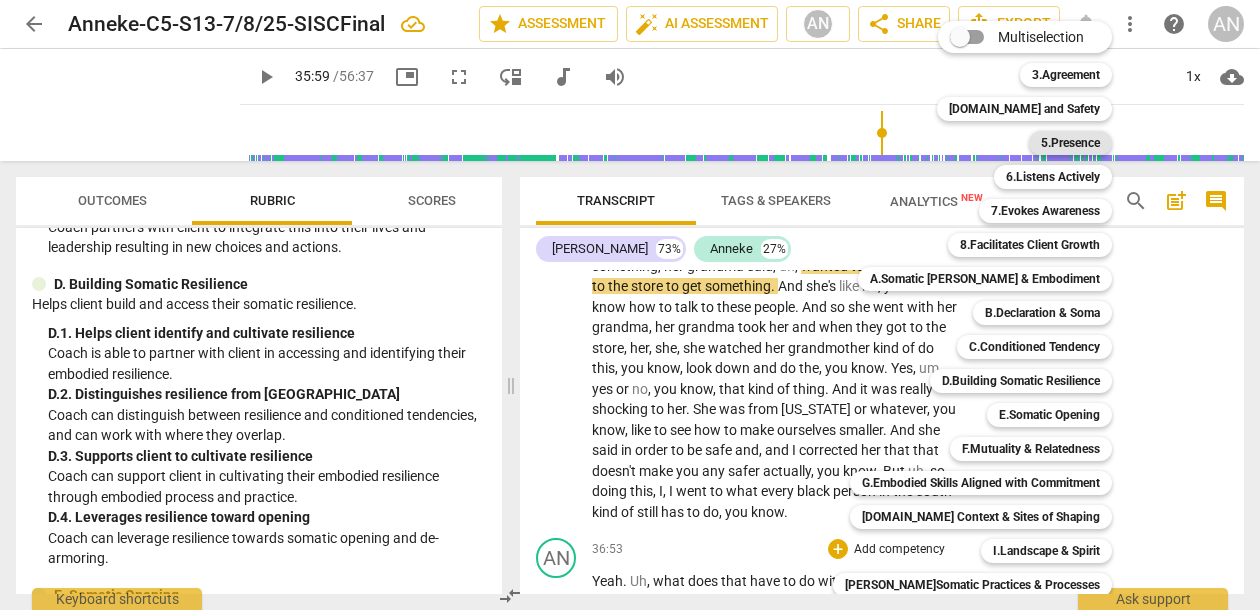click on "5.Presence" at bounding box center [1070, 143] 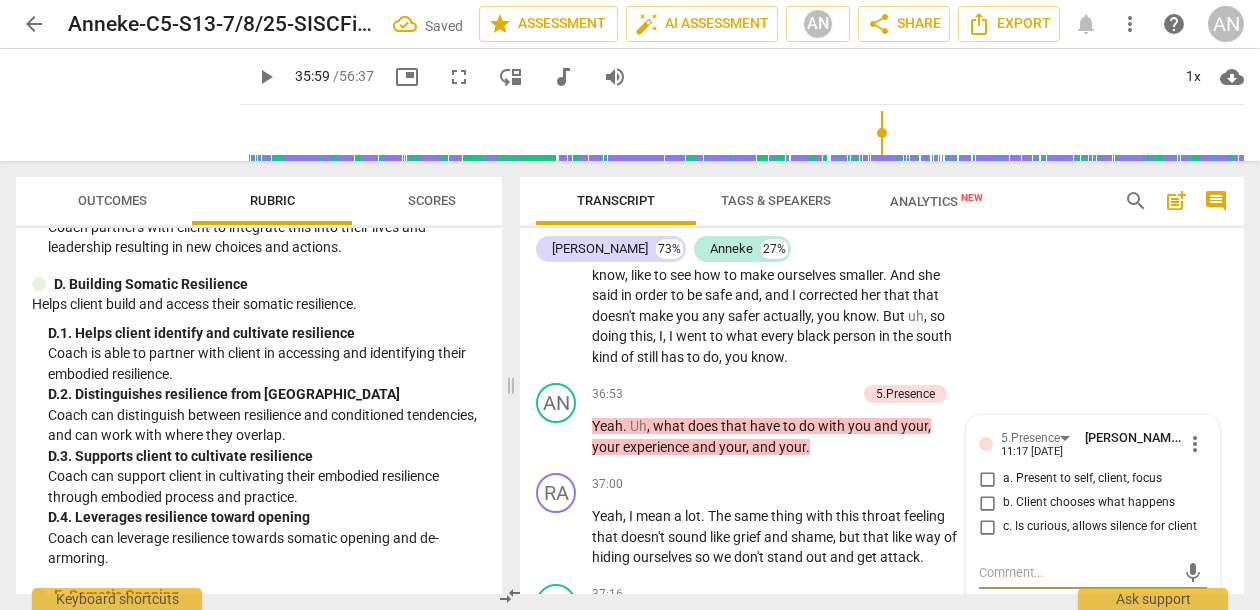 scroll, scrollTop: 15383, scrollLeft: 0, axis: vertical 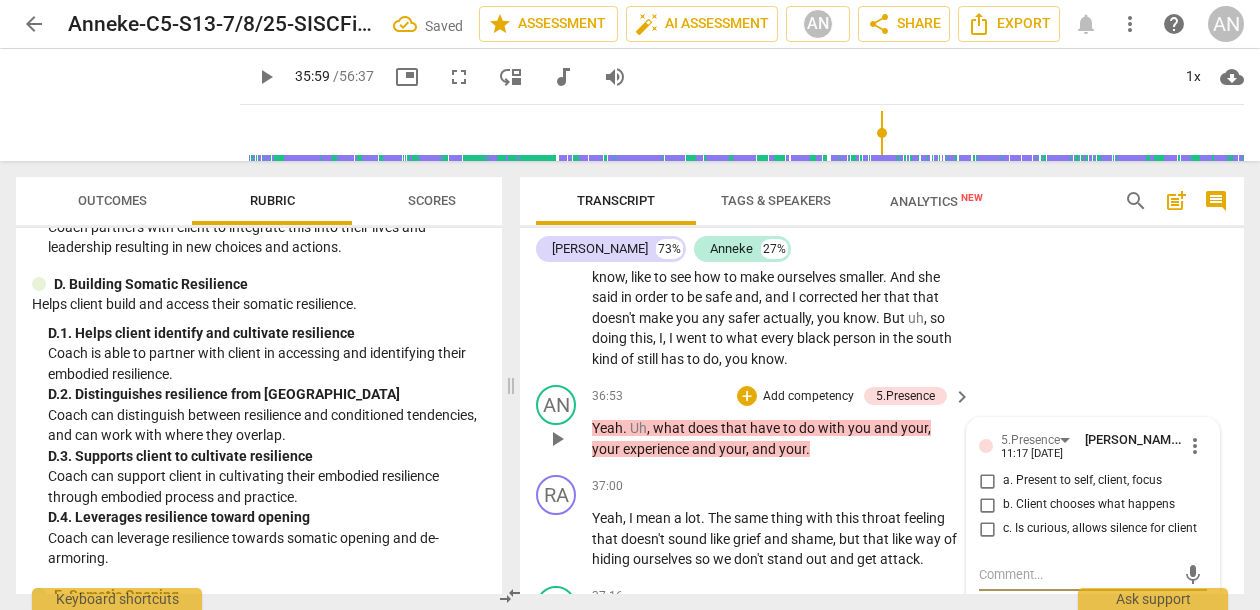 click on "a. Present to self, client, focus" at bounding box center (987, 481) 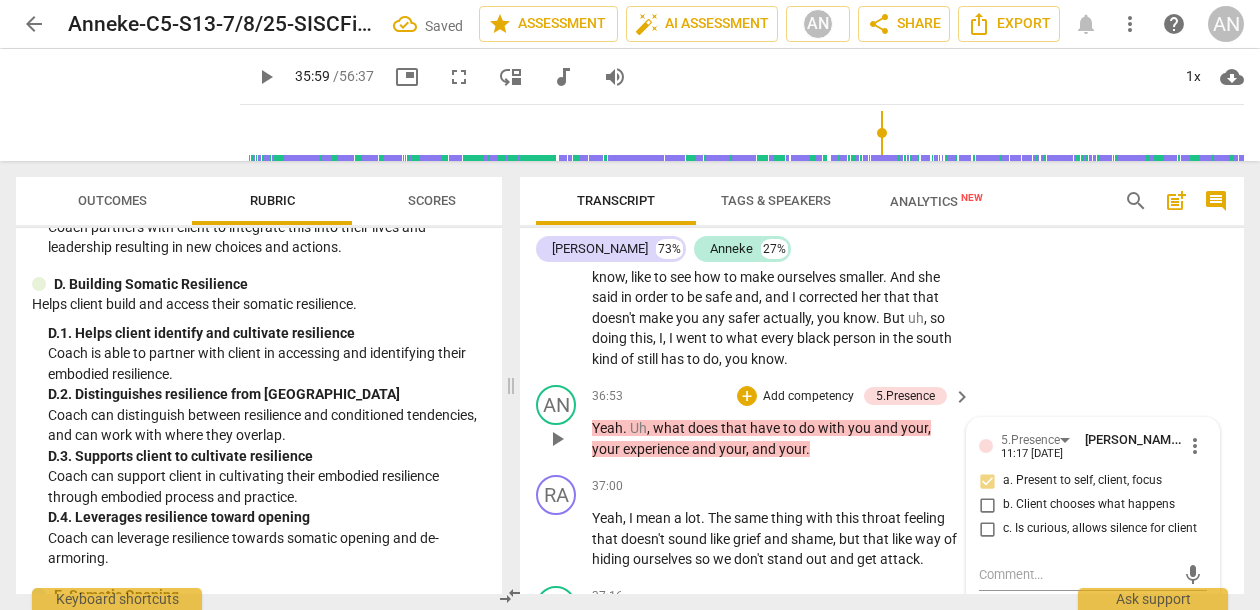 click on "a. Present to self, client, focus" at bounding box center (987, 481) 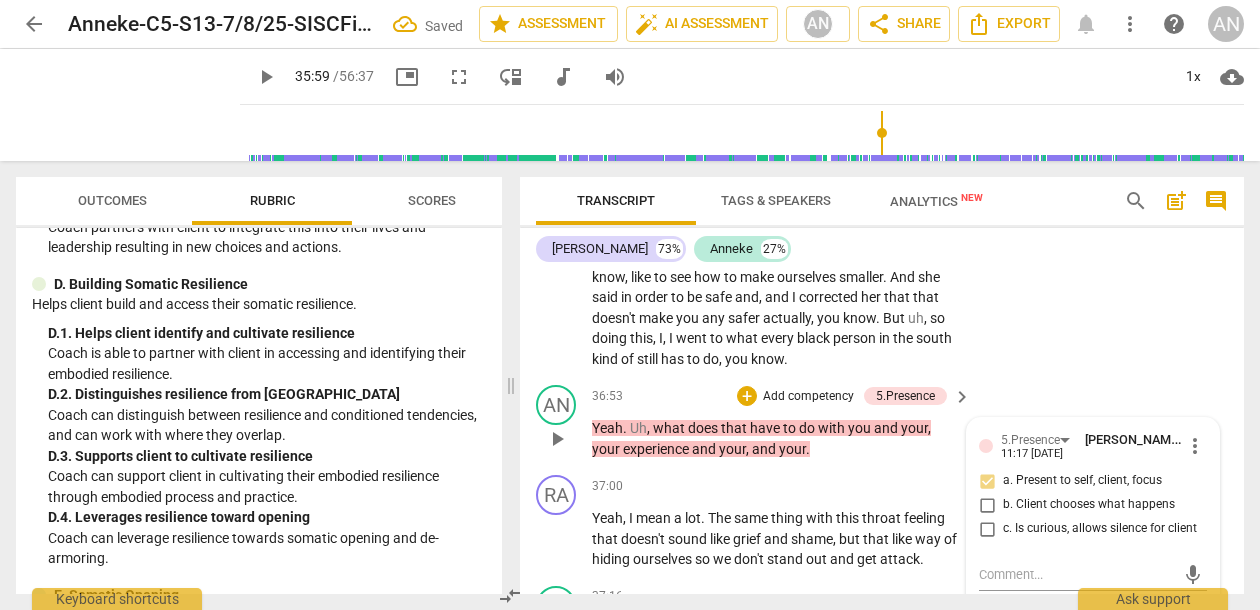checkbox on "true" 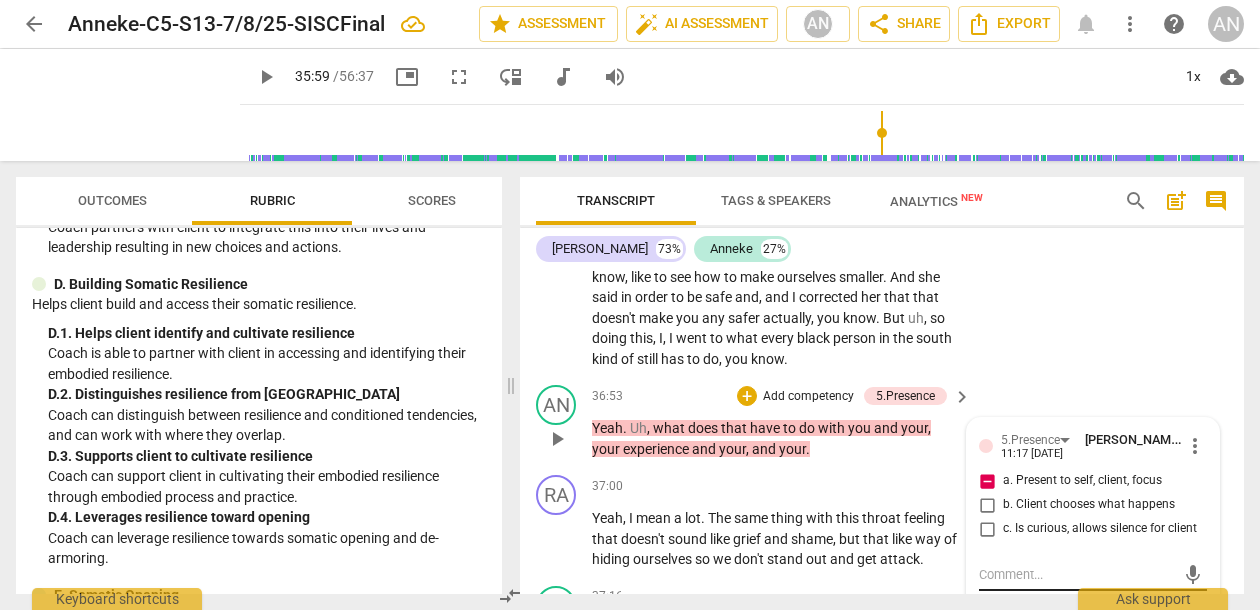 click at bounding box center [1077, 574] 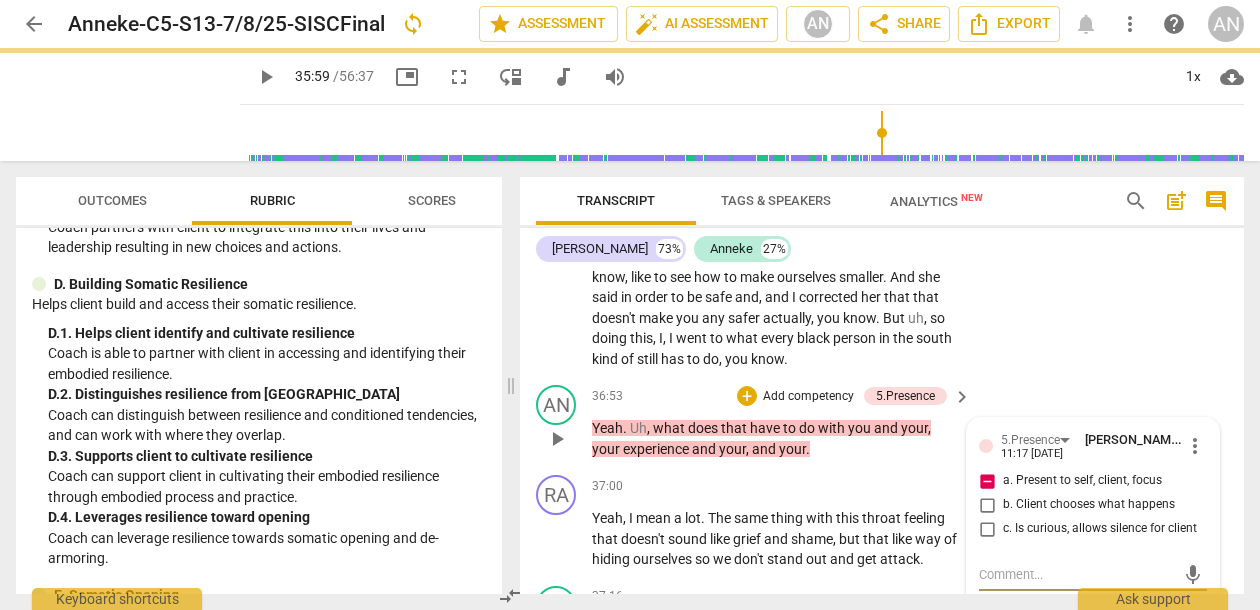 type on "A" 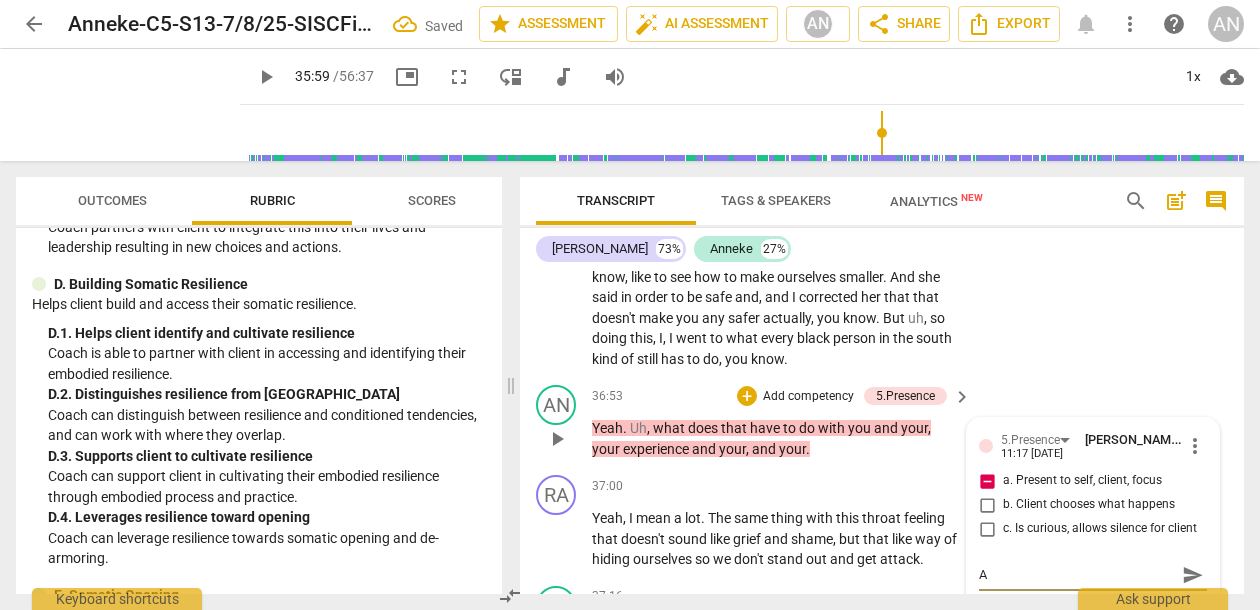 type on "Ar" 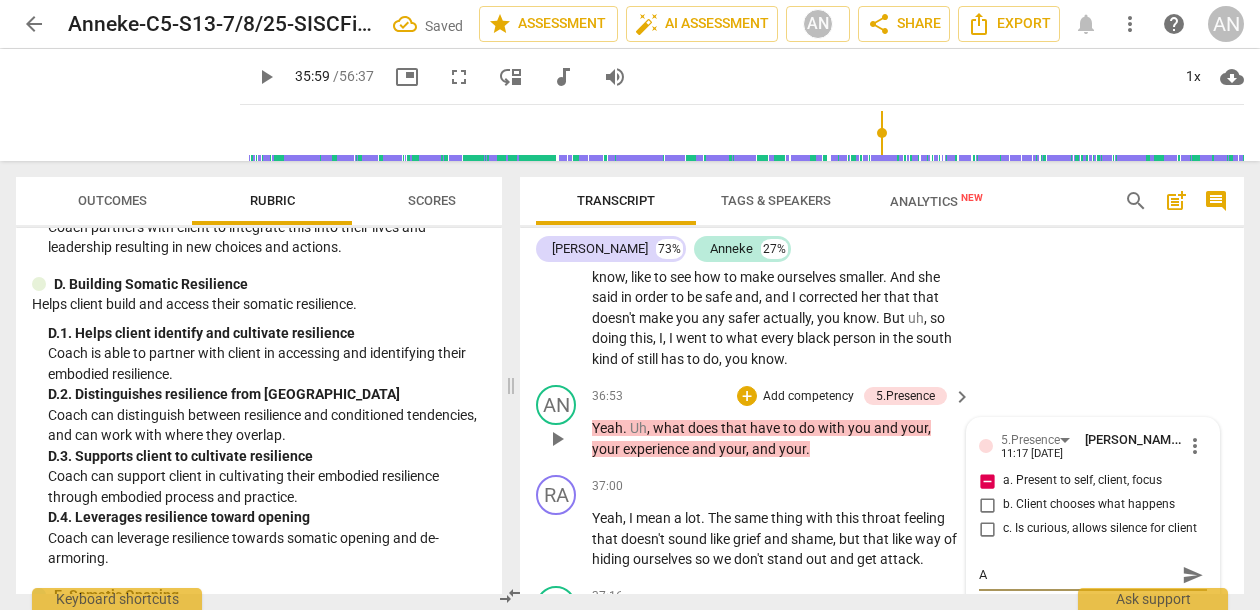 type on "Ar" 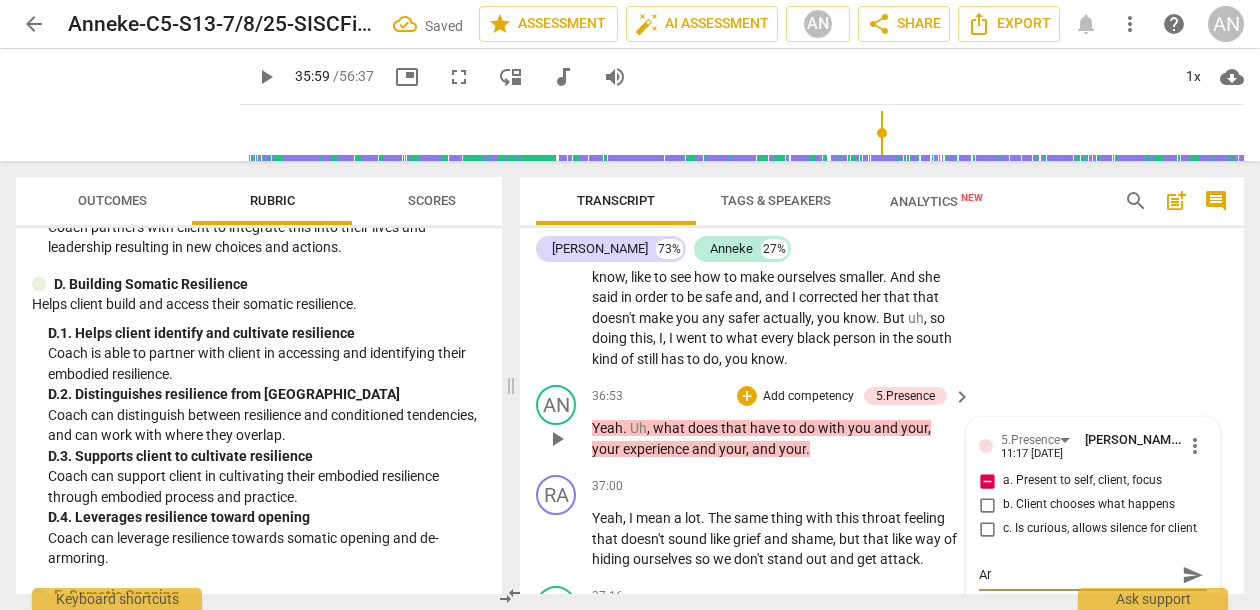 type on "Arr" 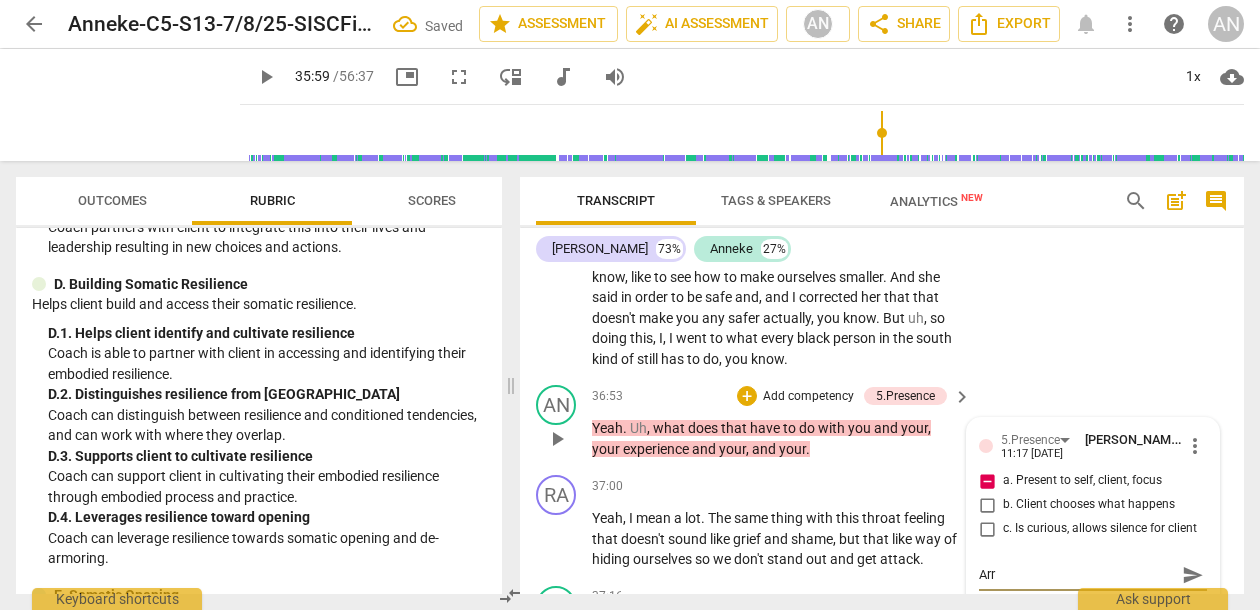 type on "Arro" 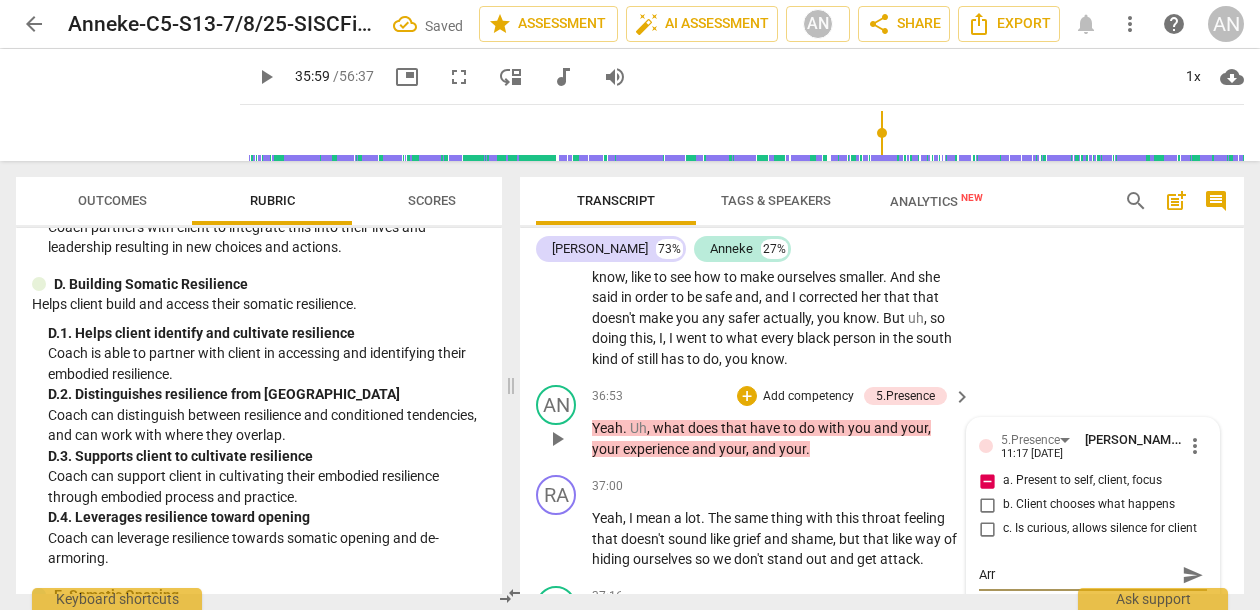 type on "Arro" 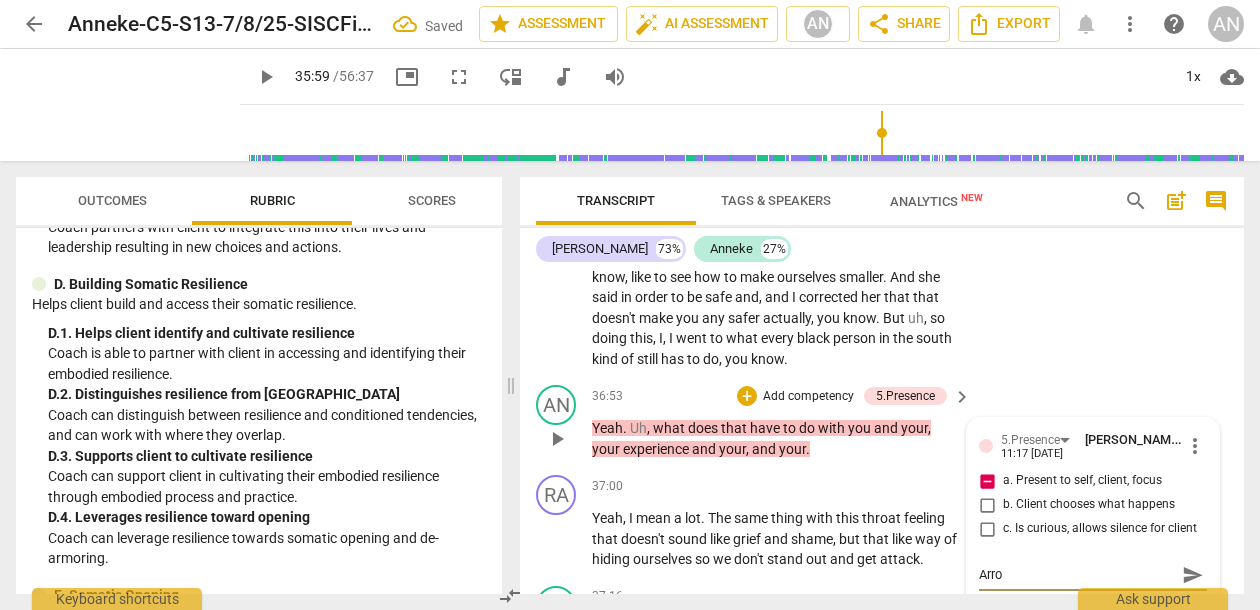 type on "Arrow" 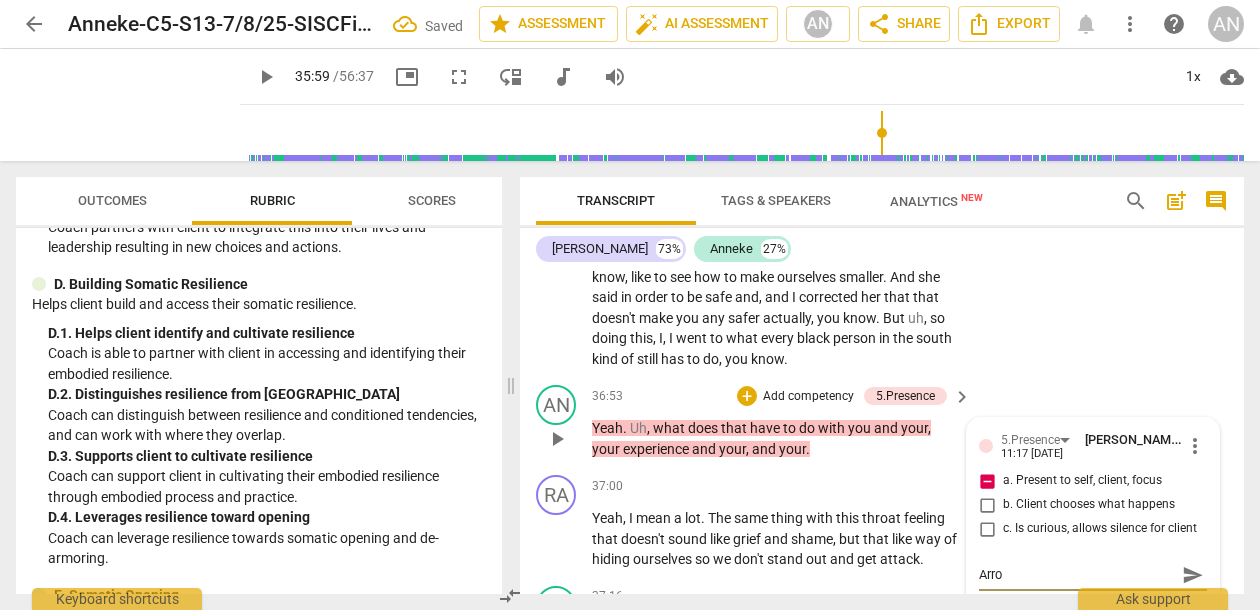type on "Arrow" 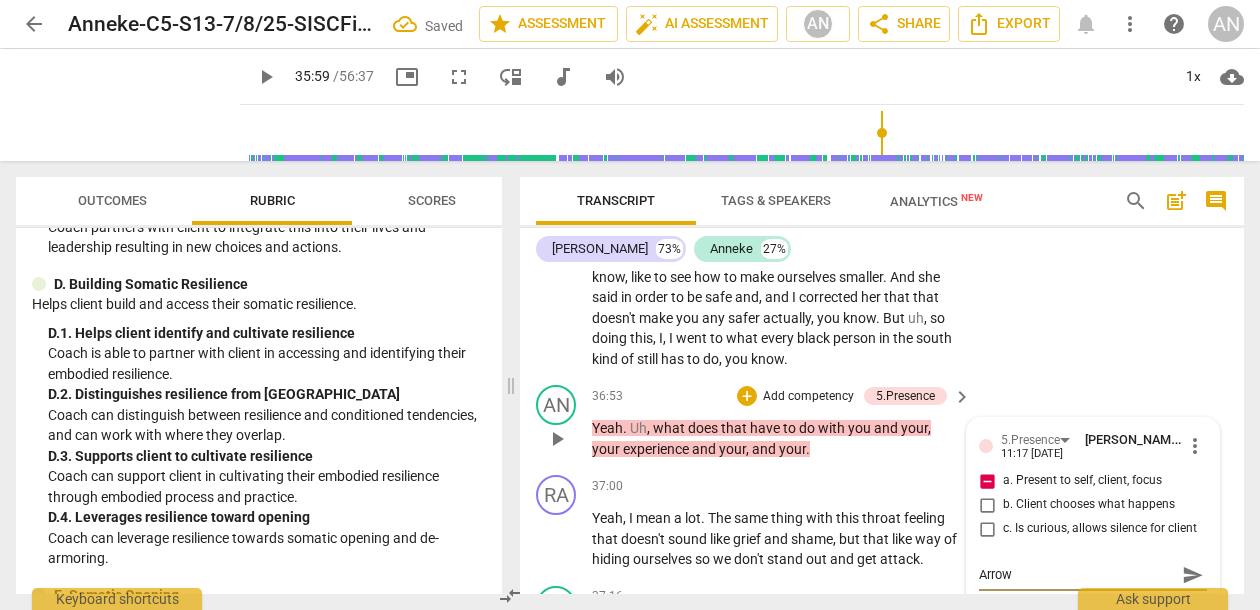 type on "Arrow" 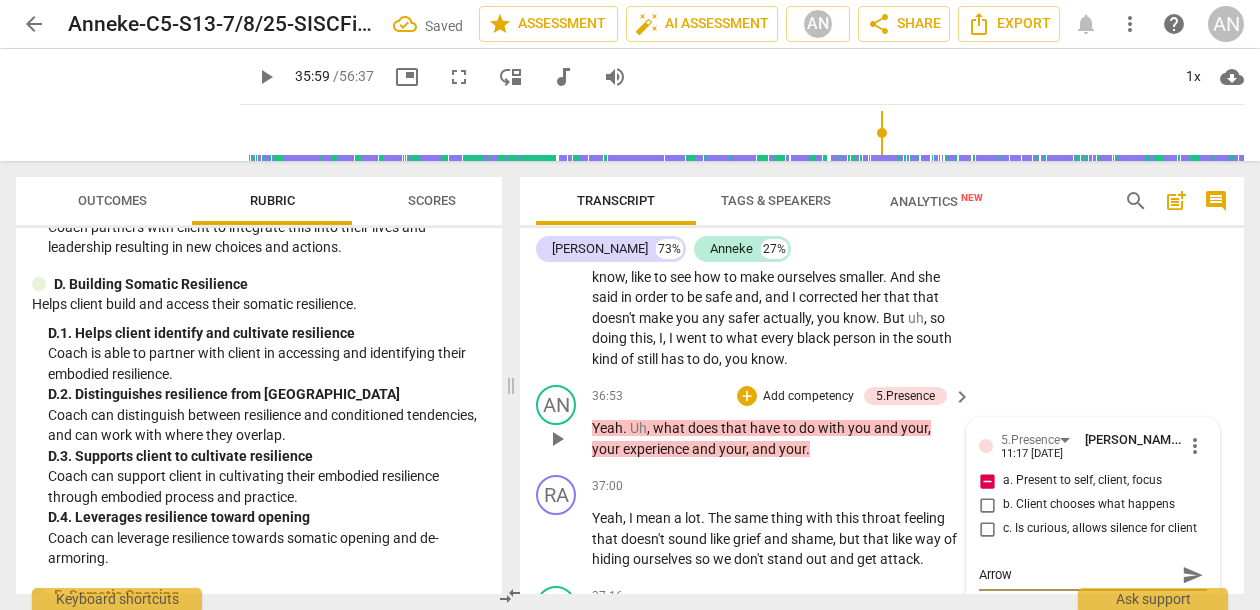 type on "Arrow b" 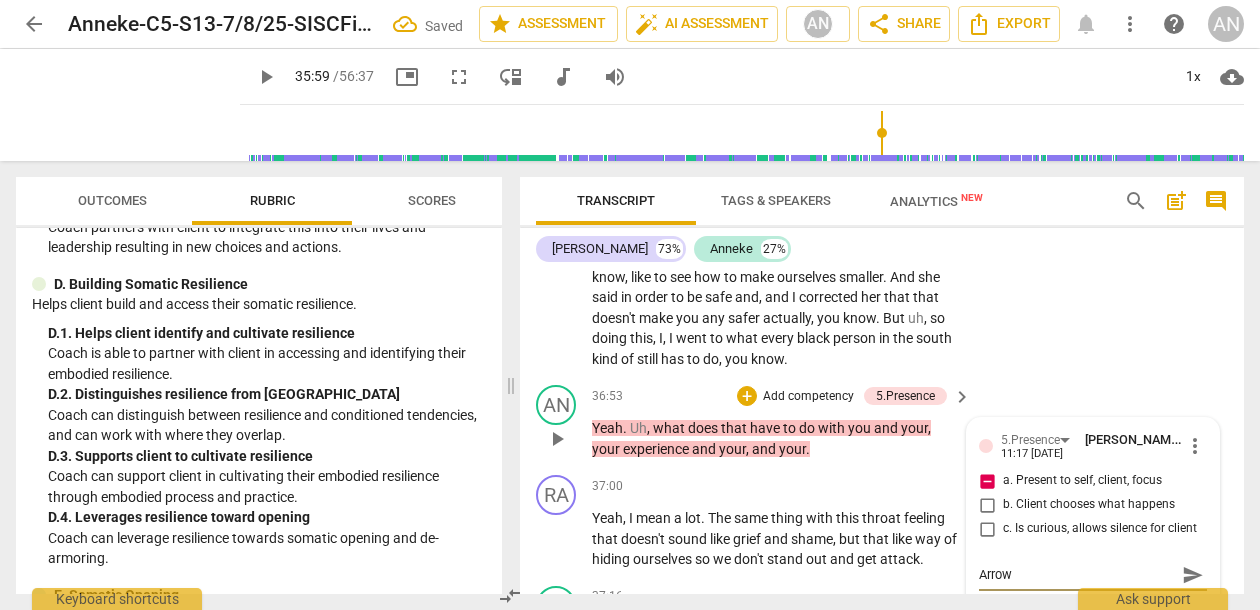 type on "Arrow b" 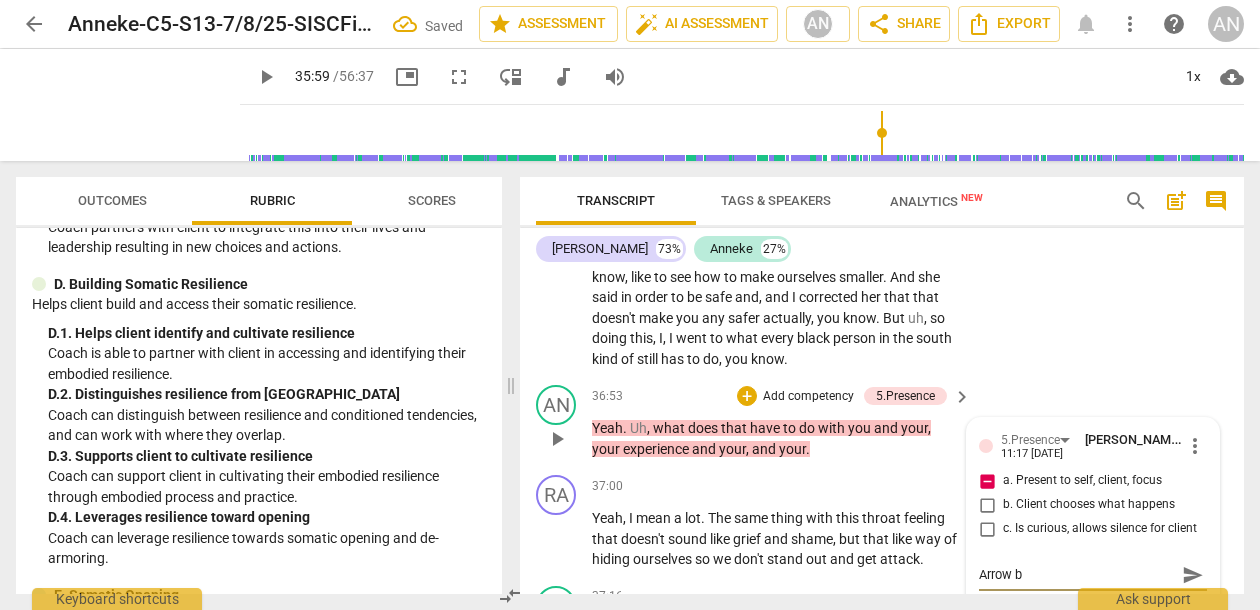 type on "Arrow bu" 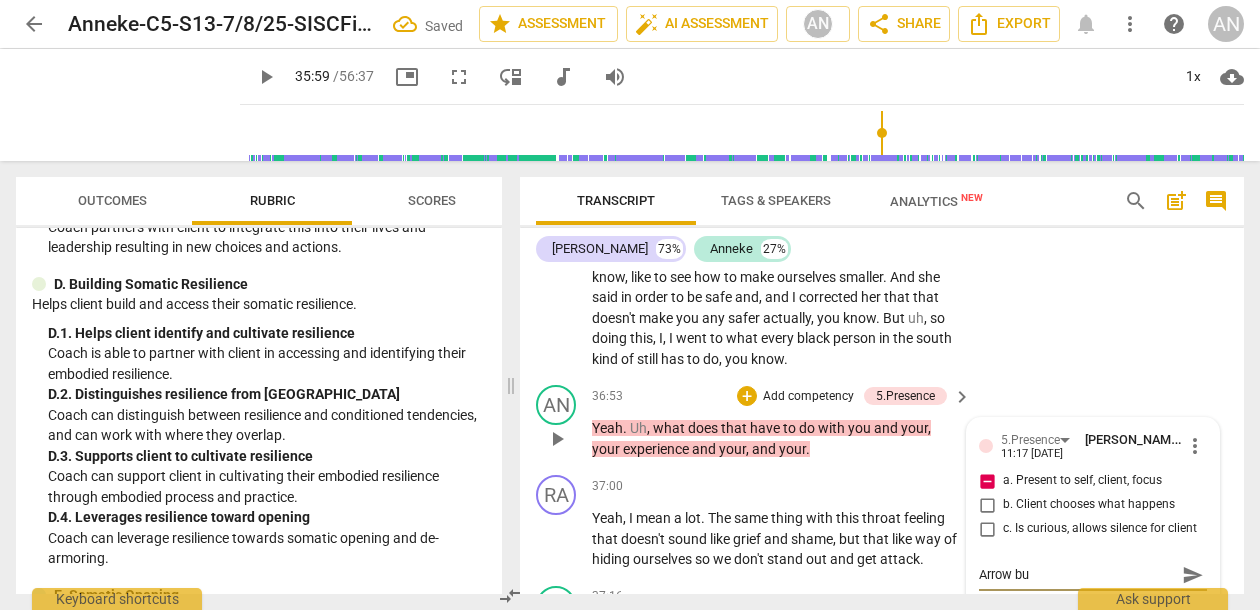 type on "Arrow but" 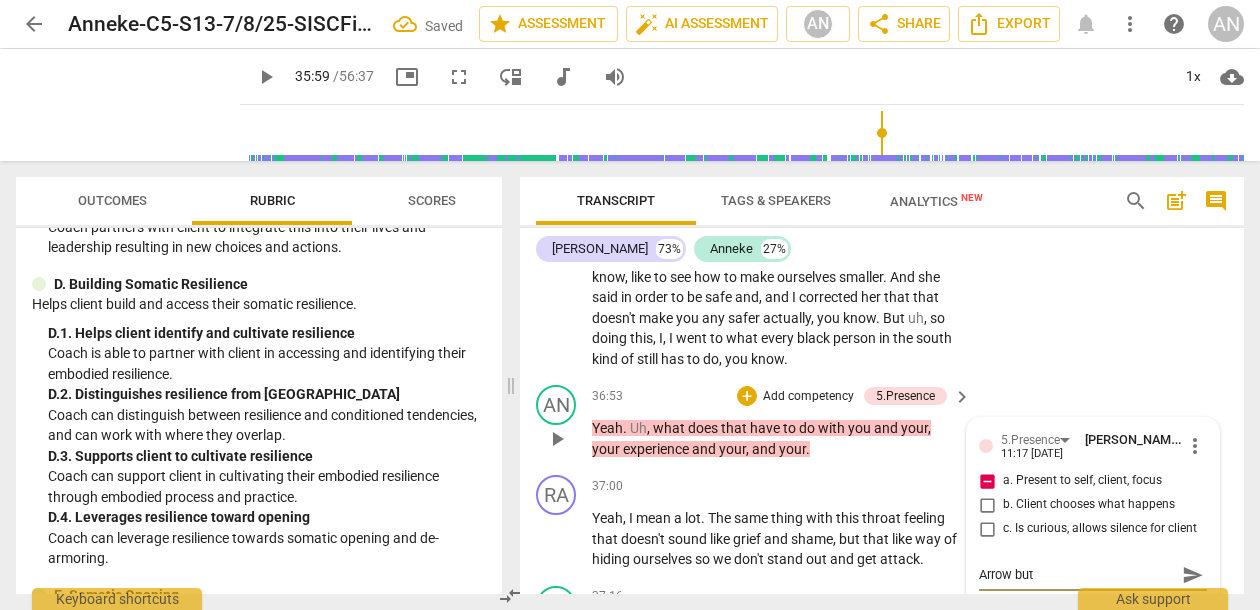 type on "Arrow but" 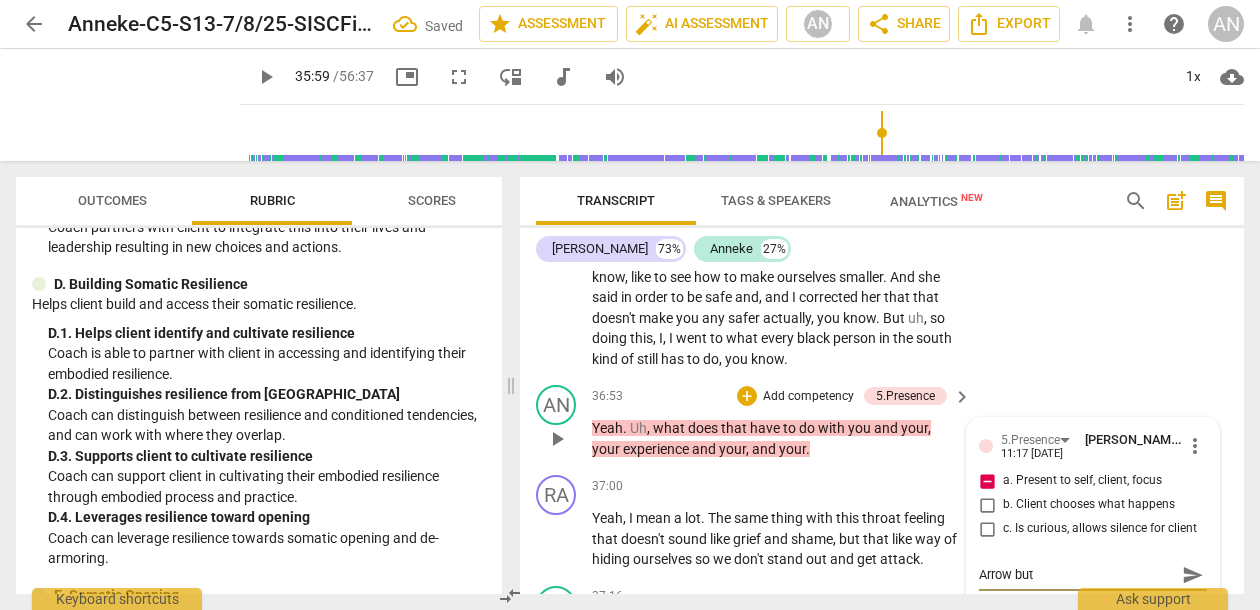 type on "Arrow but m" 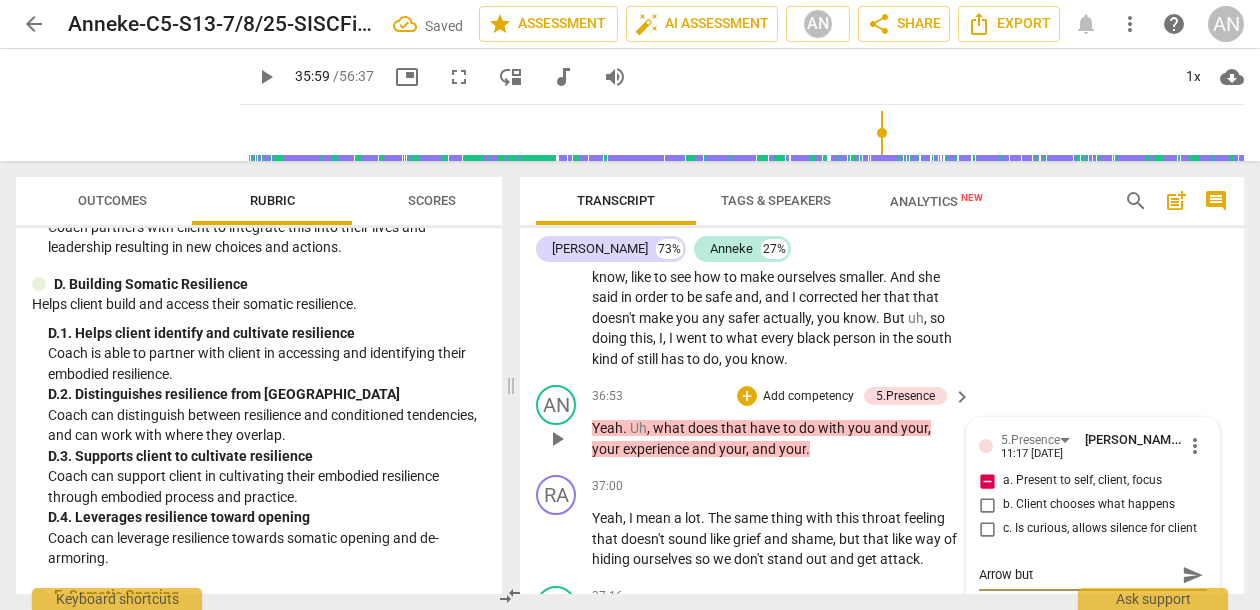 type on "Arrow but m" 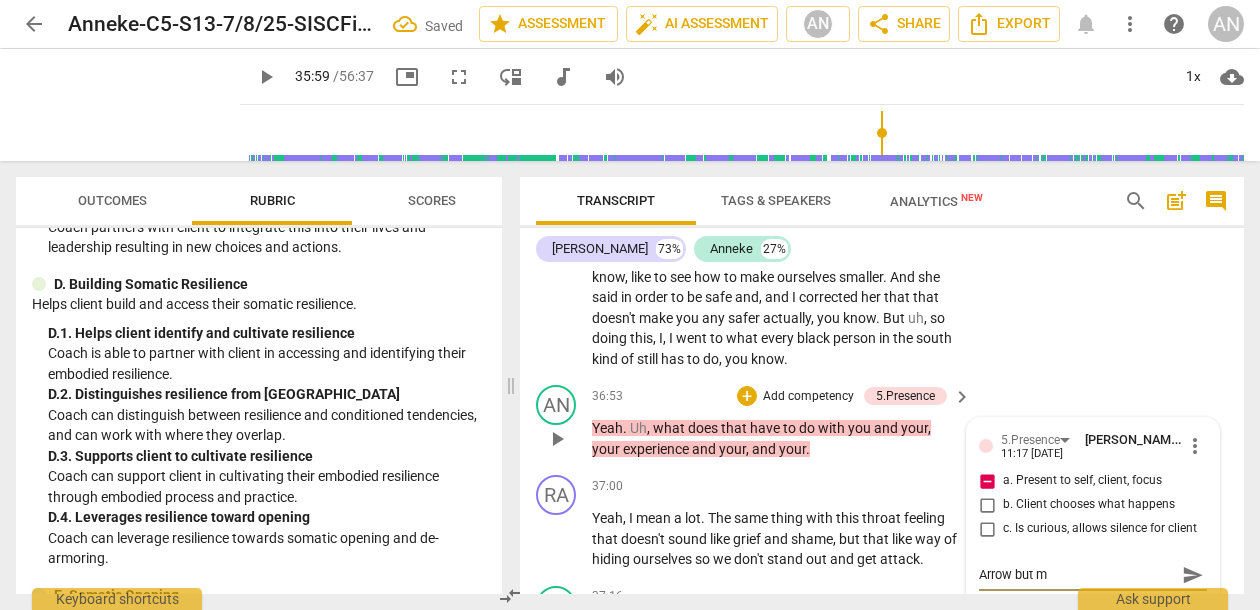 type on "Arrow but ma" 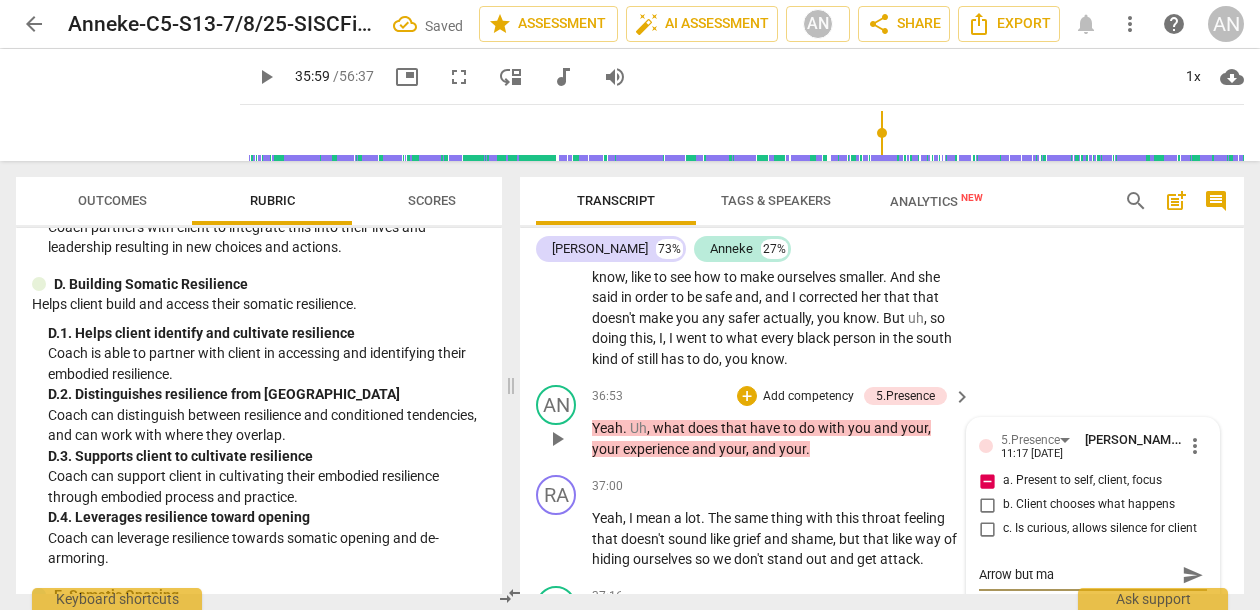 type on "Arrow but may" 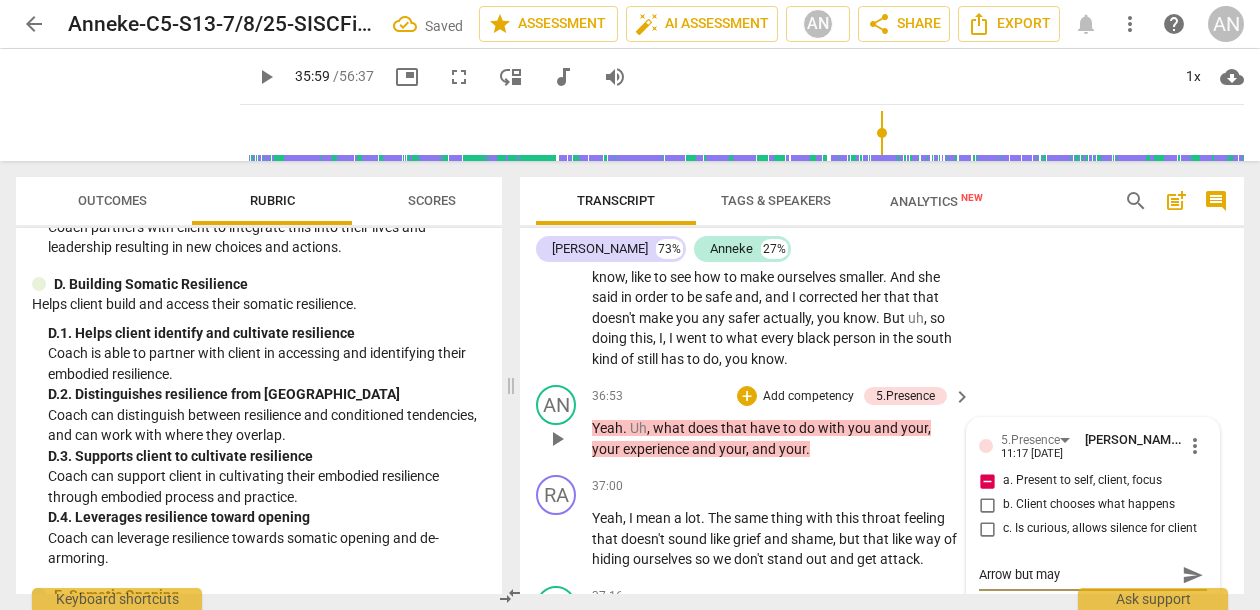 type on "Arrow but mayb" 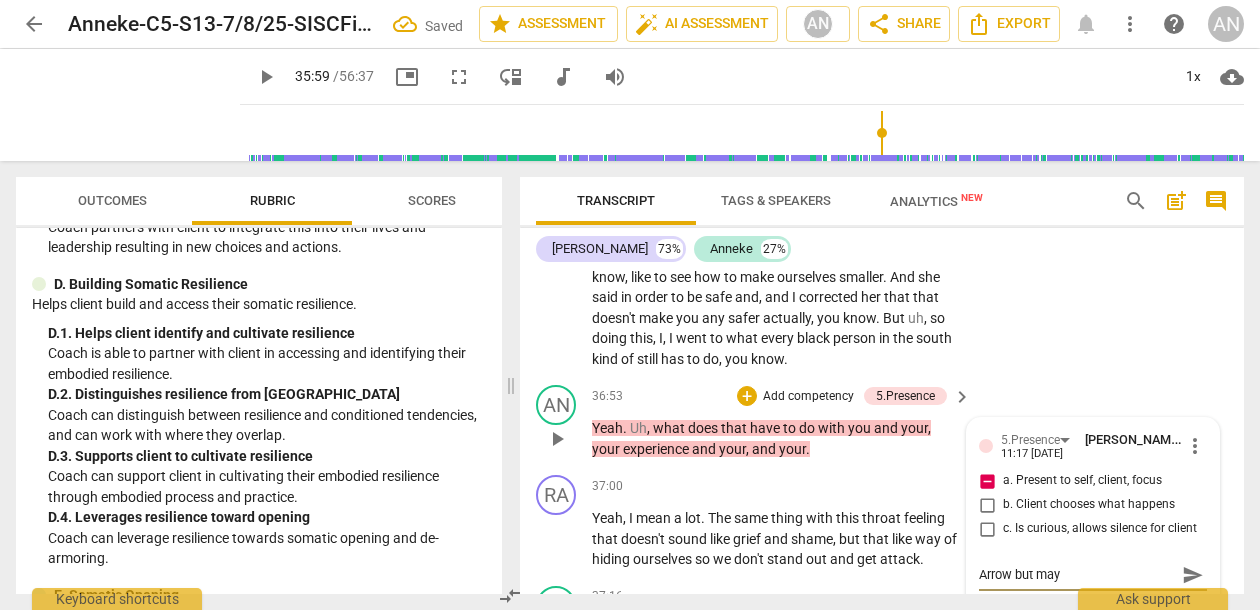 type on "Arrow but mayb" 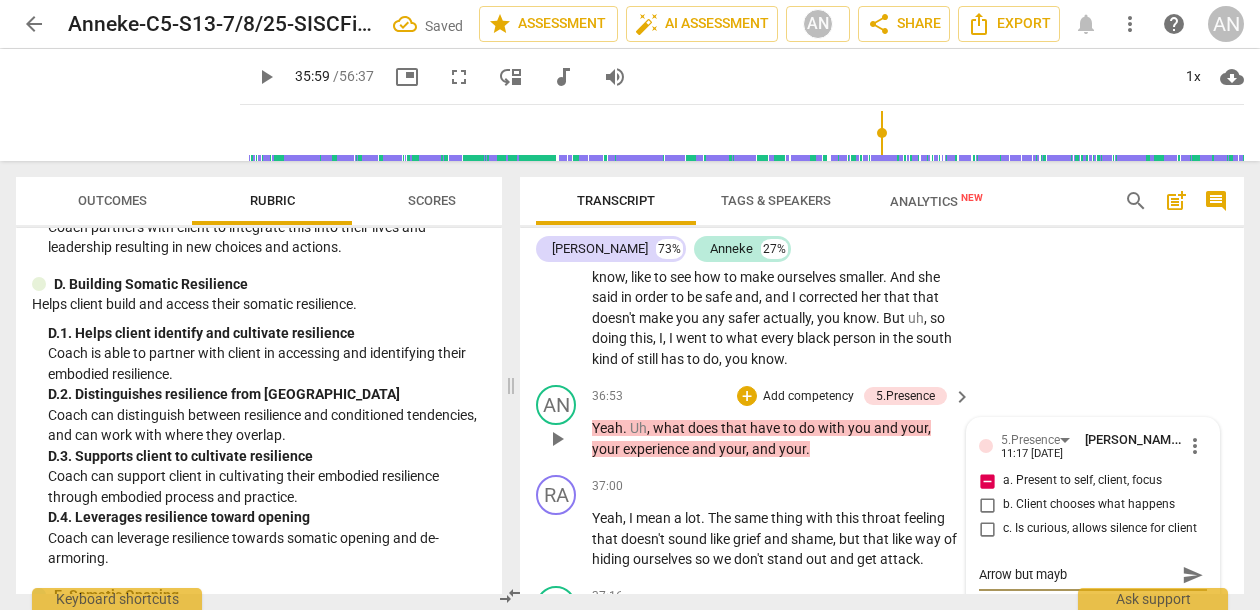 type on "Arrow but maybe" 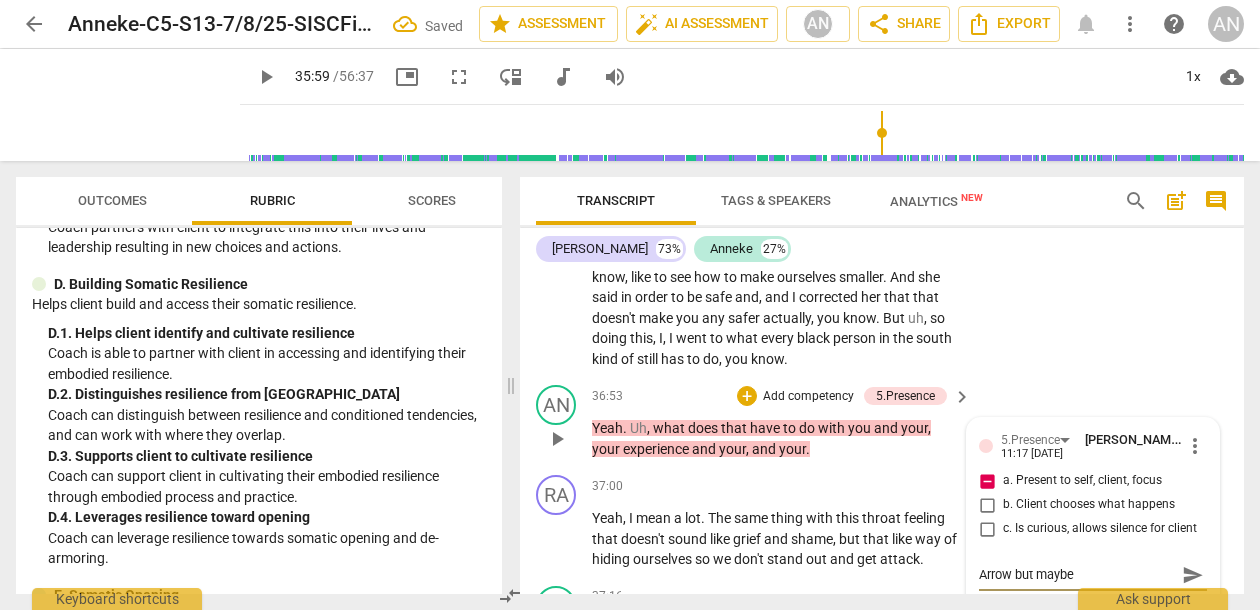 type on "Arrow but maybe" 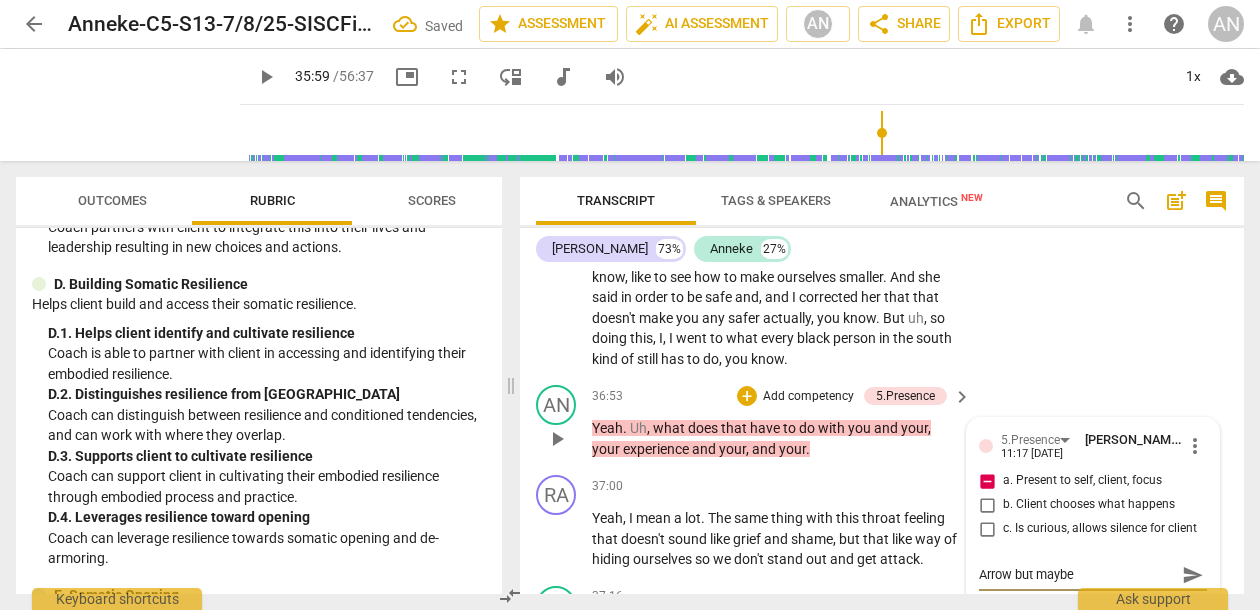 type on "Arrow but maybe" 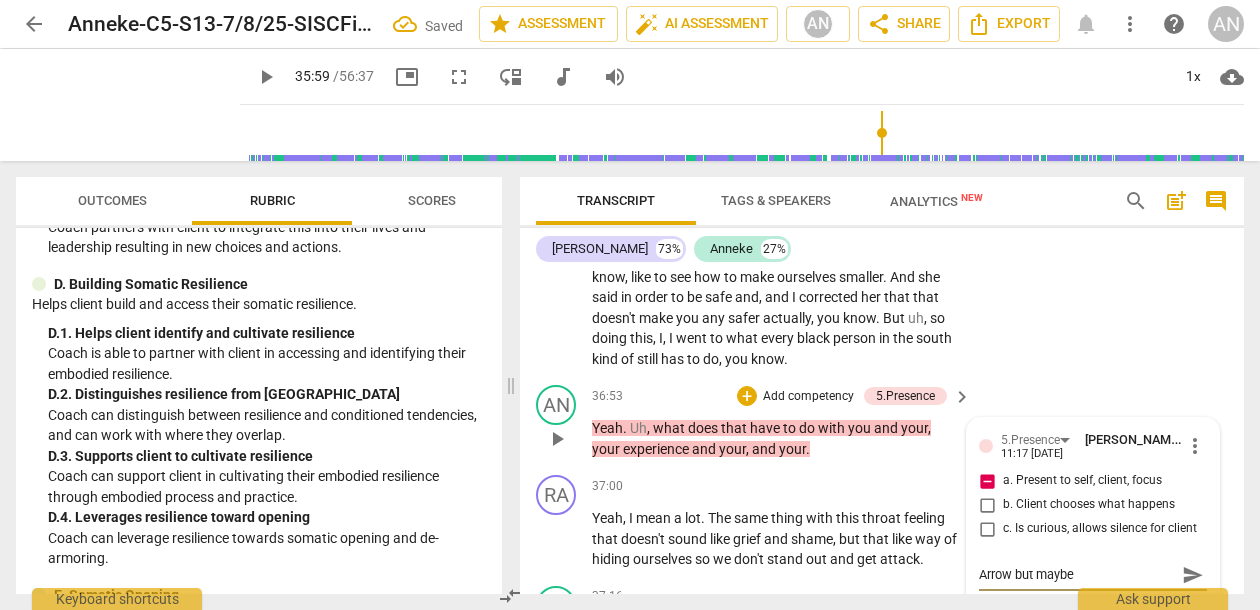 type on "Arrow but maybe t" 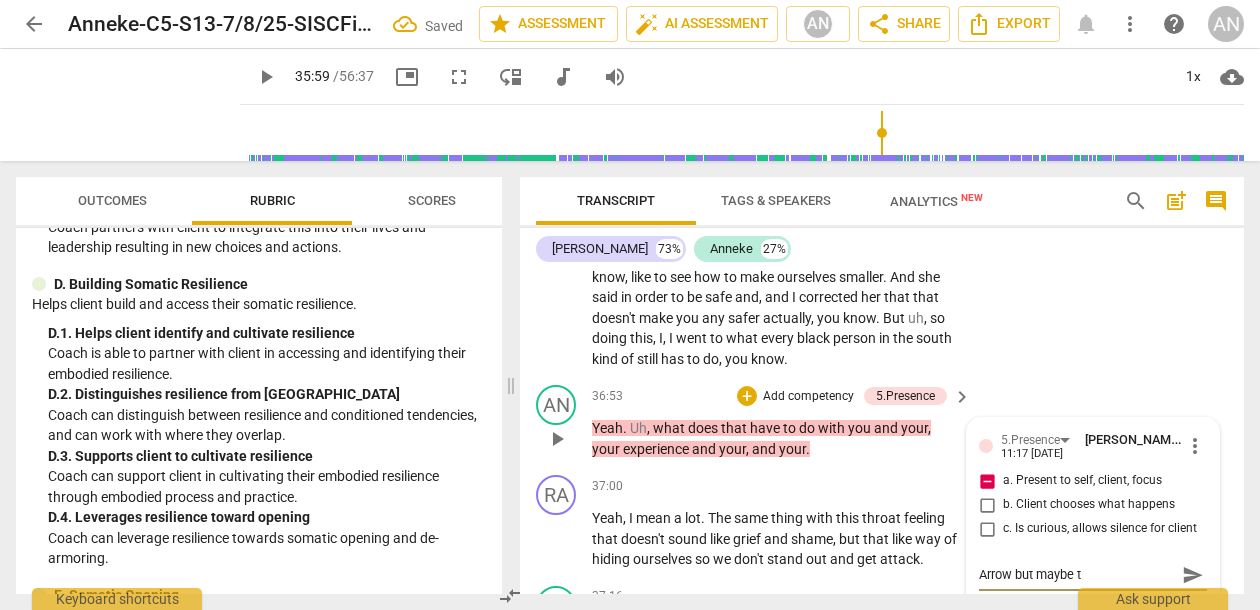 type on "Arrow but maybe to" 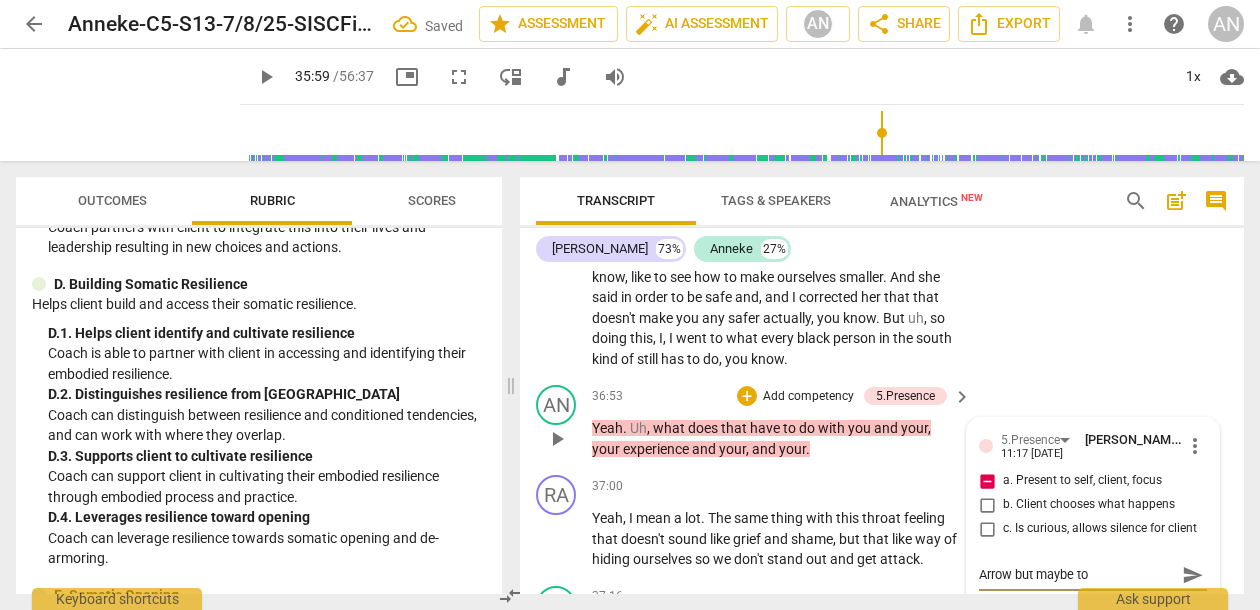 type on "Arrow but maybe too" 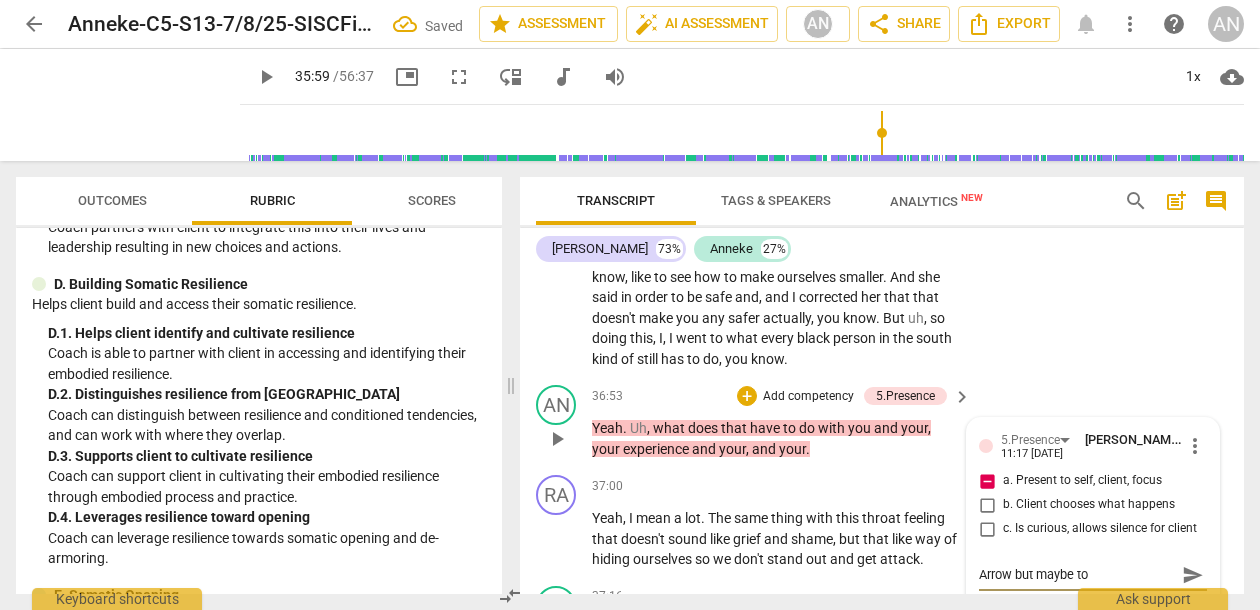 type on "Arrow but maybe too" 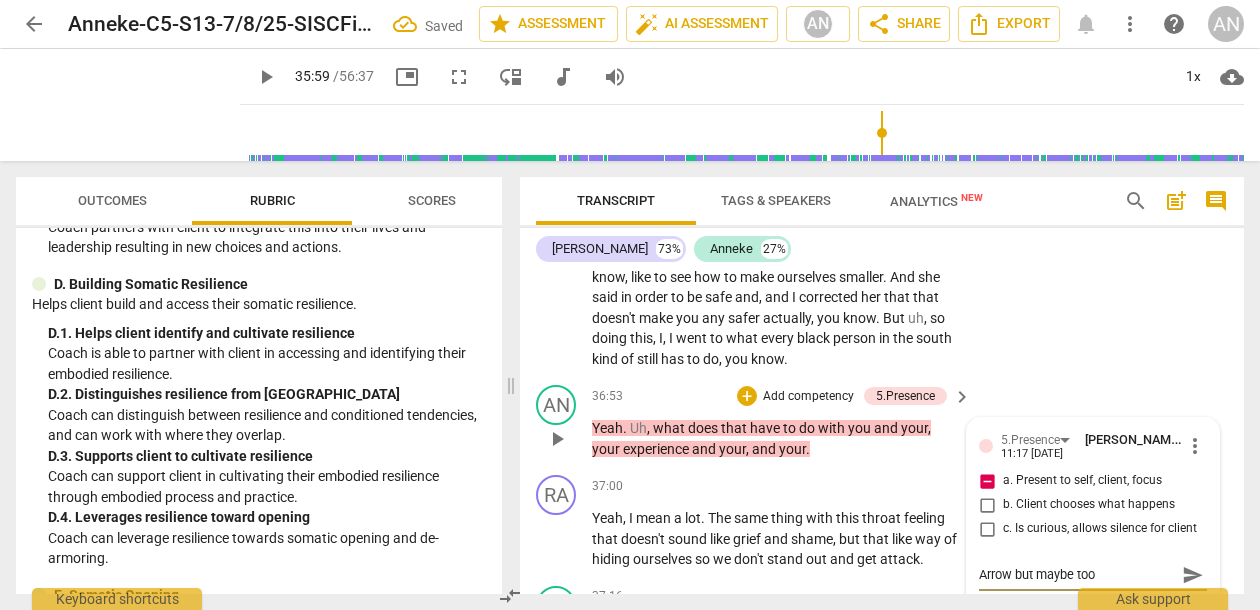 type on "Arrow but maybe too" 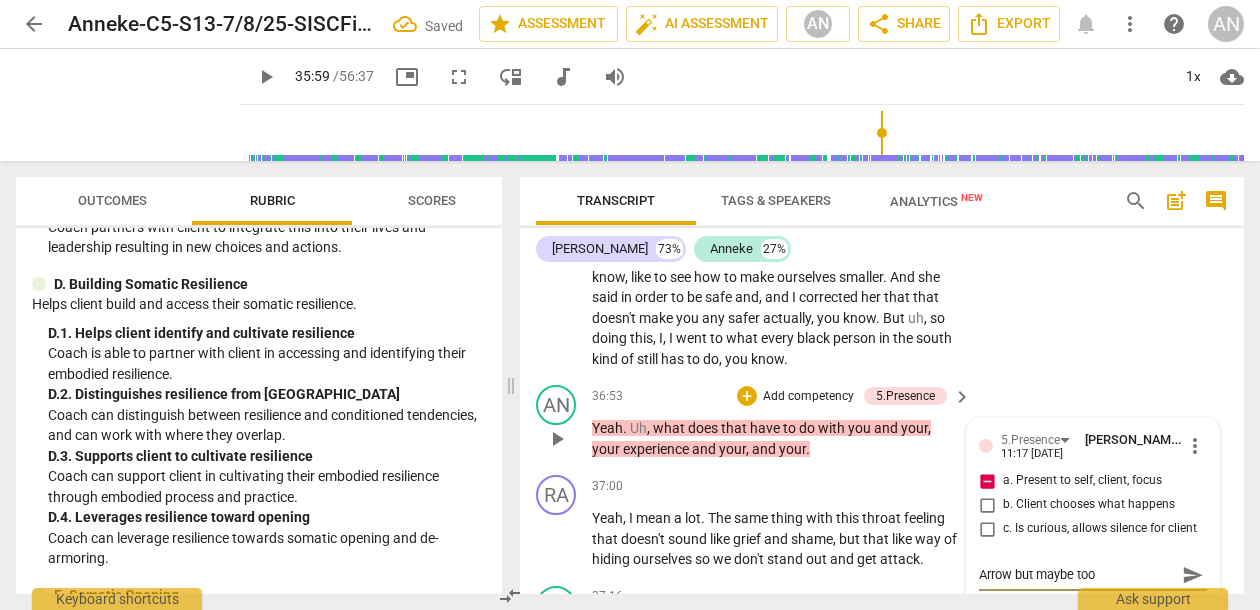 type on "Arrow but maybe too" 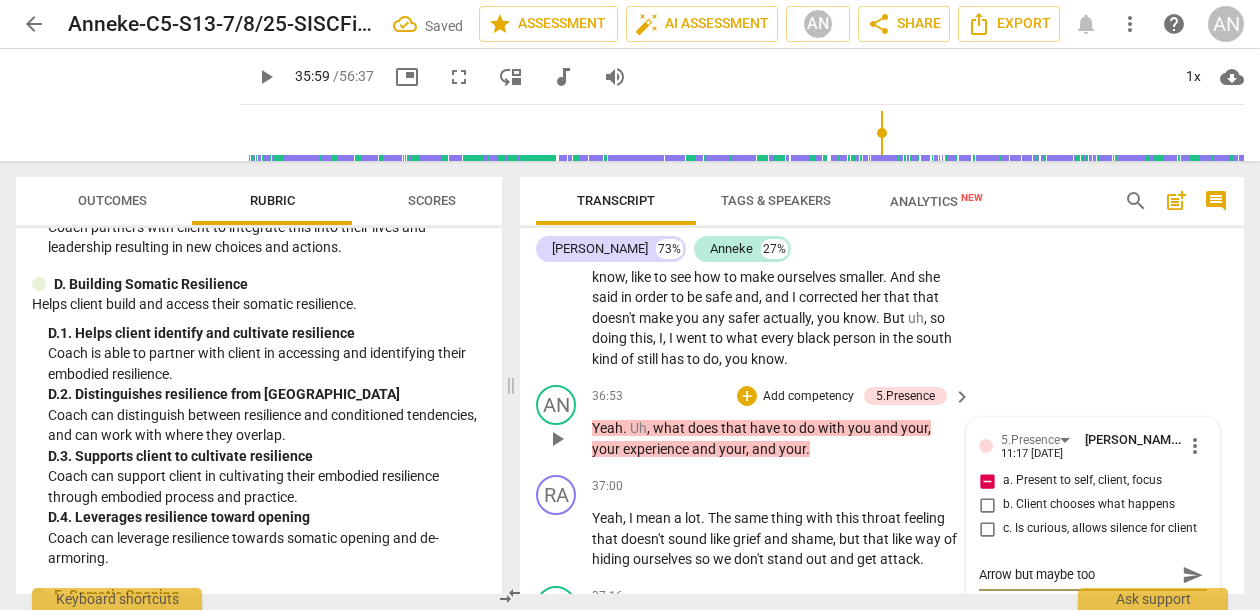 type on "Arrow but maybe too l" 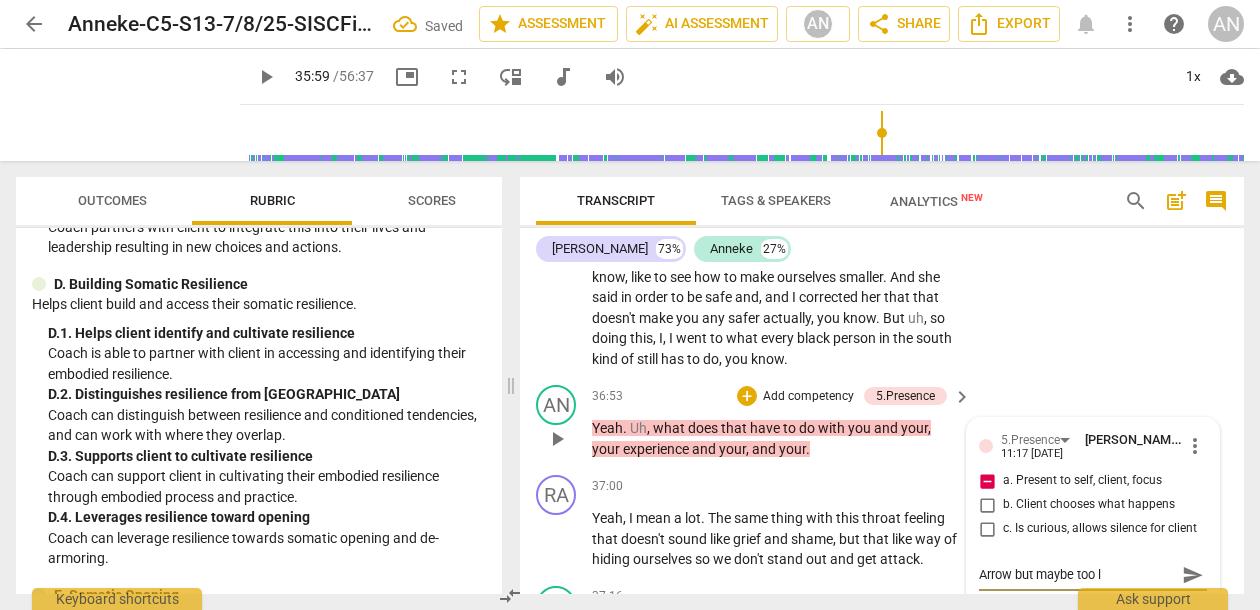type on "Arrow but maybe too li" 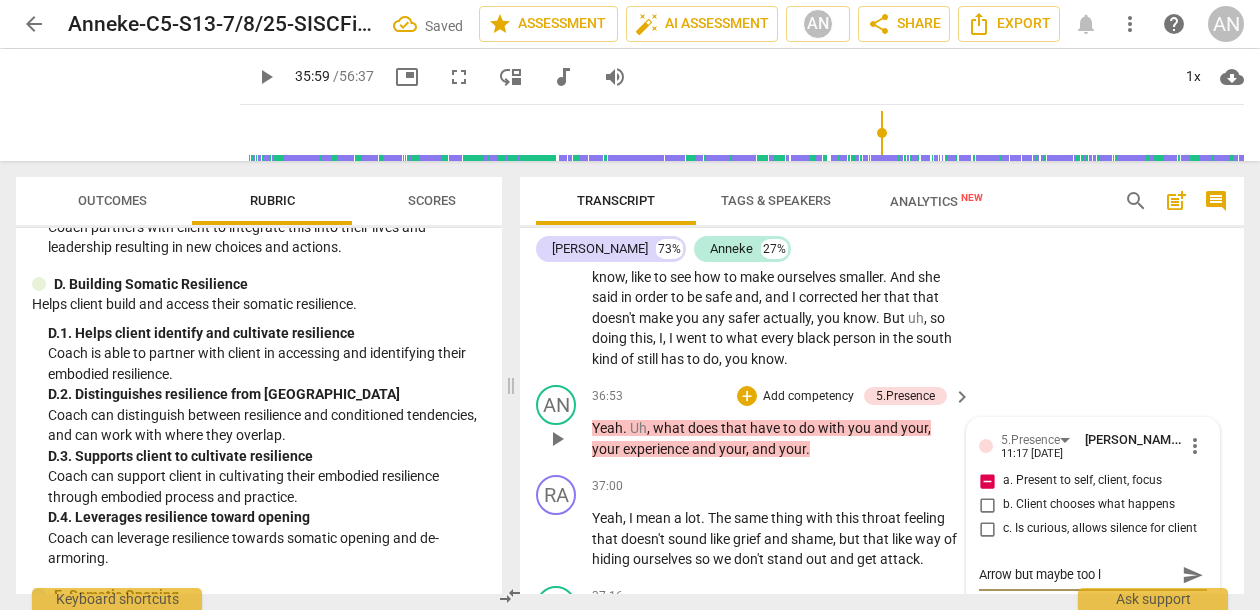 type on "Arrow but maybe too li" 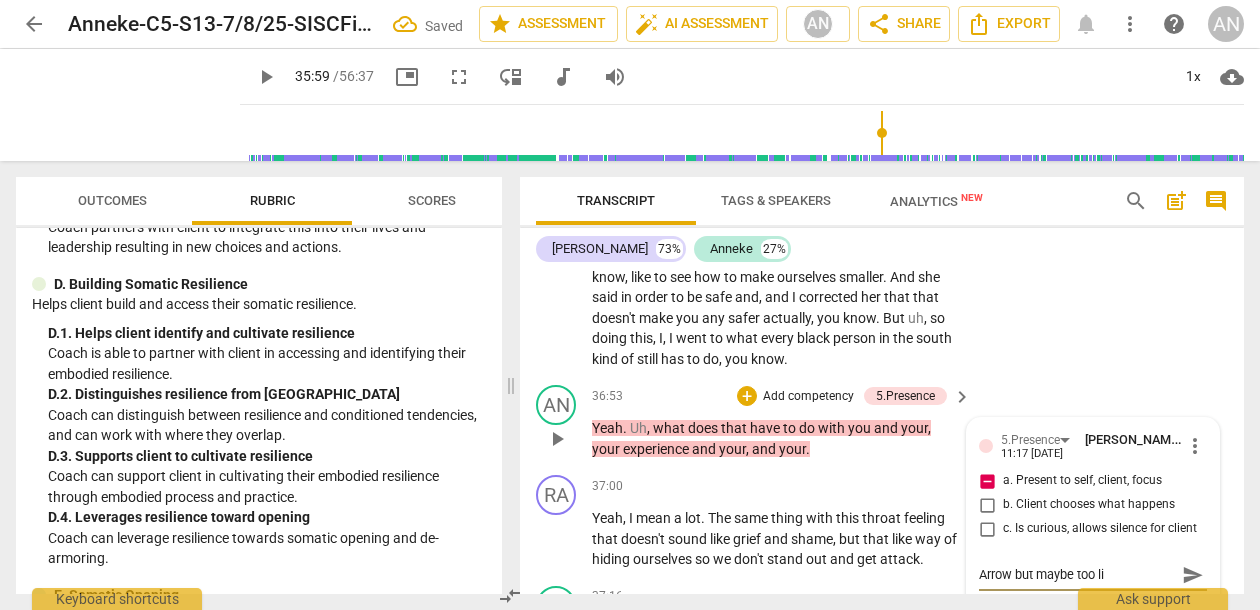type on "Arrow but maybe too lit" 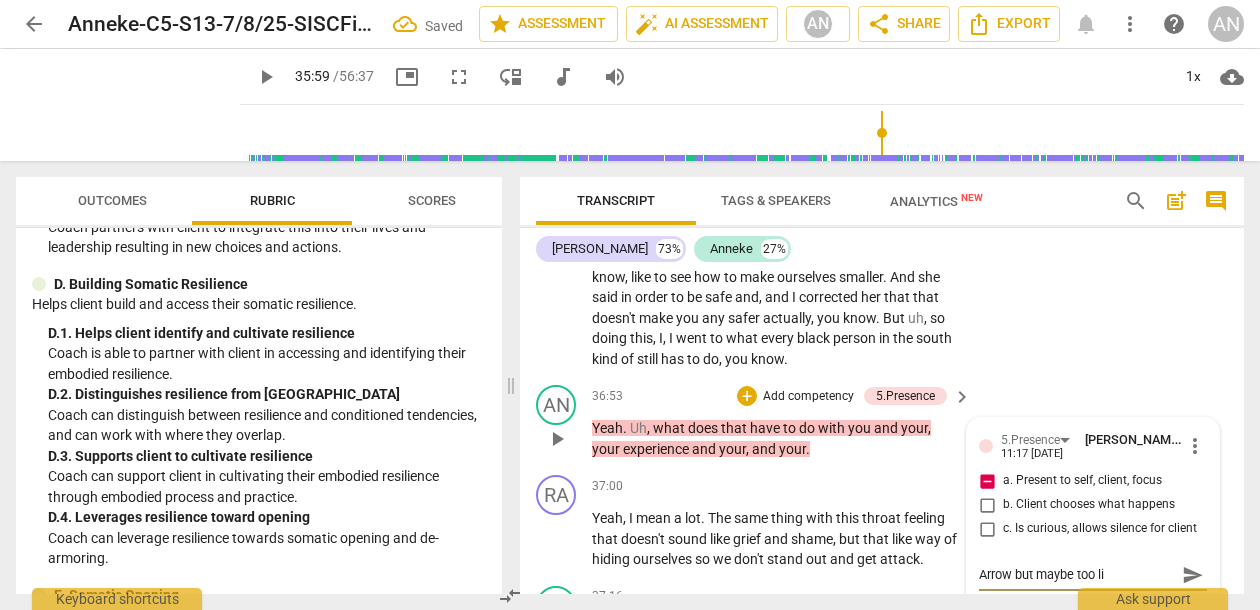 type on "Arrow but maybe too lit" 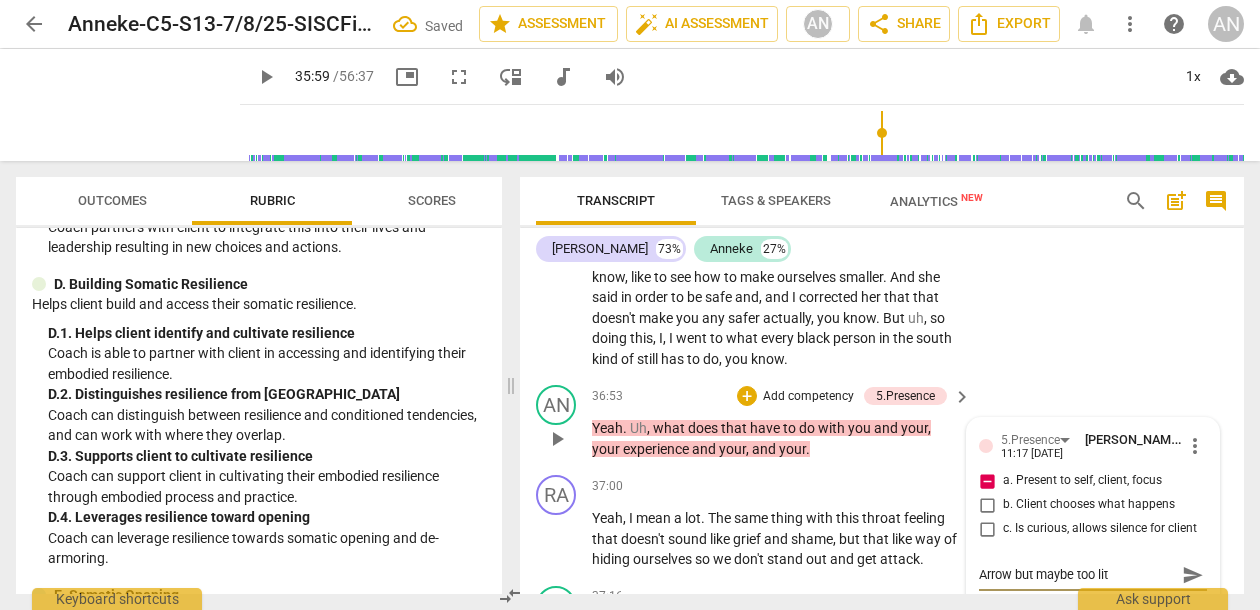 type on "Arrow but maybe too litt" 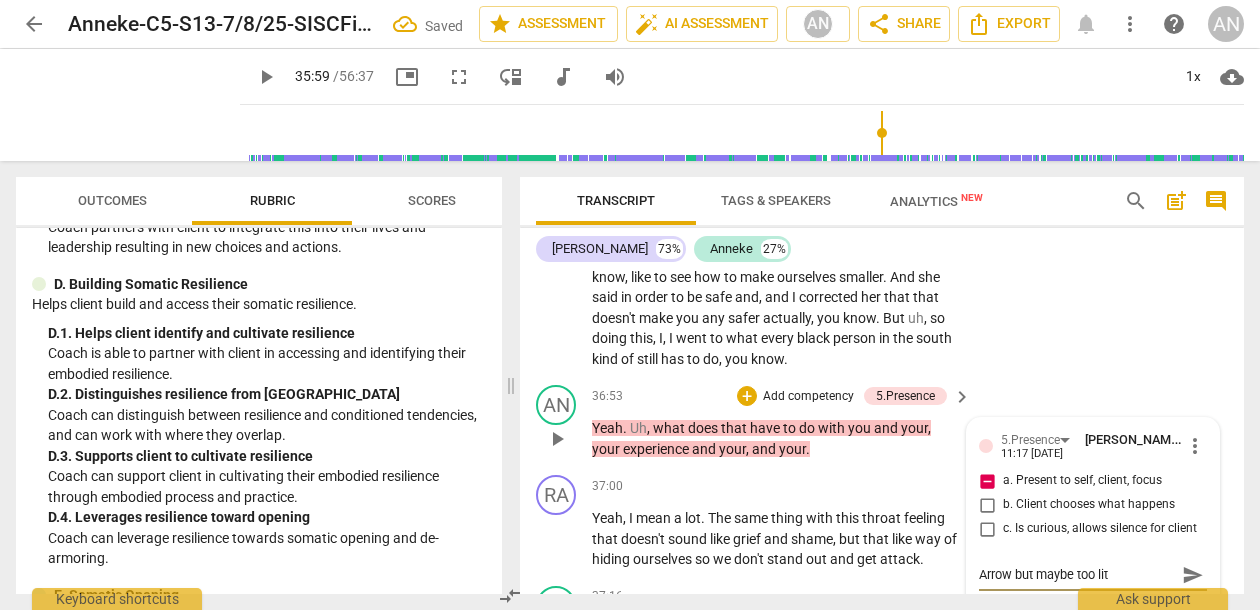 type on "Arrow but maybe too litt" 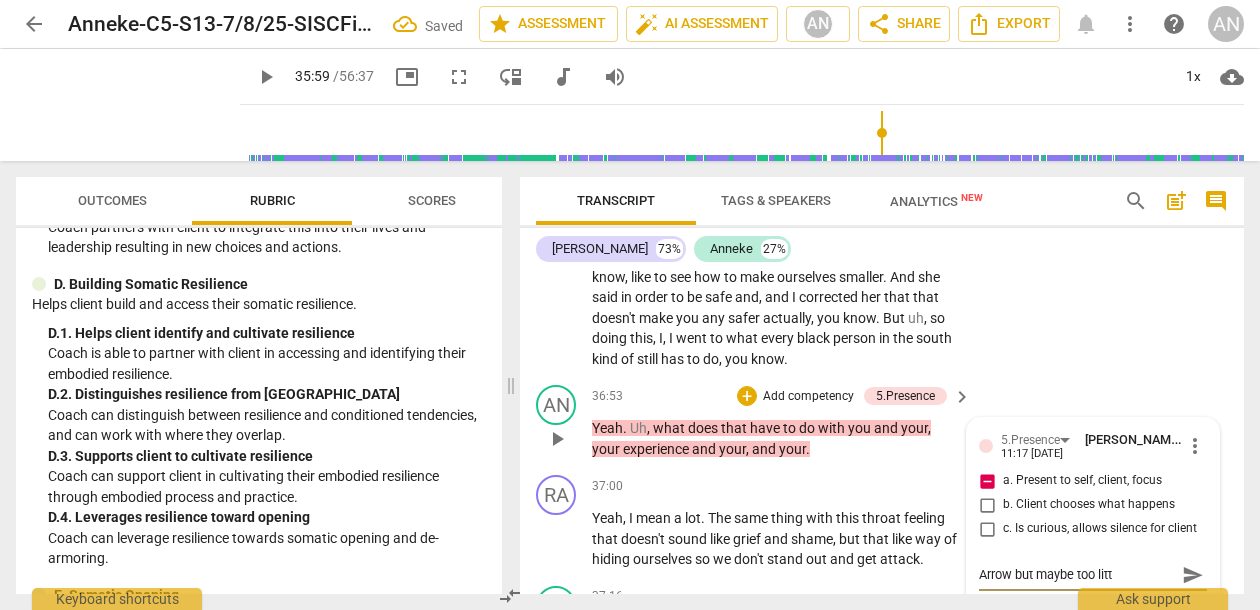 type on "Arrow but maybe too littl" 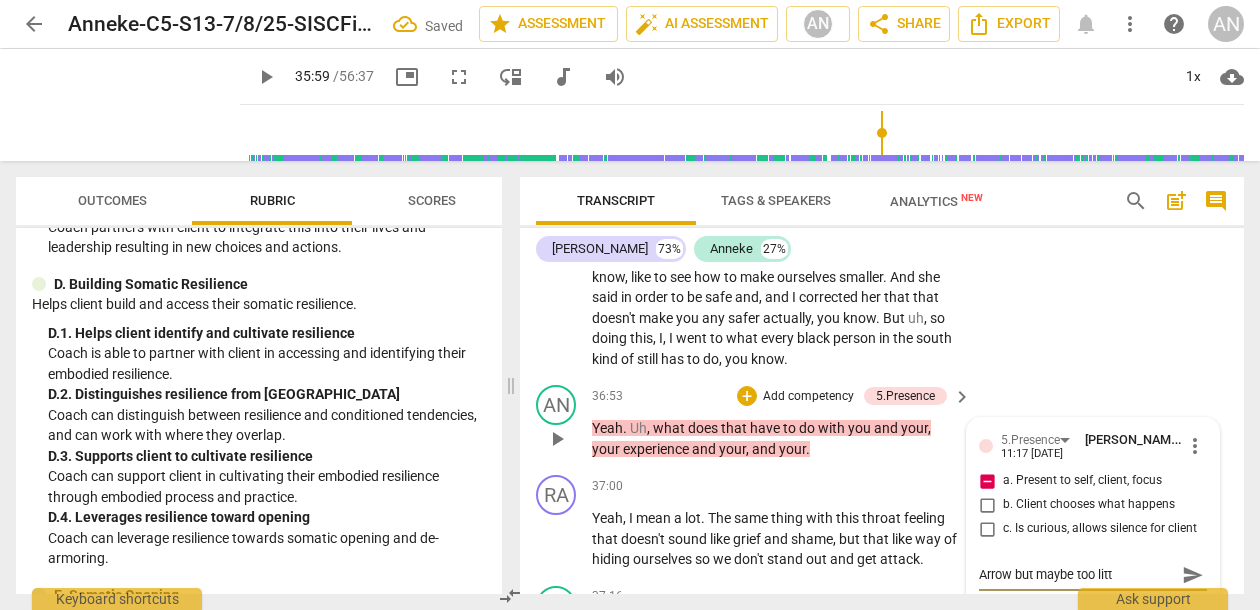 type on "Arrow but maybe too littl" 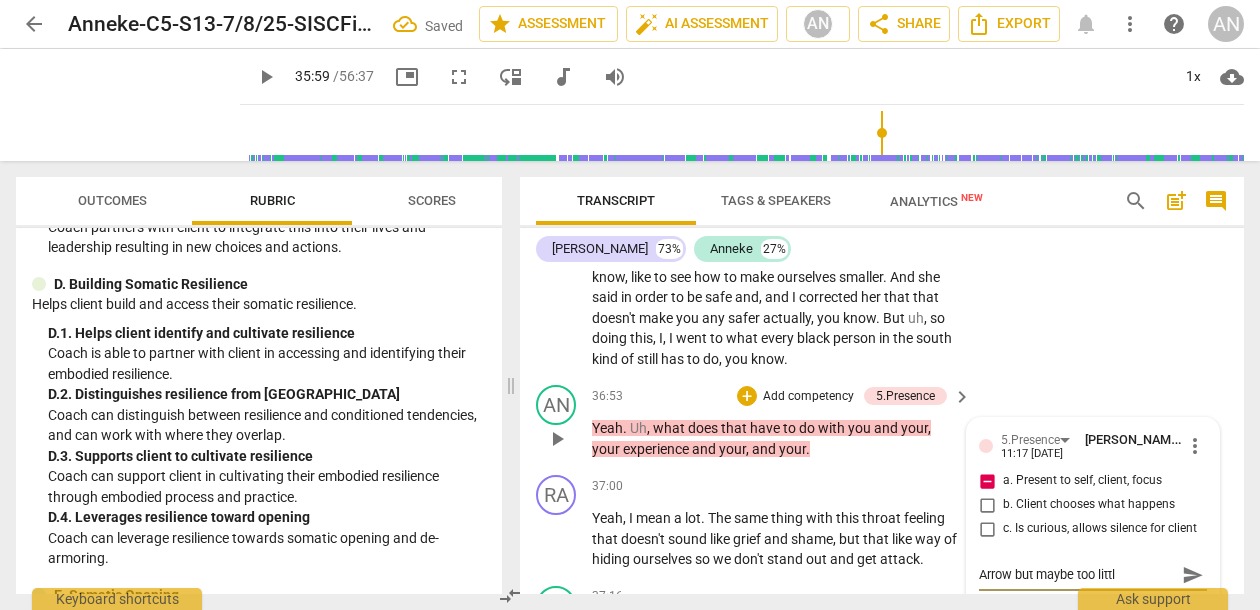 type on "Arrow but maybe too little" 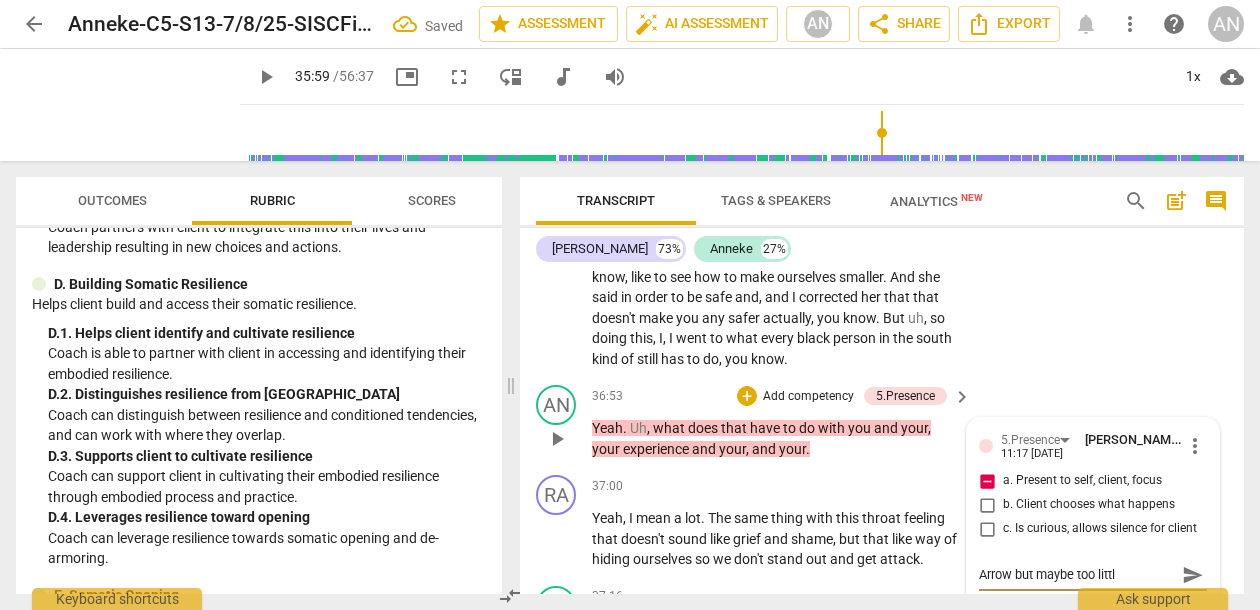 type on "Arrow but maybe too little" 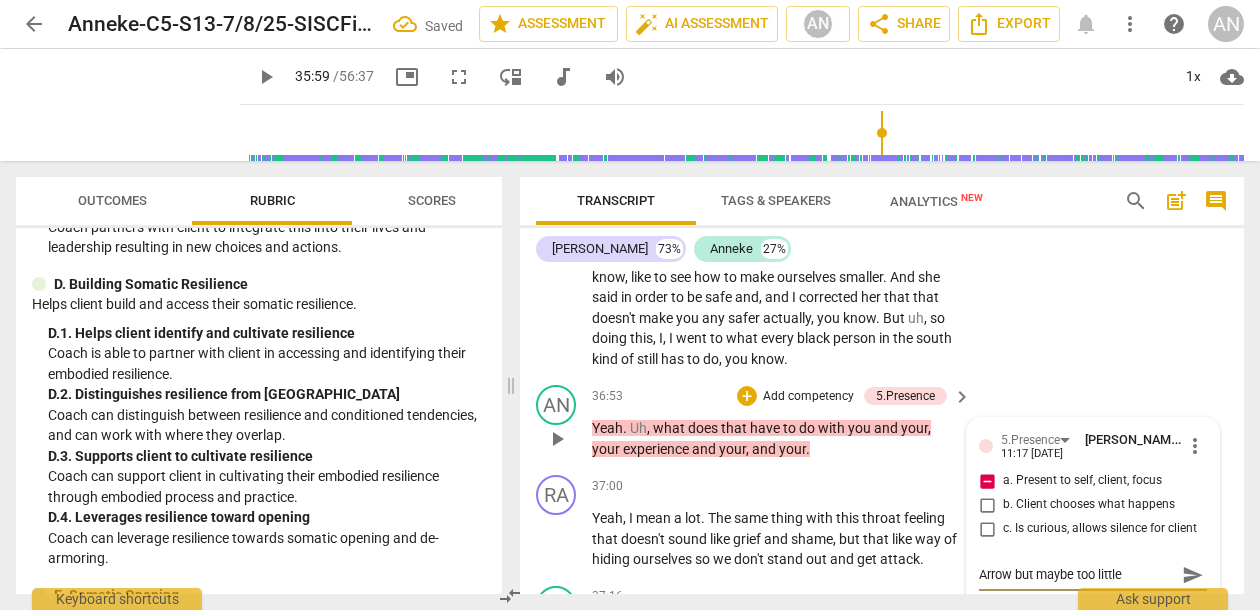 type on "Arrow but maybe too little" 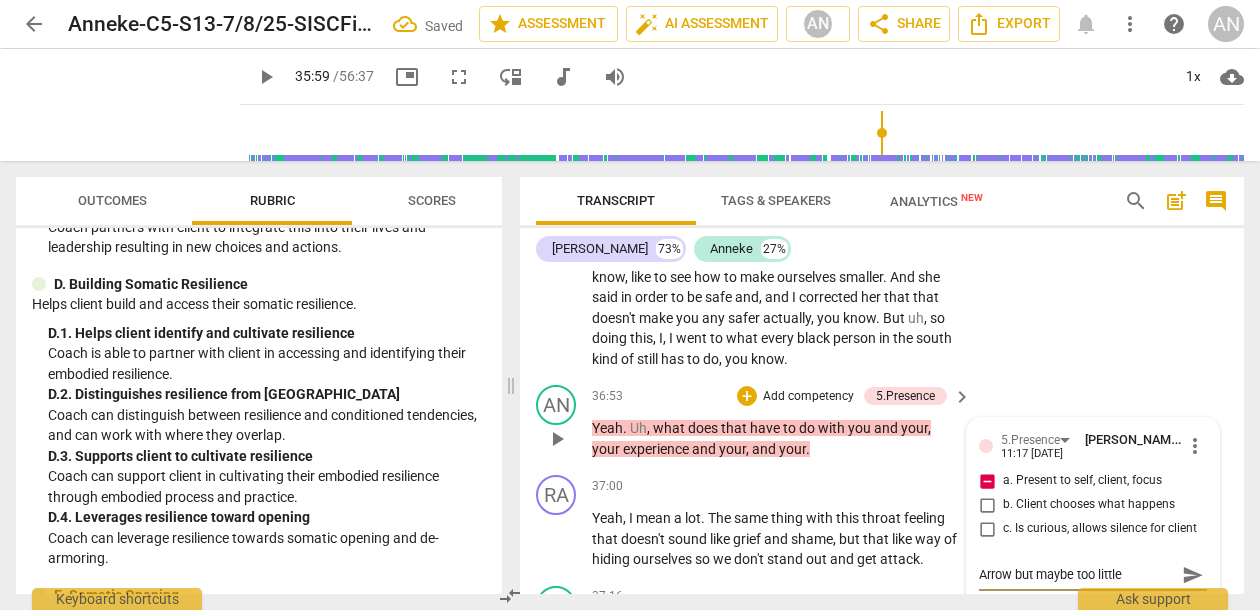 type on "Arrow but maybe too little" 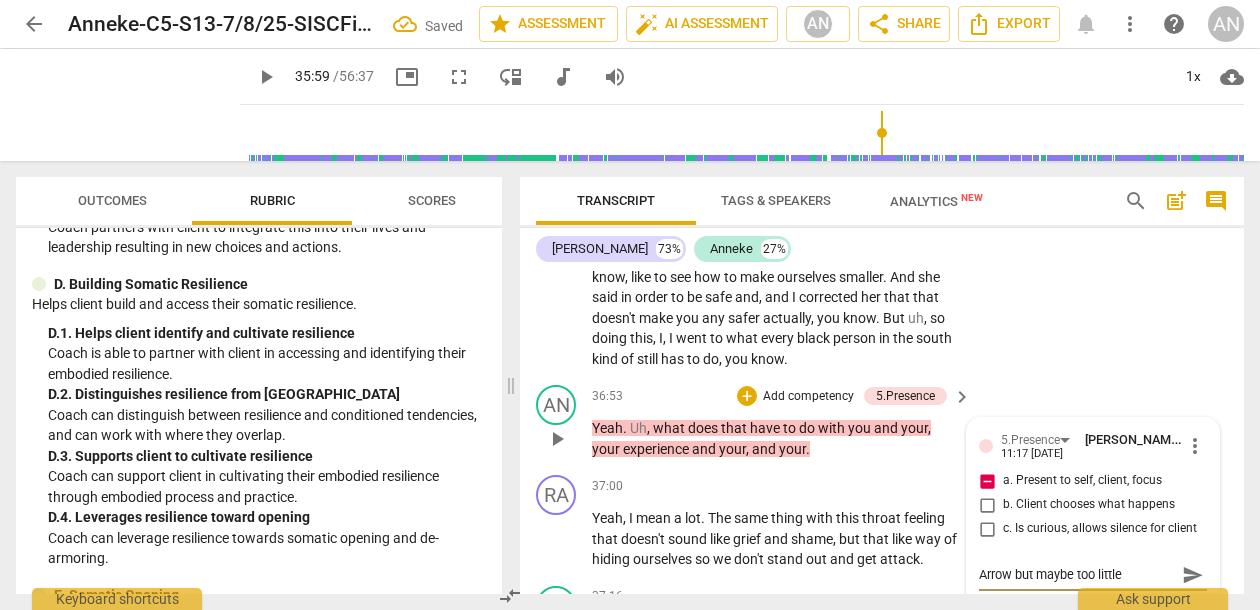 type on "Arrow but maybe too little t" 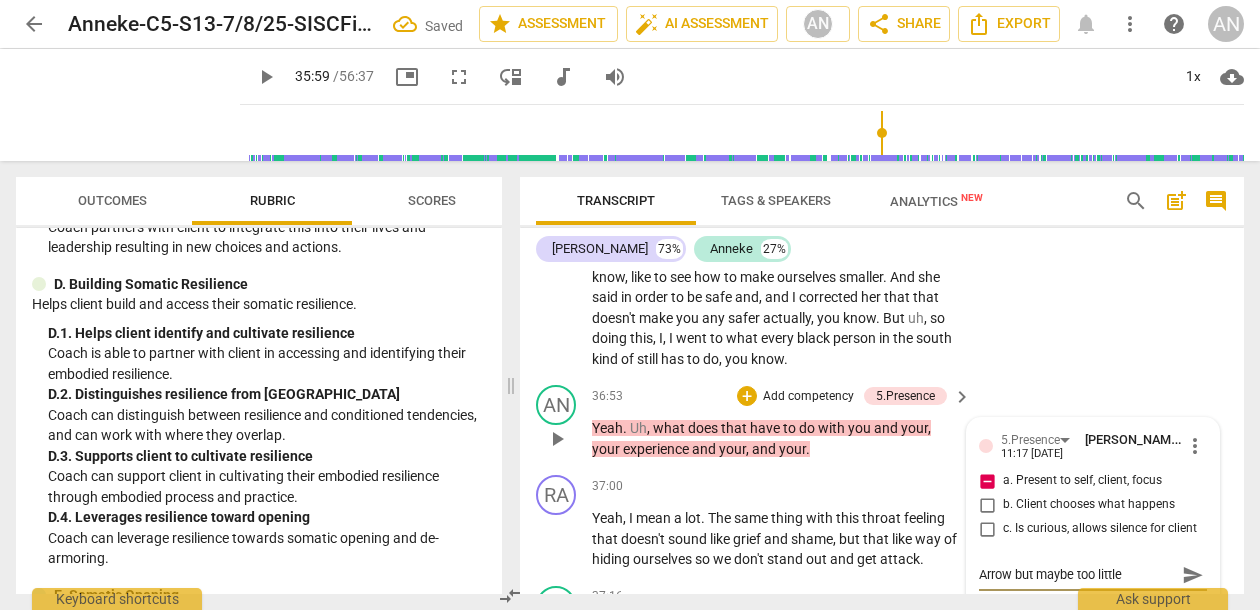 type on "Arrow but maybe too little t" 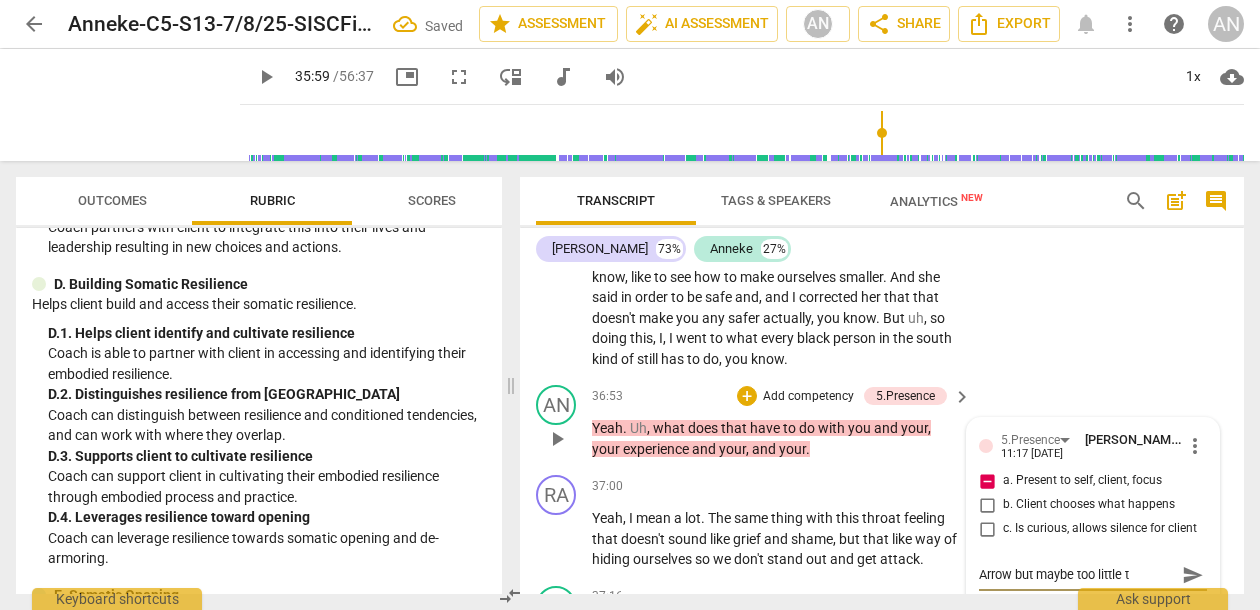 type on "Arrow but maybe too little to" 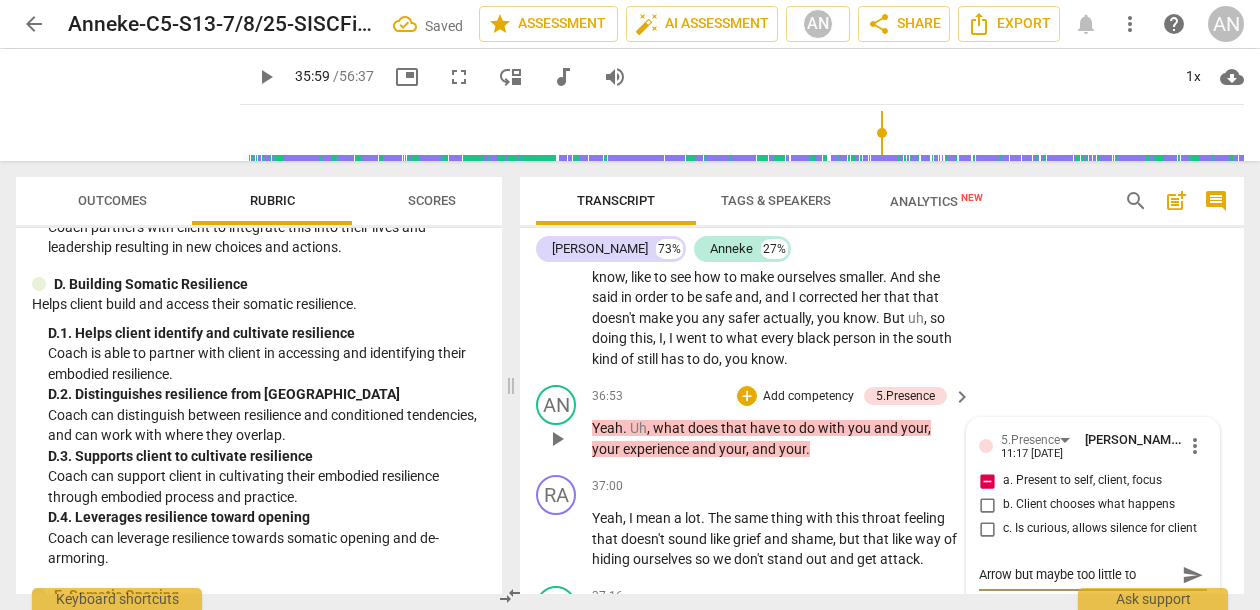 type on "Arrow but maybe too little too" 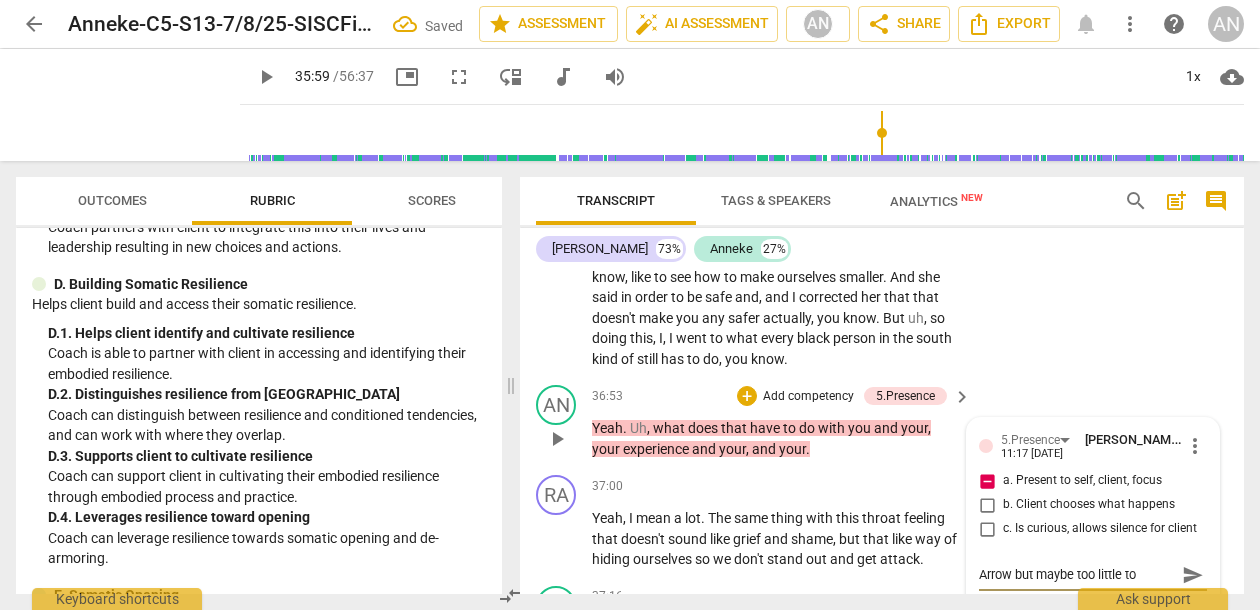 type on "Arrow but maybe too little too" 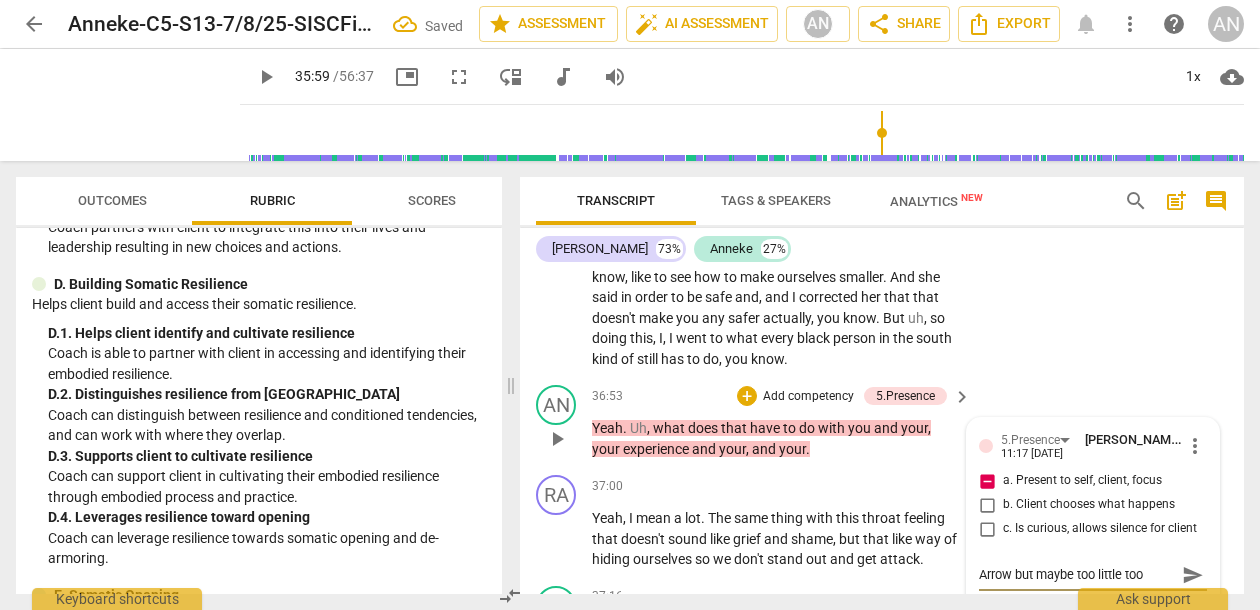 type on "Arrow but maybe too little too" 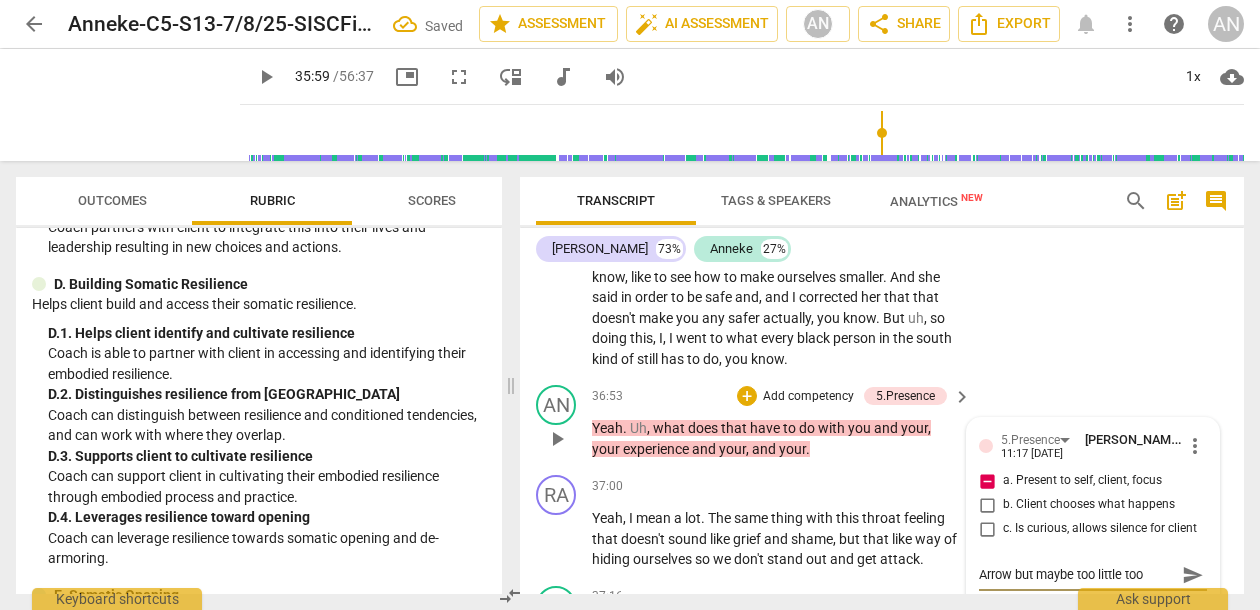 type on "Arrow but maybe too little too" 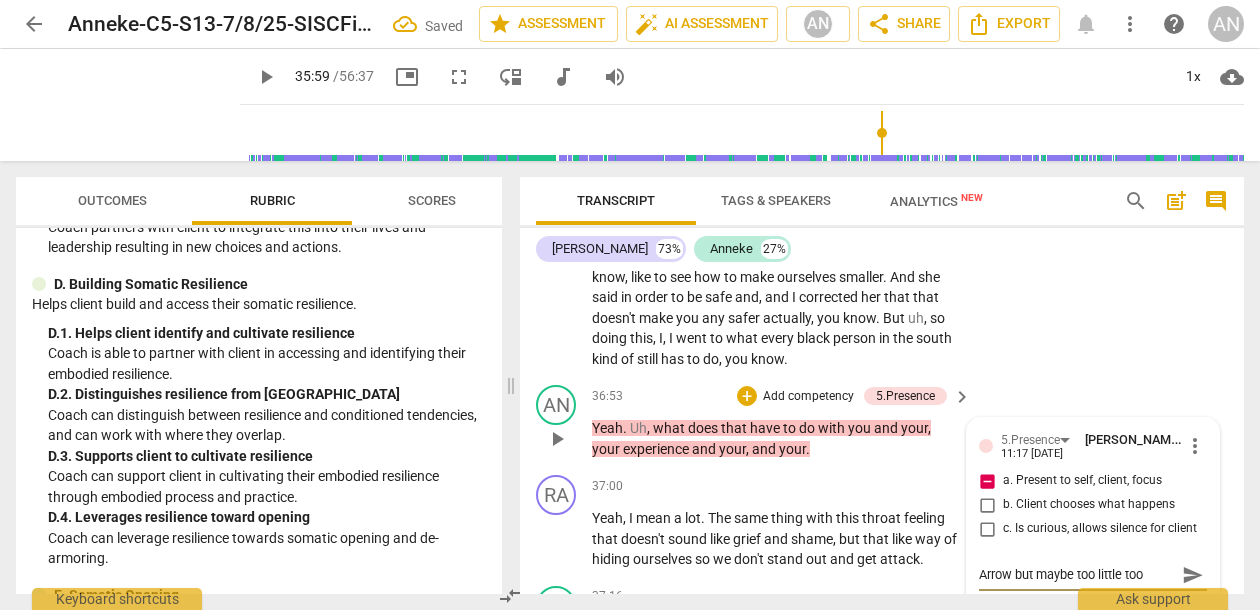 type on "Arrow but maybe too little too l" 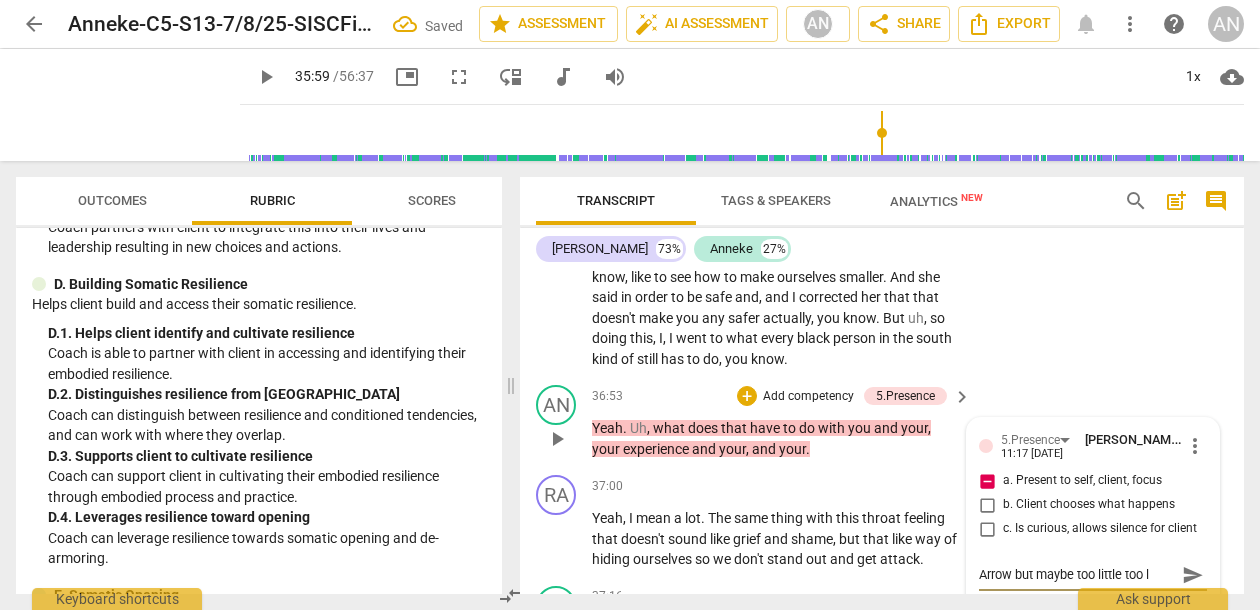 type on "Arrow but maybe too little too la" 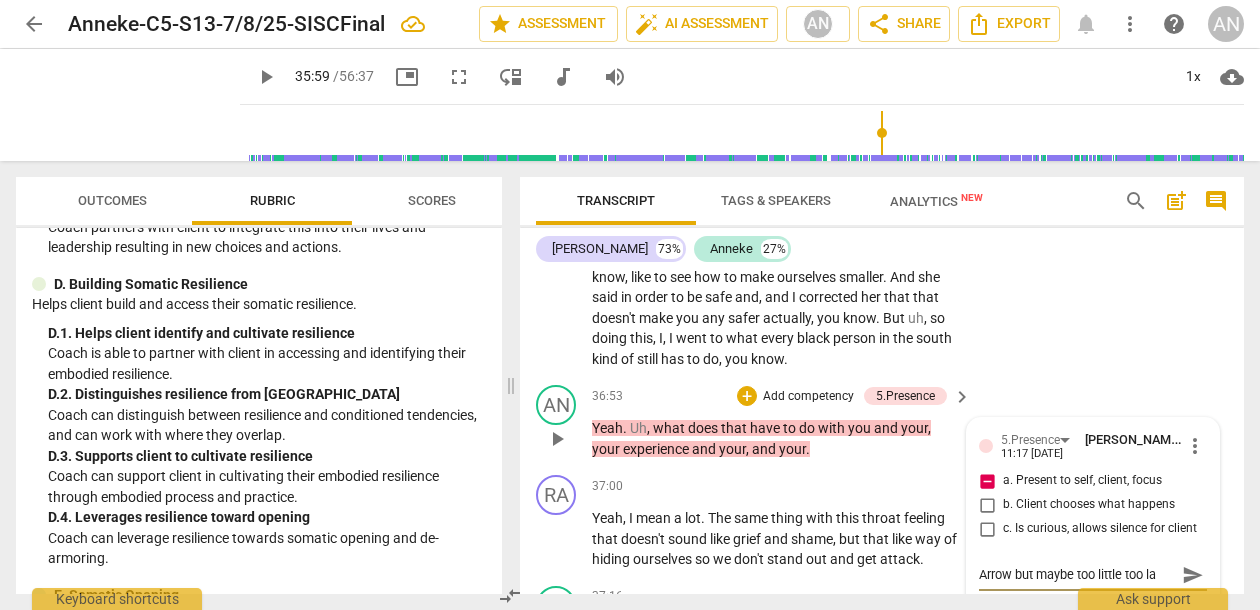 type on "Arrow but maybe too little too lat" 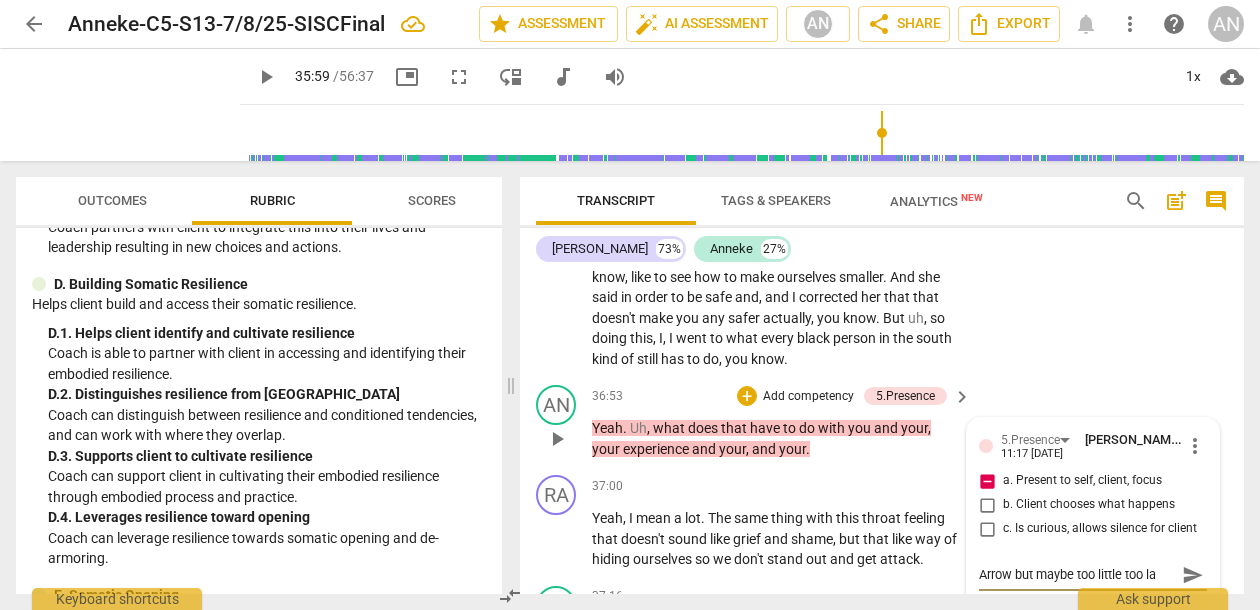 type on "Arrow but maybe too little too lat" 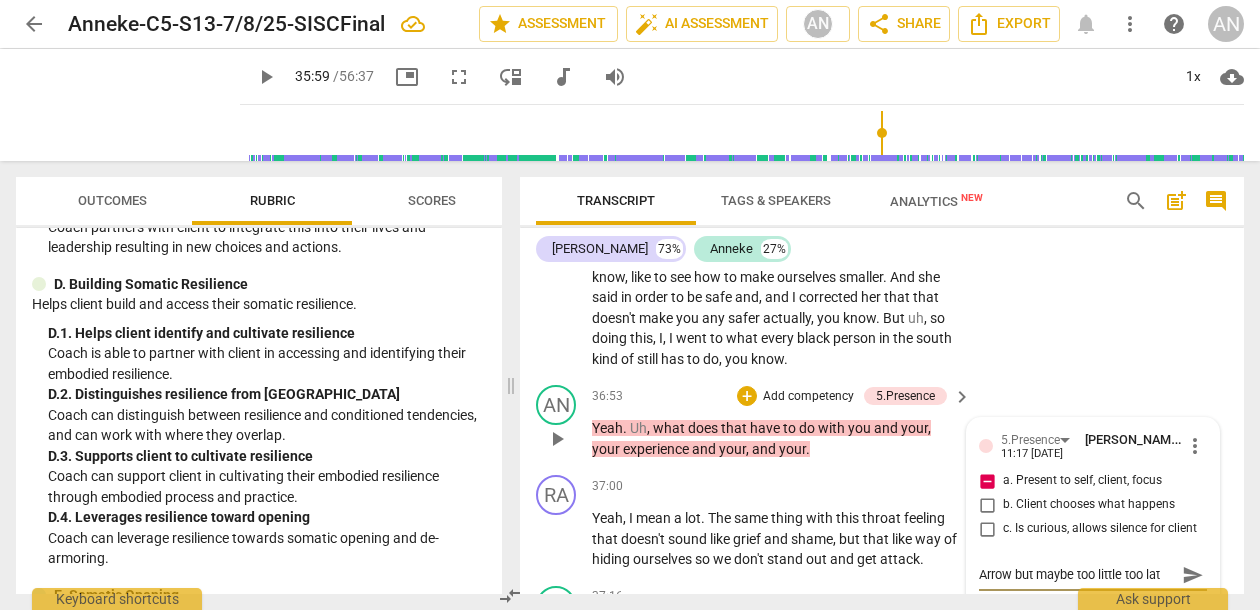 type on "Arrow but maybe too little too late" 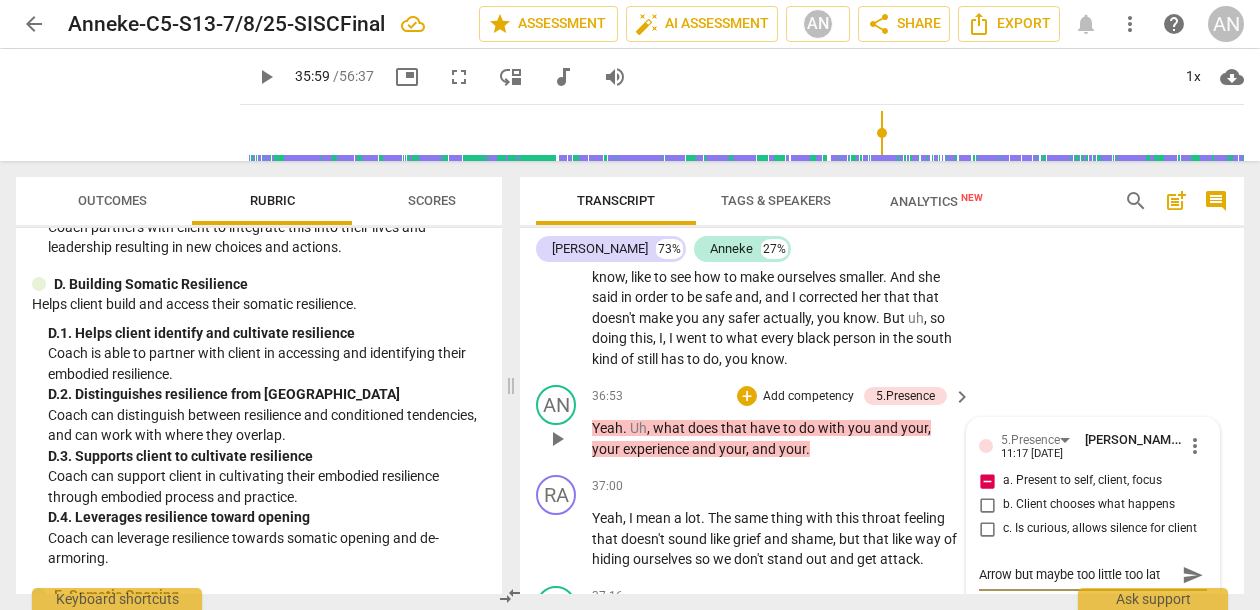 type on "Arrow but maybe too little too late" 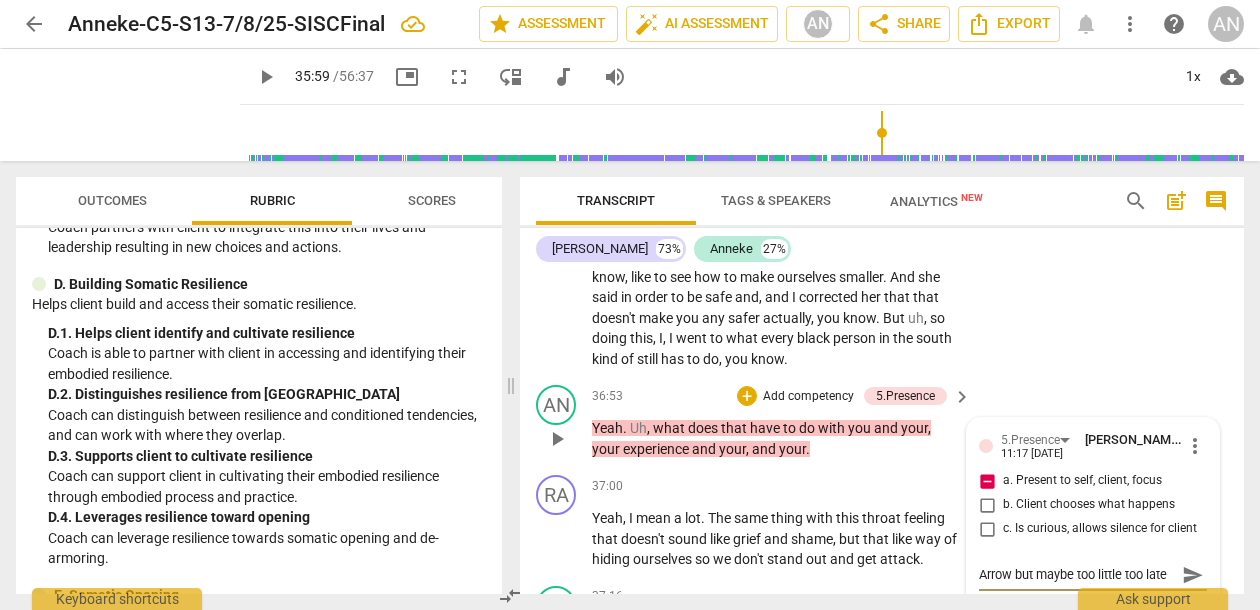 scroll, scrollTop: 17, scrollLeft: 0, axis: vertical 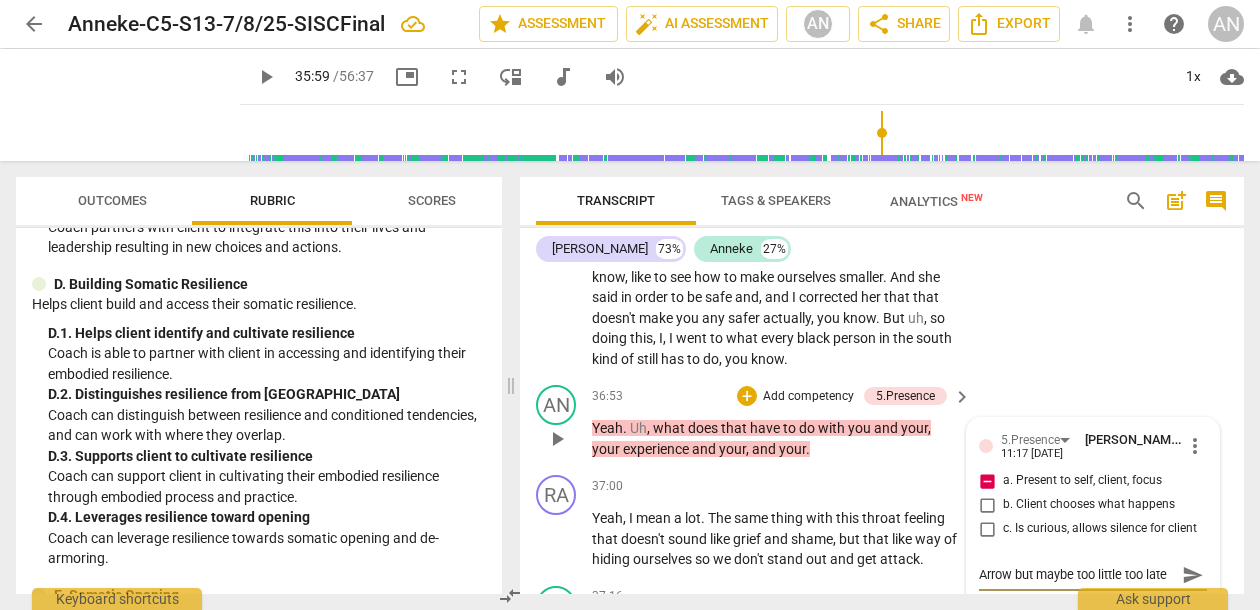 type on "Arrow but maybe too little too late." 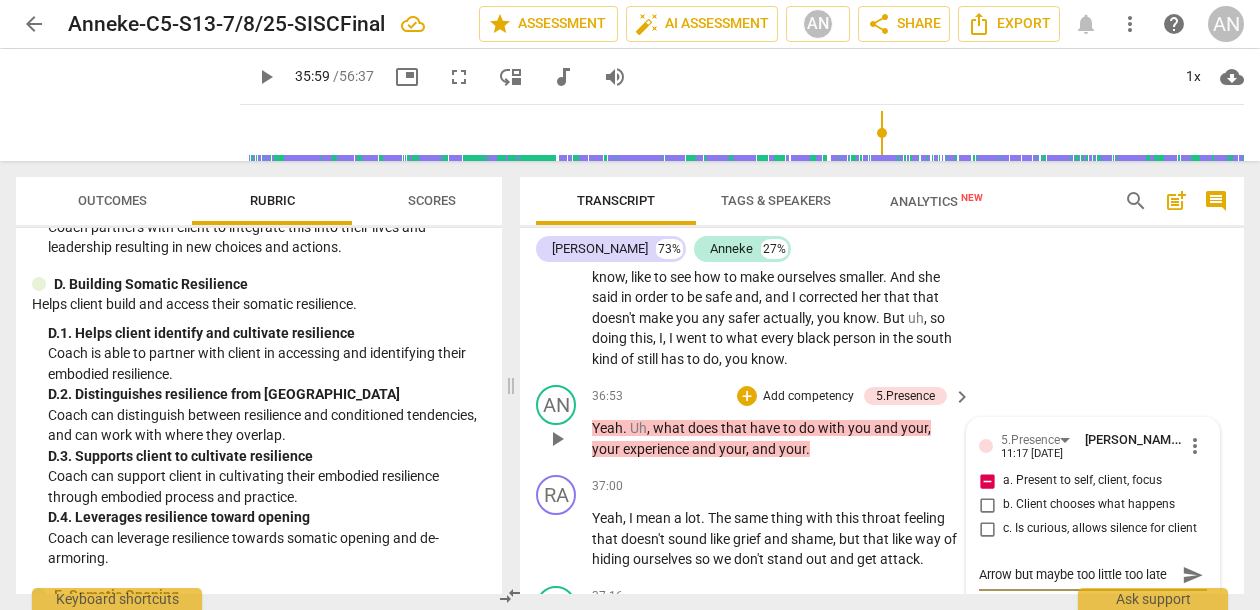 type on "Arrow but maybe too little too late." 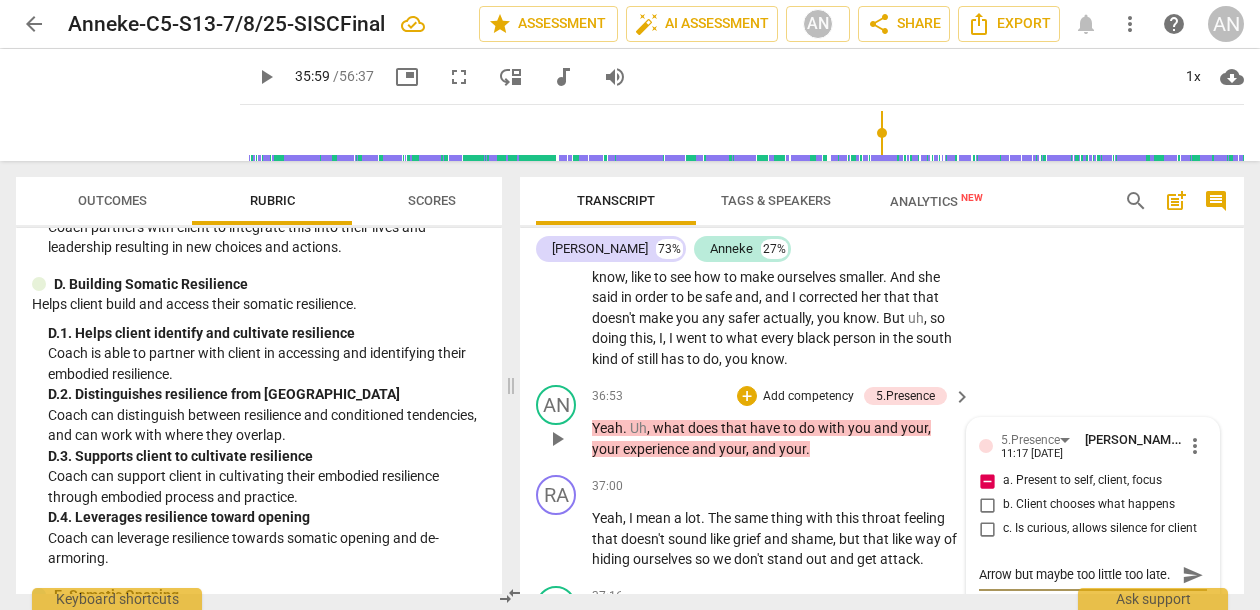 type on "Arrow but maybe too little too late.." 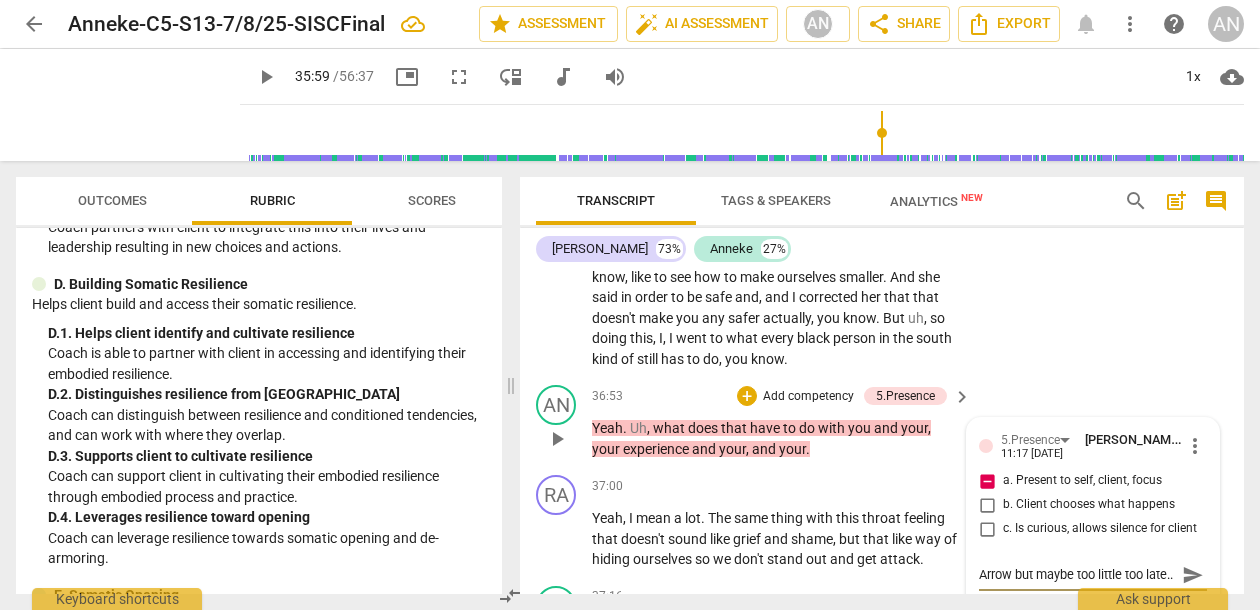 type on "Arrow but maybe too little too late..." 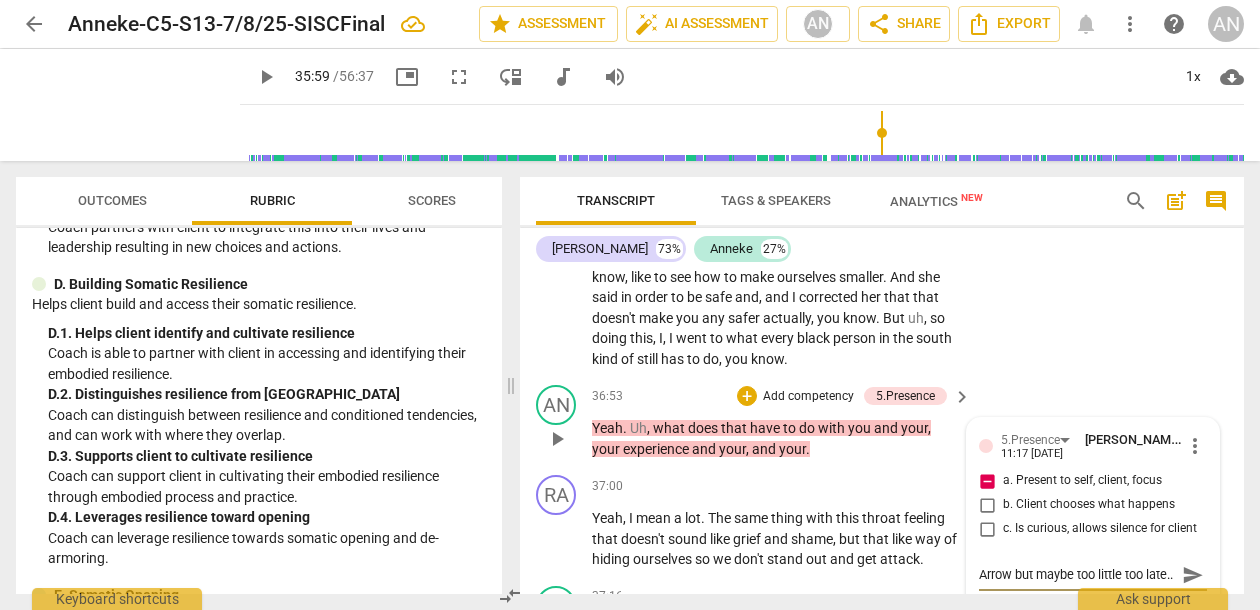 type on "Arrow but maybe too little too late..." 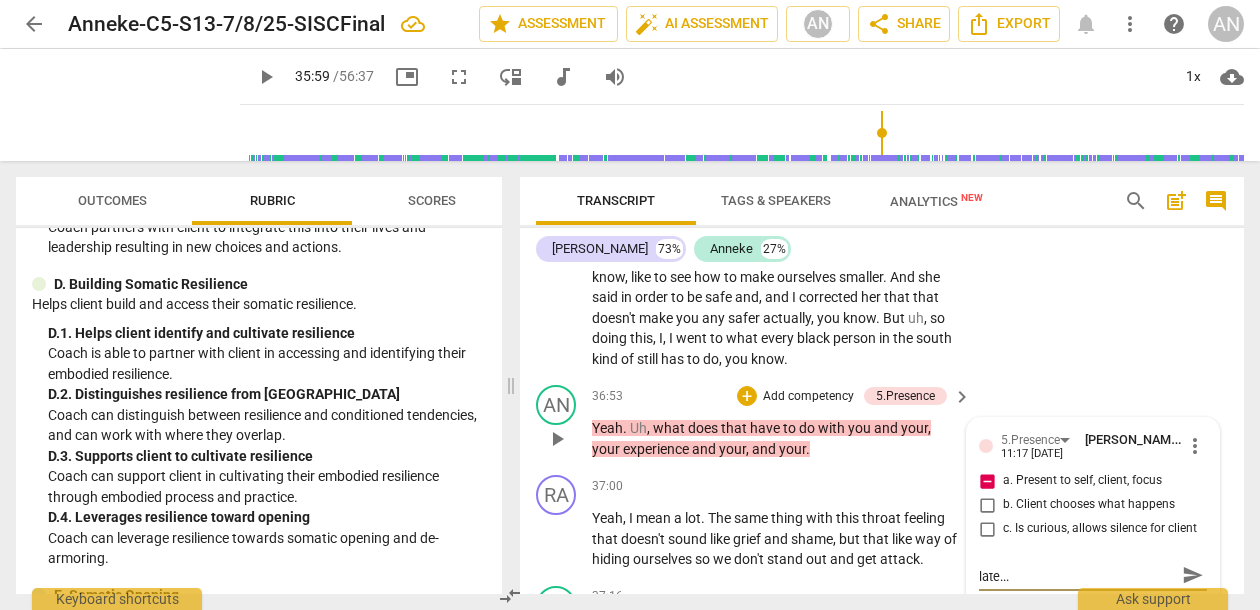 type on "Arrow but maybe too little too late...!" 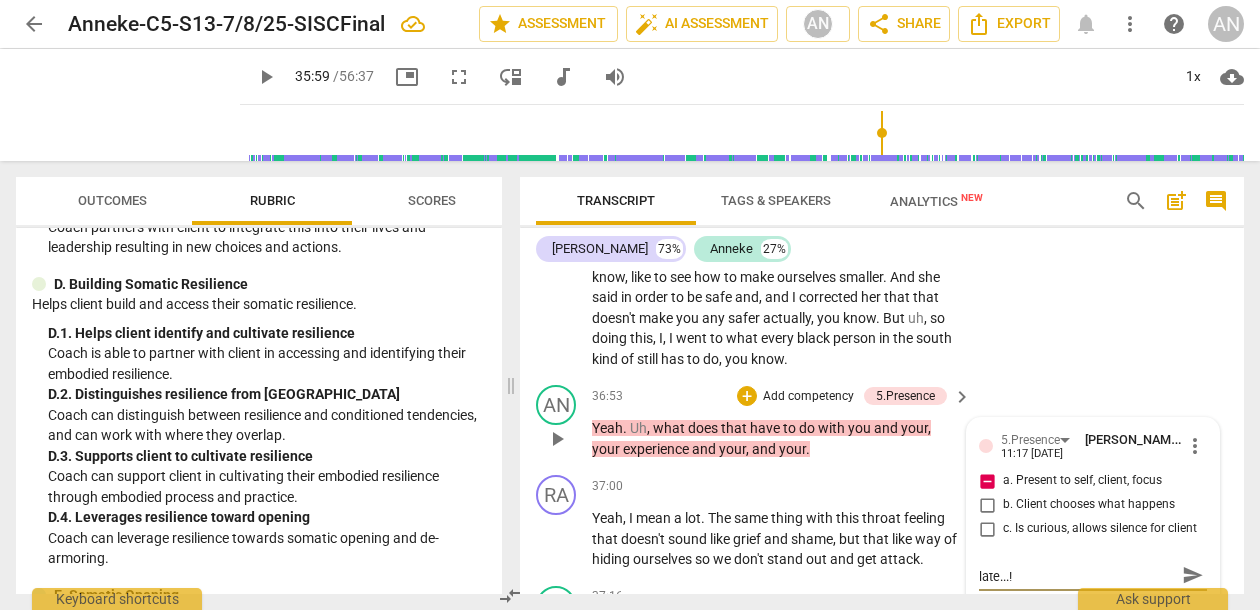 type on "Arrow but maybe too little too late...!" 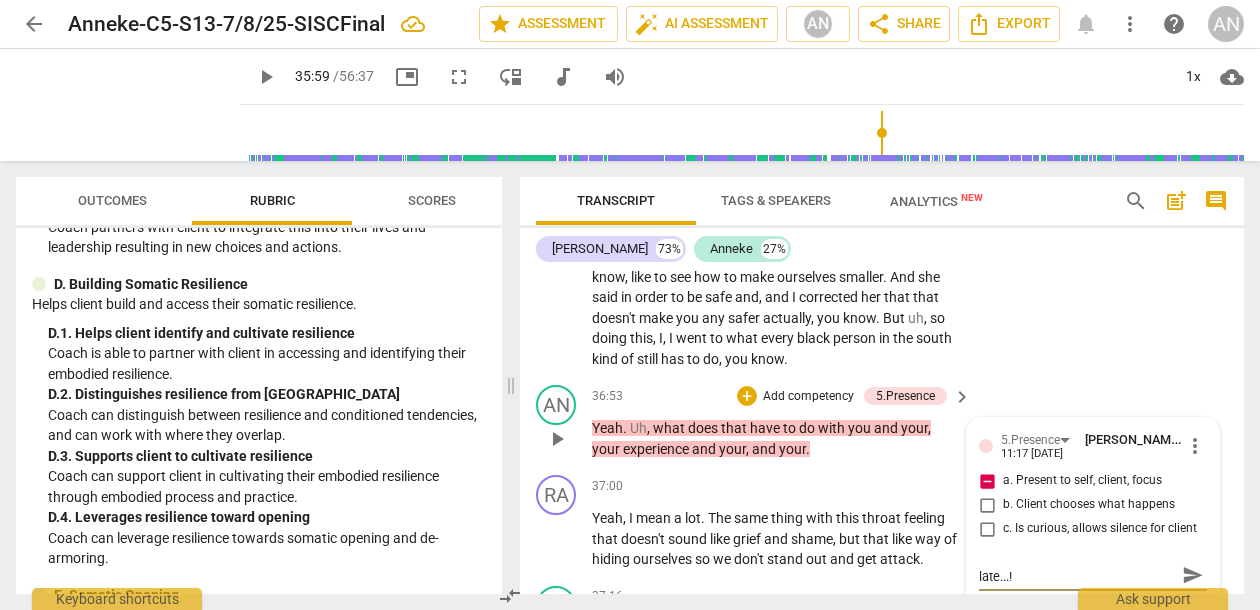 click on "send" at bounding box center [1193, 575] 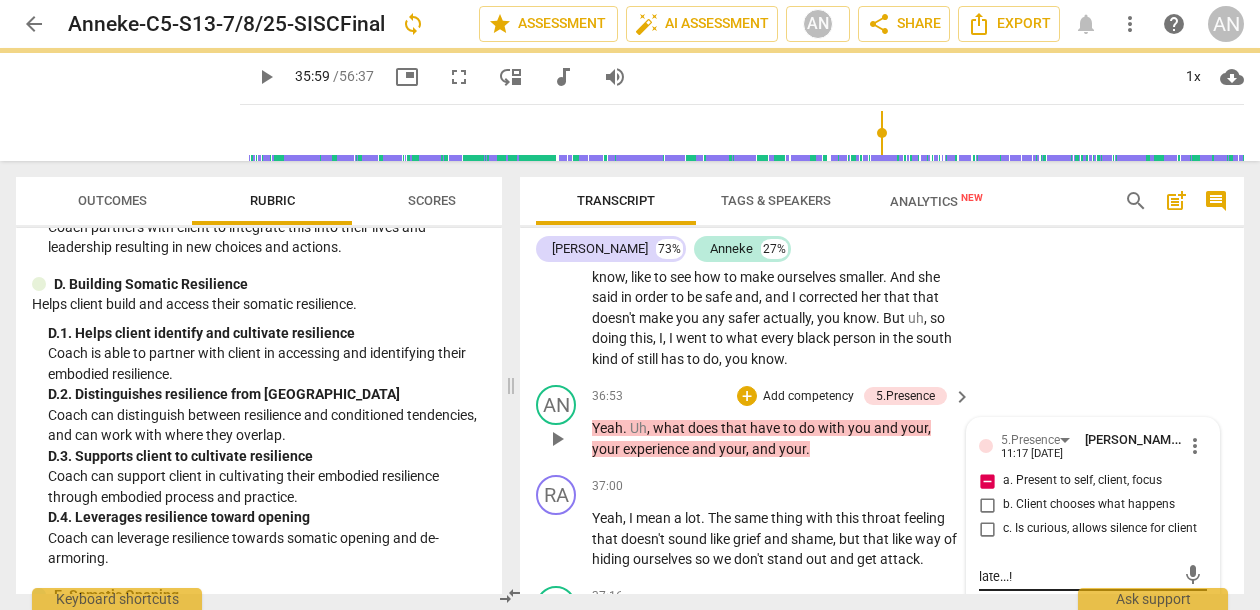 type 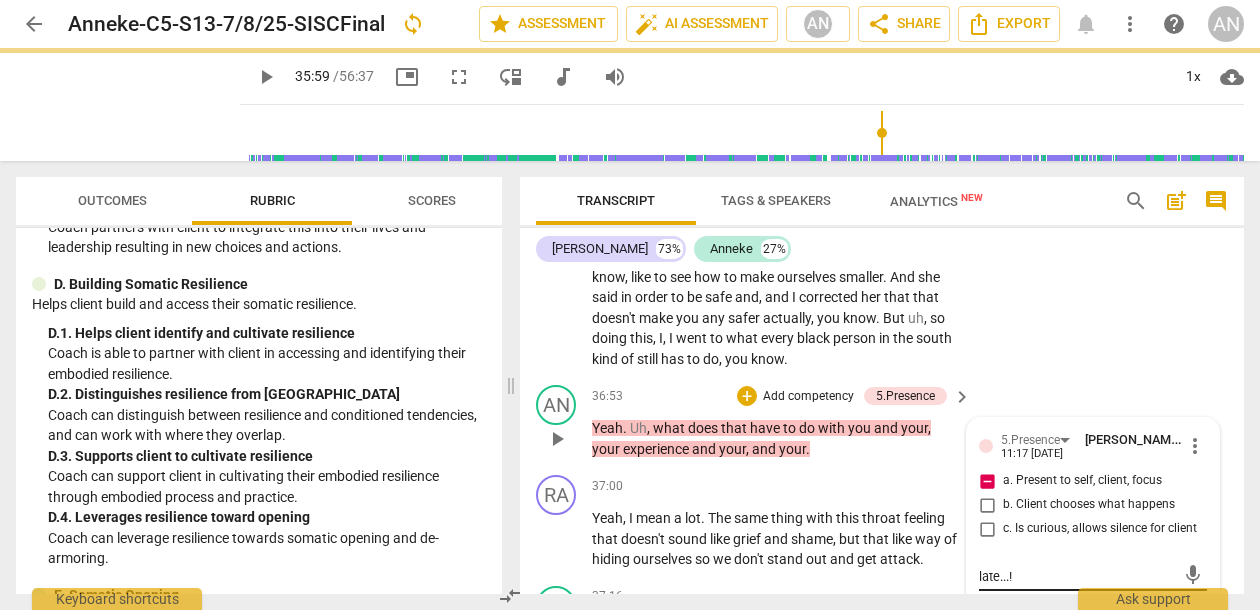 type 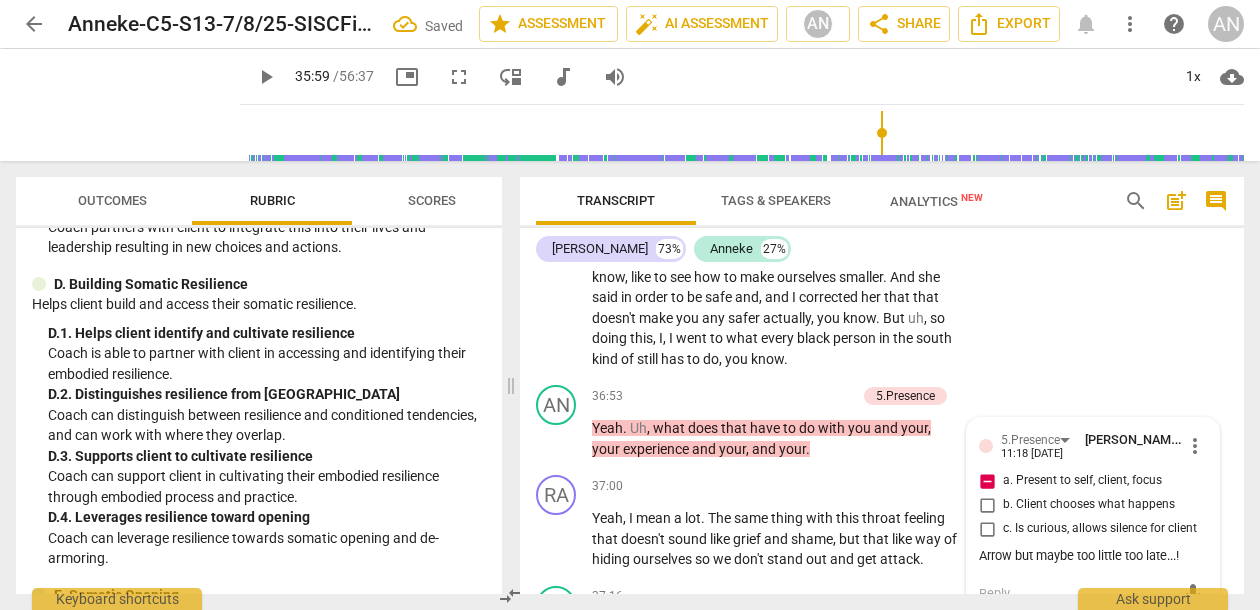 scroll, scrollTop: 0, scrollLeft: 0, axis: both 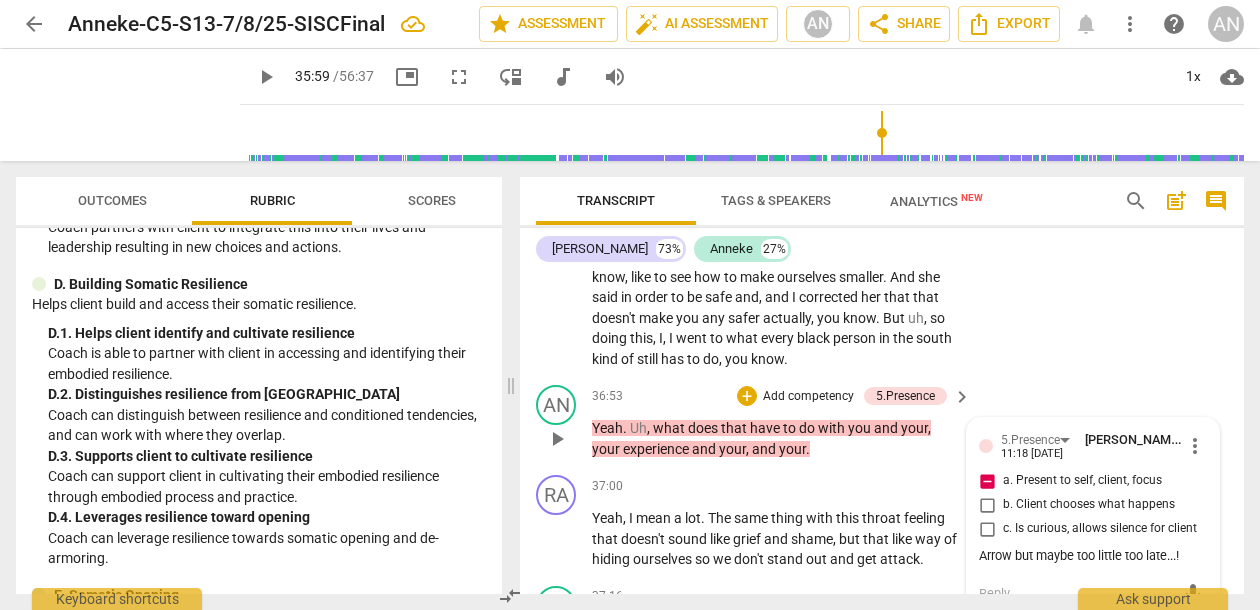 click on "Arrow but maybe too little too late...!" at bounding box center (1093, 556) 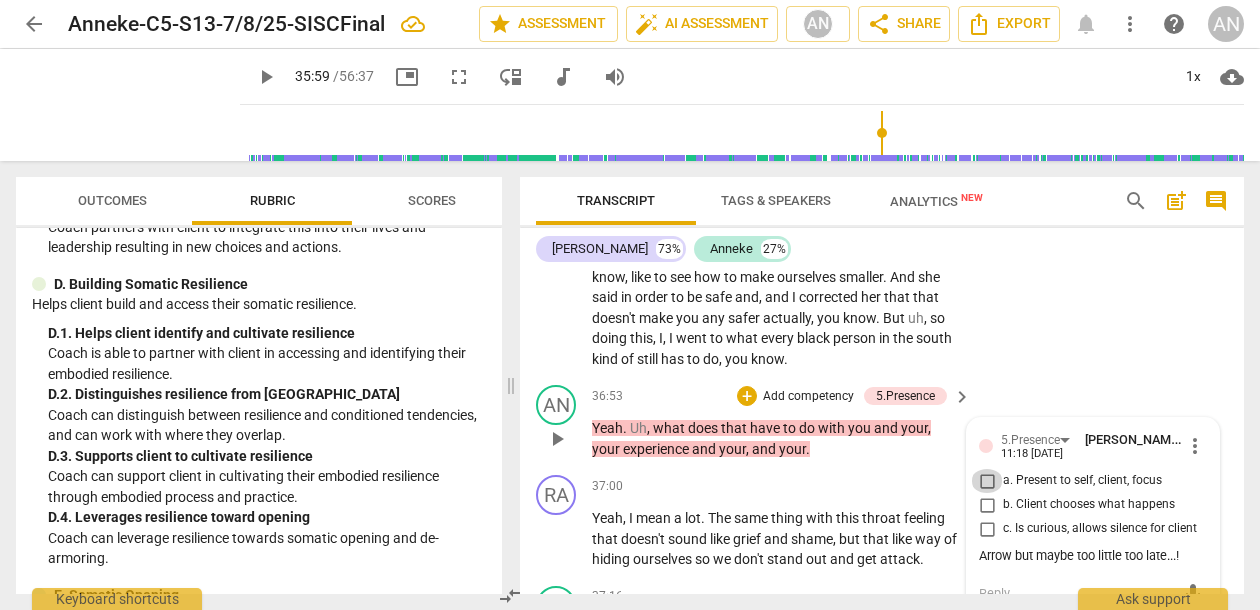 click on "a. Present to self, client, focus" at bounding box center [987, 481] 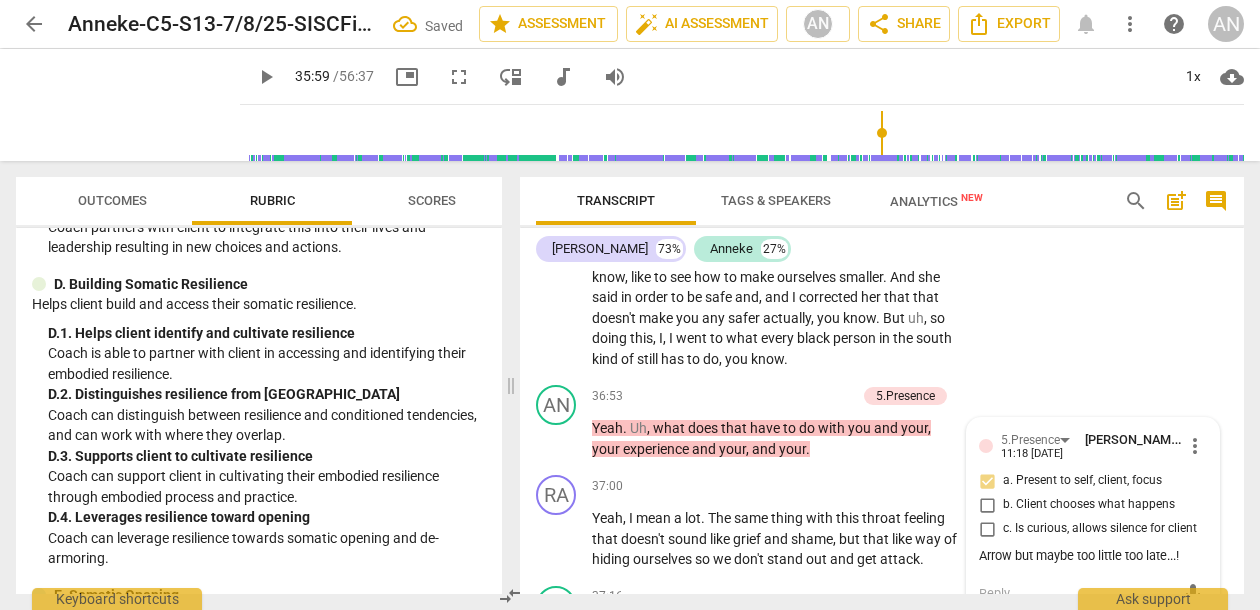 click on "RA play_arrow pause 35:26 + Add competency keyboard_arrow_right Well ,   no ,   but   I   will   Tell   you   a   story .   A   uh ,   [PERSON_NAME]   uh ,   woman   whose   grandma's   from   [GEOGRAPHIC_DATA][US_STATE] .   When   she   went   back   to   visit   her   when   they   were   like   she   was   a   teenager   or   something ,   her   grandma   said ,   uh ,   wanted   to   ask   her   to   go   to   the   store   to   get   something .   And   she's   like   no ,   you   don't   know   how   to   talk   to   these   people .   And   so   she   went   with   her   grandma ,   her   grandma   took   her   and   when   they   got   to   the   store ,   her ,   she ,   she   watched   her   grandmother   kind   of   do   this ,   you   know ,   look   down   and   do   the ,   you   know .   Yes ,   um ,   yes   or   no ,   you   know ,   that   kind   of   thing .   And   it   was   really   shocking   to   her .   She   was   from   [US_STATE]   or   whatever ,   you   know ,   like   to   see   how   to   make" at bounding box center [882, 188] 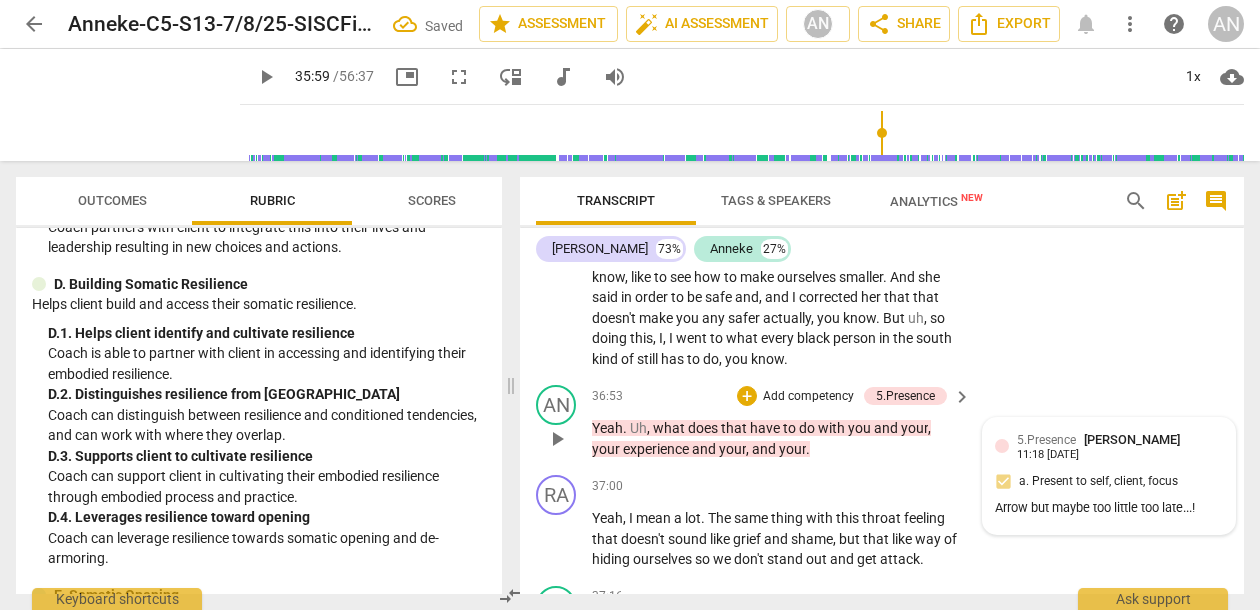 click on "5.Presence [PERSON_NAME] 11:18 [DATE] a. Present to self, client, focus Arrow but maybe too little too late...!" at bounding box center [1109, 476] 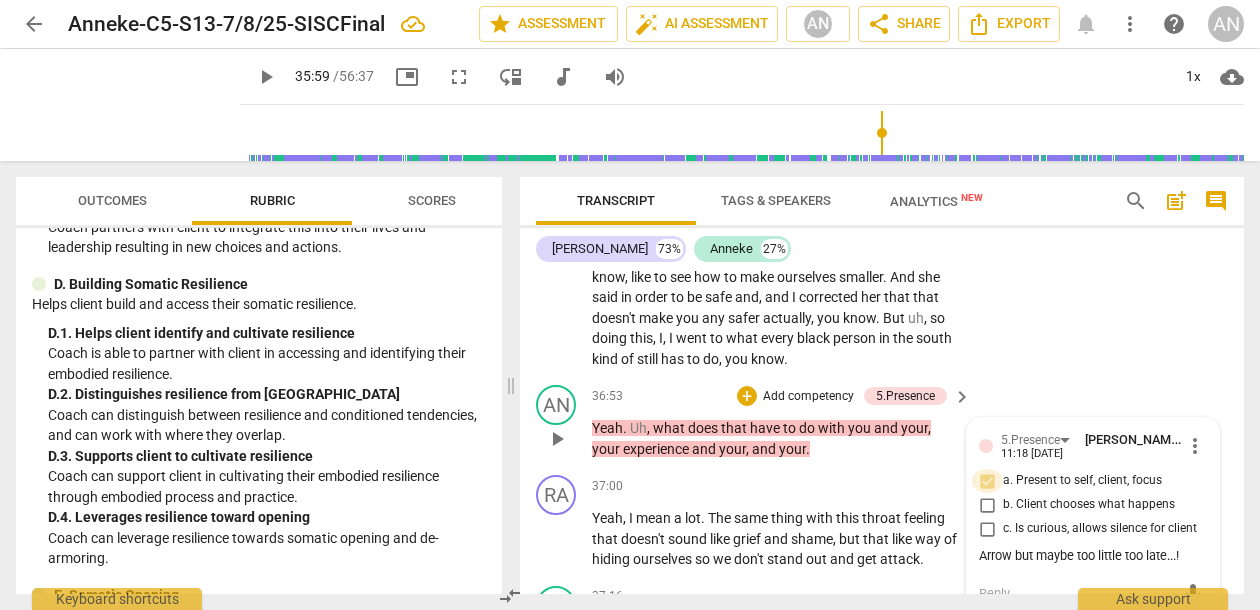 click on "a. Present to self, client, focus" at bounding box center (987, 481) 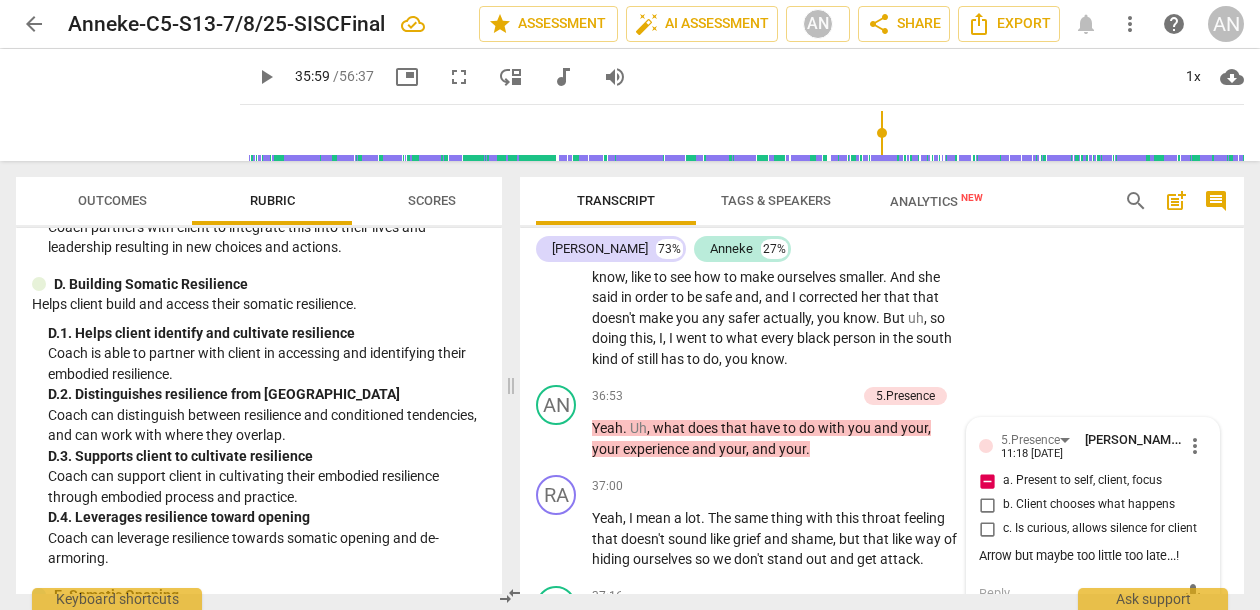 click on "RA play_arrow pause 35:26 + Add competency keyboard_arrow_right Well ,   no ,   but   I   will   Tell   you   a   story .   A   uh ,   [PERSON_NAME]   uh ,   woman   whose   grandma's   from   [GEOGRAPHIC_DATA][US_STATE] .   When   she   went   back   to   visit   her   when   they   were   like   she   was   a   teenager   or   something ,   her   grandma   said ,   uh ,   wanted   to   ask   her   to   go   to   the   store   to   get   something .   And   she's   like   no ,   you   don't   know   how   to   talk   to   these   people .   And   so   she   went   with   her   grandma ,   her   grandma   took   her   and   when   they   got   to   the   store ,   her ,   she ,   she   watched   her   grandmother   kind   of   do   this ,   you   know ,   look   down   and   do   the ,   you   know .   Yes ,   um ,   yes   or   no ,   you   know ,   that   kind   of   thing .   And   it   was   really   shocking   to   her .   She   was   from   [US_STATE]   or   whatever ,   you   know ,   like   to   see   how   to   make" at bounding box center [882, 188] 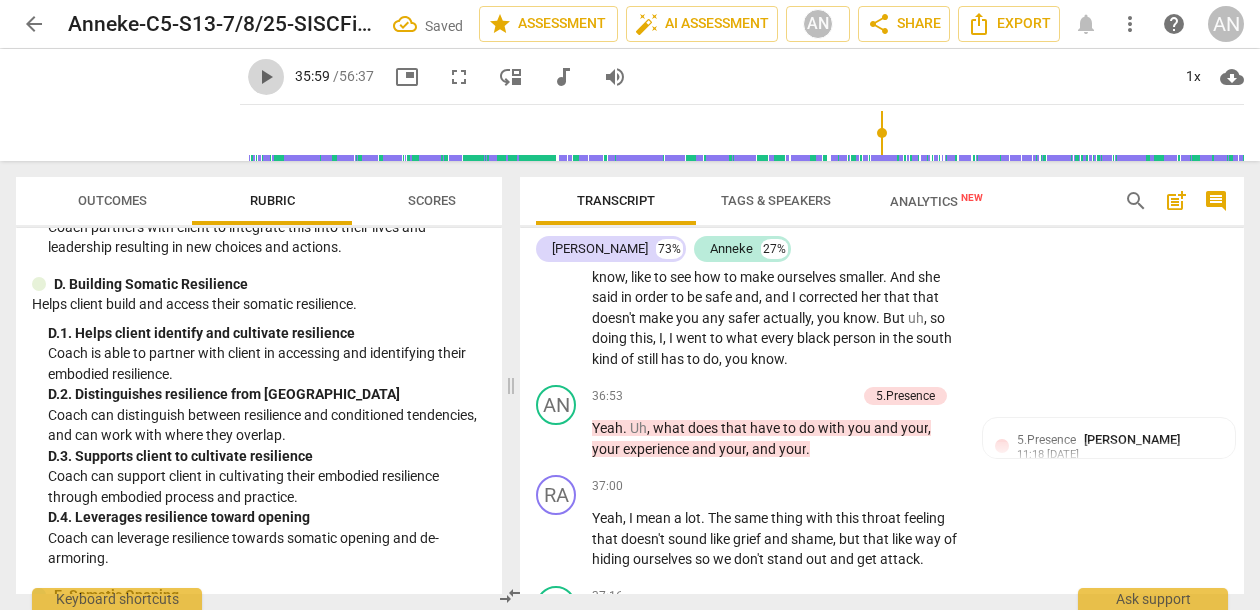 click on "play_arrow" at bounding box center (266, 77) 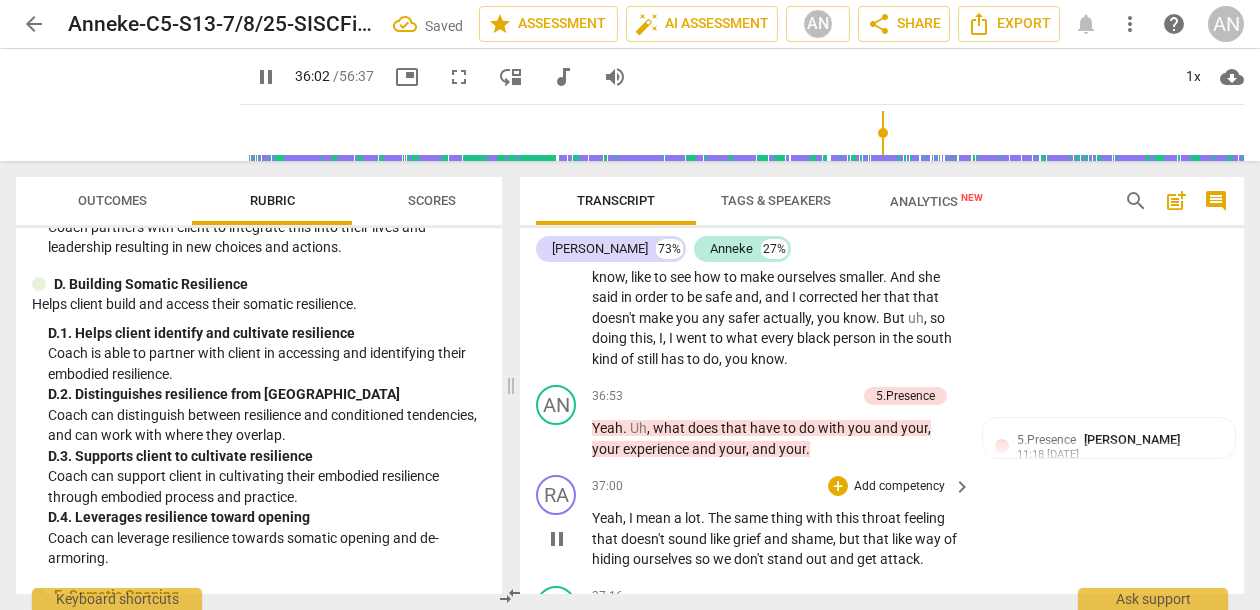 scroll, scrollTop: 0, scrollLeft: 0, axis: both 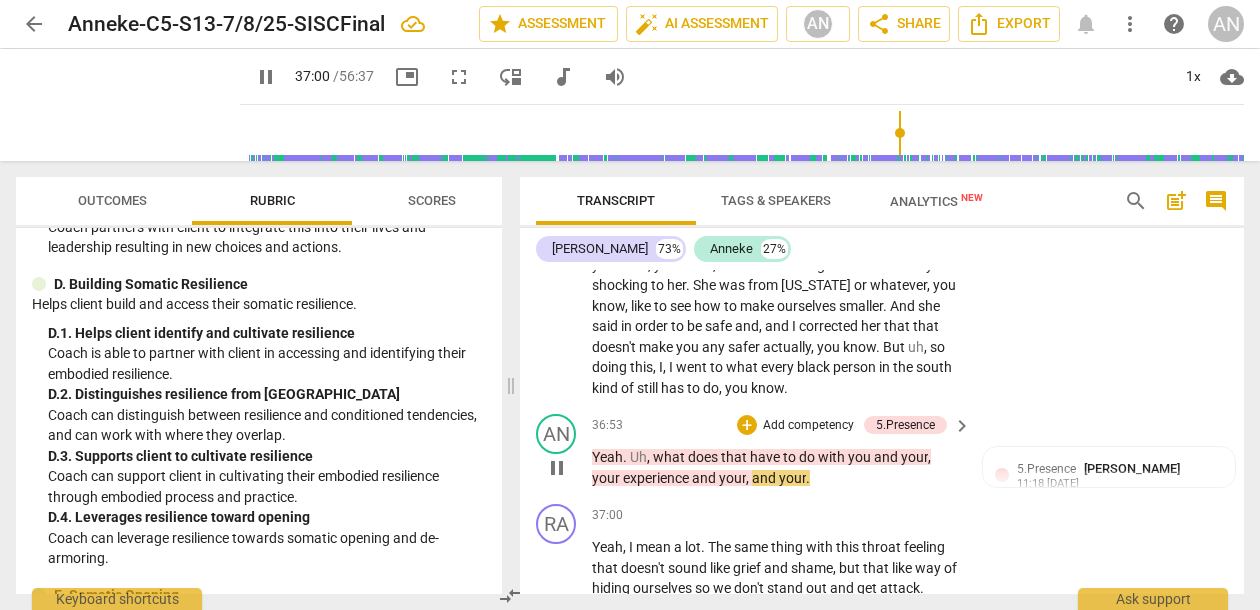 click on "Yeah .   Uh ,   what   does   that   have   to   do   with   you   and   your ,   your   experience   and   your ,   and   your ." at bounding box center (776, 467) 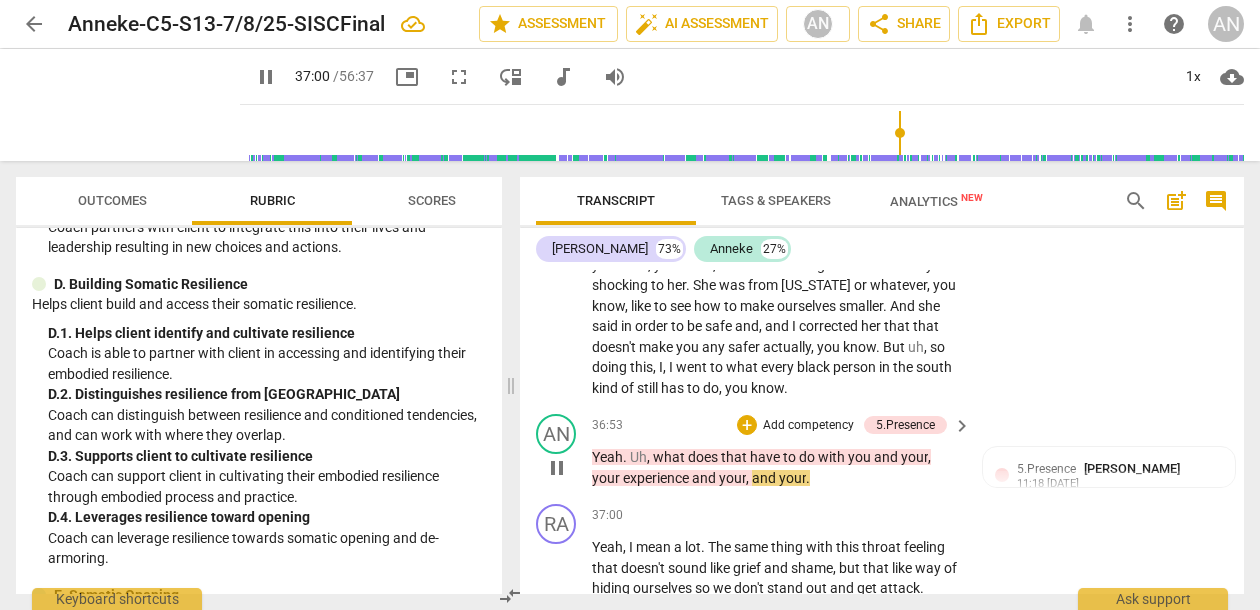 type on "2223" 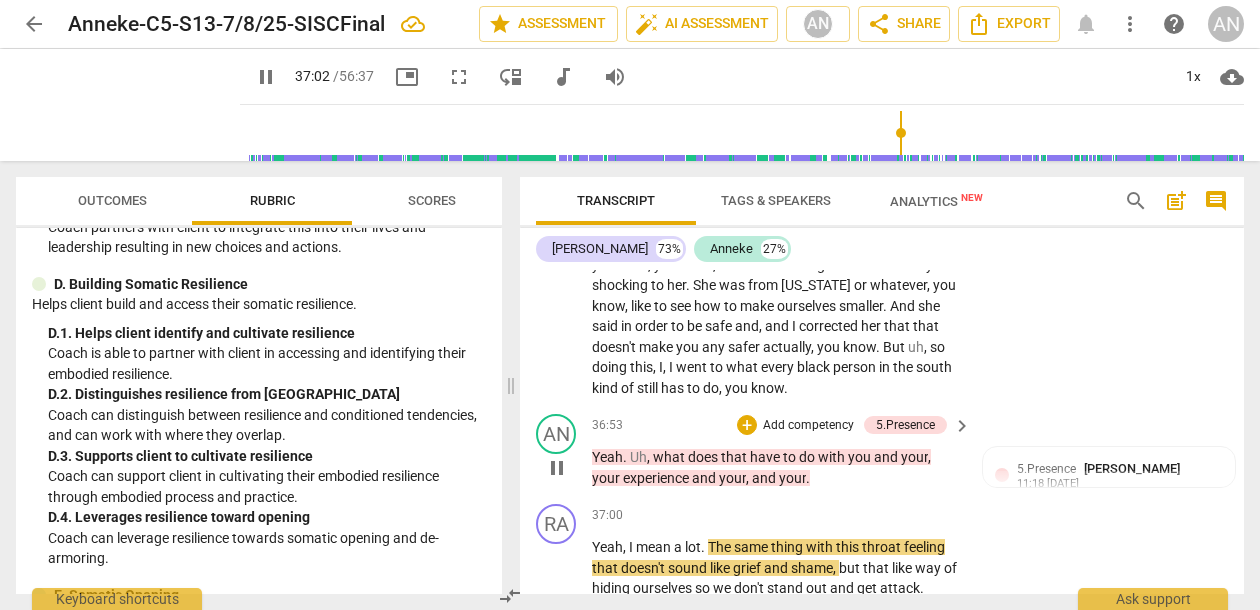 type 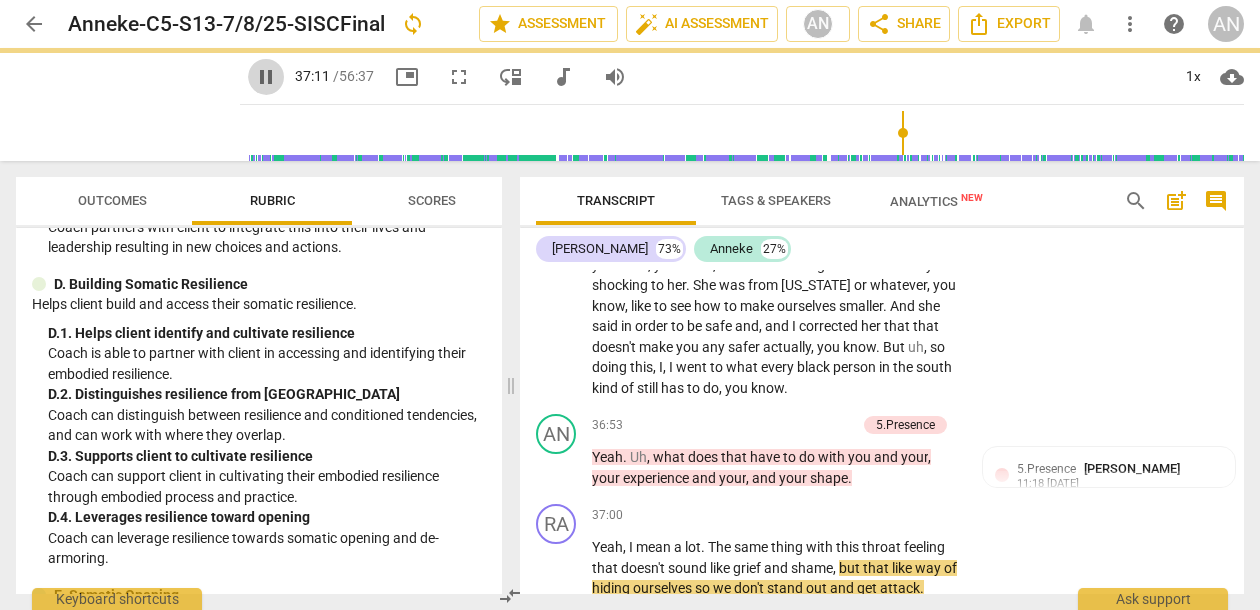 click on "pause" at bounding box center [266, 77] 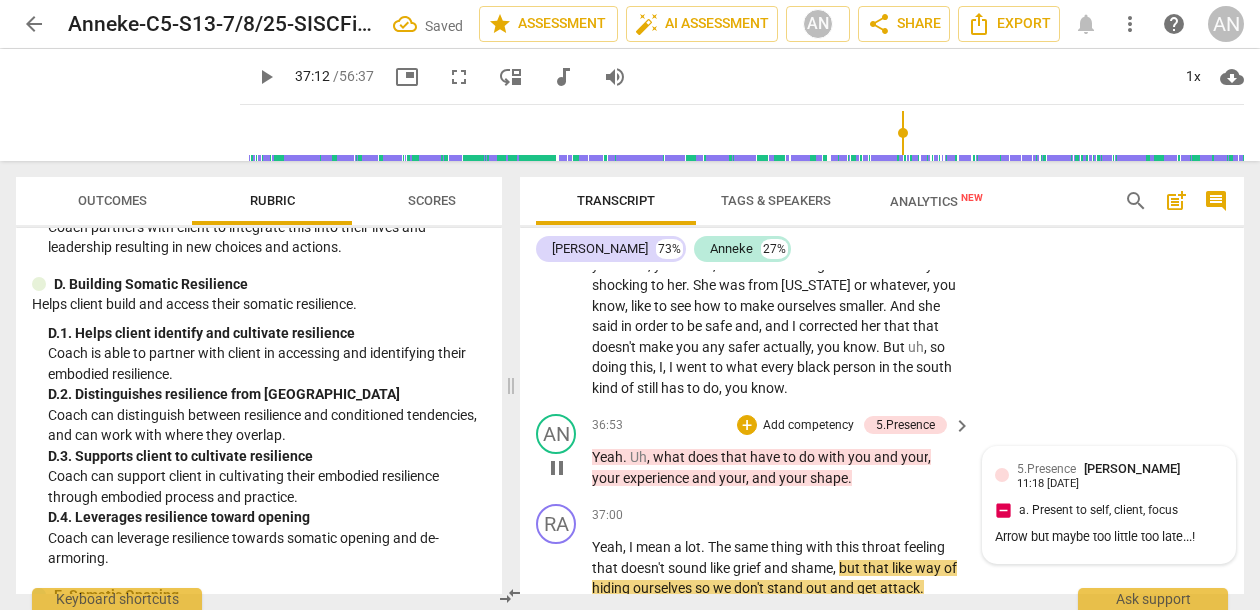 type on "2232" 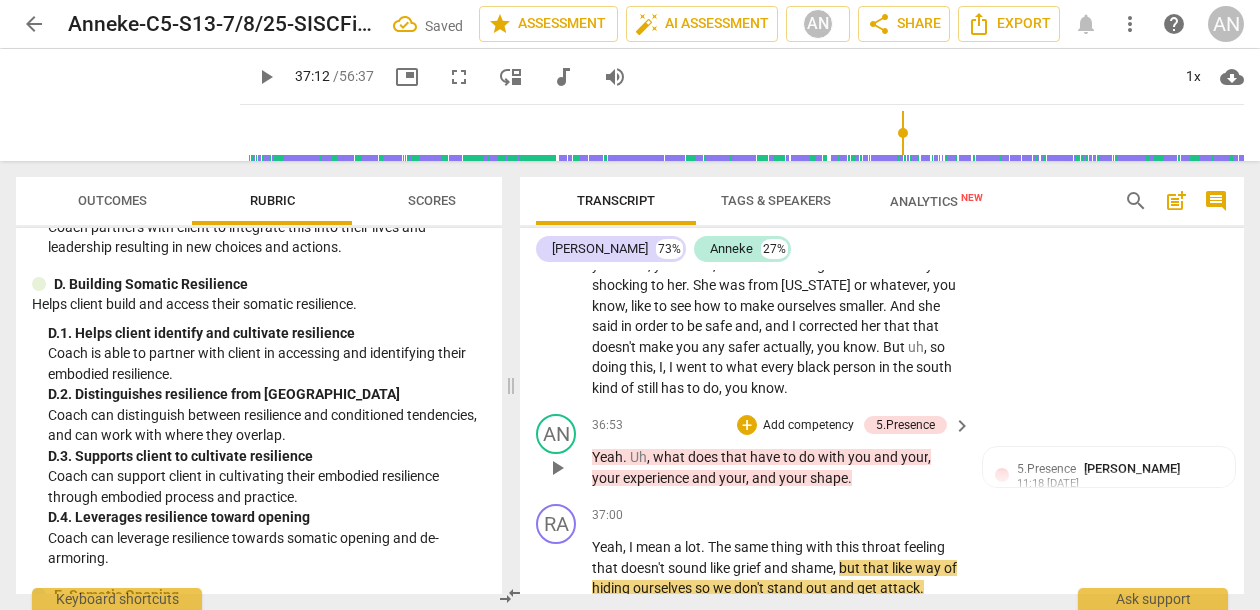 click on "Add competency" at bounding box center (808, 426) 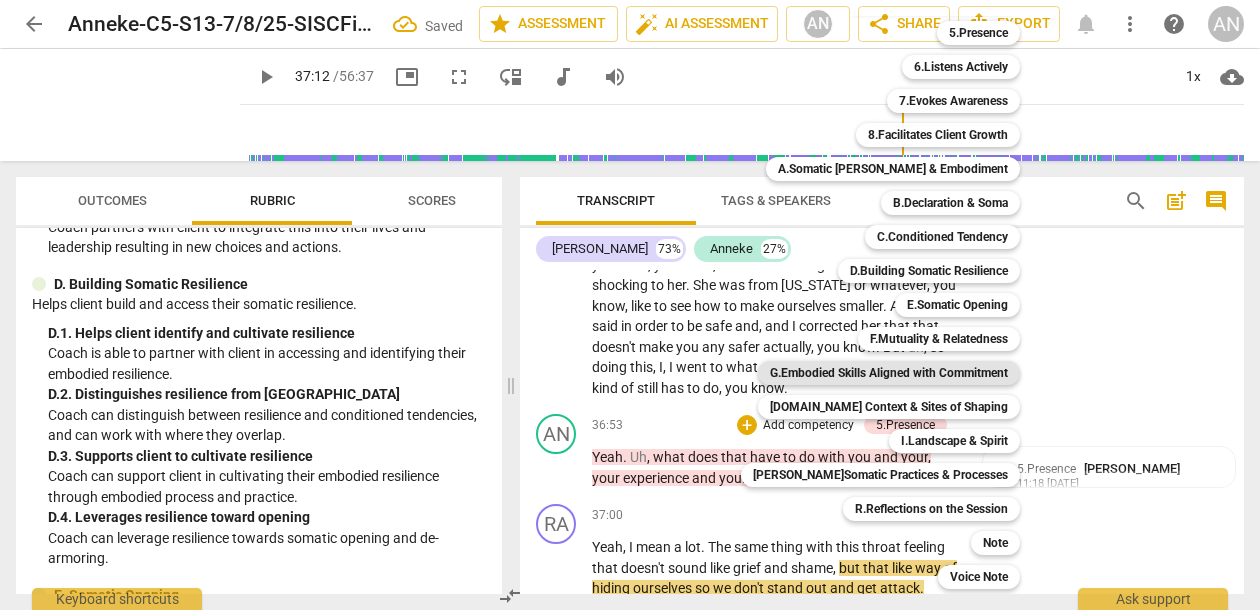 scroll, scrollTop: 110, scrollLeft: 0, axis: vertical 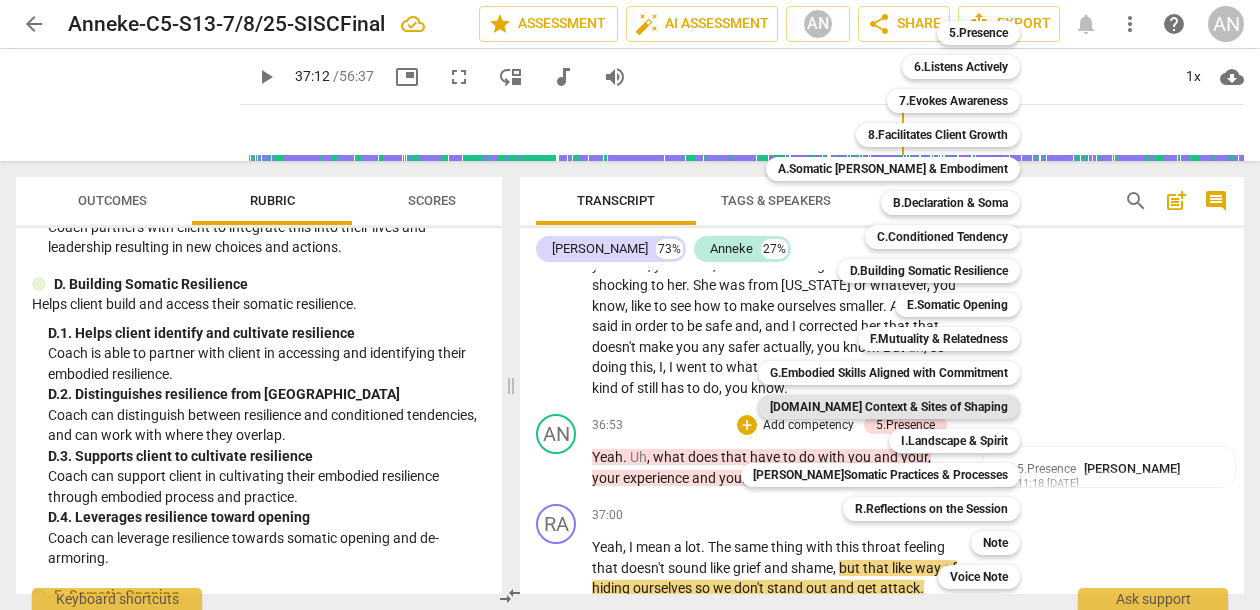 click on "[DOMAIN_NAME] Context & Sites of Shaping" at bounding box center (889, 407) 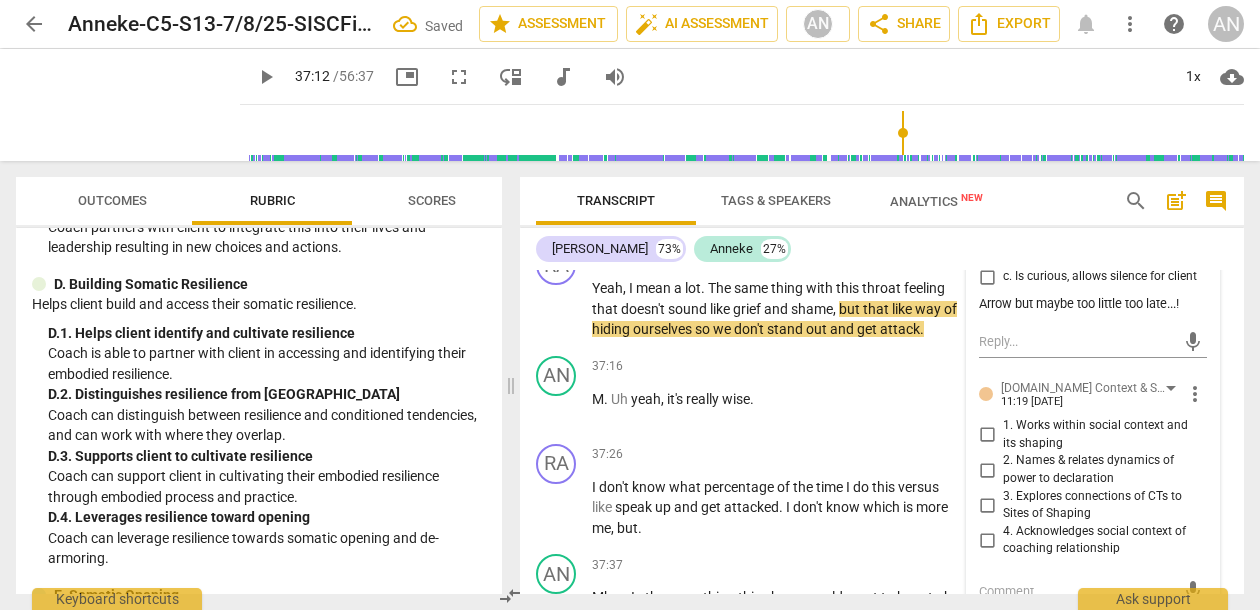 scroll, scrollTop: 15637, scrollLeft: 0, axis: vertical 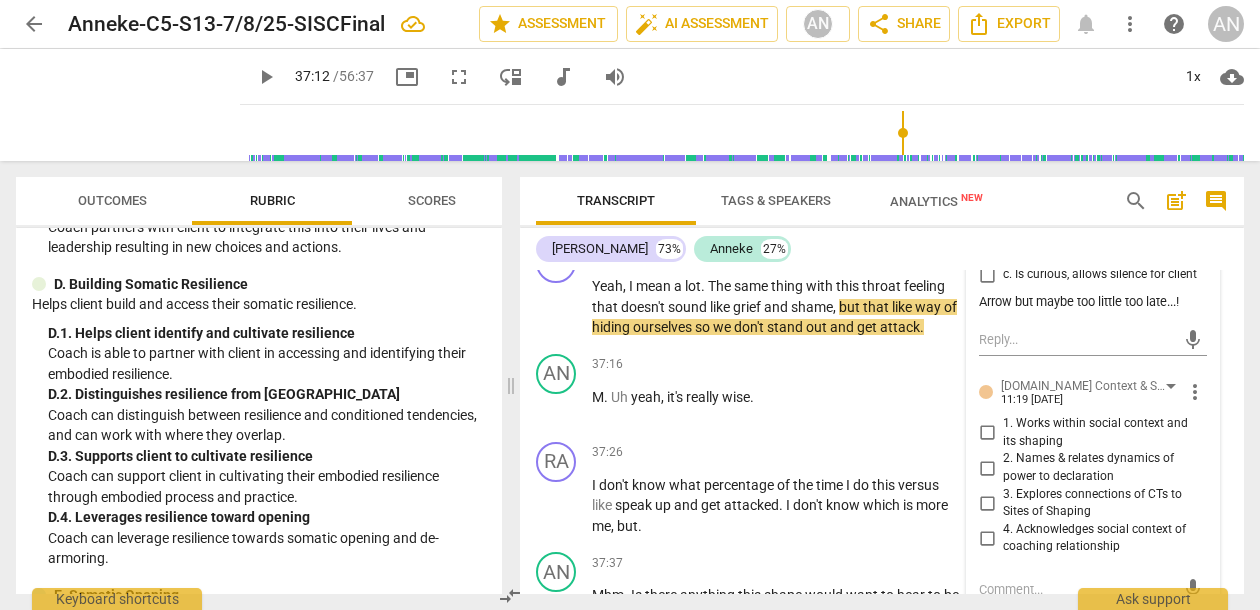 click on "3. Explores connections of CTs to Sites of Shaping" at bounding box center (987, 503) 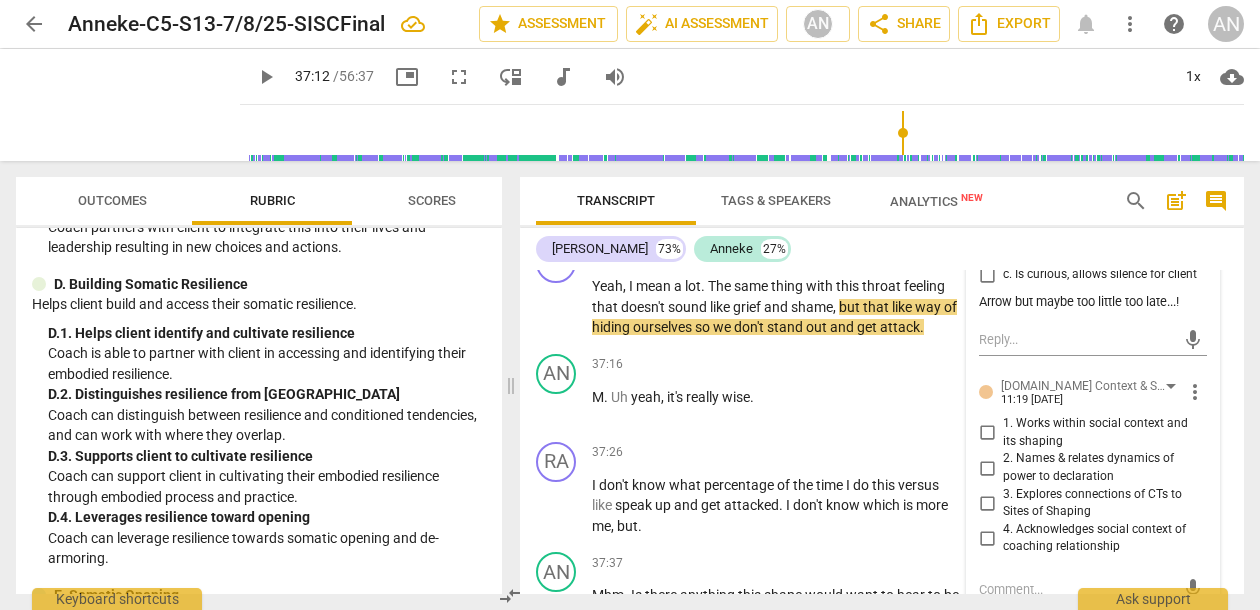 checkbox on "true" 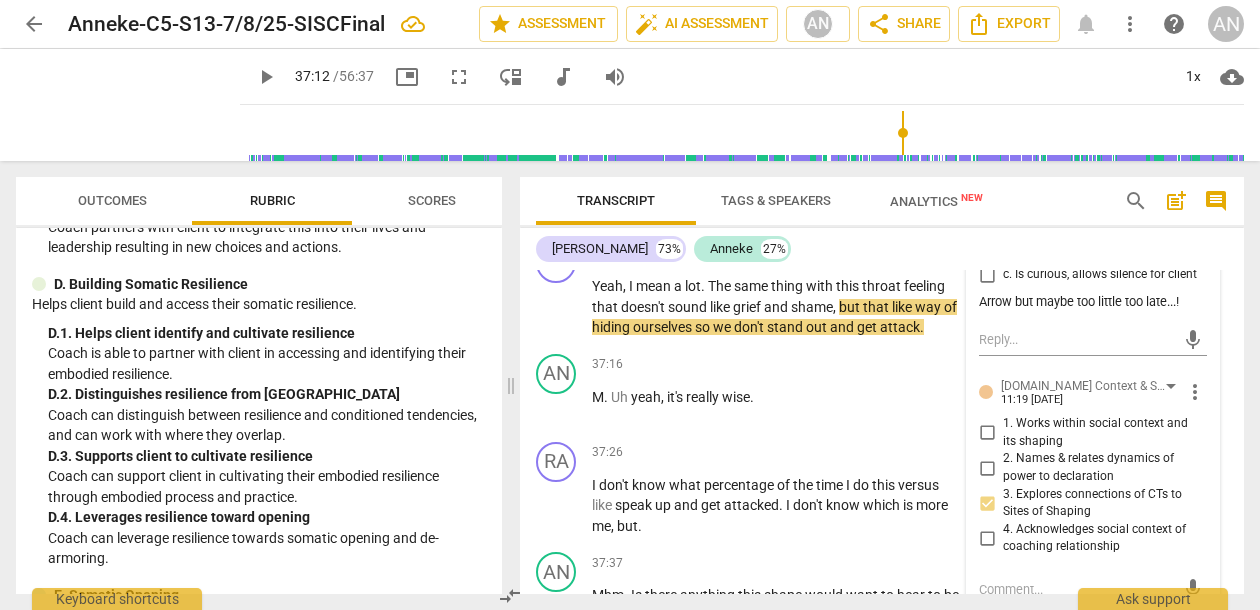 click on "RA play_arrow pause 37:45 + Add competency keyboard_arrow_right Yeah ,   I   was   just   asking   if   there's   anything   for   it   to   say   and   it   really   doesn't   have   anything   to   say .   I   mean   maybe   that's   part   of   it .   Right ?   Like   being   smaller   is   like   what ,   what   do   you   want   to   hear ?   Will   you   just   ask   it ?   Is   there   any ,   you   know ,   say   is   there   anything ?   Yeah ." at bounding box center [882, 710] 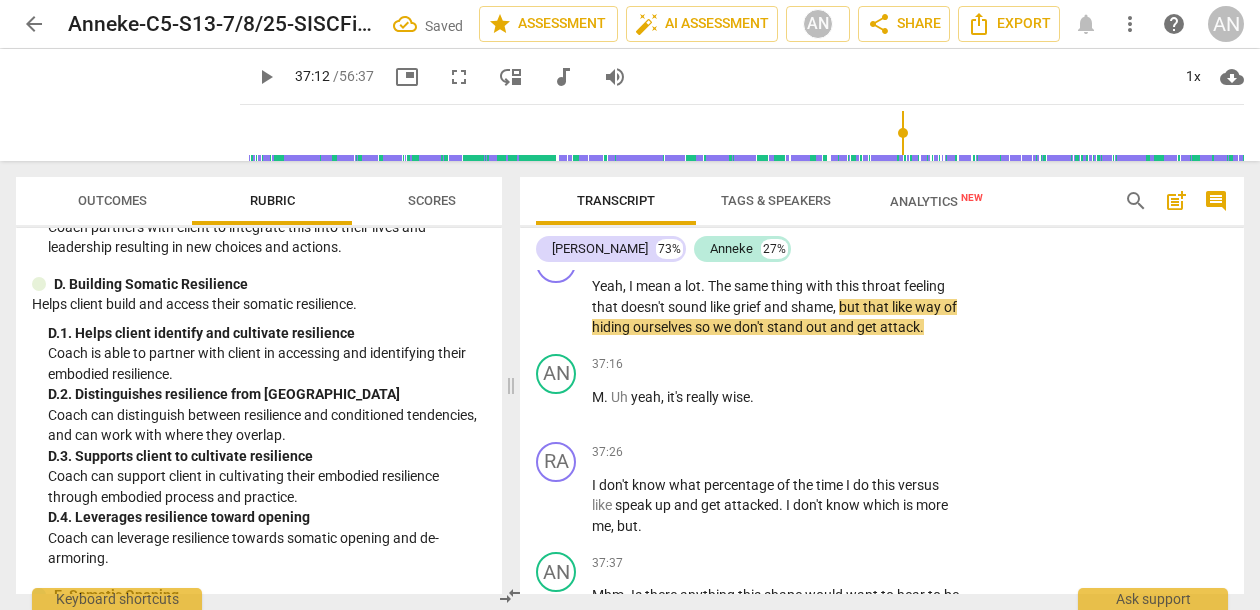 scroll, scrollTop: 15340, scrollLeft: 0, axis: vertical 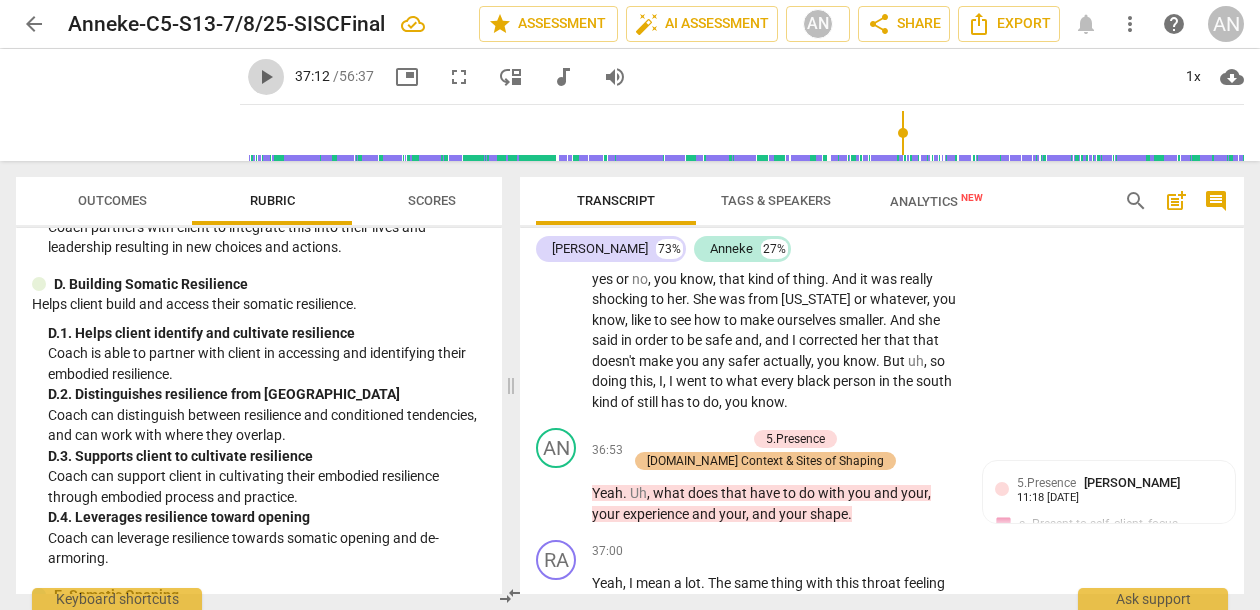 click on "play_arrow" at bounding box center [266, 77] 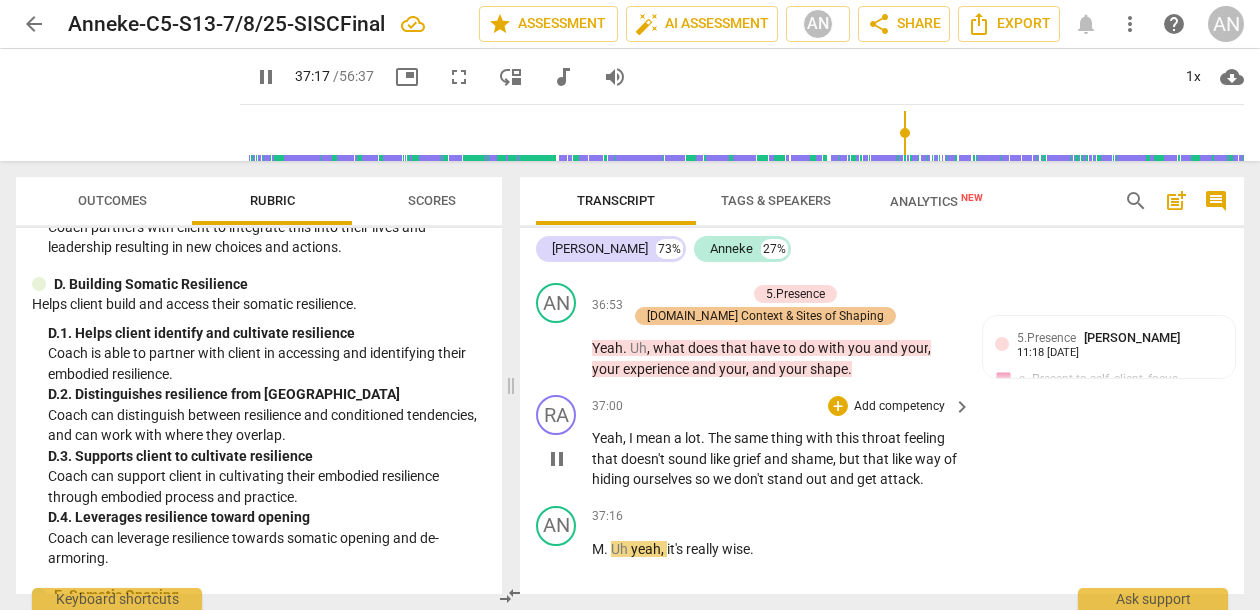 scroll, scrollTop: 15441, scrollLeft: 0, axis: vertical 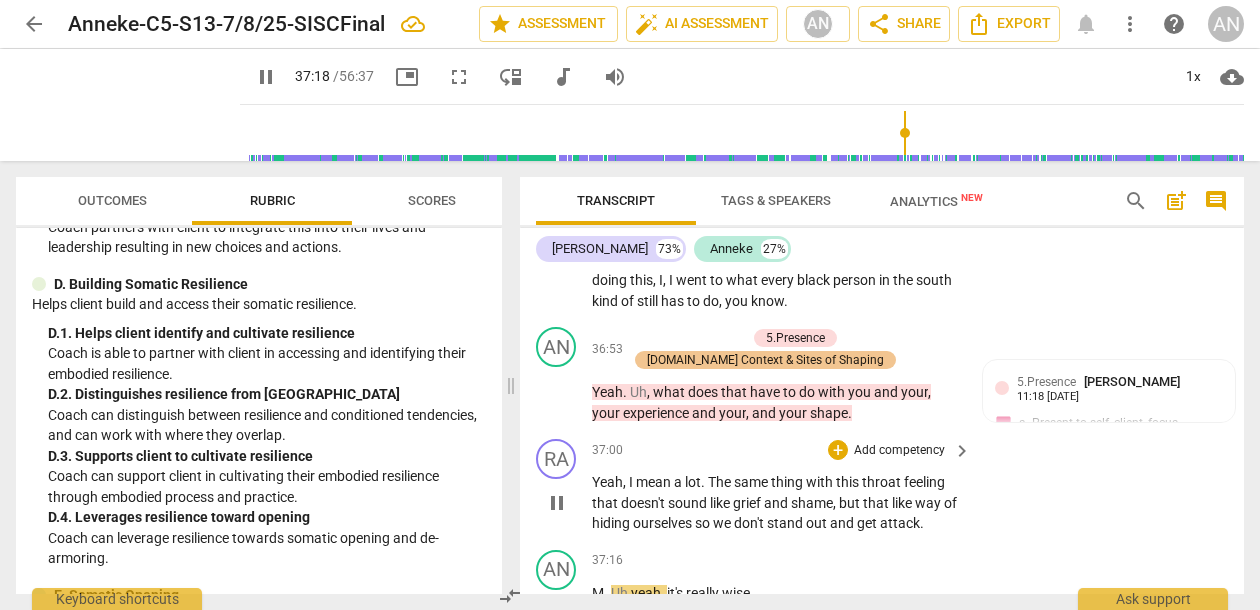 click on "attack" at bounding box center [900, 523] 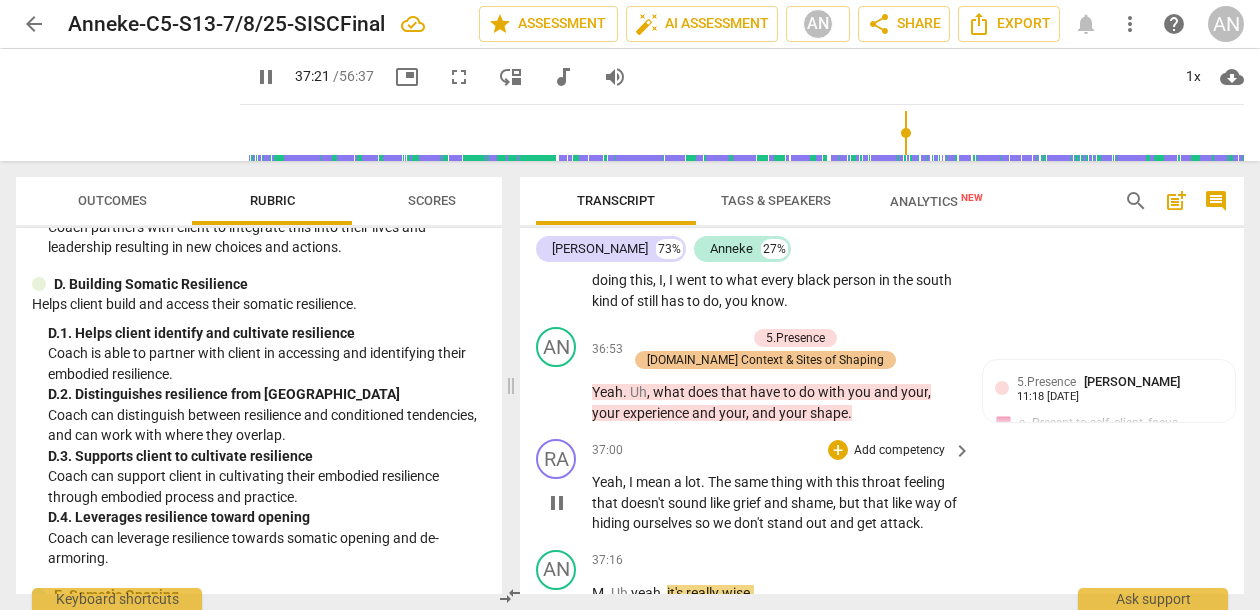 type on "2242" 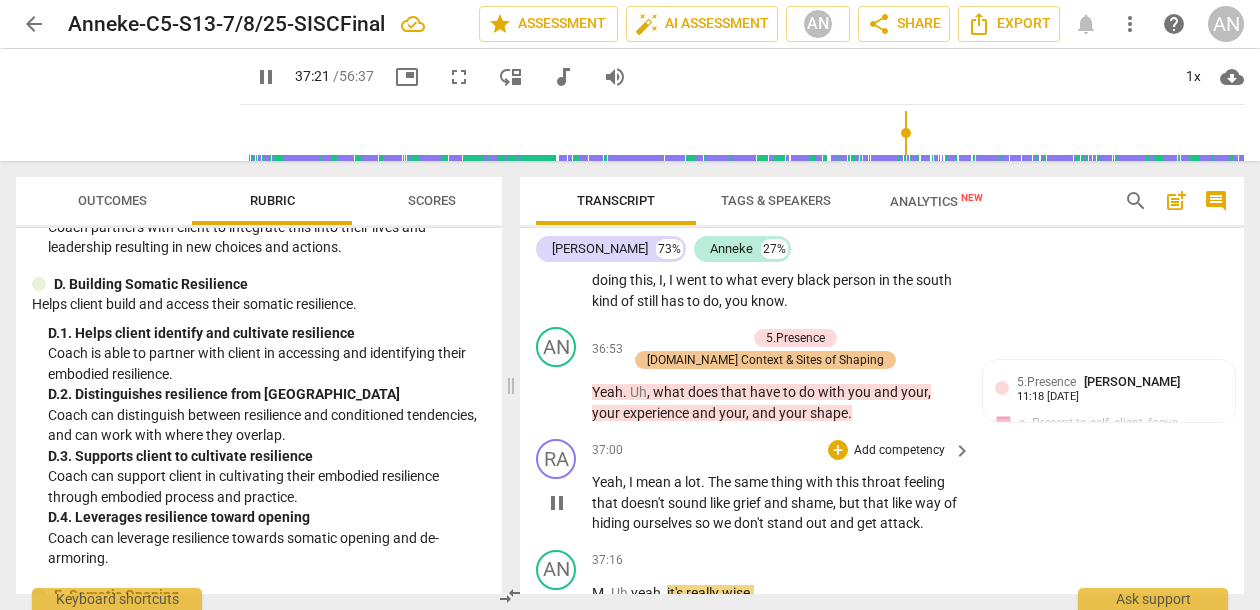 type 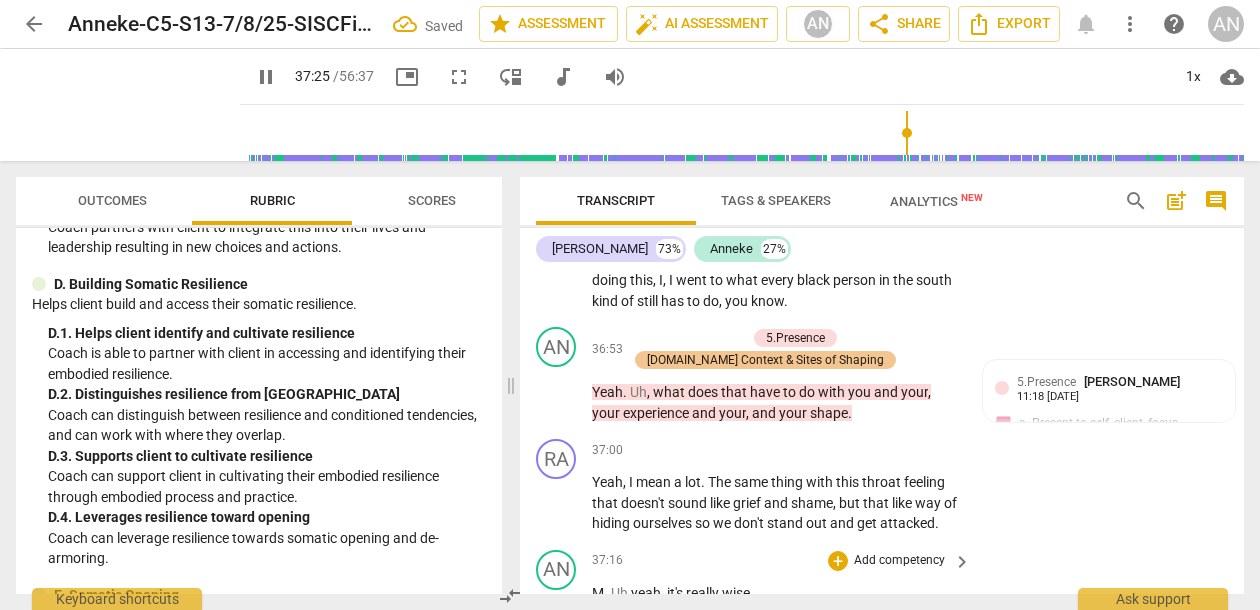 click on "yeah" at bounding box center (646, 593) 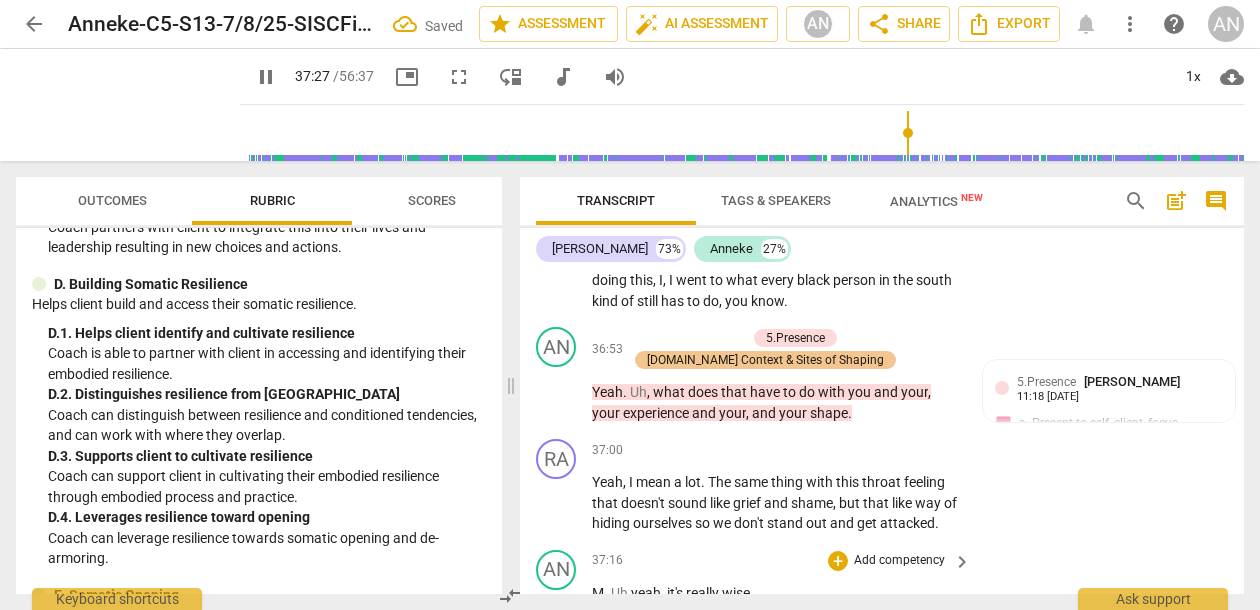 type on "2247" 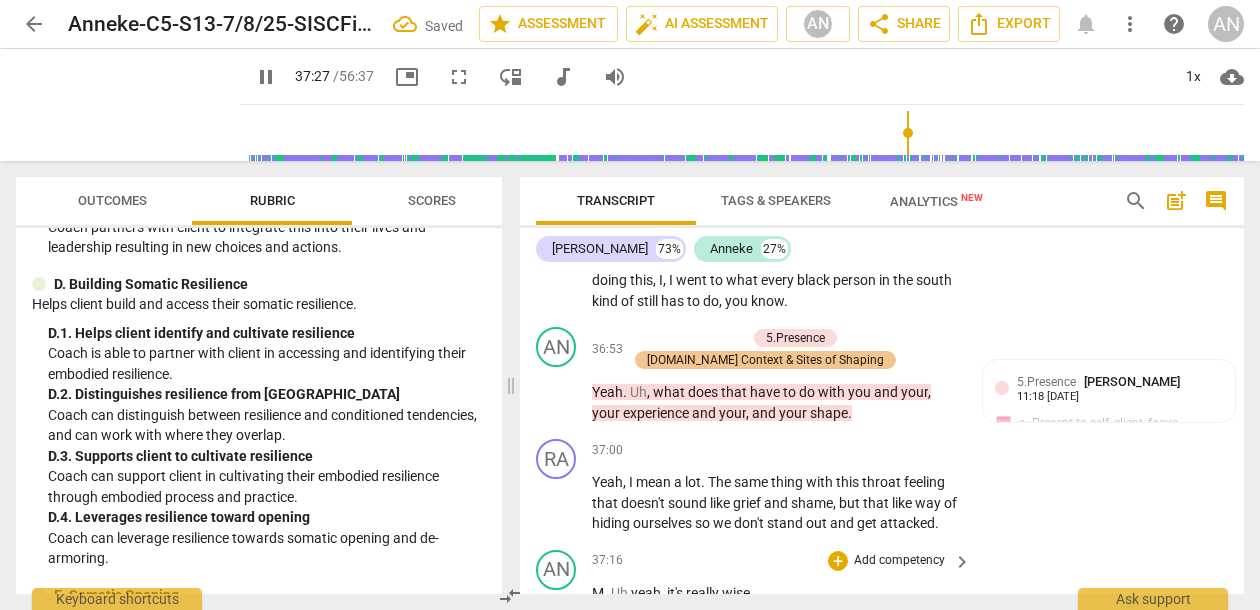 type 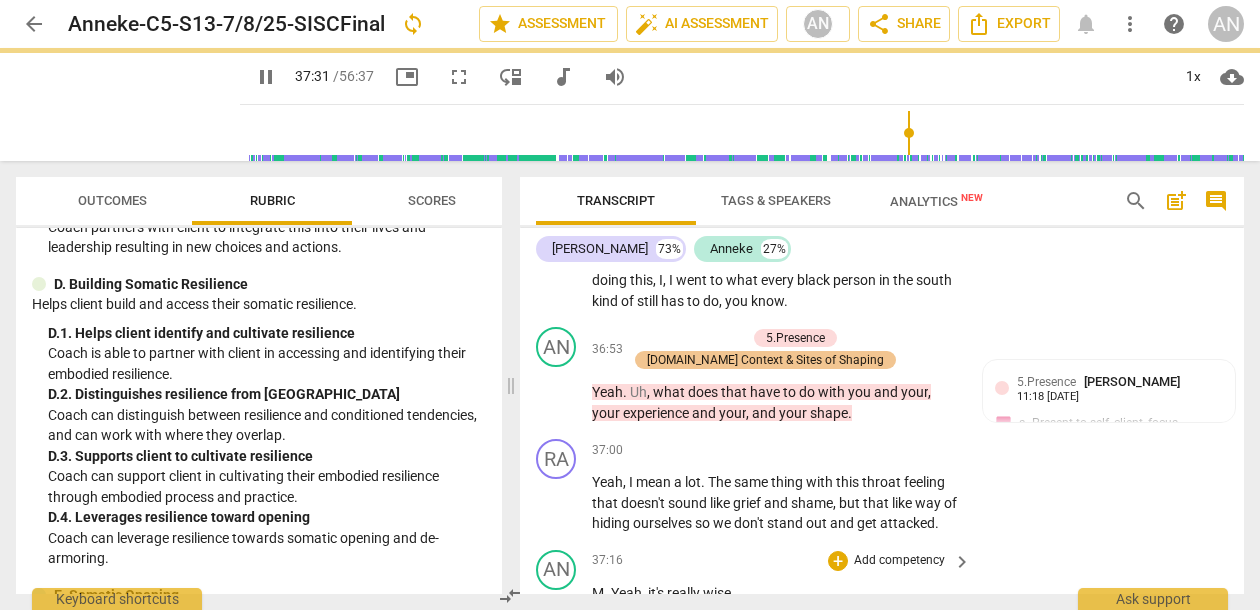 click on "AN play_arrow pause 37:16 + Add competency keyboard_arrow_right M .   Yeah ,   it's   really   wise ." at bounding box center (882, 586) 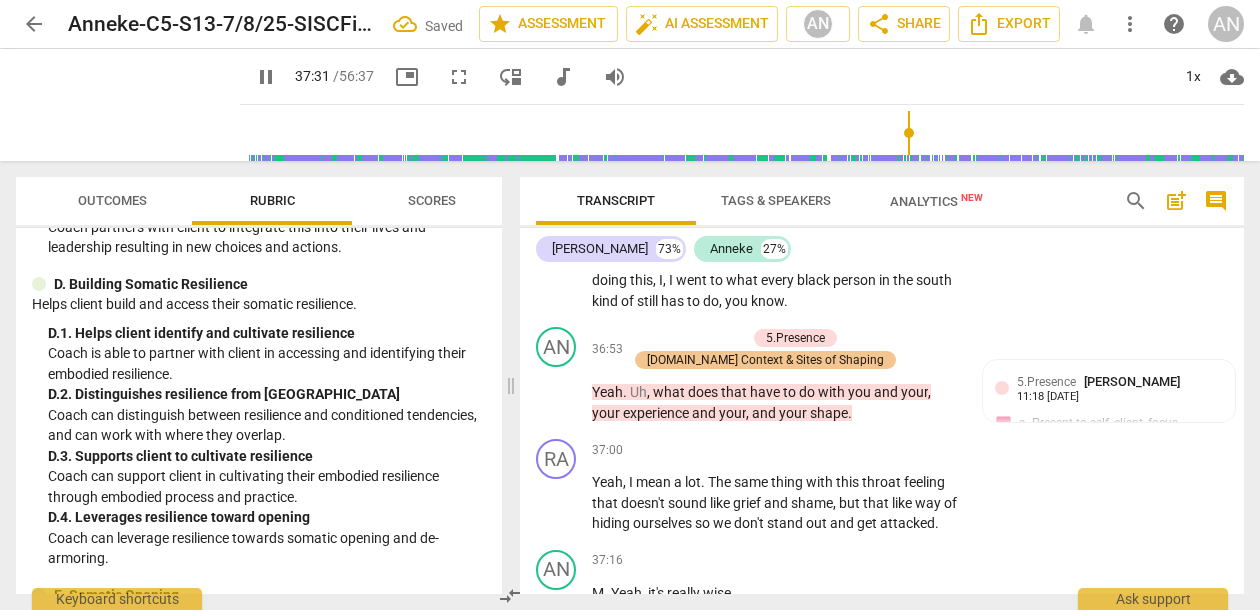 scroll, scrollTop: 15770, scrollLeft: 0, axis: vertical 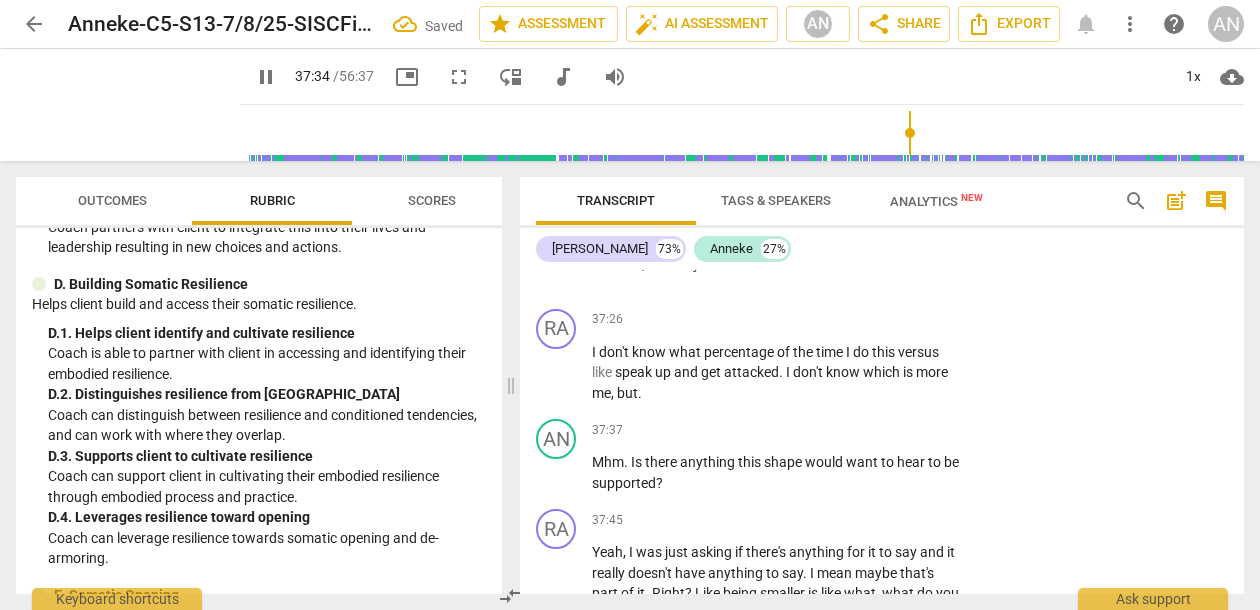 click on "pause" at bounding box center (266, 77) 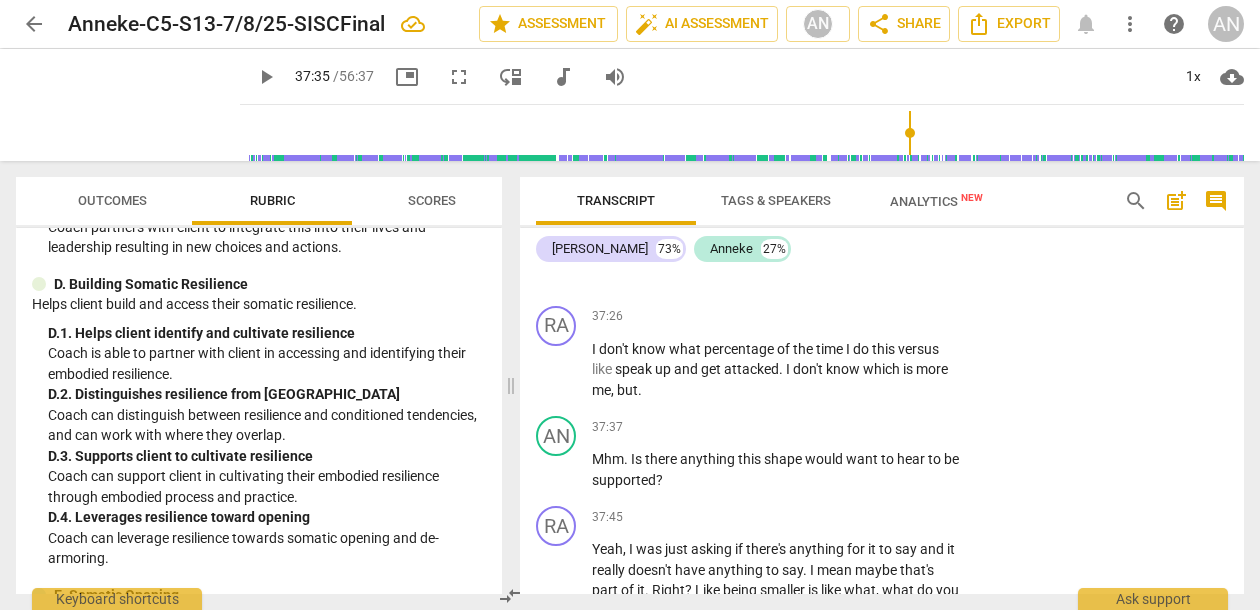 scroll, scrollTop: 15779, scrollLeft: 0, axis: vertical 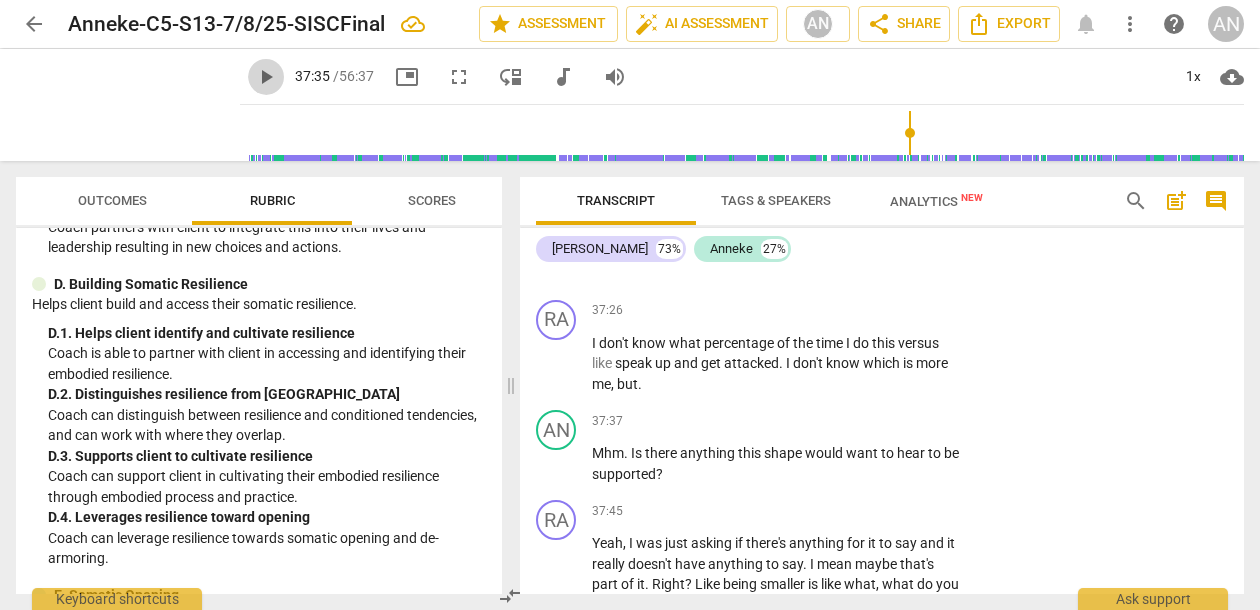 click on "play_arrow" at bounding box center (266, 77) 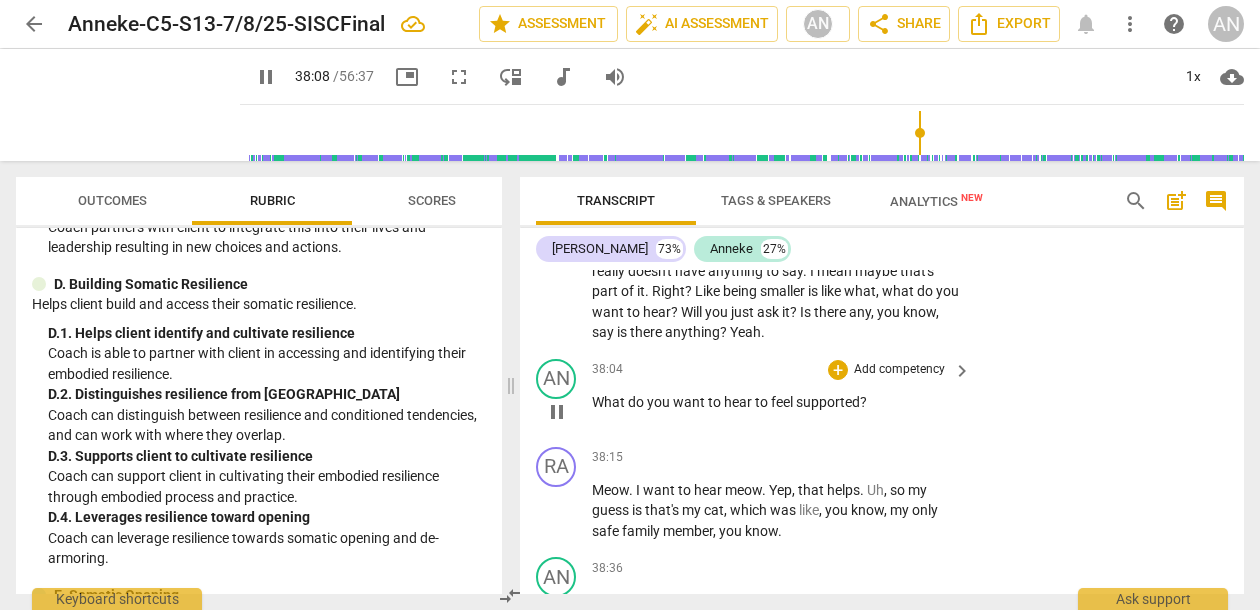 scroll, scrollTop: 16073, scrollLeft: 0, axis: vertical 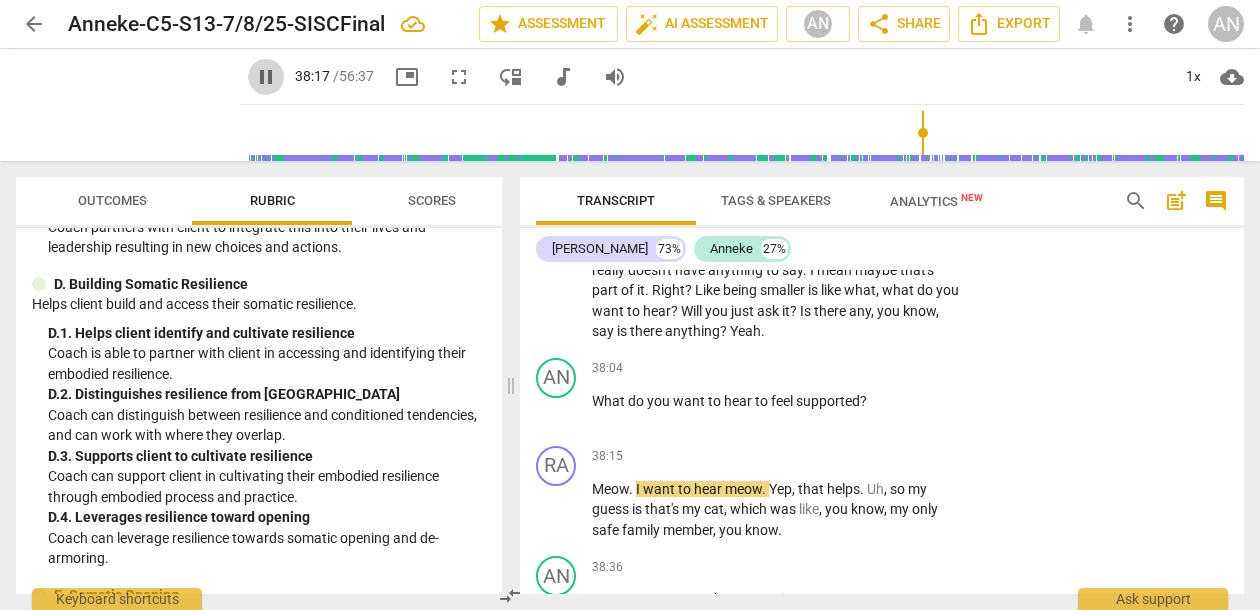 click on "pause" at bounding box center (266, 77) 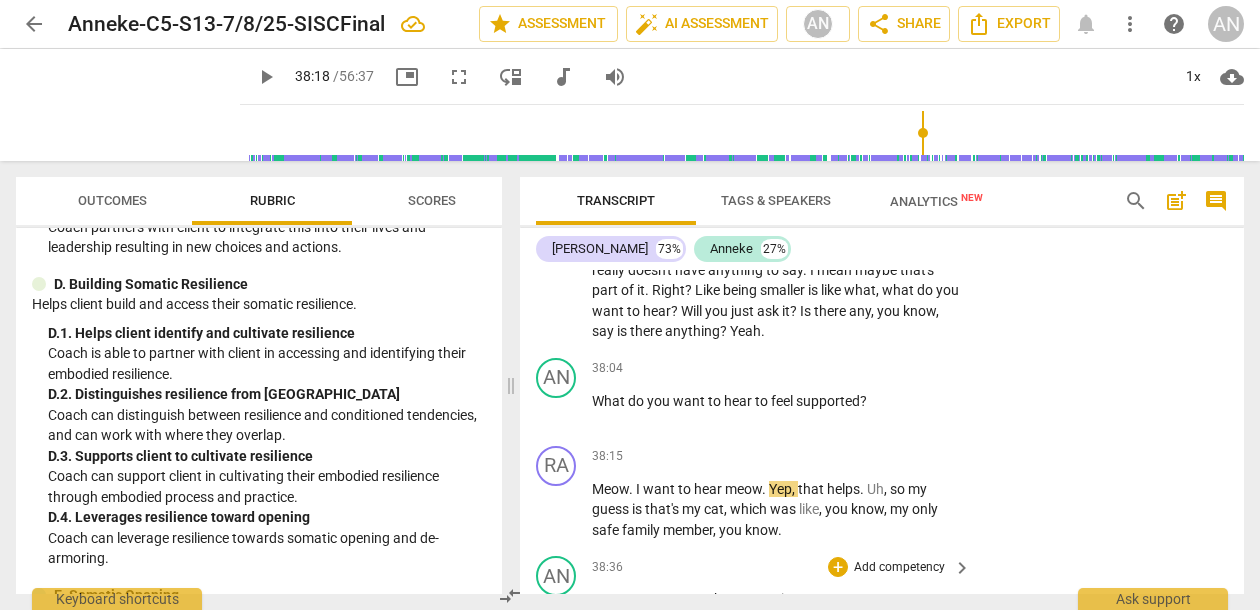 type on "2298" 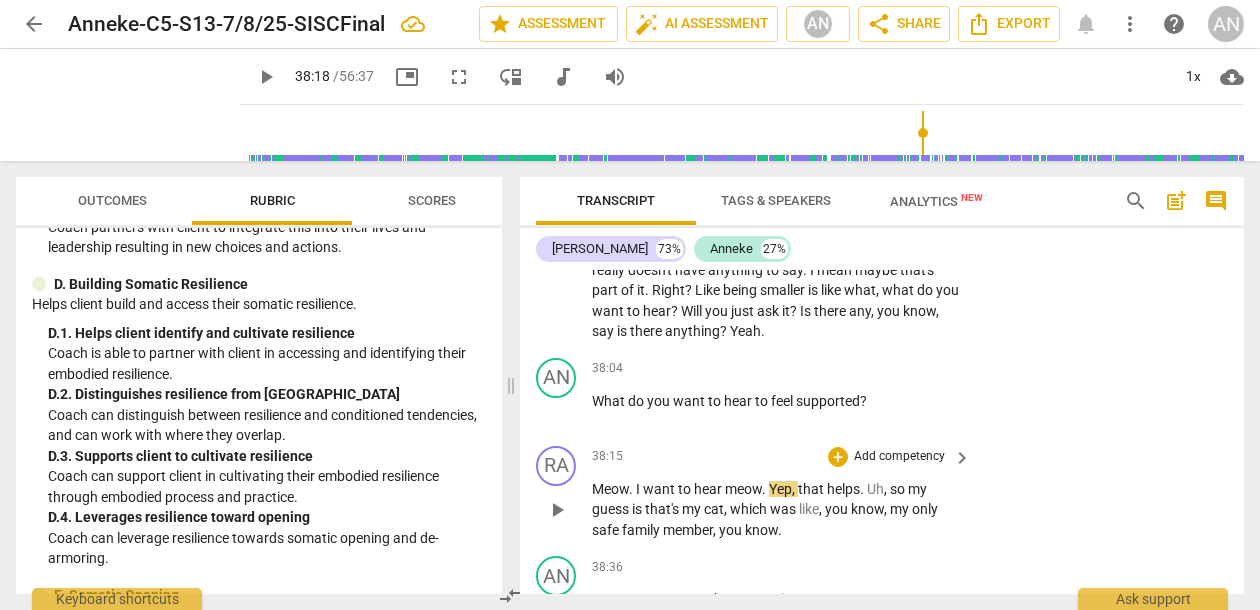 click on "Yep" at bounding box center [780, 489] 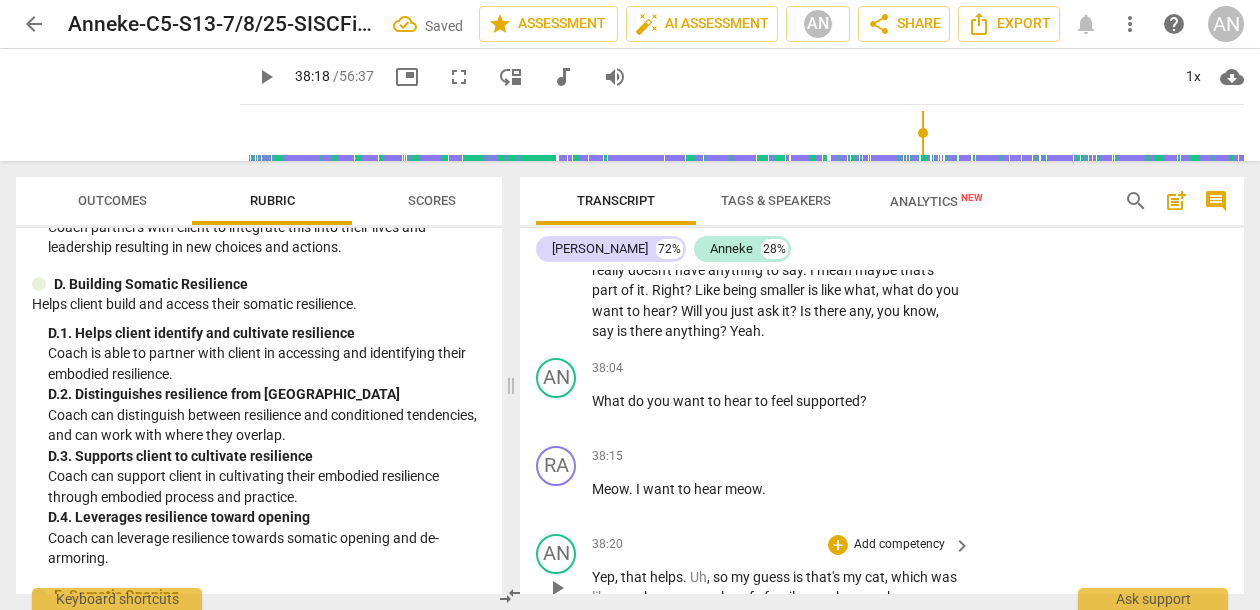 click on "Yep" at bounding box center (603, 577) 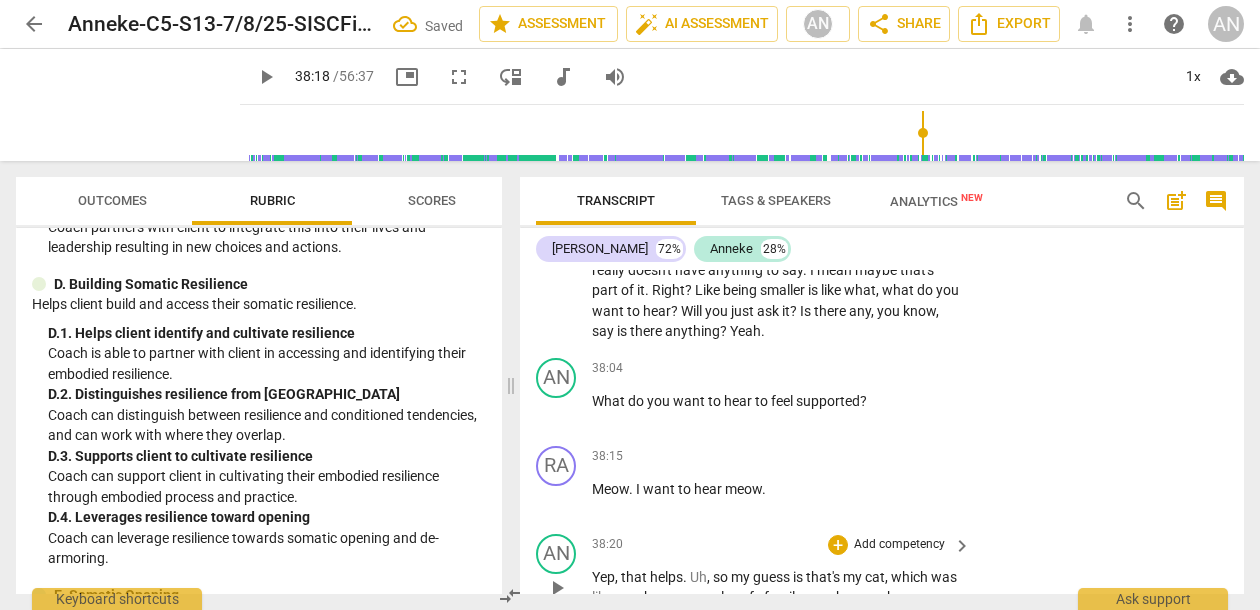 type 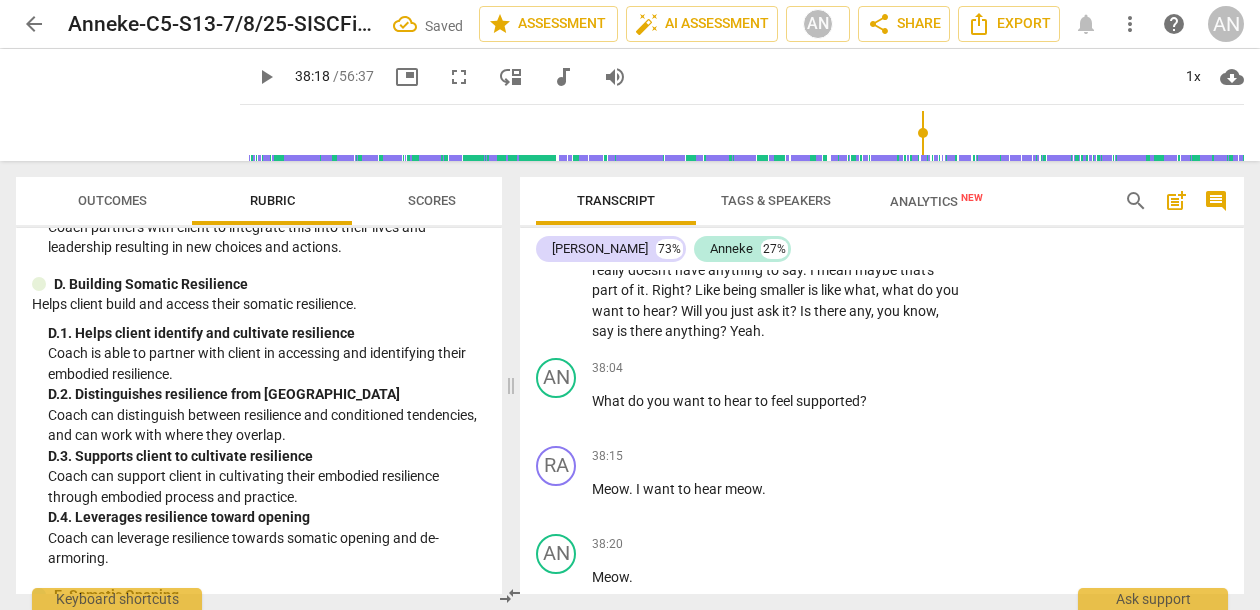 click on "Meow" at bounding box center (610, 577) 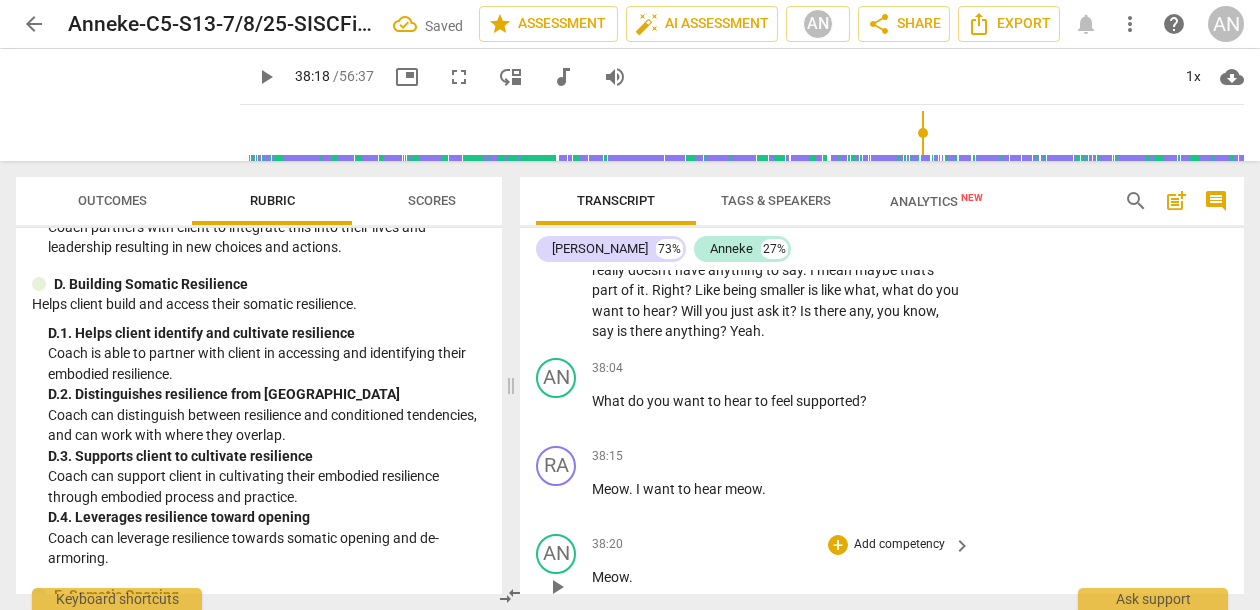 click on "Add competency" at bounding box center [899, 545] 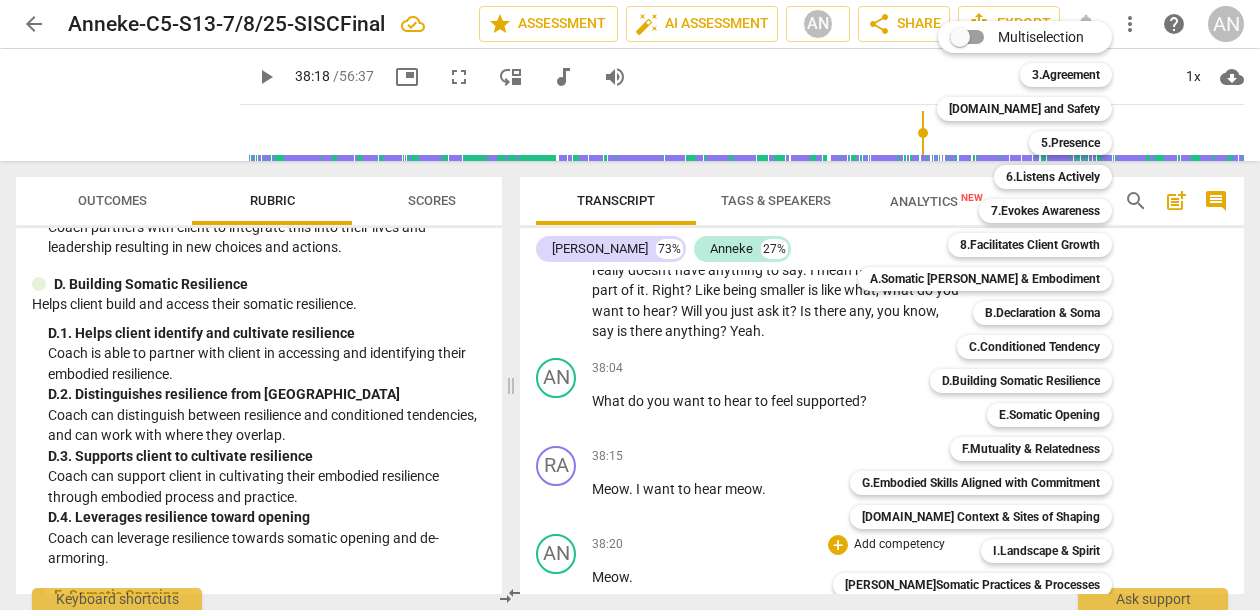click on "E.Somatic Opening q" at bounding box center [1060, 415] 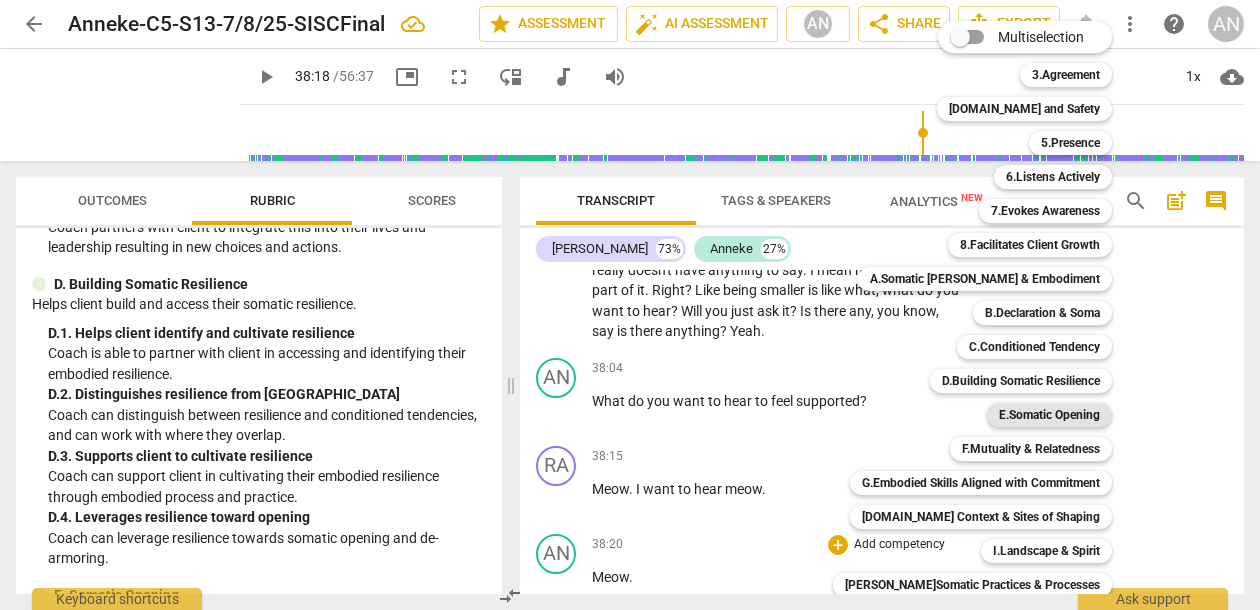 click on "E.Somatic Opening" at bounding box center [1049, 415] 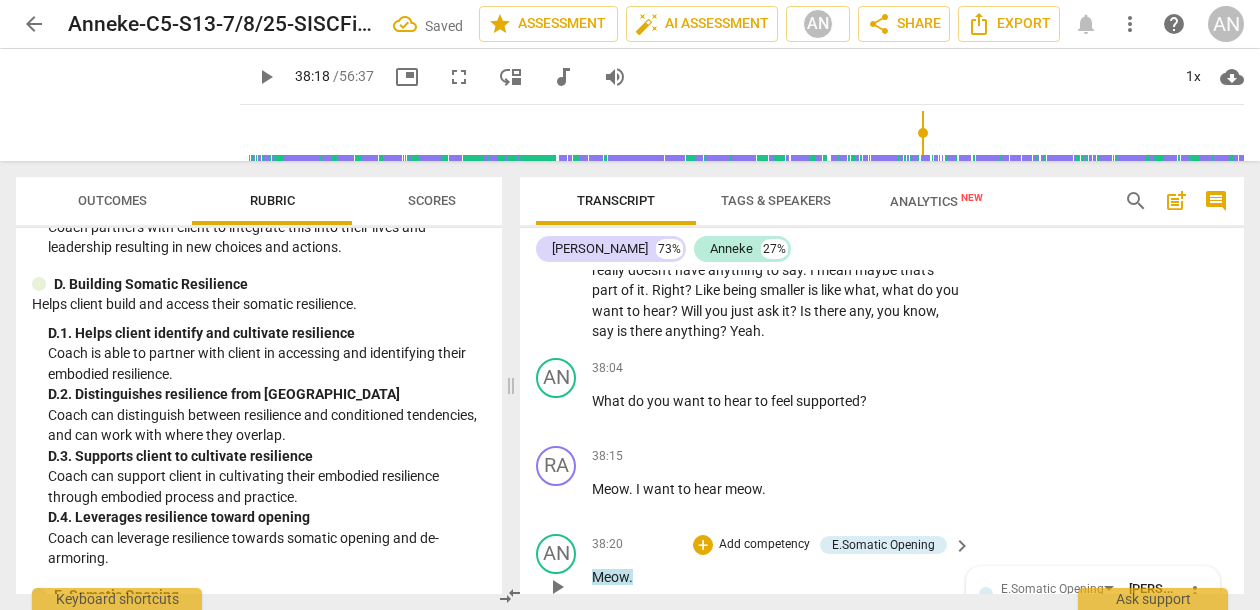 scroll, scrollTop: 16270, scrollLeft: 0, axis: vertical 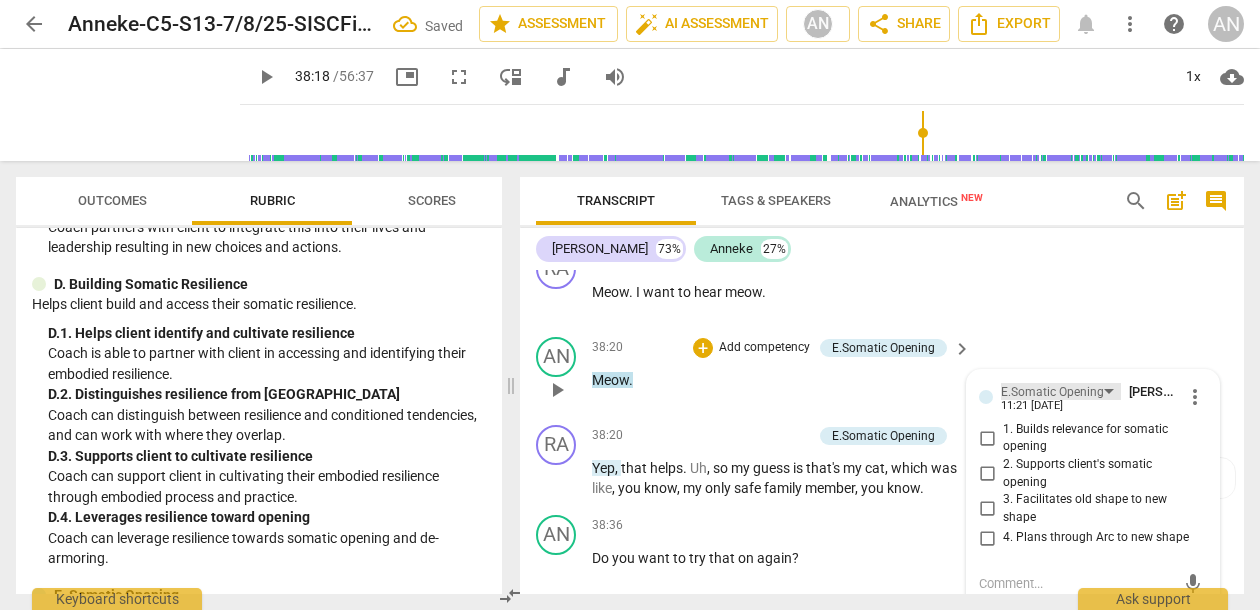 click on "E.Somatic Opening" at bounding box center [1052, 392] 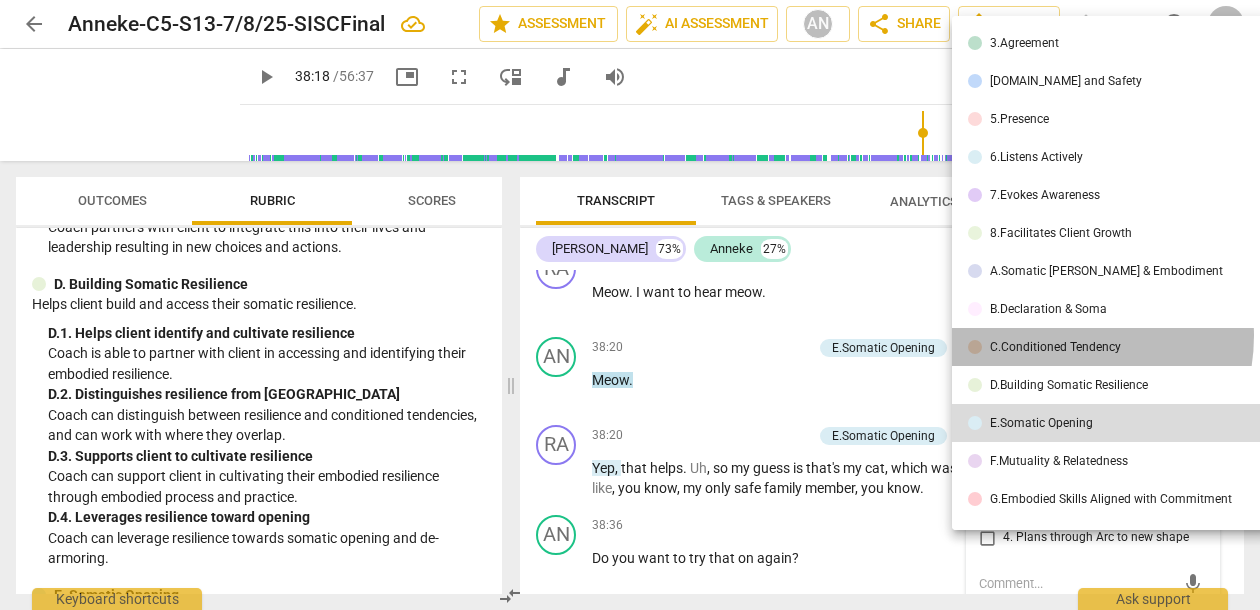 click on "C.Conditioned Tendency" at bounding box center [1114, 347] 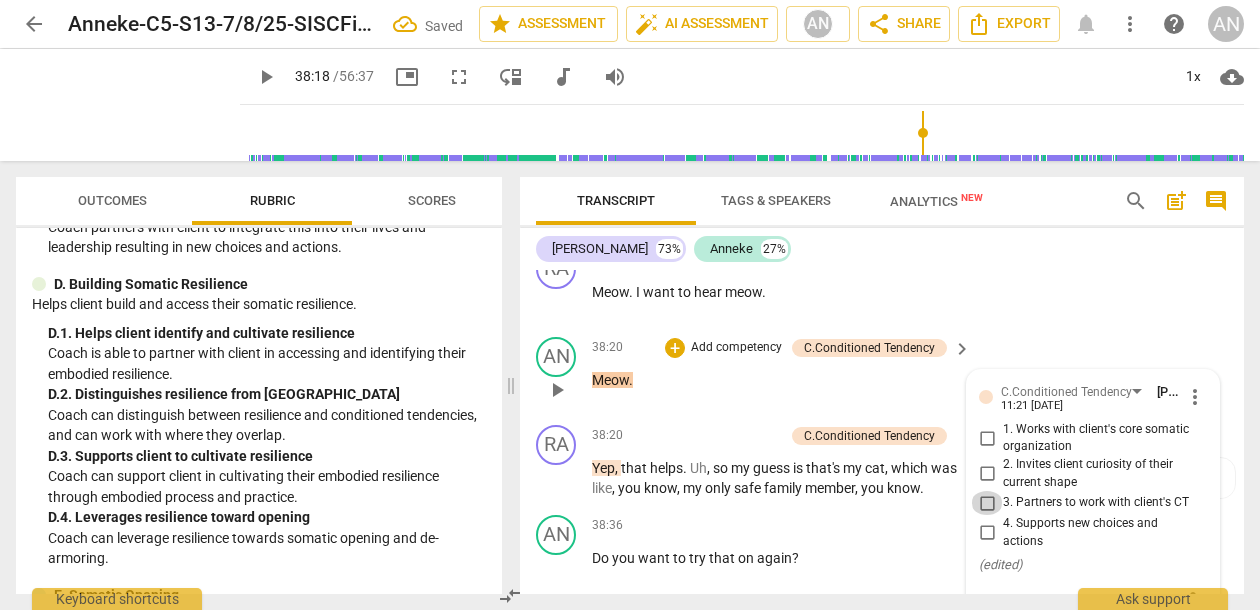 click on "3. Partners to work with client's CT" at bounding box center [987, 503] 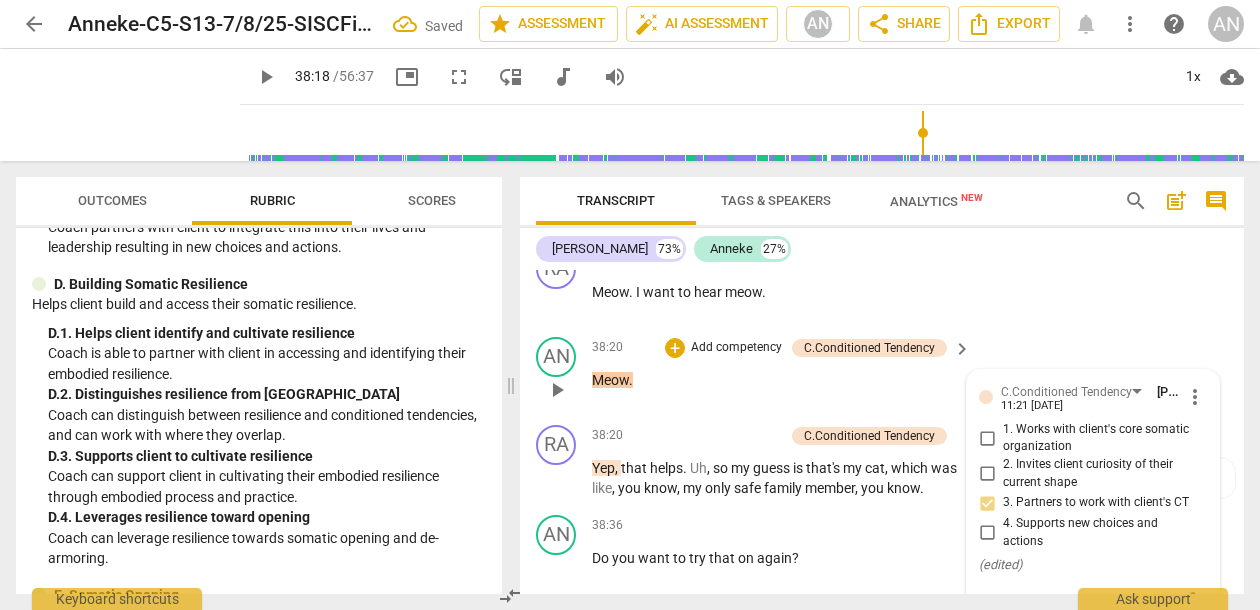 click at bounding box center (1077, 602) 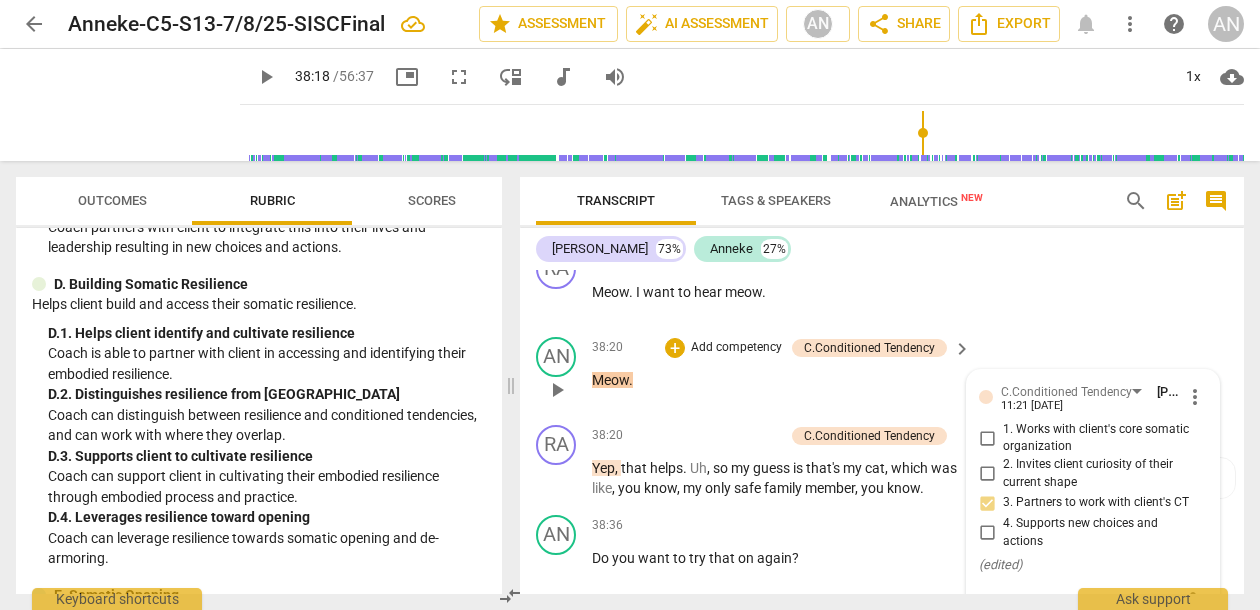 paste on "However, after a good deal of beautiful openings in previous sessions, I really want to help my client build resilience and structure in their soma." 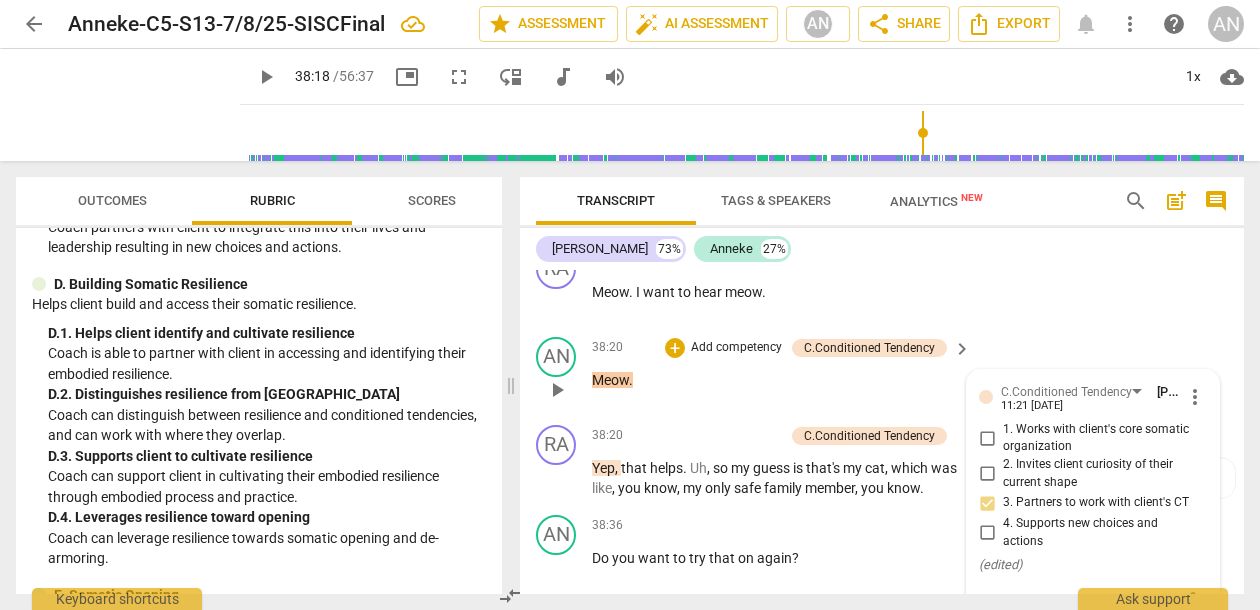 type on "However, after a good deal of beautiful openings in previous sessions, I really want to help my client build resilience and structure in their soma." 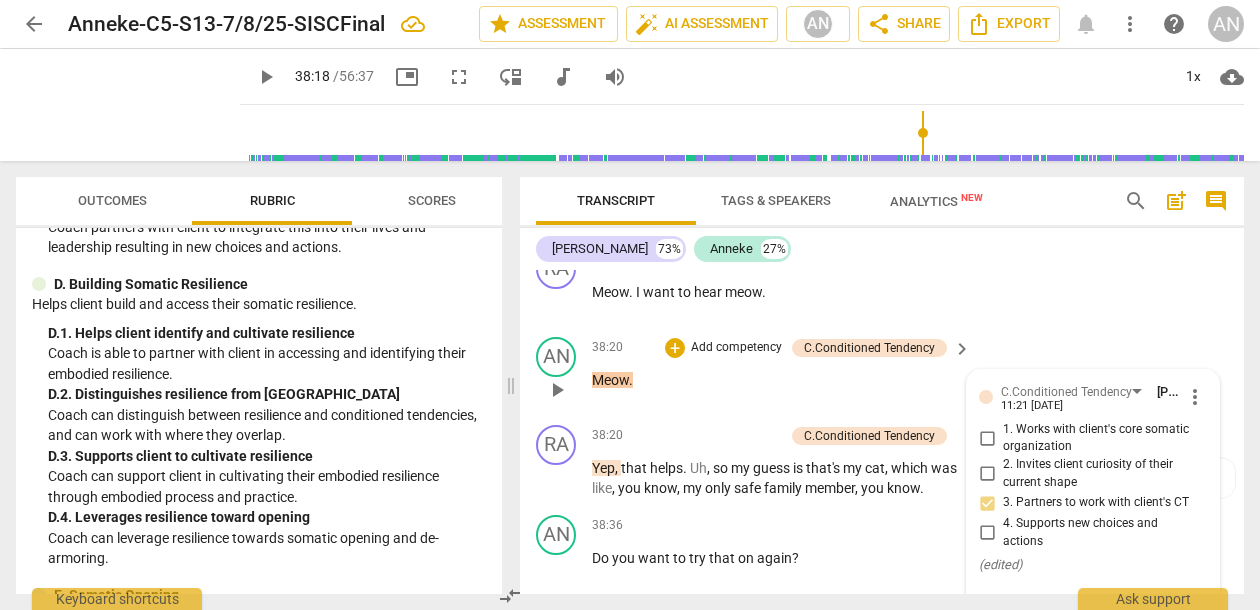 scroll, scrollTop: 17, scrollLeft: 0, axis: vertical 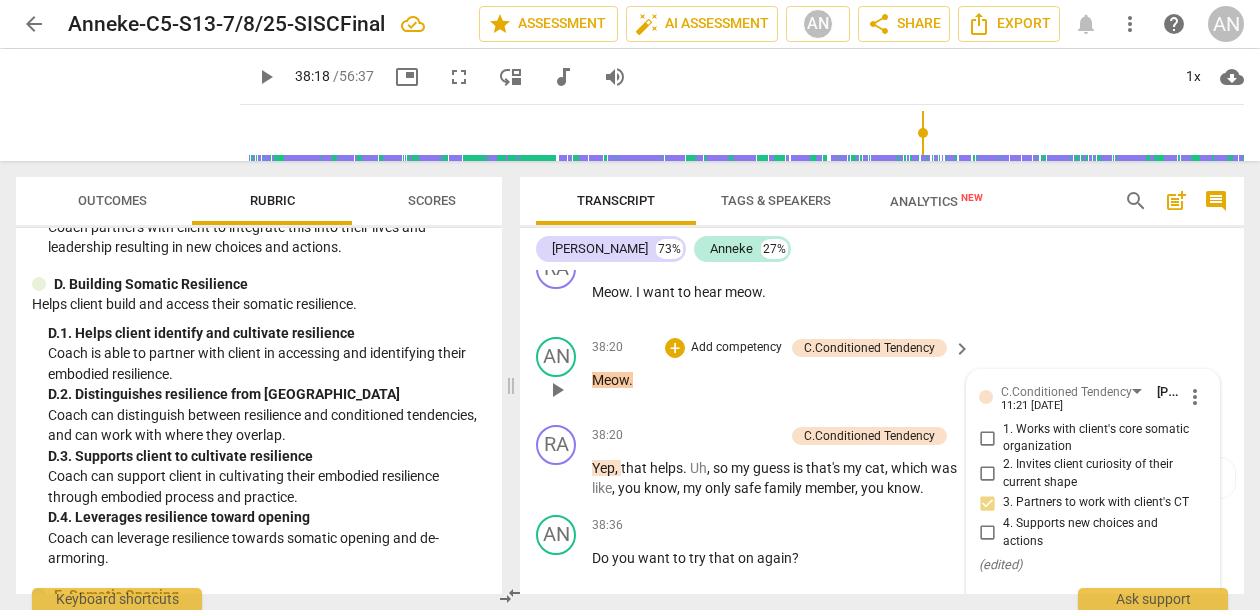 type 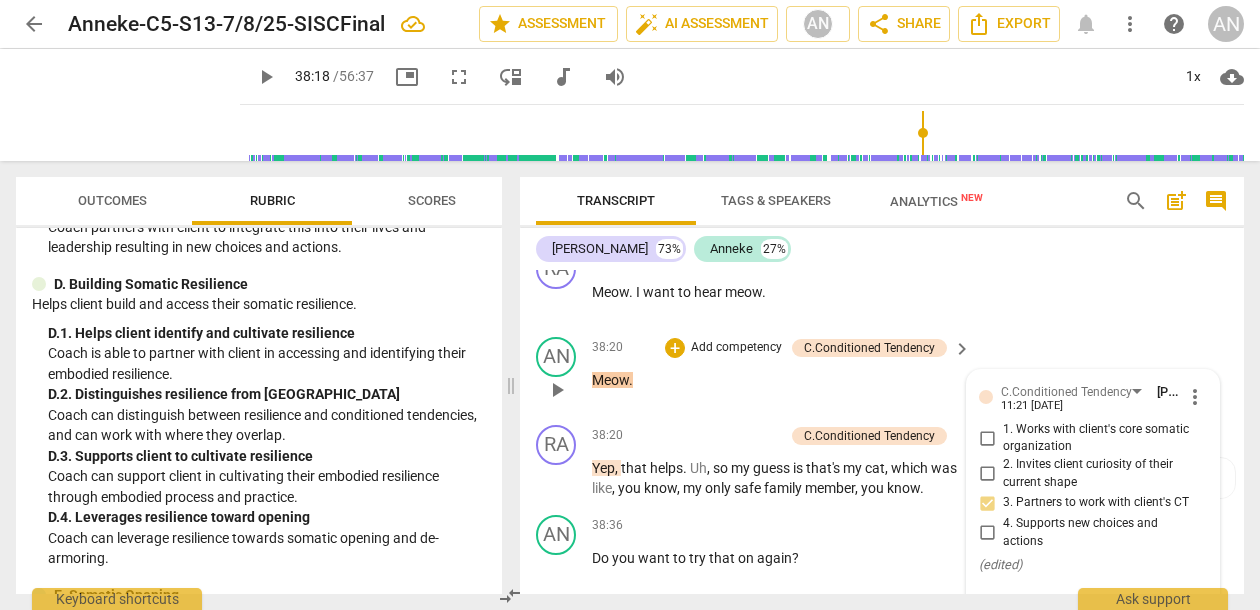 type 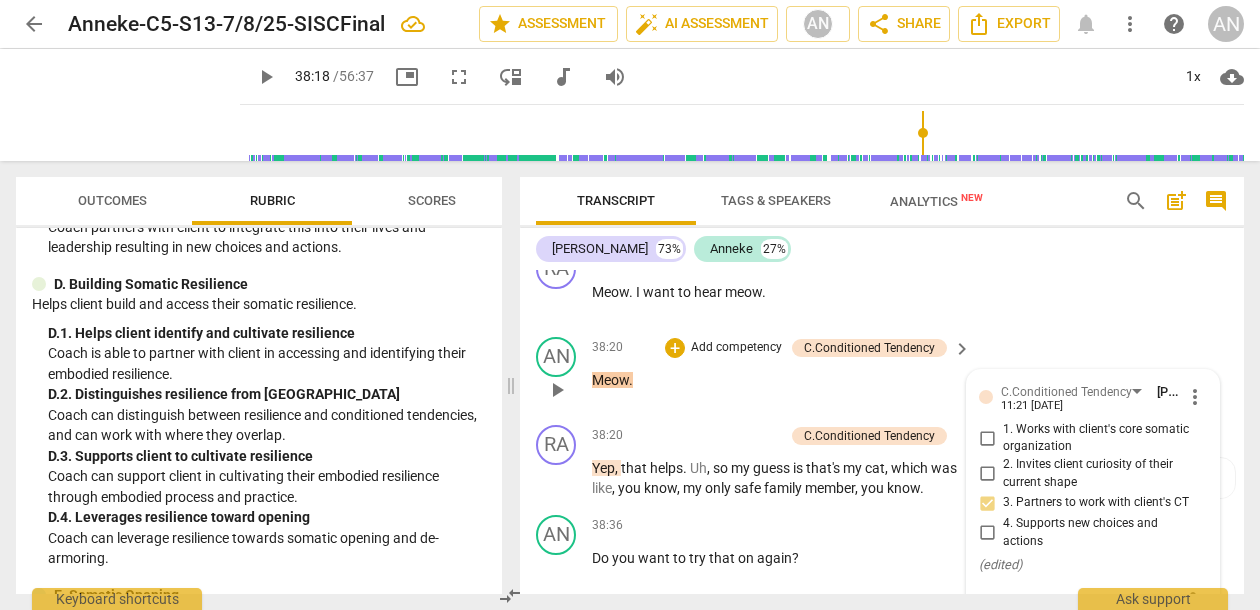 scroll, scrollTop: 0, scrollLeft: 0, axis: both 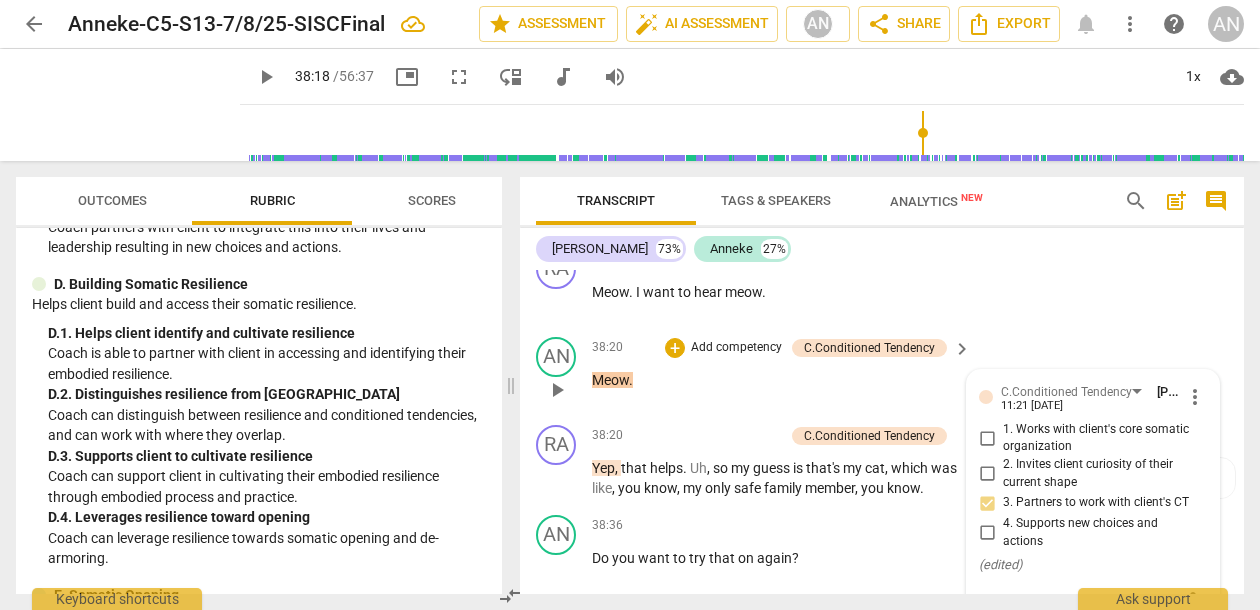 paste on "₍^. .^₎⟆" 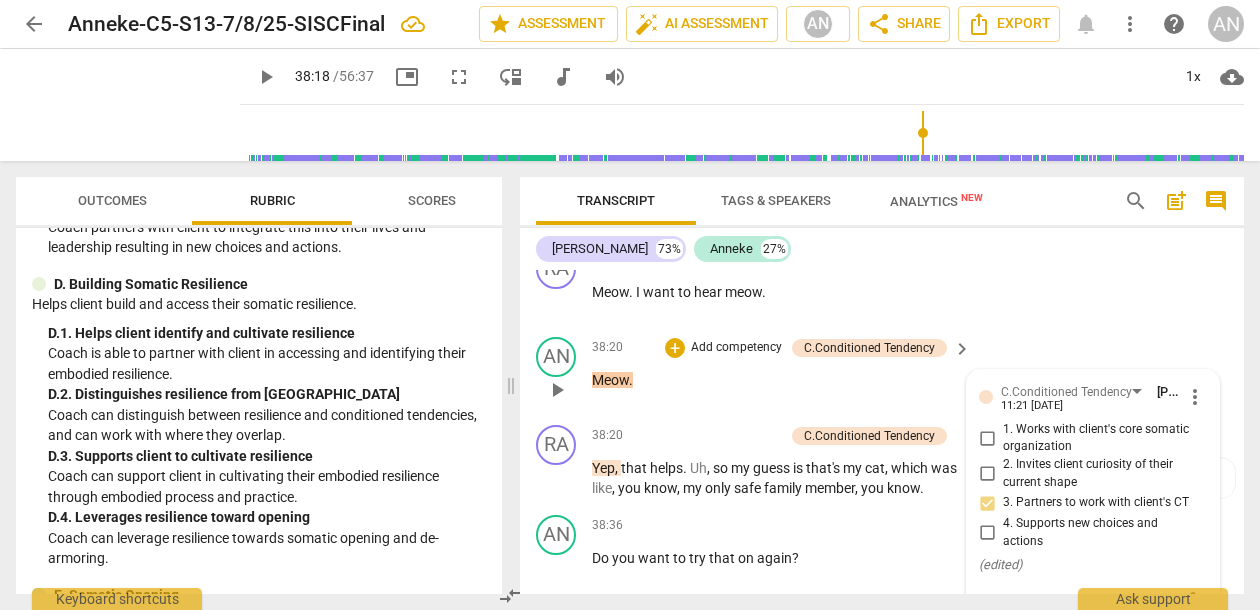 type on "₍^. .^₎⟆" 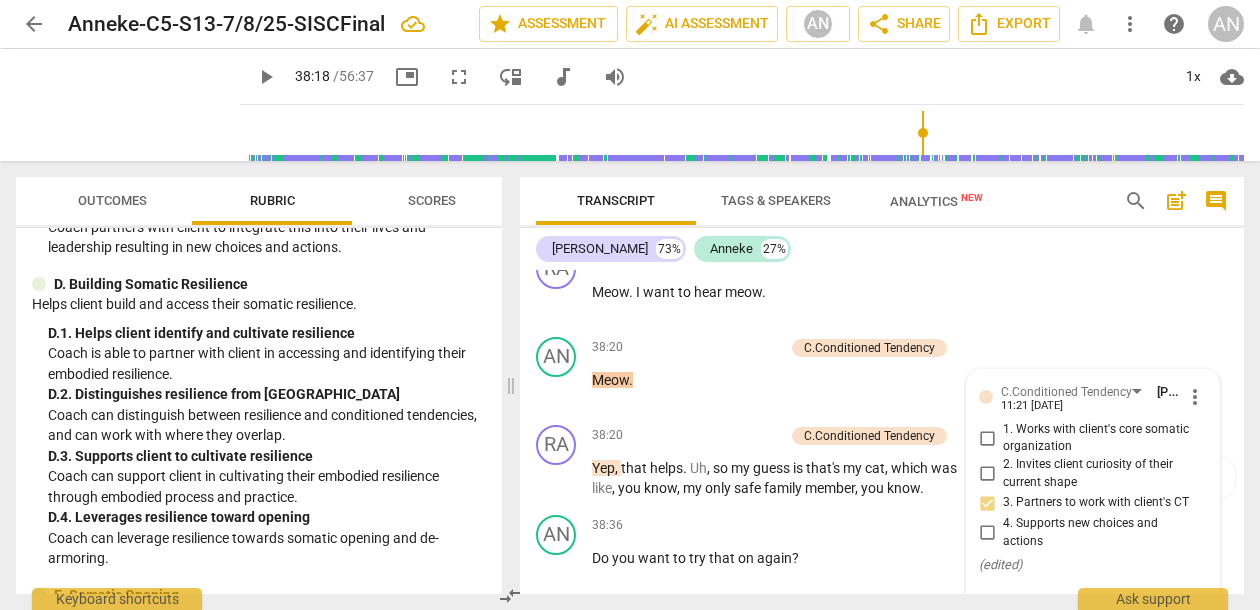 scroll, scrollTop: 16373, scrollLeft: 0, axis: vertical 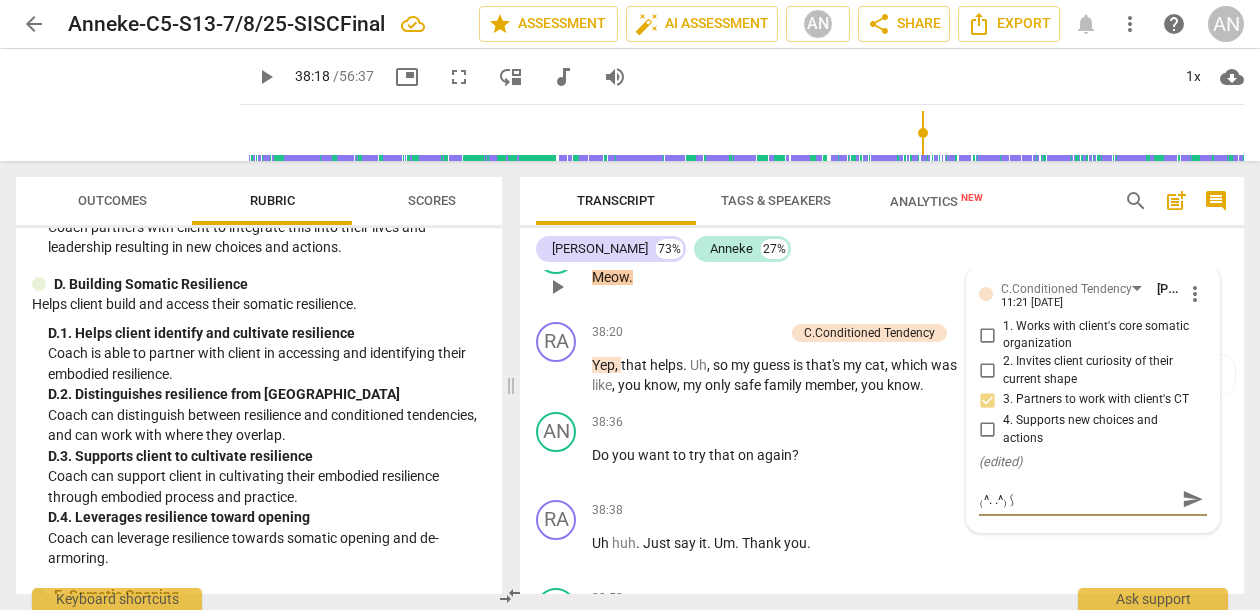 type on "₍^. .^₎⟆" 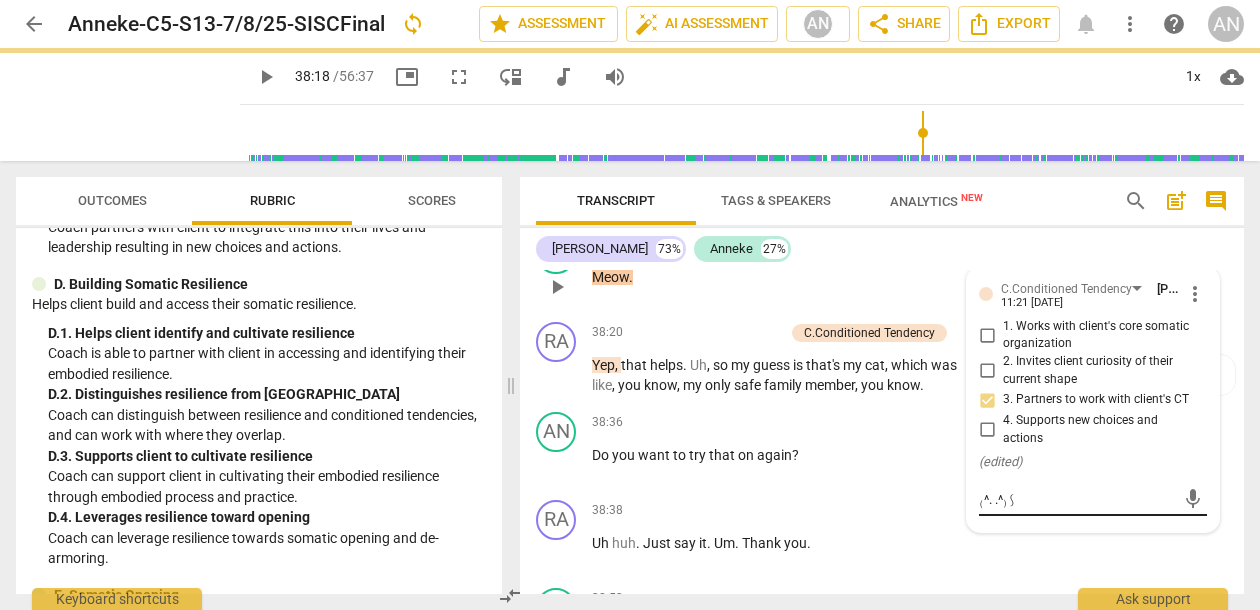 type 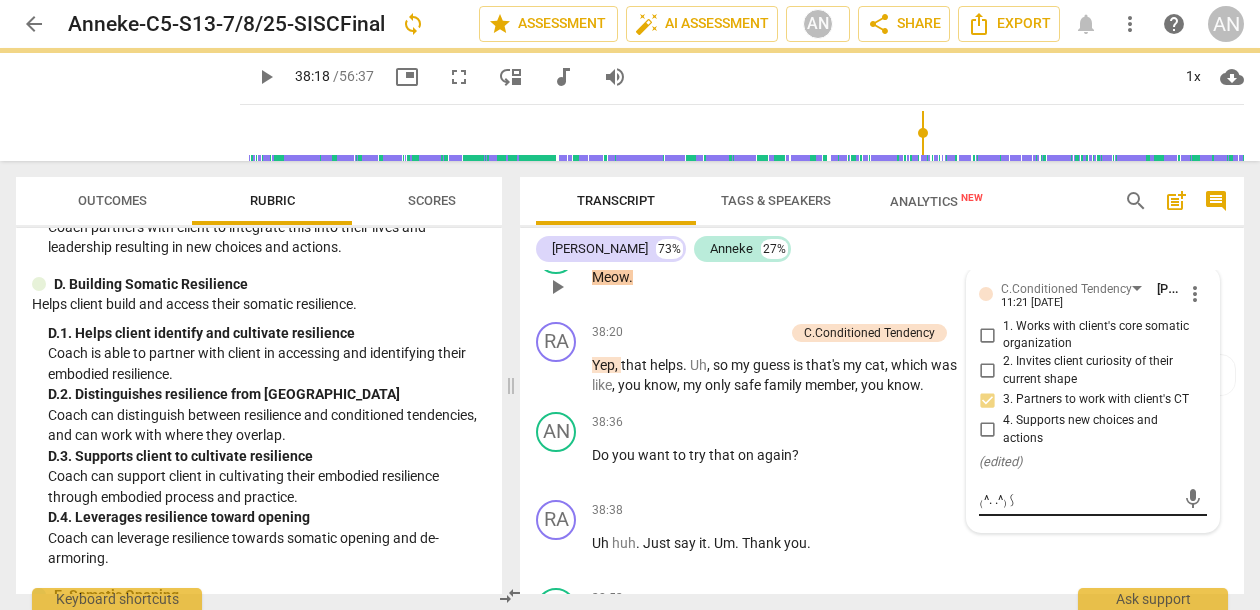 type 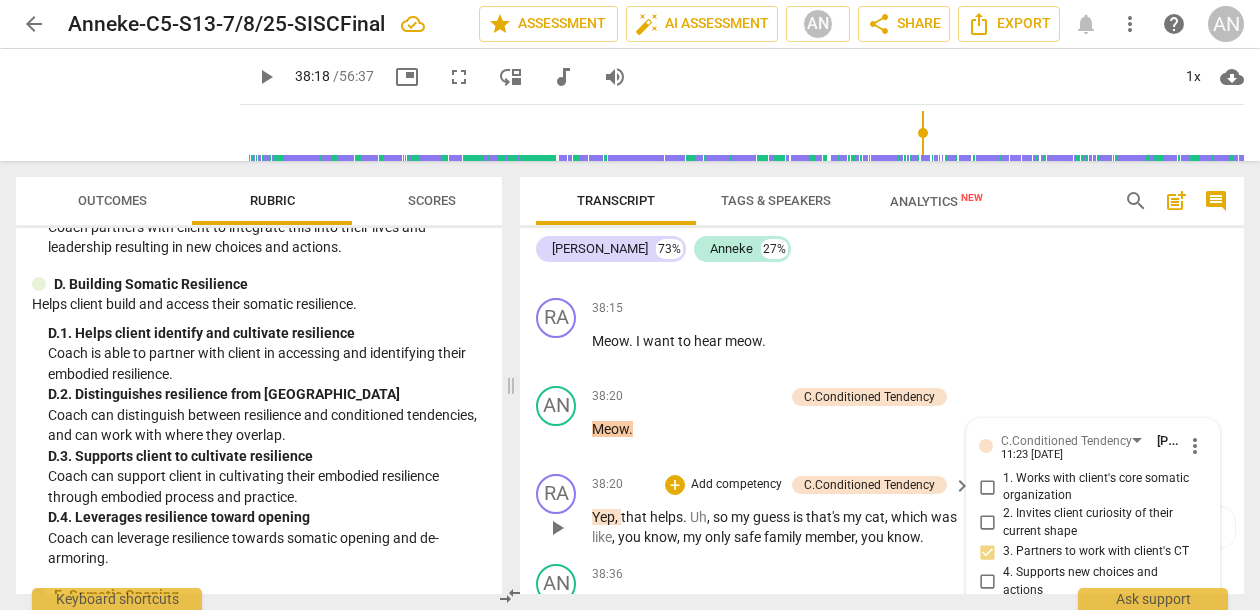 scroll, scrollTop: 16220, scrollLeft: 0, axis: vertical 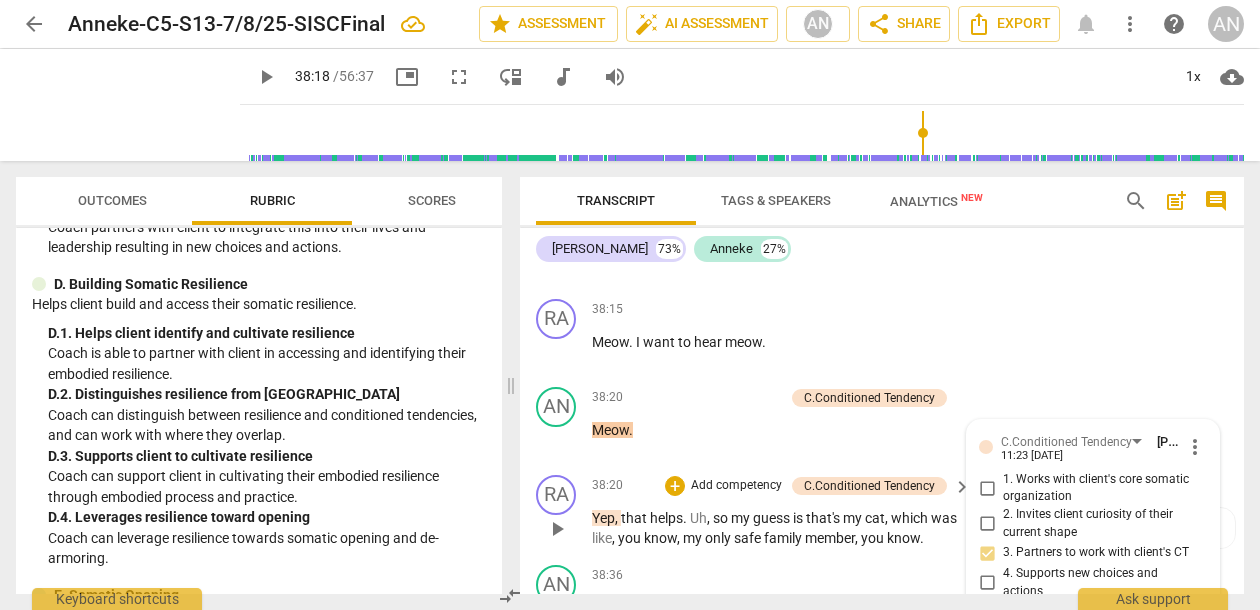 click on "that" at bounding box center [635, 518] 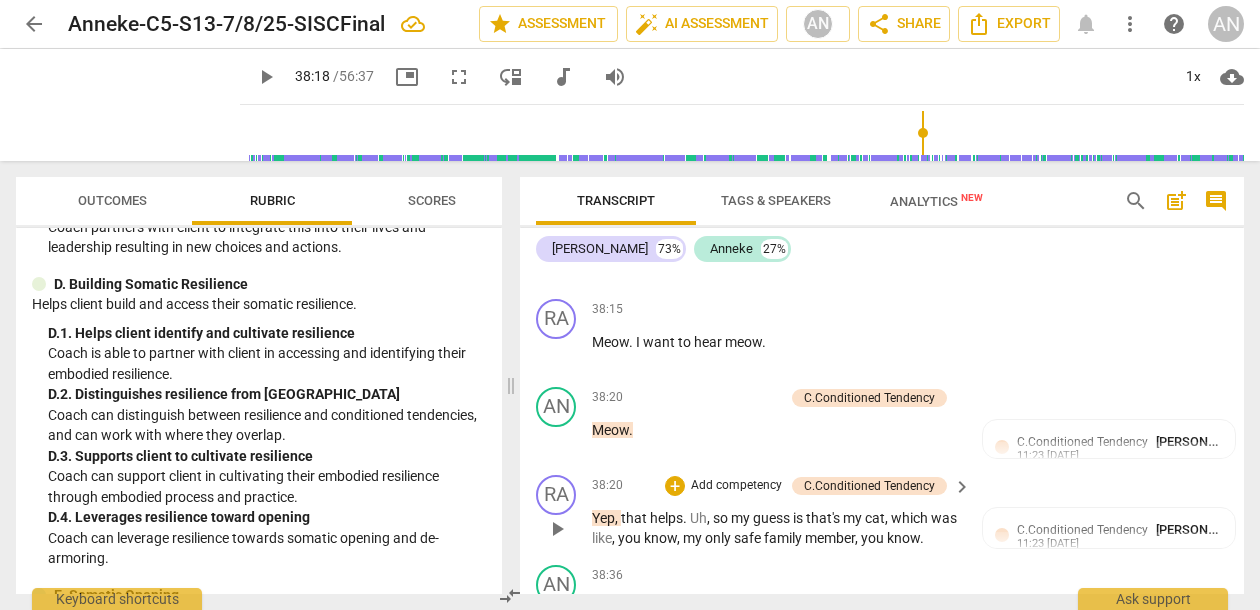 type 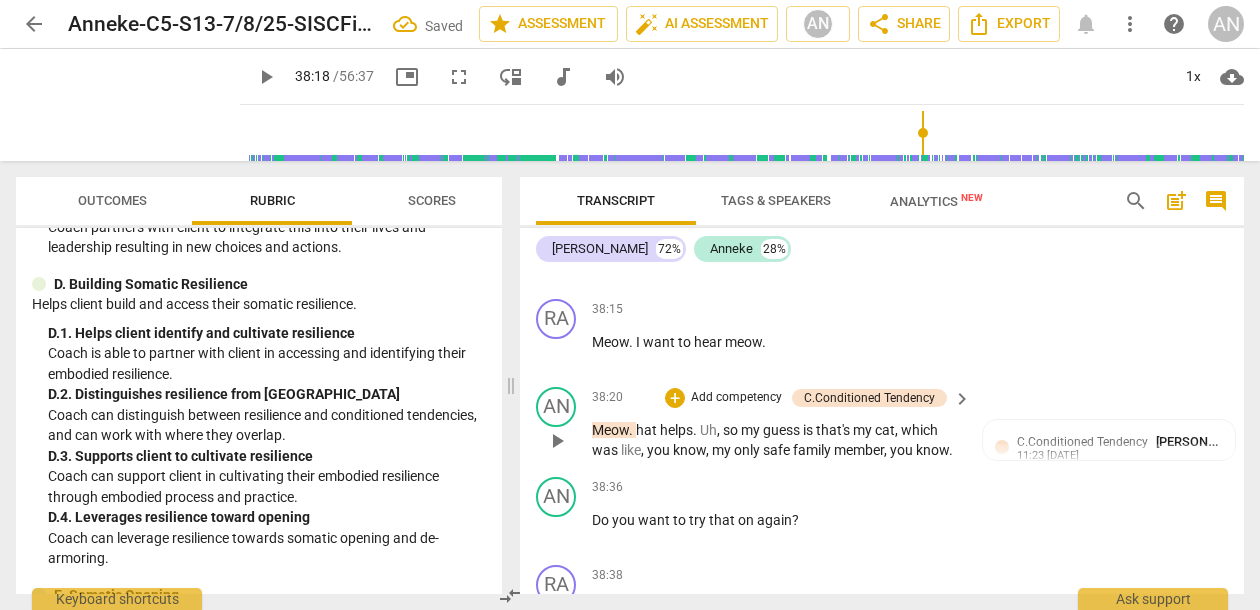 click on "hat" at bounding box center (648, 430) 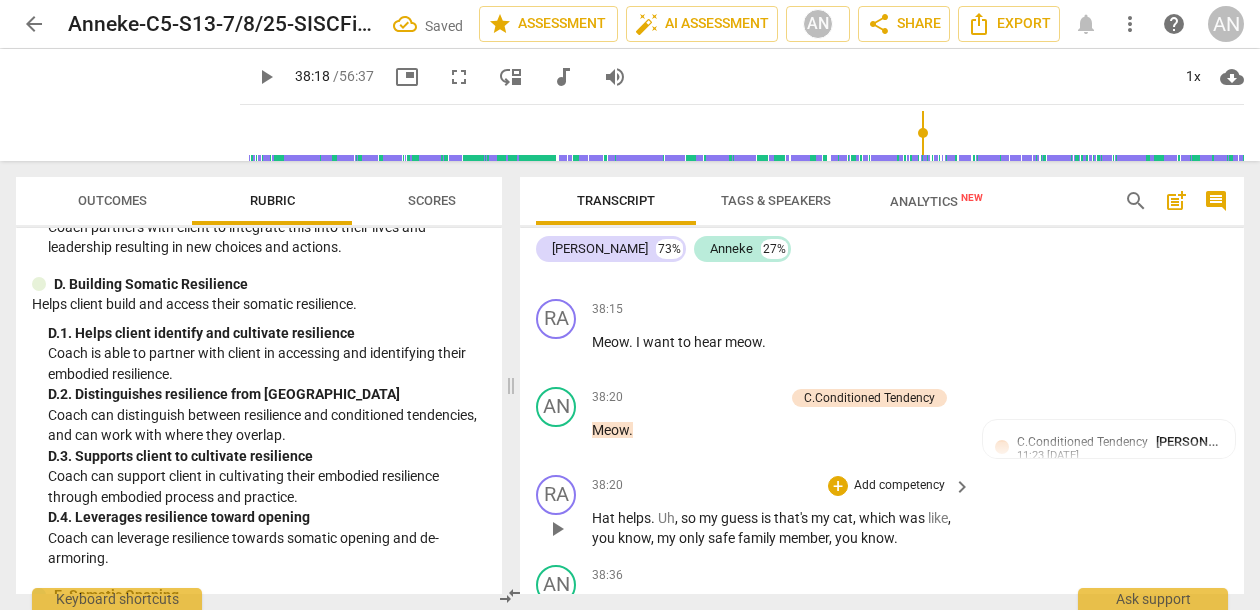 click on "Hat" at bounding box center (605, 518) 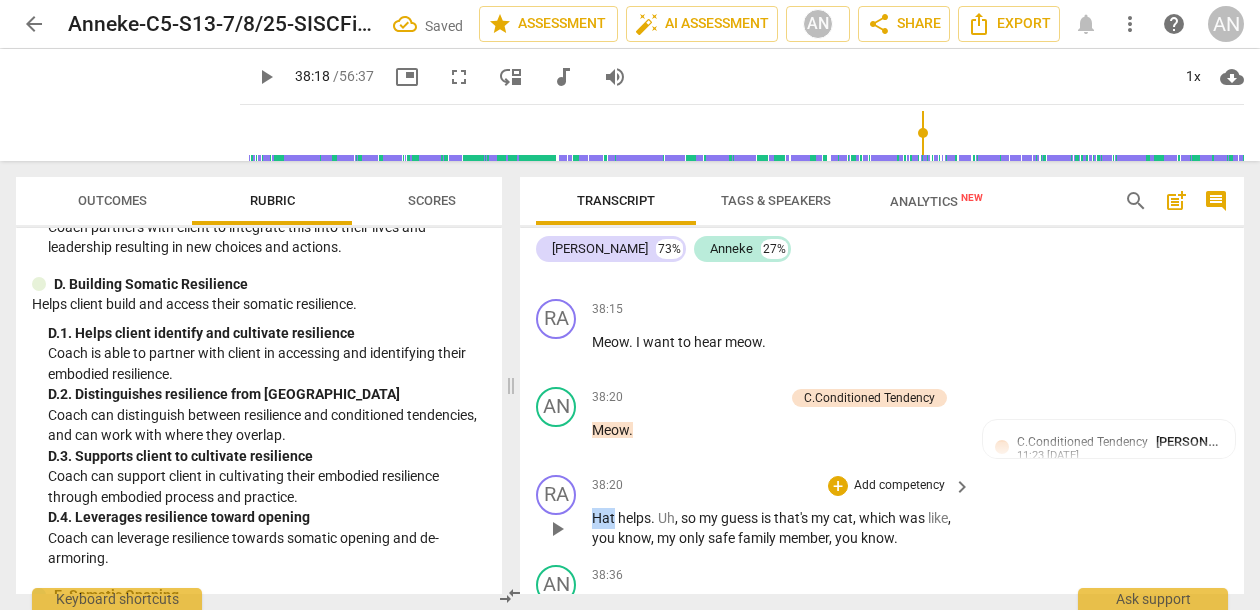 click on "Hat" at bounding box center [605, 518] 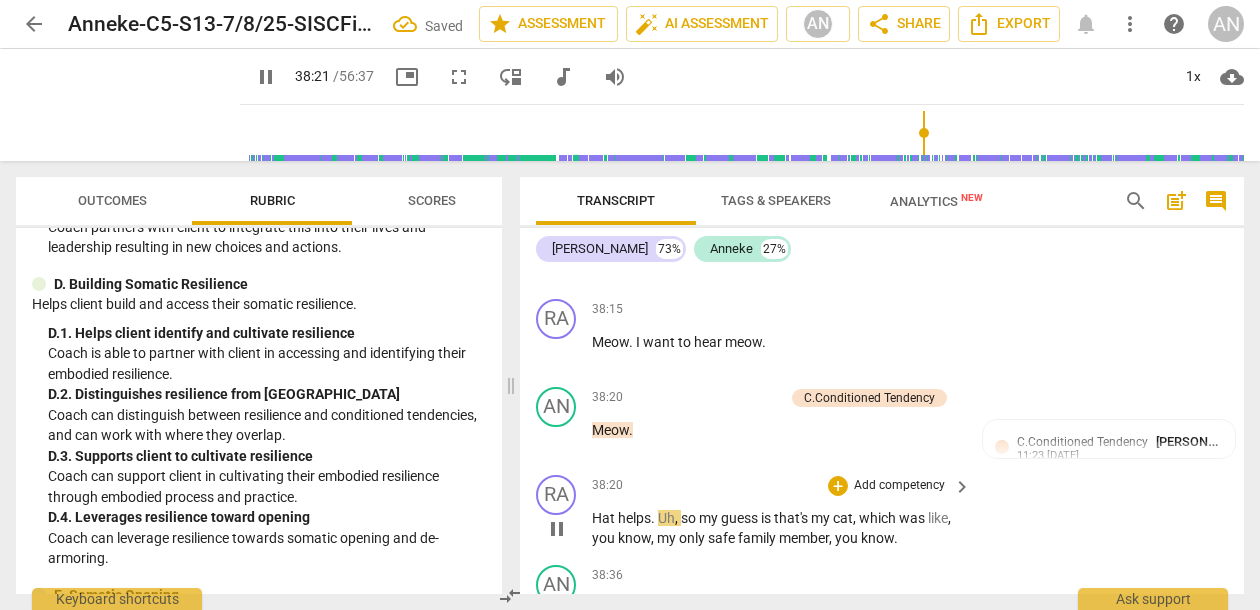 click on "Hat" at bounding box center (605, 518) 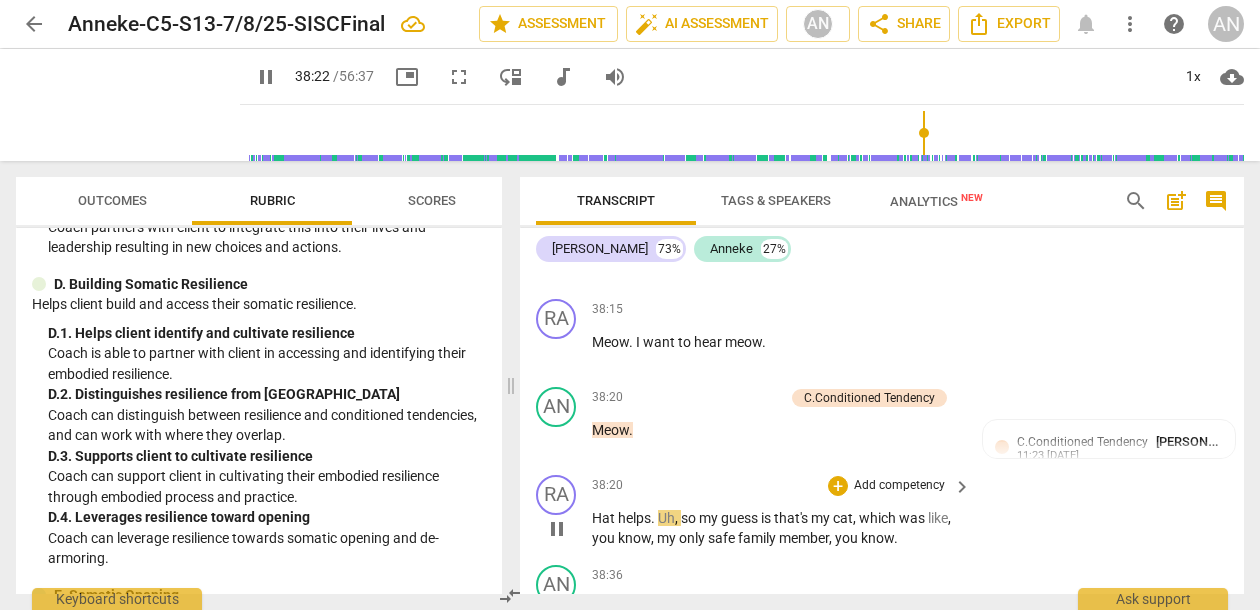 type on "2303" 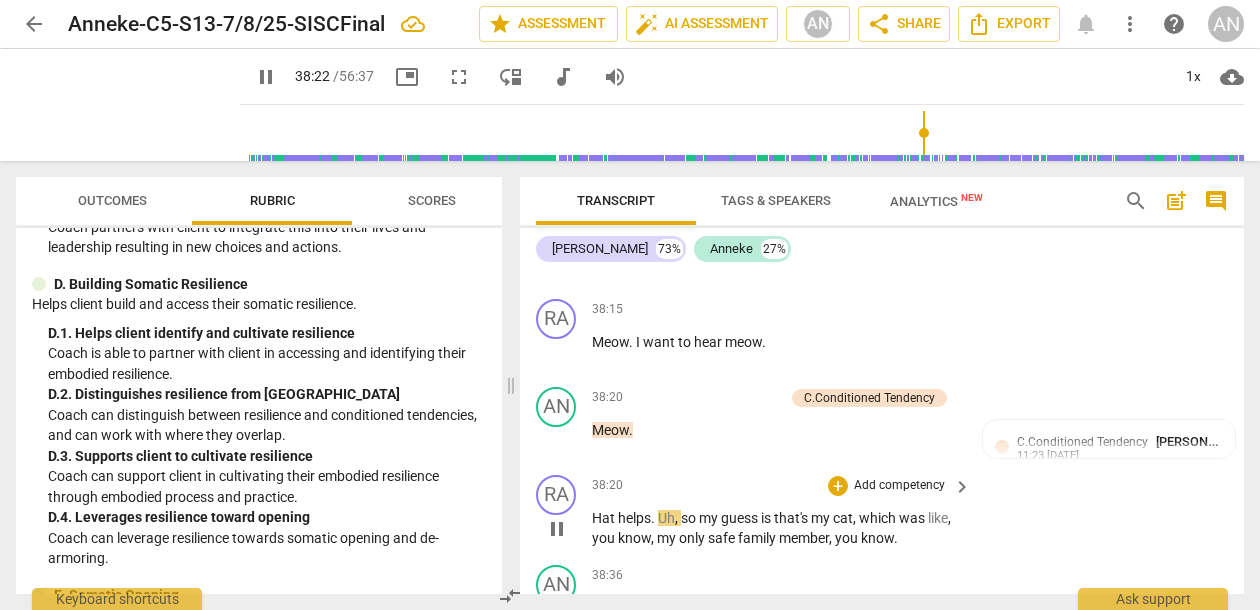 type 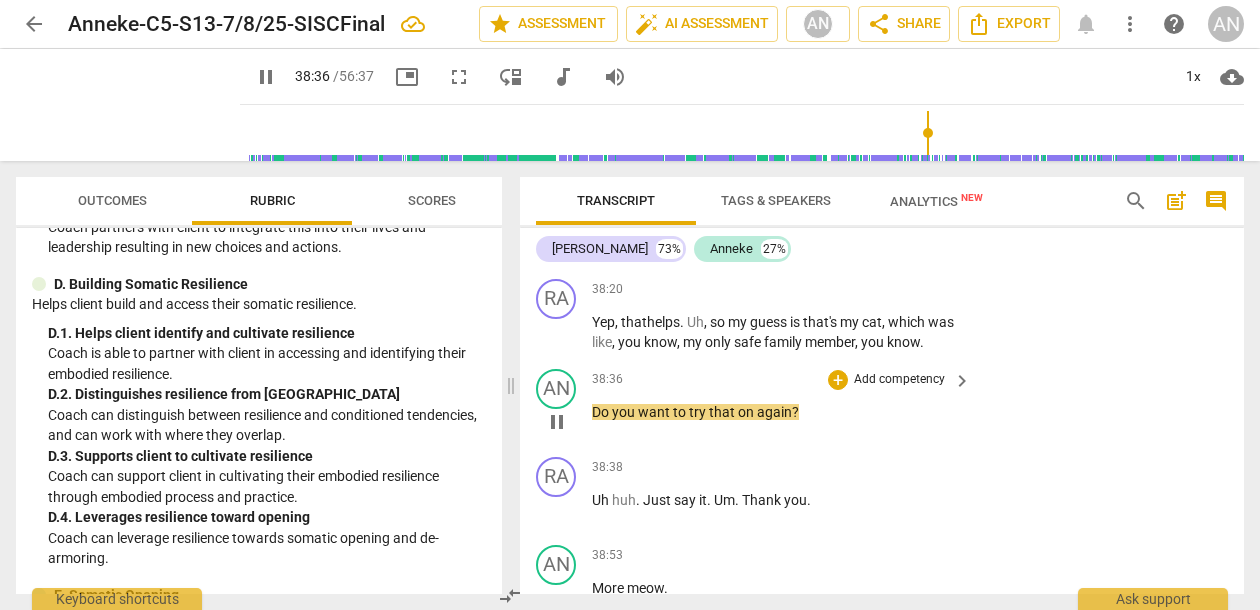 scroll, scrollTop: 16418, scrollLeft: 0, axis: vertical 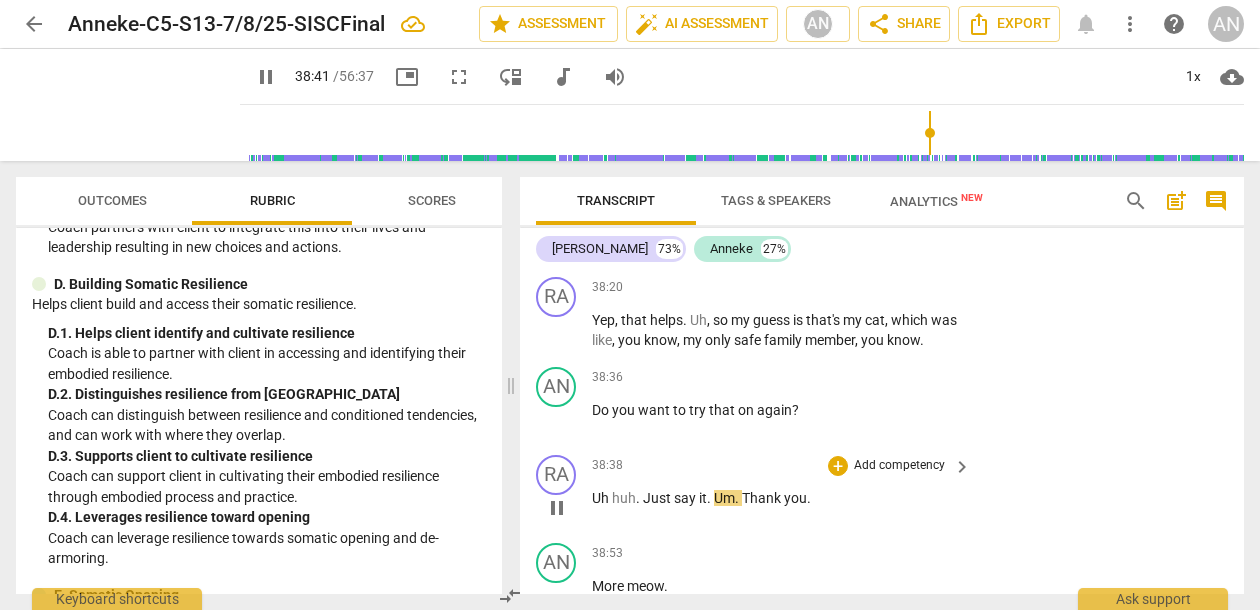 click on "." at bounding box center [710, 498] 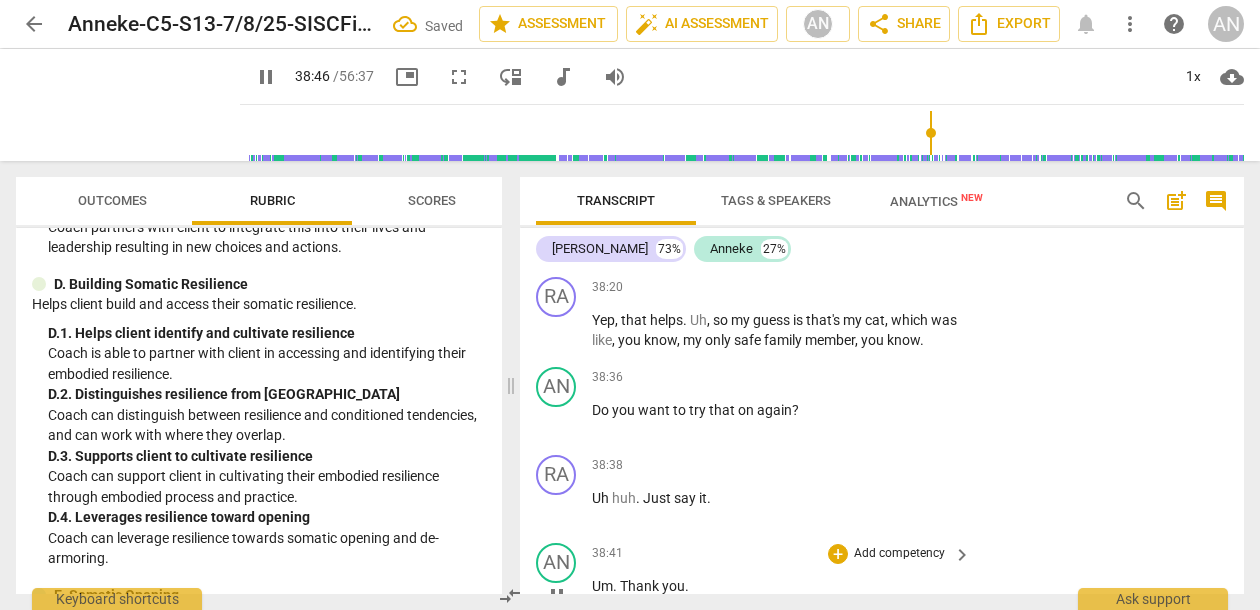 click on "Um" at bounding box center (602, 586) 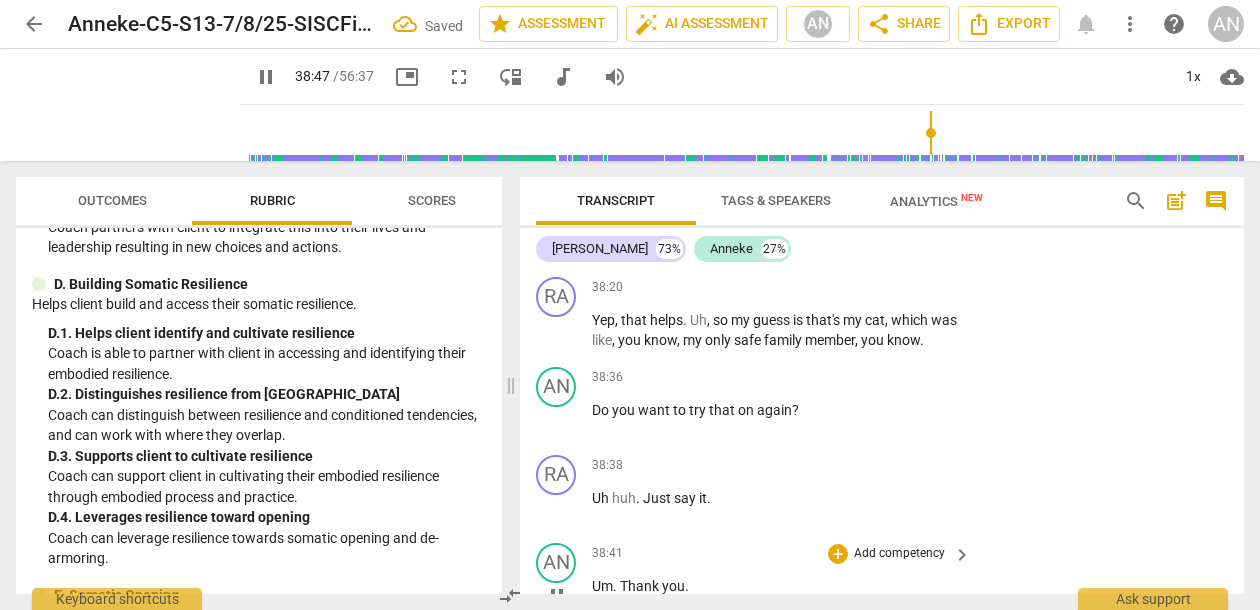 type on "2328" 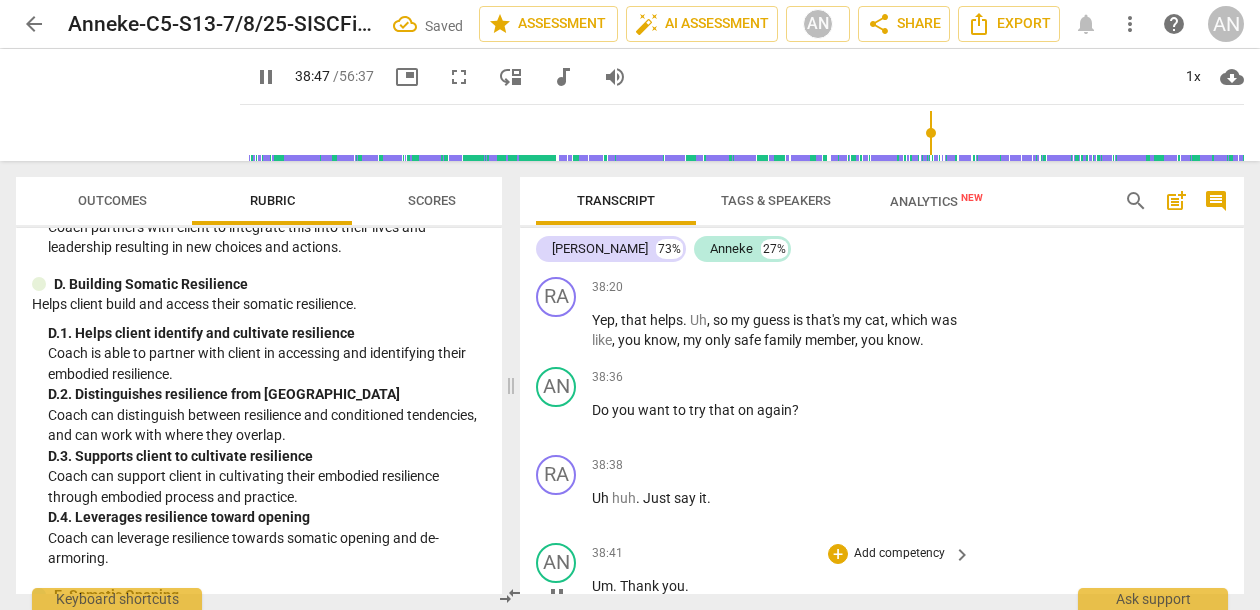 type 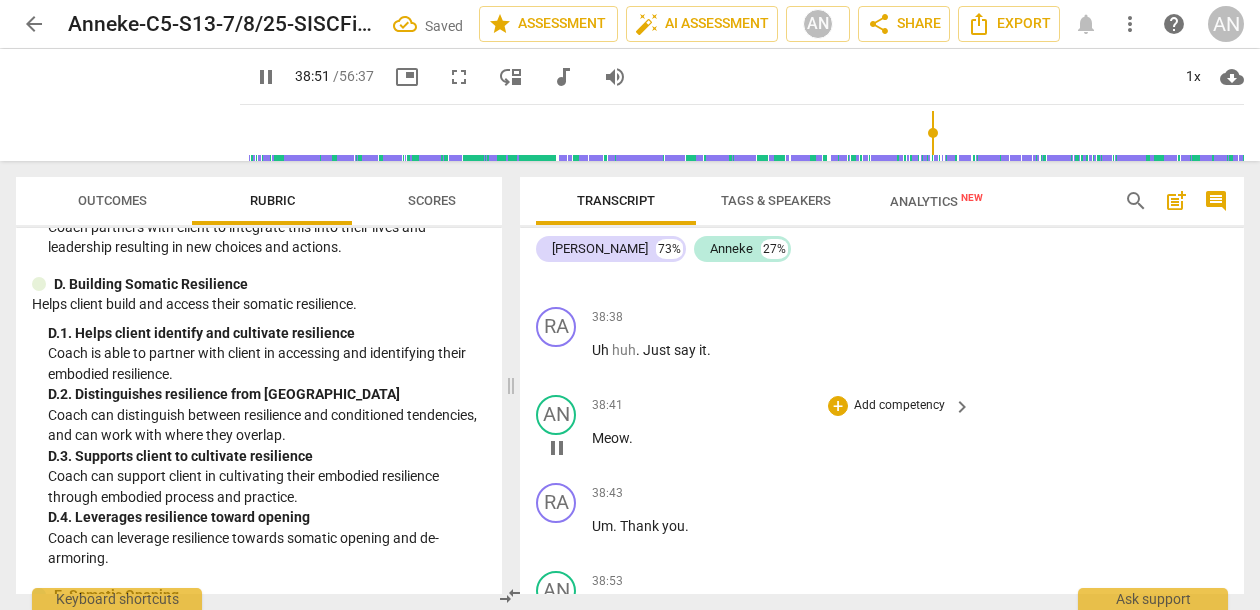 scroll, scrollTop: 16567, scrollLeft: 0, axis: vertical 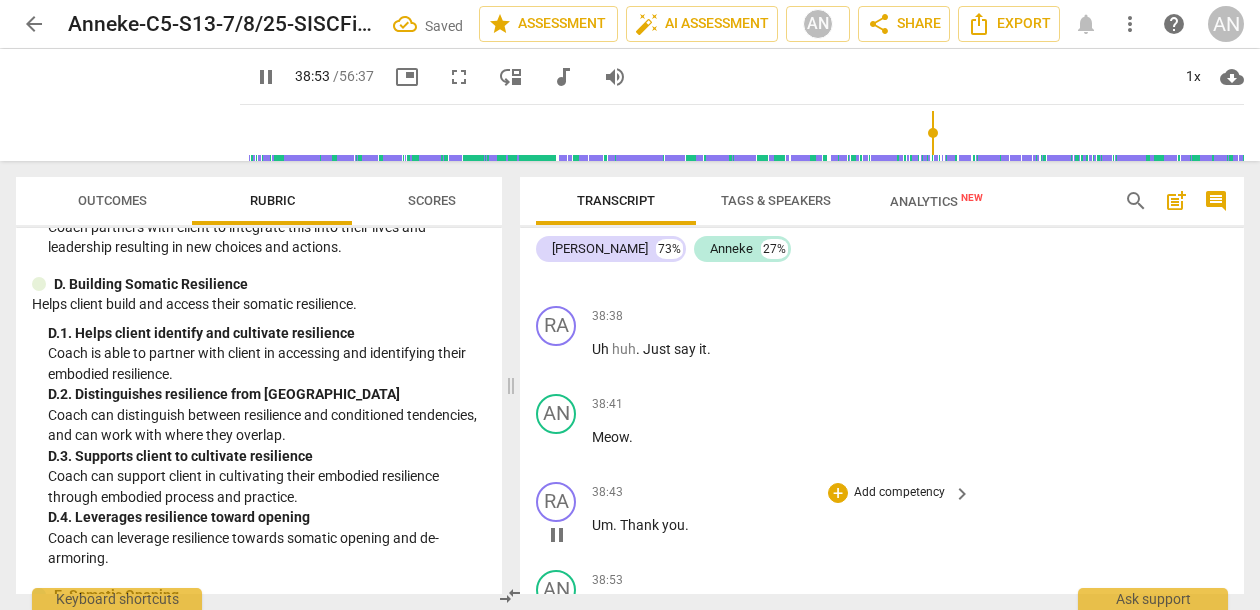 click on "Um" at bounding box center [602, 525] 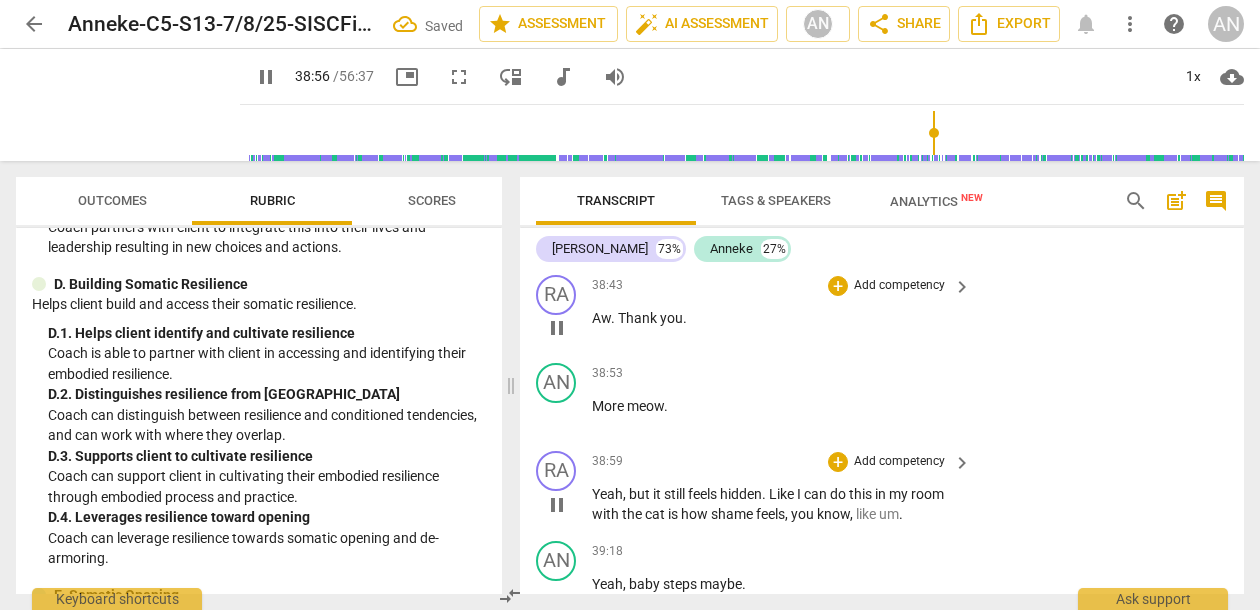 scroll, scrollTop: 16663, scrollLeft: 0, axis: vertical 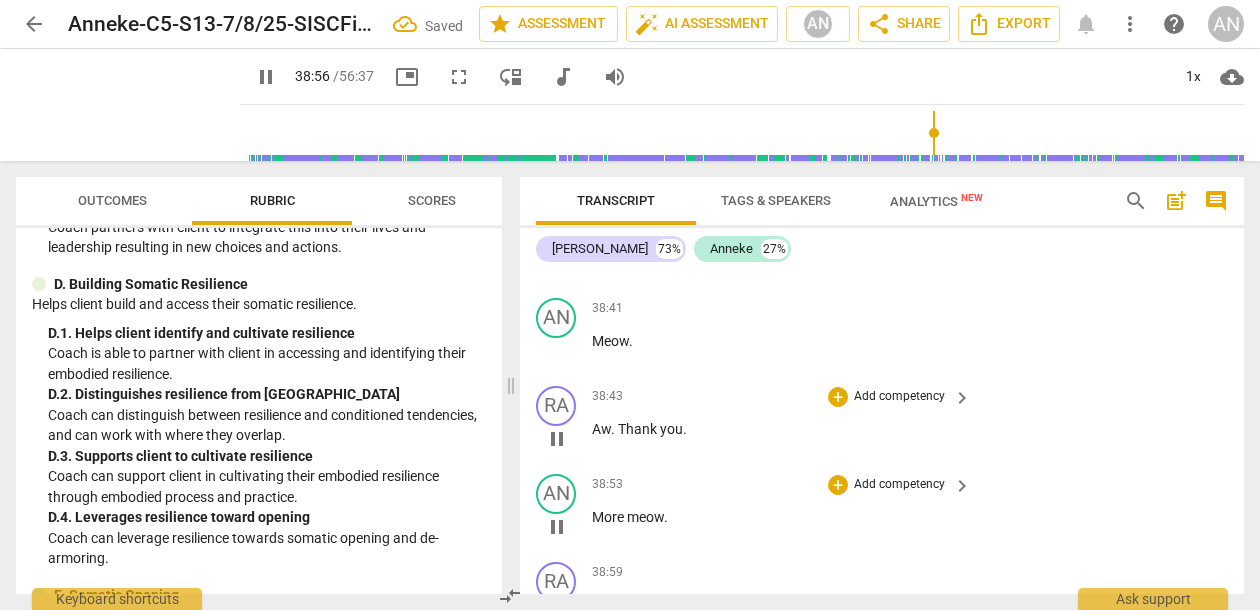 click on "meow" at bounding box center (645, 517) 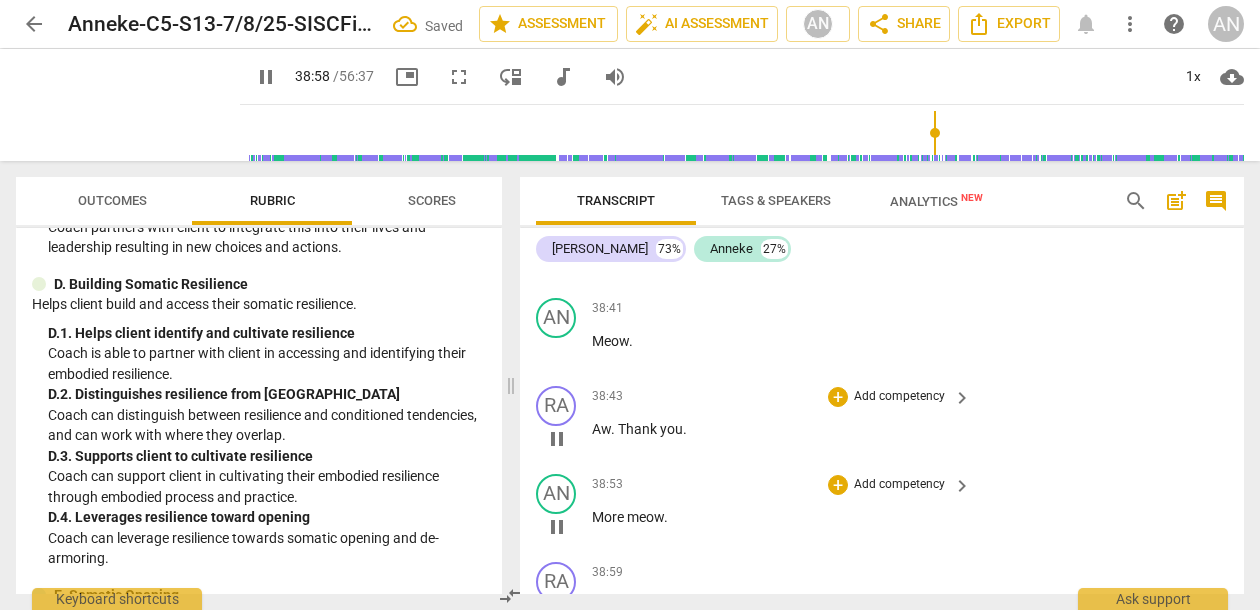 click on "meow" at bounding box center [645, 517] 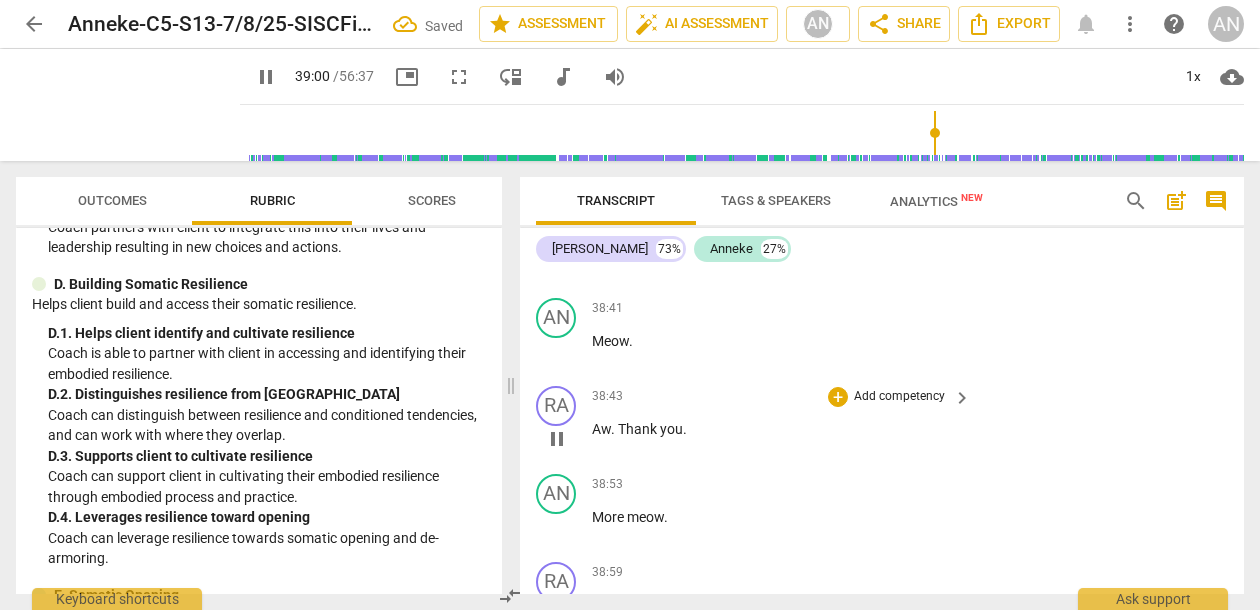 click on "pause" at bounding box center (266, 77) 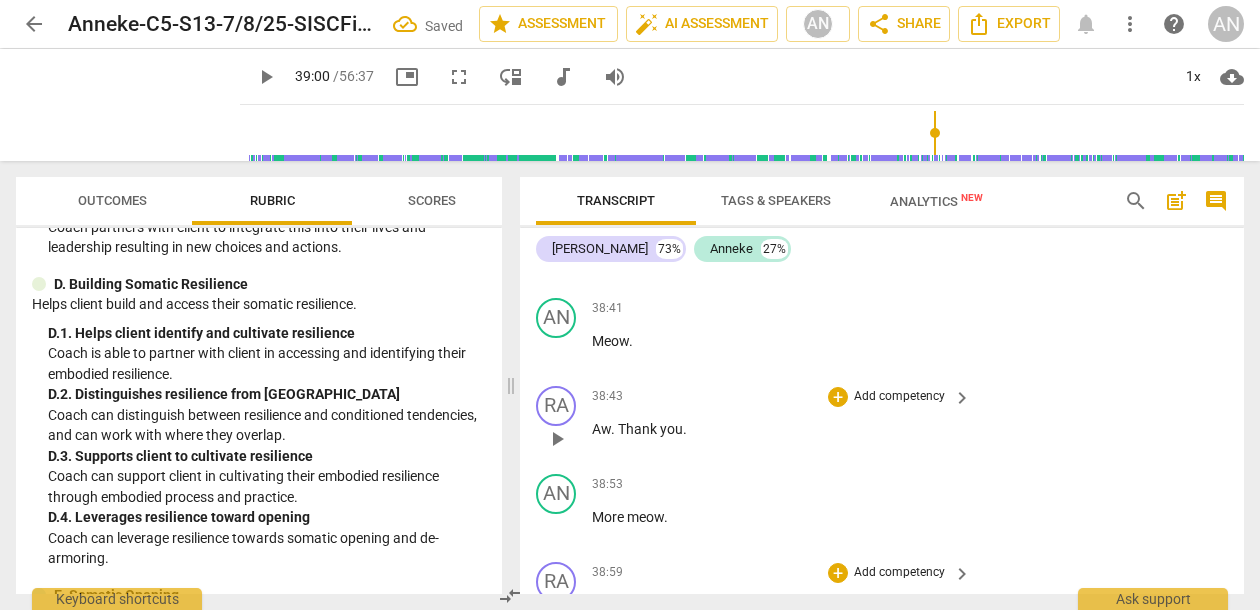 type on "2341" 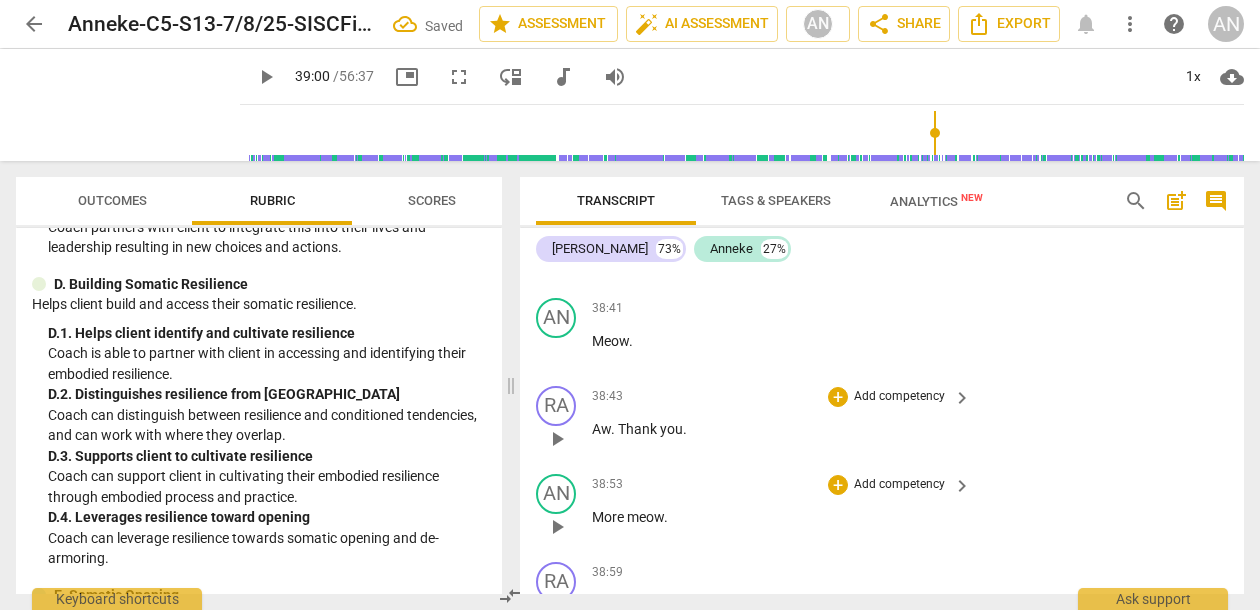 click on "meow" at bounding box center [645, 517] 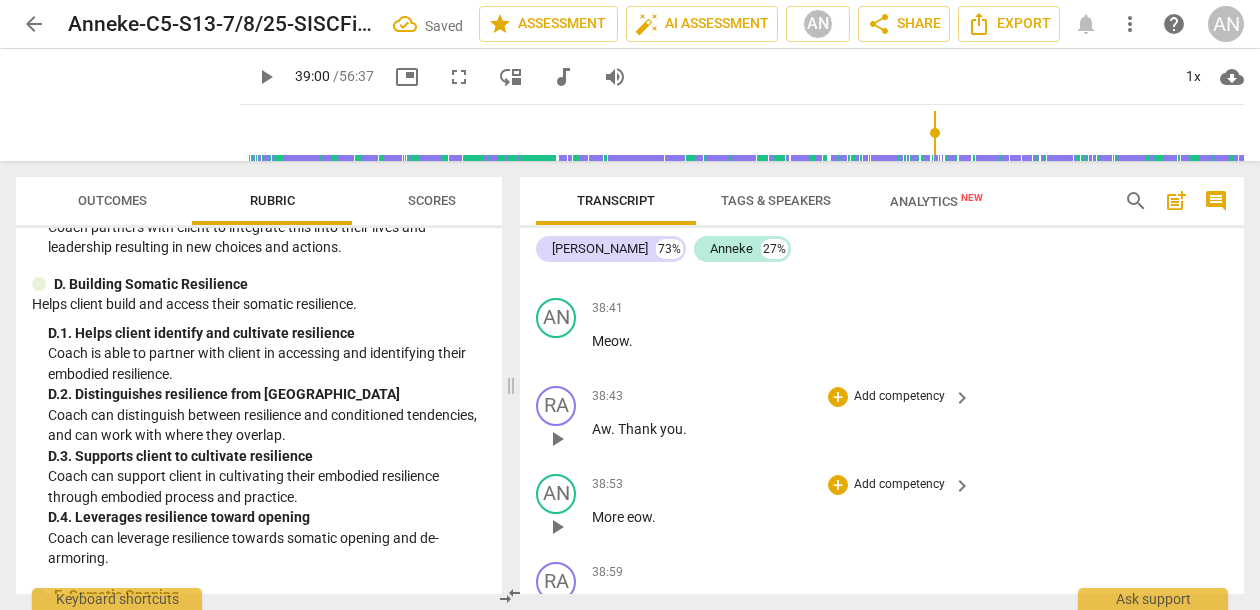 type 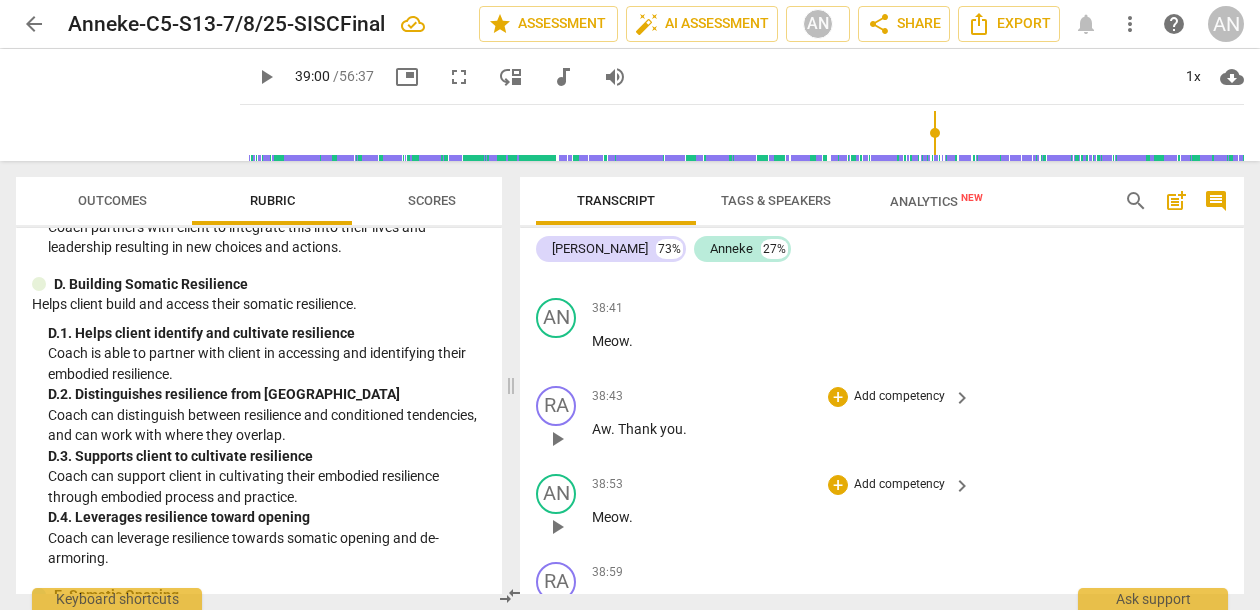 click on "Meow ." at bounding box center (776, 517) 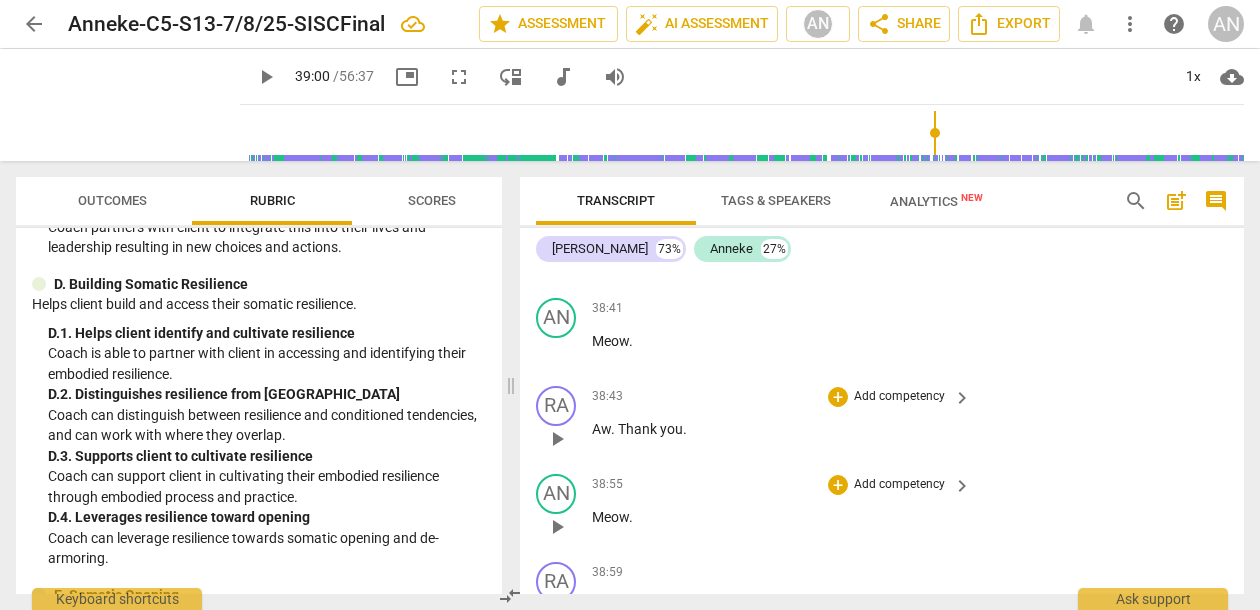 click on "AN play_arrow pause 38:55 + Add competency keyboard_arrow_right Meow ." at bounding box center (882, 510) 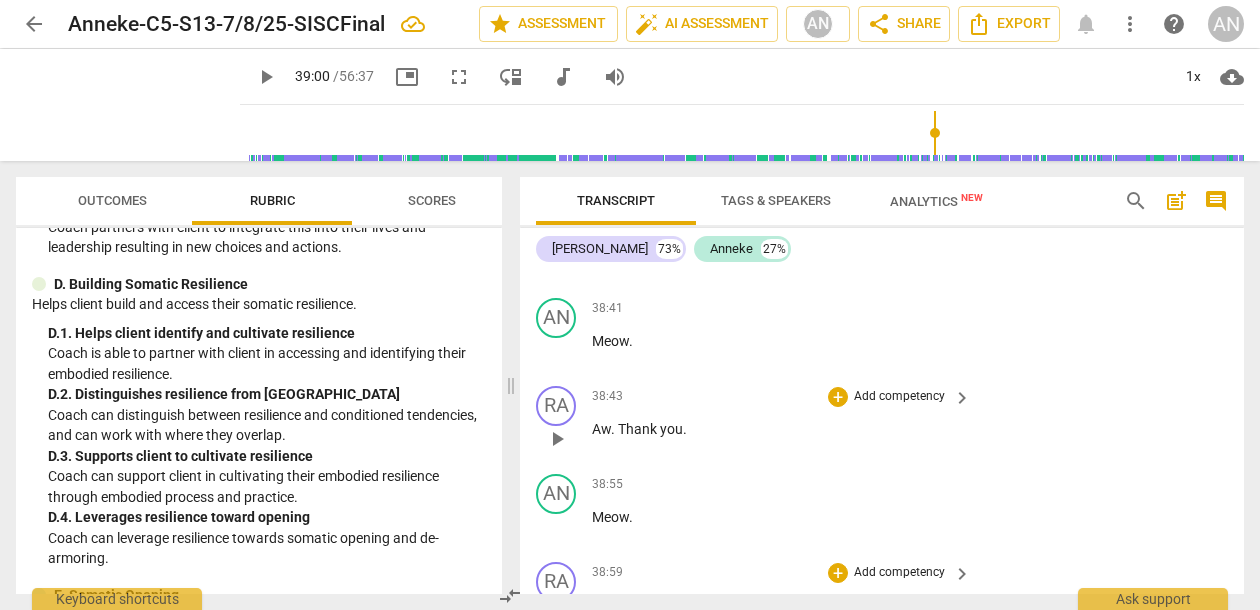 click on "Yeah" at bounding box center (607, 605) 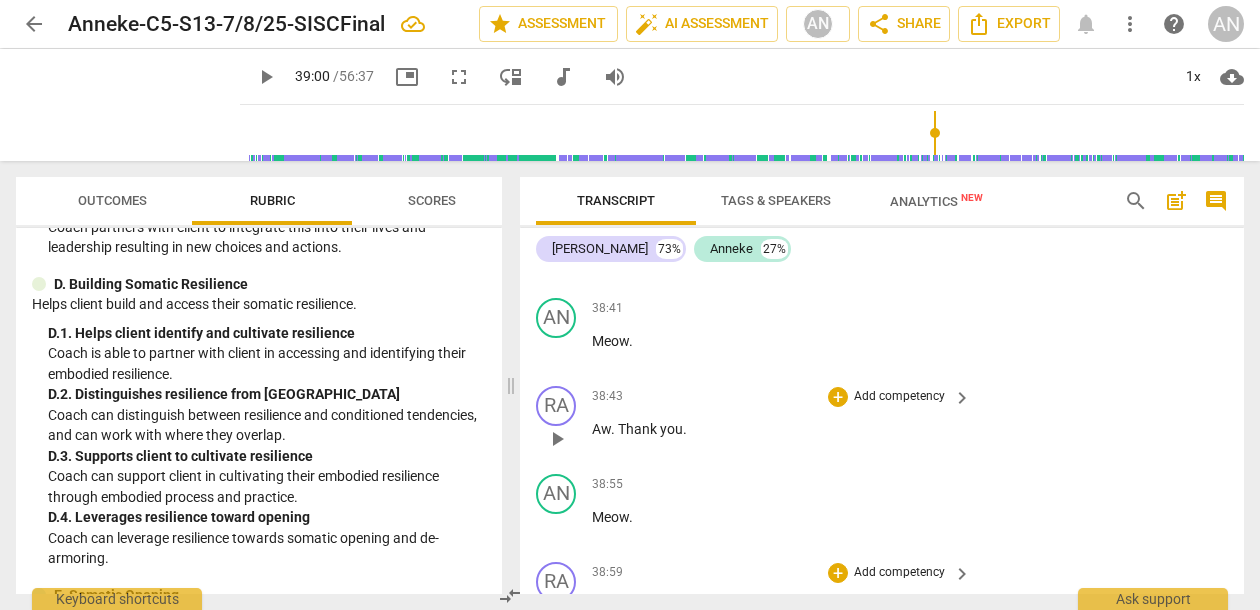 type 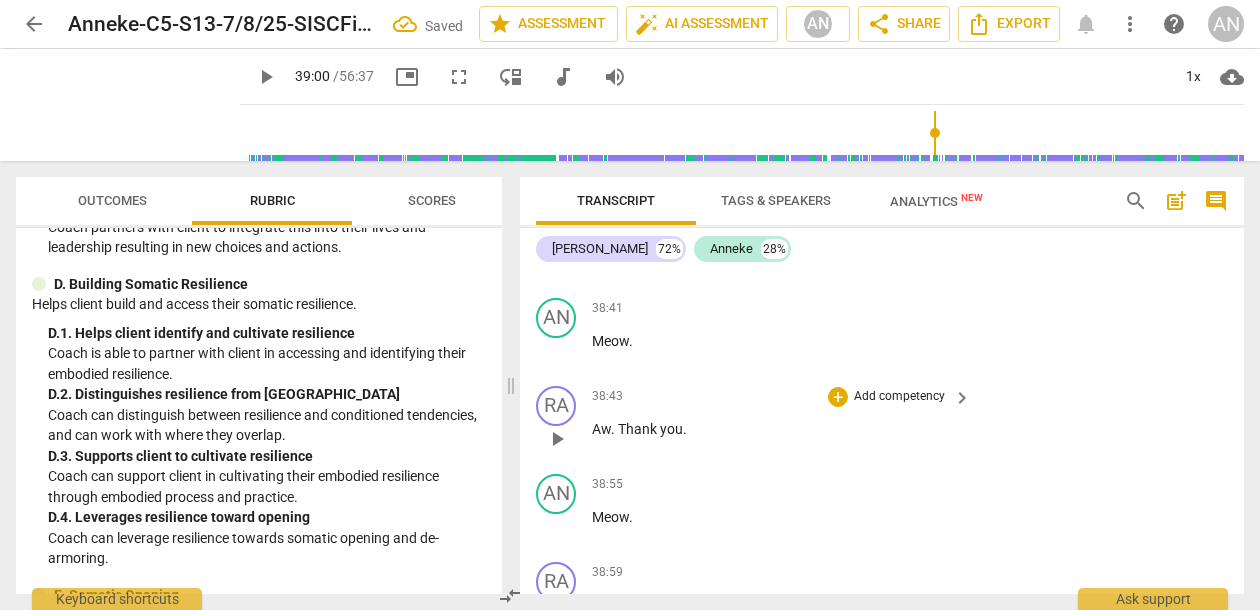 scroll, scrollTop: 16860, scrollLeft: 0, axis: vertical 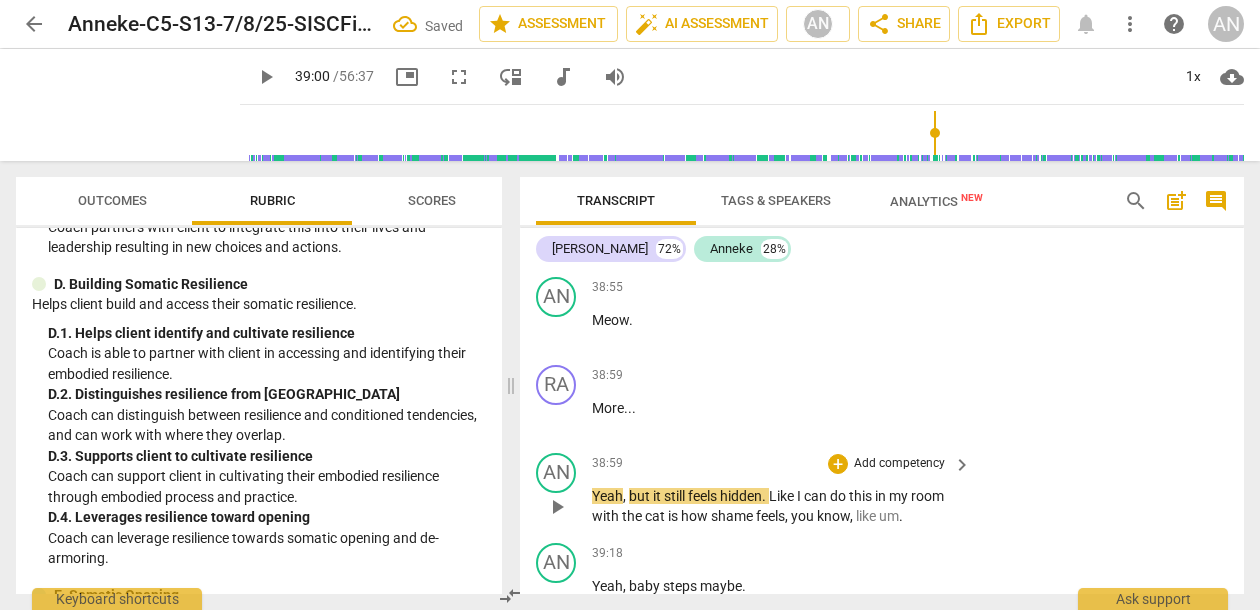 click on "Yeah" at bounding box center (607, 496) 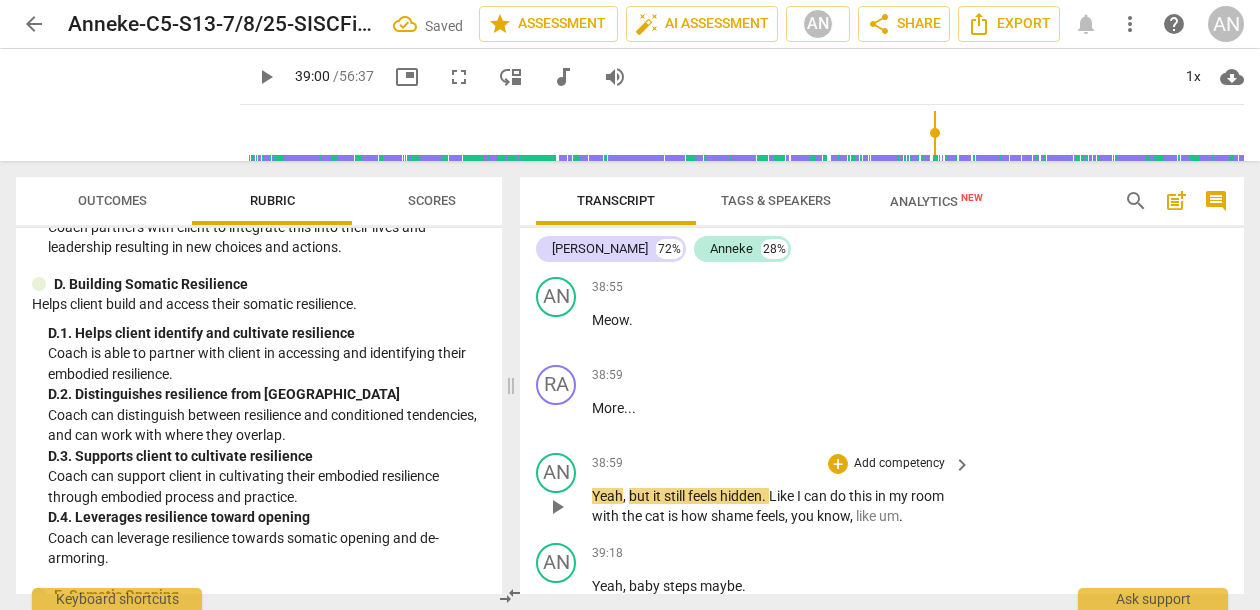 type 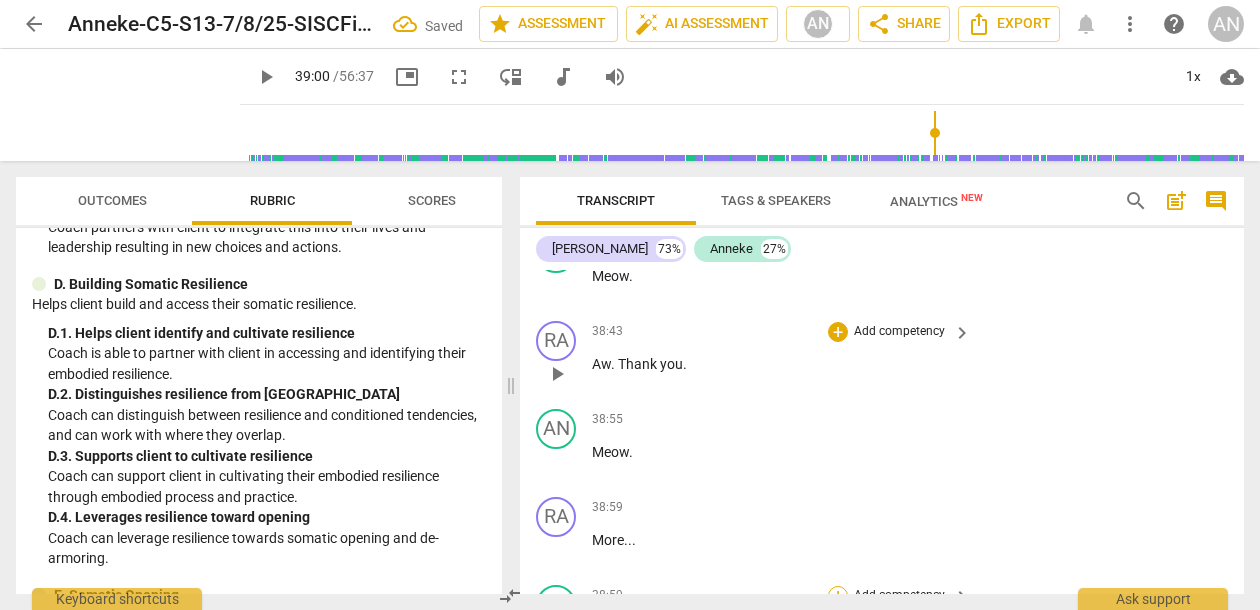 scroll, scrollTop: 16719, scrollLeft: 0, axis: vertical 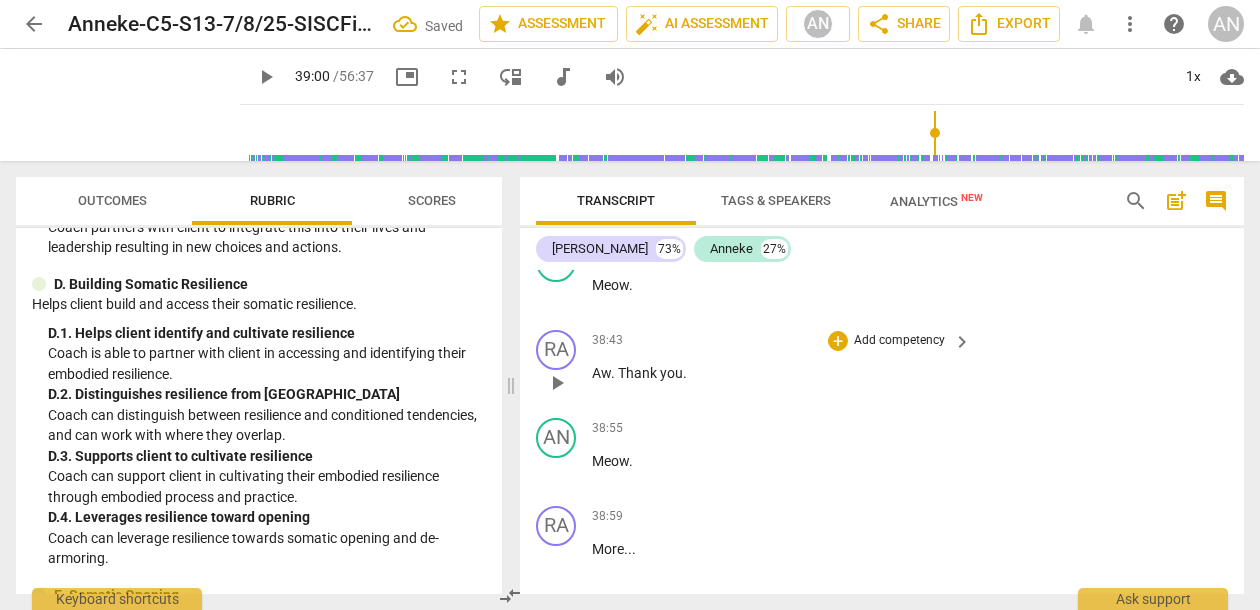 click on "play_arrow" at bounding box center [266, 77] 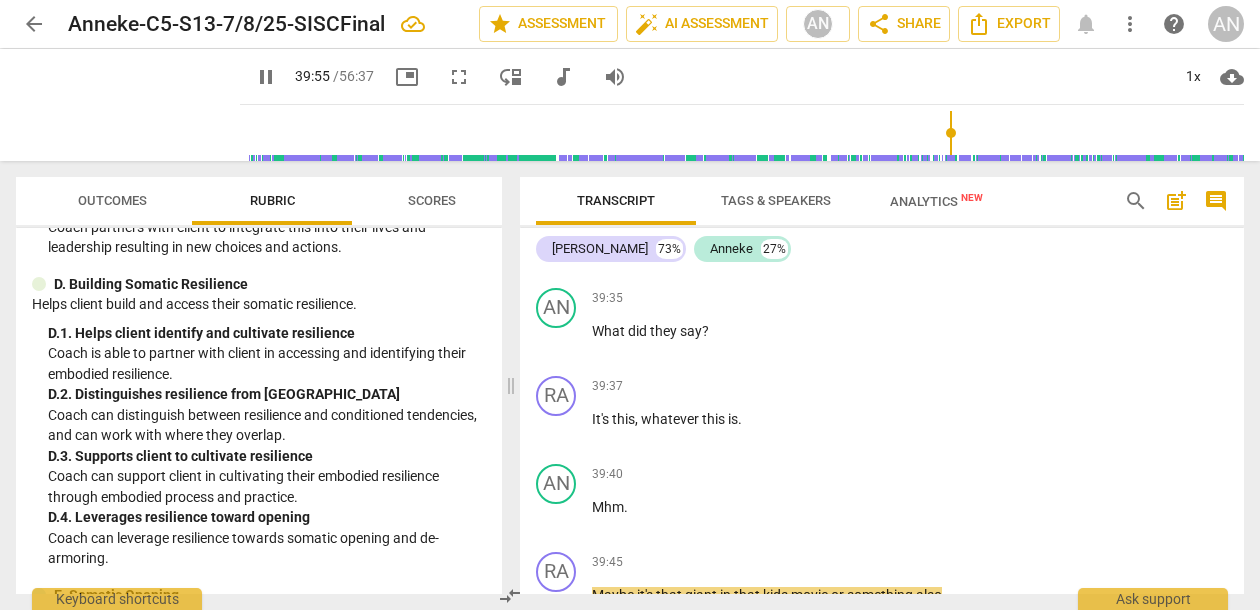 scroll, scrollTop: 17432, scrollLeft: 0, axis: vertical 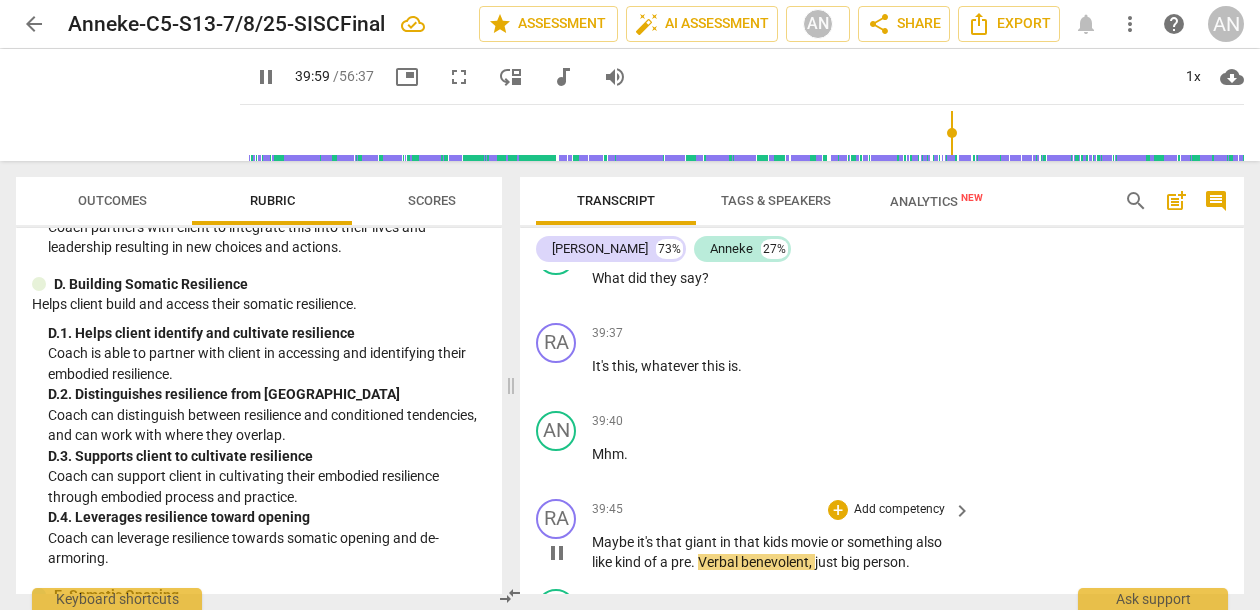 click on "Verbal" at bounding box center (719, 562) 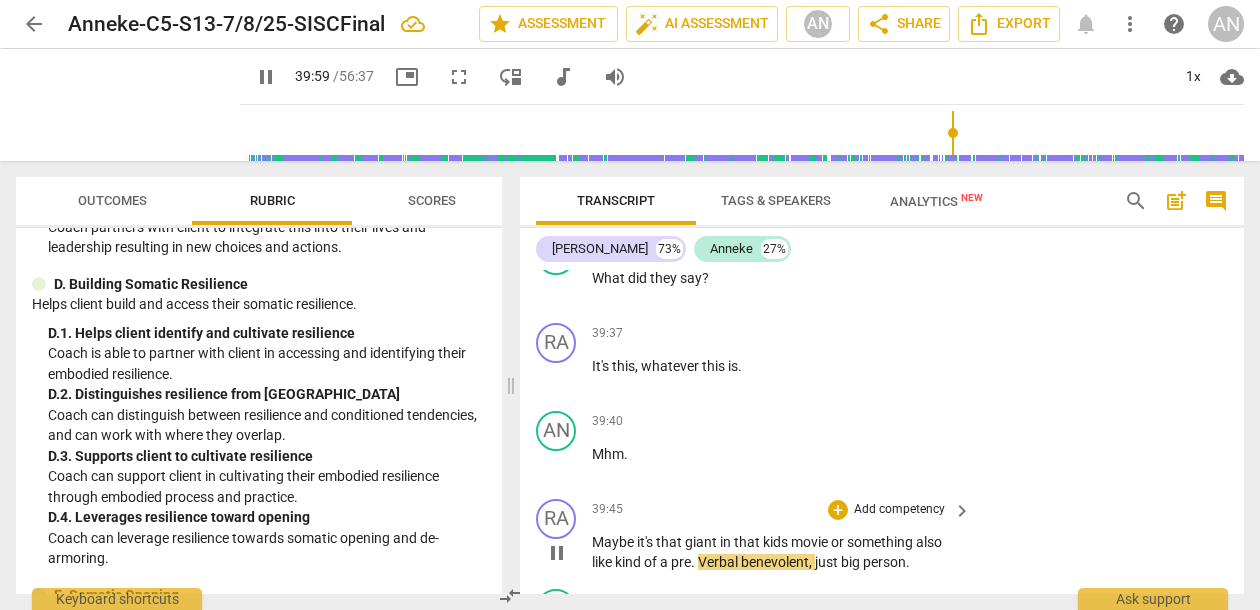 type on "2400" 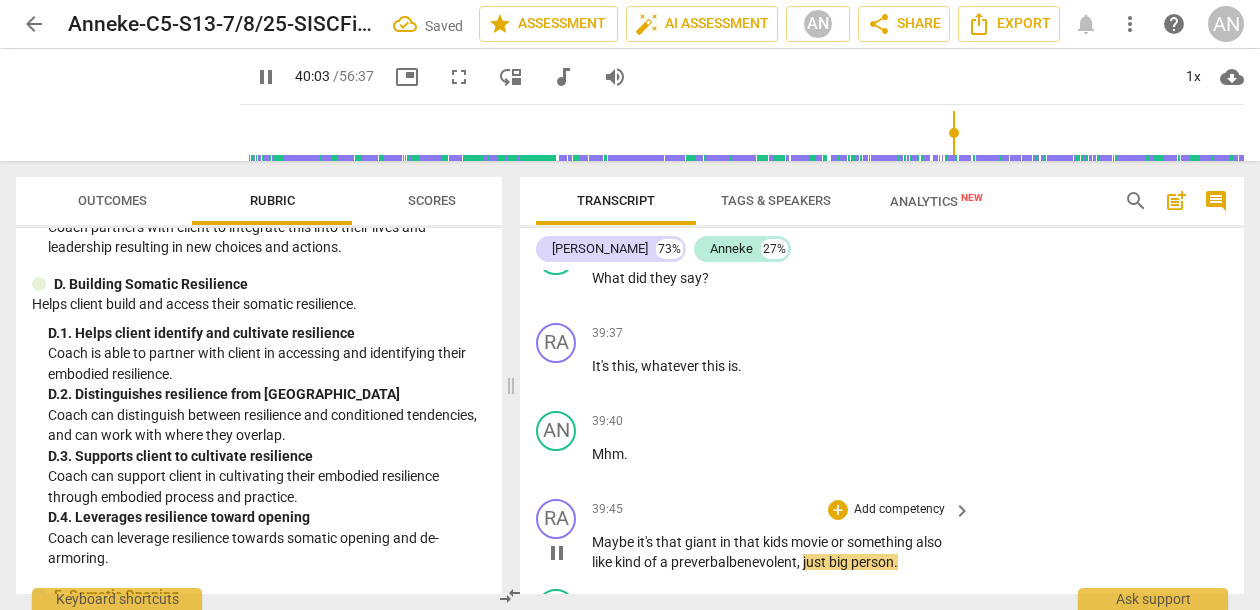 click on "prev" at bounding box center (684, 562) 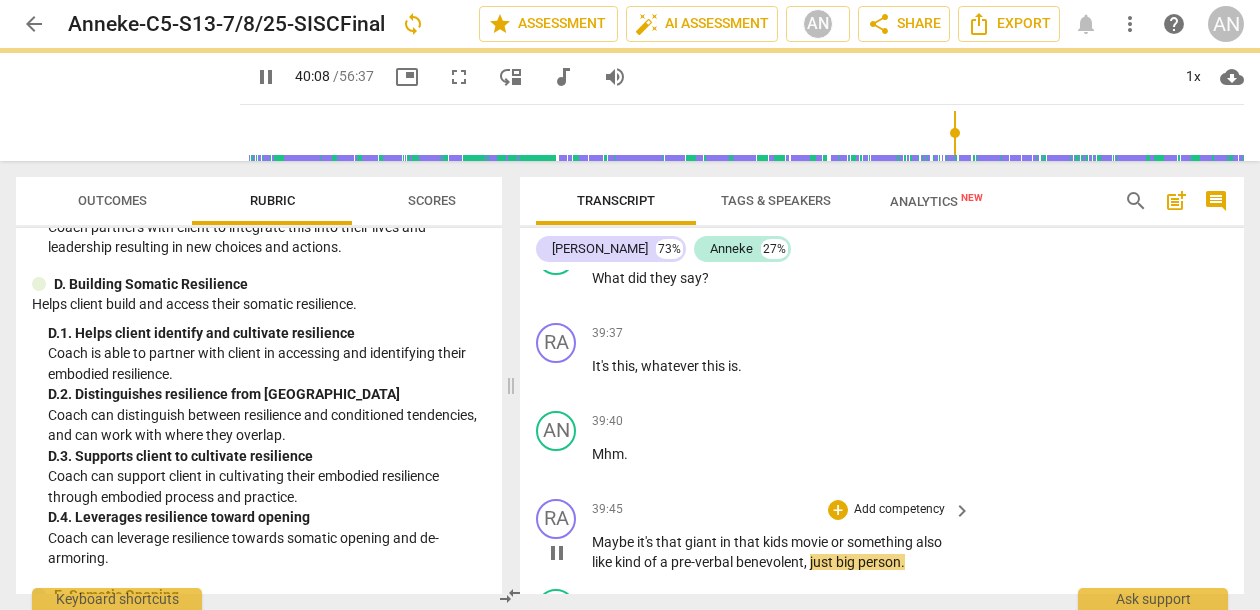 click on "RA play_arrow pause 39:45 + Add competency keyboard_arrow_right Maybe   it's   that   giant   in   that   kids   movie   or   something   also   like   kind   of   a   pre-verbal   benevolent ,   just   big   person ." at bounding box center [882, 536] 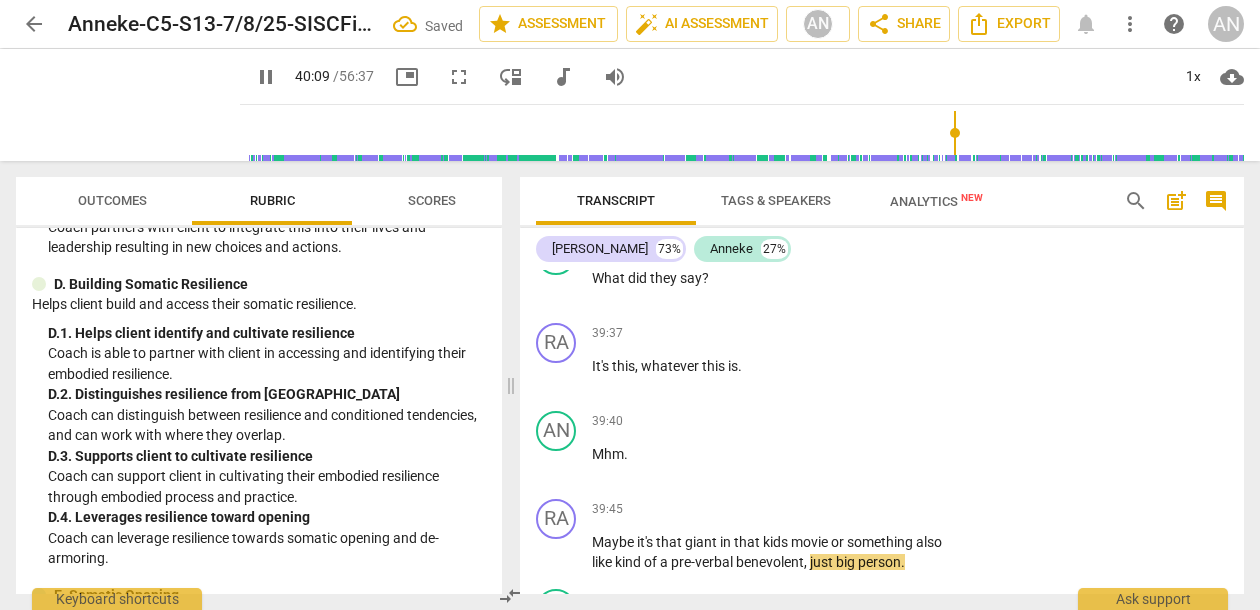 scroll, scrollTop: 17609, scrollLeft: 0, axis: vertical 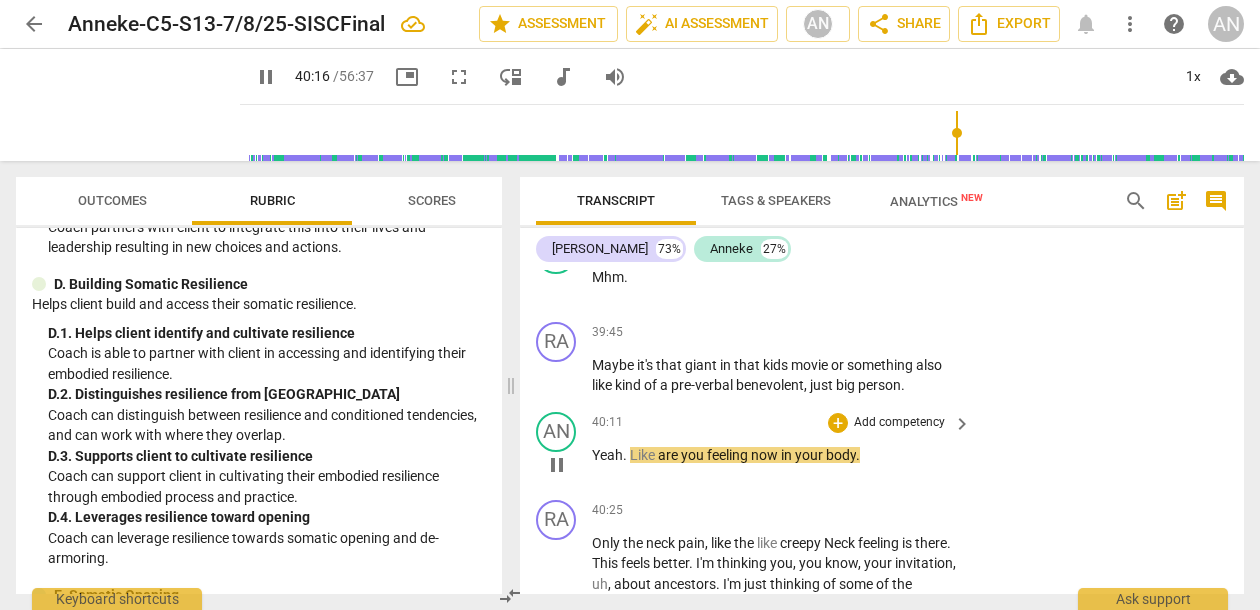 click on "Like" at bounding box center [644, 455] 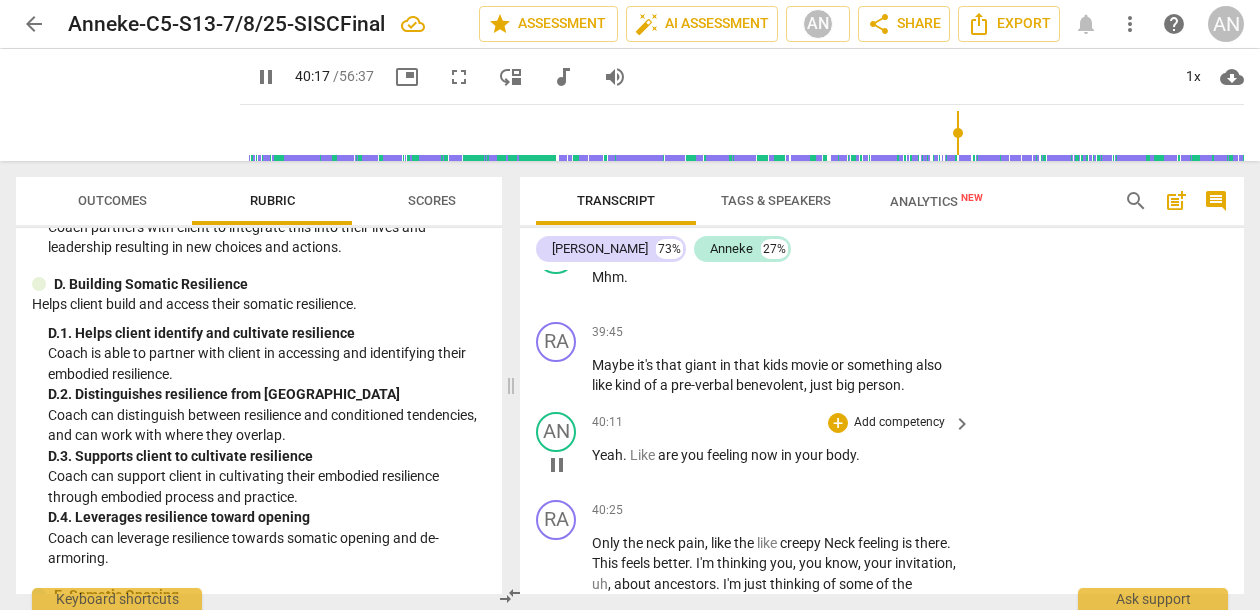 type on "2418" 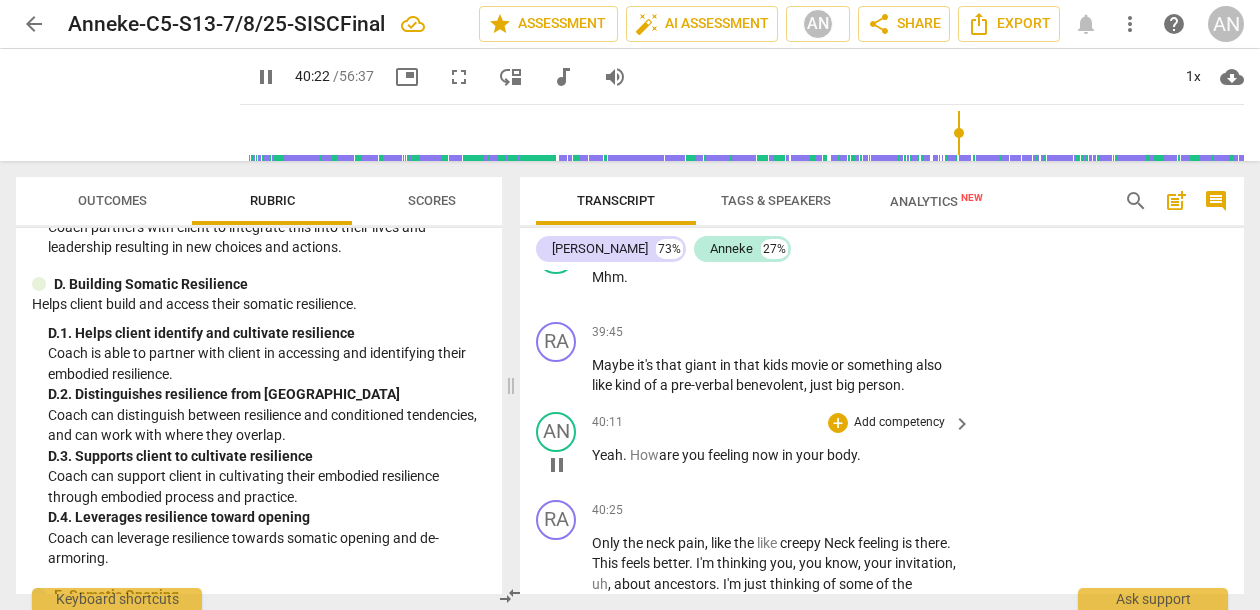 click on "Yeah .   How  are   you   feeling   now   in   your   body ." at bounding box center [776, 455] 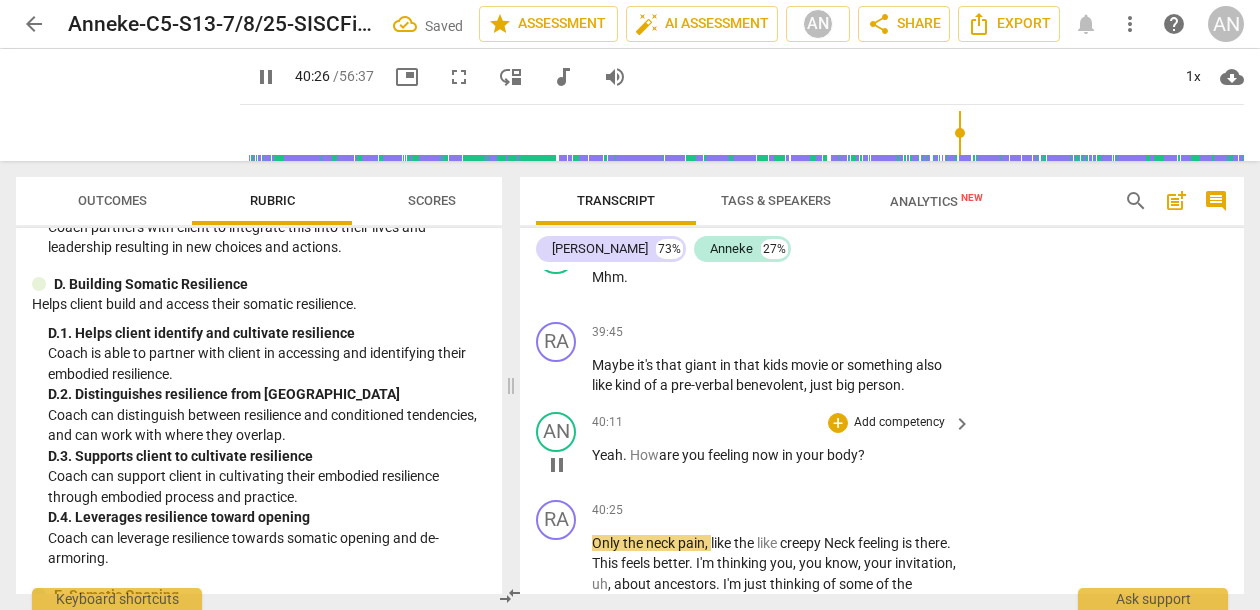 click on "AN play_arrow pause 40:11 + Add competency keyboard_arrow_right Yeah .   How  are   you   feeling   now   in   your   body?" at bounding box center [882, 448] 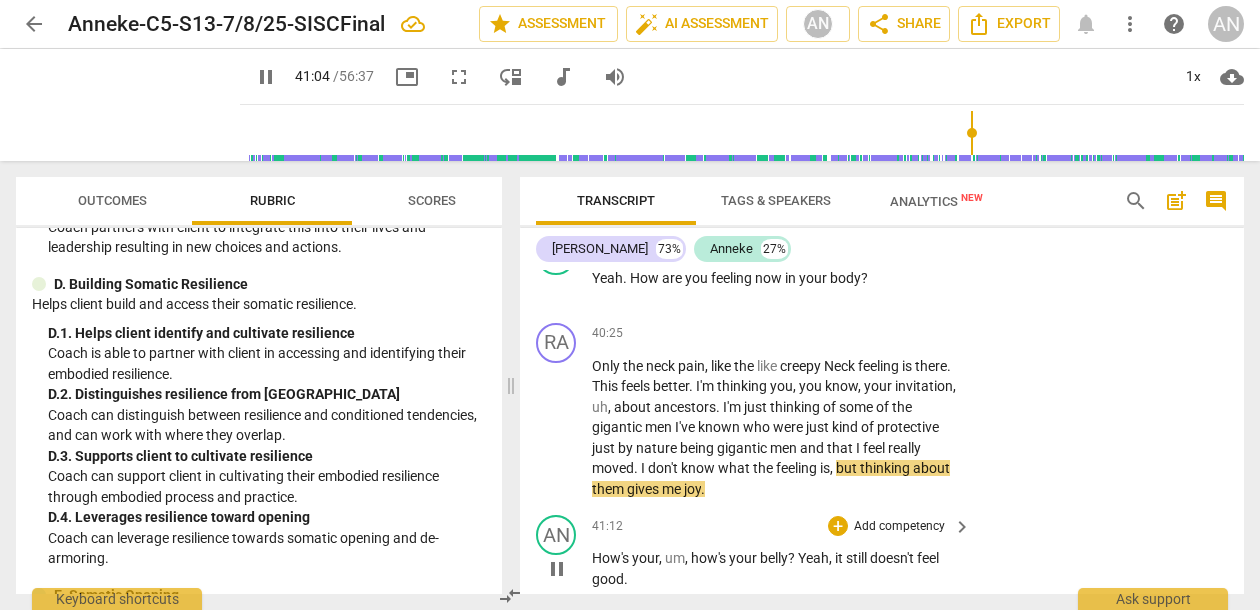 scroll, scrollTop: 17904, scrollLeft: 0, axis: vertical 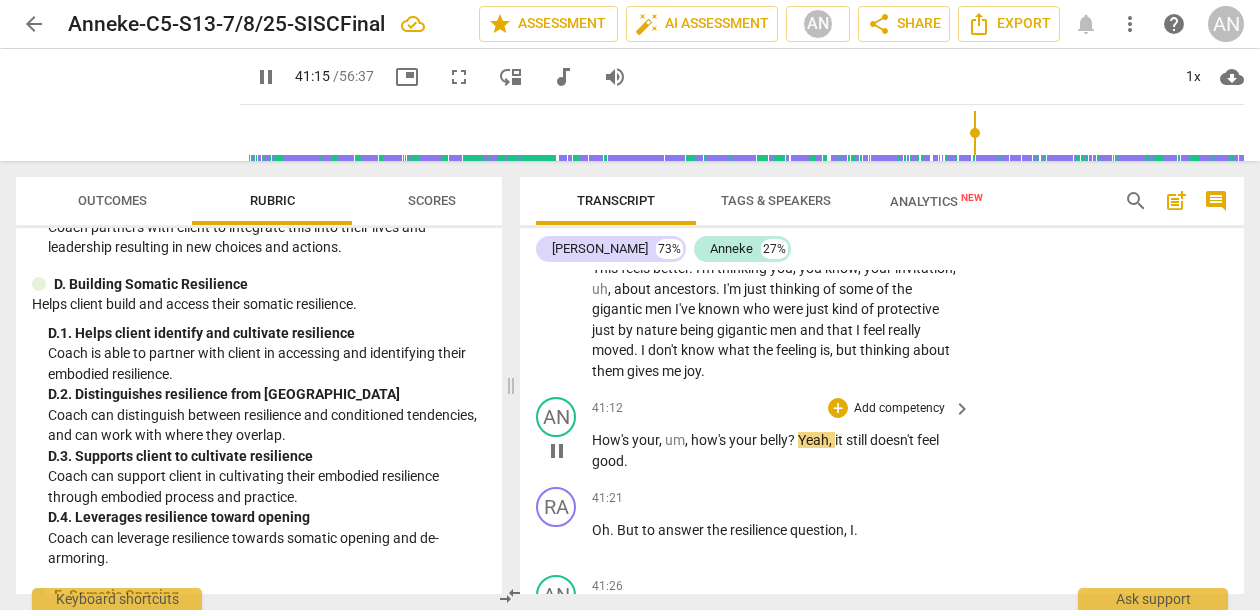 click on "Yeah" at bounding box center [813, 440] 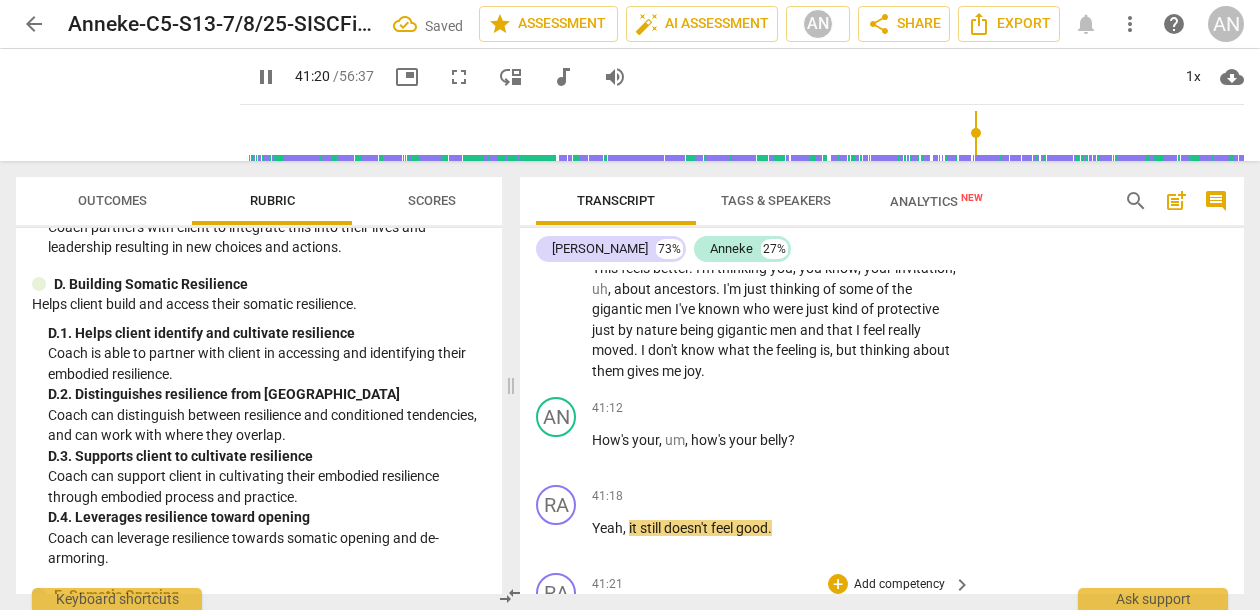 click on "Oh" at bounding box center [601, 616] 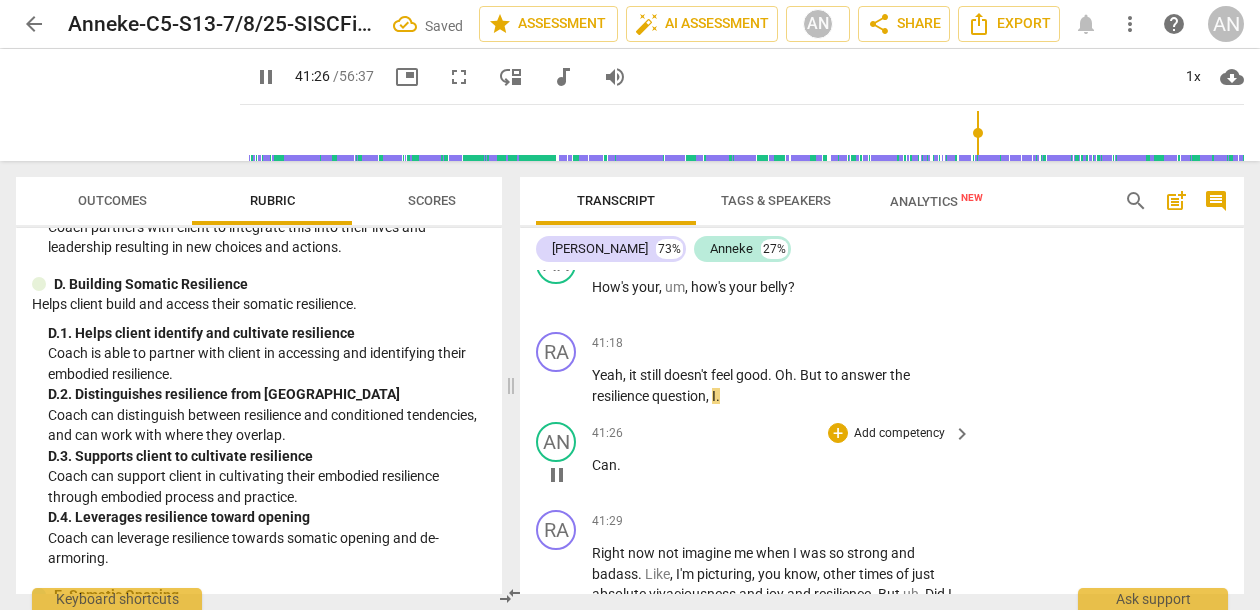 scroll, scrollTop: 18058, scrollLeft: 0, axis: vertical 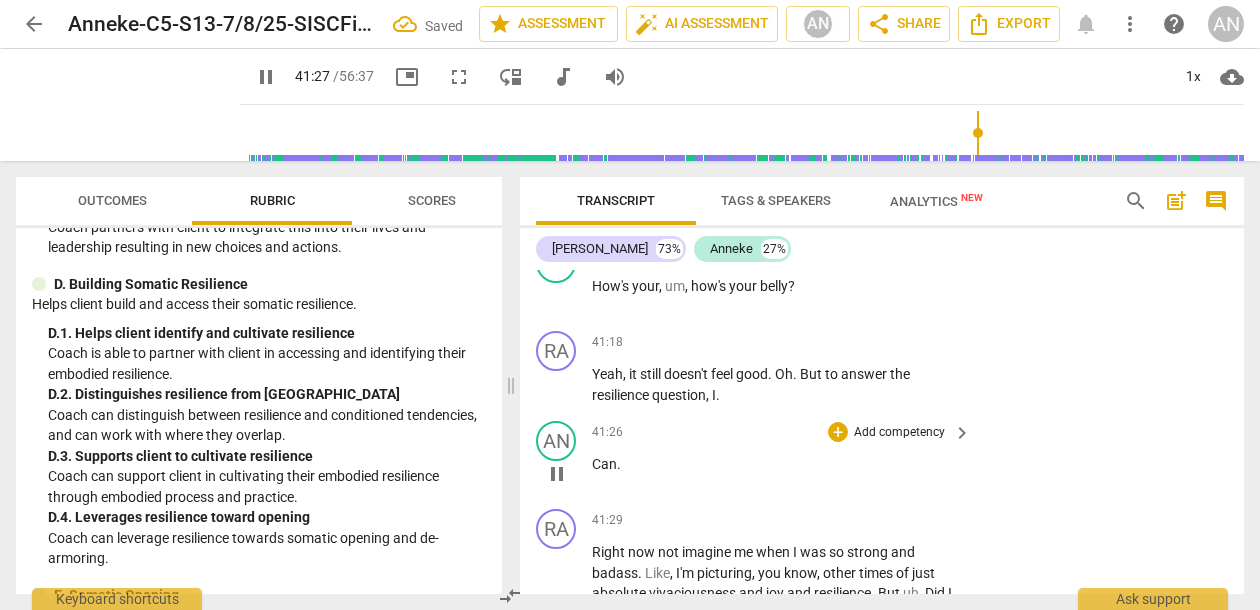 click on "Can" at bounding box center (604, 464) 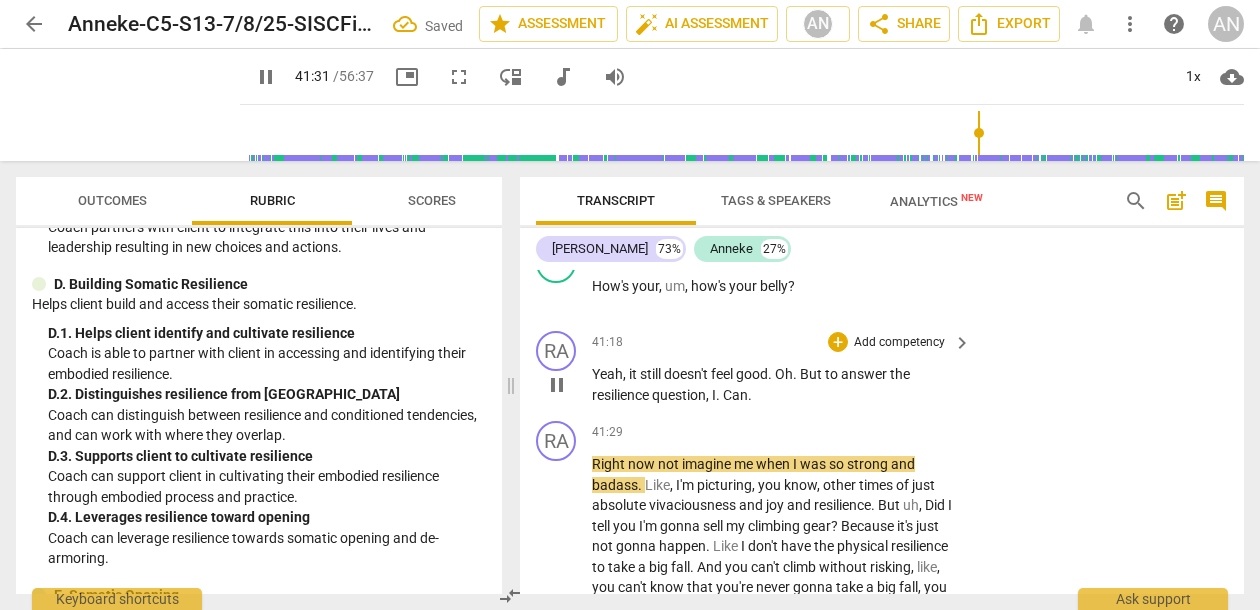 click on "Yeah ,   it   still   doesn't   feel   good .   Oh .   But   to   answer   the   resilience   question ,   I .   Can ." at bounding box center [776, 384] 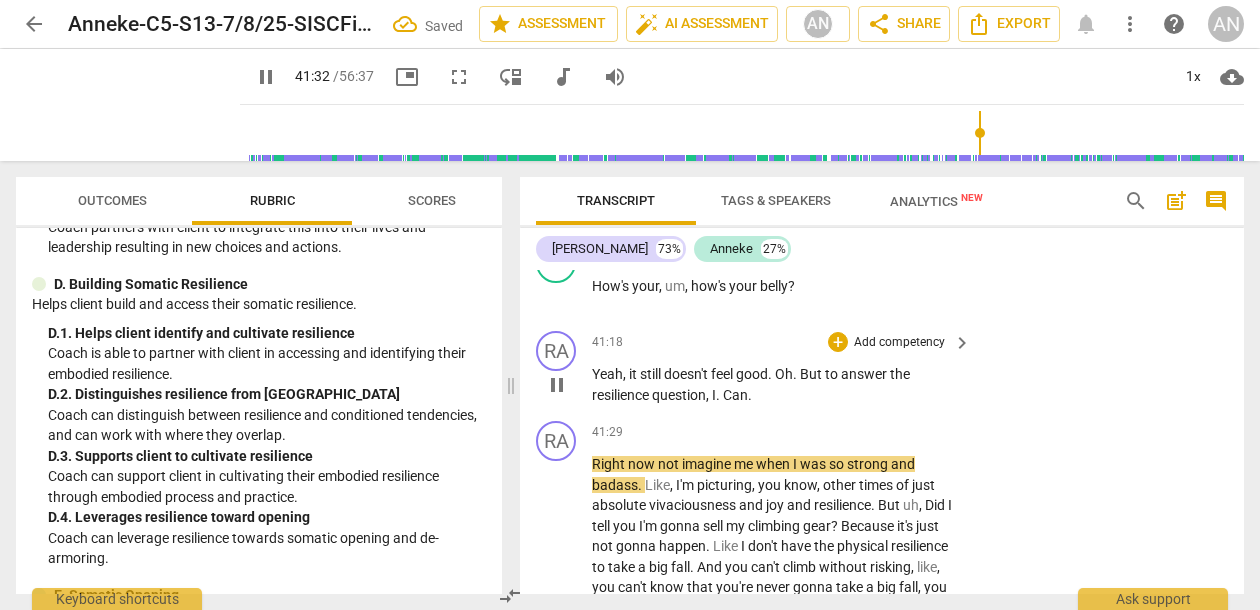 type on "2493" 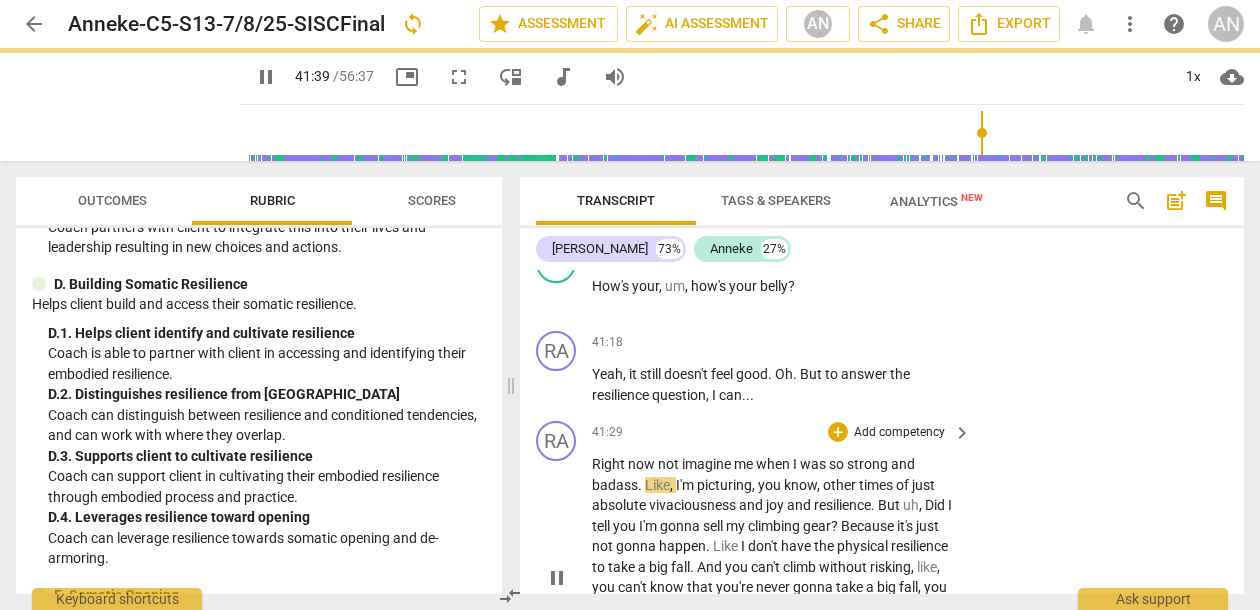 click on "Right" at bounding box center [610, 464] 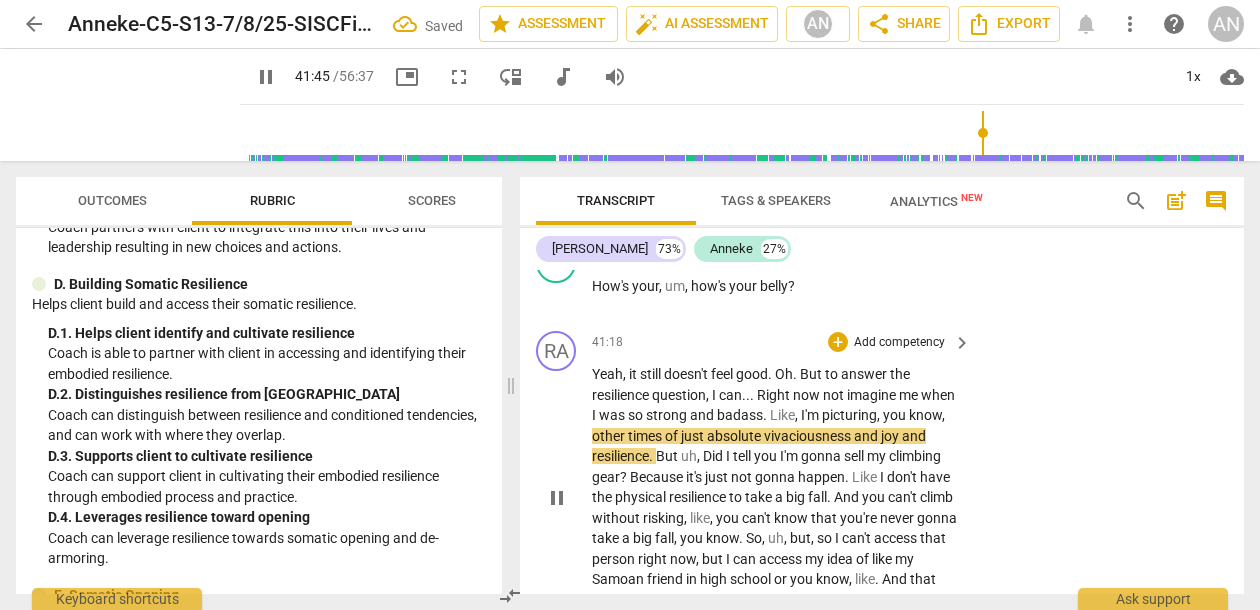 click on "RA play_arrow pause 41:18 + Add competency keyboard_arrow_right Yeah ,   it   still   doesn't   feel   good .   Oh .   But   to   answer   the   resilience   question ,   I   can . . .   Right   now   not   imagine   me   when   I   was   so   strong   and   badass .   Like ,   I'm   picturing ,   you   know ,   other   times   of   just   absolute   vivaciousness   and   joy   and   resilience .   But   uh ,   Did   I   tell   you   I'm   gonna   sell   my   climbing   gear ?   Because   it's   just   not   gonna   happen .   Like   I   don't   have   the   physical   resilience   to   take   a   big   fall .   And   you   can't   climb   without   risking ,   like ,   you   can't   know   that   you're   never   gonna   take   a   big   fall ,   you   know .   So ,   uh ,   but ,   so   I   can't   access   that   person   right   now ,   but   I   can   access   my   idea   of   like   my   [DEMOGRAPHIC_DATA]   friend   in   high   school   or   you   know ,   like .   And   that   feels   like   some   sort   of" at bounding box center (882, 481) 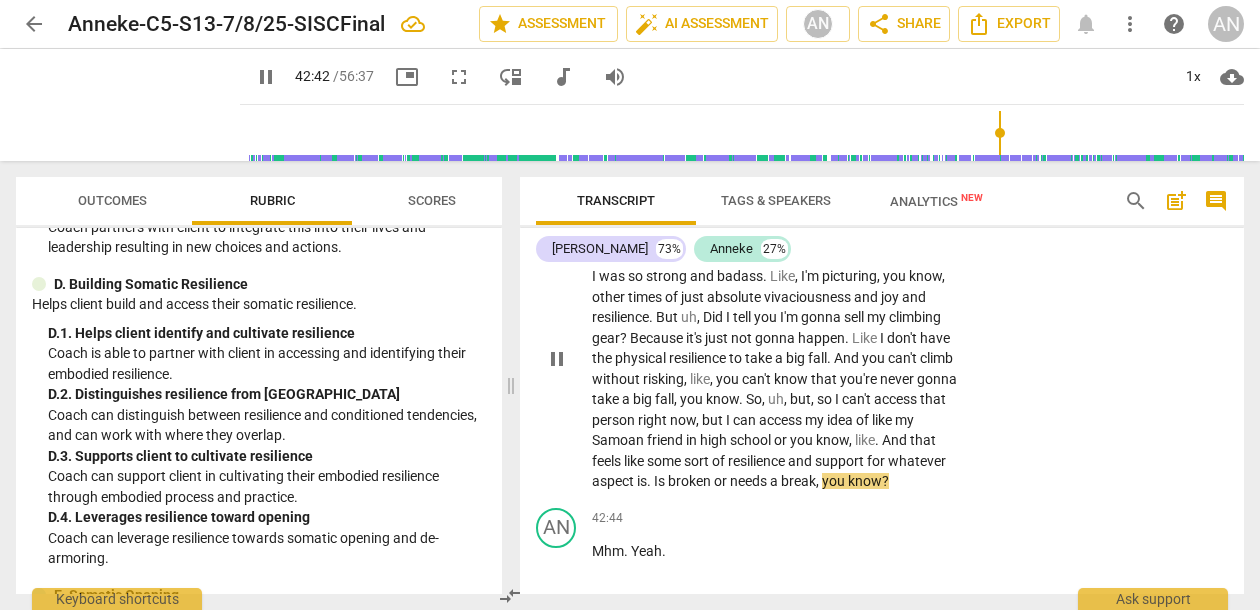 scroll, scrollTop: 18116, scrollLeft: 0, axis: vertical 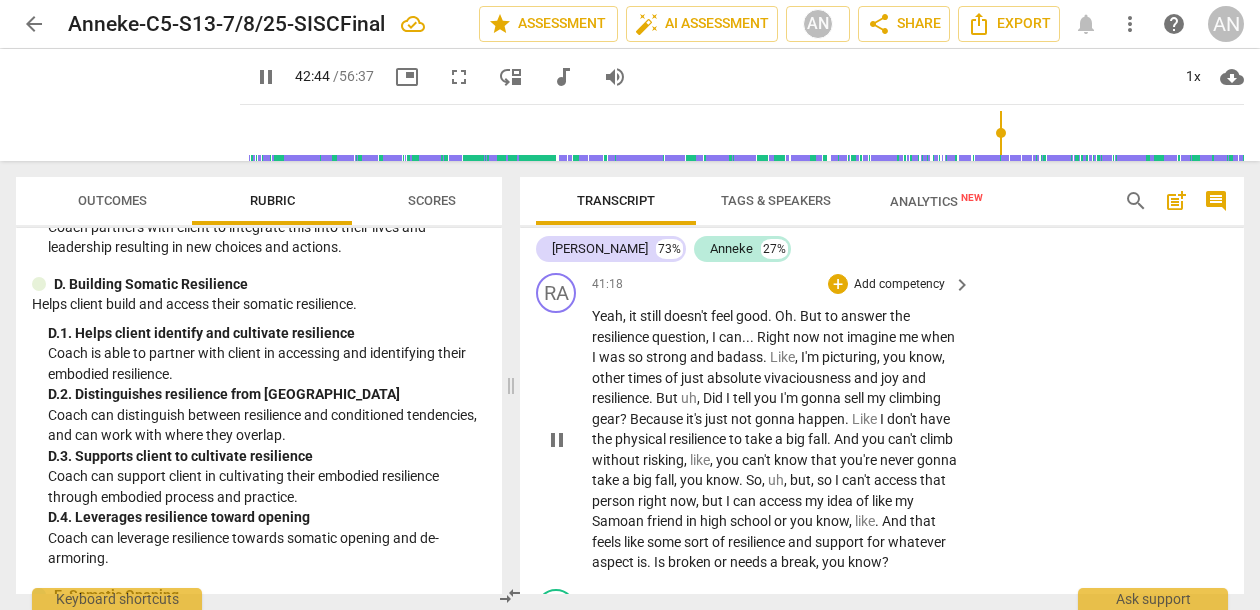 click on "pause" at bounding box center [557, 440] 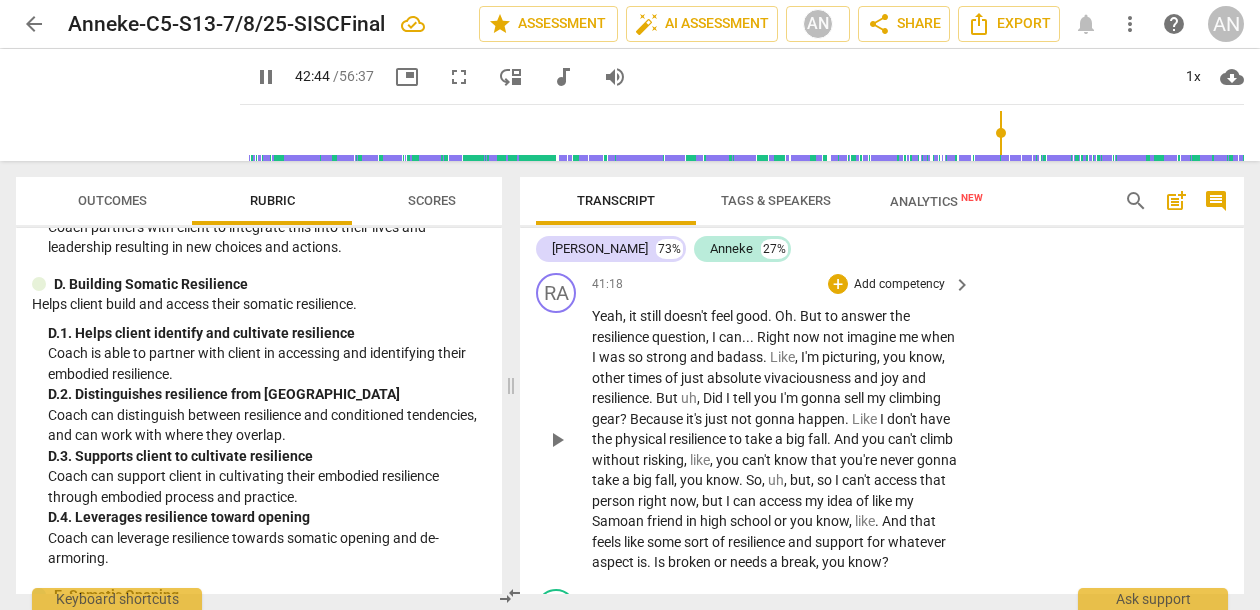 type on "2565" 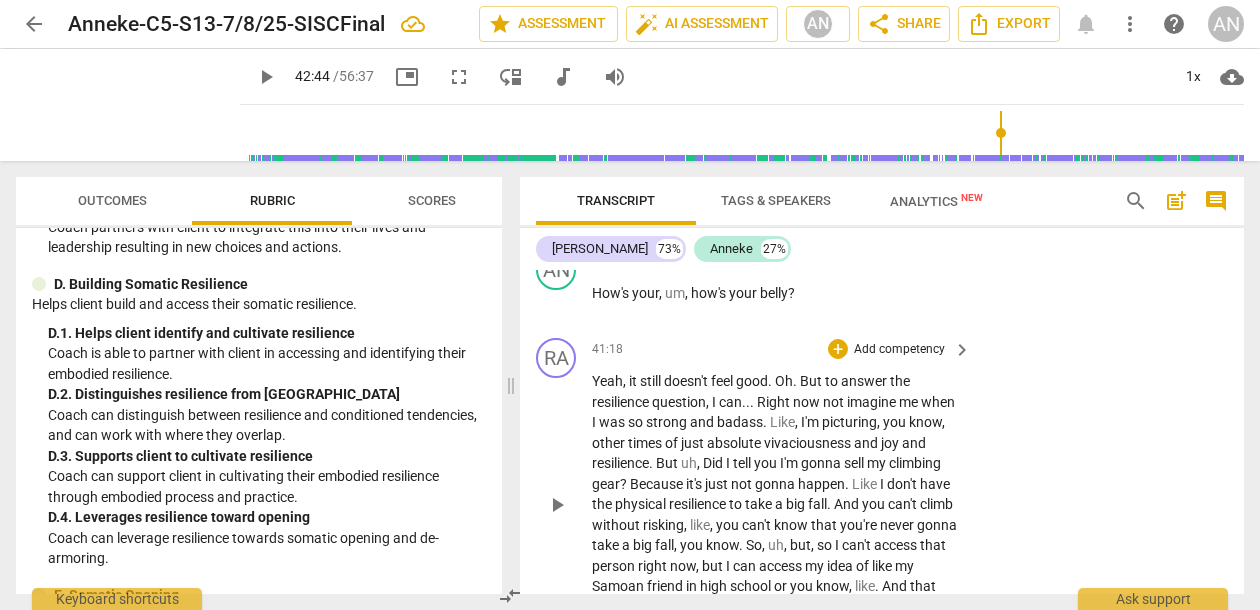 scroll, scrollTop: 18050, scrollLeft: 0, axis: vertical 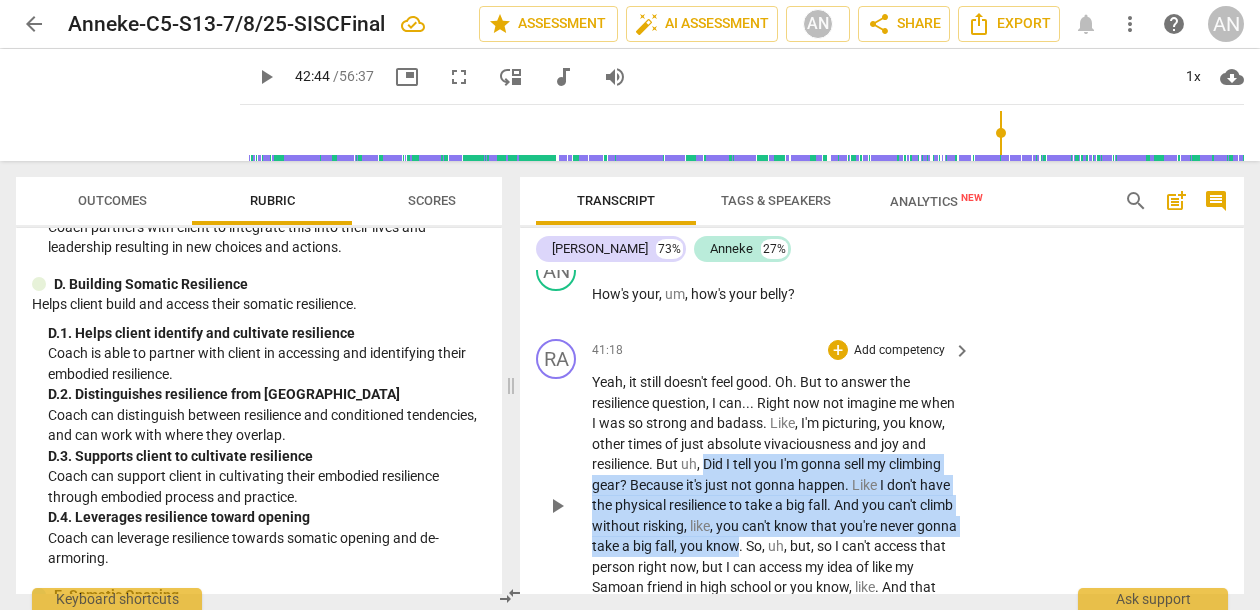 drag, startPoint x: 819, startPoint y: 459, endPoint x: 730, endPoint y: 379, distance: 119.67038 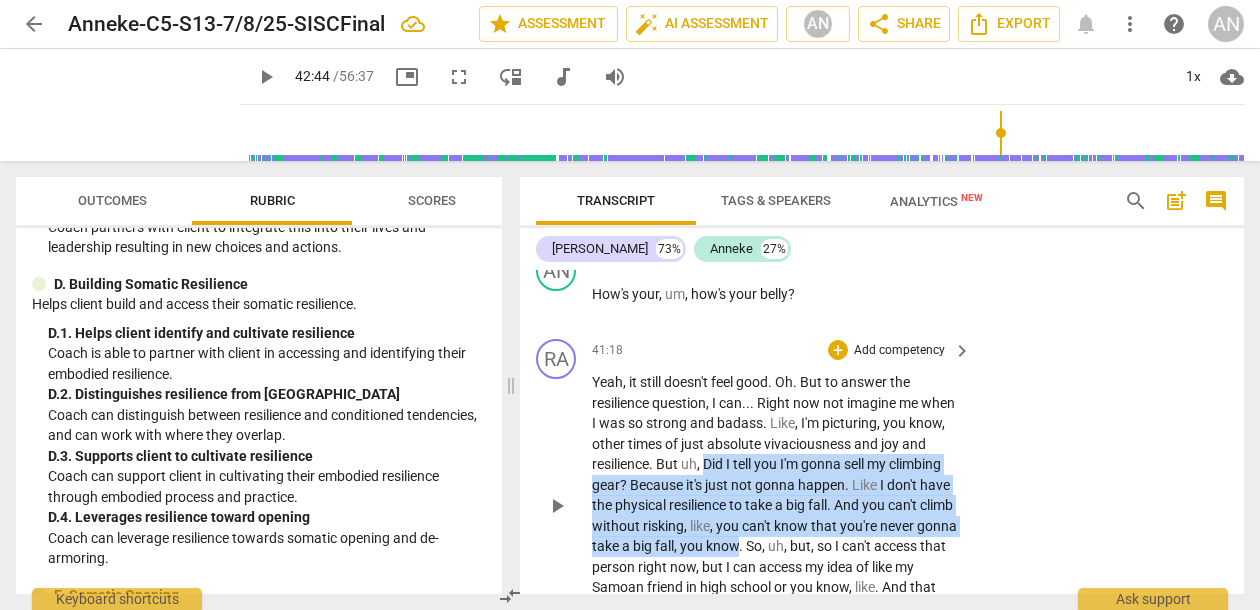 click on "Yeah ,   it   still   doesn't   feel   good .   Oh .   But   to   answer   the   resilience   question ,   I   can . . .   Right   now   not   imagine   me   when   I   was   so   strong   and   badass .   Like ,   I'm   picturing ,   you   know ,   other   times   of   just   absolute   vivaciousness   and   joy   and   resilience .   But   uh ,   Did   I   tell   you   I'm   gonna   sell   my   climbing   gear ?   Because   it's   just   not   gonna   happen .   Like   I   don't   have   the   physical   resilience   to   take   a   big   fall .   And   you   can't   climb   without   risking ,   like ,   you   can't   know   that   you're   never   gonna   take   a   big   fall ,   you   know .   So ,   uh ,   but ,   so   I   can't   access   that   person   right   now ,   but   I   can   access   my   idea   of   like   my   [DEMOGRAPHIC_DATA]   friend   in   high   school   or   you   know ,   like .   And   that   feels   like   some   sort   of   resilience   and   support   for   whatever   aspect   is .   Is" at bounding box center (776, 505) 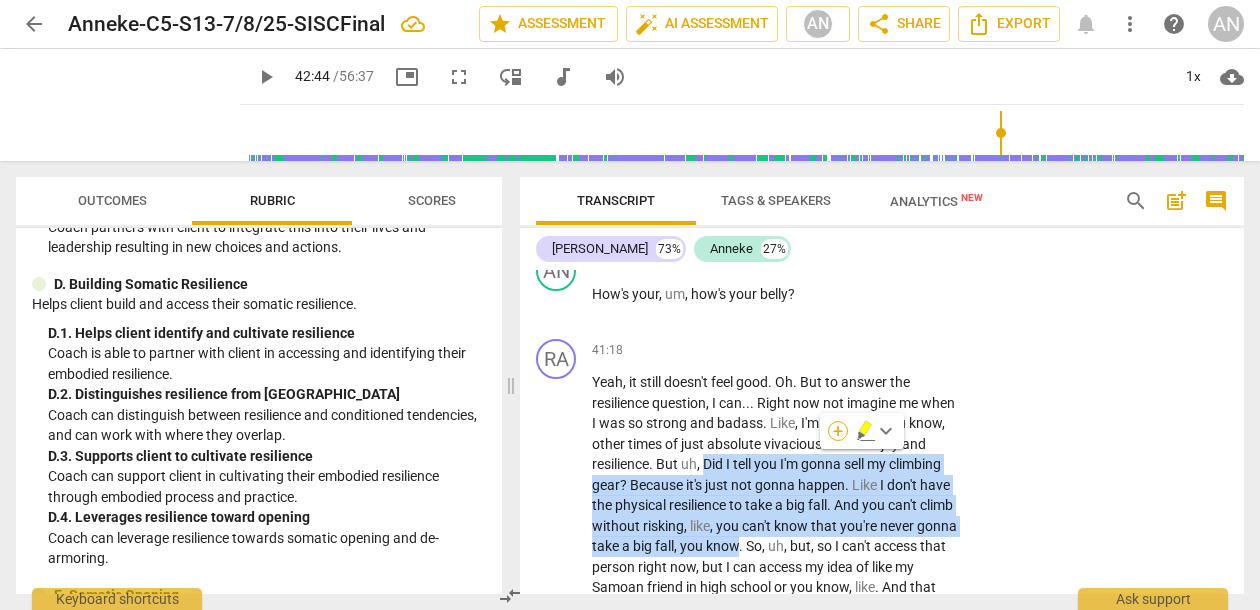 click on "+" at bounding box center (838, 431) 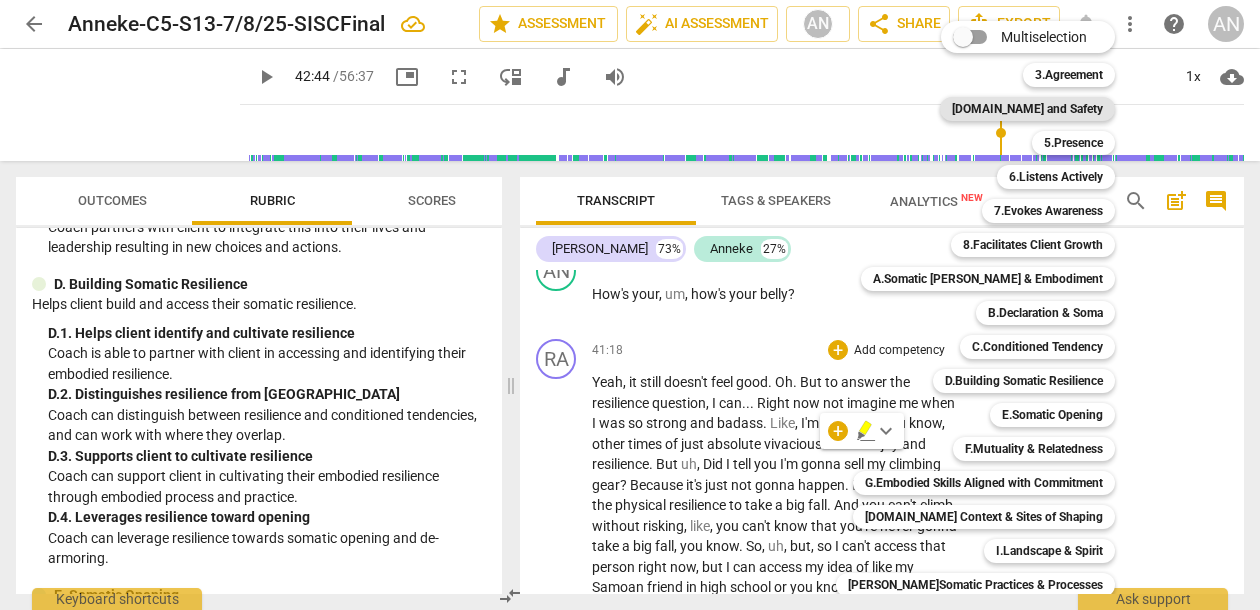 click on "[DOMAIN_NAME] and Safety" at bounding box center [1027, 109] 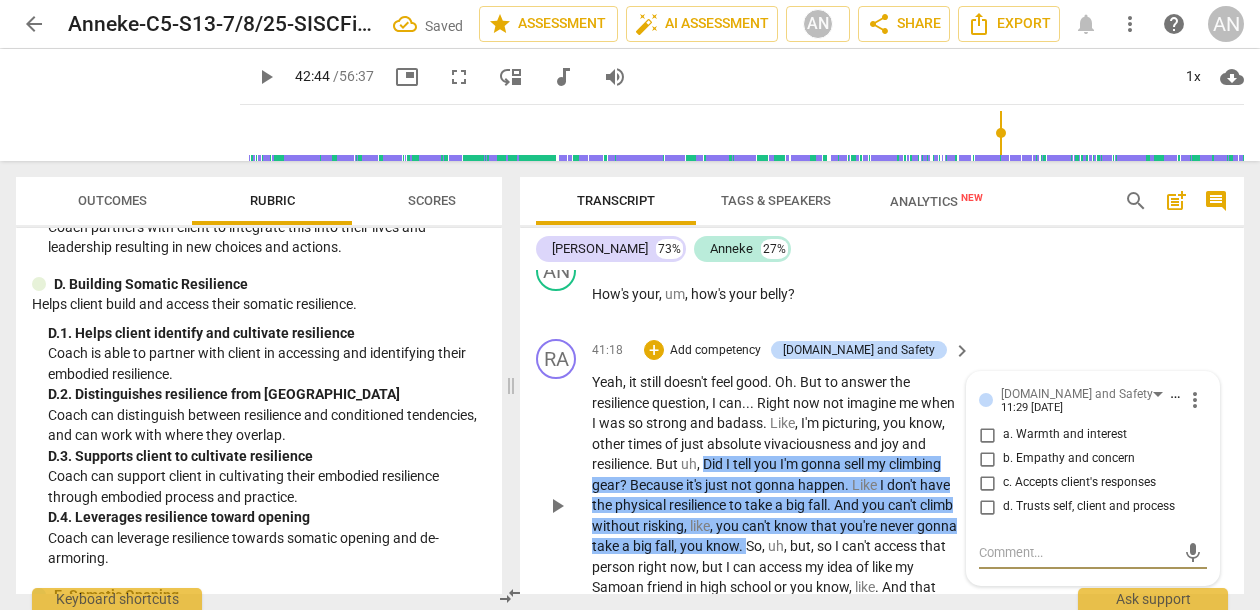click on "b. Empathy and concern" at bounding box center [987, 459] 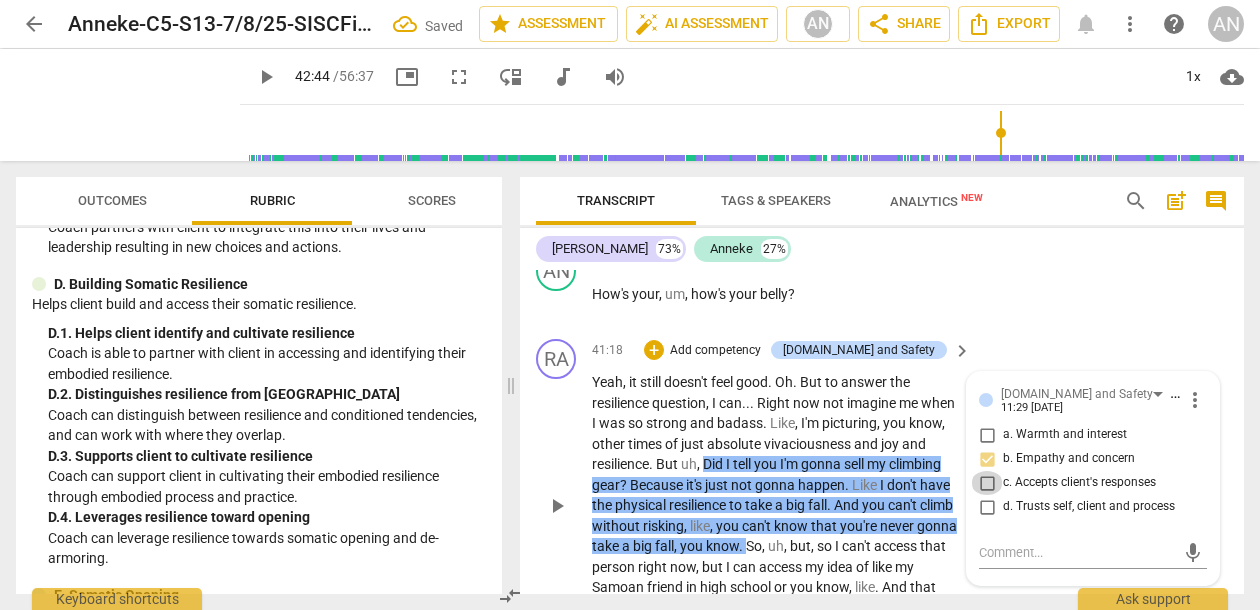 click on "c. Accepts client's responses" at bounding box center (987, 483) 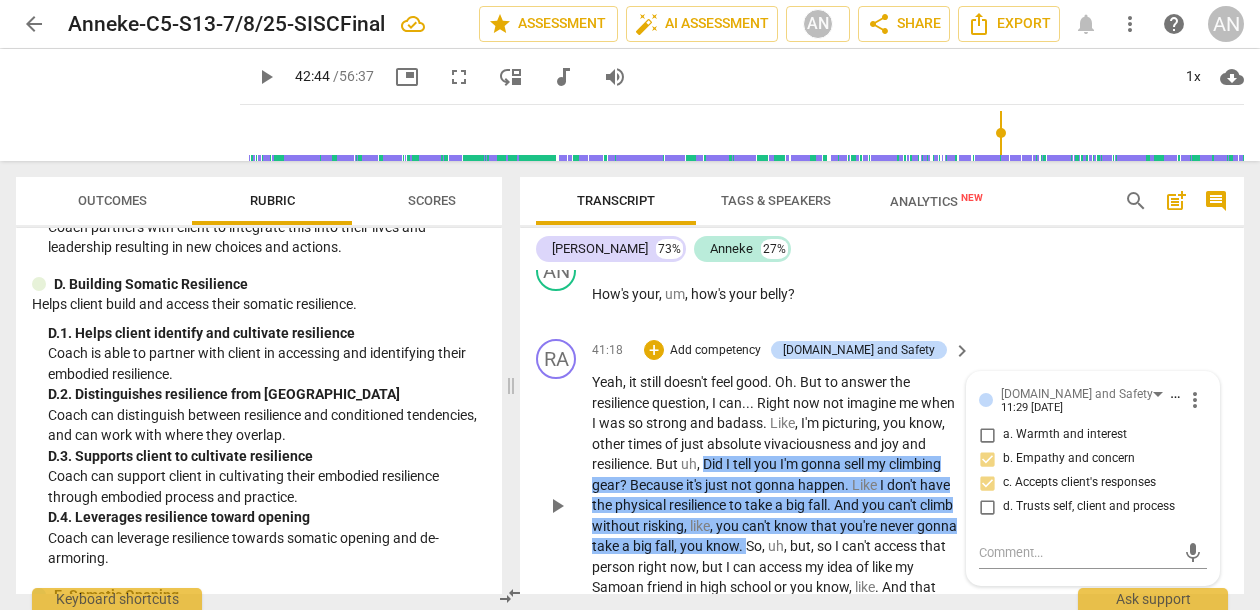 click on "a. Warmth and interest" at bounding box center [987, 435] 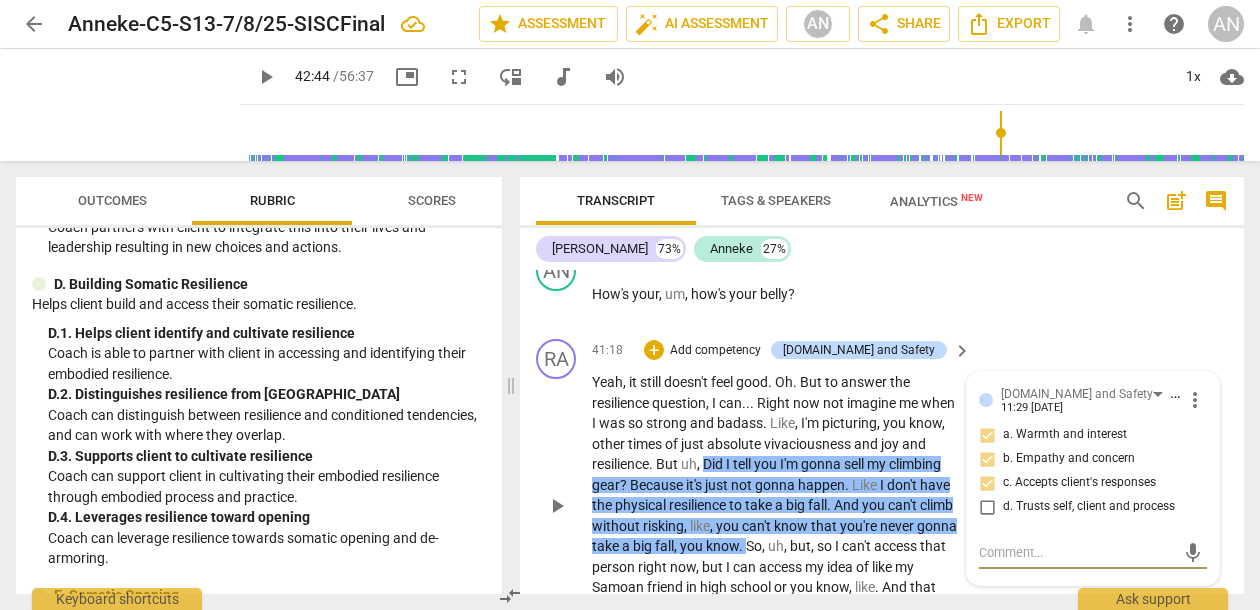 click at bounding box center (1077, 552) 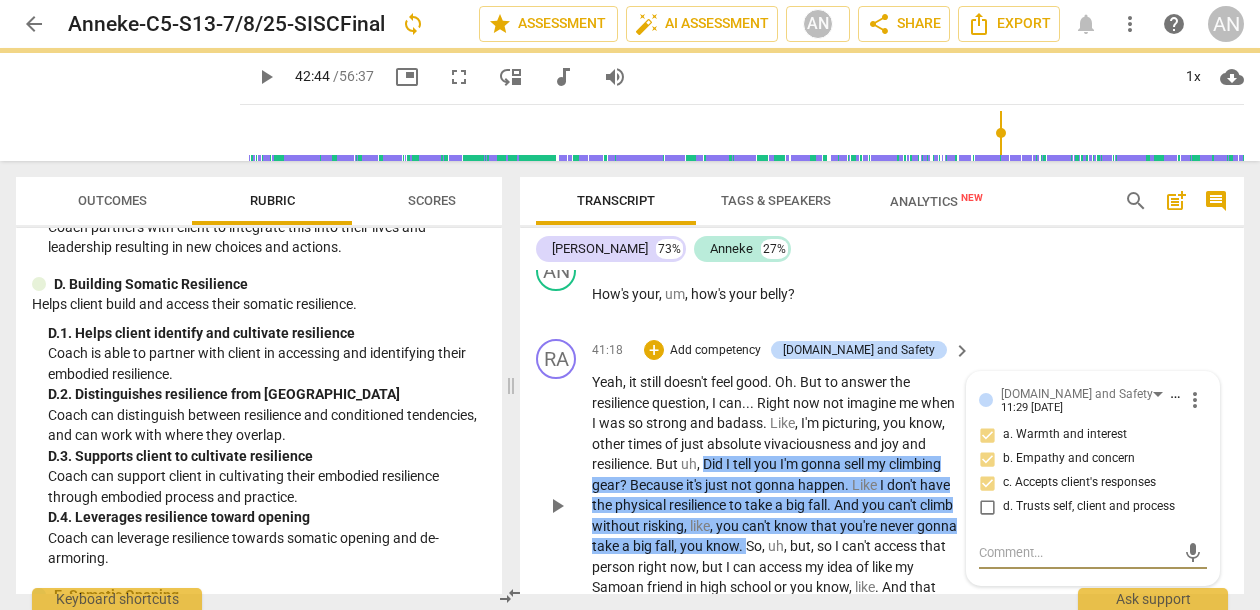 type on "I" 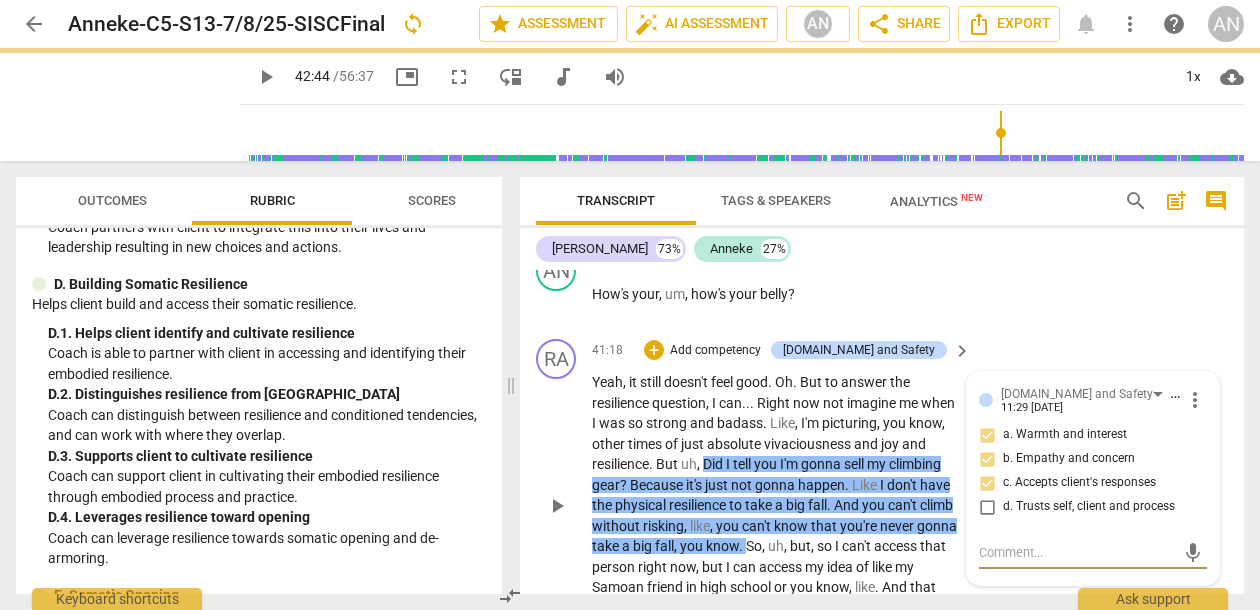 type on "I" 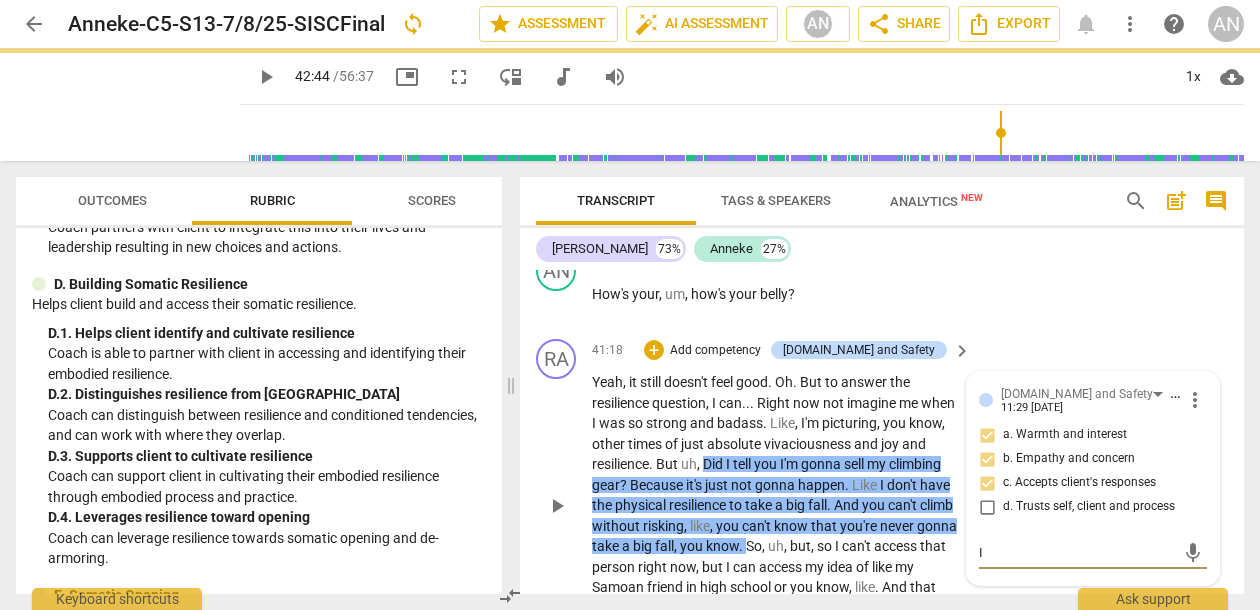 type on "I'" 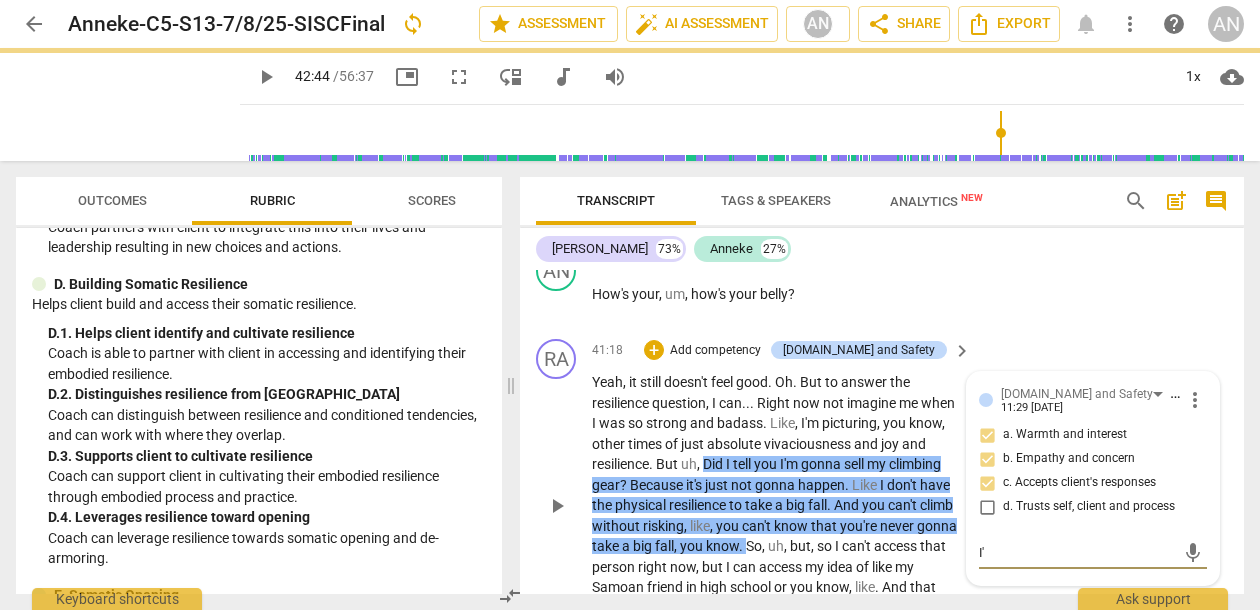 type on "I'm" 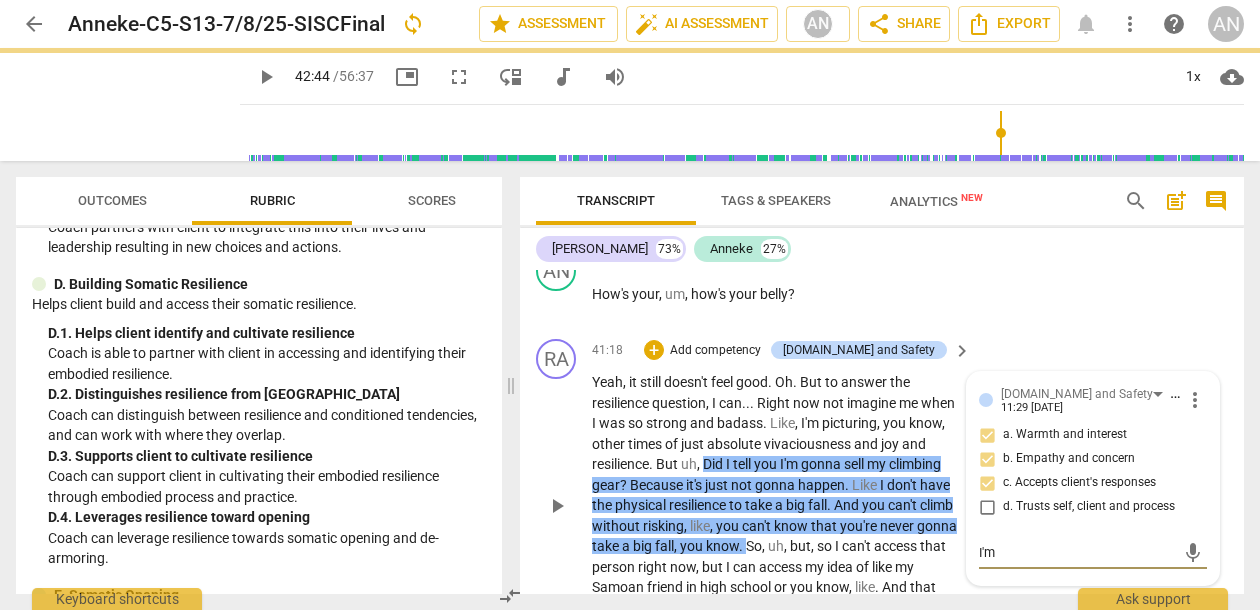 type on "I'm" 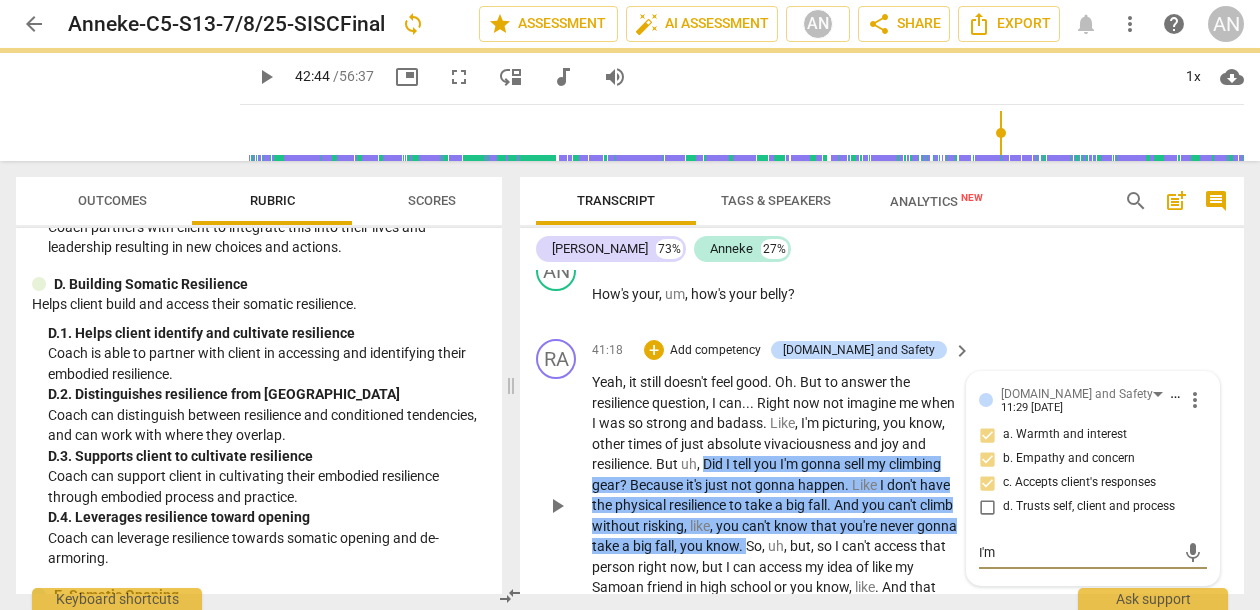 type on "I'm u" 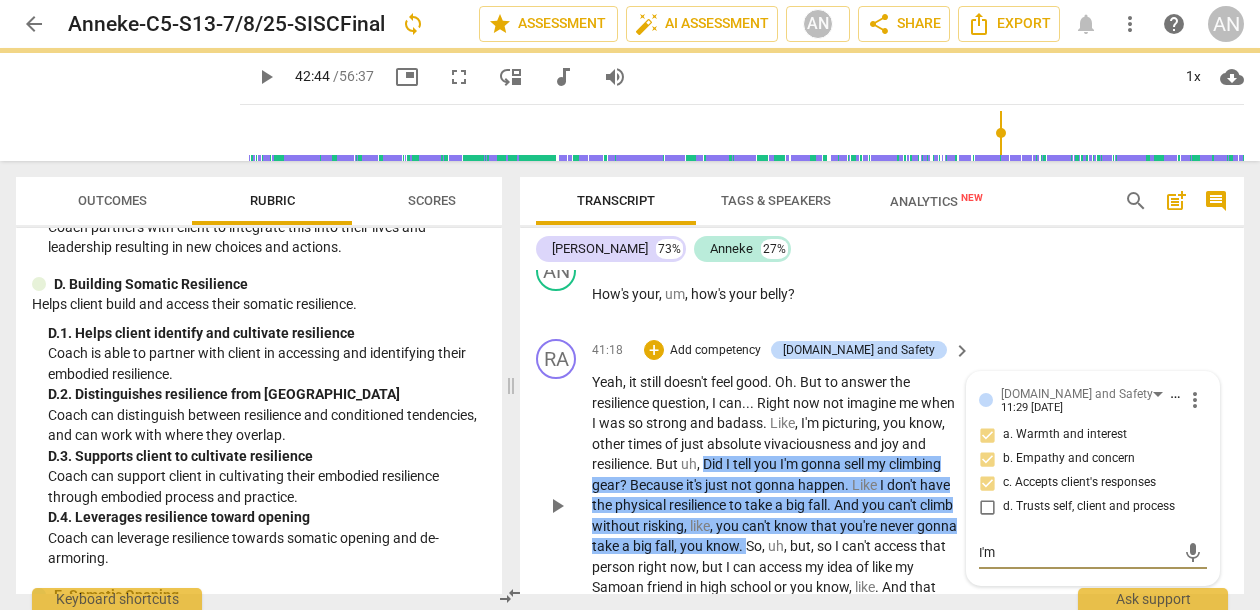 type on "I'm u" 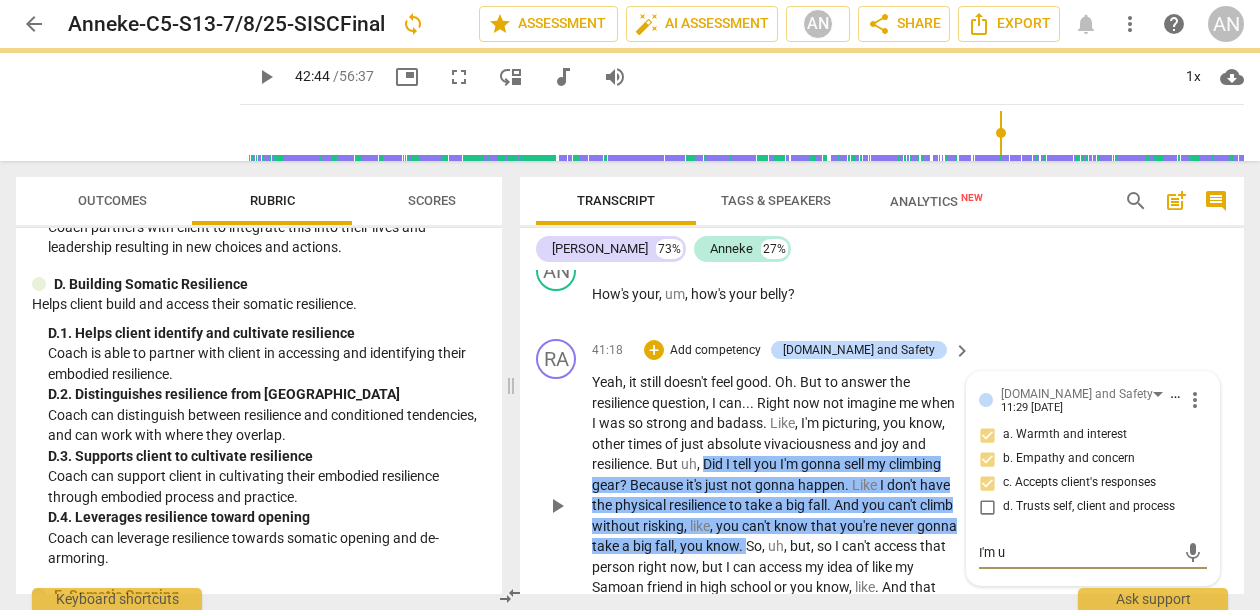 type on "I'm us" 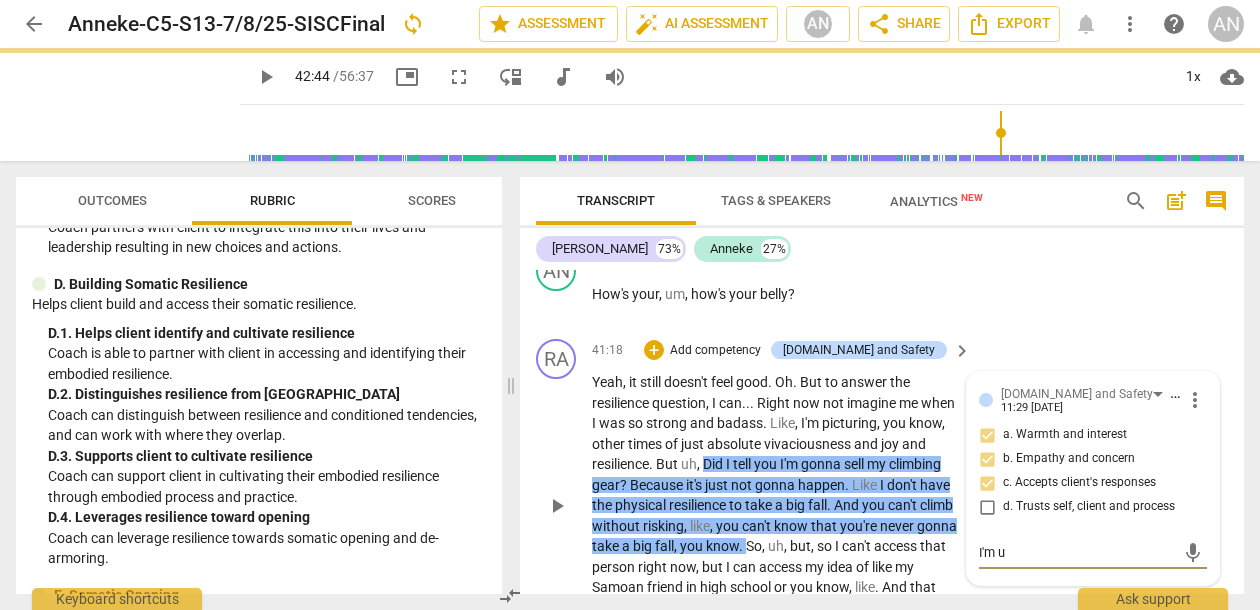 type on "I'm us" 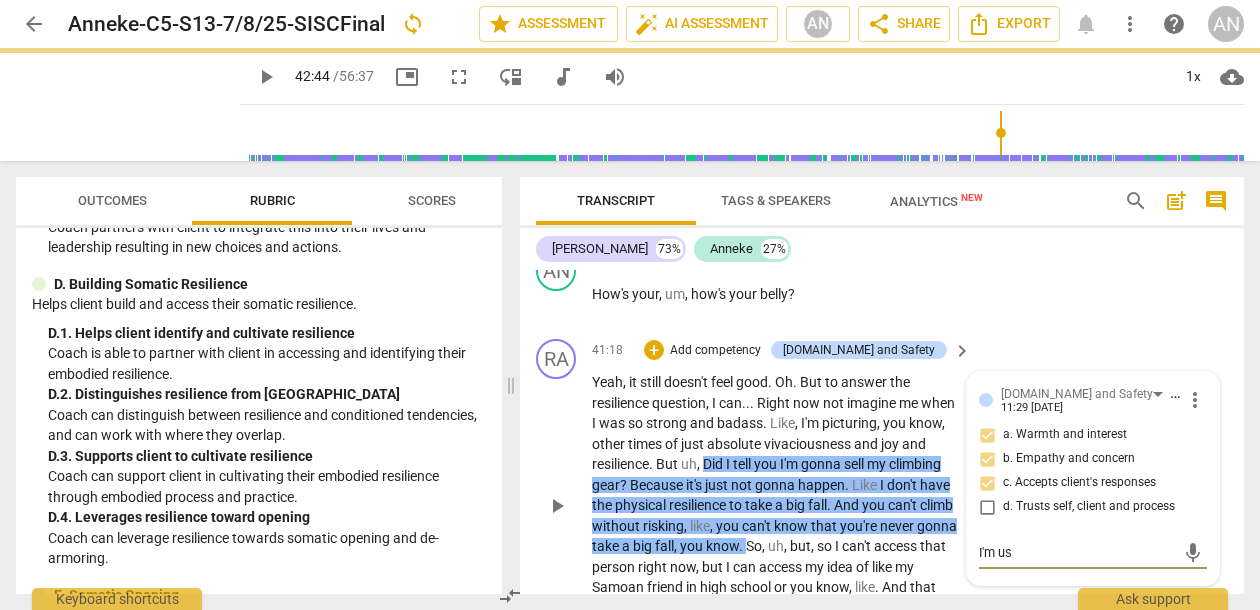 type on "I'm use" 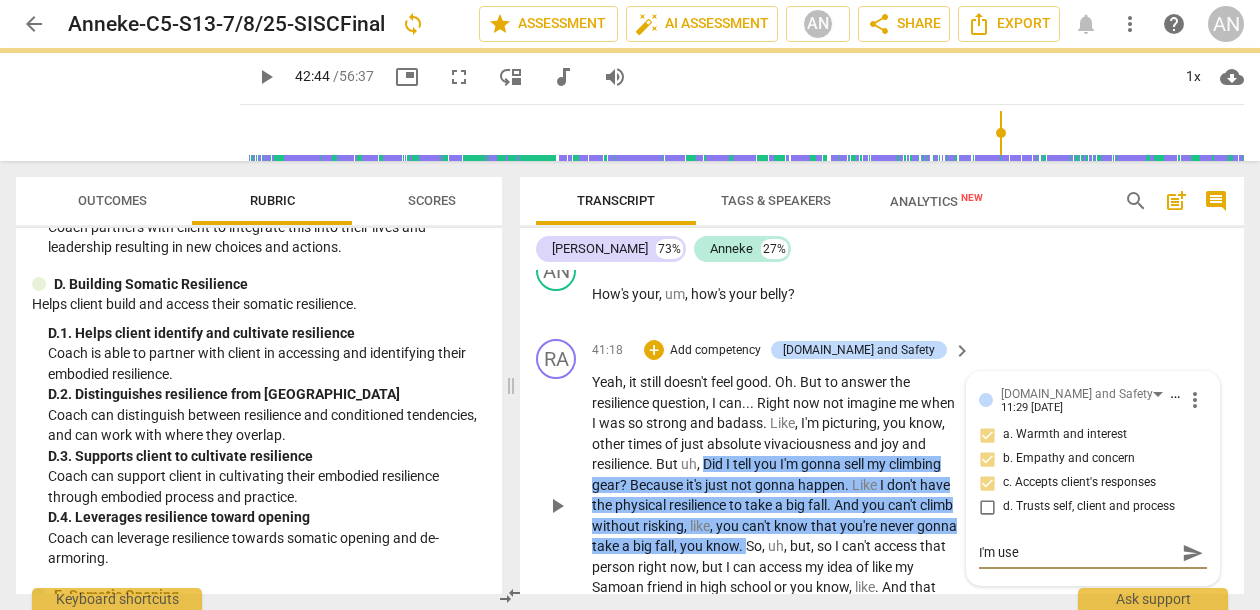 type on "I'm used" 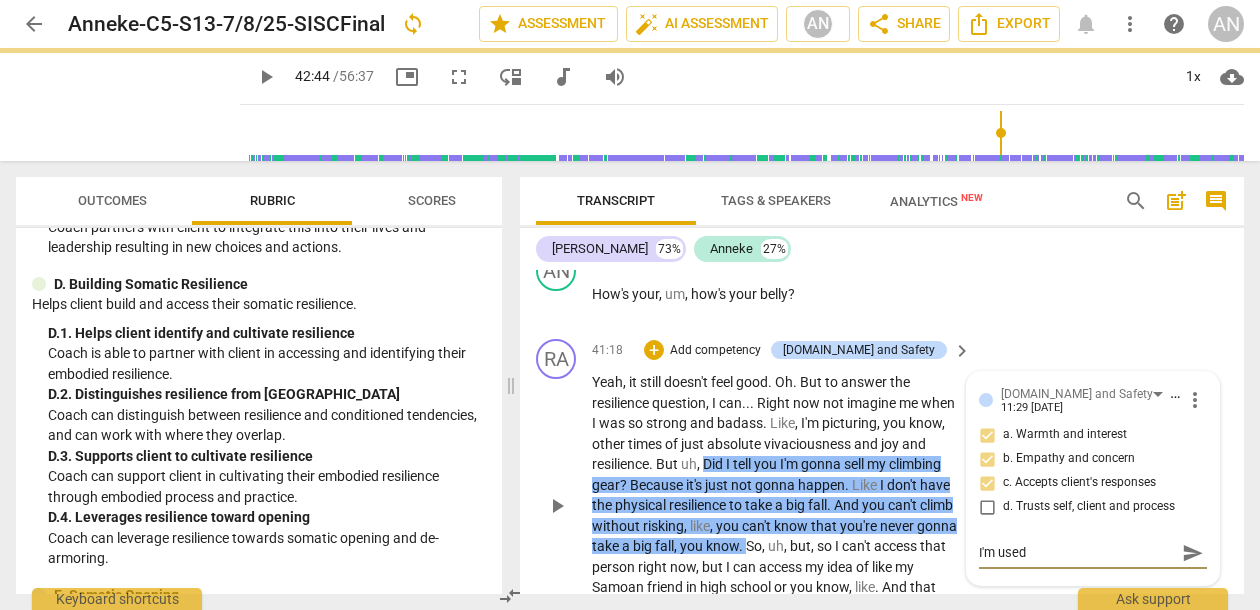type on "I'm used" 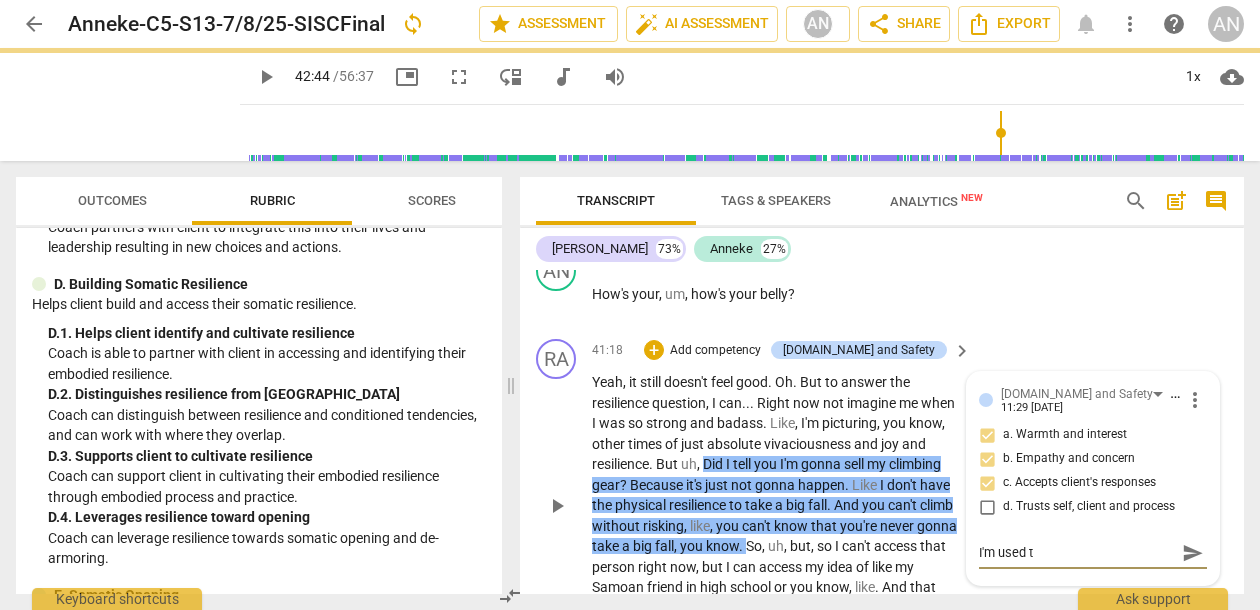 type on "I'm used to" 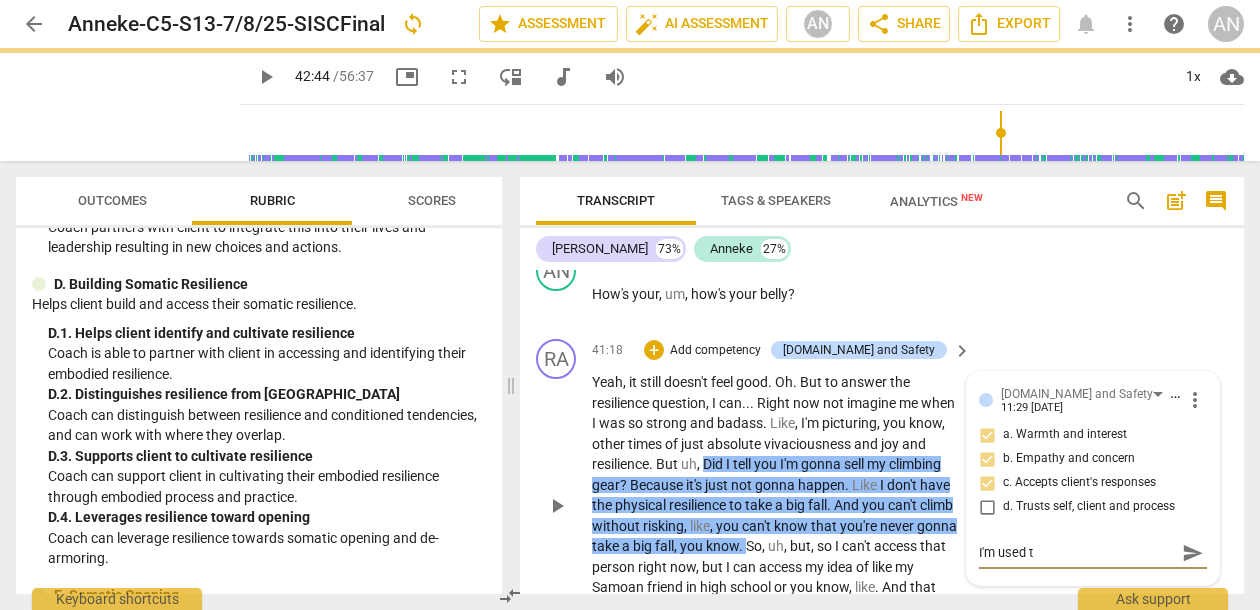 type on "I'm used to" 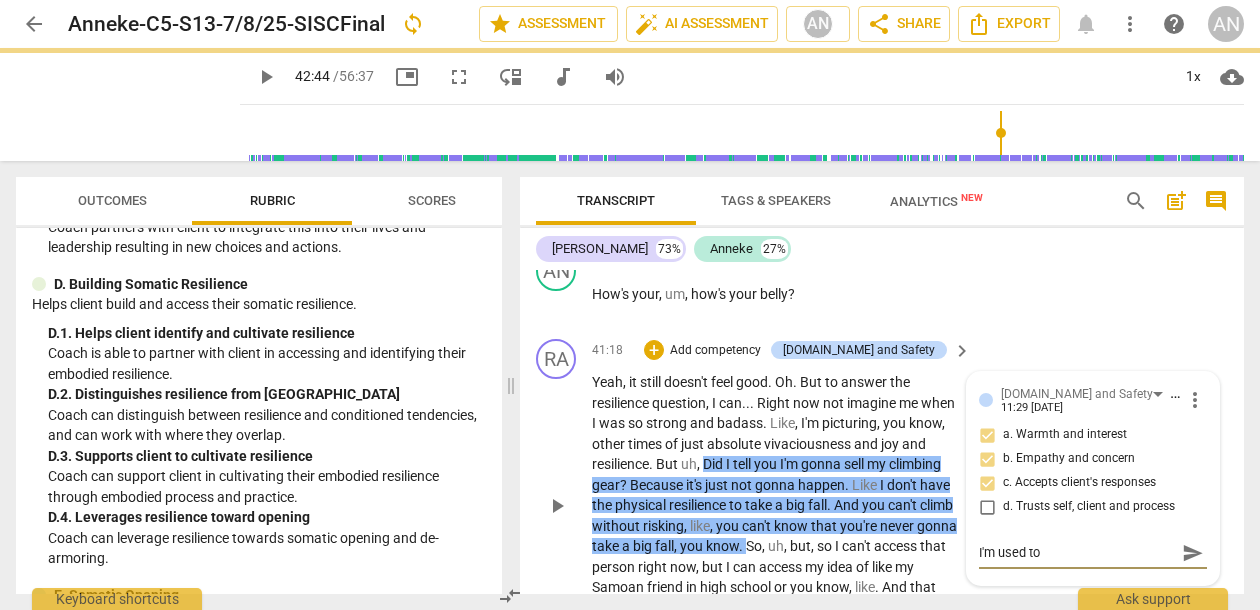 type on "I'm used to" 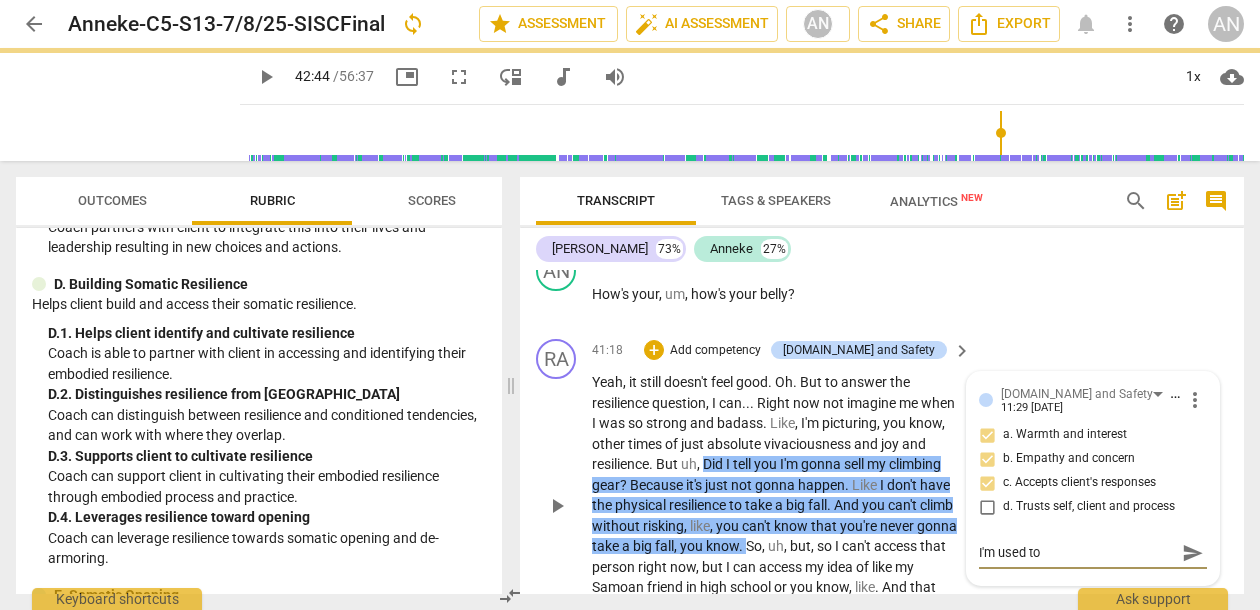 type on "I'm used to" 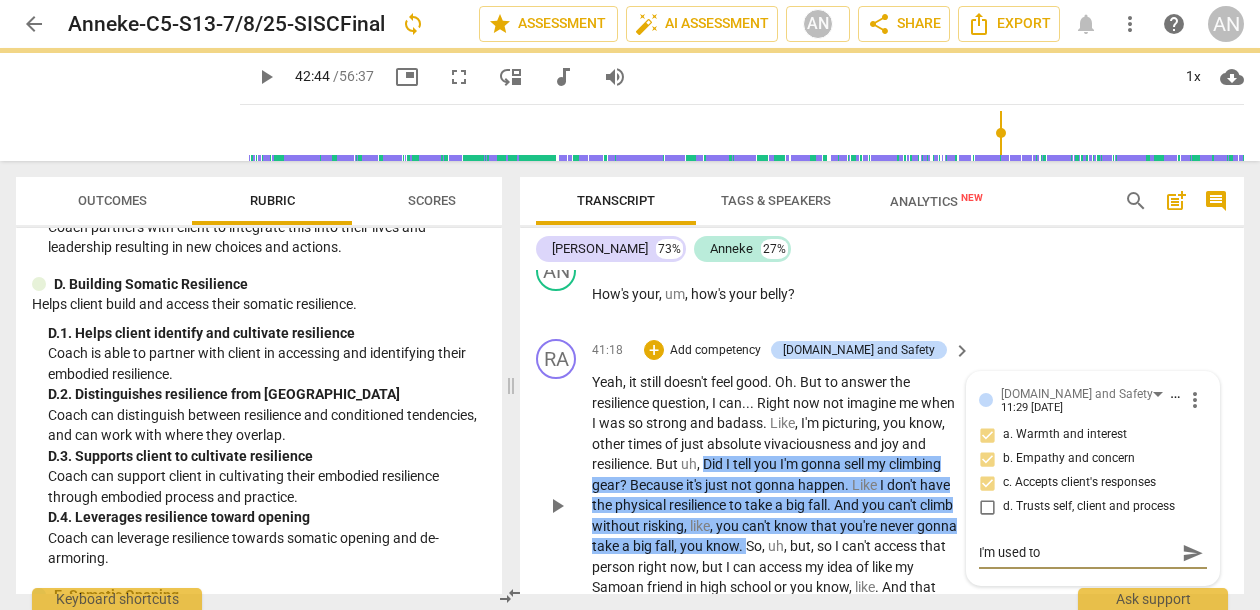 type on "I'm used to g" 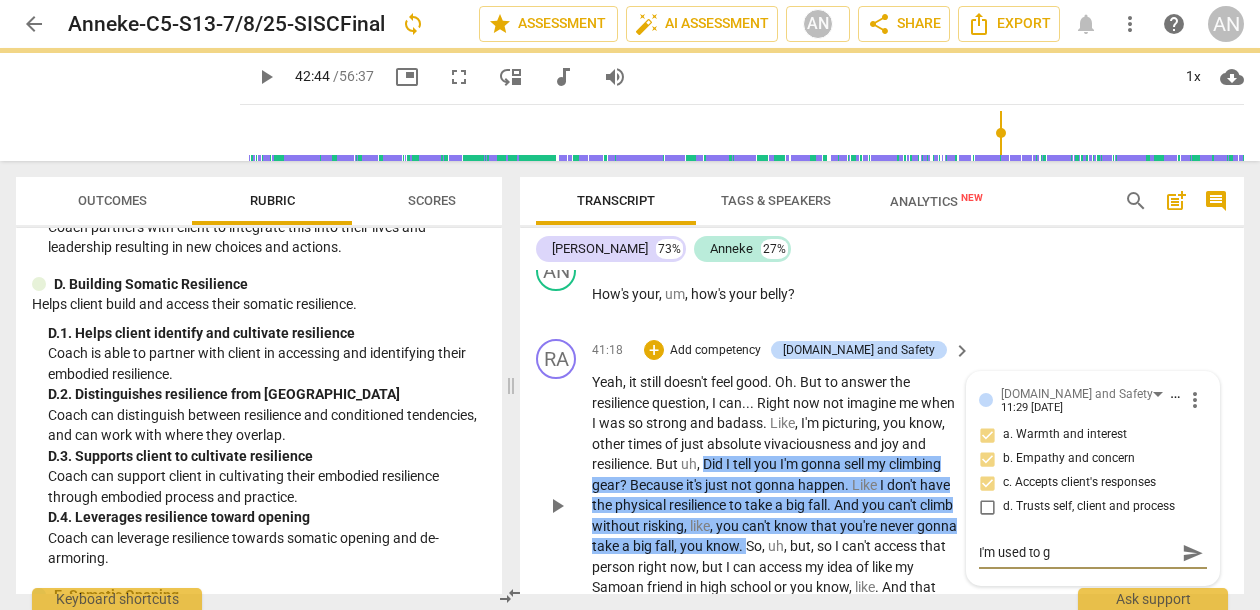 type on "I'm used to ge" 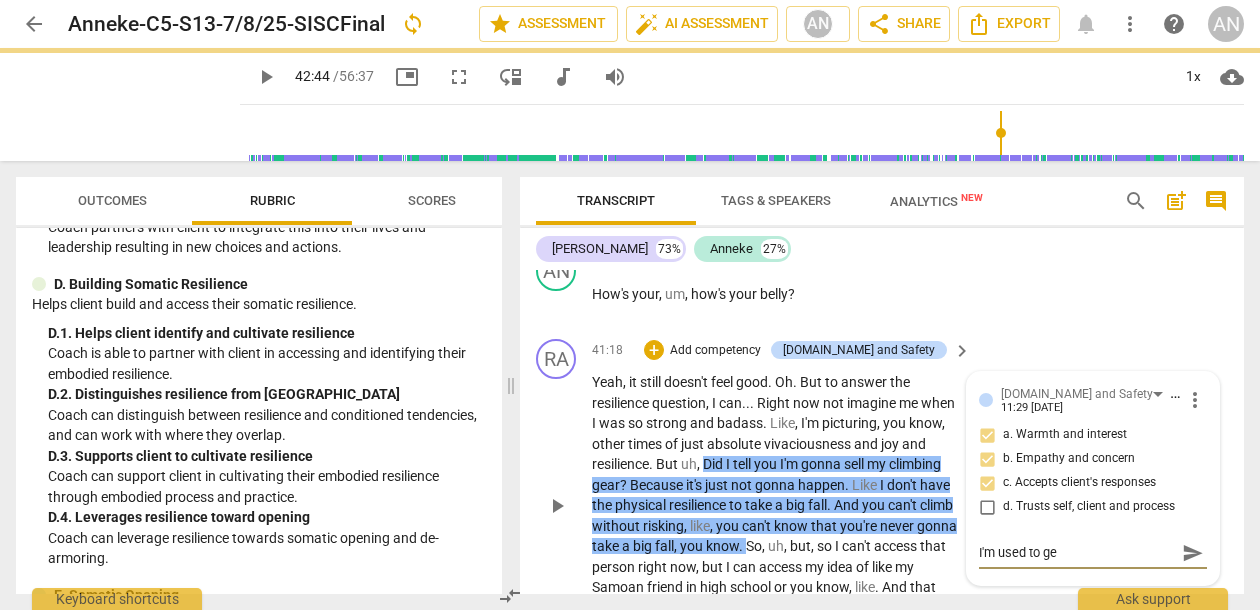 type on "I'm used to get" 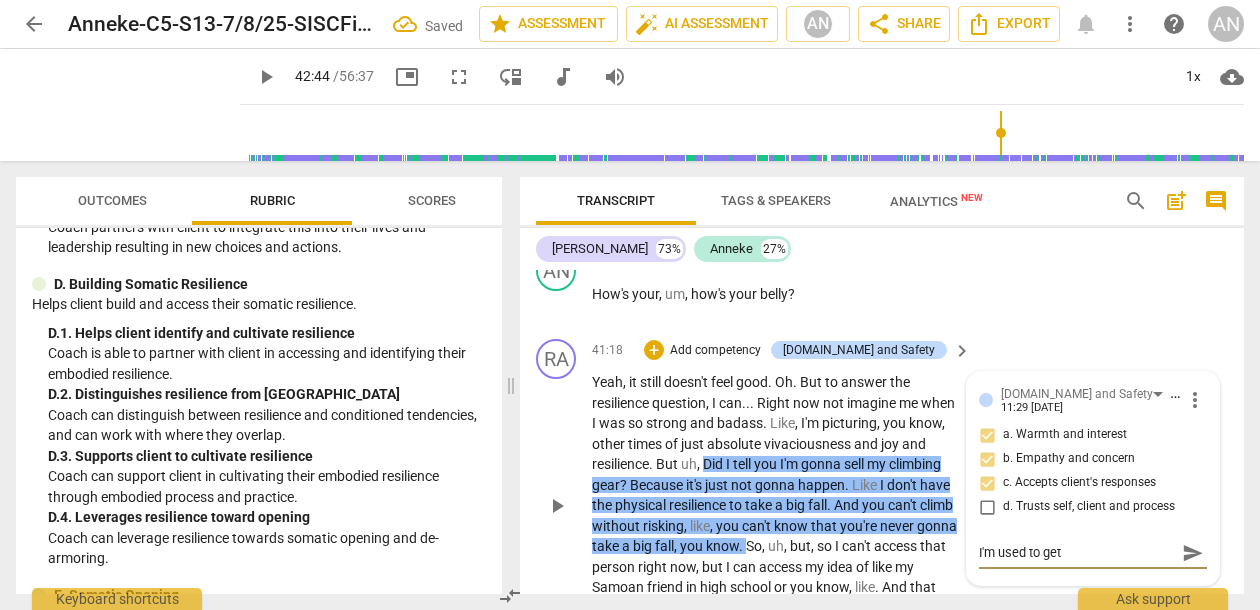 type on "I'm used to gett" 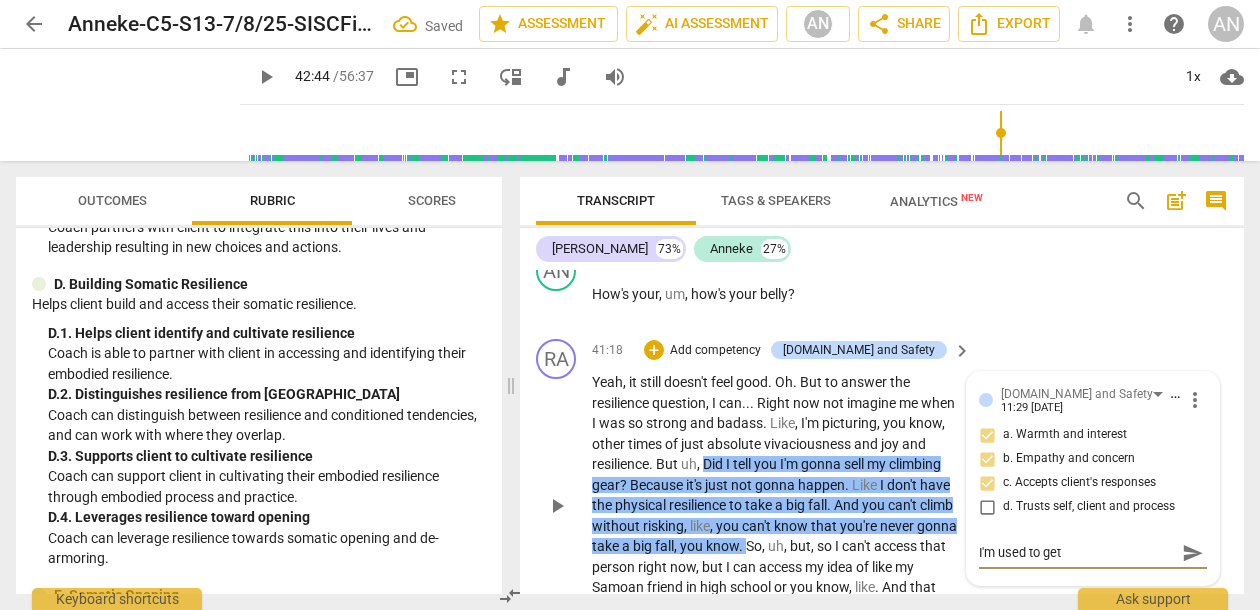 type on "I'm used to gett" 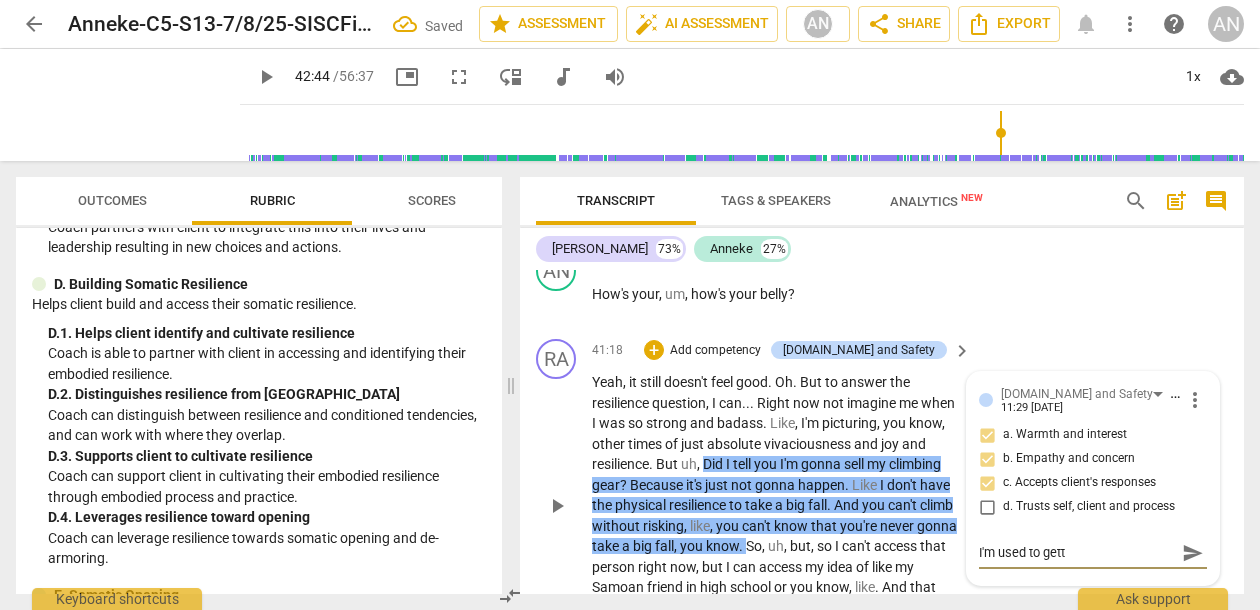 type on "I'm used to getti" 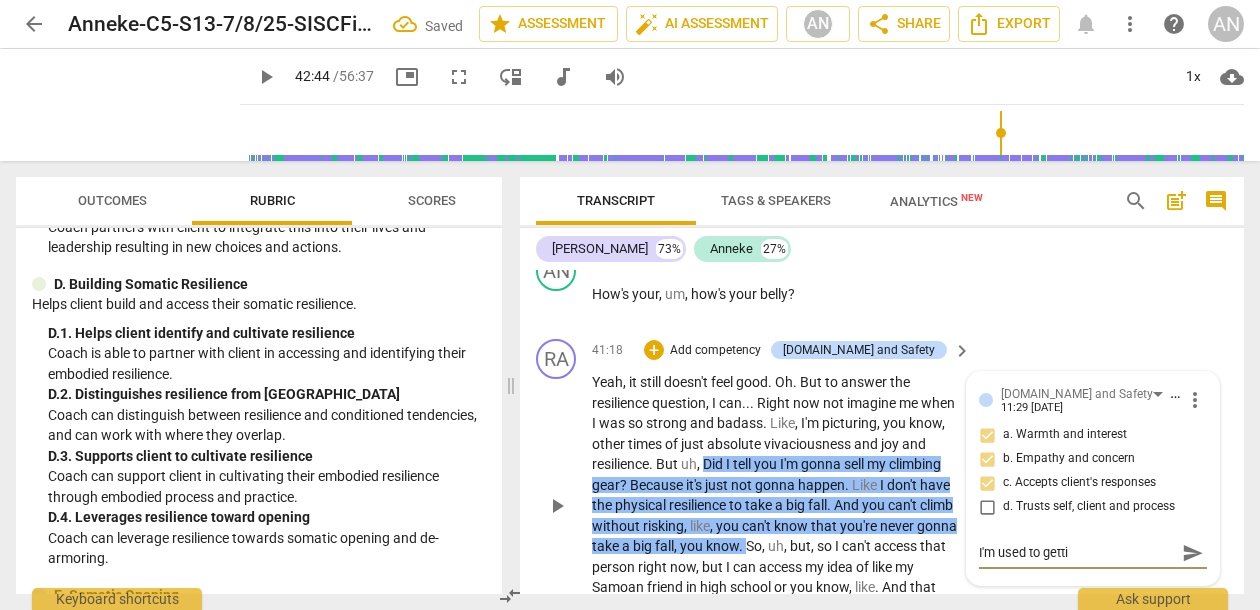 type on "I'm used to gettin" 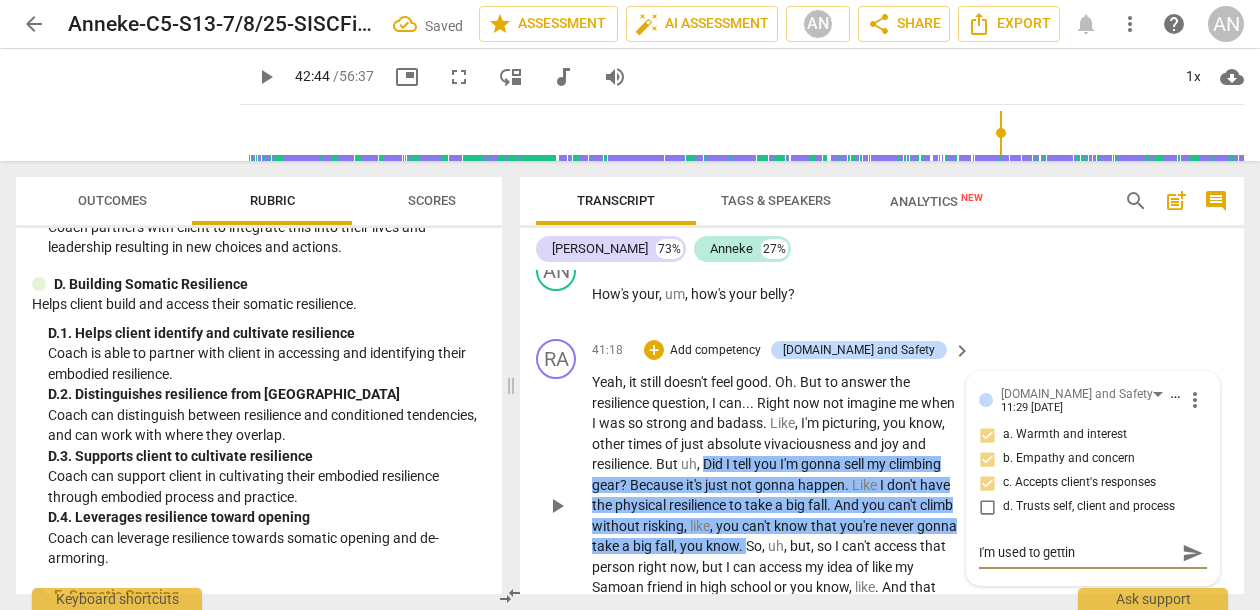 type on "I'm used to getting" 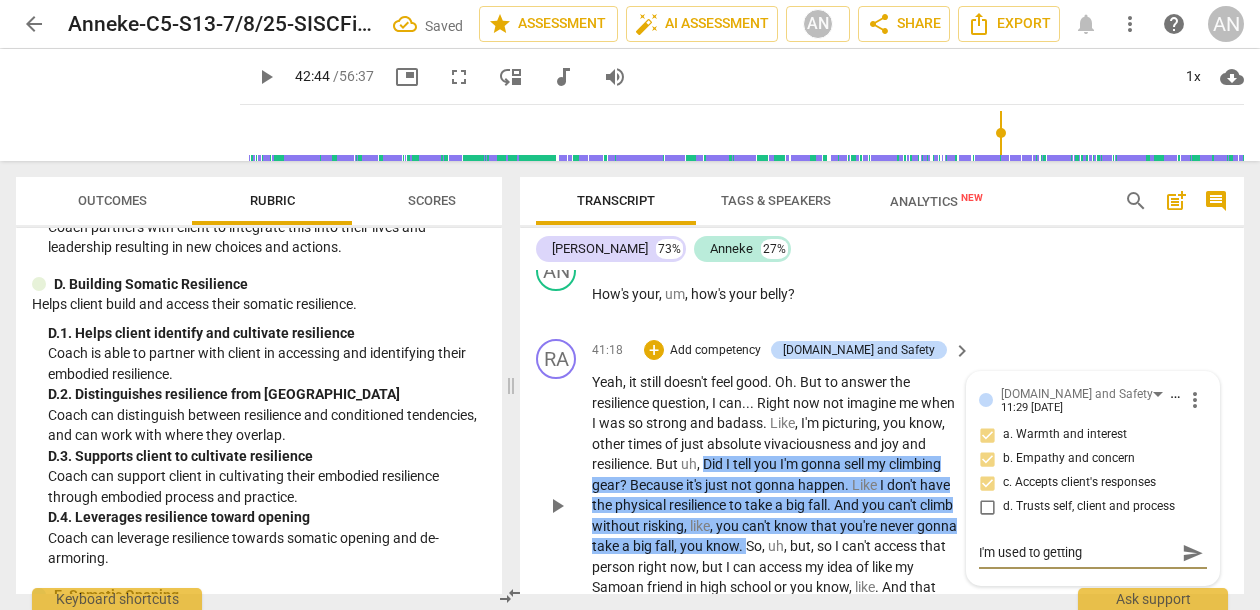type on "I'm used to getting" 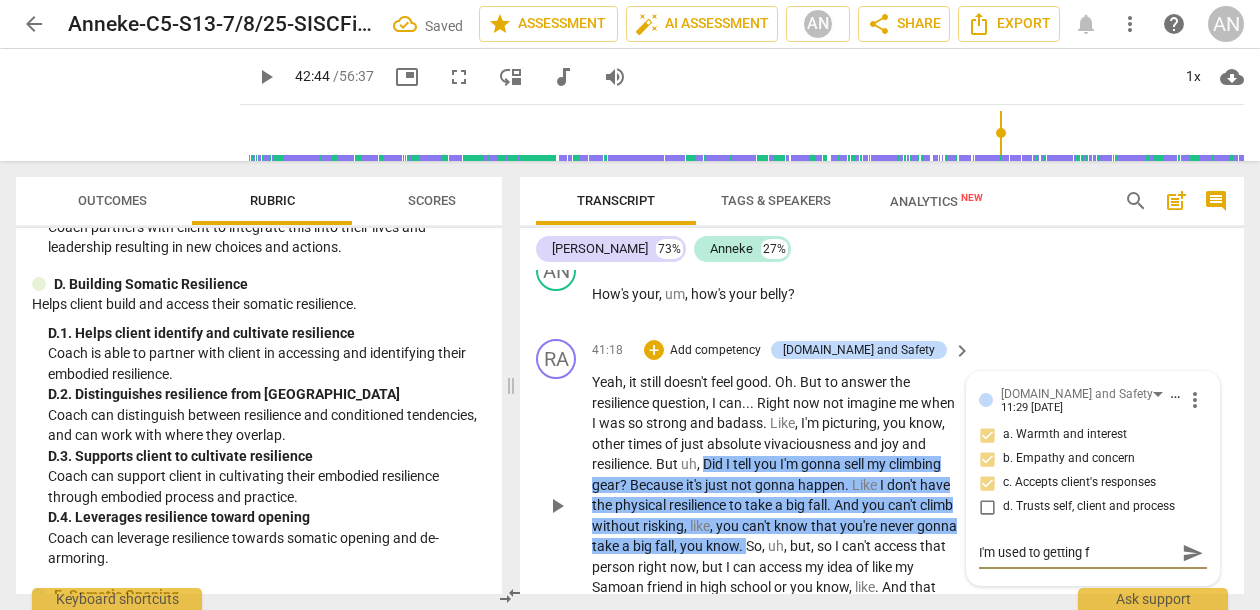 type on "I'm used to getting fe" 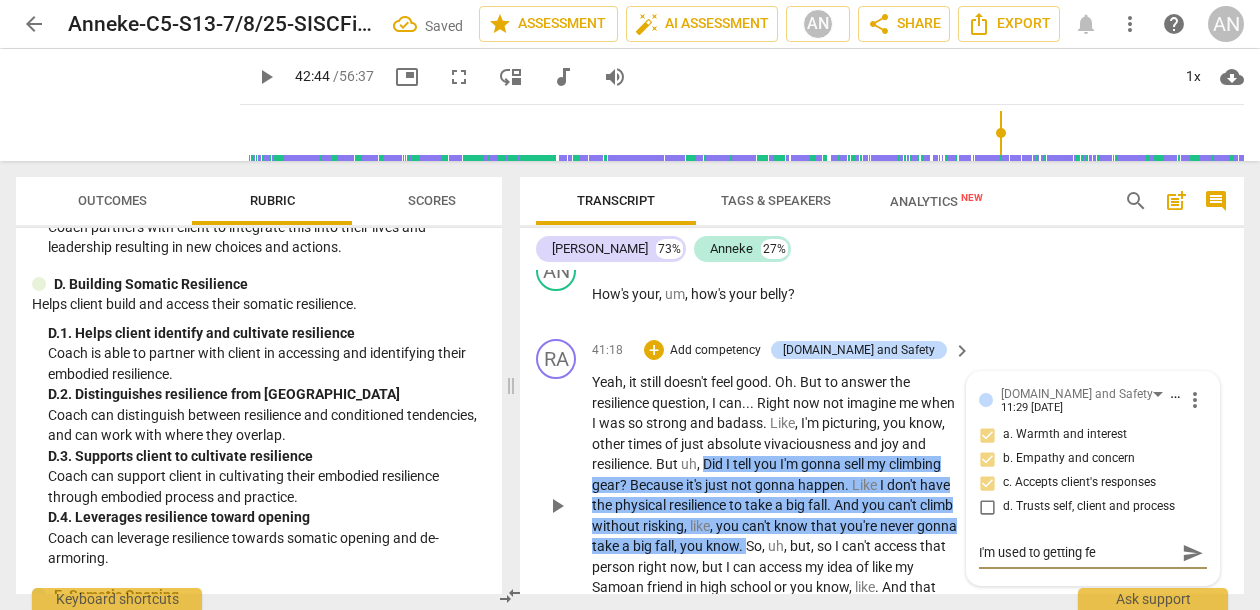 type on "I'm used to getting fee" 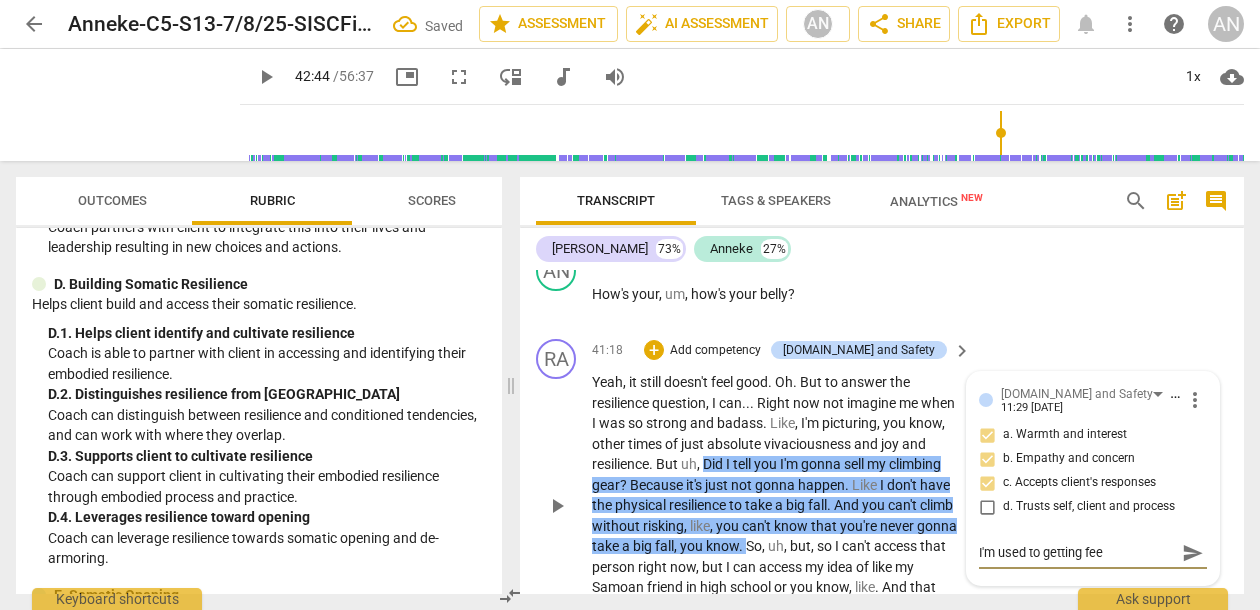 type on "I'm used to getting feed" 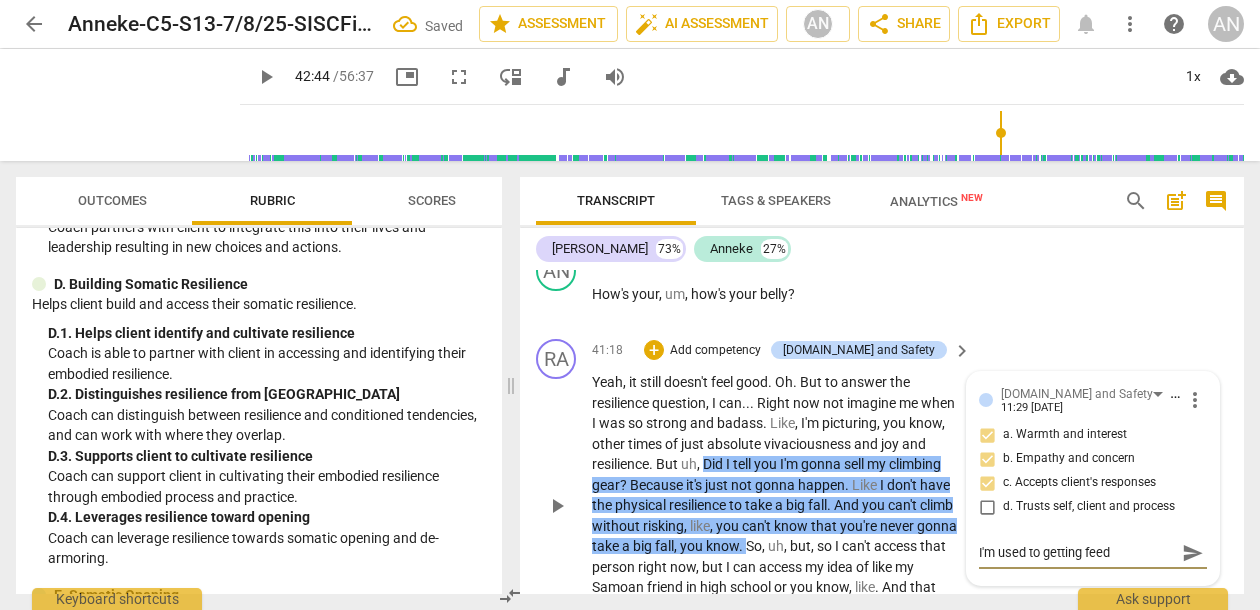 type on "I'm used to getting feedb" 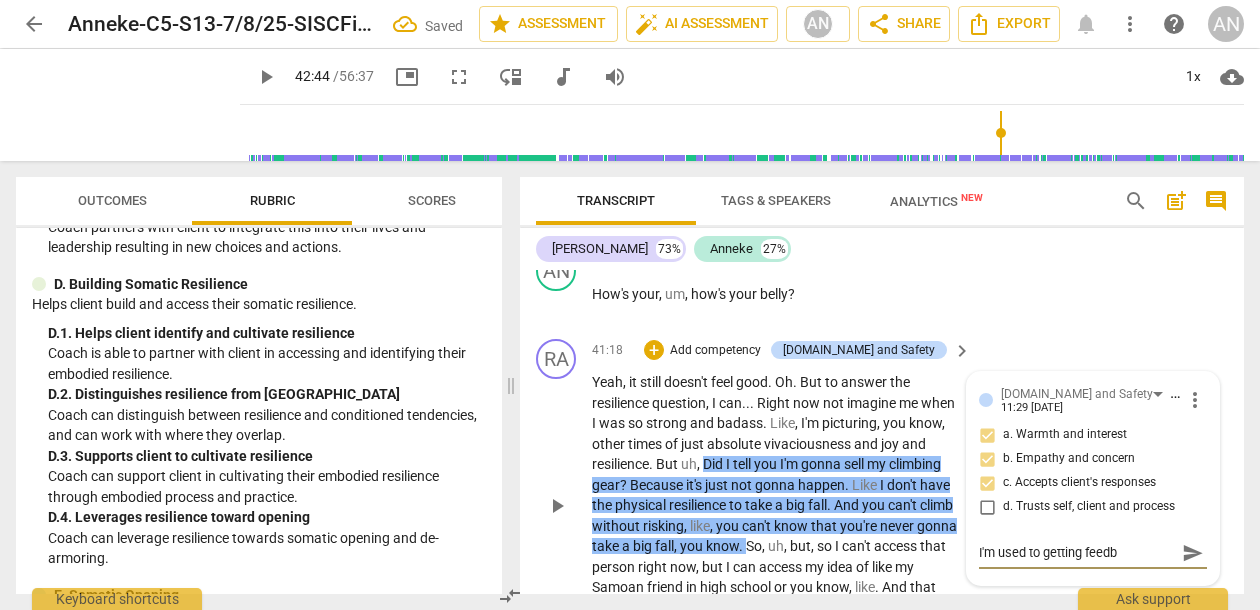 type on "I'm used to getting feedba" 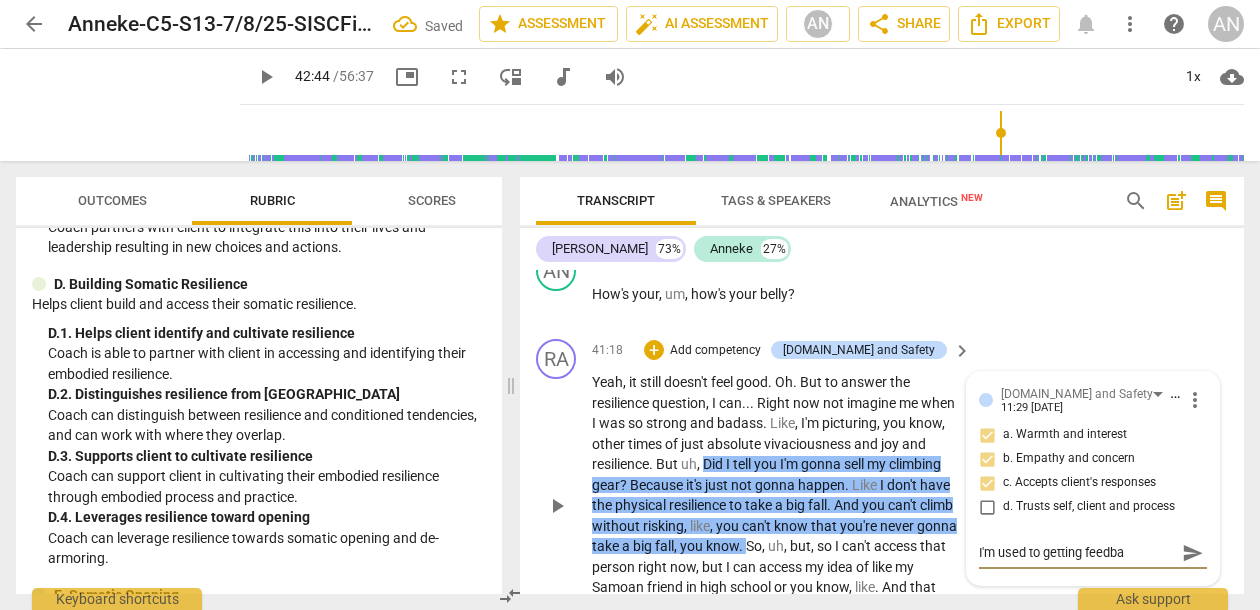 type on "I'm used to getting feedbac" 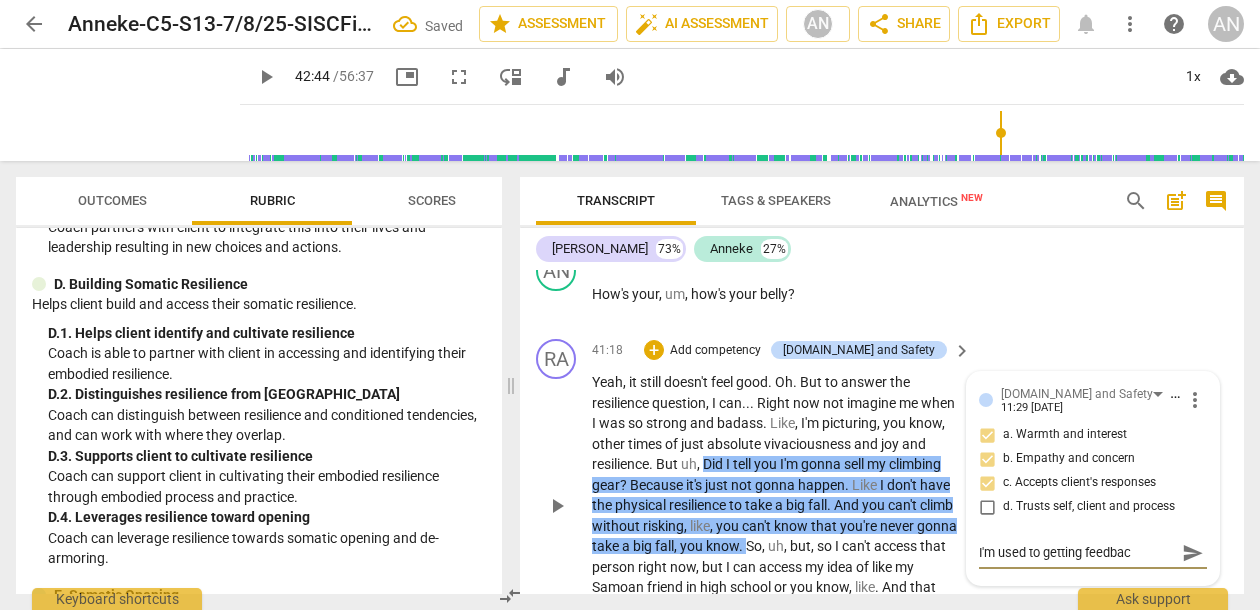 type on "I'm used to getting feedback" 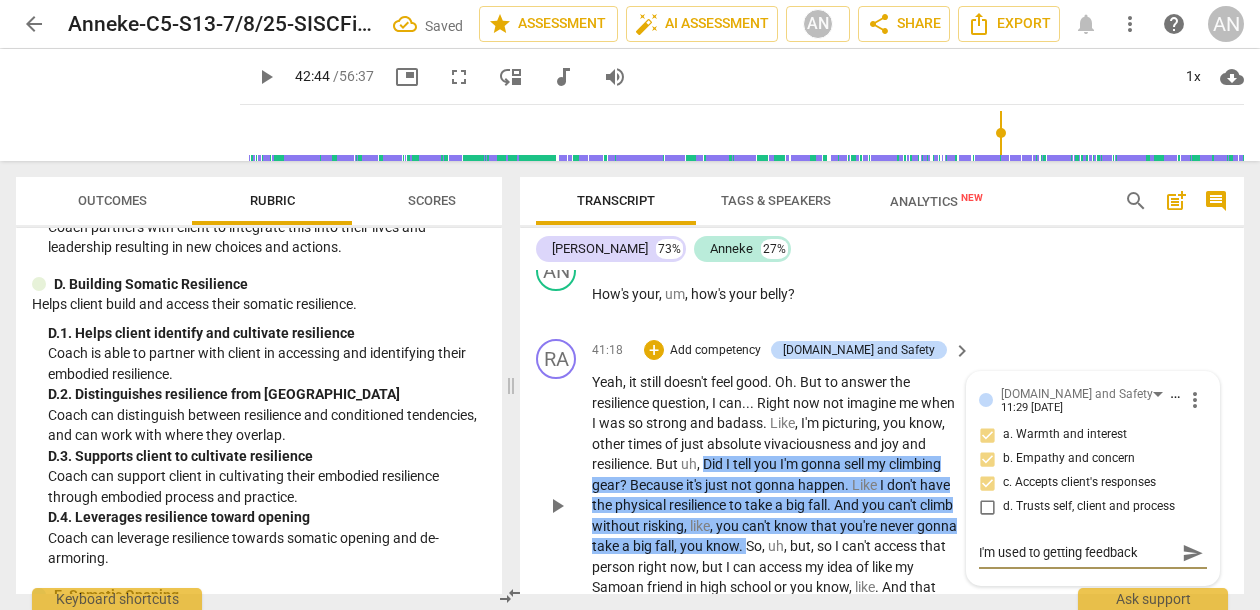 type on "I'm used to getting feedback" 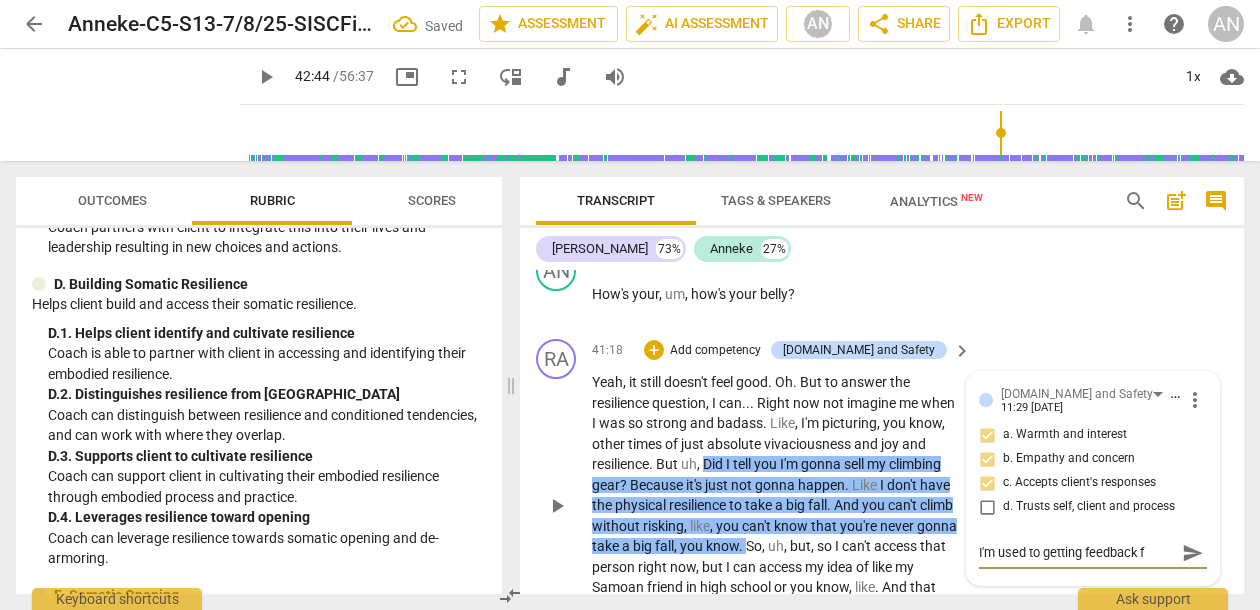 type on "I'm used to getting feedback fr" 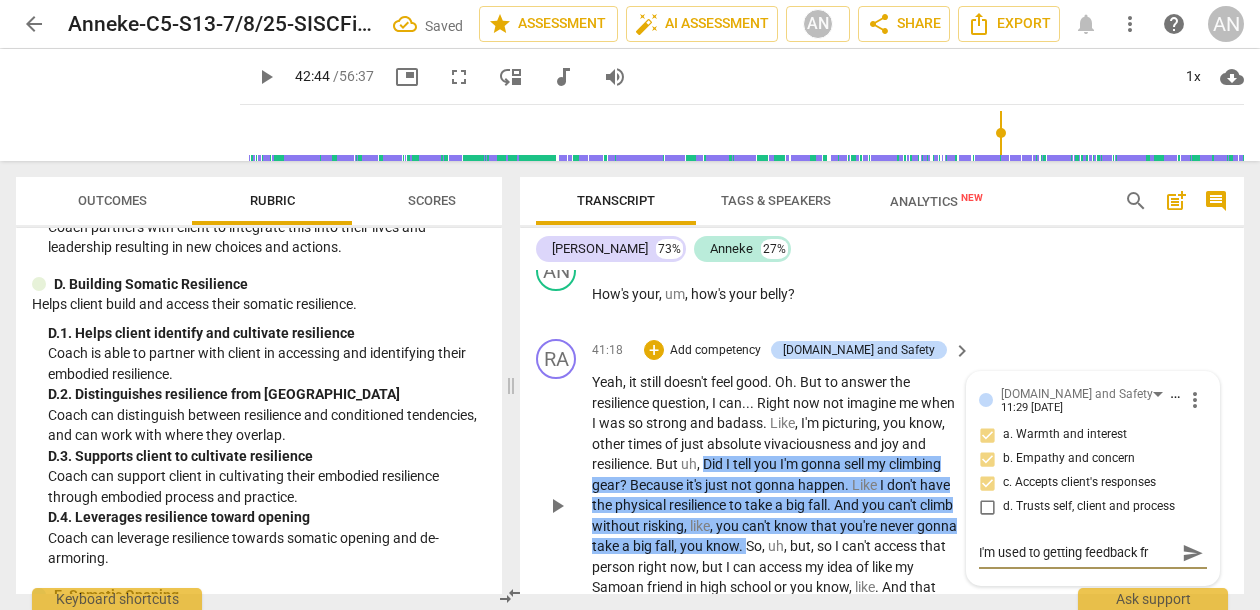 type on "I'm used to getting feedback fro" 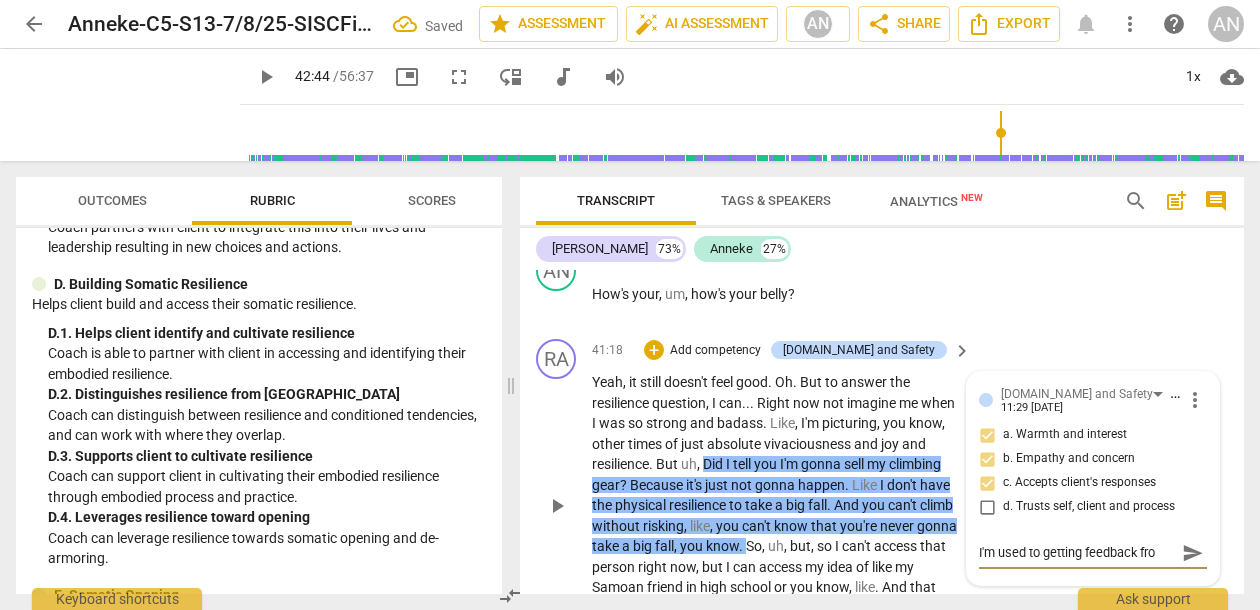 type on "I'm used to getting feedback from" 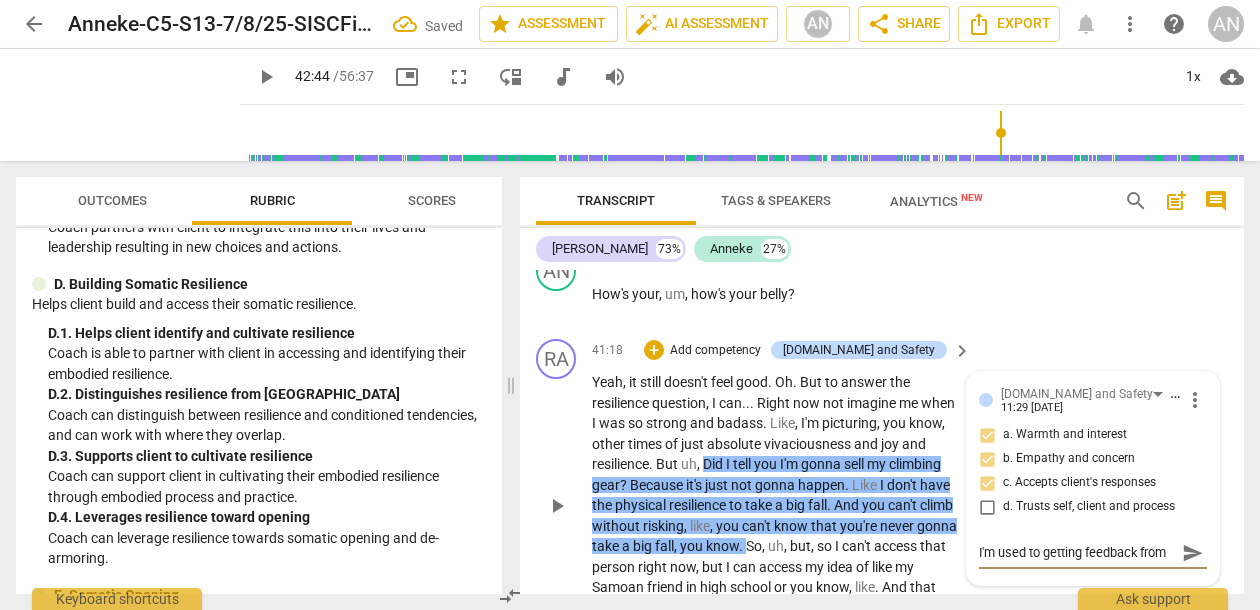 type on "I'm used to getting feedback from" 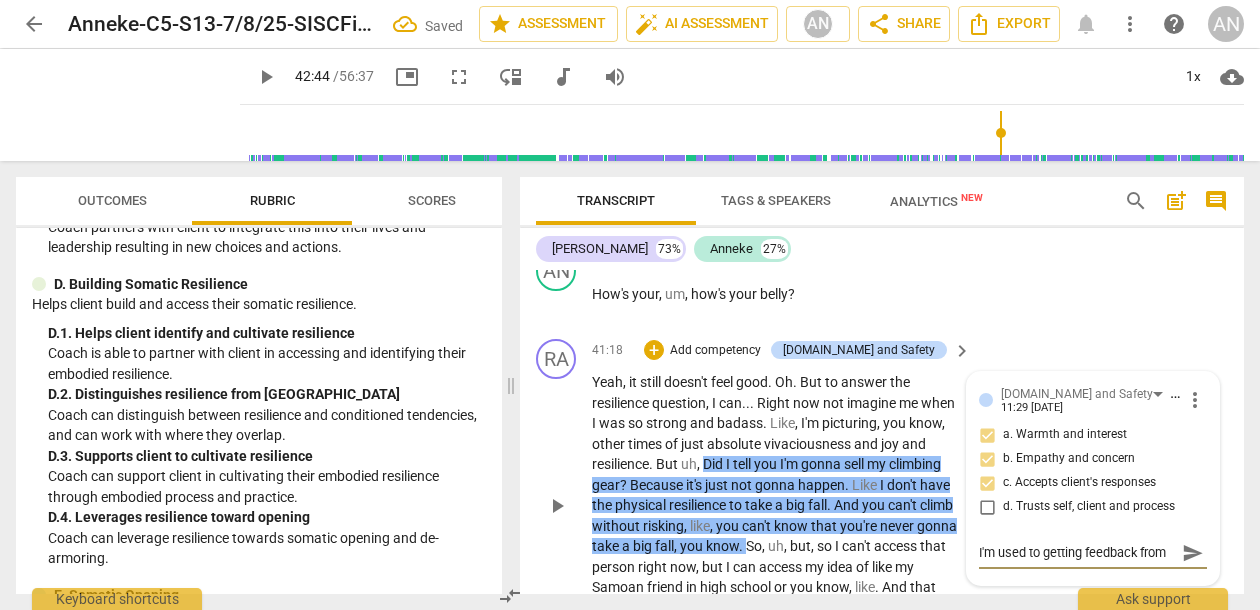 type on "I'm used to getting feedback from" 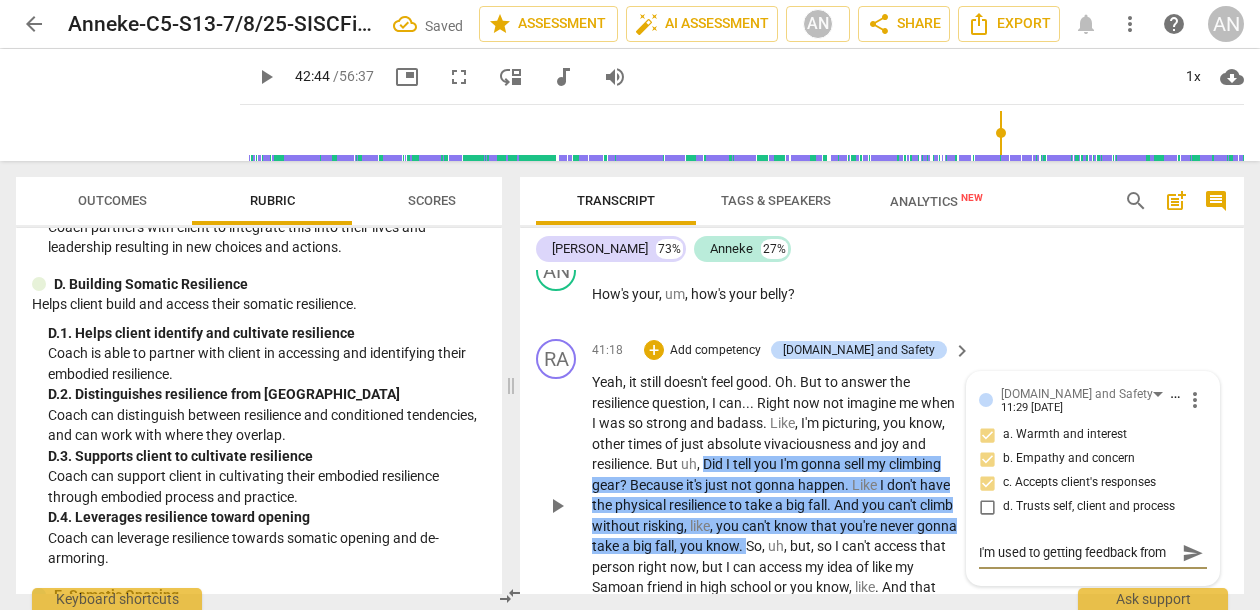 type on "I'm used to getting feedback from t" 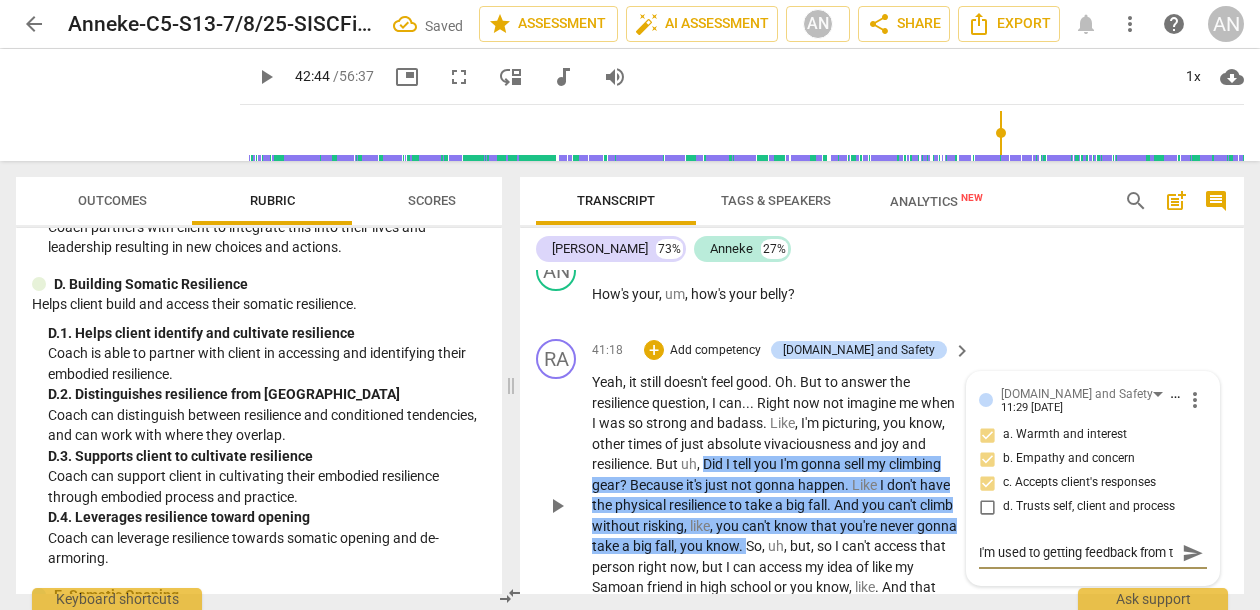 type on "I'm used to getting feedback from th" 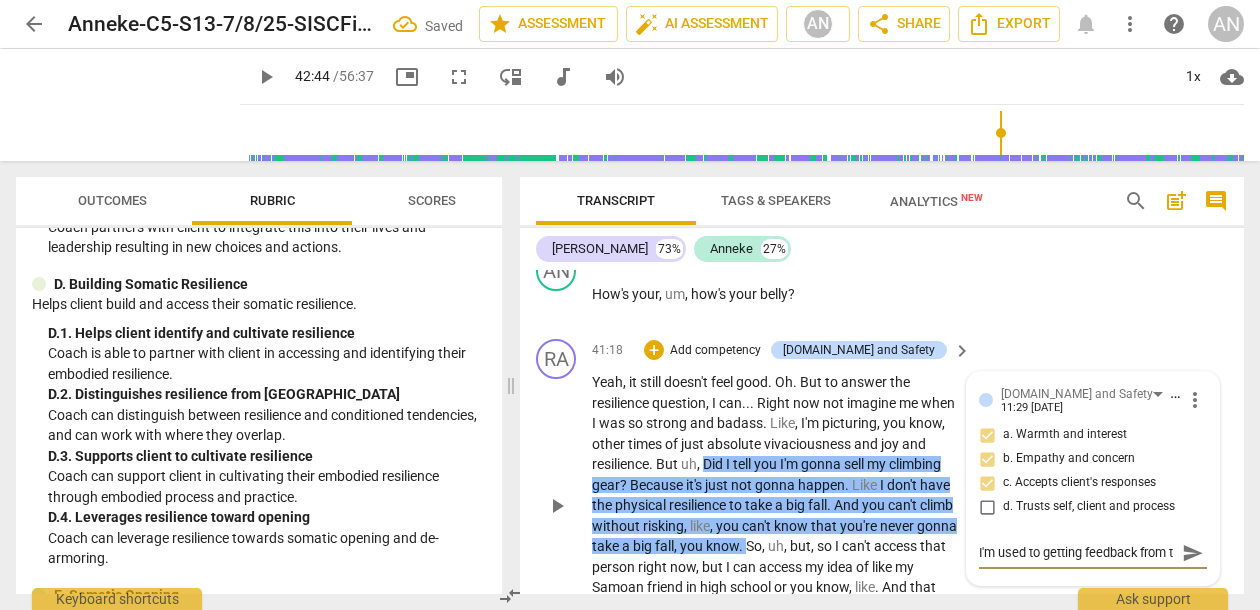 type on "I'm used to getting feedback from th" 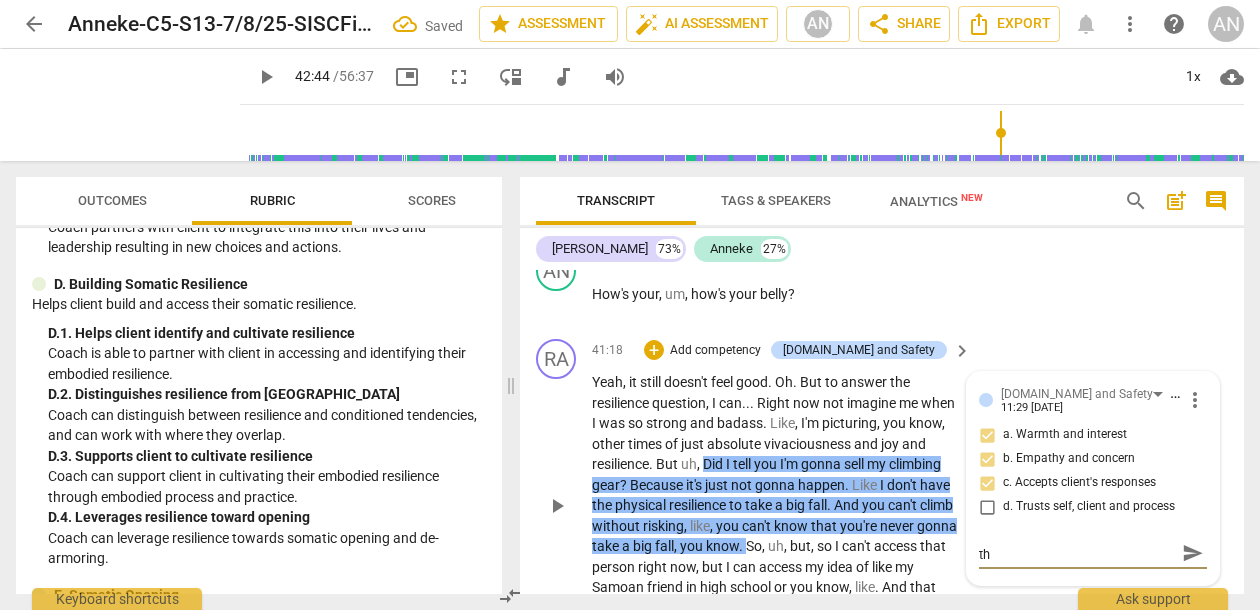 type on "I'm used to getting feedback from thi" 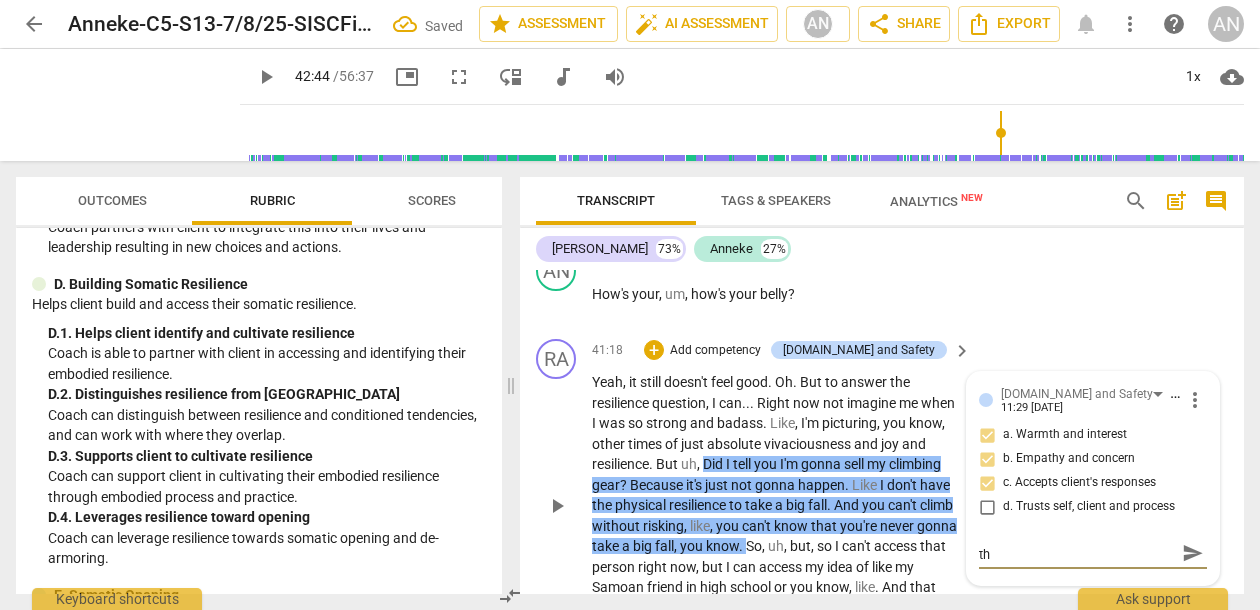 type on "I'm used to getting feedback from thi" 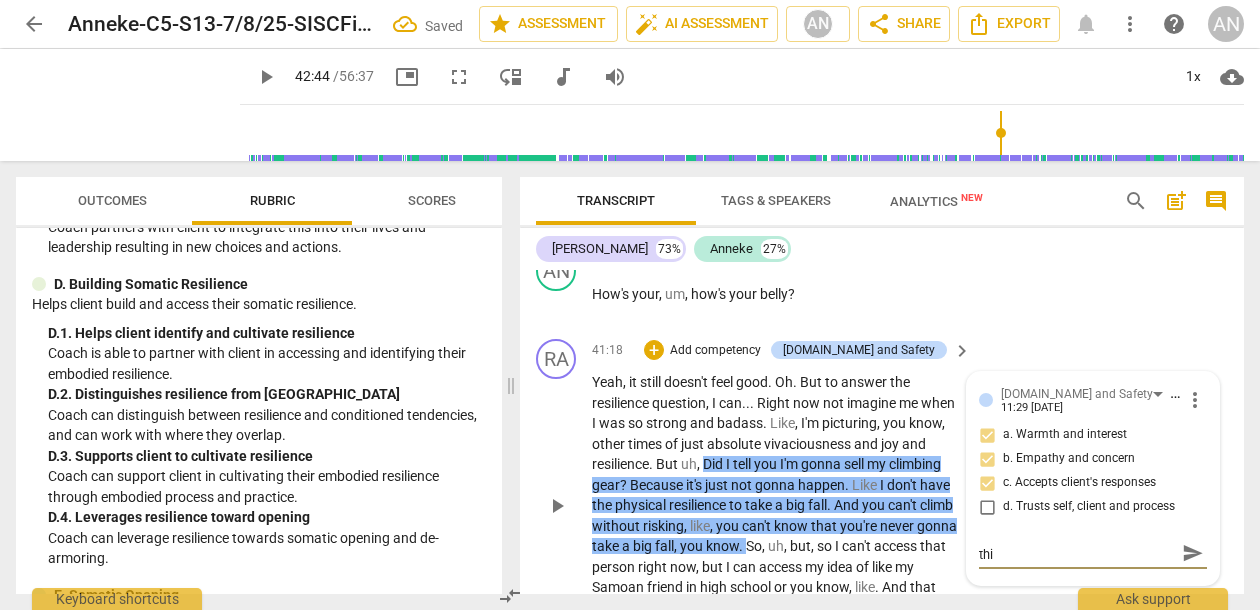 type 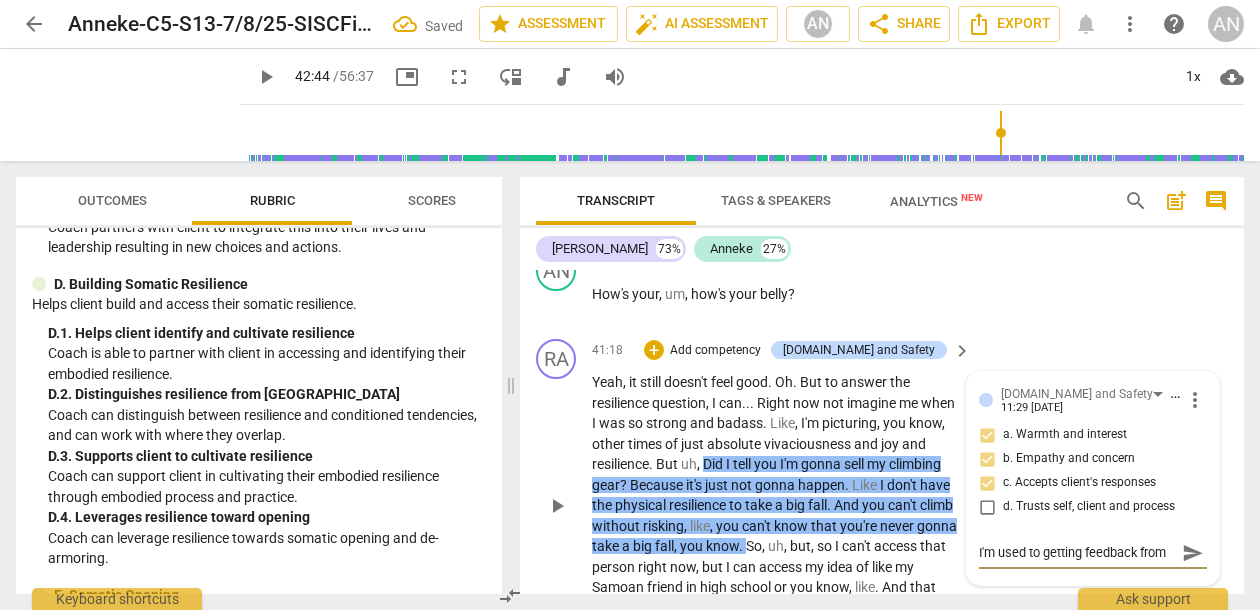 scroll, scrollTop: 0, scrollLeft: 0, axis: both 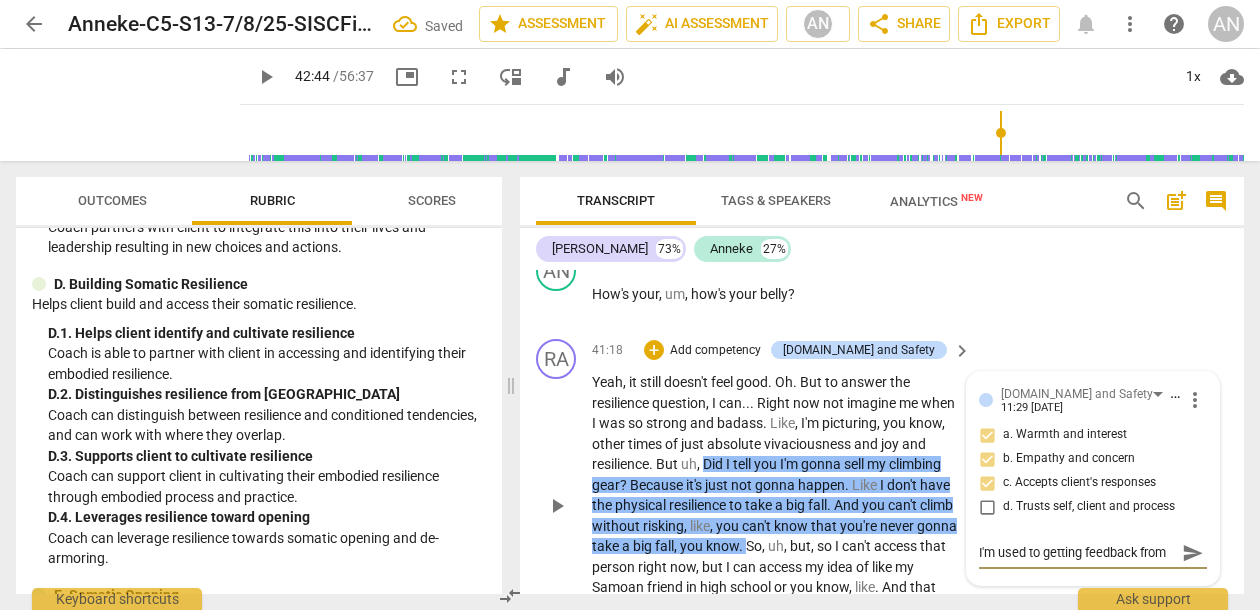 click on "I'm used to getting feedback from this" at bounding box center (1077, 552) 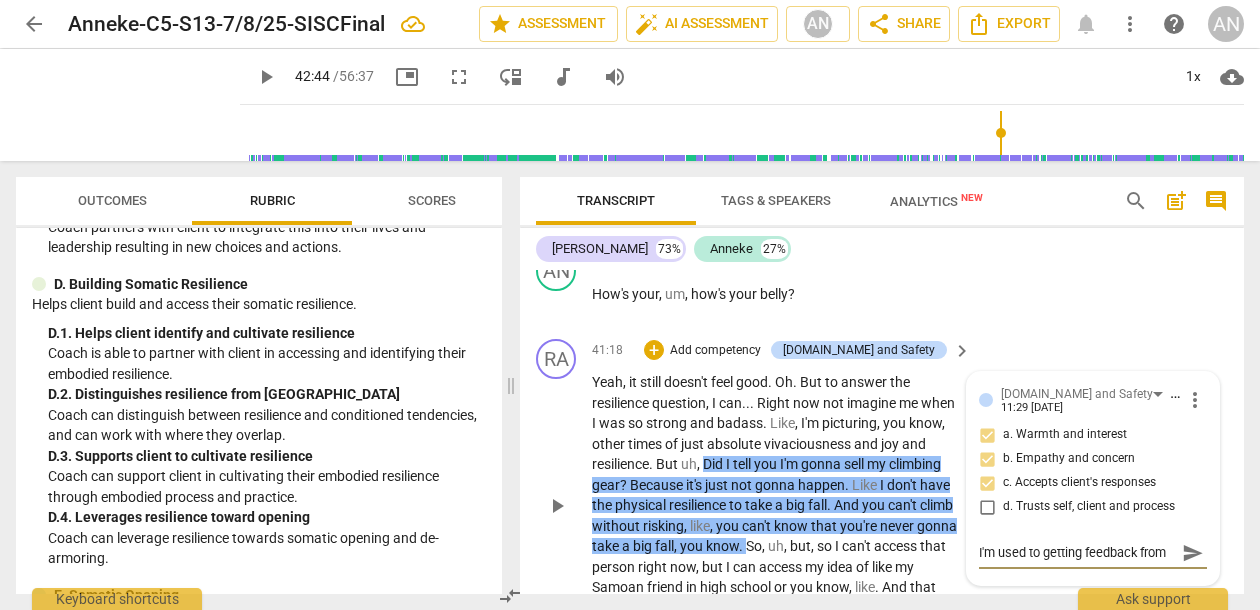 click on "I'm used to getting feedback from this" at bounding box center (1077, 552) 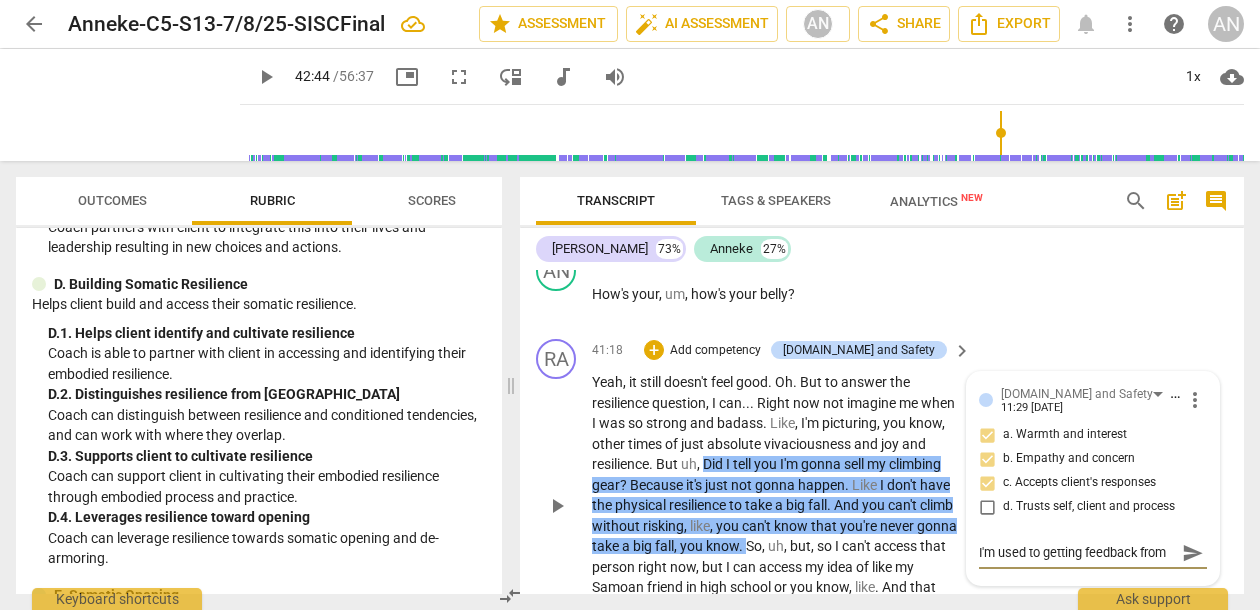 click on "I'm used to getting feedback from this" at bounding box center [1077, 552] 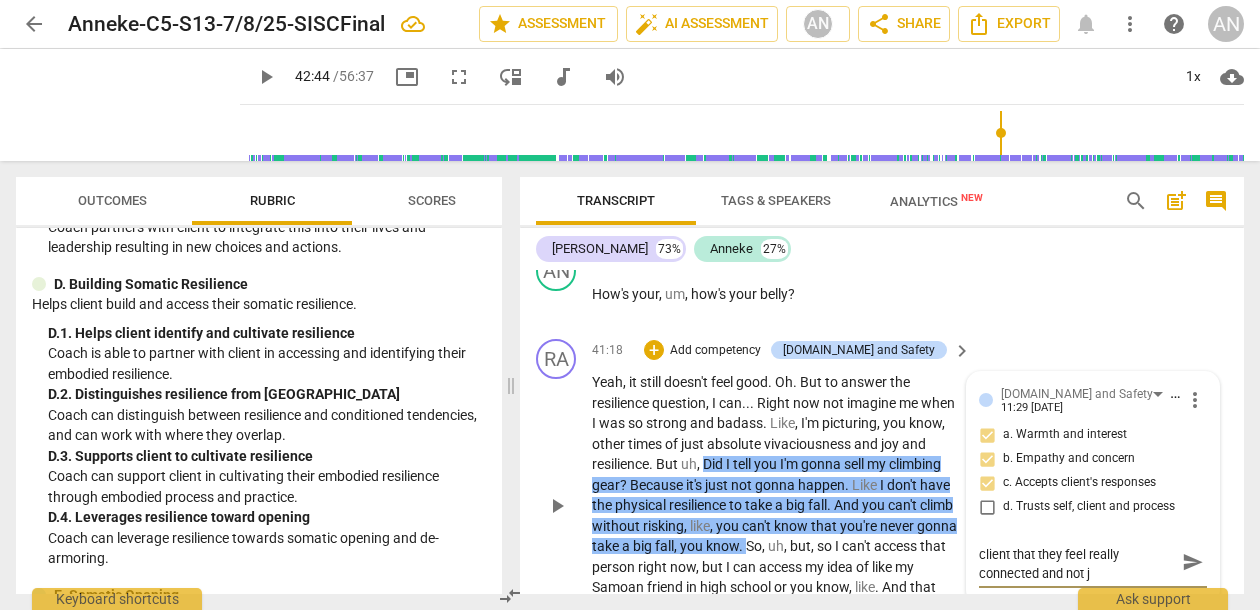 scroll, scrollTop: 0, scrollLeft: 0, axis: both 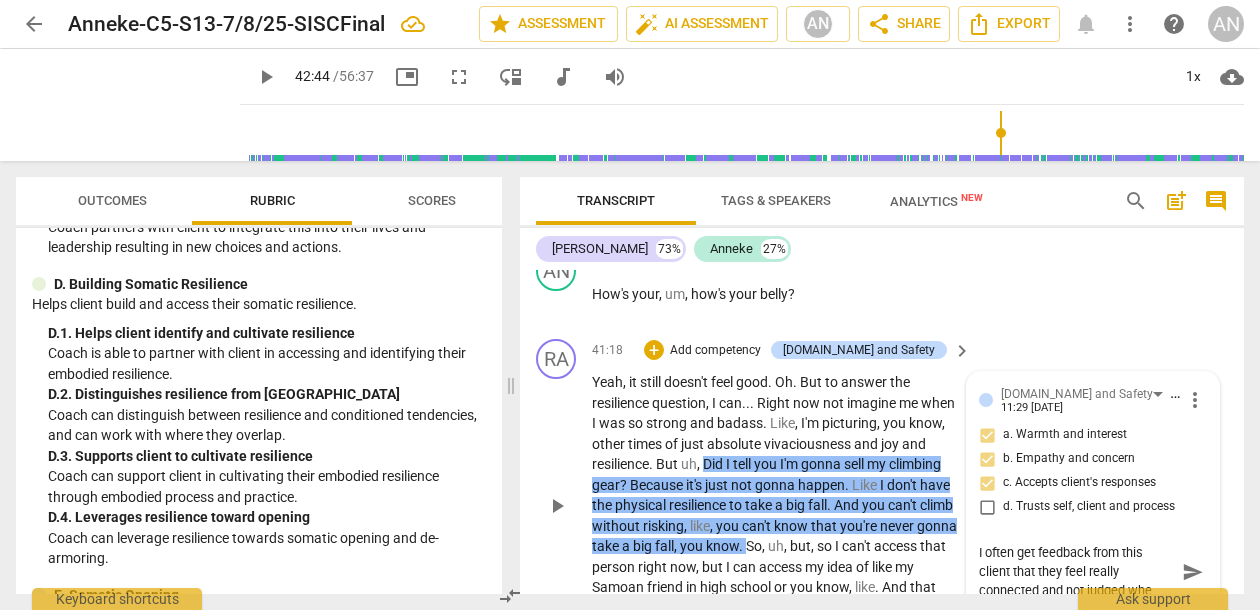 drag, startPoint x: 1157, startPoint y: 506, endPoint x: 1088, endPoint y: 480, distance: 73.736015 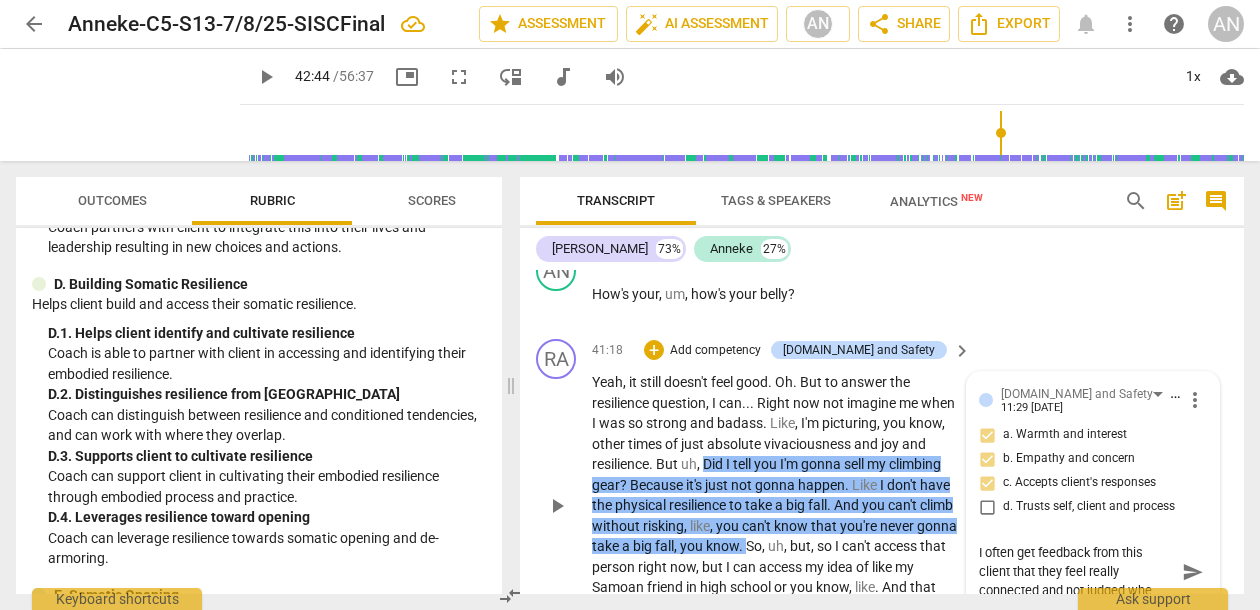 click on "I often get feedback from this client that they feel really connected and not judged whe" at bounding box center (1077, 571) 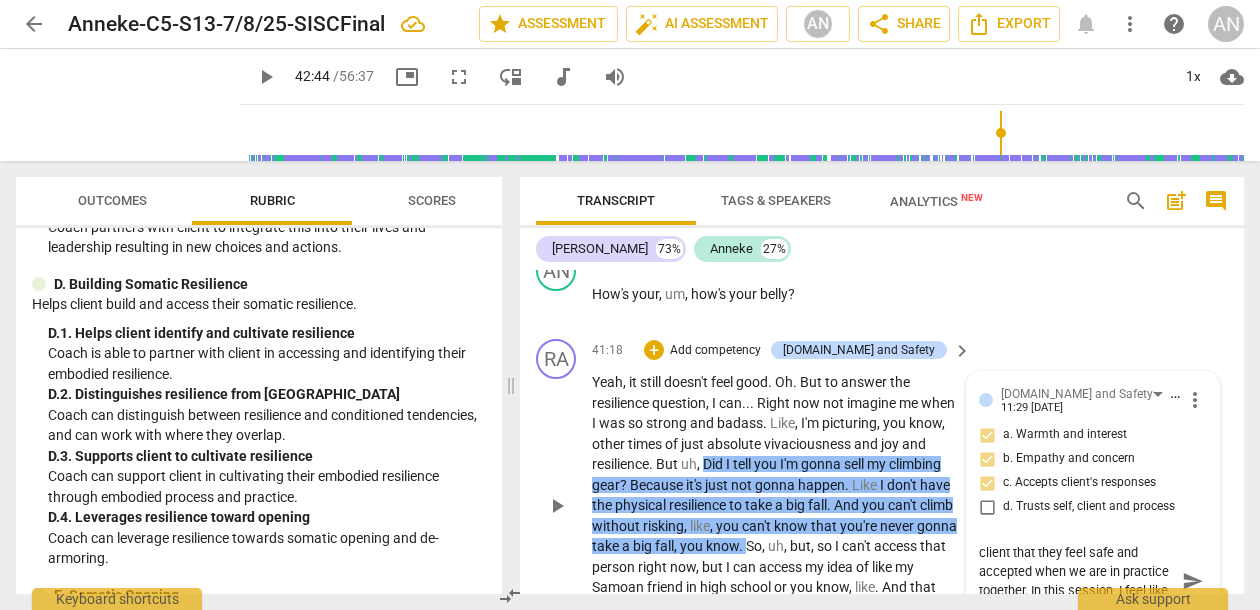scroll, scrollTop: 19, scrollLeft: 0, axis: vertical 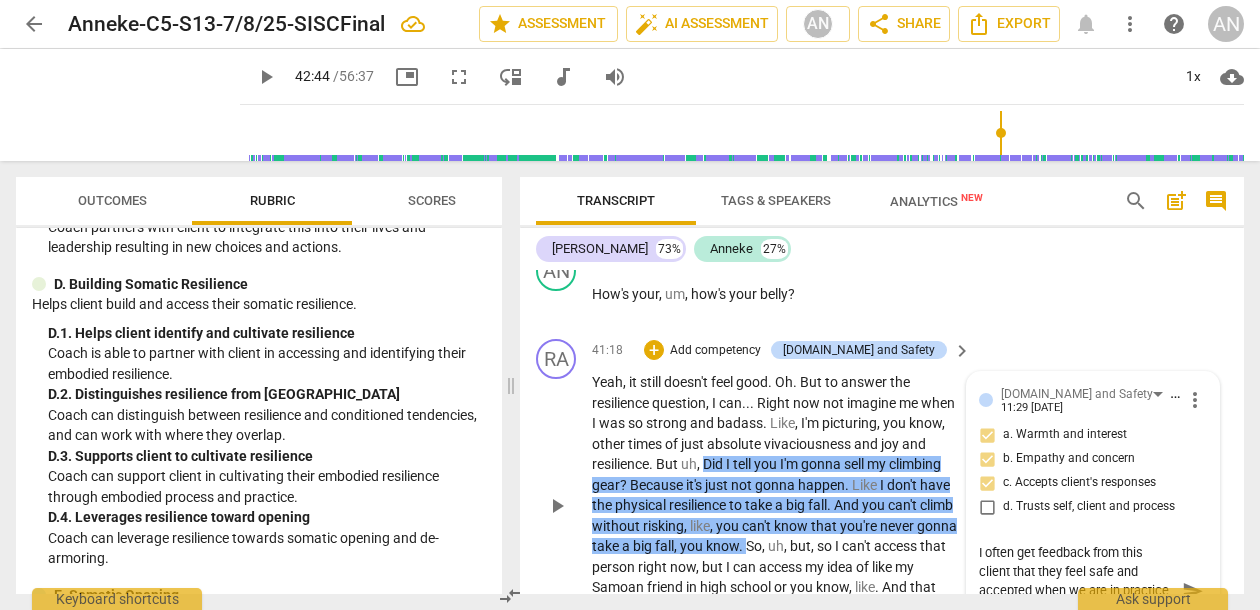 drag, startPoint x: 1096, startPoint y: 543, endPoint x: 1032, endPoint y: 521, distance: 67.6757 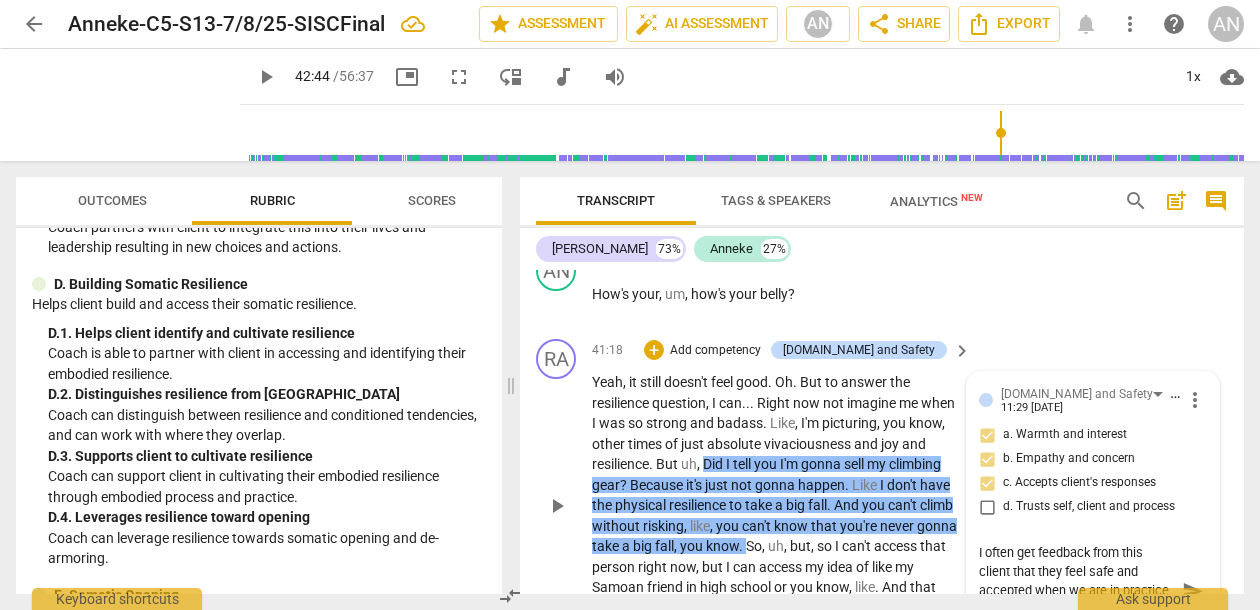 click on "I often get feedback from this client that they feel safe and accepted when we are in practice together. In this session, I feel like that might be missing somewhat" at bounding box center (1077, 590) 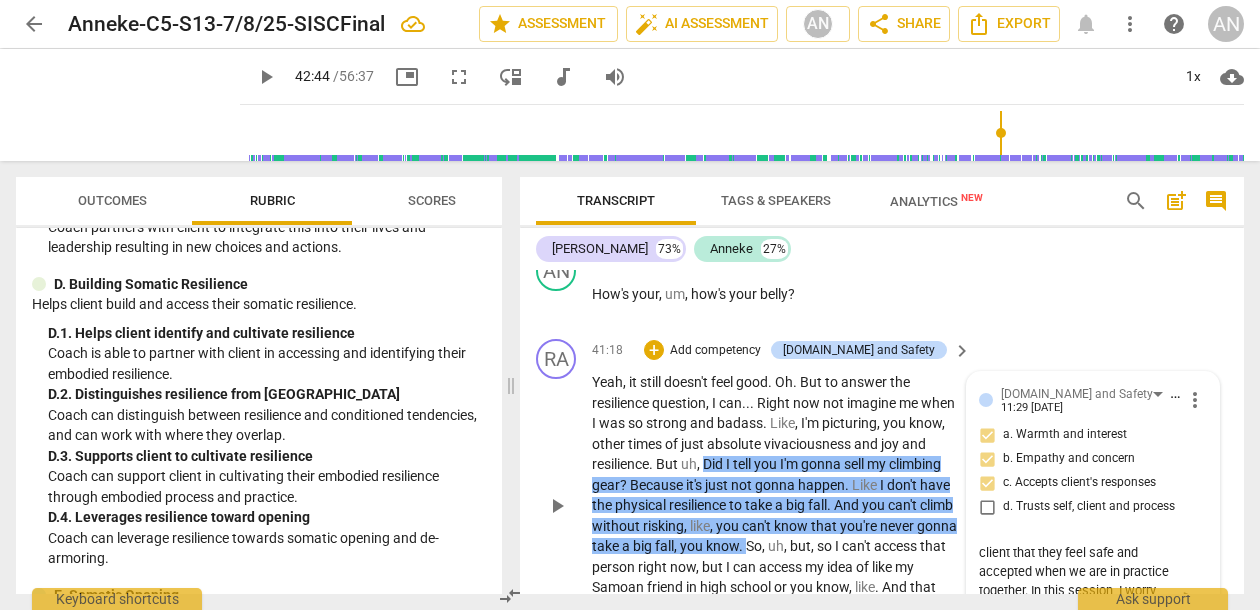 scroll, scrollTop: 36, scrollLeft: 0, axis: vertical 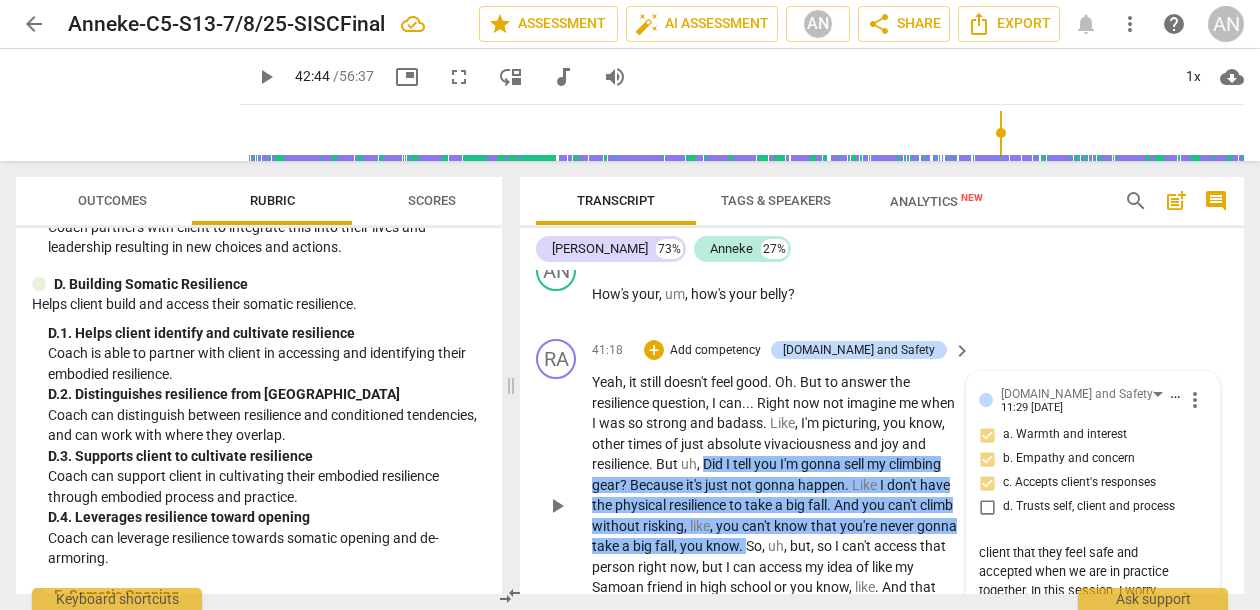 drag, startPoint x: 1072, startPoint y: 567, endPoint x: 972, endPoint y: 548, distance: 101.788994 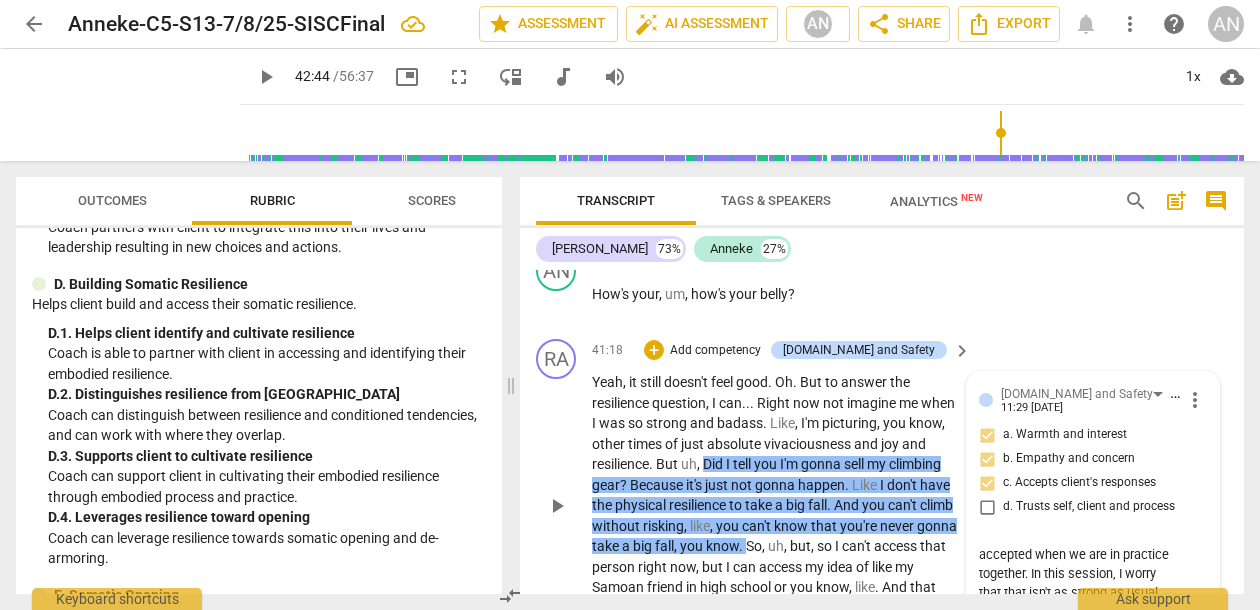 scroll, scrollTop: 19, scrollLeft: 0, axis: vertical 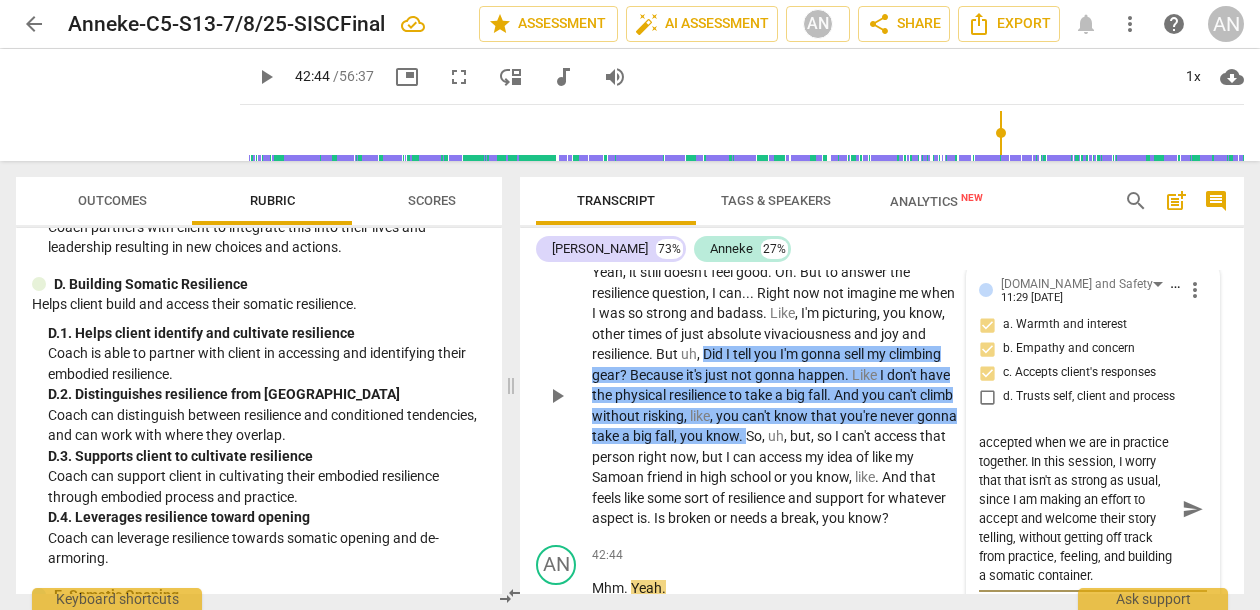 drag, startPoint x: 1092, startPoint y: 491, endPoint x: 1096, endPoint y: 477, distance: 14.56022 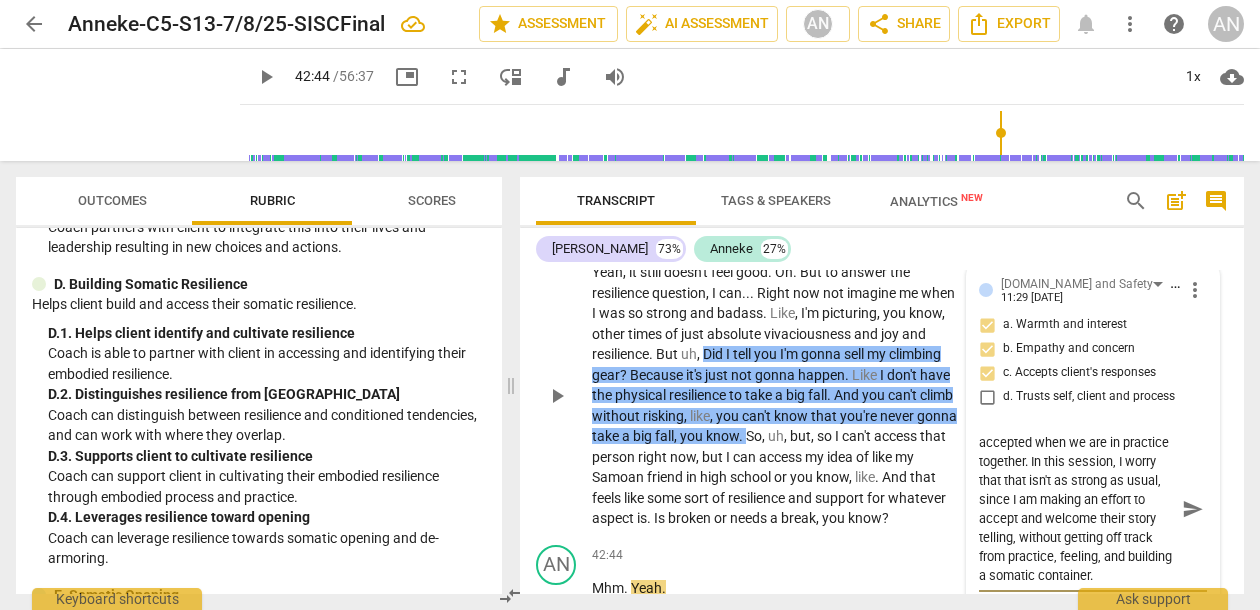 click on "I often get feedback from this client that they feel safe and accepted when we are in practice together. In this session, I worry that that isn't as strong as usual, since I am making an effort to accept and welcome their story telling, without getting off track from practice, feeling, and building a somatic container." at bounding box center (1077, 509) 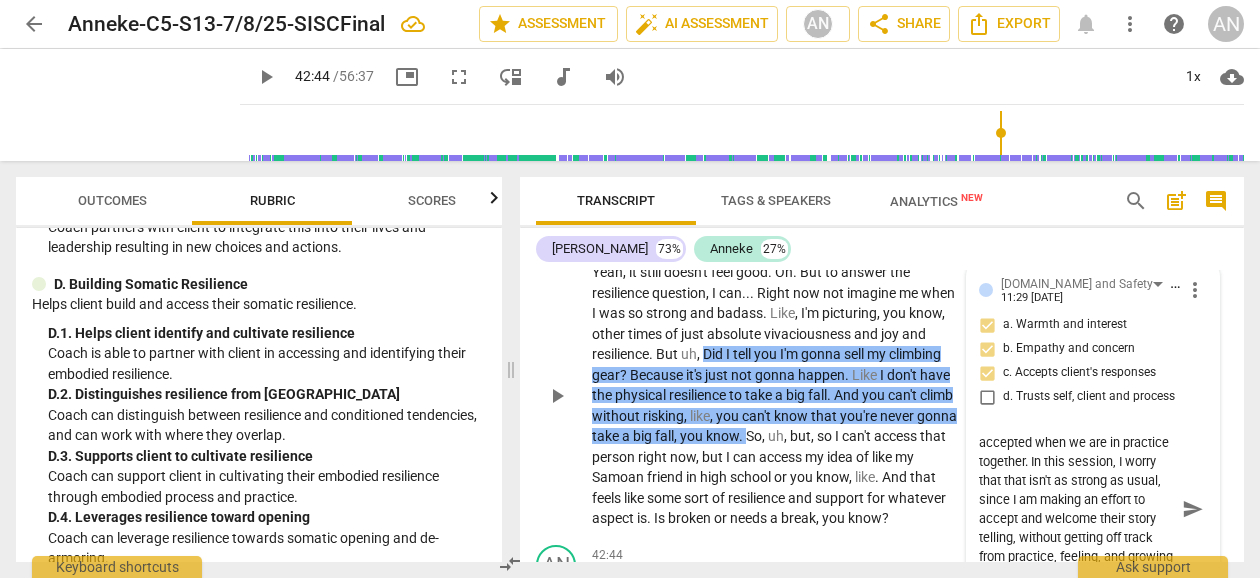scroll, scrollTop: 57, scrollLeft: 0, axis: vertical 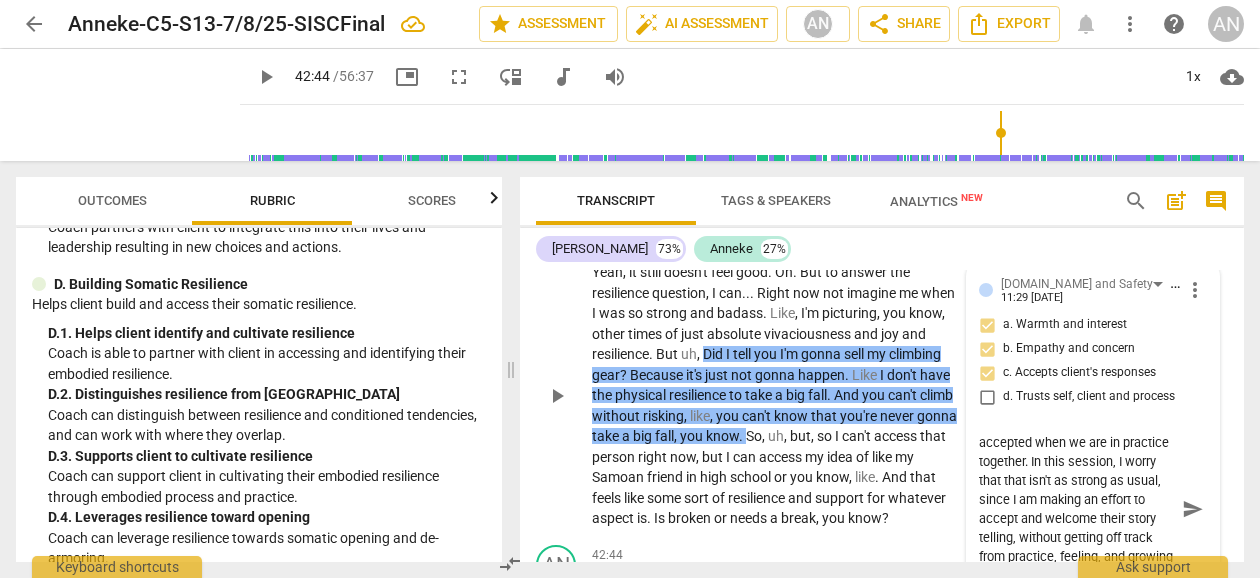 click on "I often get feedback from this client that they feel safe and accepted when we are in practice together. In this session, I worry that that isn't as strong as usual, since I am making an effort to accept and welcome their story telling, without getting off track from practice, feeling, and growing somatic containment." at bounding box center [1077, 509] 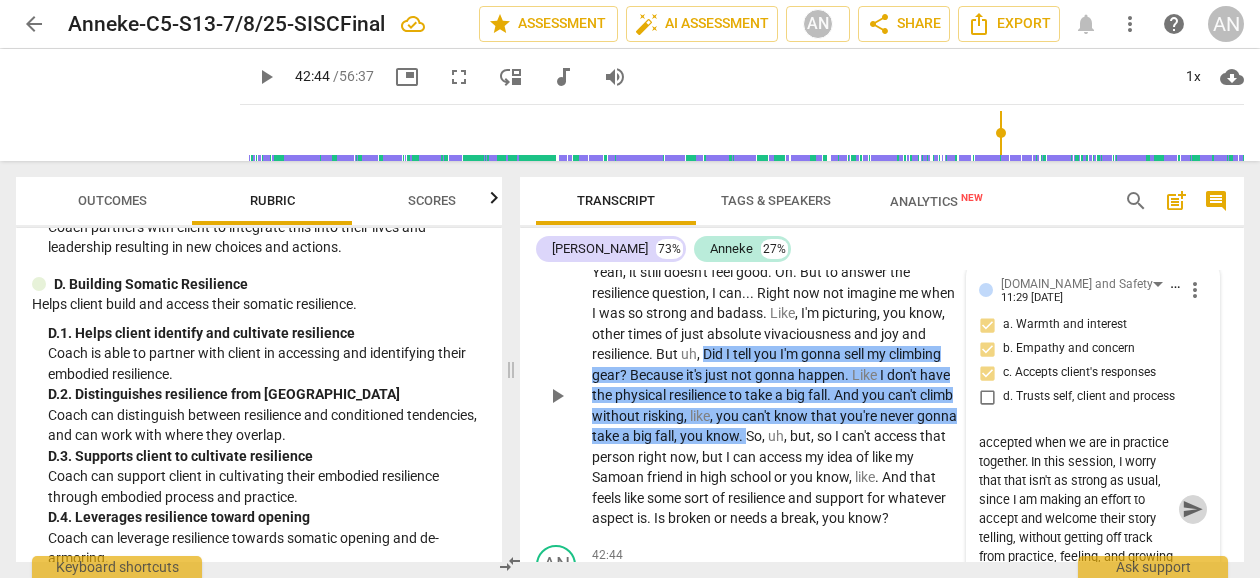 click on "send" at bounding box center [1193, 509] 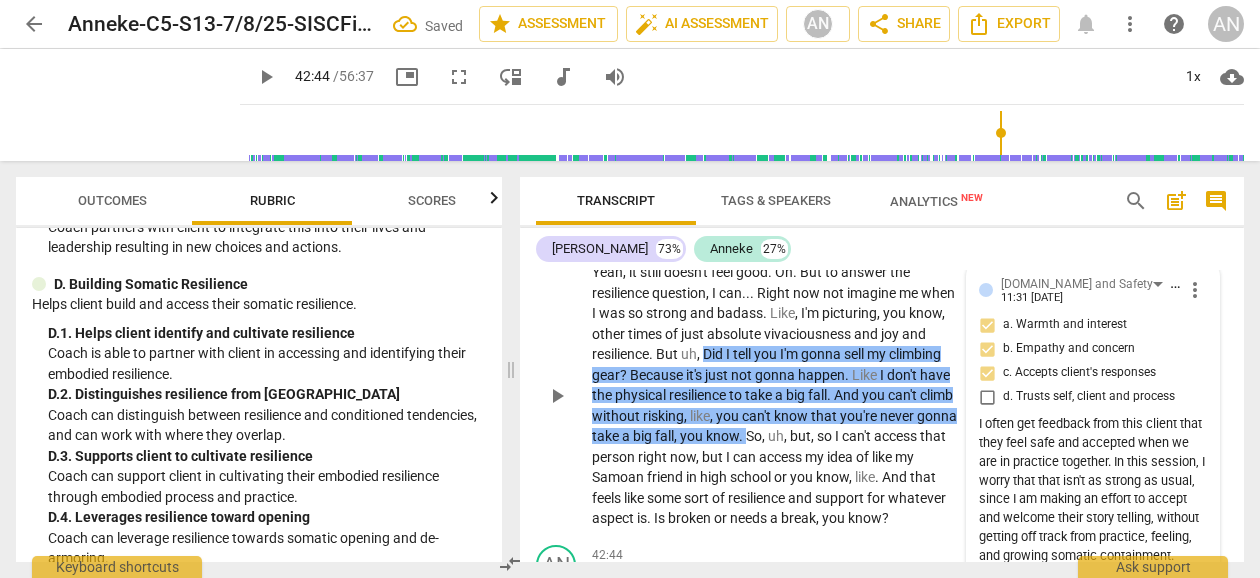 scroll, scrollTop: 0, scrollLeft: 0, axis: both 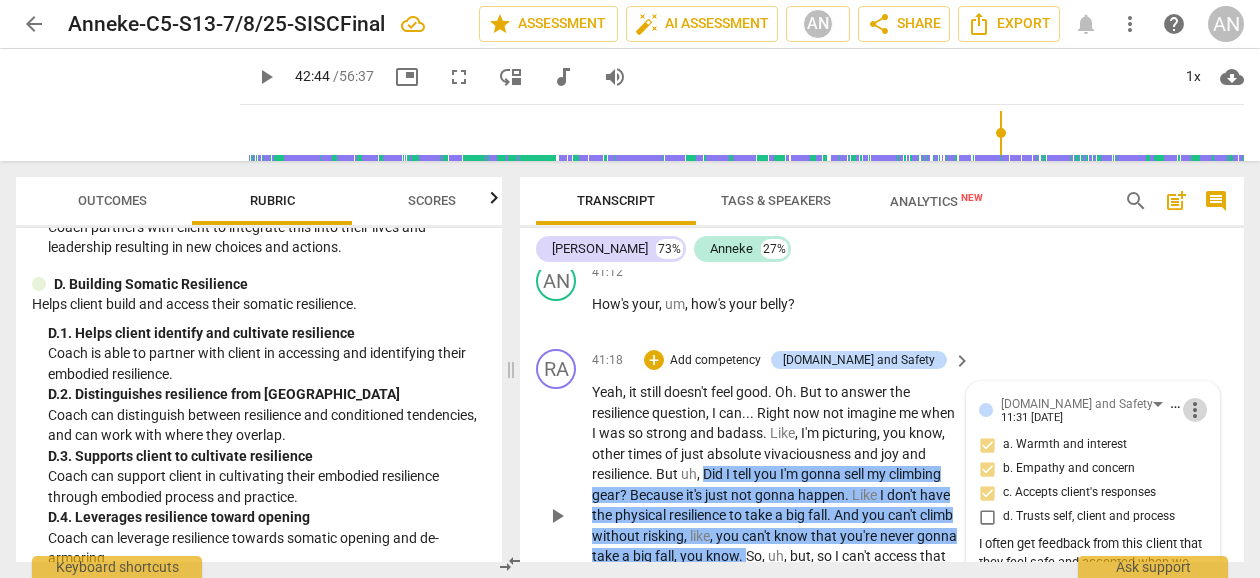 click on "more_vert" at bounding box center (1195, 410) 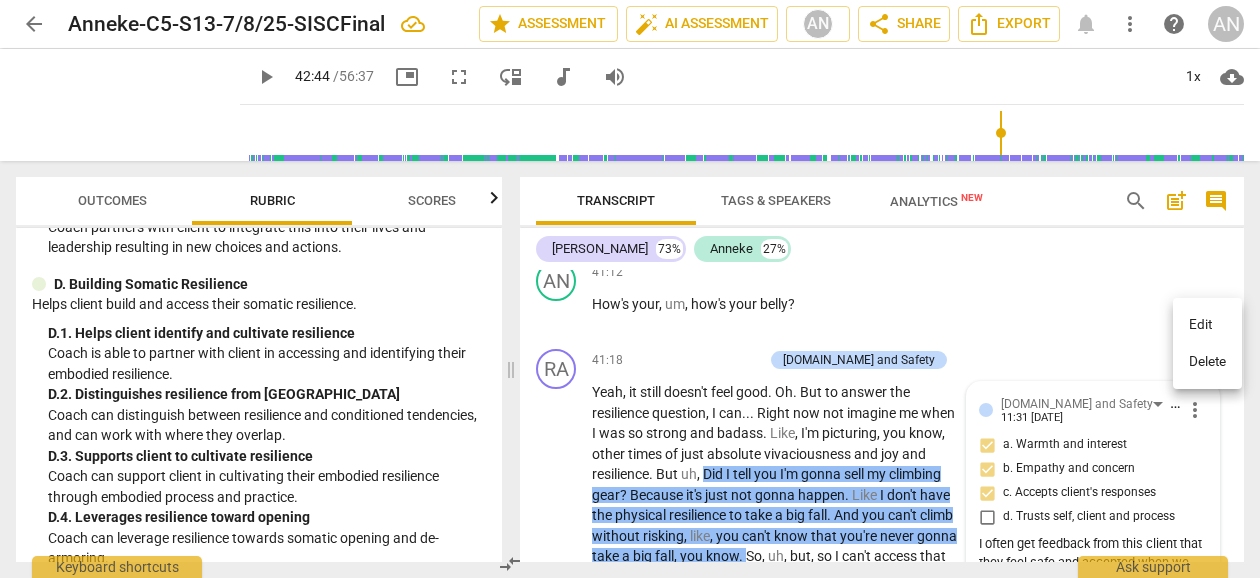 click on "Edit" at bounding box center (1207, 325) 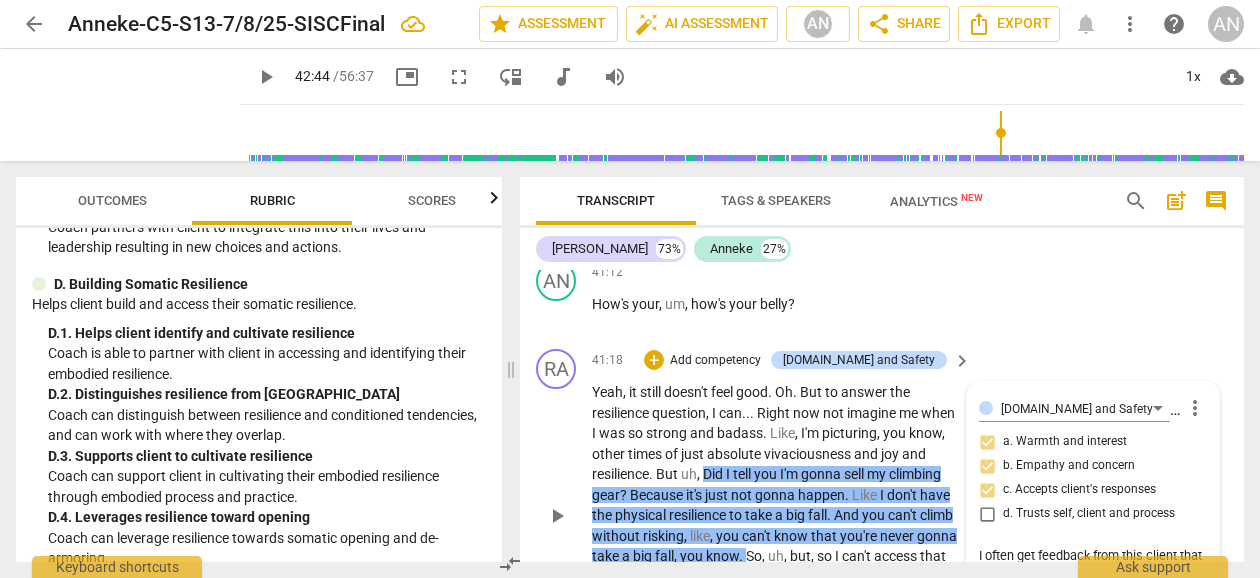 scroll, scrollTop: 19, scrollLeft: 0, axis: vertical 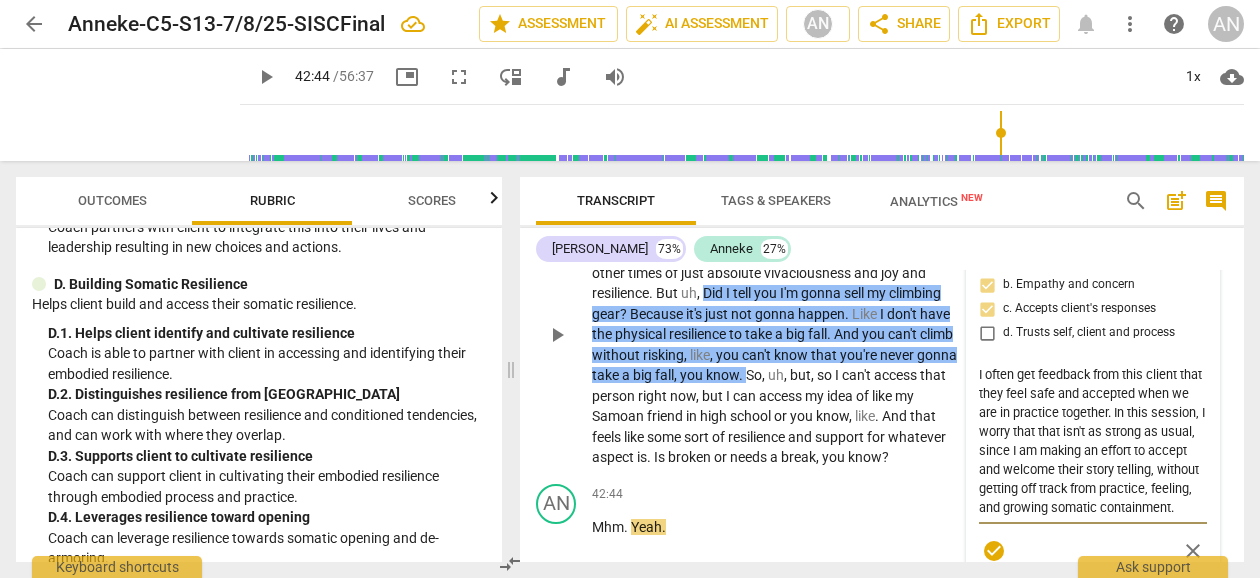 drag, startPoint x: 1093, startPoint y: 382, endPoint x: 1050, endPoint y: 384, distance: 43.046486 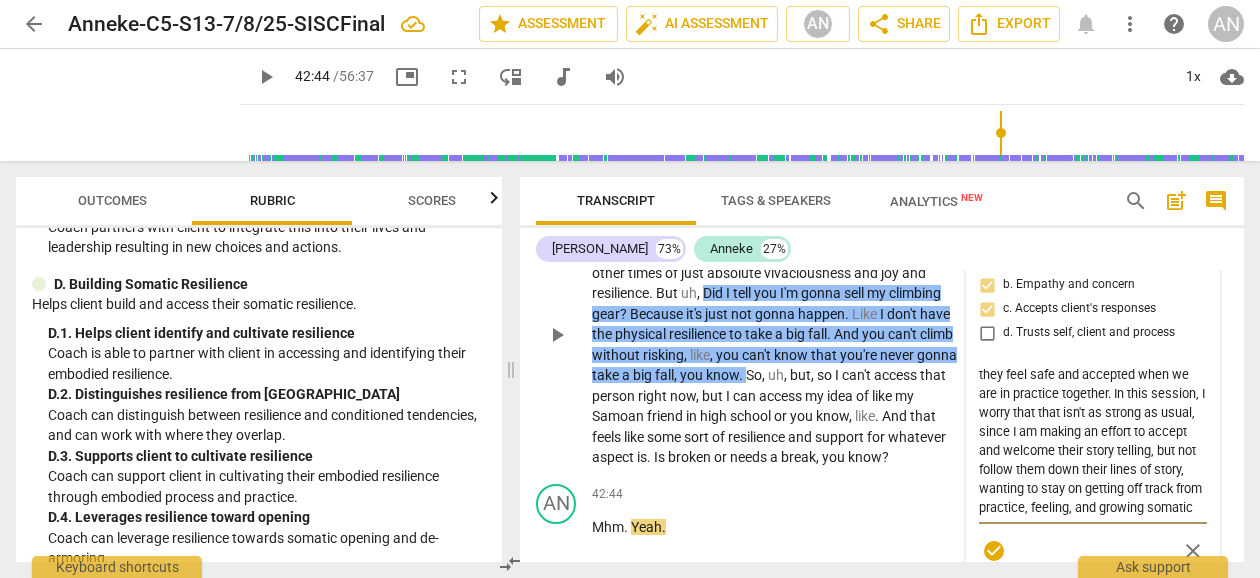 drag, startPoint x: 1147, startPoint y: 426, endPoint x: 1018, endPoint y: 429, distance: 129.03488 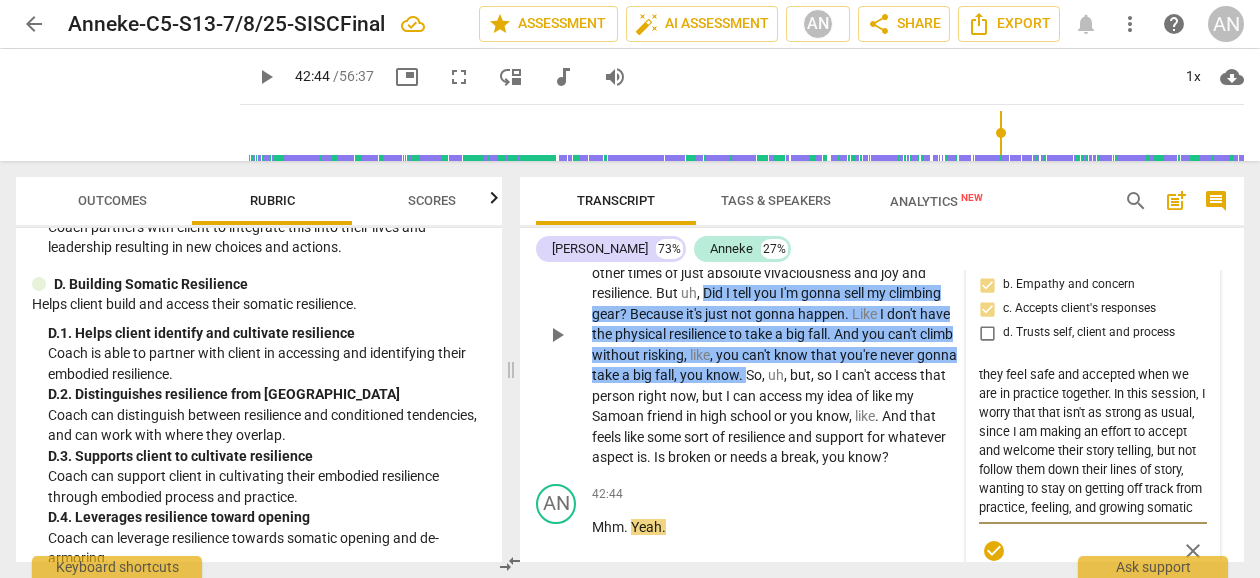 click on "I often get feedback from this client that they feel safe and accepted when we are in practice together. In this session, I worry that that isn't as strong as usual, since I am making an effort to accept and welcome their story telling, but not follow them down their lines of story, wanting to stay on getting off track from practice, feeling, and growing somatic containment." at bounding box center (1093, 441) 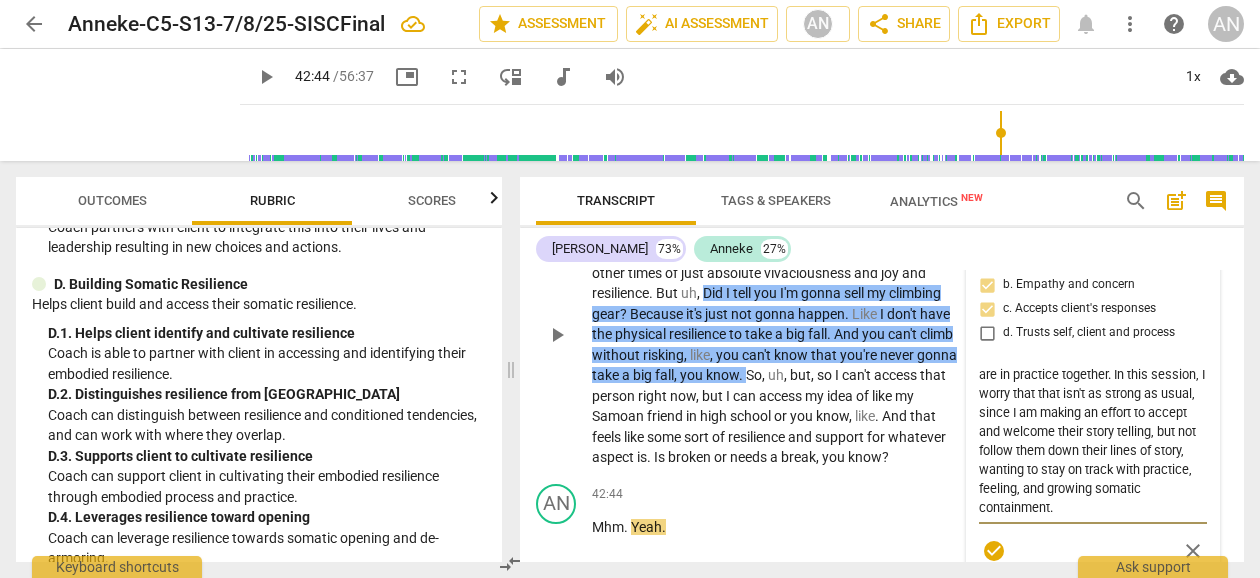 scroll, scrollTop: 38, scrollLeft: 0, axis: vertical 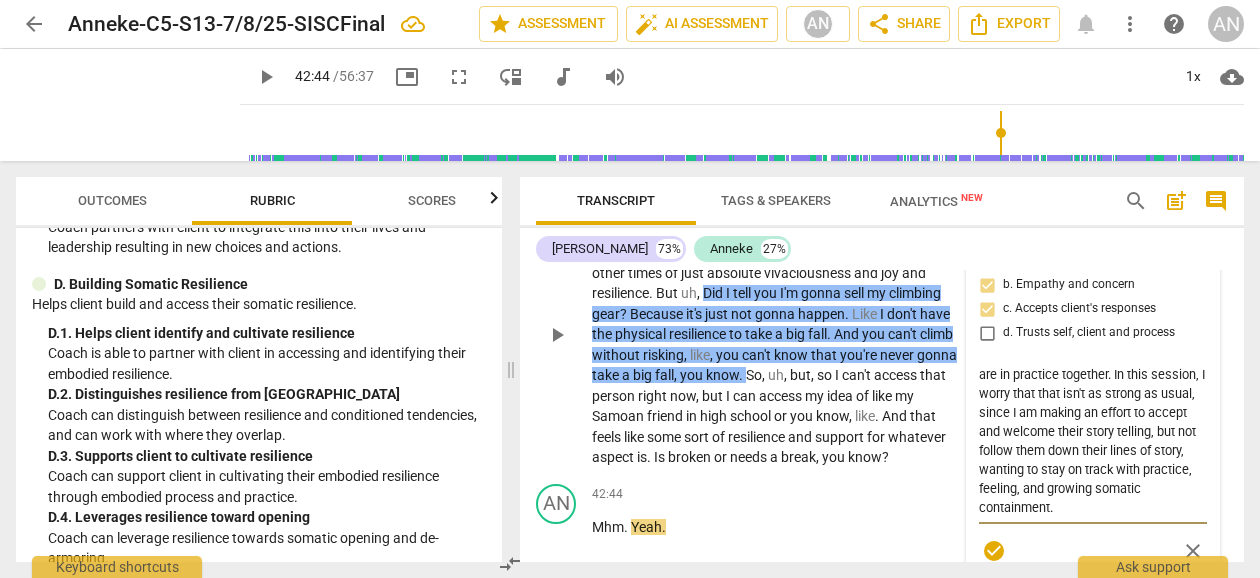 click on "I often get feedback from this client that they feel safe and accepted when we are in practice together. In this session, I worry that that isn't as strong as usual, since I am making an effort to accept and welcome their story telling, but not follow them down their lines of story, wanting to stay on track with practice, feeling, and growing somatic containment." at bounding box center [1093, 441] 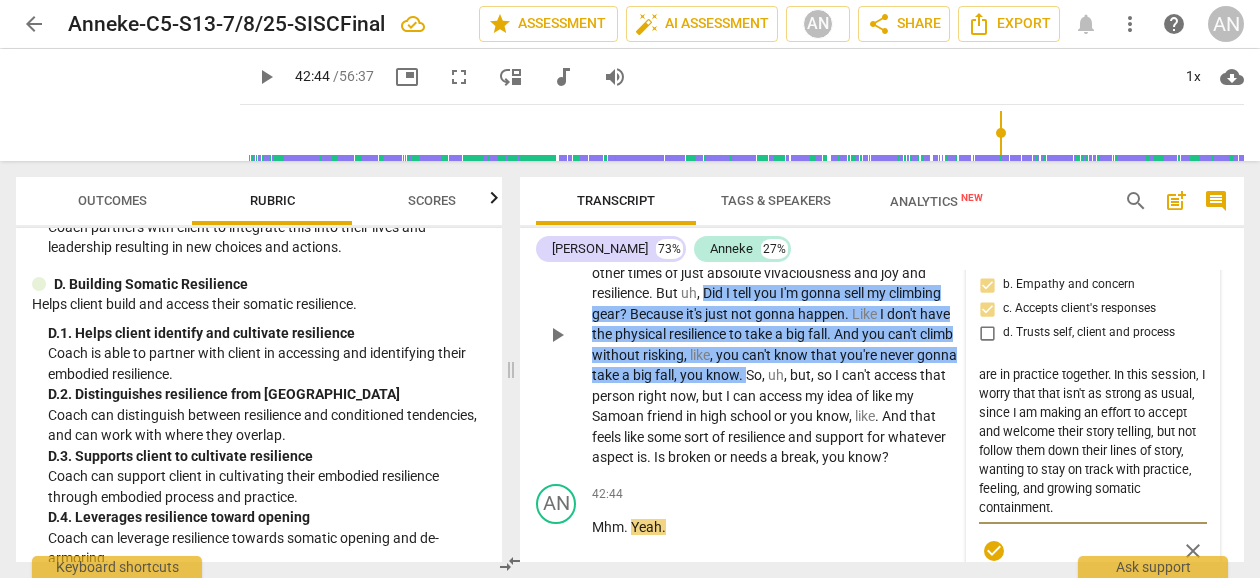 click on "I often get feedback from this client that they feel safe and accepted when we are in practice together. In this session, I worry that that isn't as strong as usual, since I am making an effort to accept and welcome their story telling, but not follow them down their lines of story, wanting to stay on track with practice, feeling, and growing somatic containment." at bounding box center [1093, 441] 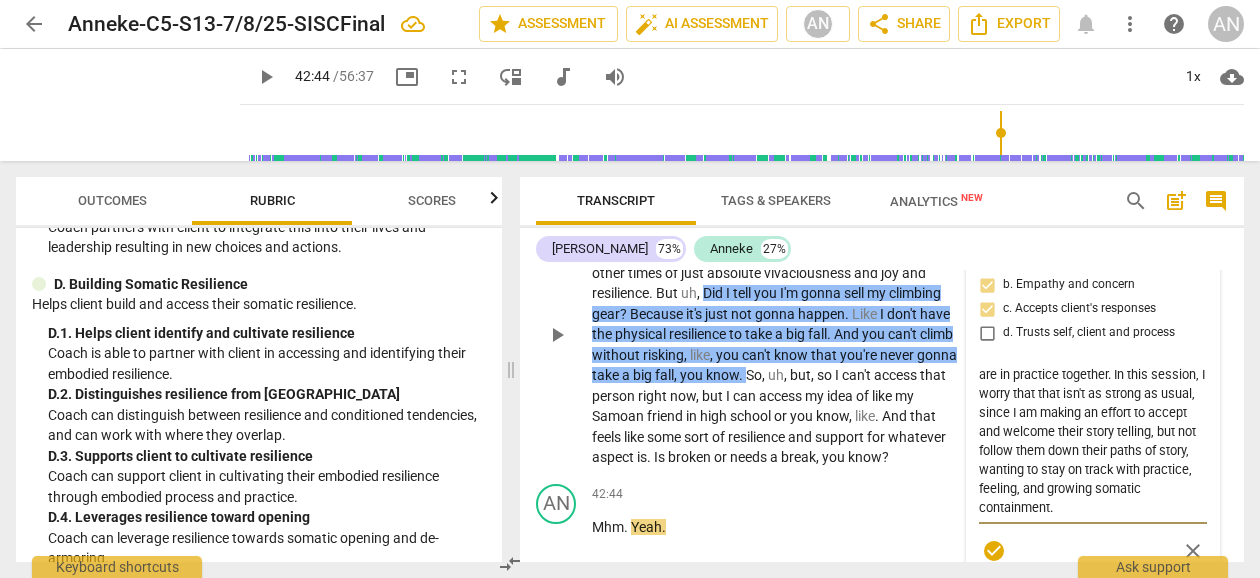 click on "I often get feedback from this client that they feel safe and accepted when we are in practice together. In this session, I worry that that isn't as strong as usual, since I am making an effort to accept and welcome their story telling, but not follow them down their paths of story, wanting to stay on track with practice, feeling, and growing somatic containment." at bounding box center (1093, 441) 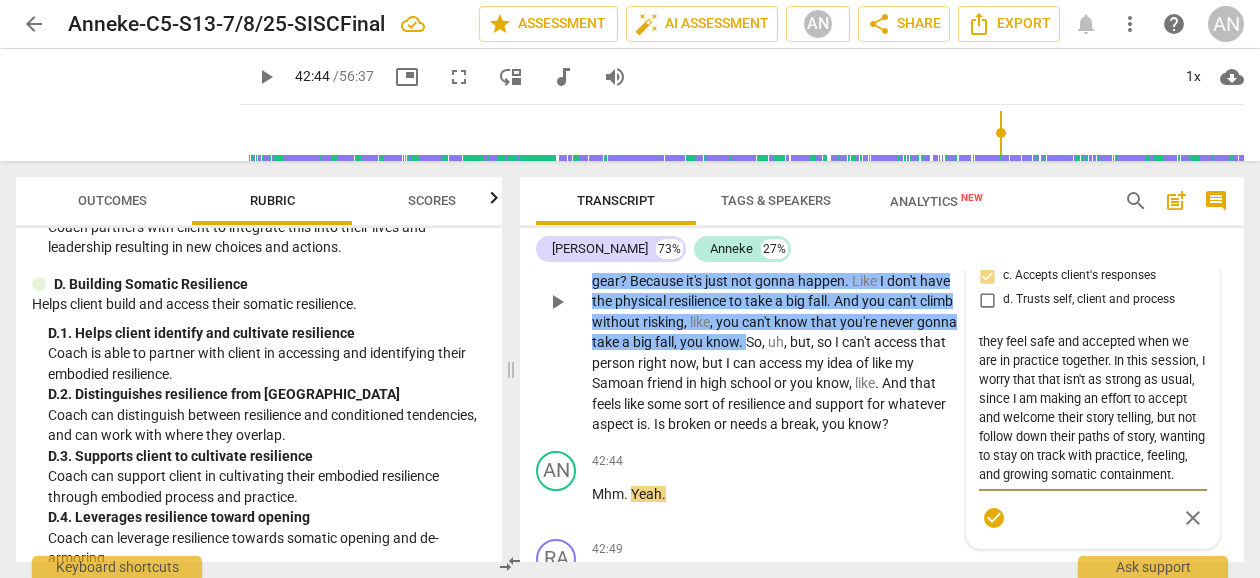 scroll, scrollTop: 18257, scrollLeft: 0, axis: vertical 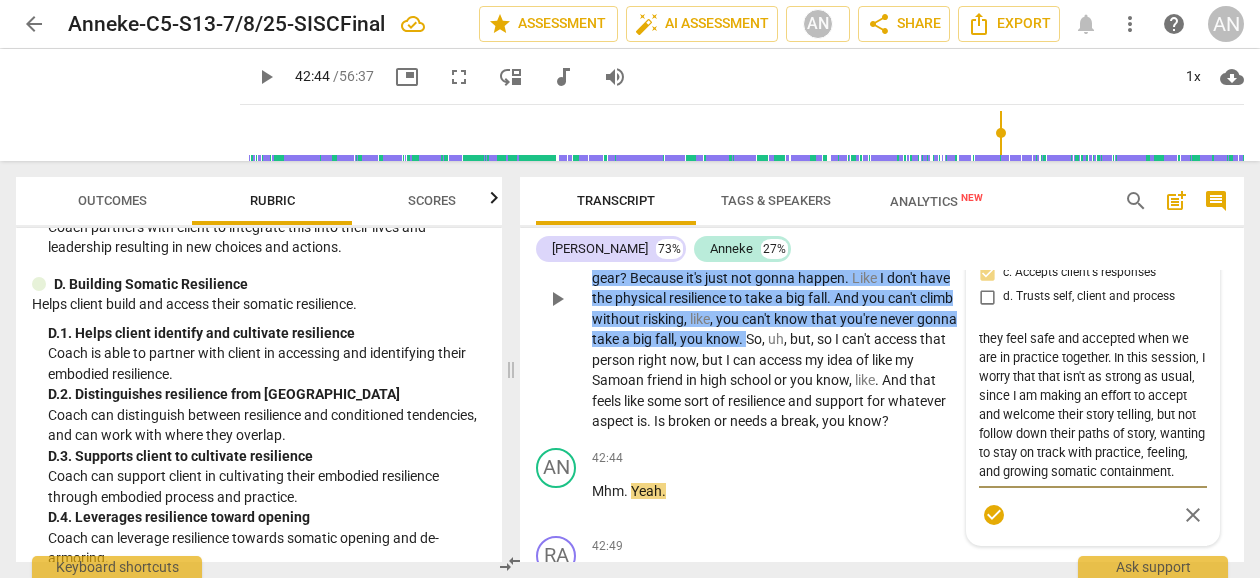 click on "I often get feedback from this client that they feel safe and accepted when we are in practice together. In this session, I worry that that isn't as strong as usual, since I am making an effort to accept and welcome their story telling, but not follow down their paths of story, wanting to stay on track with practice, feeling, and growing somatic containment." at bounding box center (1093, 405) 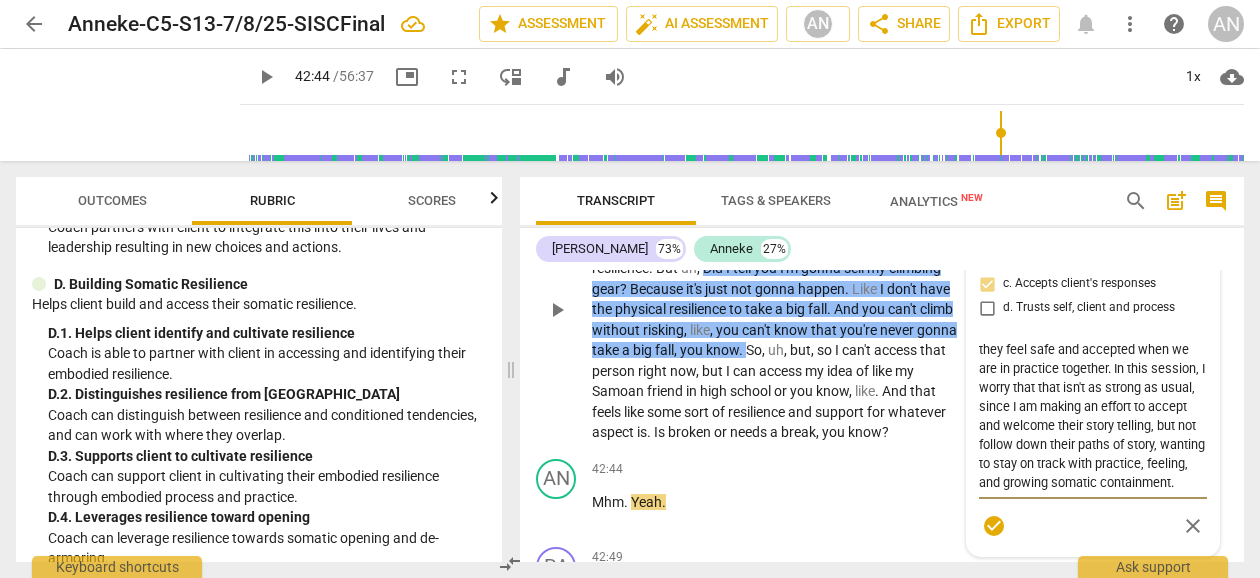 scroll, scrollTop: 18242, scrollLeft: 0, axis: vertical 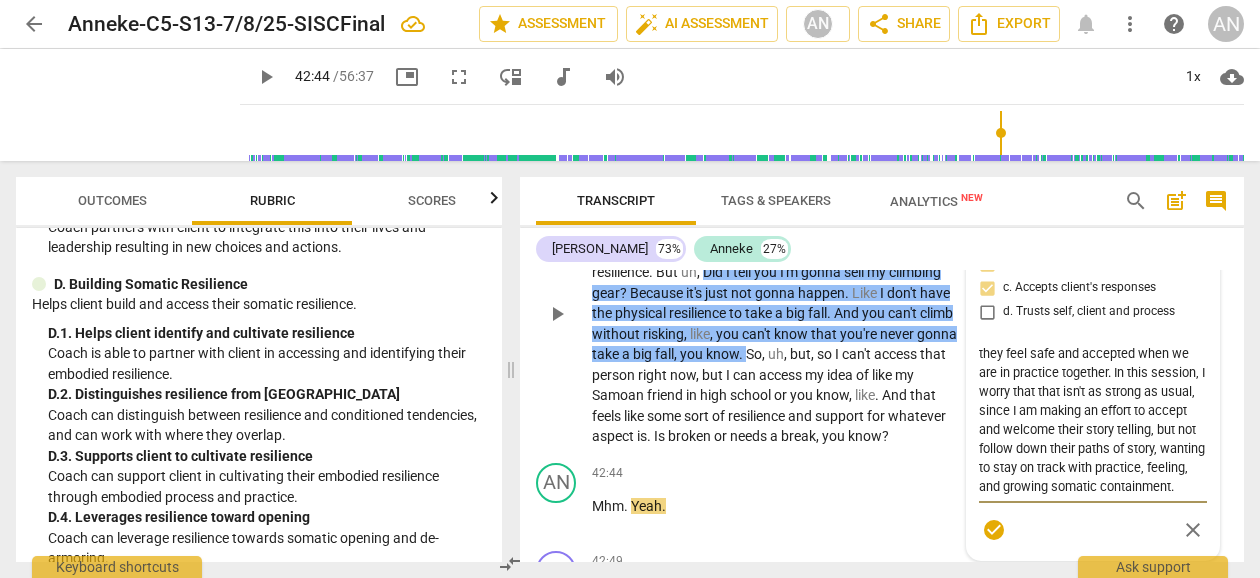 click on "check_circle" at bounding box center (994, 530) 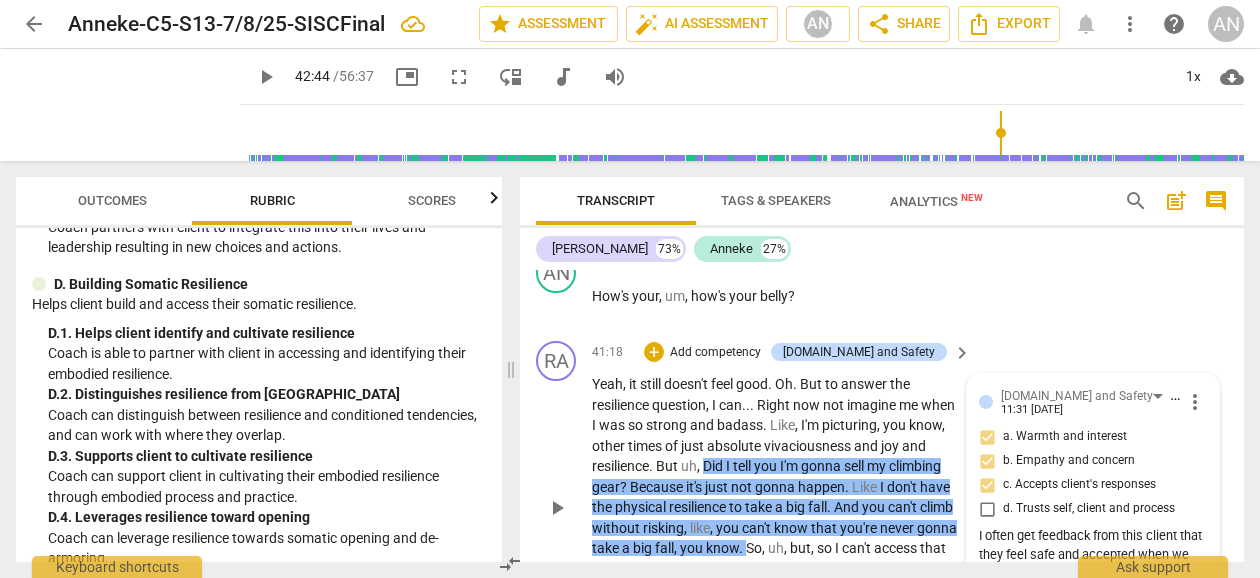 scroll, scrollTop: 18045, scrollLeft: 0, axis: vertical 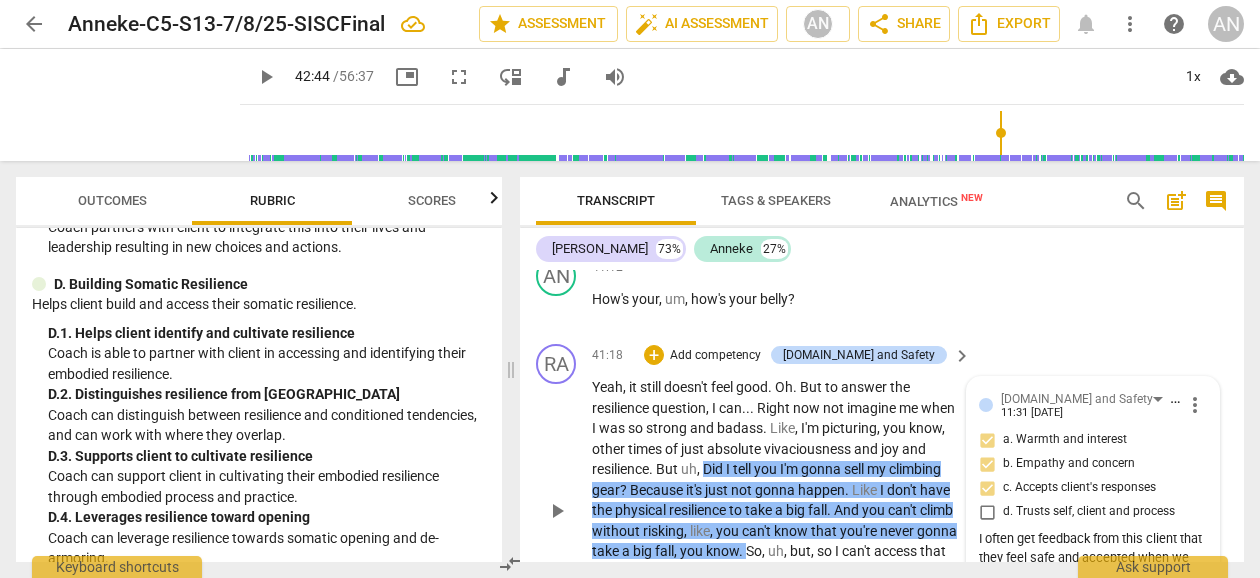 click on "[DOMAIN_NAME] and Safety [PERSON_NAME] 11:31 [DATE] more_vert" at bounding box center (1093, 404) 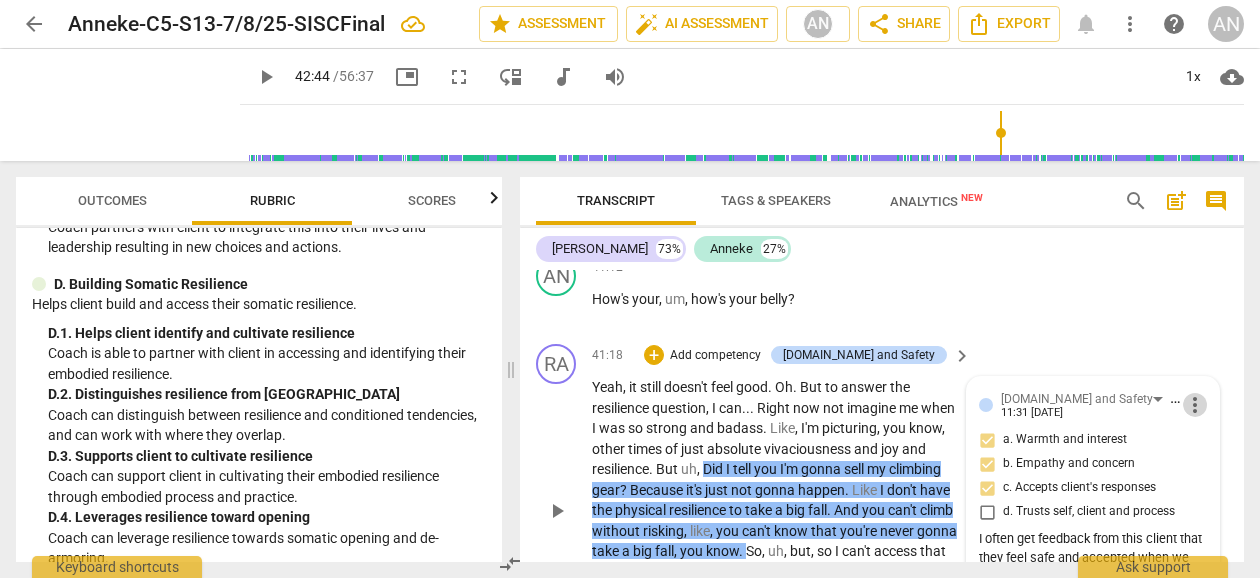 click on "more_vert" at bounding box center [1195, 405] 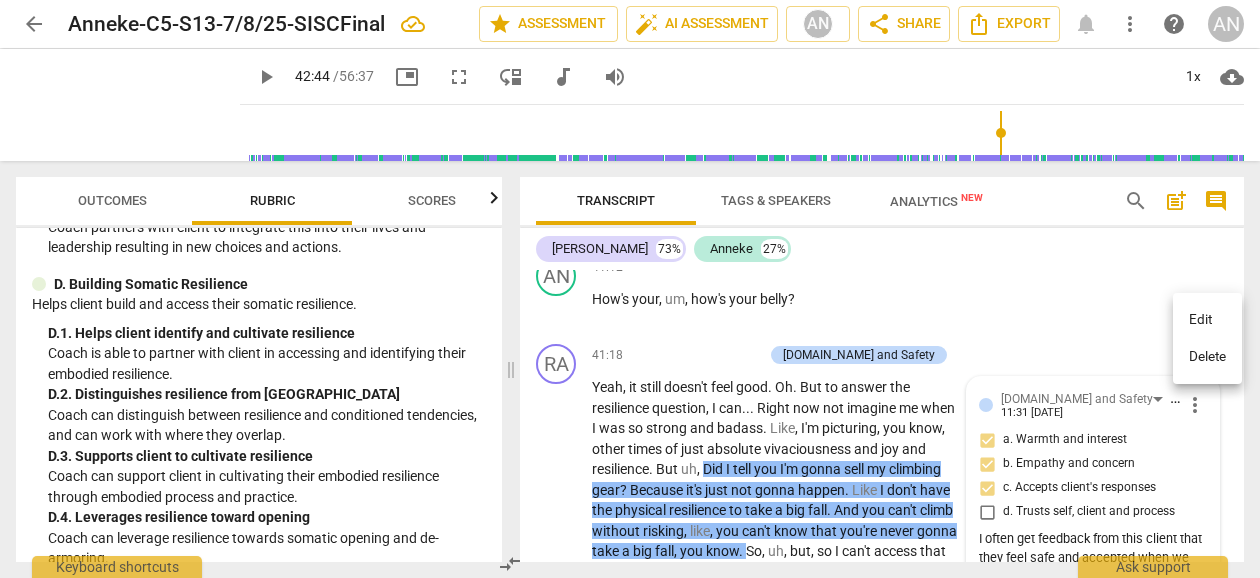 click on "Edit" at bounding box center [1207, 320] 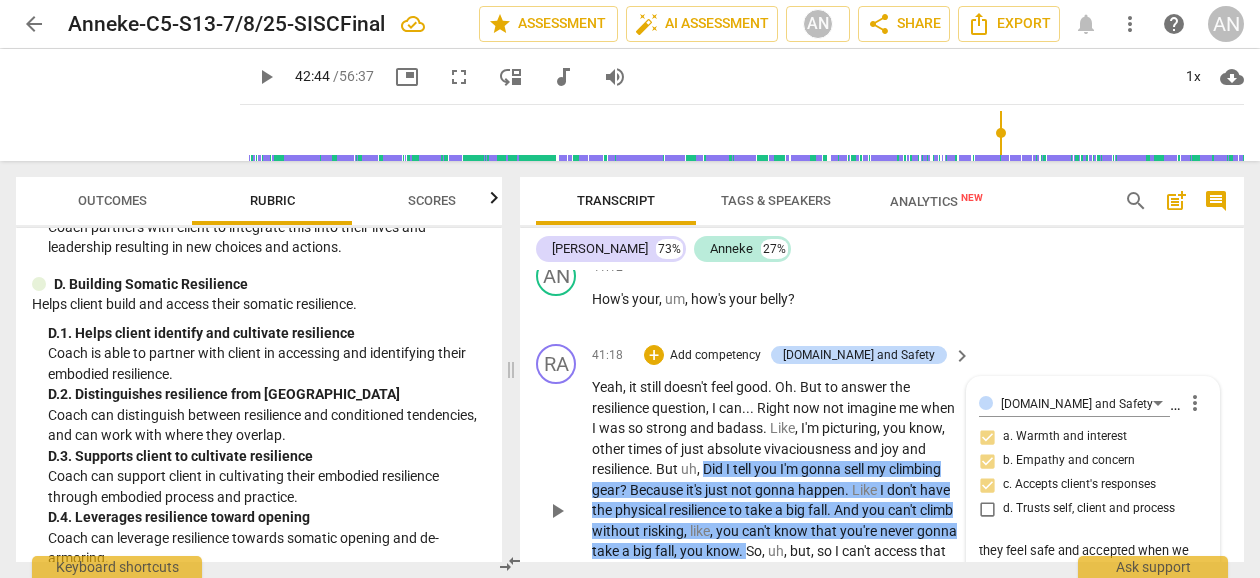 scroll, scrollTop: 38, scrollLeft: 0, axis: vertical 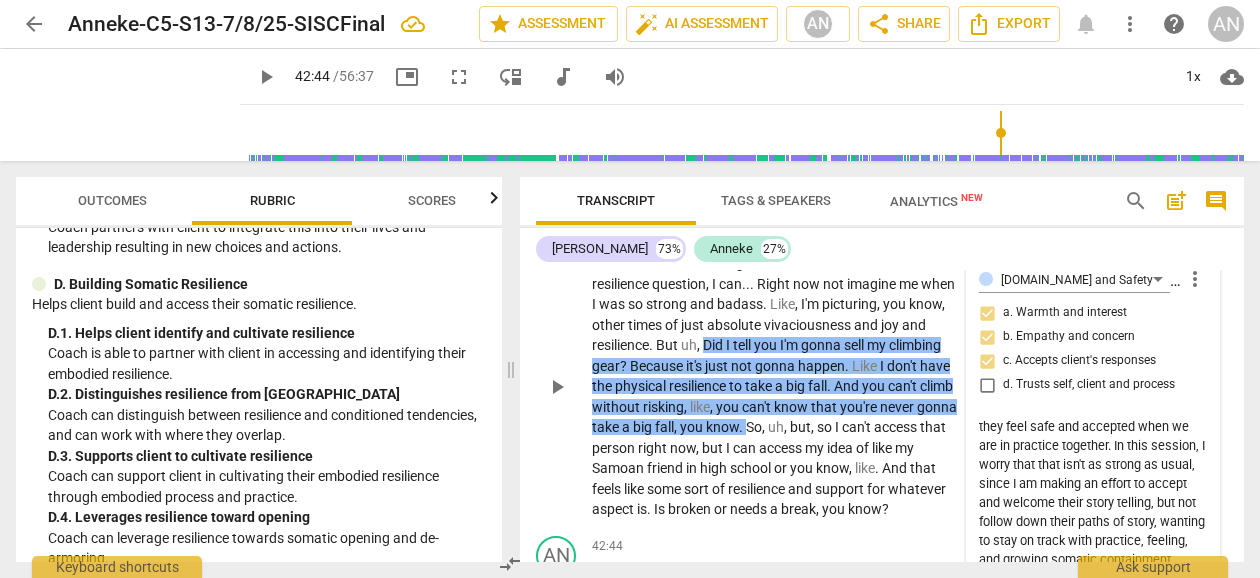 click on "I often get feedback from this client that they feel safe and accepted when we are in practice together. In this session, I worry that that isn't as strong as usual, since I am making an effort to accept and welcome their story telling, but not follow down their paths of story, wanting to stay on track with practice, feeling, and growing somatic containment." at bounding box center [1093, 493] 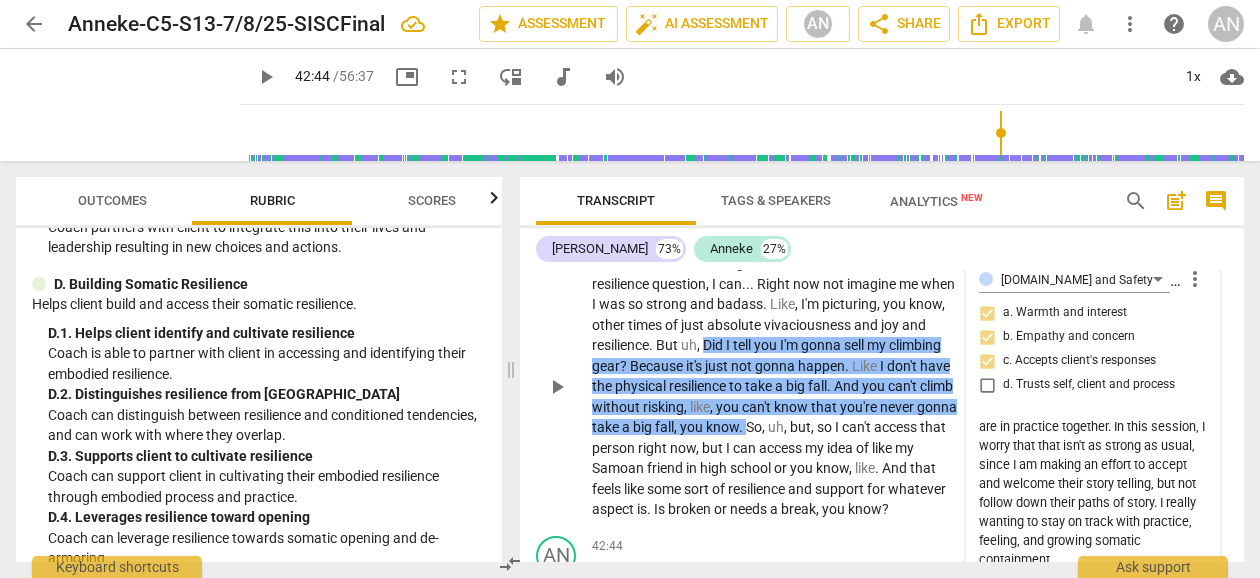 click on "I often get feedback from this client that they feel safe and accepted when we are in practice together. In this session, I worry that that isn't as strong as usual, since I am making an effort to accept and welcome their story telling, but not follow down their paths of story. I really wanting to stay on track with practice, feeling, and growing somatic containment." at bounding box center (1093, 493) 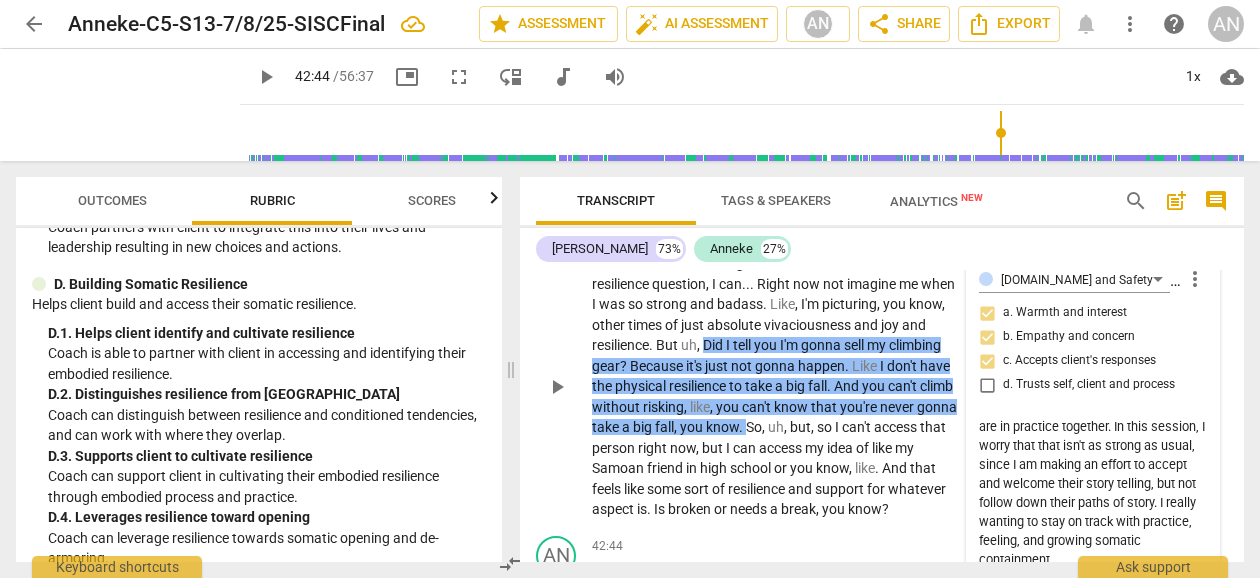 click on "I often get feedback from this client that they feel safe and accepted when we are in practice together. In this session, I worry that that isn't as strong as usual, since I am making an effort to accept and welcome their story telling, but not follow down their paths of story. I really wanting to stay on track with practice, feeling, and growing somatic containment." at bounding box center [1093, 493] 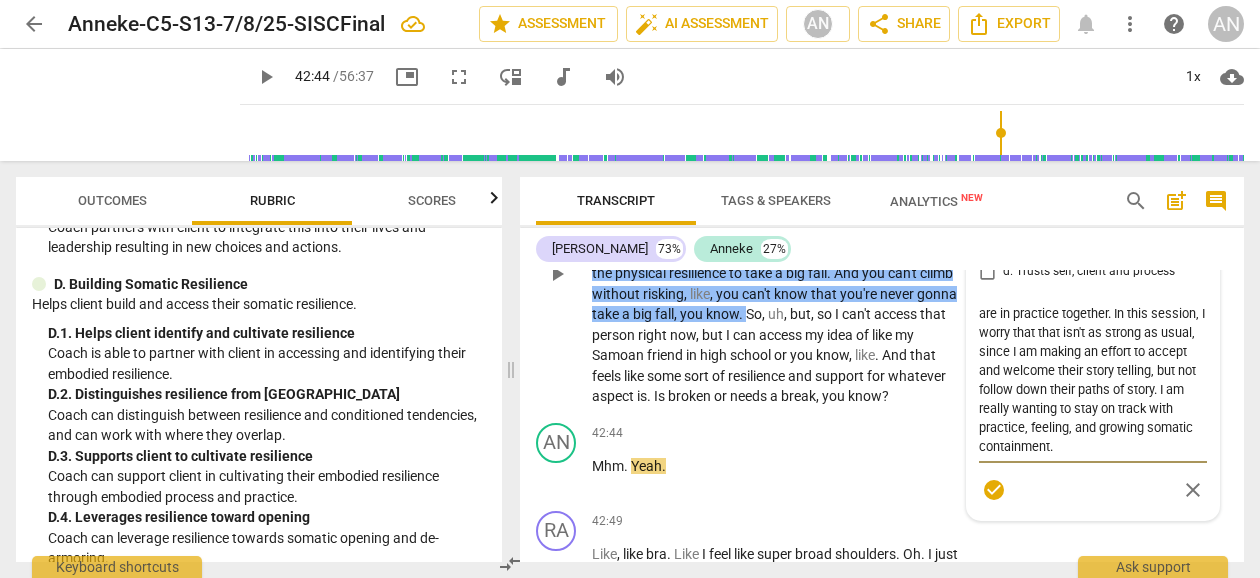 scroll, scrollTop: 18283, scrollLeft: 0, axis: vertical 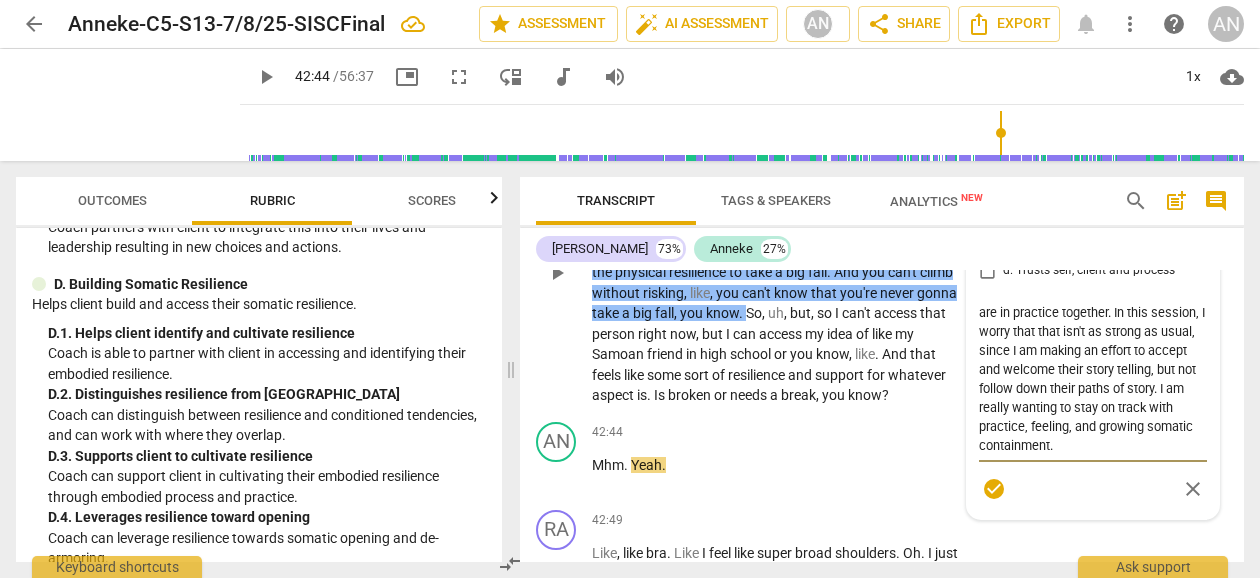 click on "check_circle" at bounding box center [994, 489] 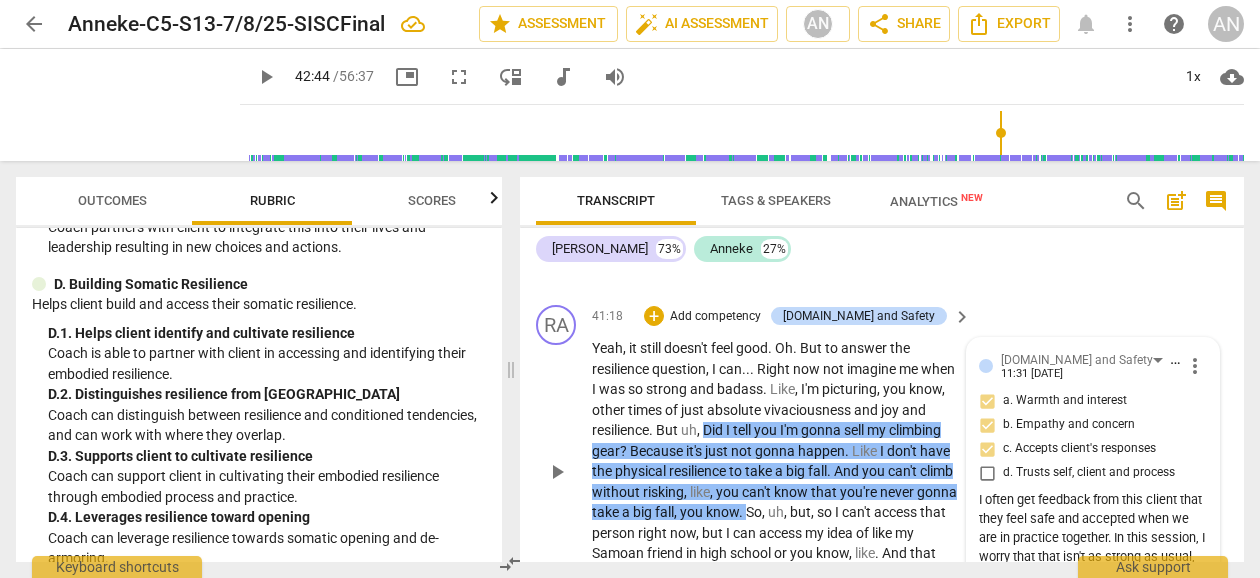 scroll, scrollTop: 18083, scrollLeft: 0, axis: vertical 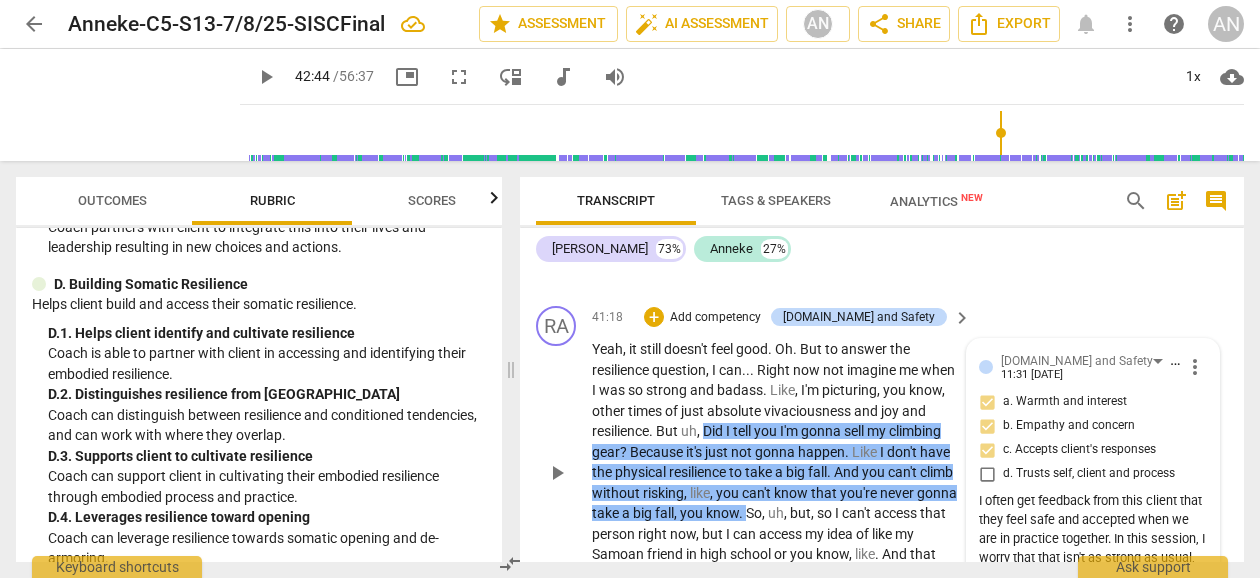 click on "I often get feedback from this client that they feel safe and accepted when we are in practice together. In this session, I worry that that isn't as strong as usual, since I am making an effort to accept and welcome their story telling, but not follow down their paths of story. I am really wanting to stay on track with practice, feeling, and growing somatic containment.  ( edited )" at bounding box center (1093, 586) 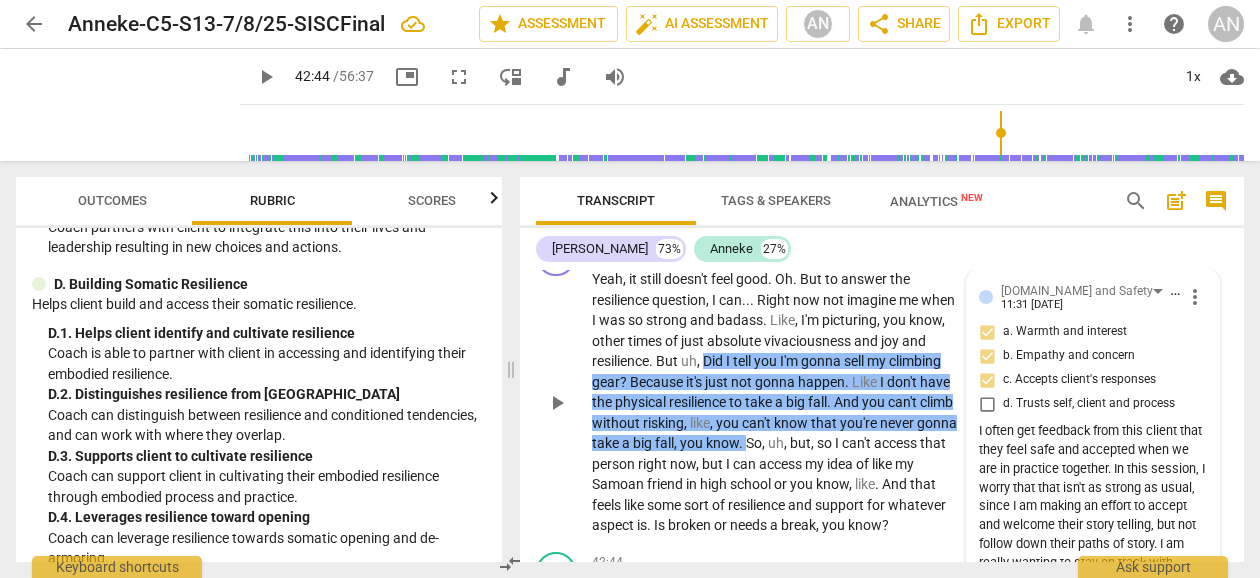 scroll, scrollTop: 18149, scrollLeft: 0, axis: vertical 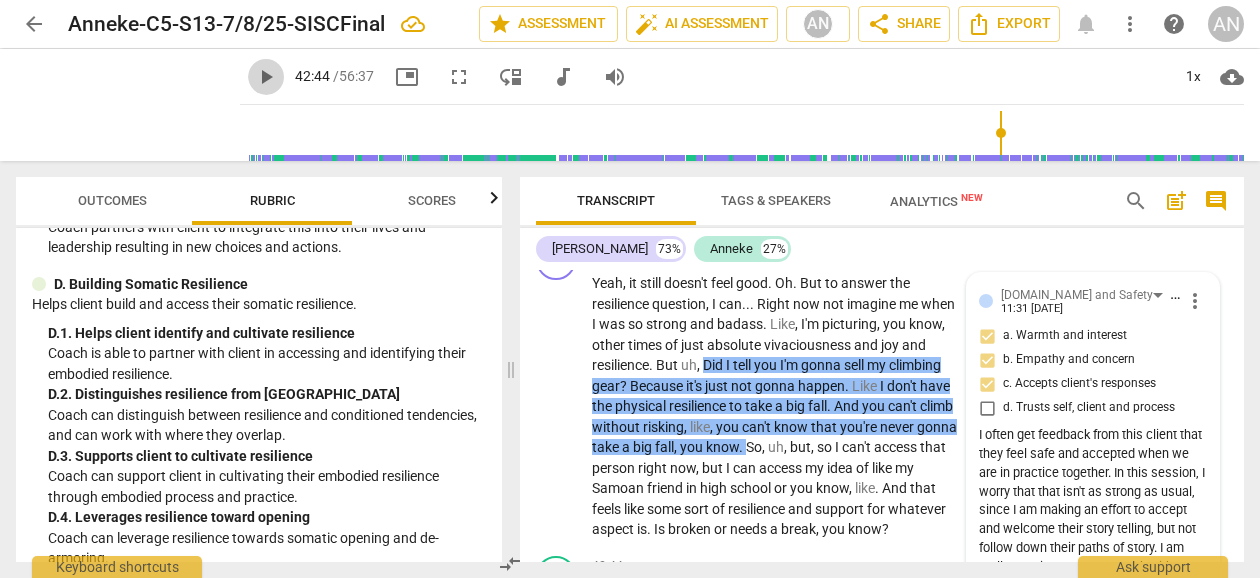 click on "play_arrow" at bounding box center [266, 77] 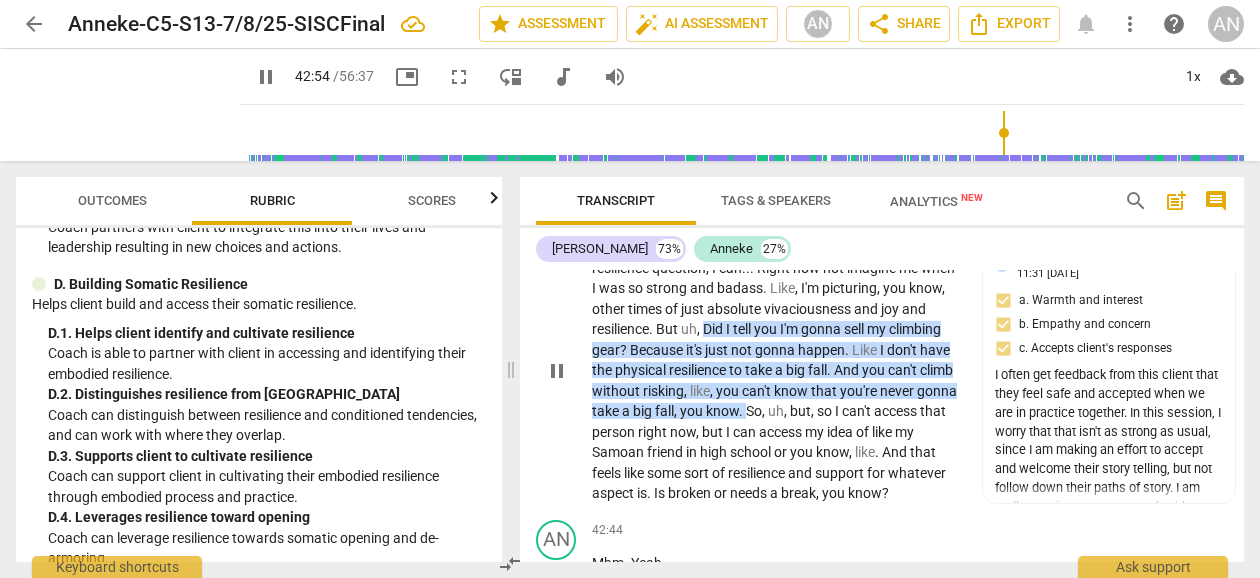 scroll, scrollTop: 18184, scrollLeft: 0, axis: vertical 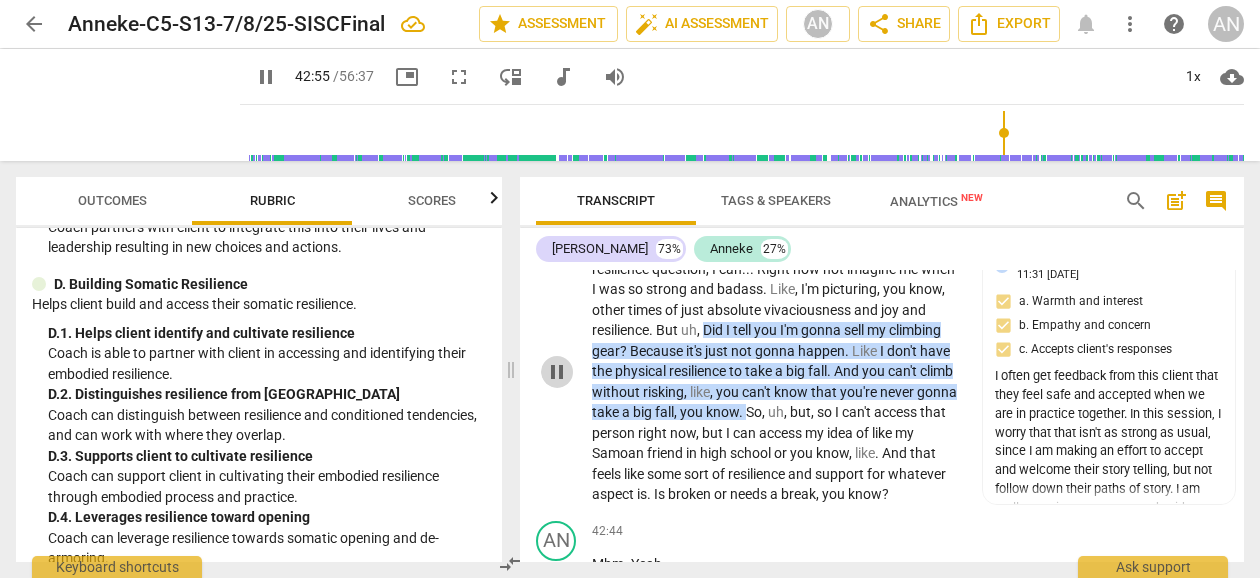 click on "pause" at bounding box center (557, 372) 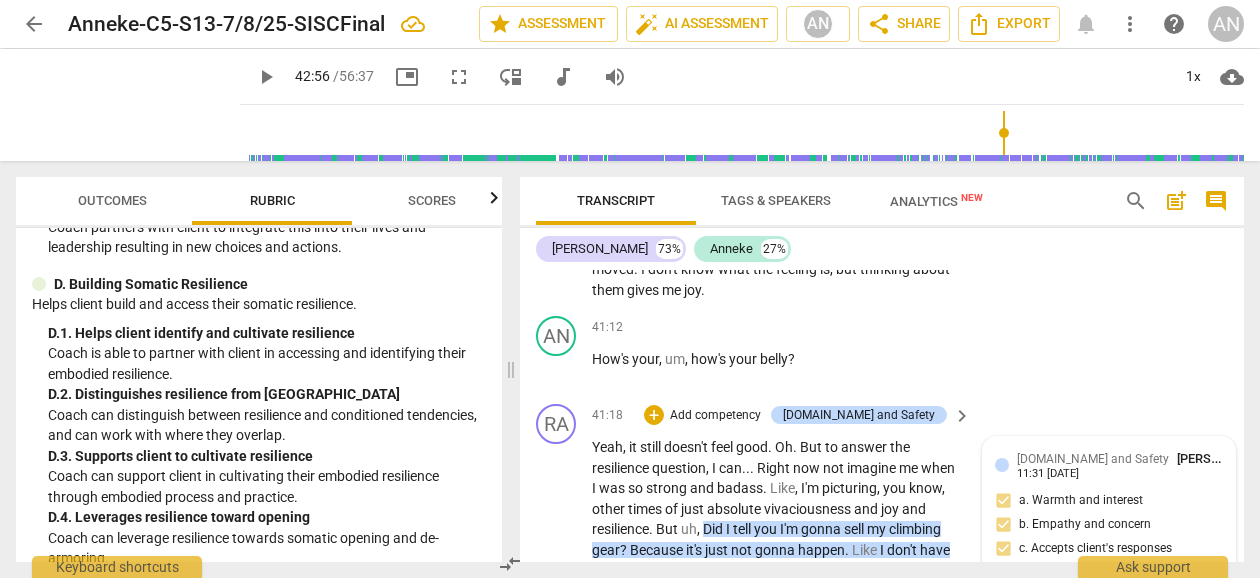 scroll, scrollTop: 17935, scrollLeft: 0, axis: vertical 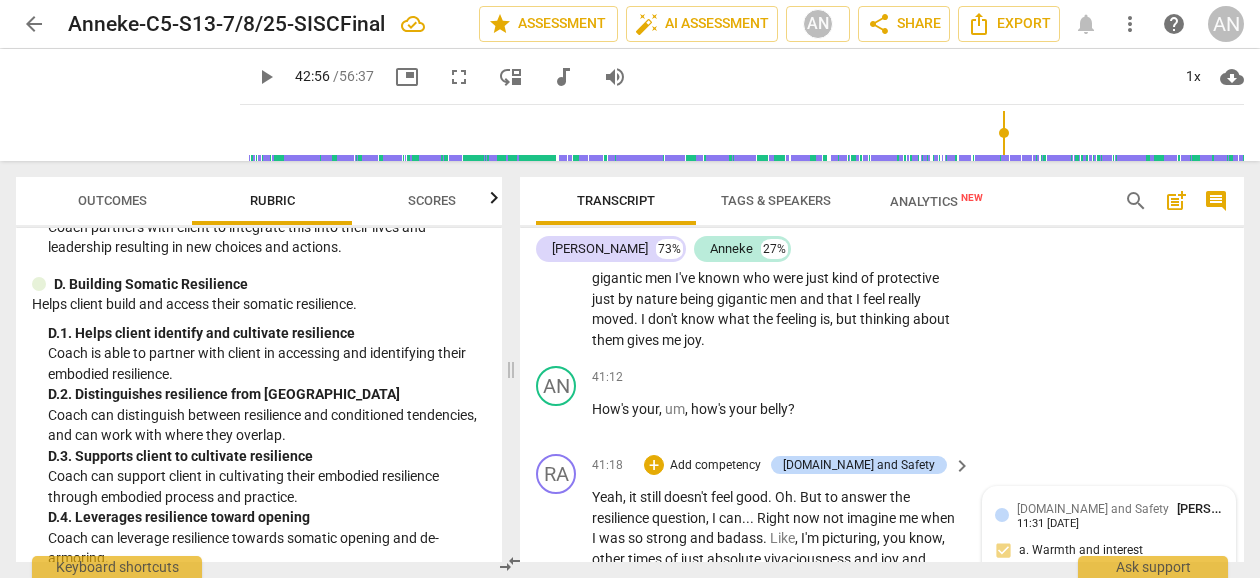 click on "[DOMAIN_NAME] and Safety [PERSON_NAME]" at bounding box center (1120, 508) 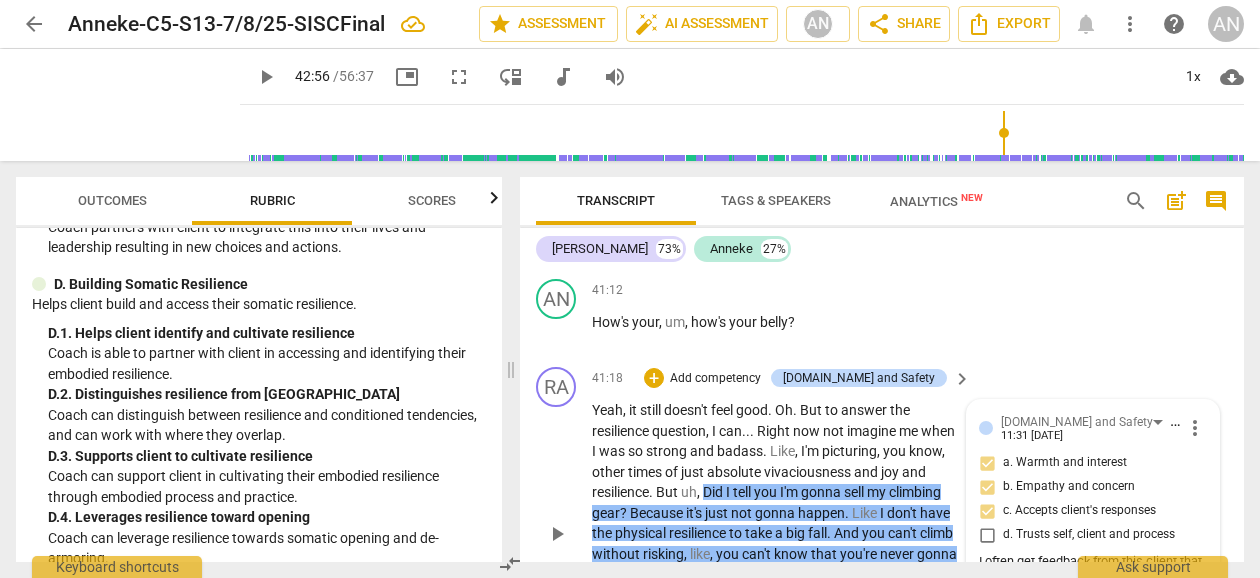 scroll, scrollTop: 18021, scrollLeft: 0, axis: vertical 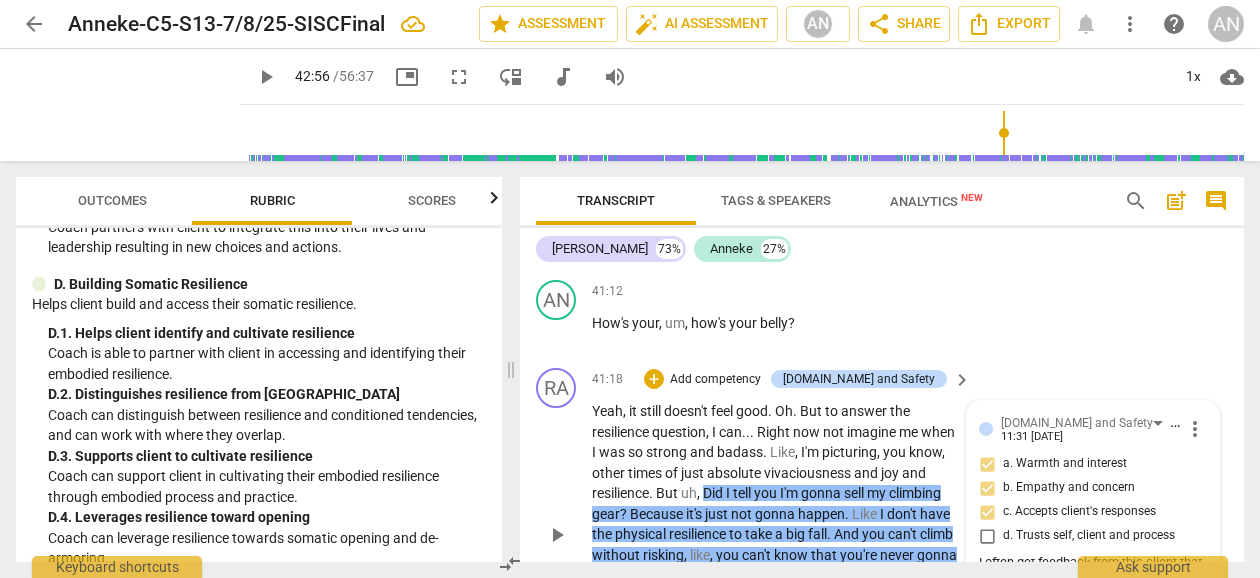 click on "more_vert" at bounding box center (1195, 429) 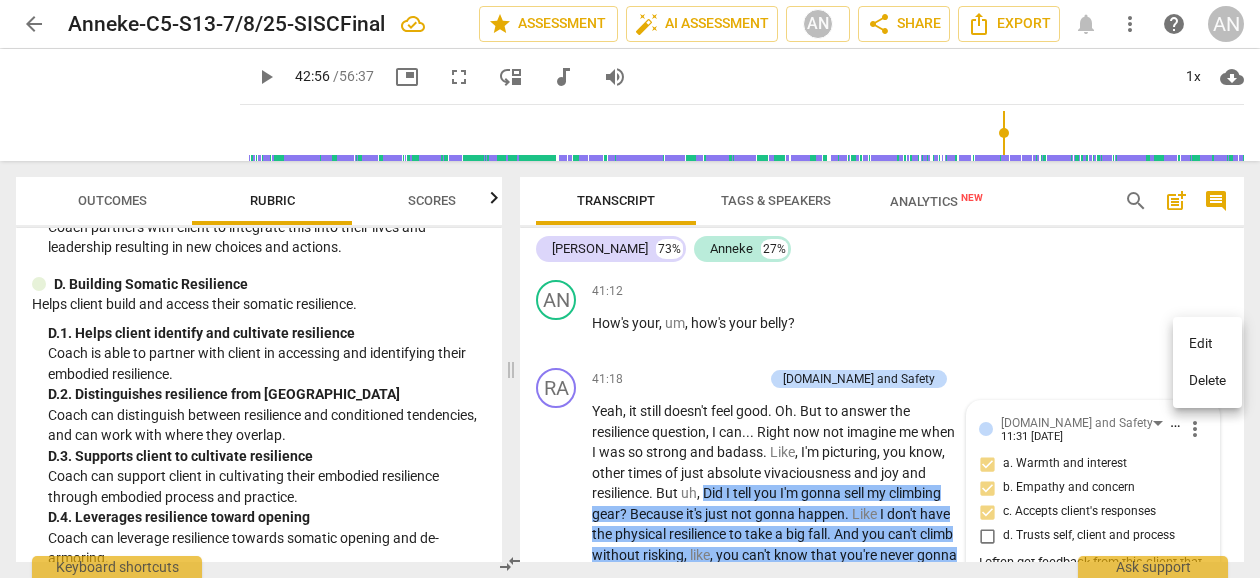 click on "Edit" at bounding box center (1207, 344) 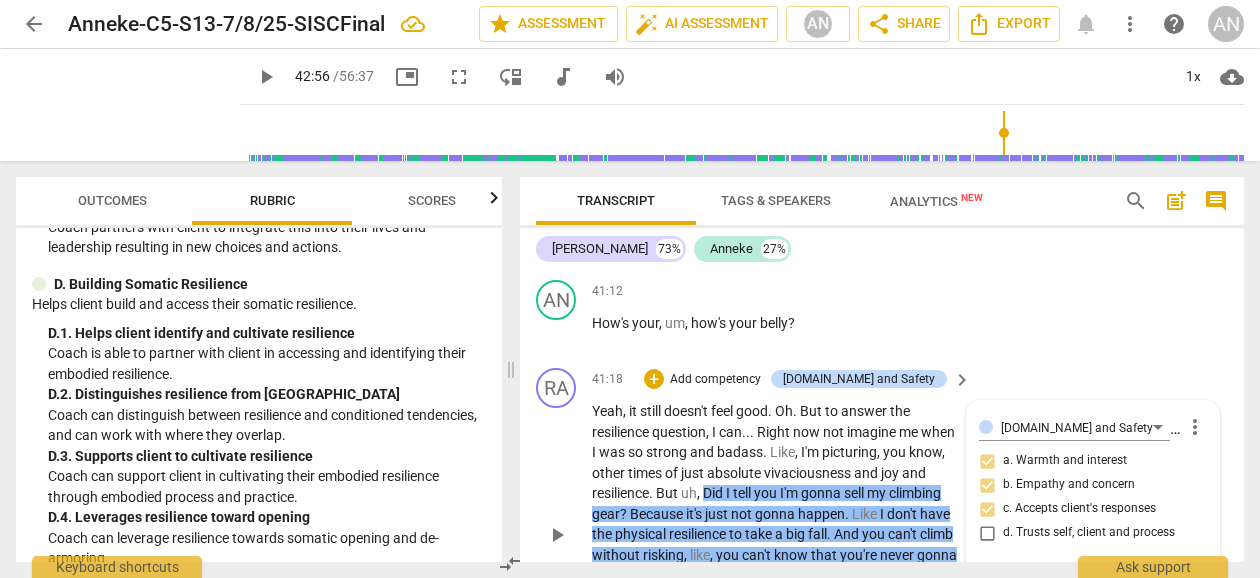 scroll, scrollTop: 38, scrollLeft: 0, axis: vertical 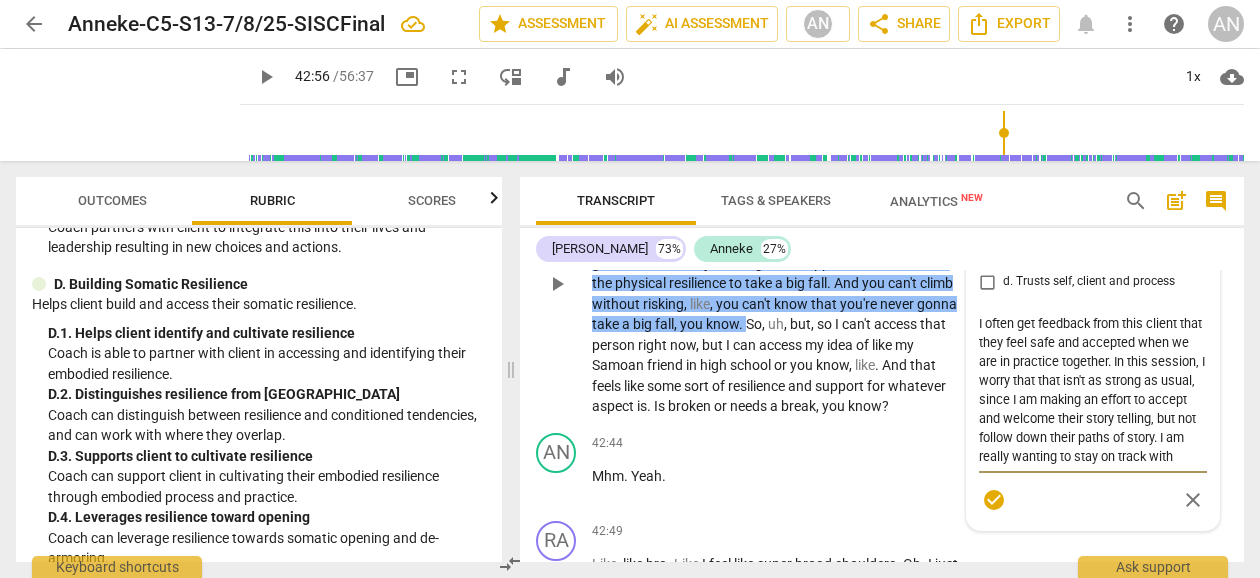 drag, startPoint x: 1145, startPoint y: 336, endPoint x: 1027, endPoint y: 333, distance: 118.03813 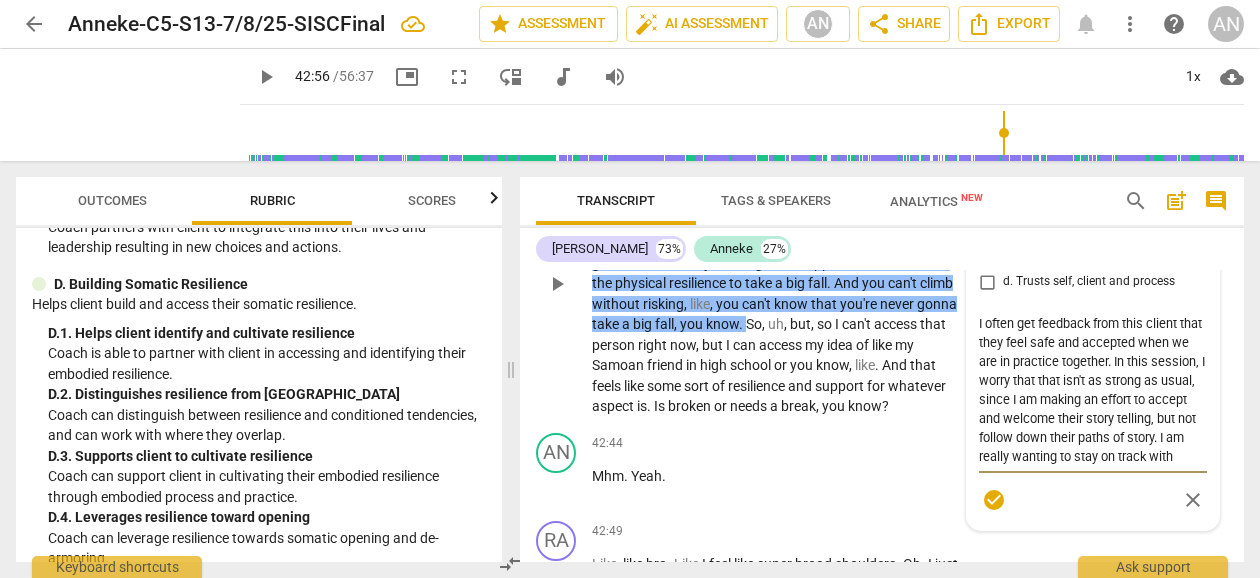 click on "I often get feedback from this client that they feel safe and accepted when we are in practice together. In this session, I worry that that isn't as strong as usual, since I am making an effort to accept and welcome their story telling, but not follow down their paths of story. I am really wanting to stay on track with practice, feeling, and growing somatic containment." at bounding box center (1093, 390) 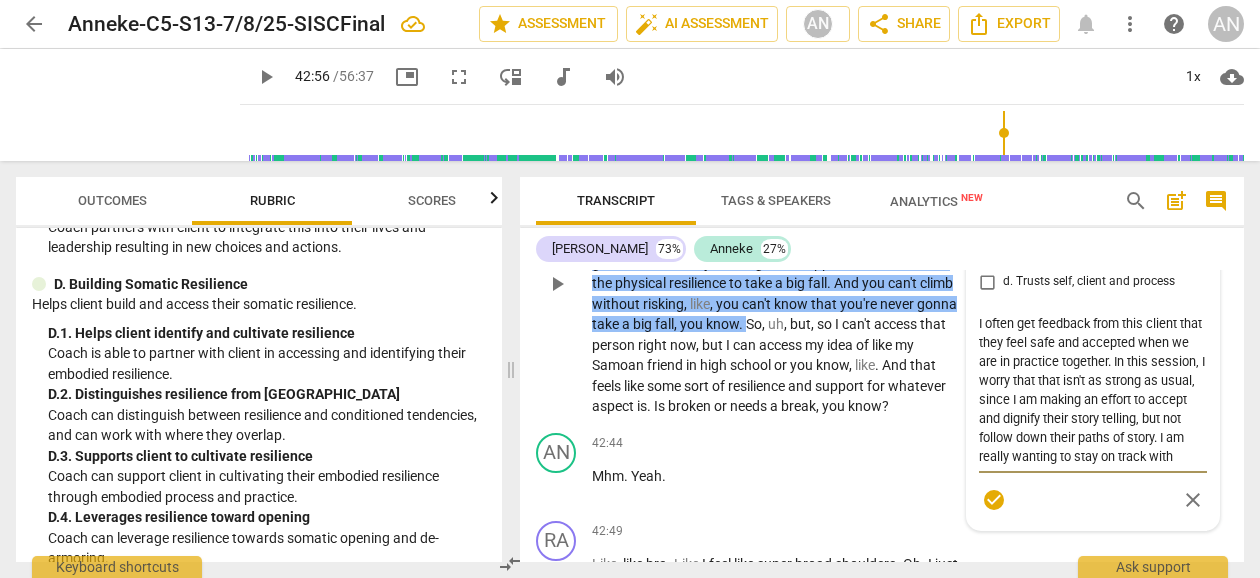 click on "I often get feedback from this client that they feel safe and accepted when we are in practice together. In this session, I worry that that isn't as strong as usual, since I am making an effort to accept and dignify their story telling, but not follow down their paths of story. I am really wanting to stay on track with practice, feeling, and growing somatic containment." at bounding box center [1093, 390] 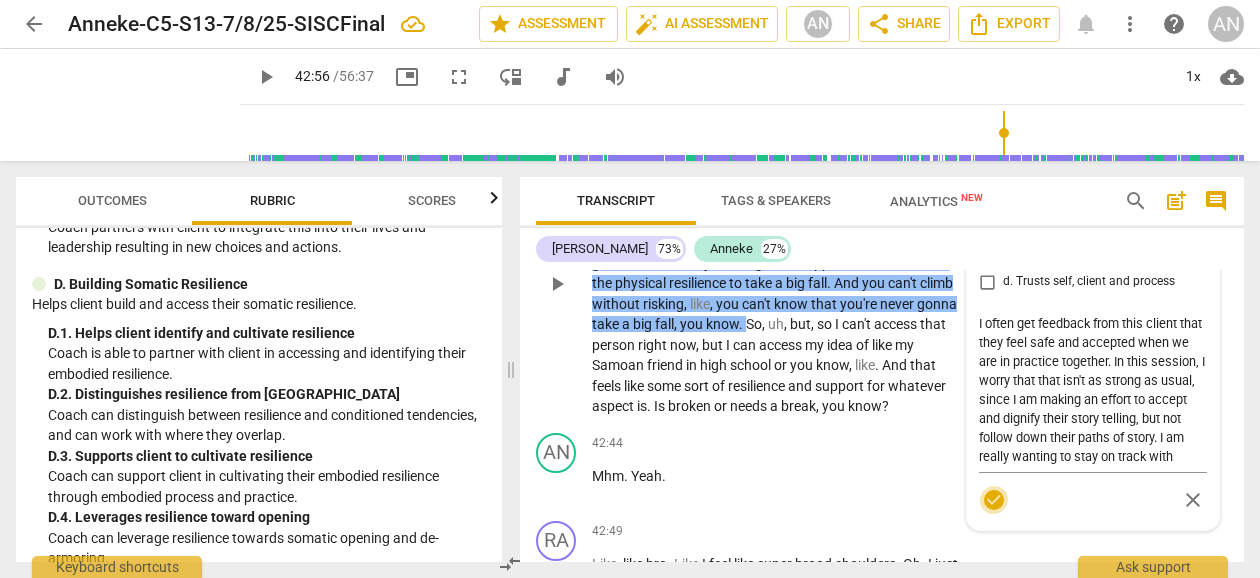 click on "check_circle" at bounding box center (994, 500) 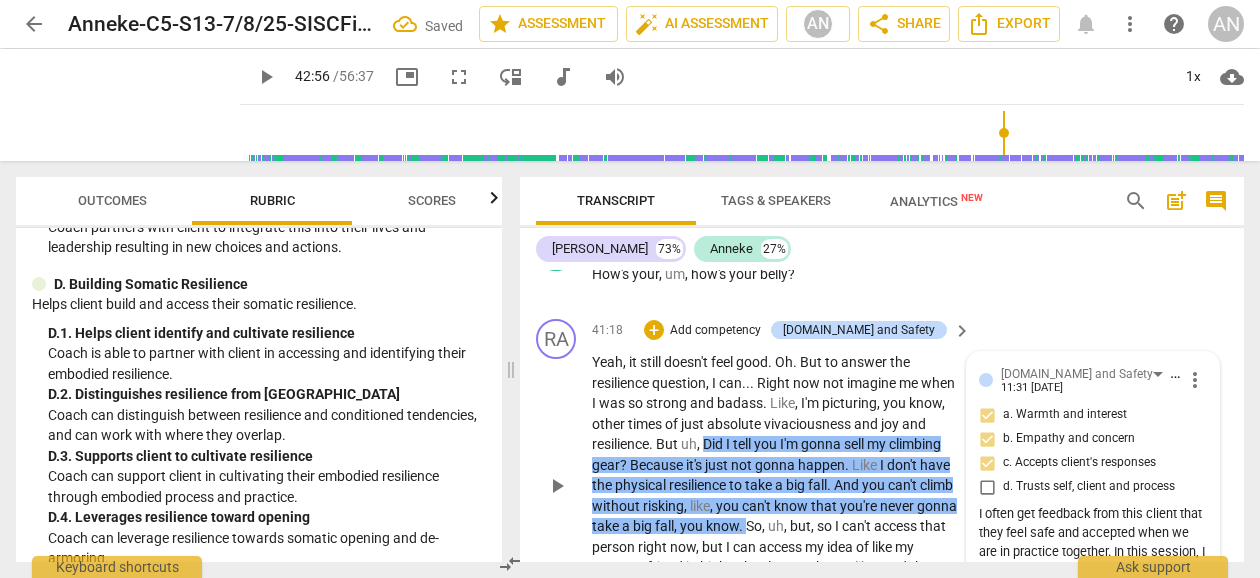 scroll, scrollTop: 18068, scrollLeft: 0, axis: vertical 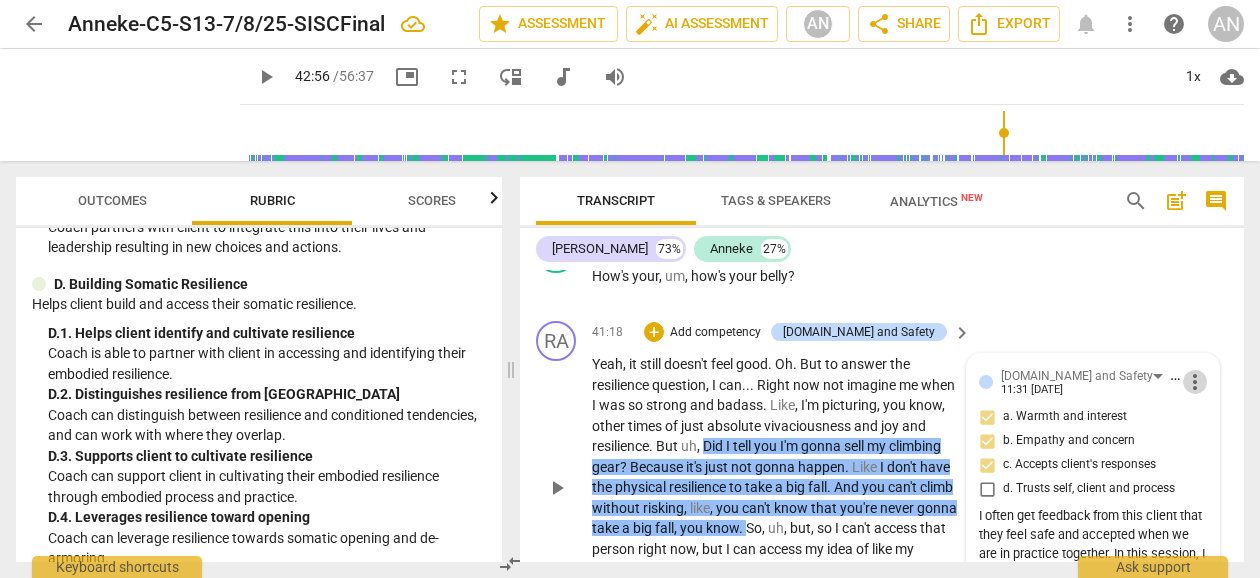 click on "more_vert" at bounding box center (1195, 382) 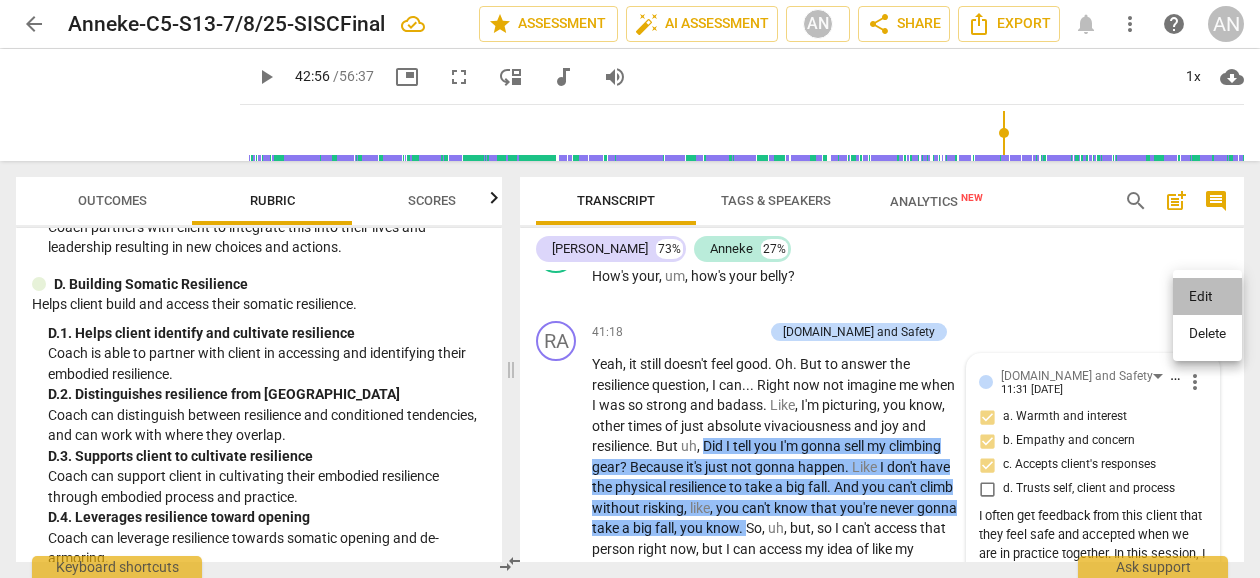 click on "Edit" at bounding box center (1207, 297) 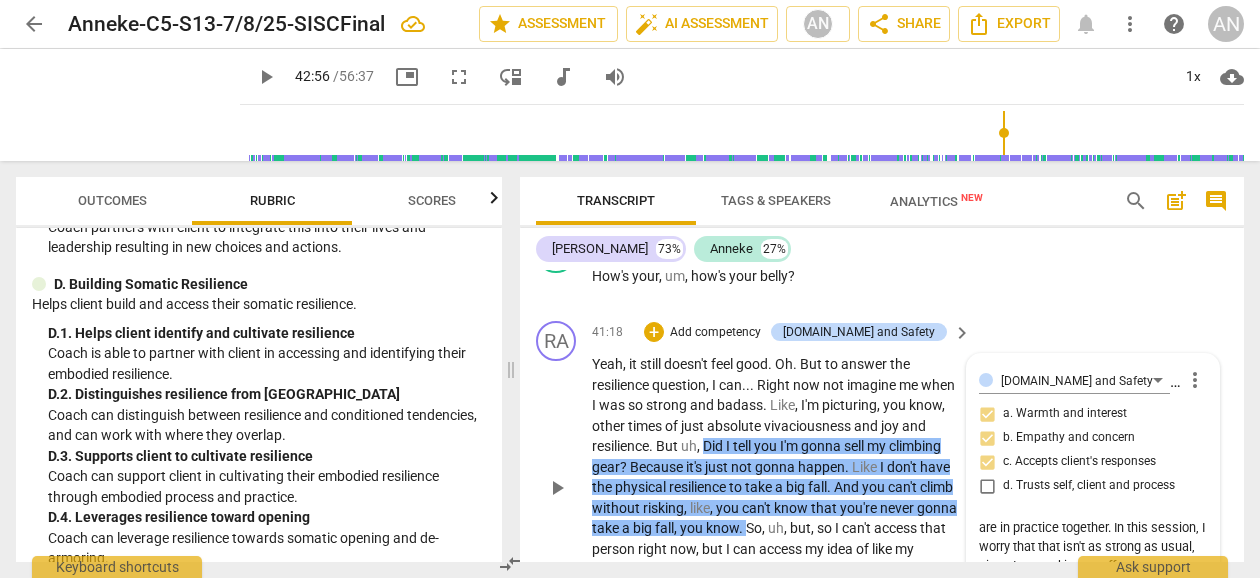 scroll, scrollTop: 38, scrollLeft: 0, axis: vertical 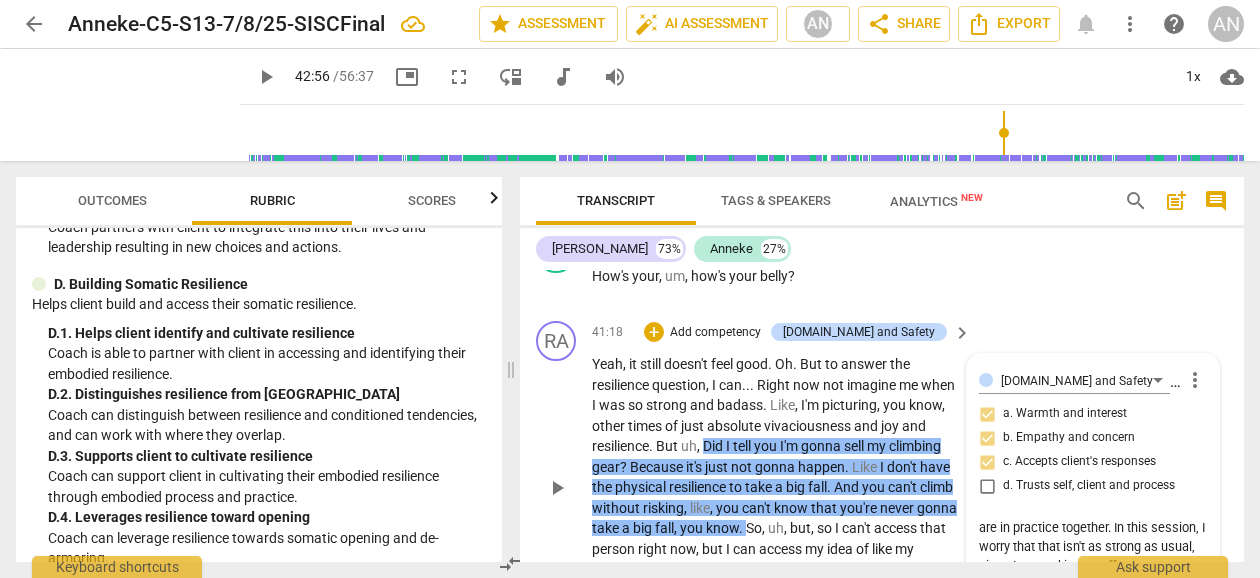 click on "I often get feedback from this client that they feel safe and accepted when we are in practice together. In this session, I worry that that isn't as strong as usual, since I am making an effort to accept and dignify their story telling, but not follow down their paths of story. I am really wanting to stay on track with practice, feeling, and growing somatic containment." at bounding box center (1093, 594) 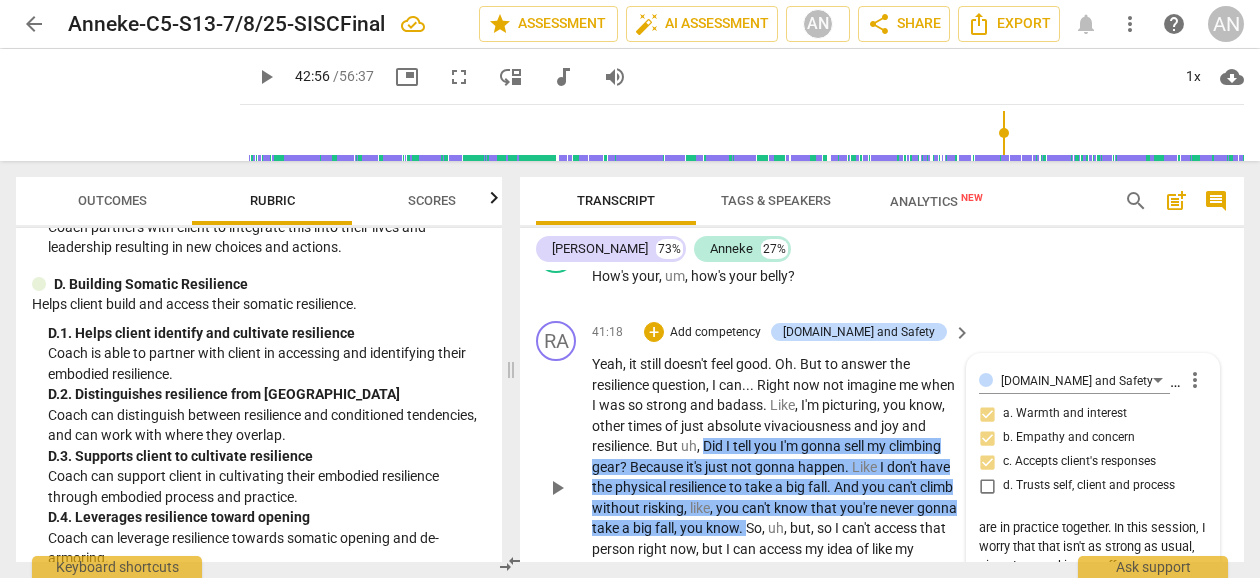 click on "I often get feedback from this client that they feel safe and accepted when we are in practice together. In this session, I worry that that isn't as strong as usual, since I am making an effort to accept and dignify their story telling, but not follow down their paths of story. I am really wanting to stay on track with practice, feeling, and growing somatic containment." at bounding box center (1093, 594) 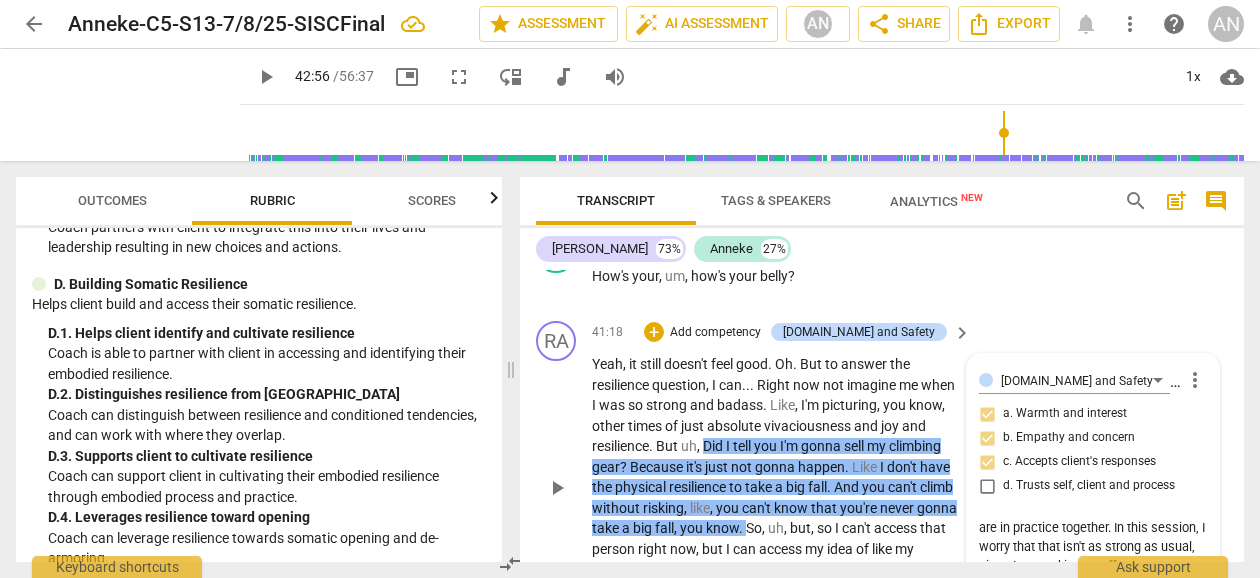 scroll, scrollTop: 57, scrollLeft: 0, axis: vertical 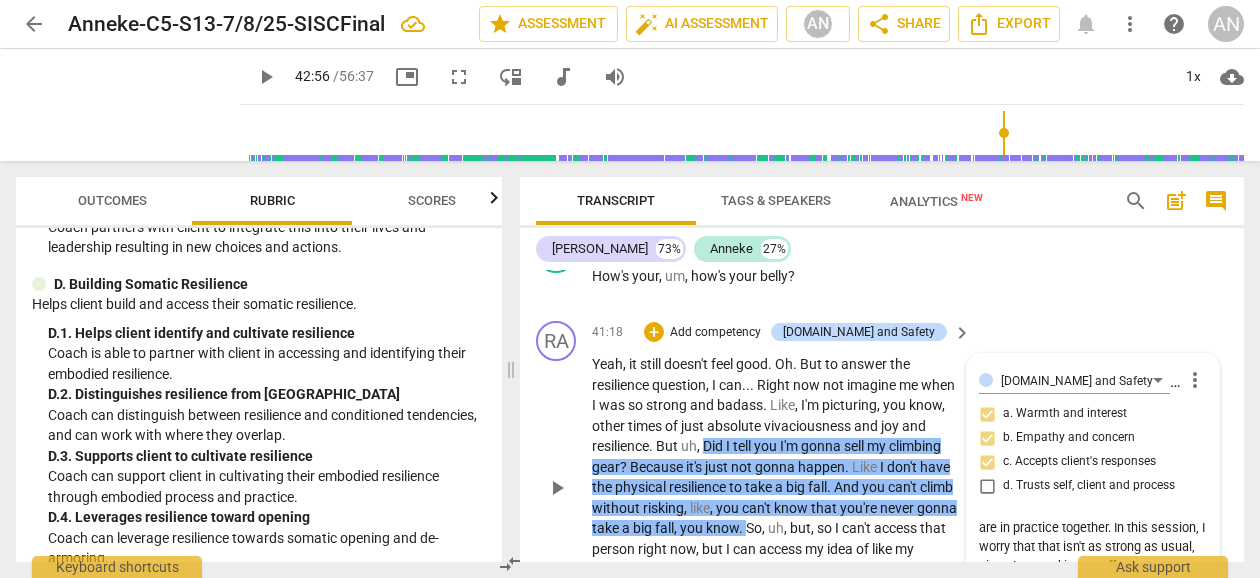 click on "I often get feedback from this client that they feel safe and accepted when we are in practice together. In this session, I worry that that isn't as strong as usual, since I am making an effort to accept and dignify their story telling and meaning making, but not follow down their paths of story. I am really wanting to stay on track with practice, feeling, and growing somatic containment." at bounding box center [1093, 594] 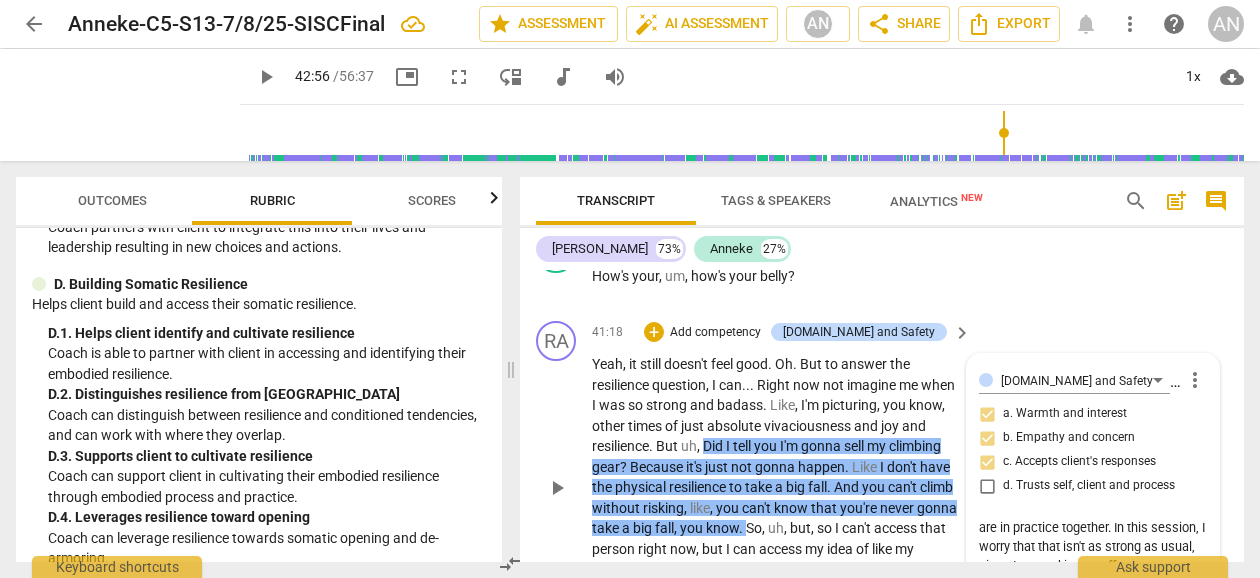 click on "I often get feedback from this client that they feel safe and accepted when we are in practice together. In this session, I worry that that isn't as strong as usual, since I am making an effort to accept and dignify their story telling and meaning making, but not follow down the paths of story. I am really wanting to stay on track with practice, feeling, and growing somatic containment." at bounding box center (1093, 594) 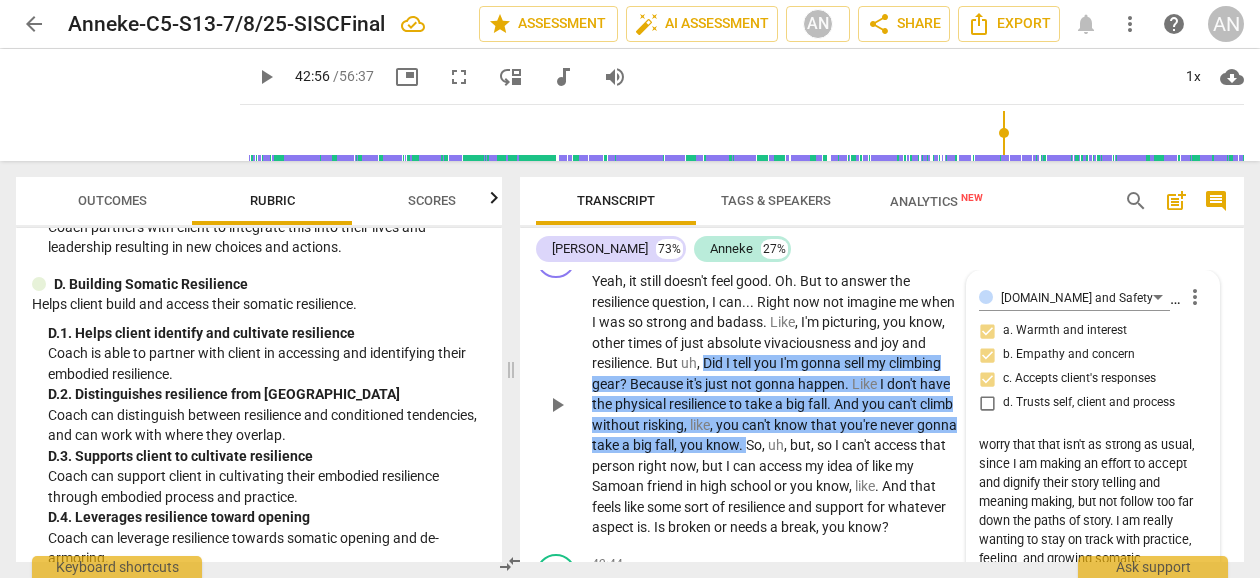 scroll, scrollTop: 18153, scrollLeft: 0, axis: vertical 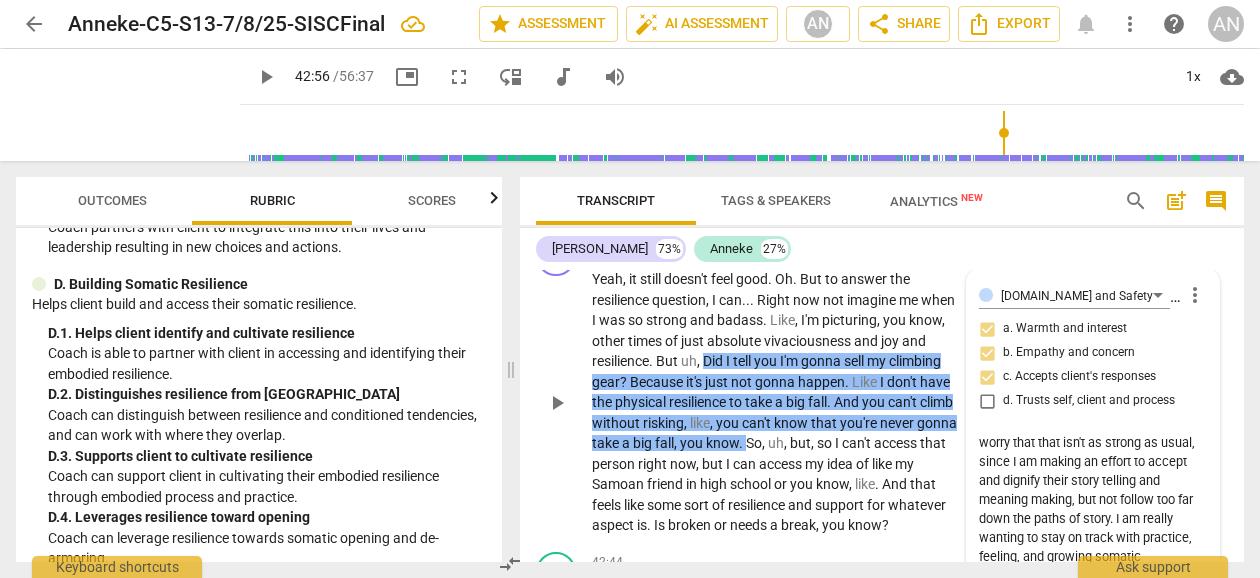 click on "check_circle" at bounding box center [994, 619] 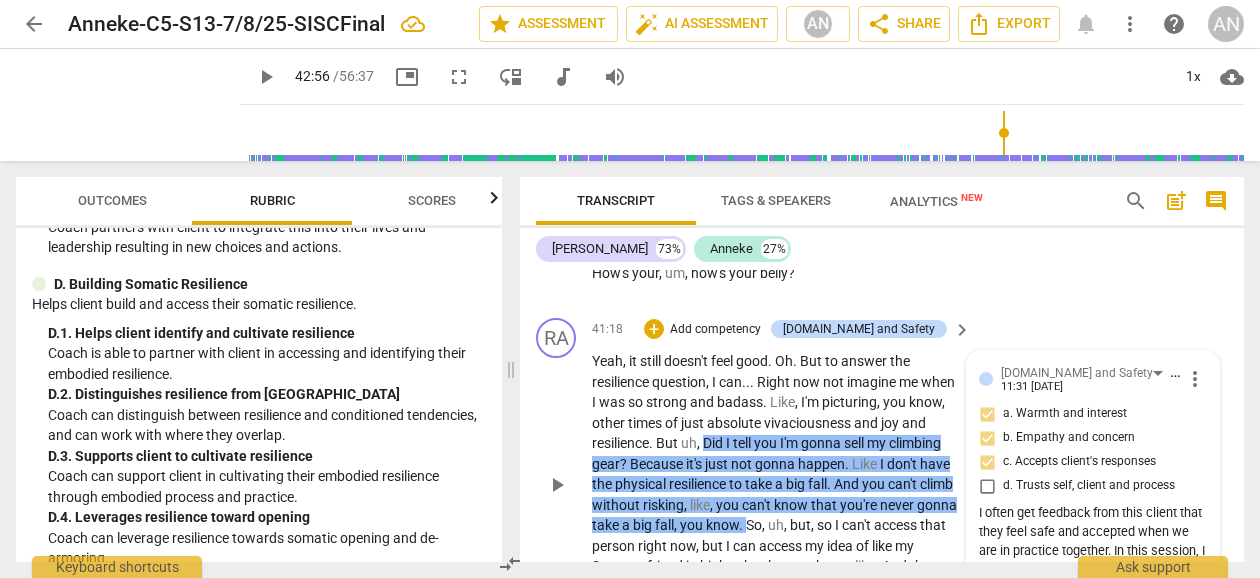 scroll, scrollTop: 18065, scrollLeft: 0, axis: vertical 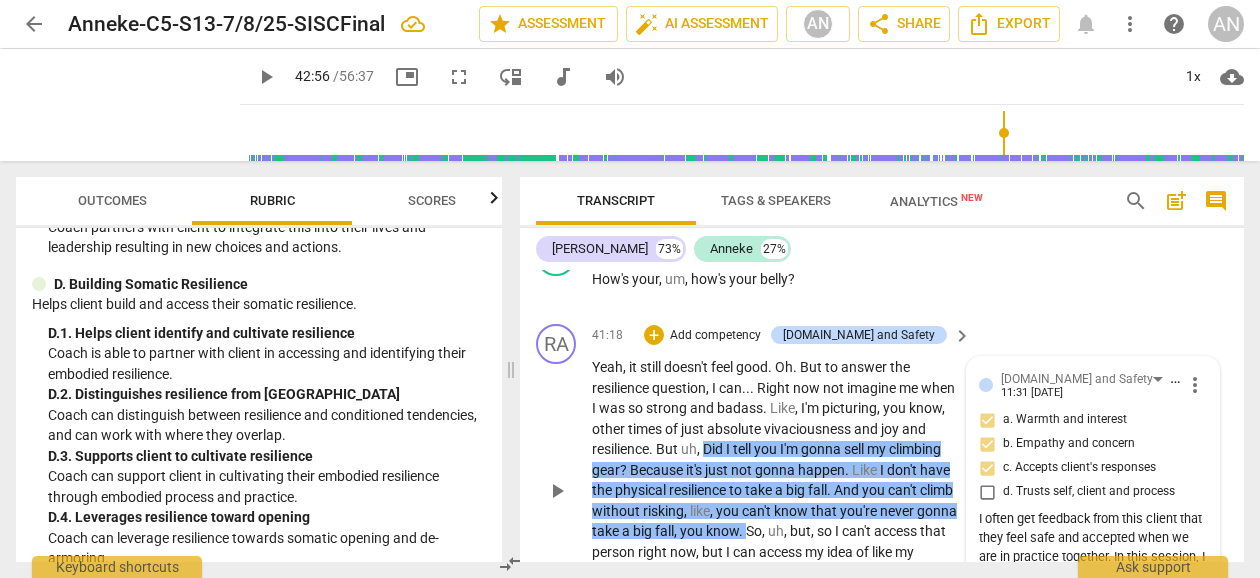 click on "more_vert" at bounding box center [1195, 385] 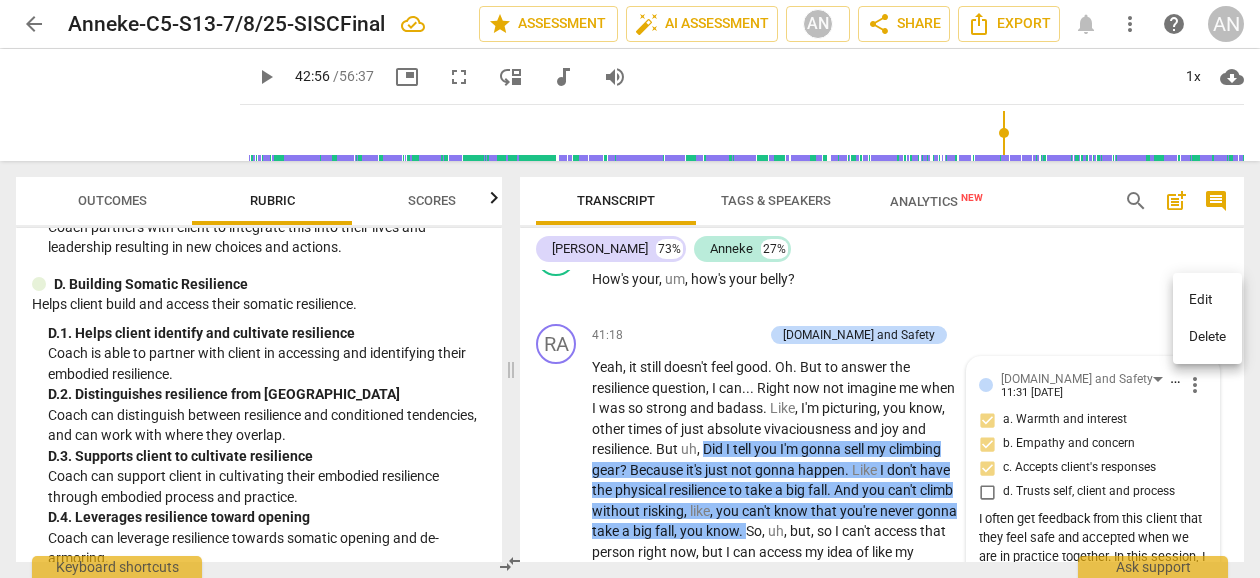 click on "Edit" at bounding box center (1207, 300) 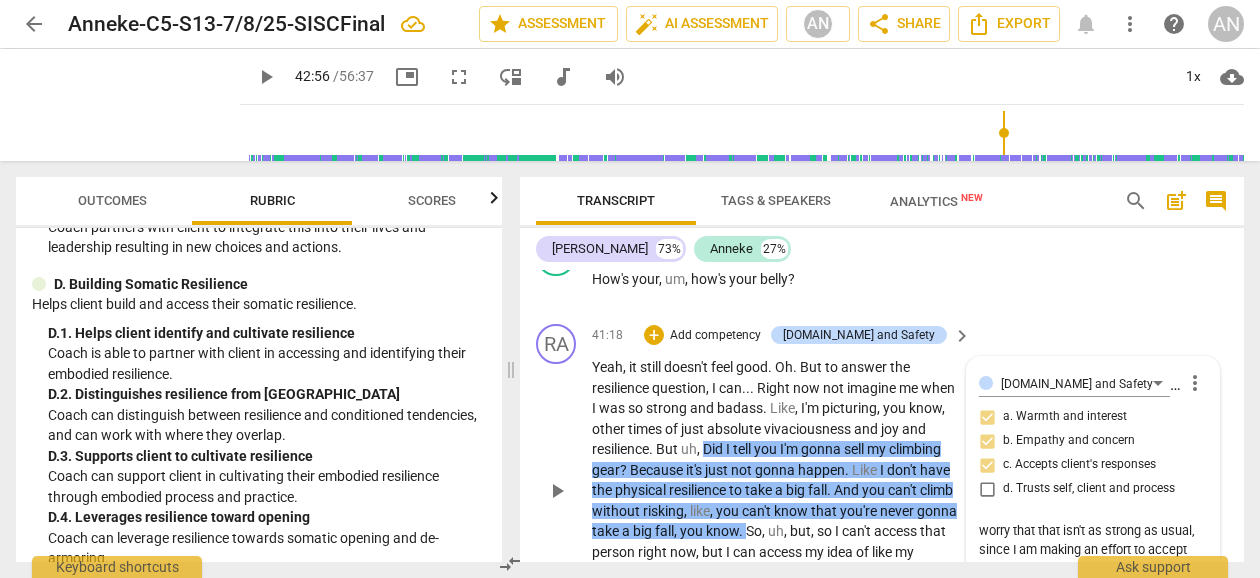 scroll, scrollTop: 57, scrollLeft: 0, axis: vertical 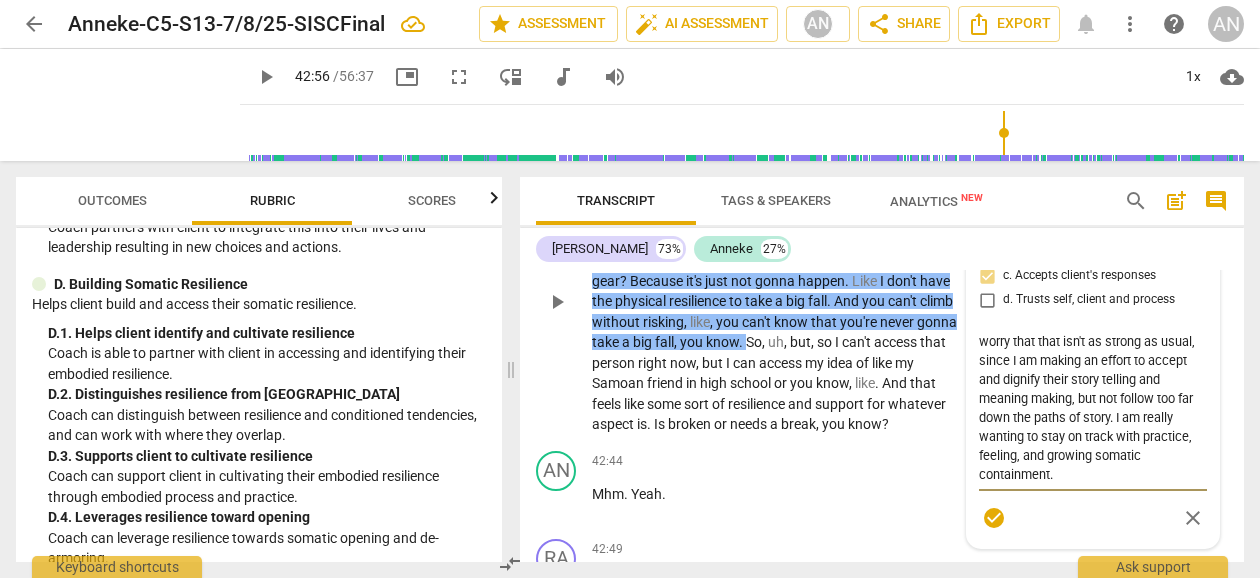drag, startPoint x: 1162, startPoint y: 389, endPoint x: 968, endPoint y: 395, distance: 194.09276 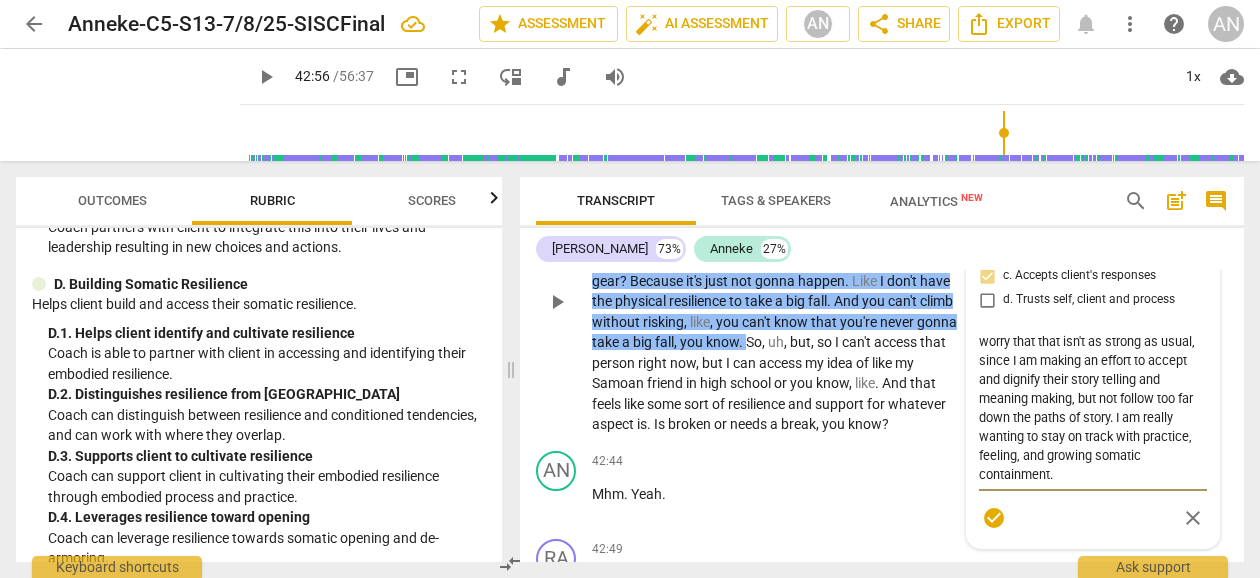 click on "[DOMAIN_NAME] and Safety [PERSON_NAME] more_vert a. Warmth and interest b. Empathy and concern c. Accepts client's responses d. Trusts self, client and process I often get feedback from this client that they feel safe and accepted when we are in practice together. In this session, I worry that that isn't as strong as usual, since I am making an effort to accept and dignify their story telling and meaning making, but not follow too far down the paths of story. I am really wanting to stay on track with practice, feeling, and growing somatic containment. I often get feedback from this client that they feel safe and accepted when we are in practice together. In this session, I worry that that isn't as strong as usual, since I am making an effort to accept and dignify their story telling and meaning making, but not follow too far down the paths of story. I am really wanting to stay on track with practice, feeling, and growing somatic containment. check_circle close" at bounding box center [1093, 358] 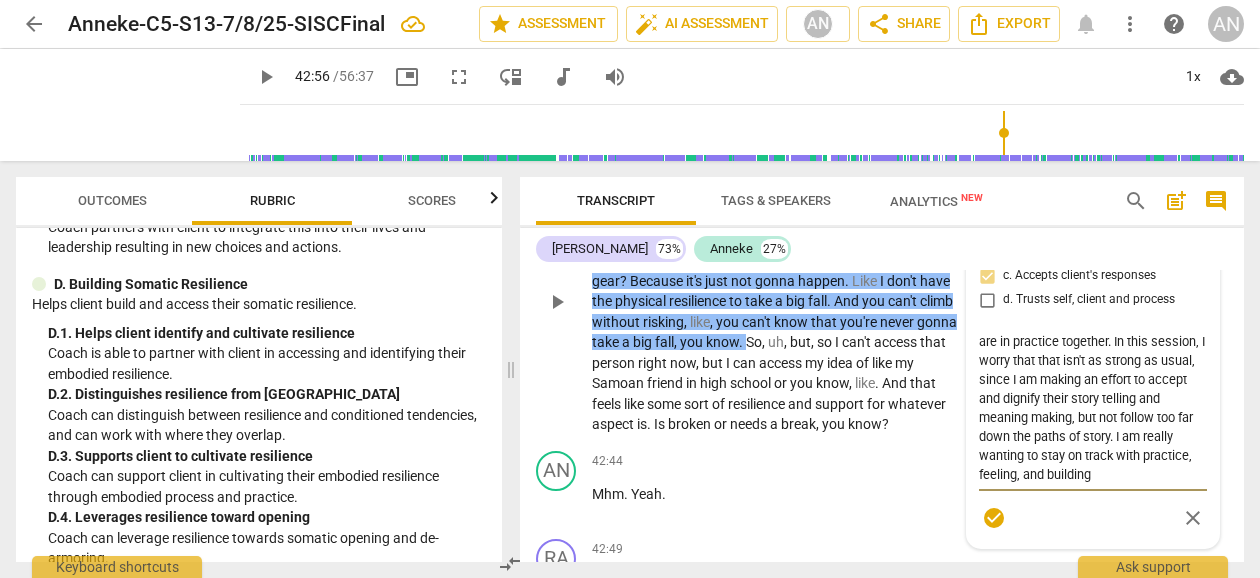 scroll, scrollTop: 55, scrollLeft: 0, axis: vertical 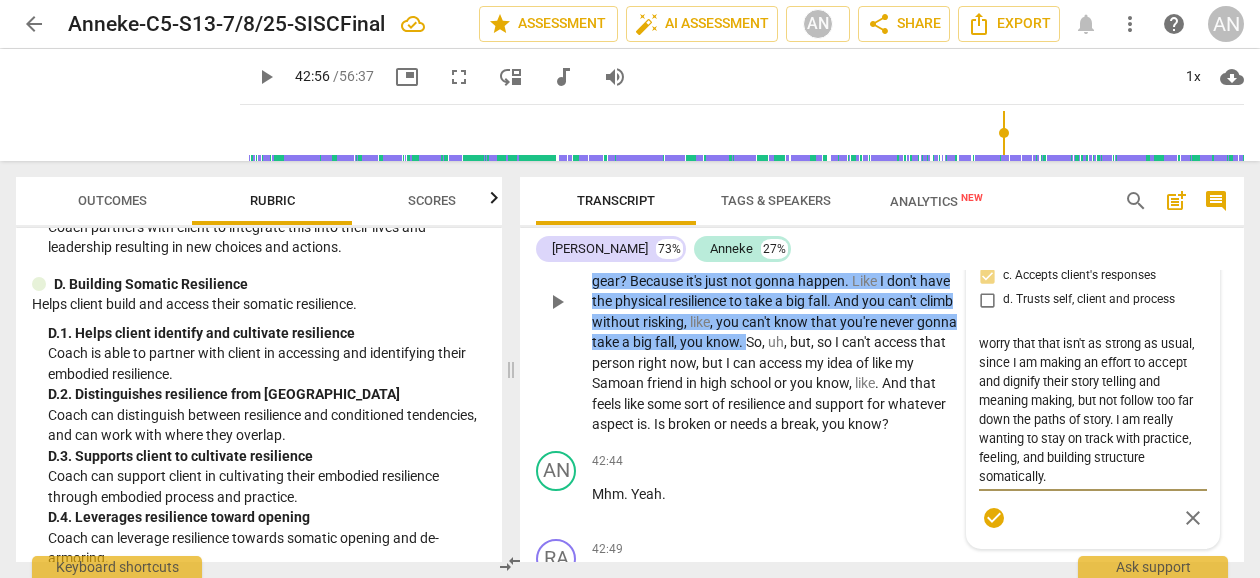 click on "check_circle" at bounding box center [994, 518] 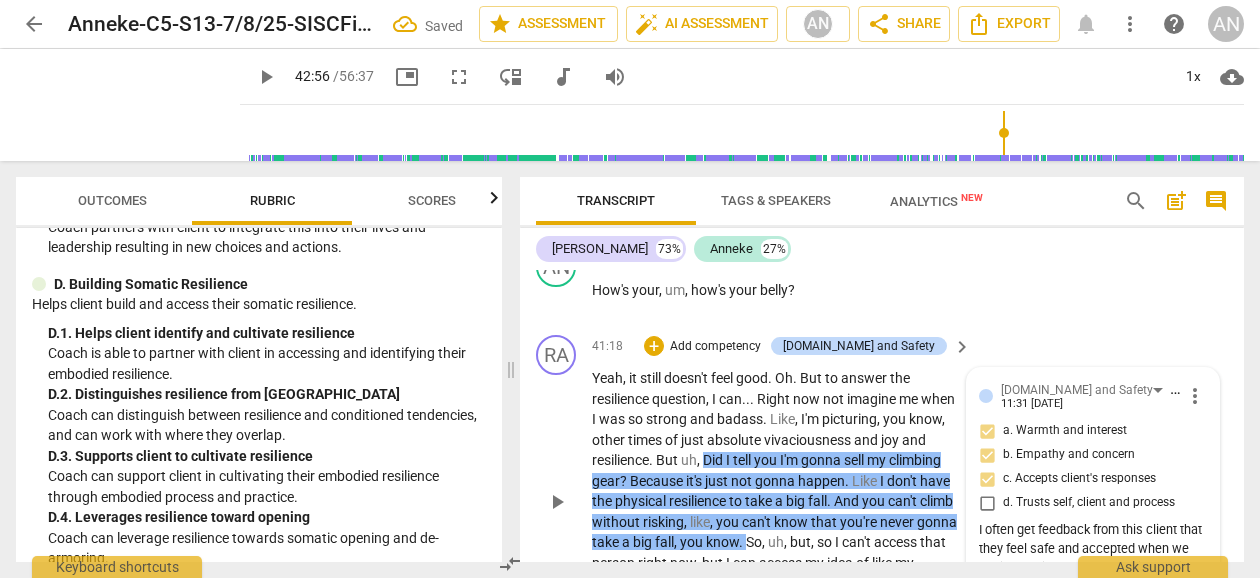 scroll, scrollTop: 18052, scrollLeft: 0, axis: vertical 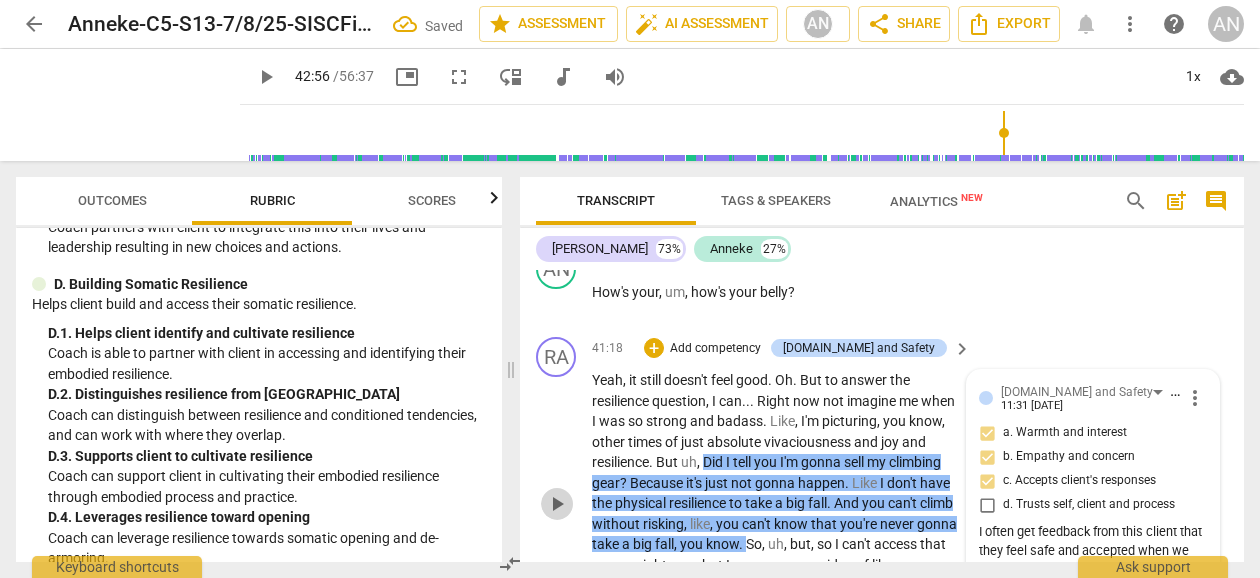 click on "play_arrow" at bounding box center [557, 504] 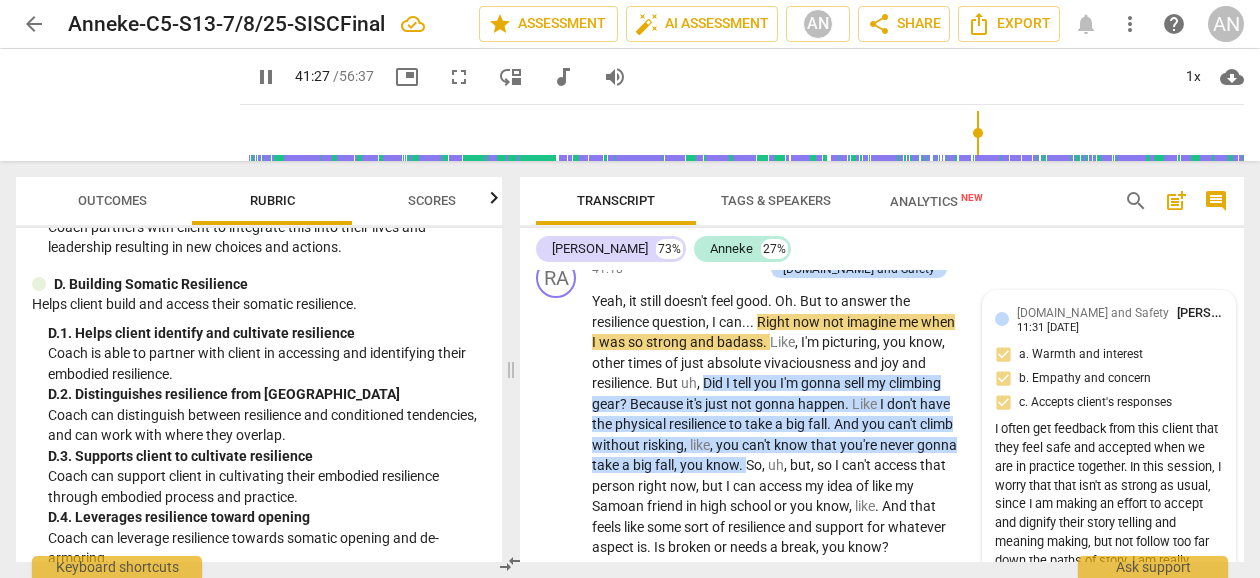 scroll, scrollTop: 18354, scrollLeft: 0, axis: vertical 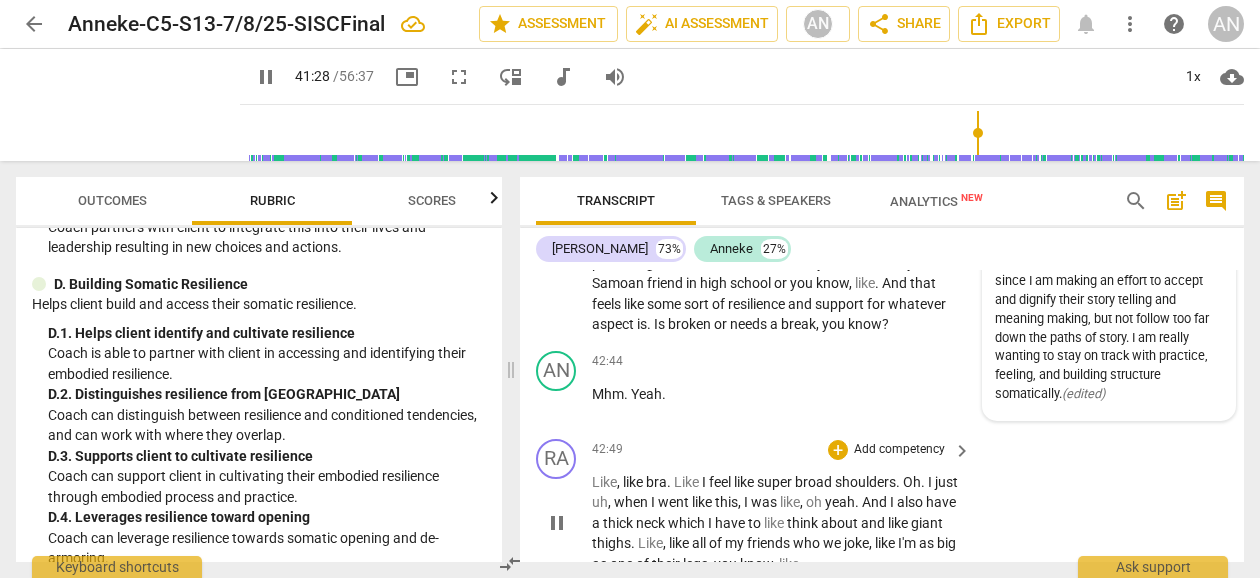 click on "pause" at bounding box center [557, 523] 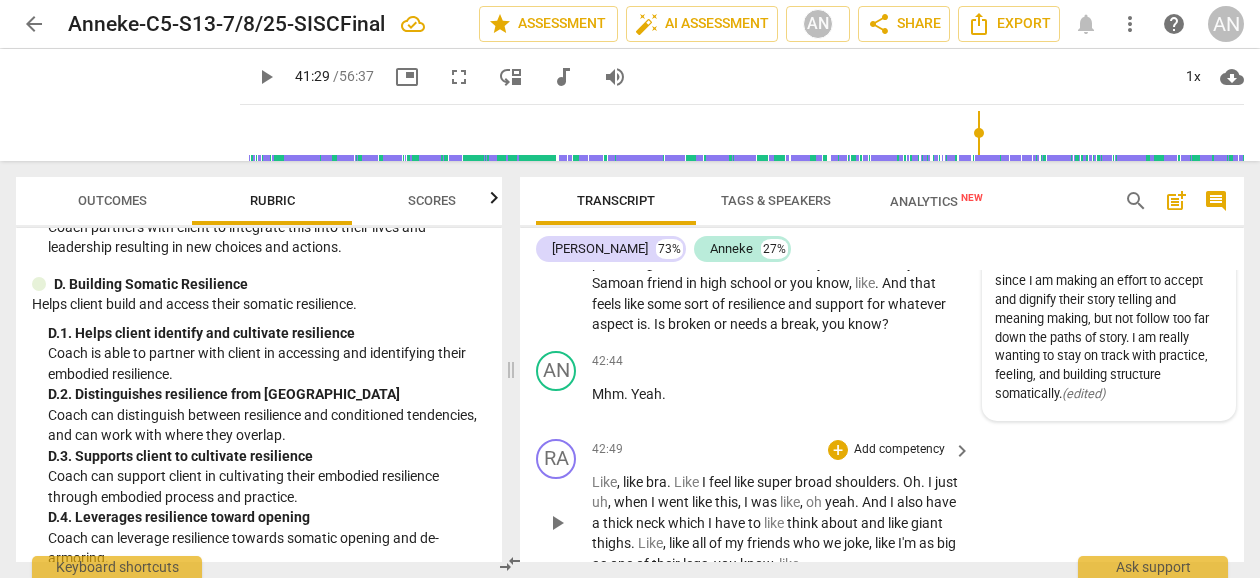 click on "play_arrow" at bounding box center [557, 523] 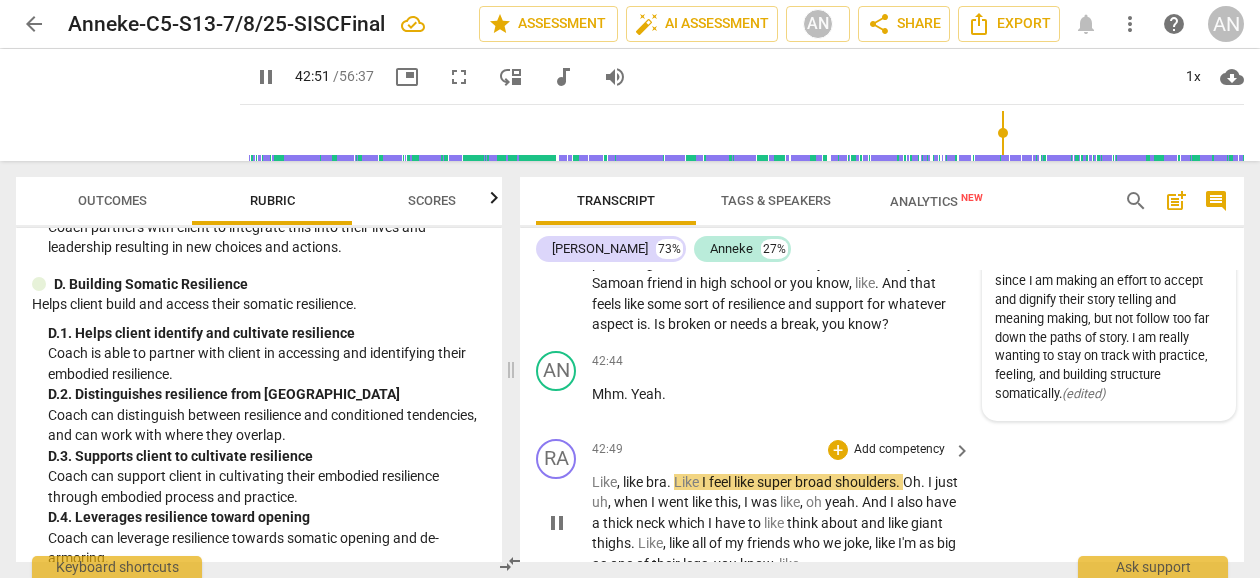 click on "Like" at bounding box center (688, 482) 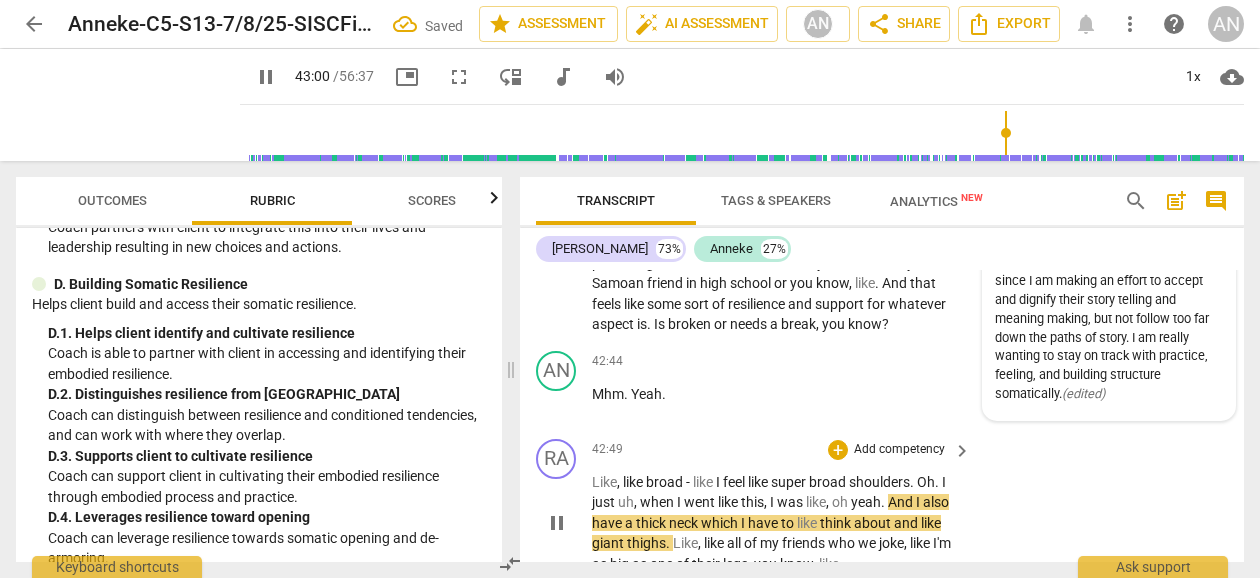 click on "RA play_arrow pause 42:49 + Add competency keyboard_arrow_right Like ,   like   broad   -   like   I   feel   like   super   broad   shoulders .   Oh .   I   just   uh ,   when   I   went   like   this ,   I   was   like ,   oh   yeah .   And   I   also   have   a   thick   neck   which   I   have   to   like   think   about   and   like   giant   thighs .   Like ,   like   all   of   my   friends   who   we   joke ,   like   I'm   as   big   as   one   of   their   legs ,   you   know ,   like ." at bounding box center [882, 507] 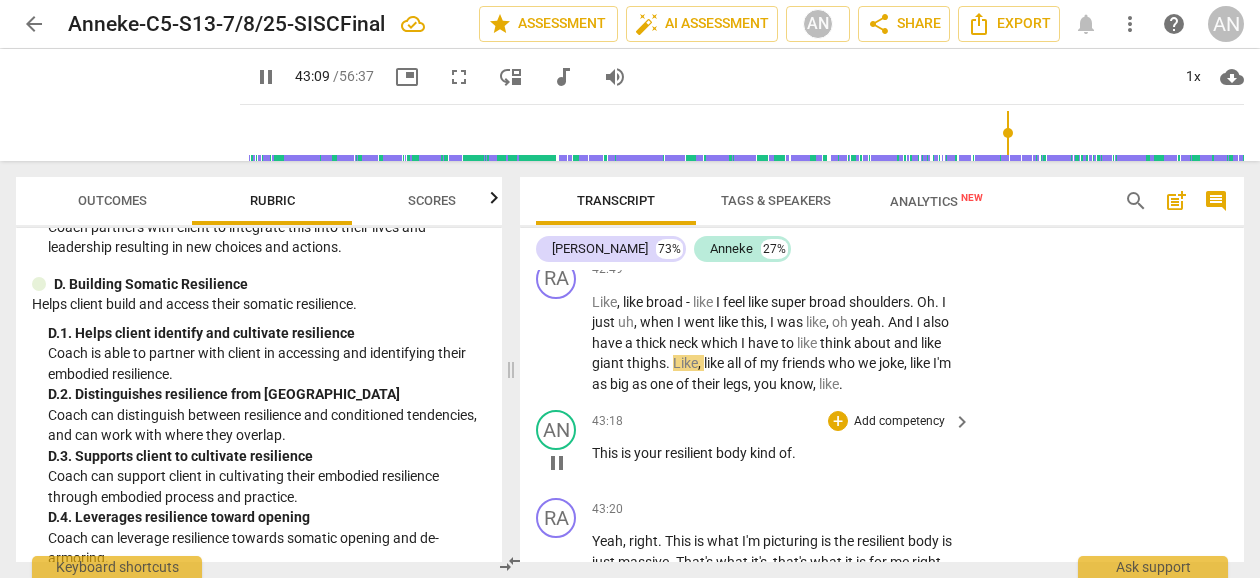 scroll, scrollTop: 18510, scrollLeft: 0, axis: vertical 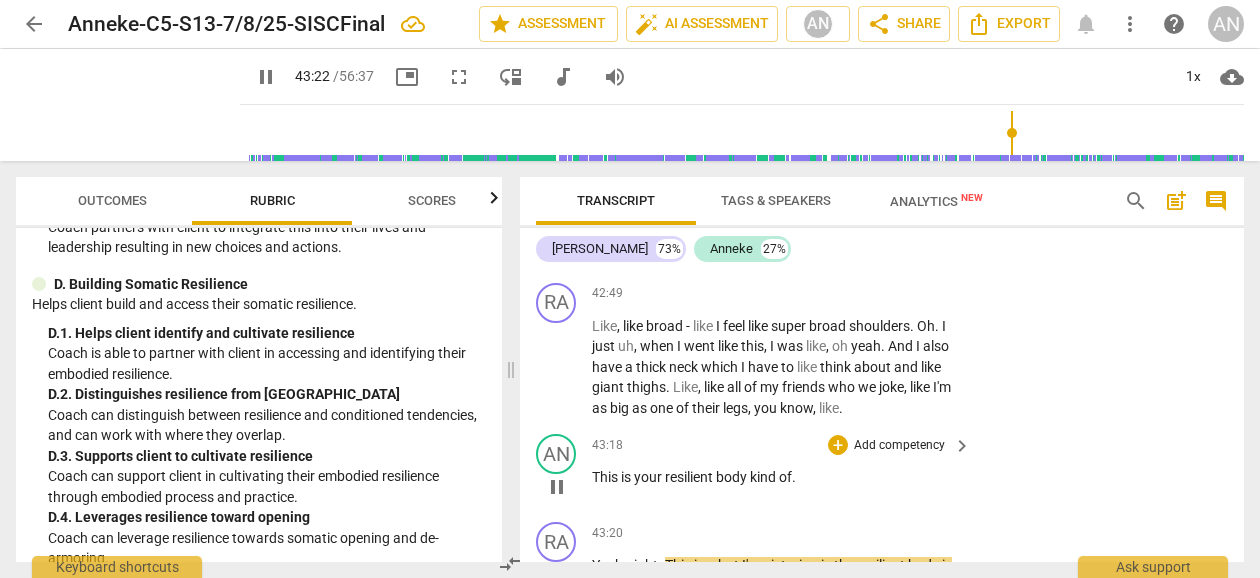 click on "body" at bounding box center [733, 477] 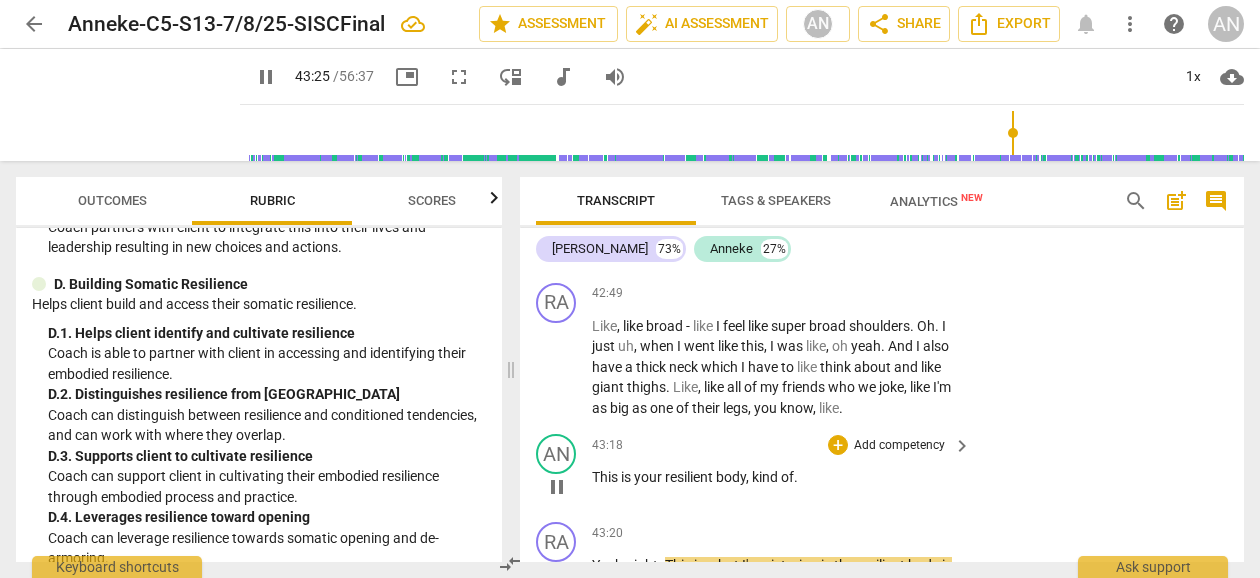 click on "This   is   your   resilient   body,   kind   of ." at bounding box center (776, 477) 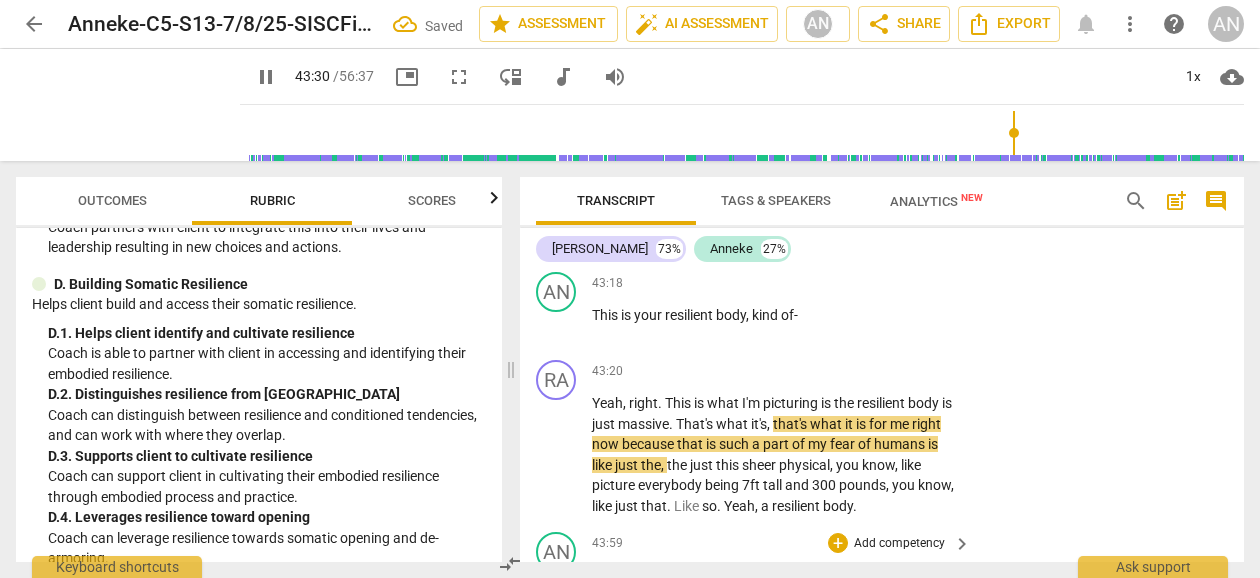 scroll, scrollTop: 18712, scrollLeft: 0, axis: vertical 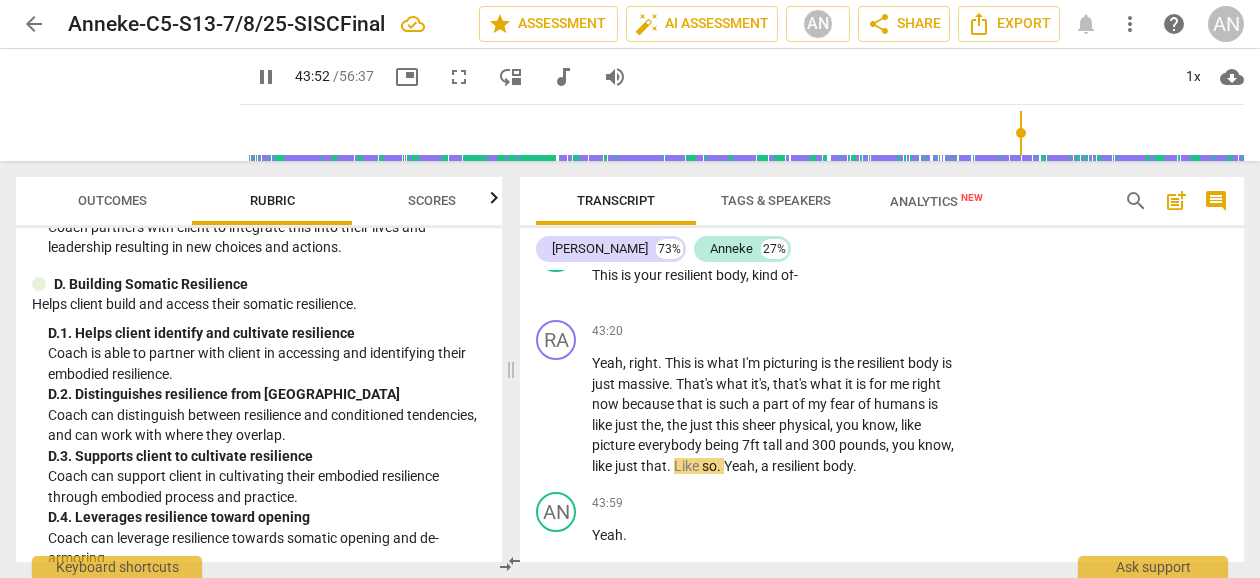 click on "pause" at bounding box center [266, 77] 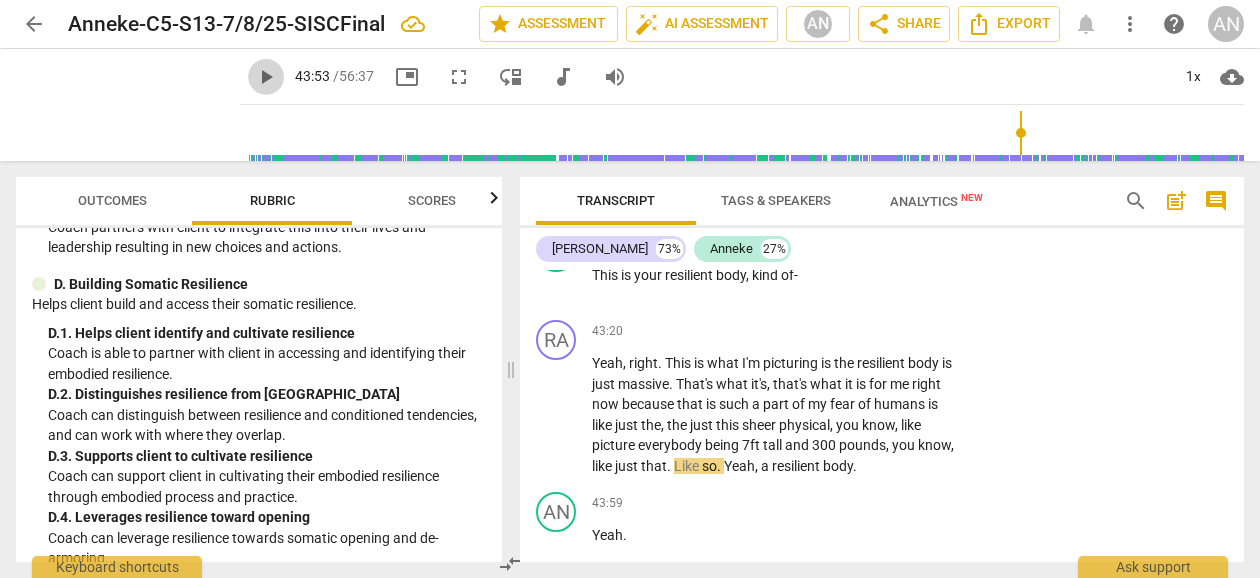click on "play_arrow" at bounding box center (266, 77) 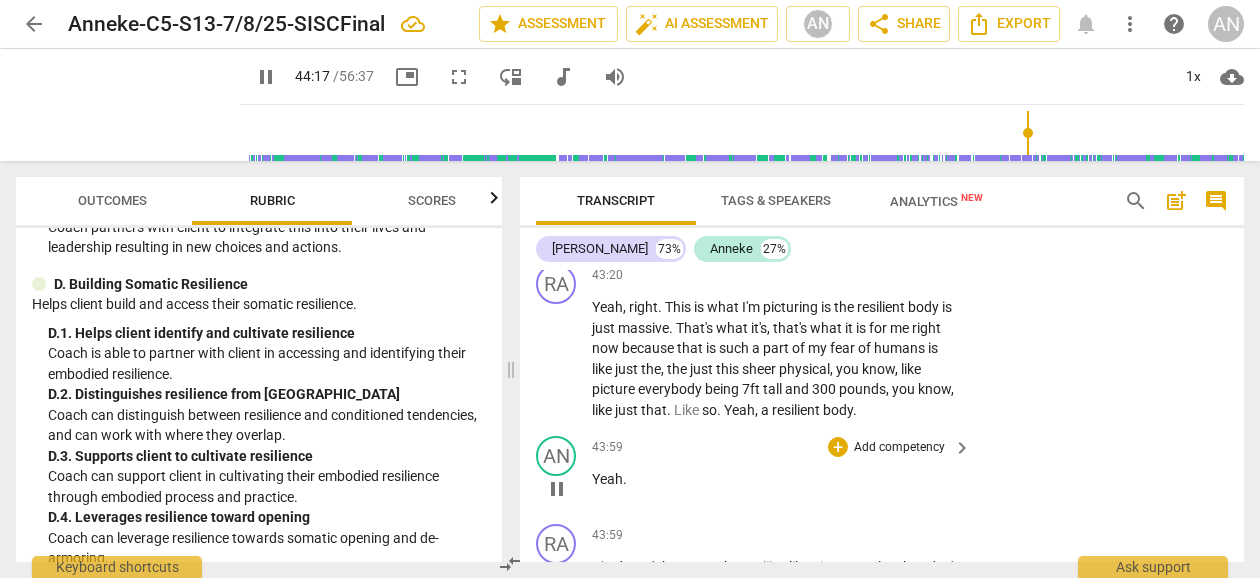 scroll, scrollTop: 18875, scrollLeft: 0, axis: vertical 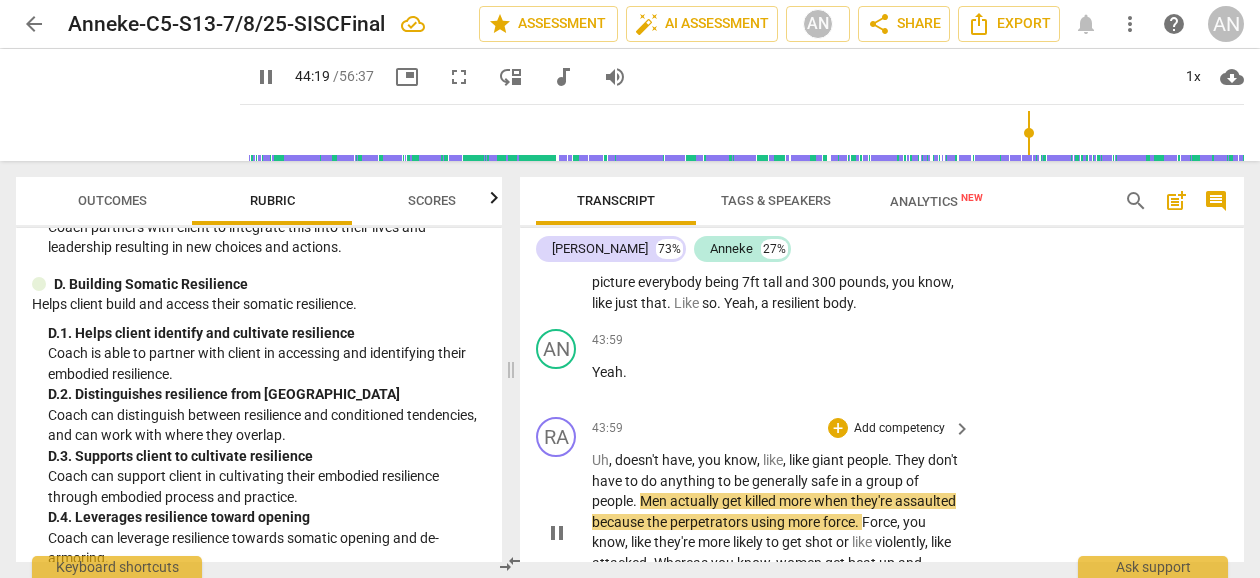 click on "perpetrators" at bounding box center [710, 522] 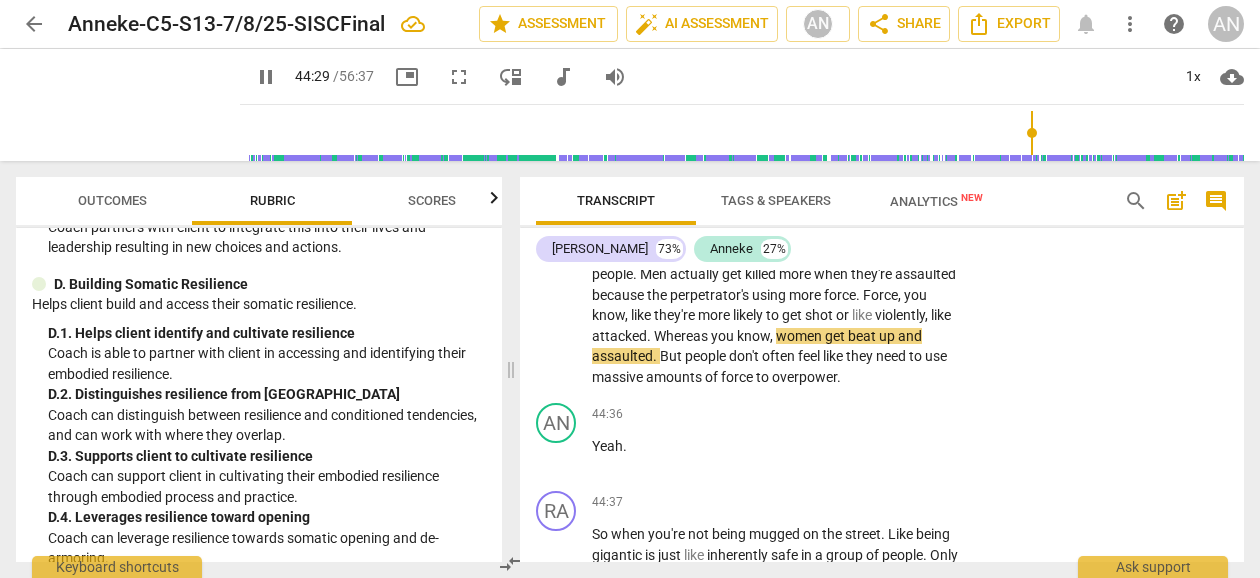 scroll, scrollTop: 19048, scrollLeft: 0, axis: vertical 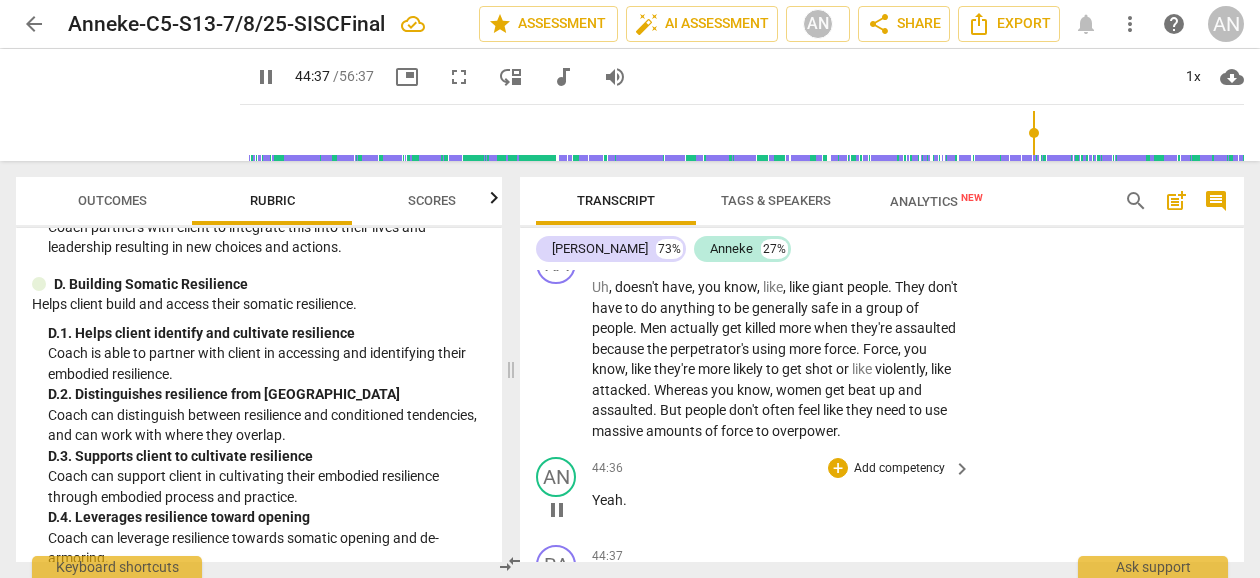 click on "Yeah" at bounding box center [607, 500] 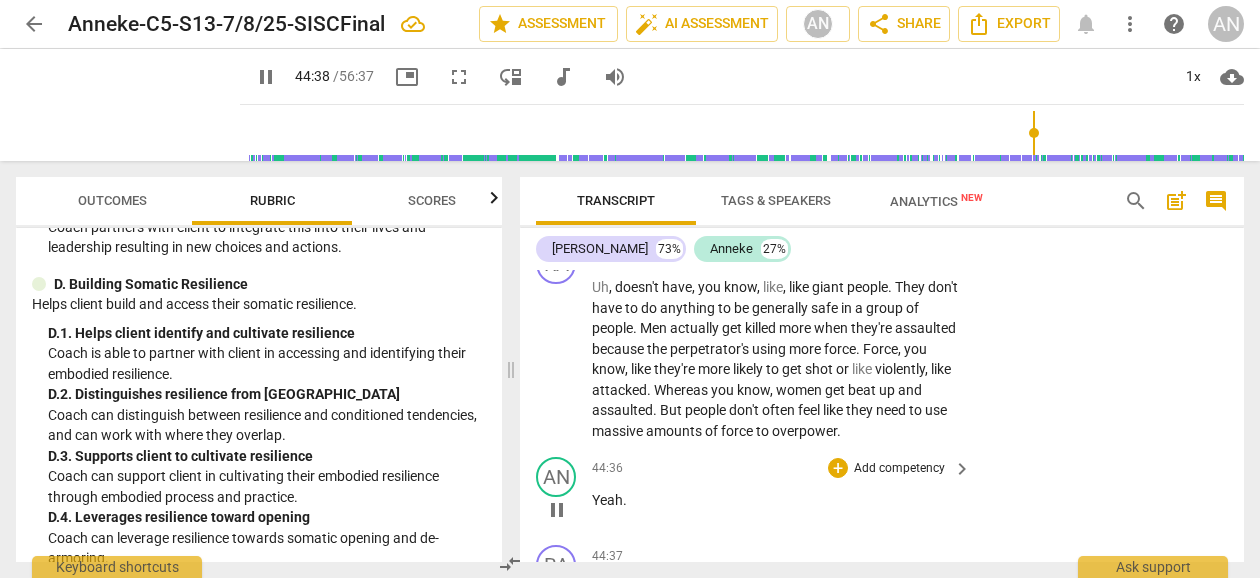 click on "Yeah ." at bounding box center [776, 500] 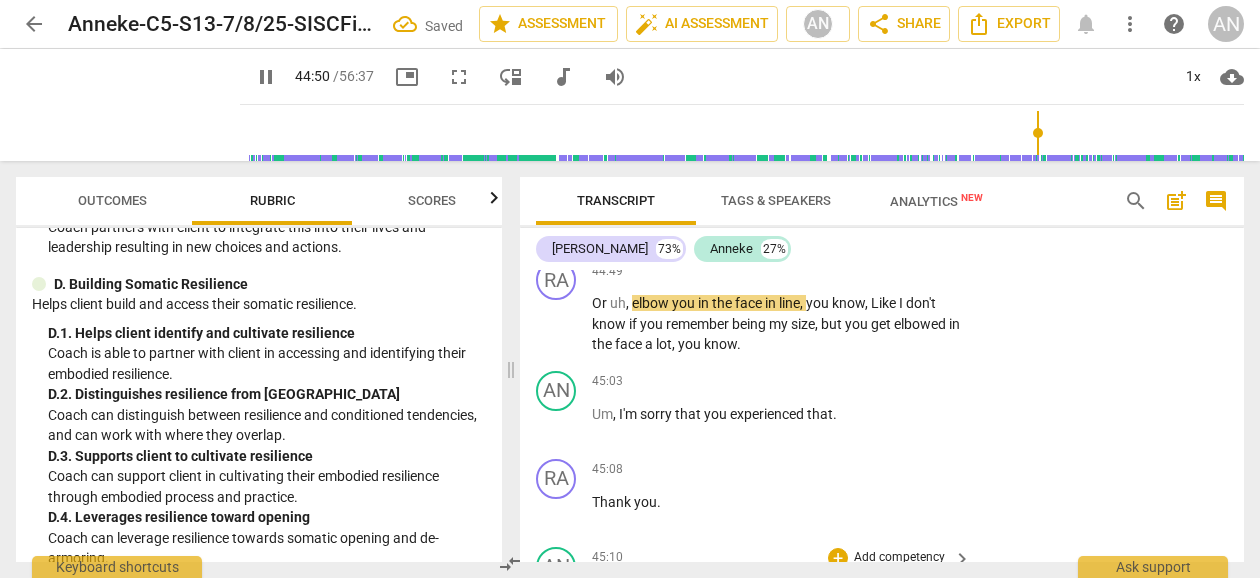 scroll, scrollTop: 19408, scrollLeft: 0, axis: vertical 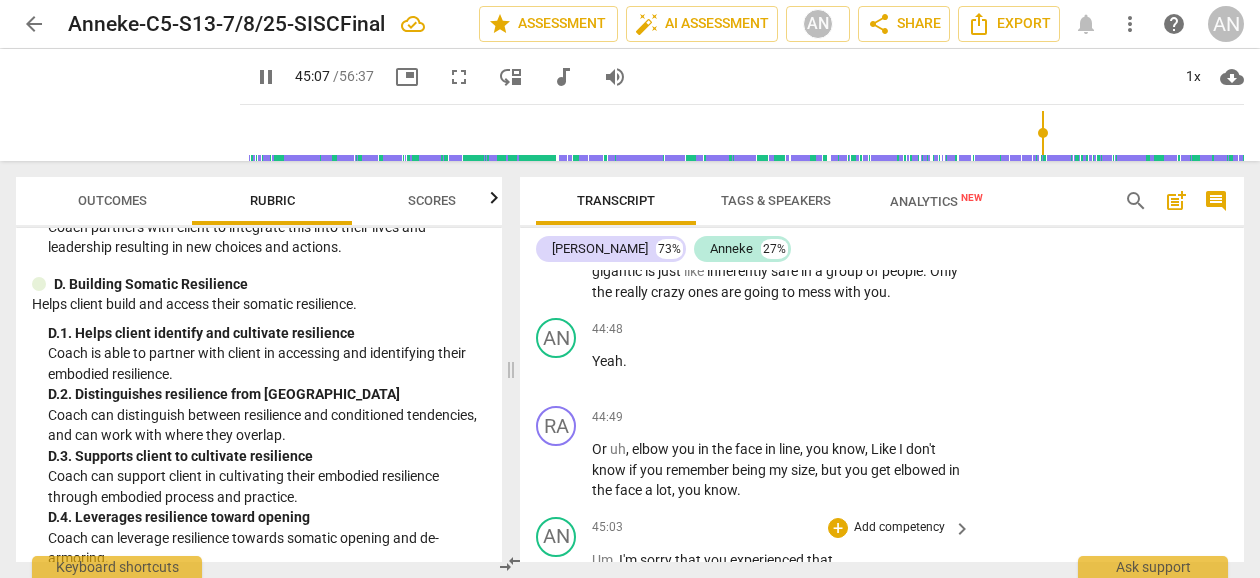 click on "experienced" at bounding box center (768, 560) 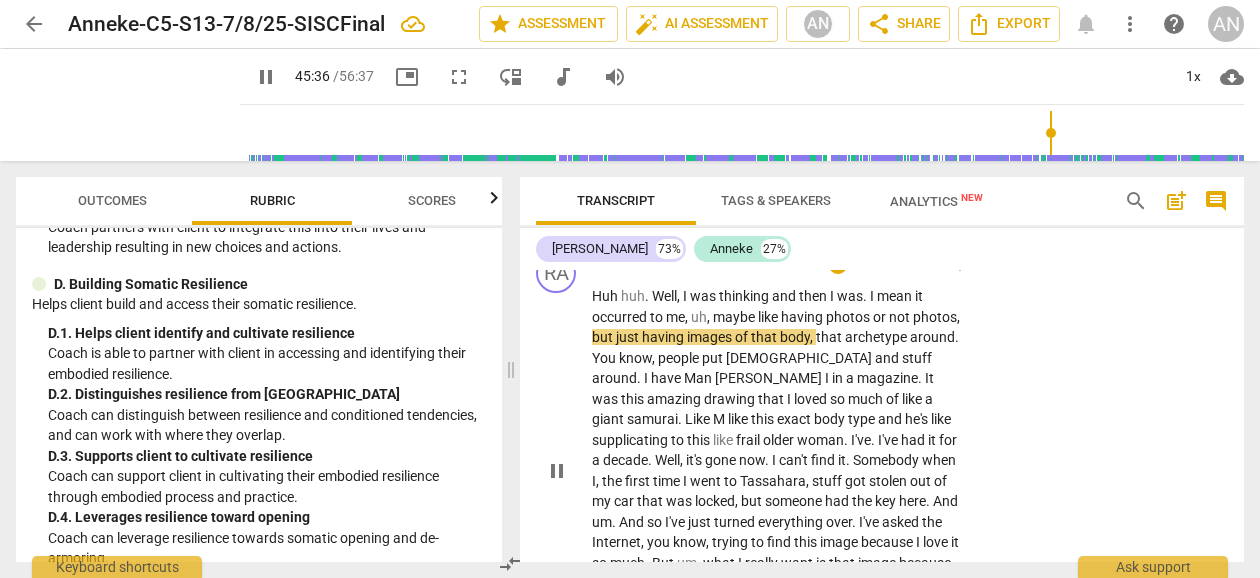 scroll, scrollTop: 19859, scrollLeft: 0, axis: vertical 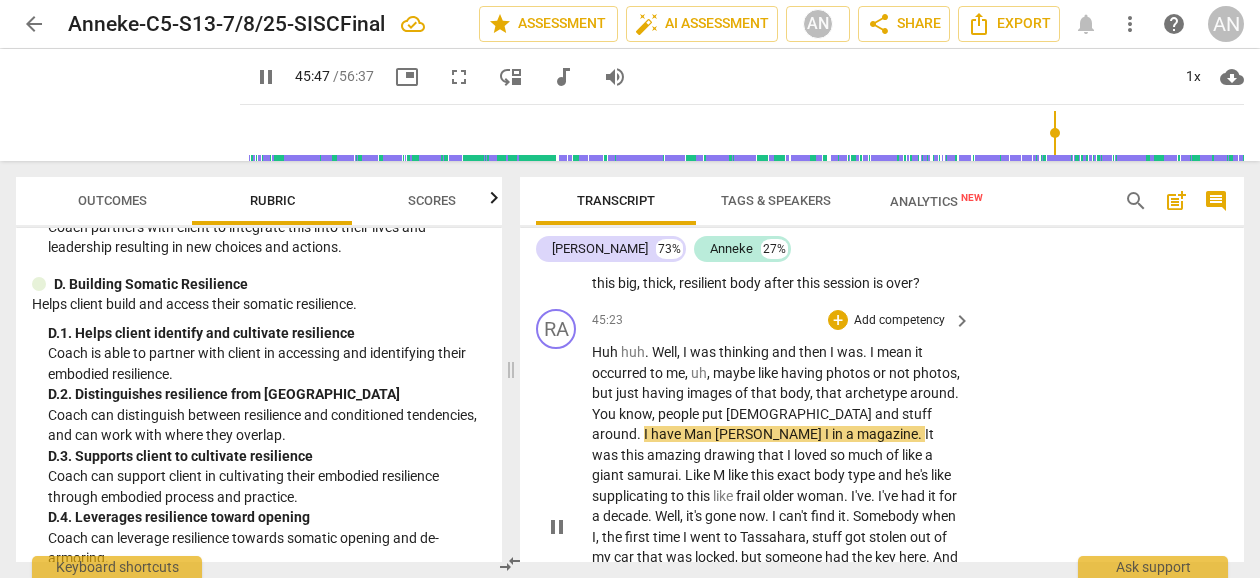 click on "have" at bounding box center [667, 434] 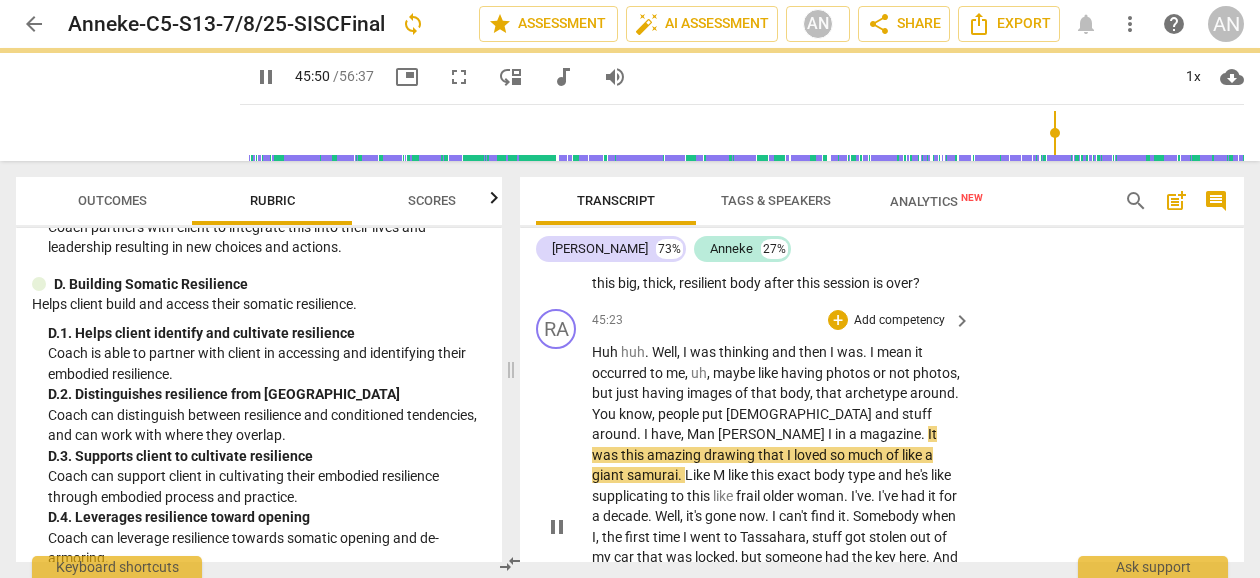 click on "Man" at bounding box center (702, 434) 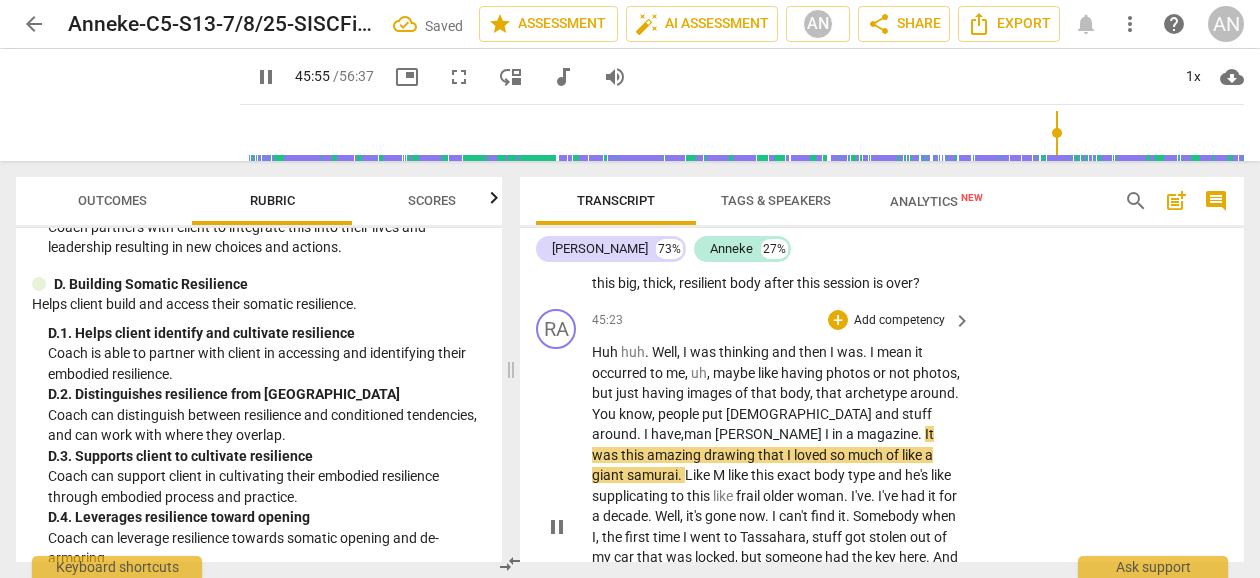 click on "an" at bounding box center (705, 434) 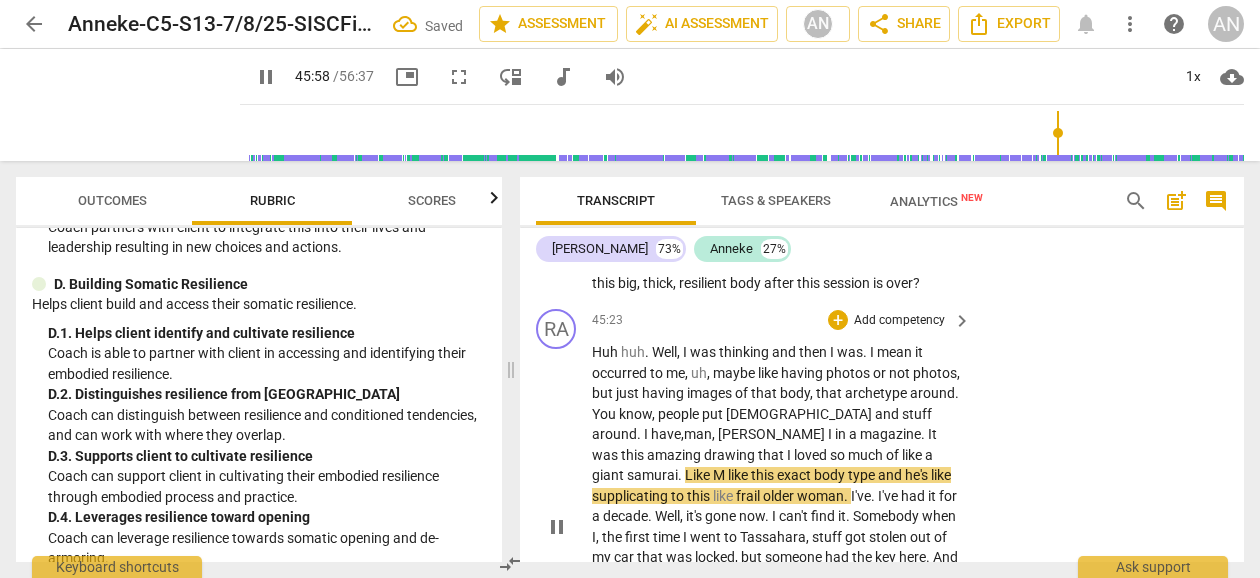 click on "[PERSON_NAME]" at bounding box center (773, 434) 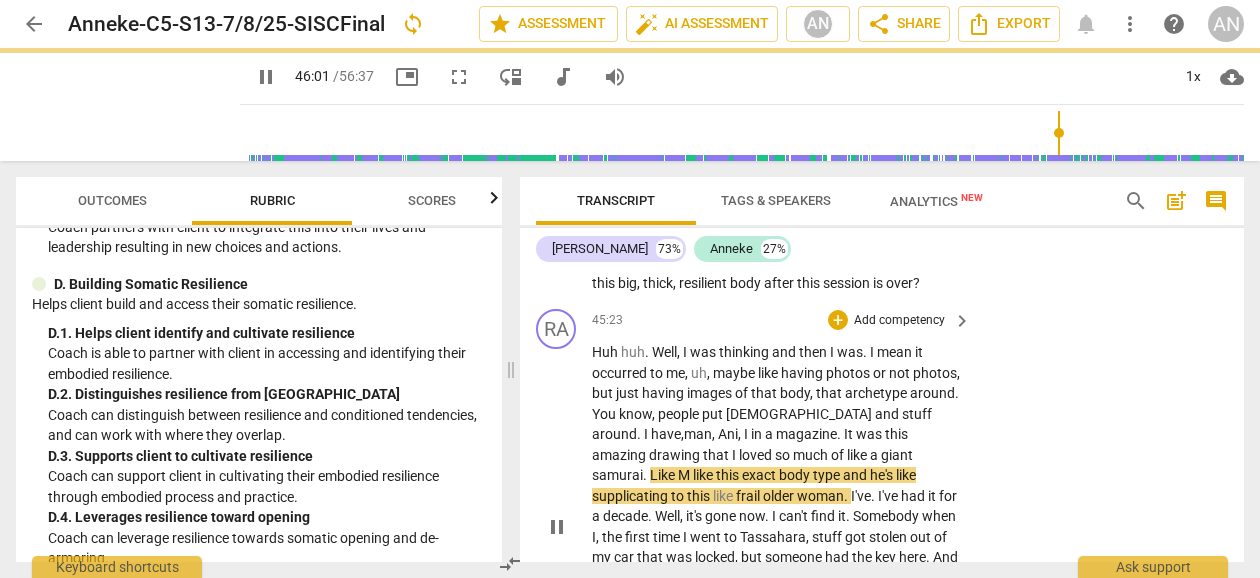 click on "." at bounding box center (840, 434) 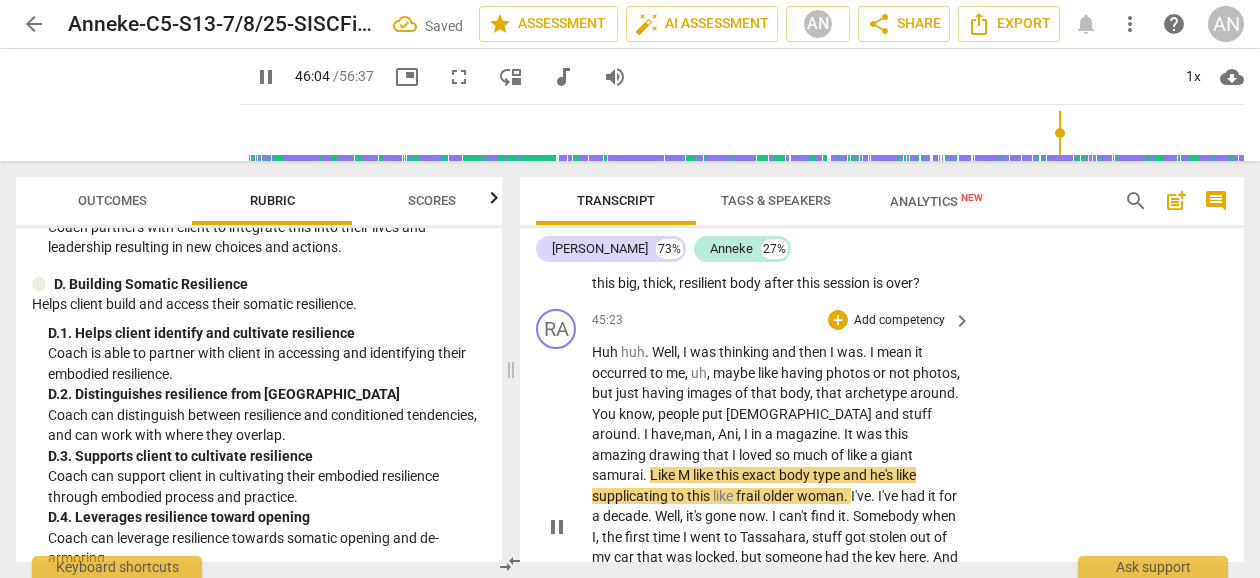 click on "have,  m" at bounding box center (673, 434) 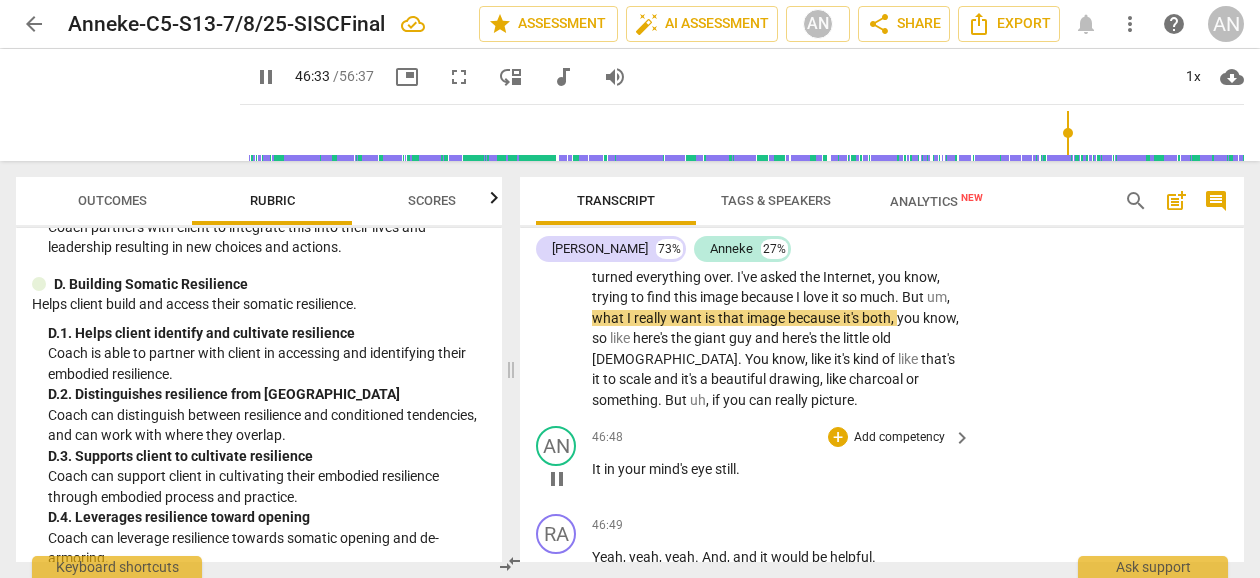 scroll, scrollTop: 20105, scrollLeft: 0, axis: vertical 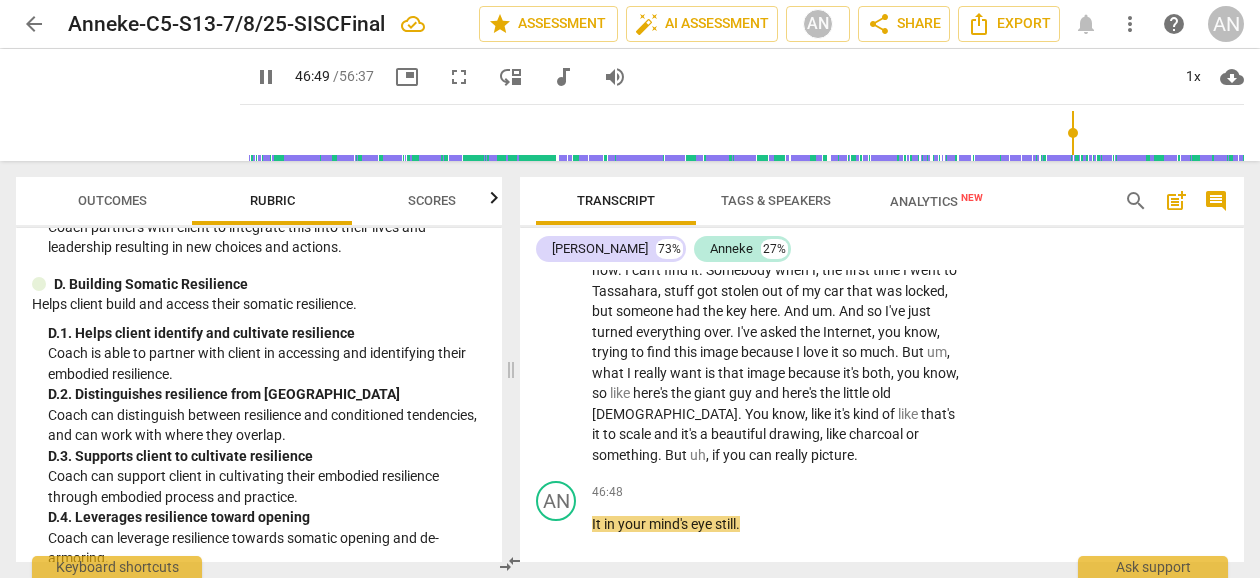 click on "pause" at bounding box center [266, 77] 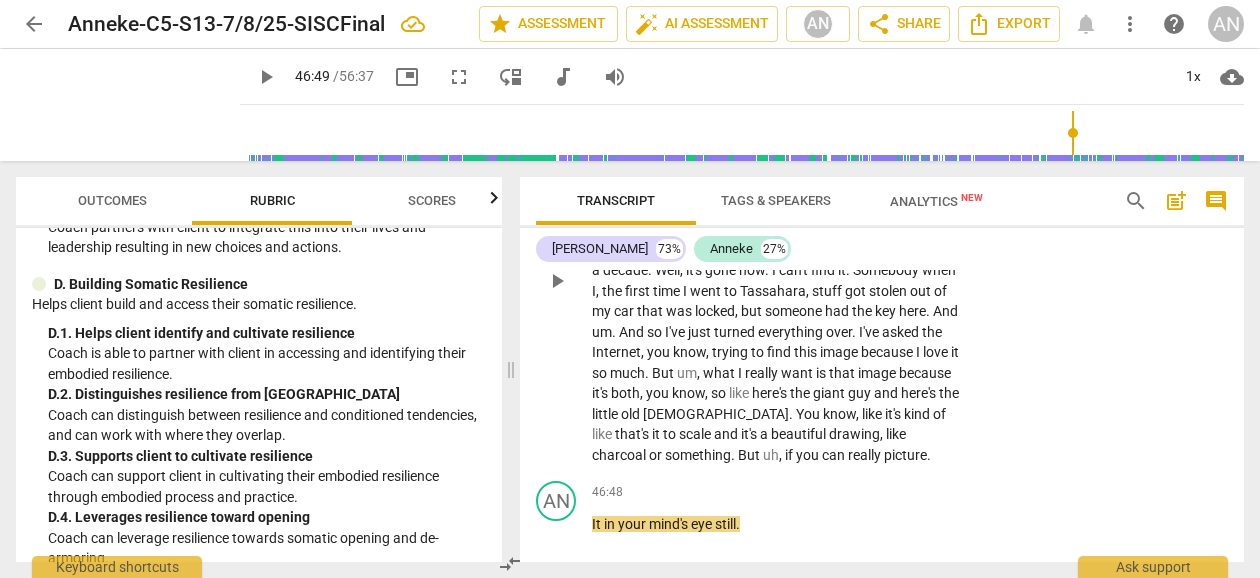 click on "play_arrow pause" at bounding box center [566, 281] 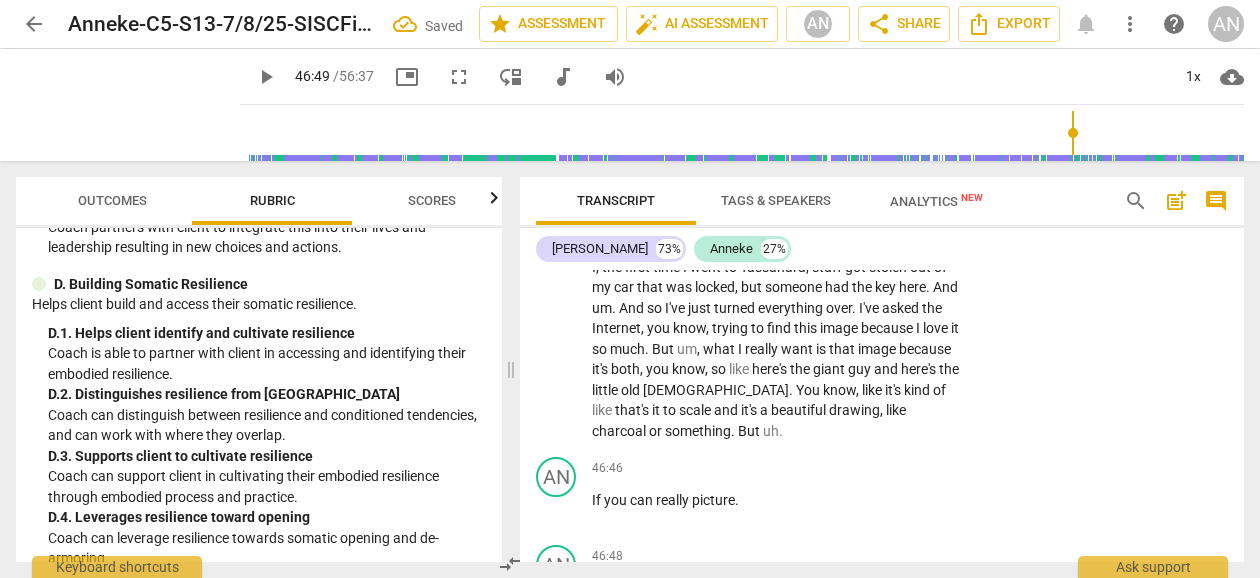scroll, scrollTop: 20142, scrollLeft: 0, axis: vertical 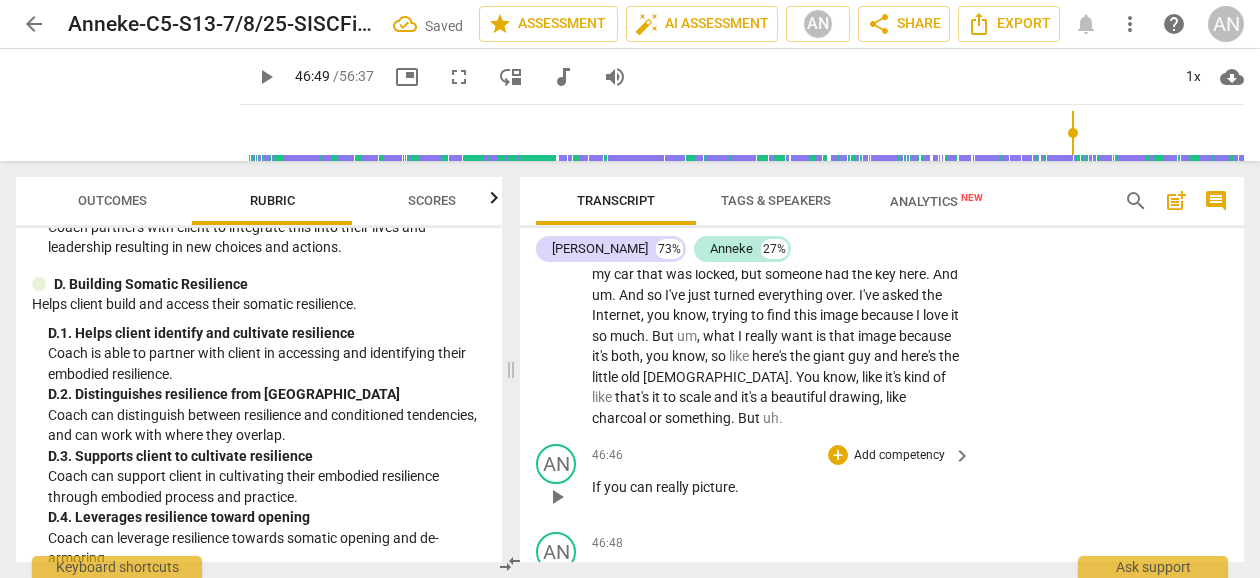 click on "If" at bounding box center (598, 487) 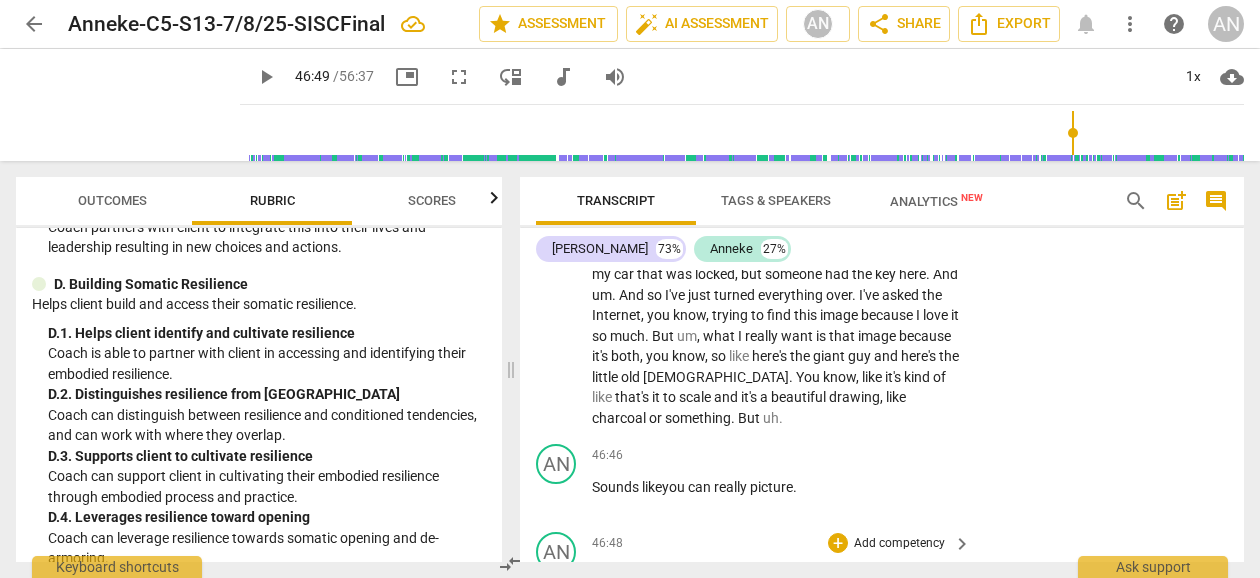 click on "It" at bounding box center (598, 575) 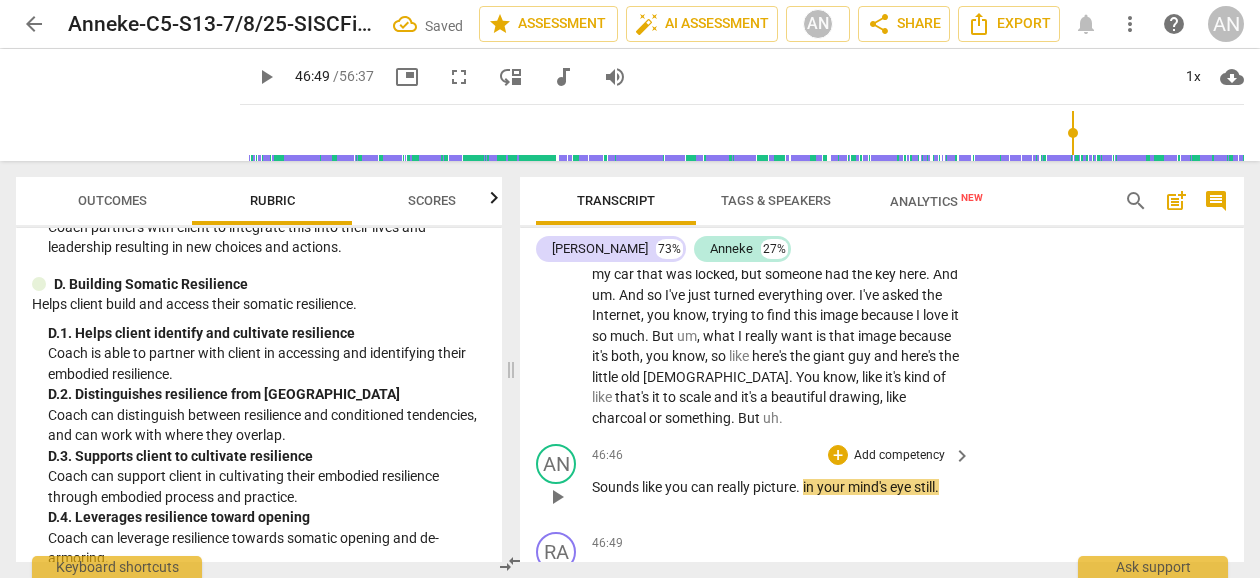 click on "." at bounding box center (799, 487) 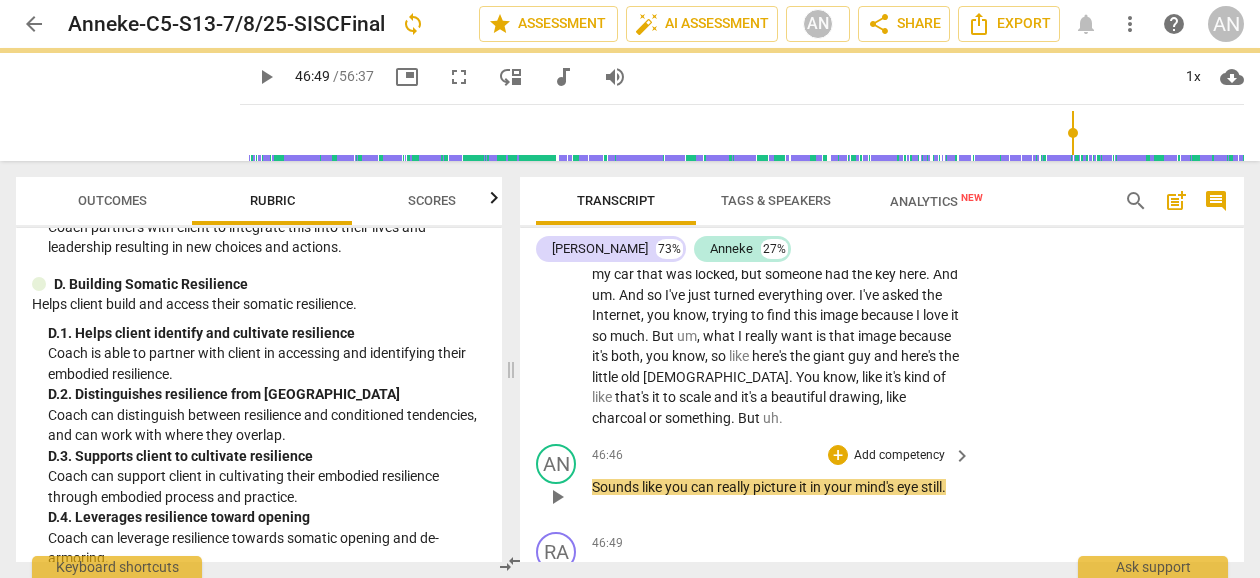 click on "AN play_arrow pause 46:46 + Add competency keyboard_arrow_right Sounds   like   you   can   really   picture   it   in   your   mind's   eye   still ." at bounding box center [882, 480] 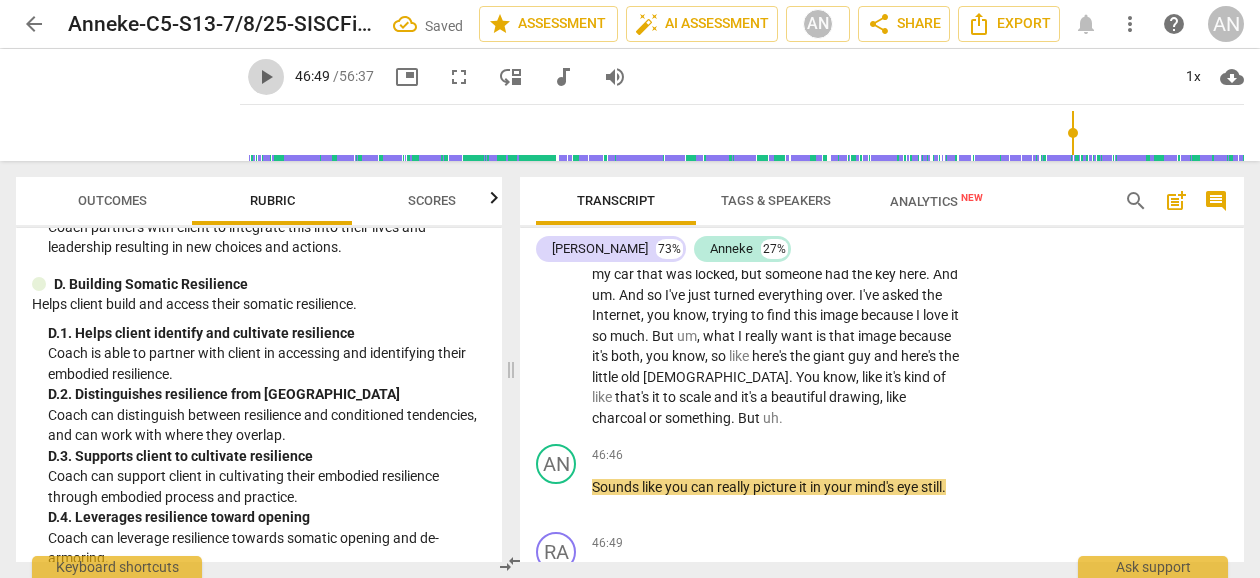 click on "play_arrow" at bounding box center (266, 77) 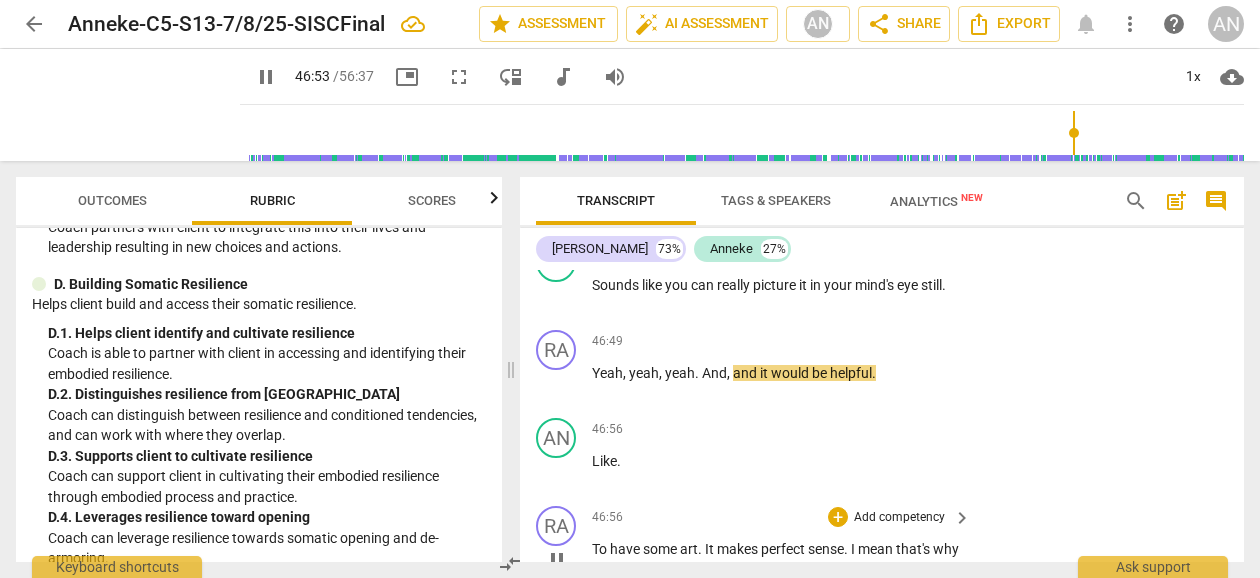 scroll, scrollTop: 20290, scrollLeft: 0, axis: vertical 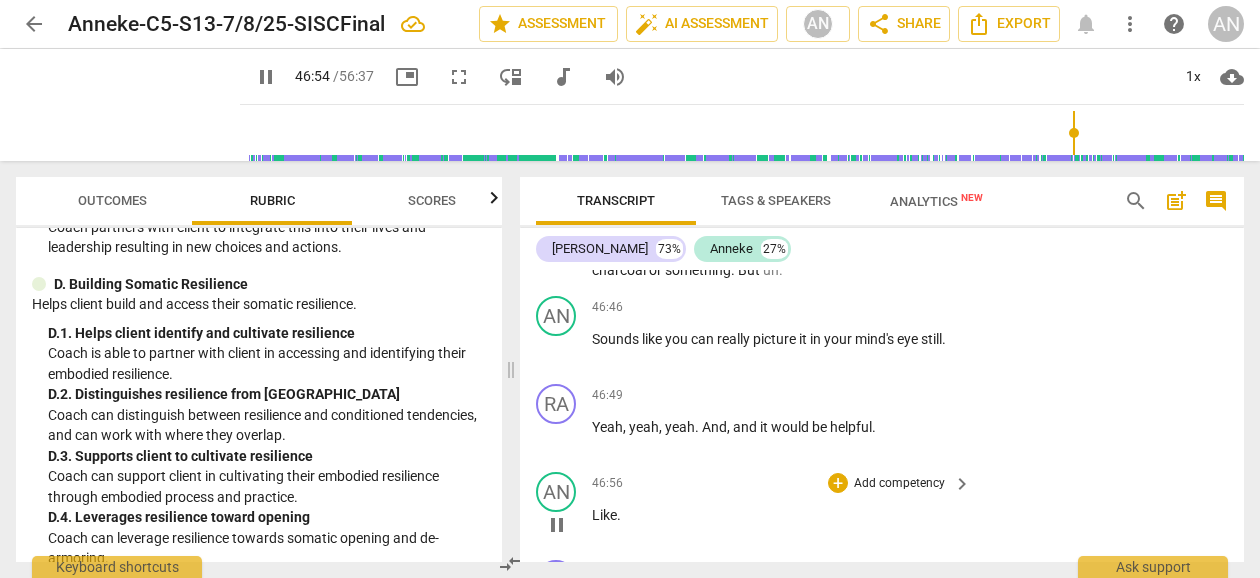 click on "Like" at bounding box center [604, 515] 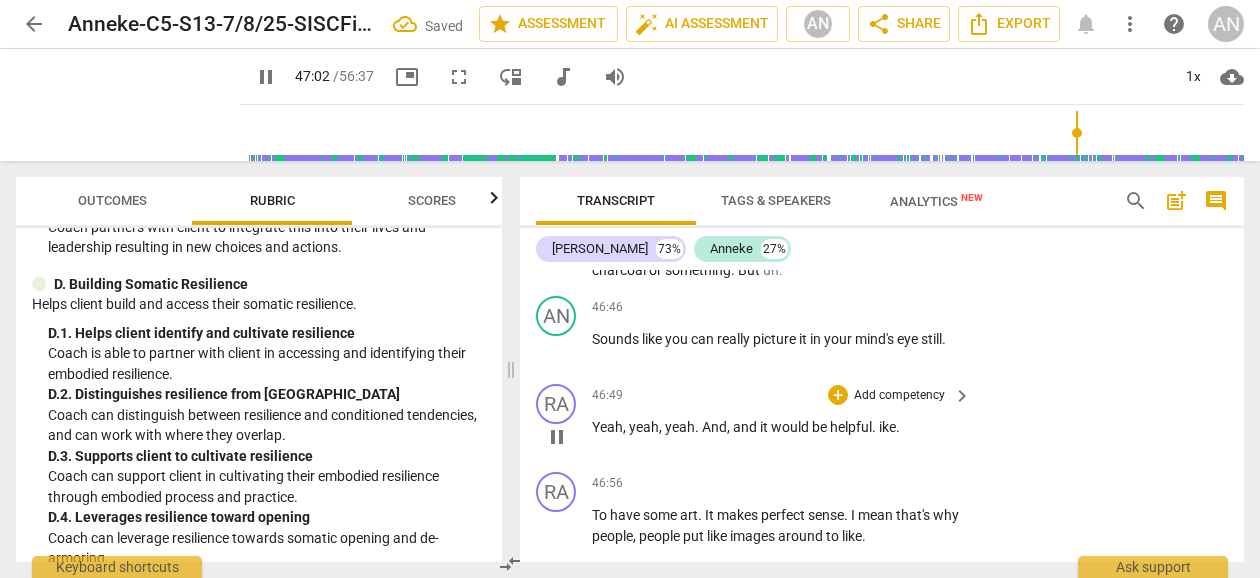 click on "ike" at bounding box center [887, 427] 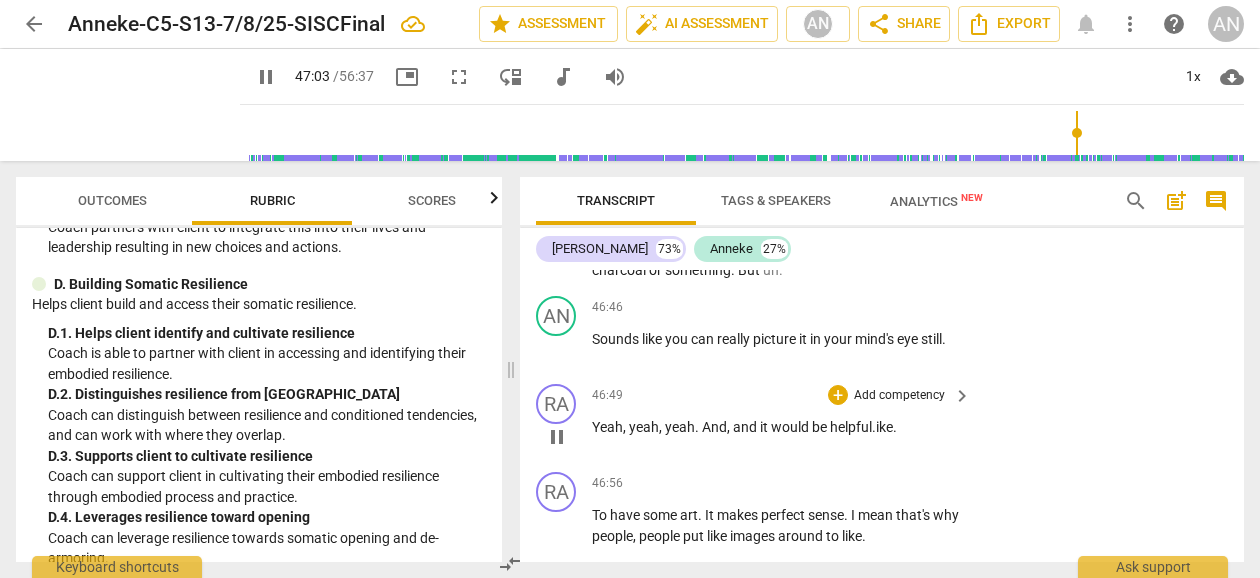 scroll, scrollTop: 20167, scrollLeft: 0, axis: vertical 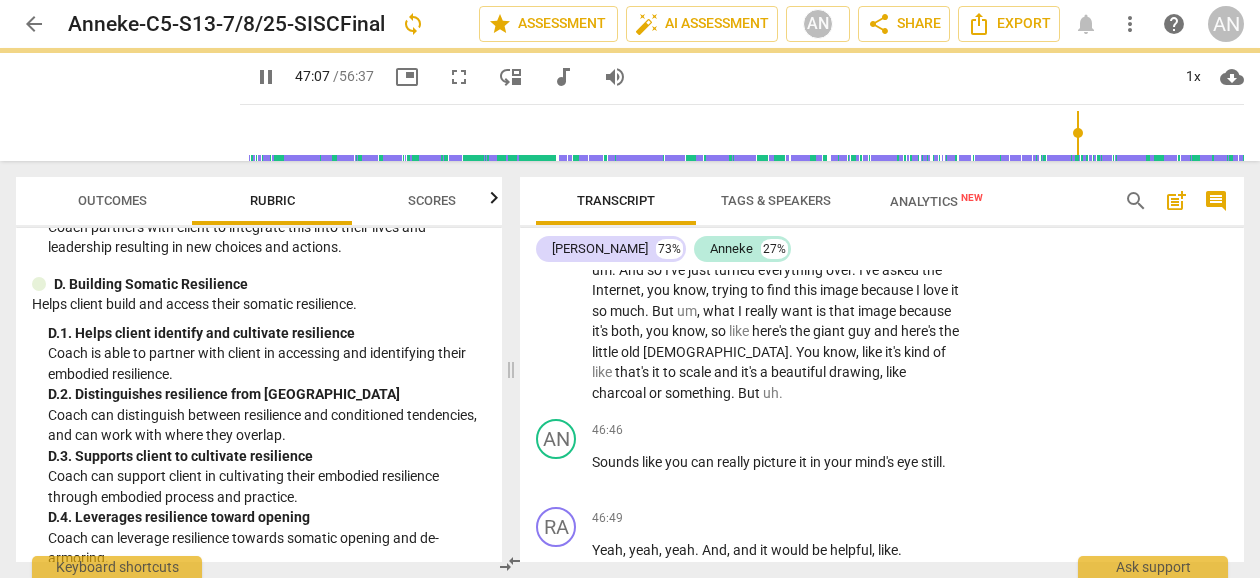 click on "To" at bounding box center (601, 638) 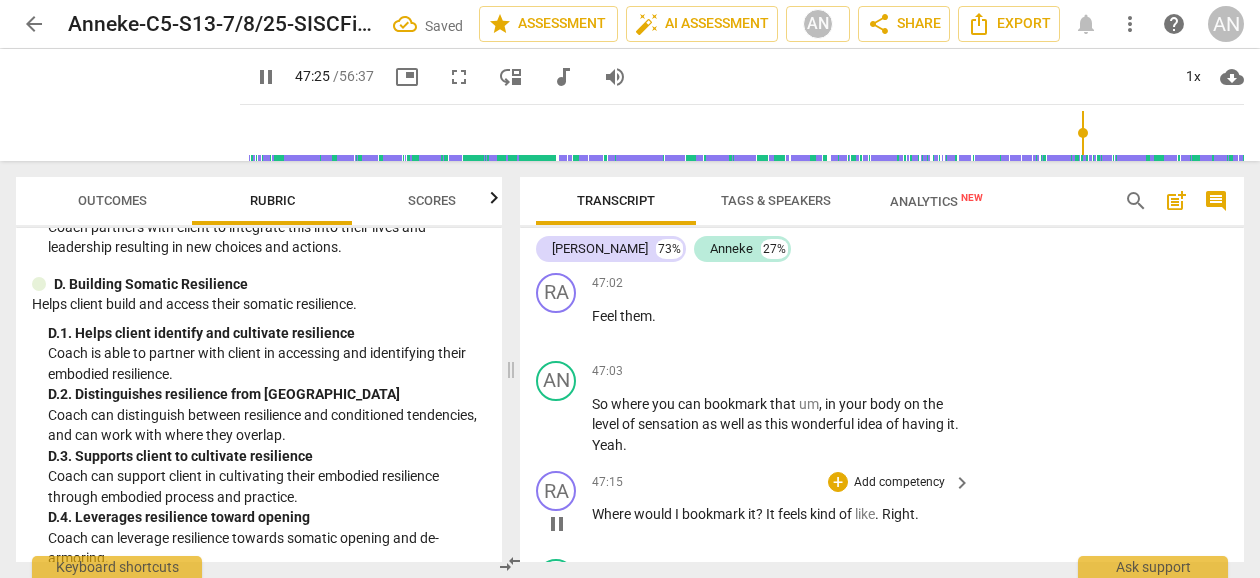 scroll, scrollTop: 20602, scrollLeft: 0, axis: vertical 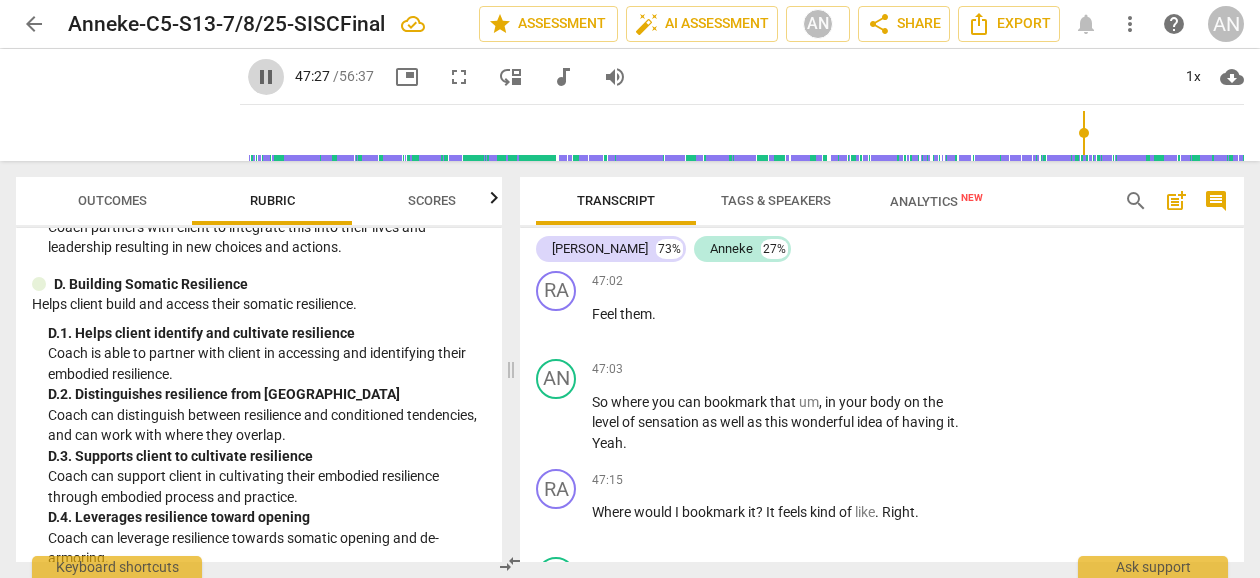 click on "pause" at bounding box center (266, 77) 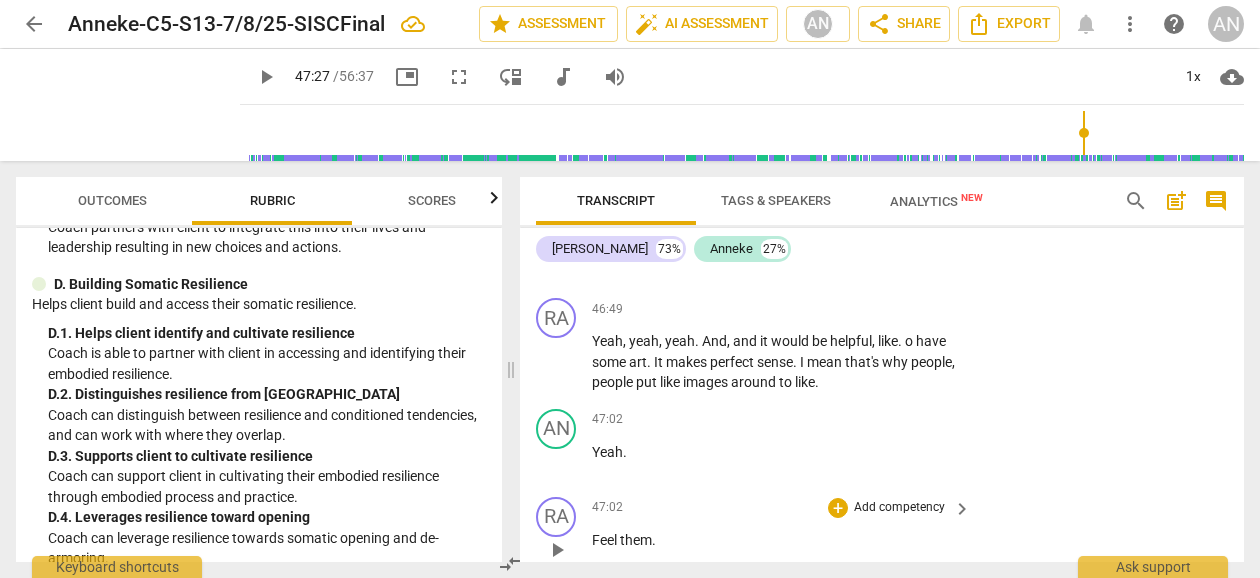 scroll, scrollTop: 20252, scrollLeft: 0, axis: vertical 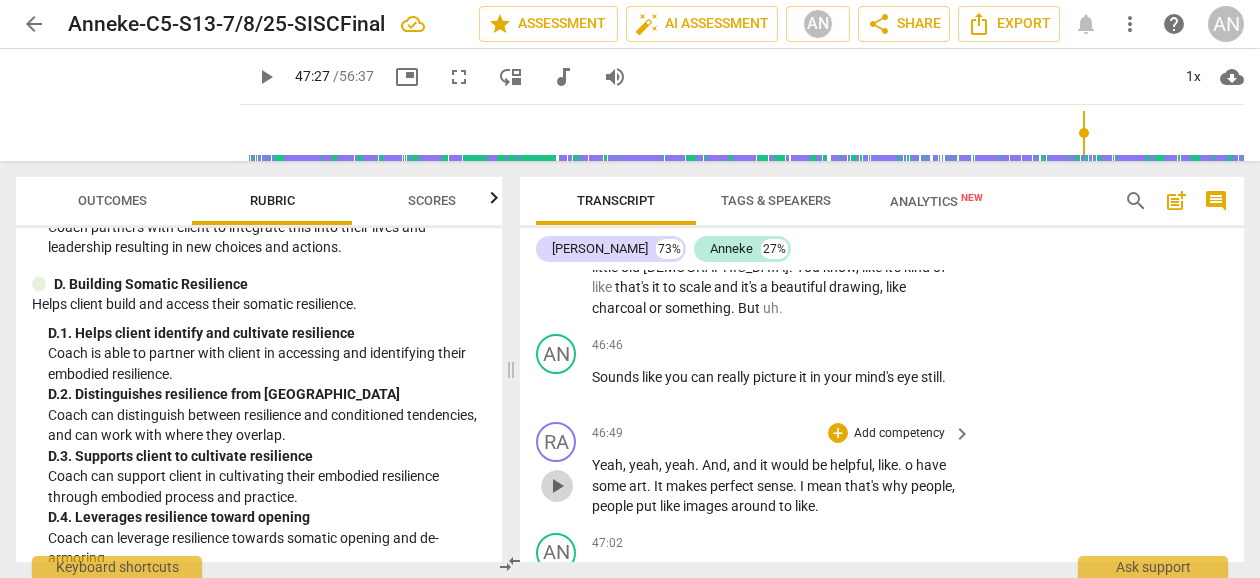 click on "play_arrow" at bounding box center (557, 486) 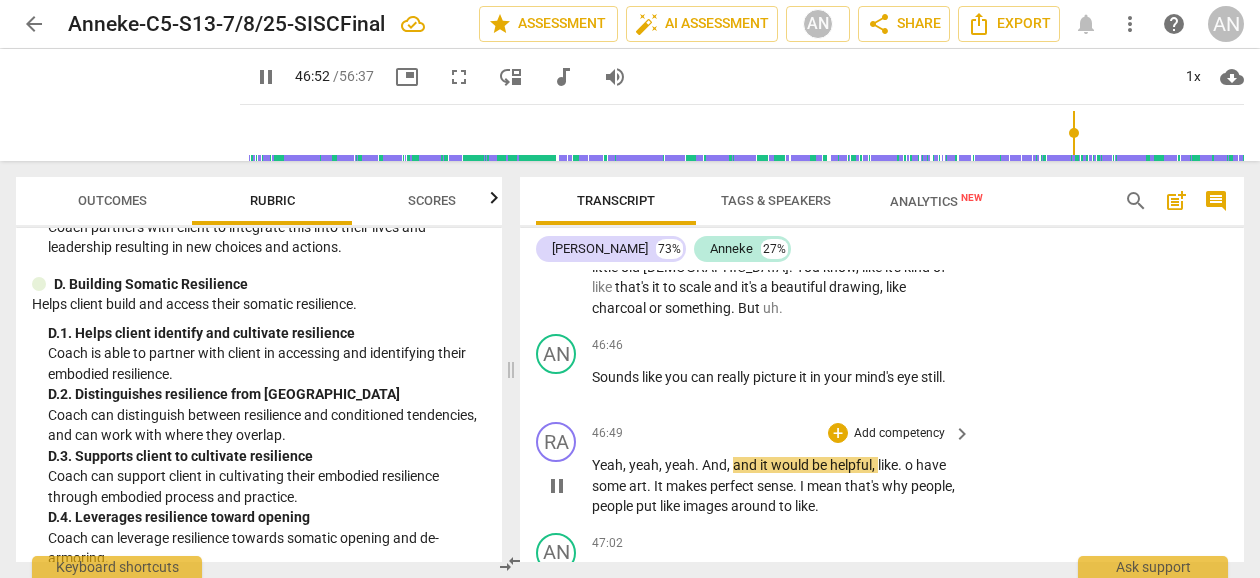 click on "." at bounding box center [901, 465] 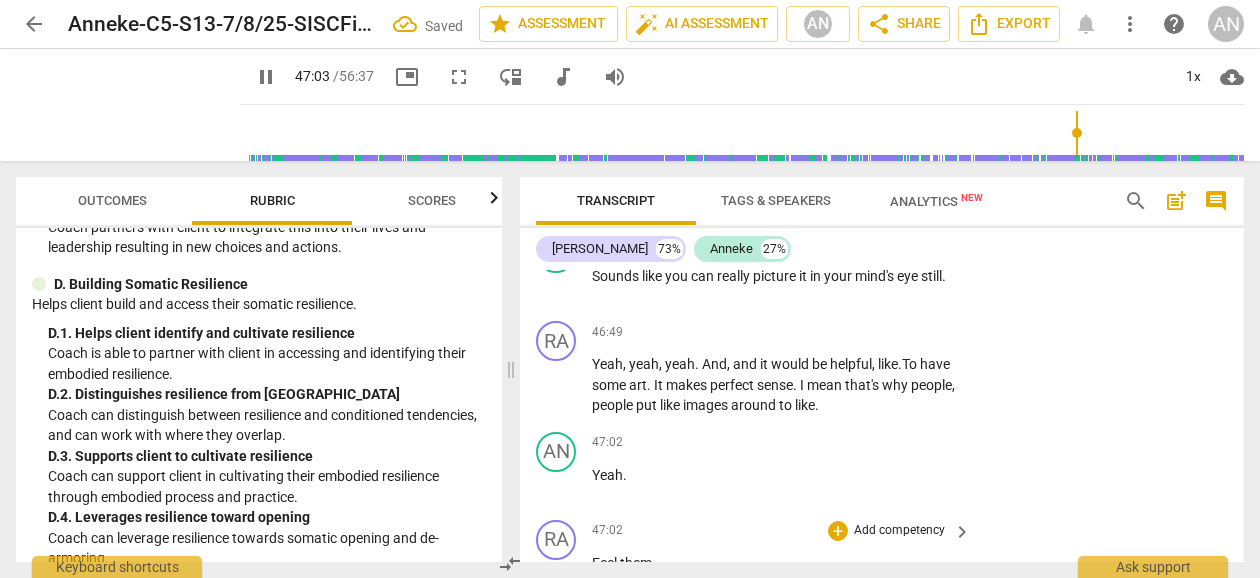 scroll, scrollTop: 20471, scrollLeft: 0, axis: vertical 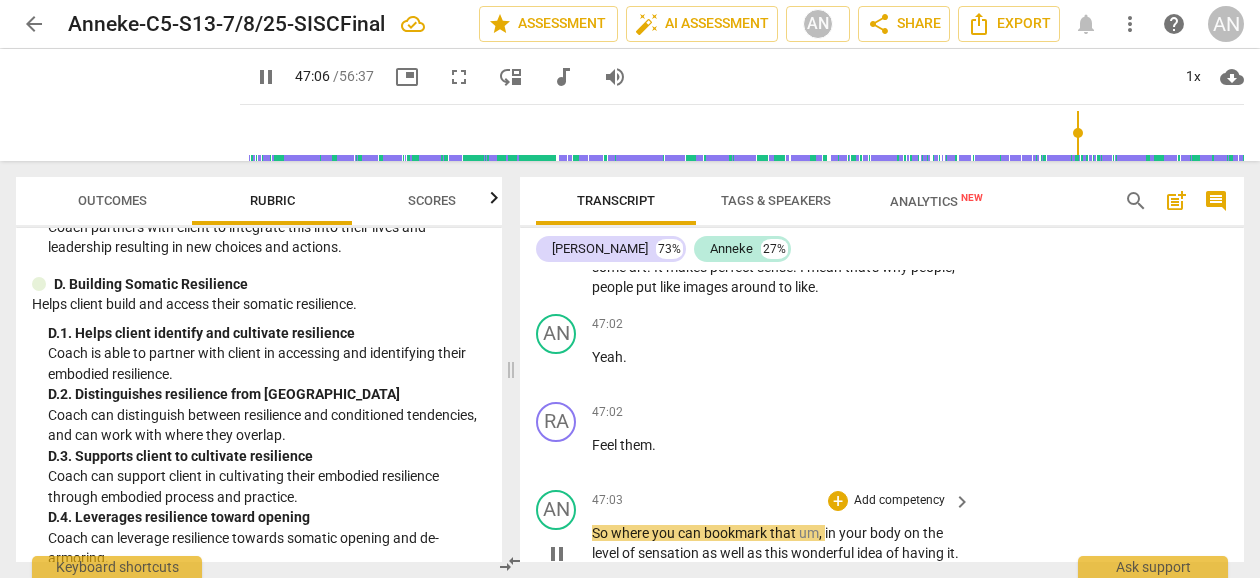 click on "where" at bounding box center [631, 533] 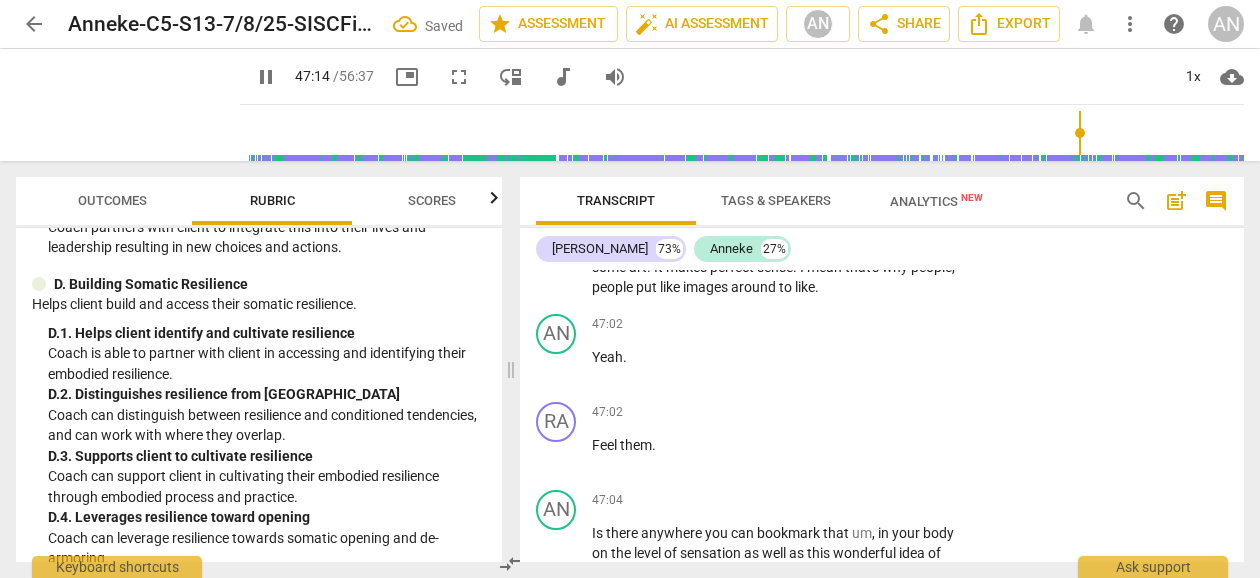 scroll, scrollTop: 20594, scrollLeft: 0, axis: vertical 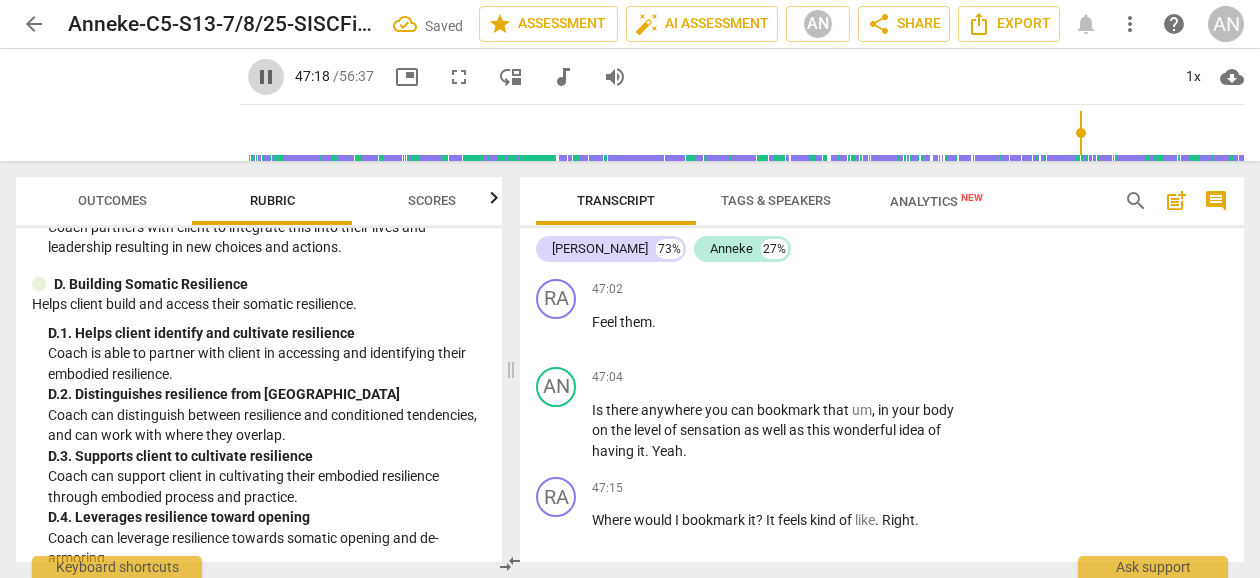 click on "pause" at bounding box center (266, 77) 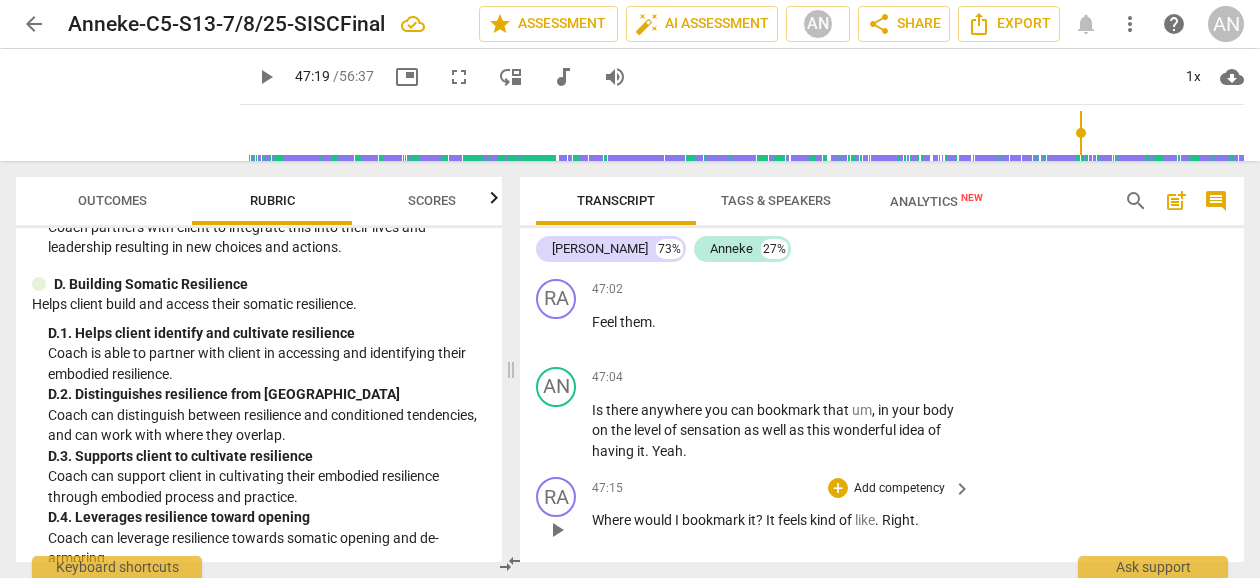click on "." at bounding box center (917, 520) 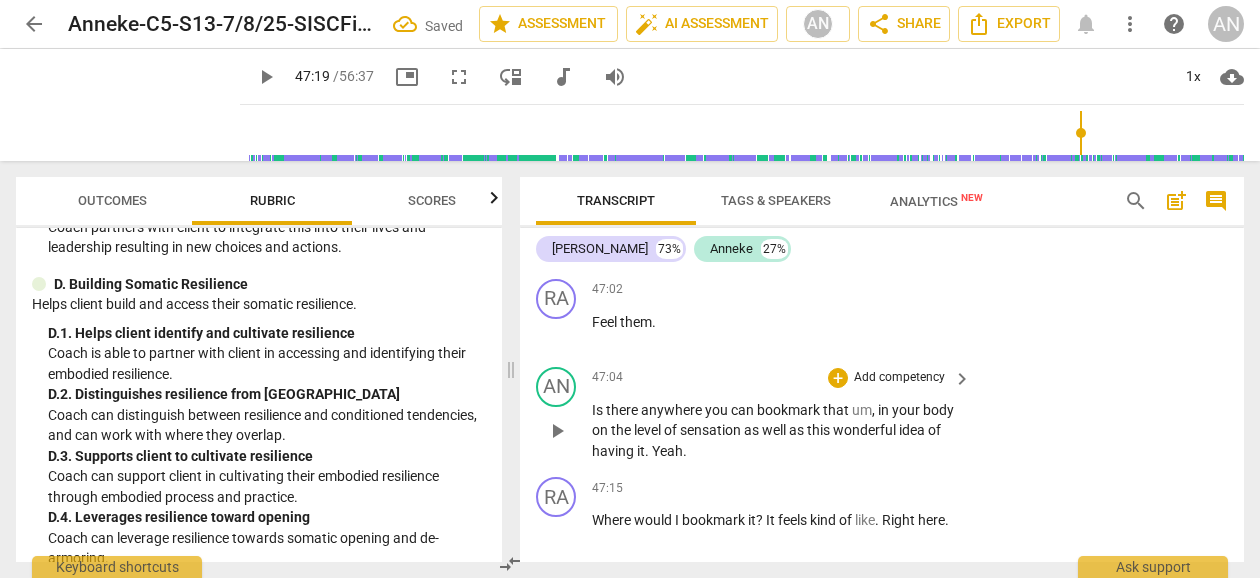 click on "." at bounding box center (648, 451) 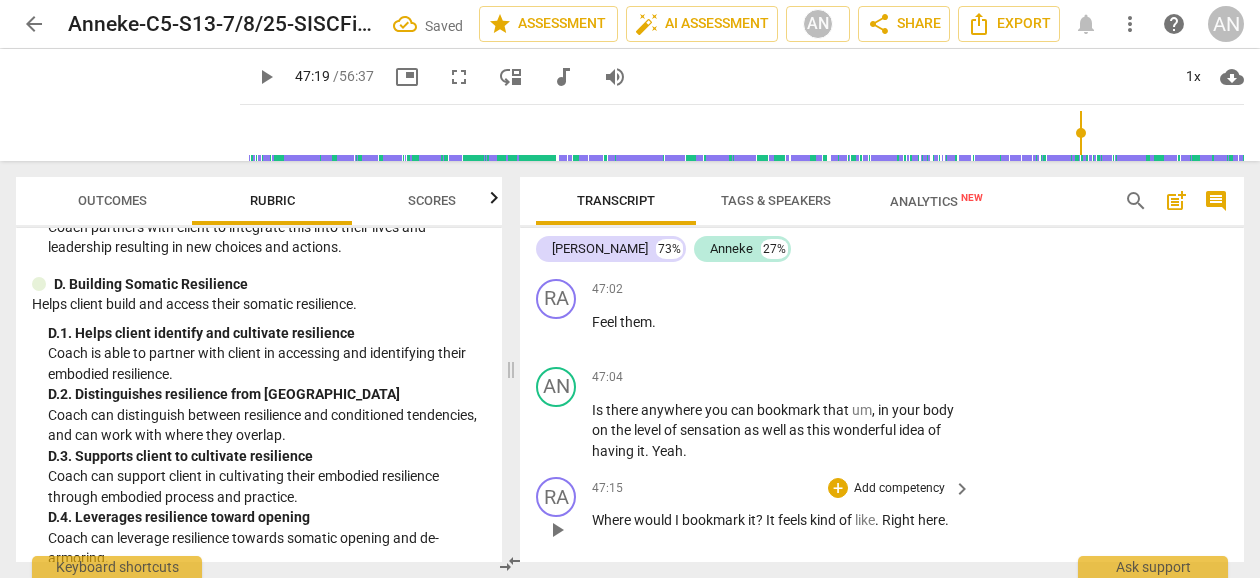 click on "Where" at bounding box center (613, 520) 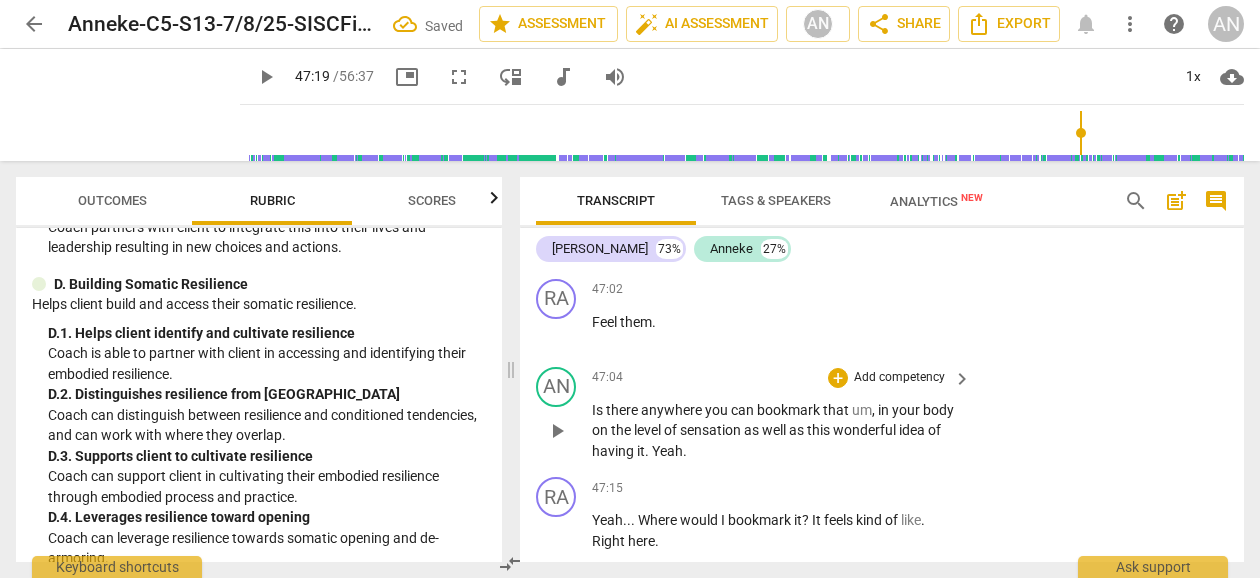 click on "." at bounding box center (685, 451) 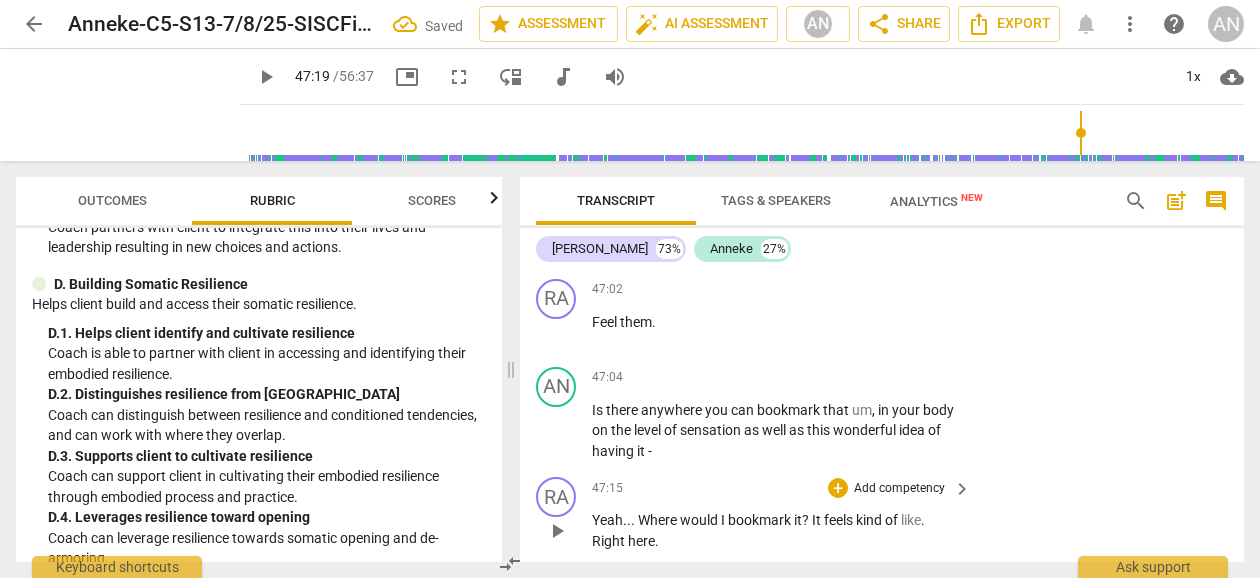 click on "RA play_arrow pause 47:15 + Add competency keyboard_arrow_right Yeah . . .   Where   would   I   bookmark   it ?   It   feels   kind   of   like .   Right   here ." at bounding box center [882, 514] 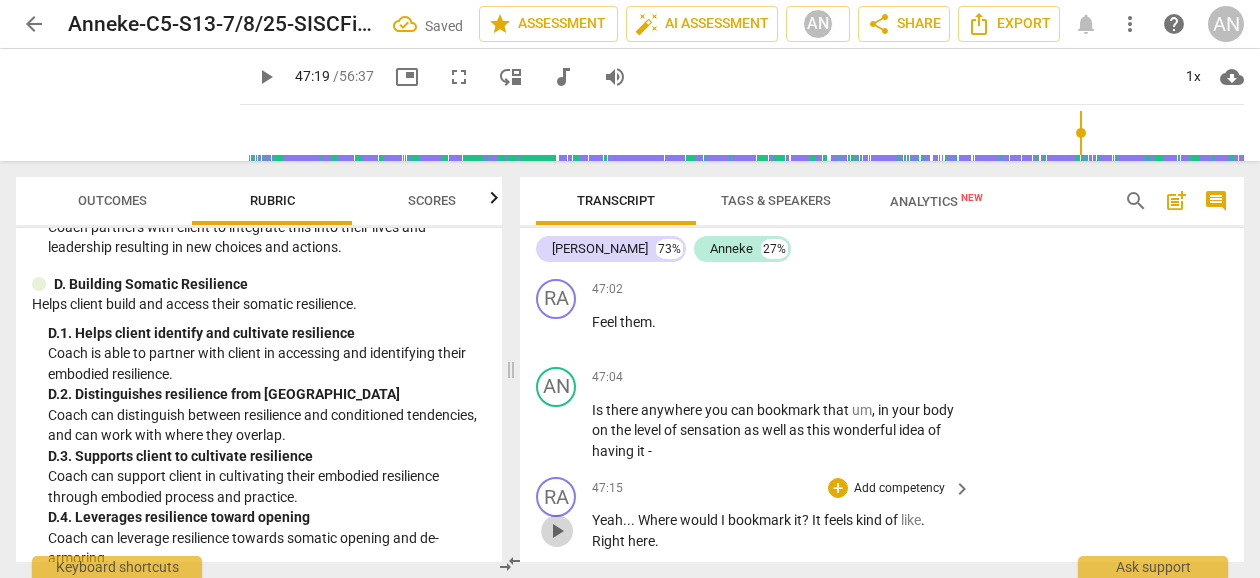 click on "play_arrow" at bounding box center (557, 531) 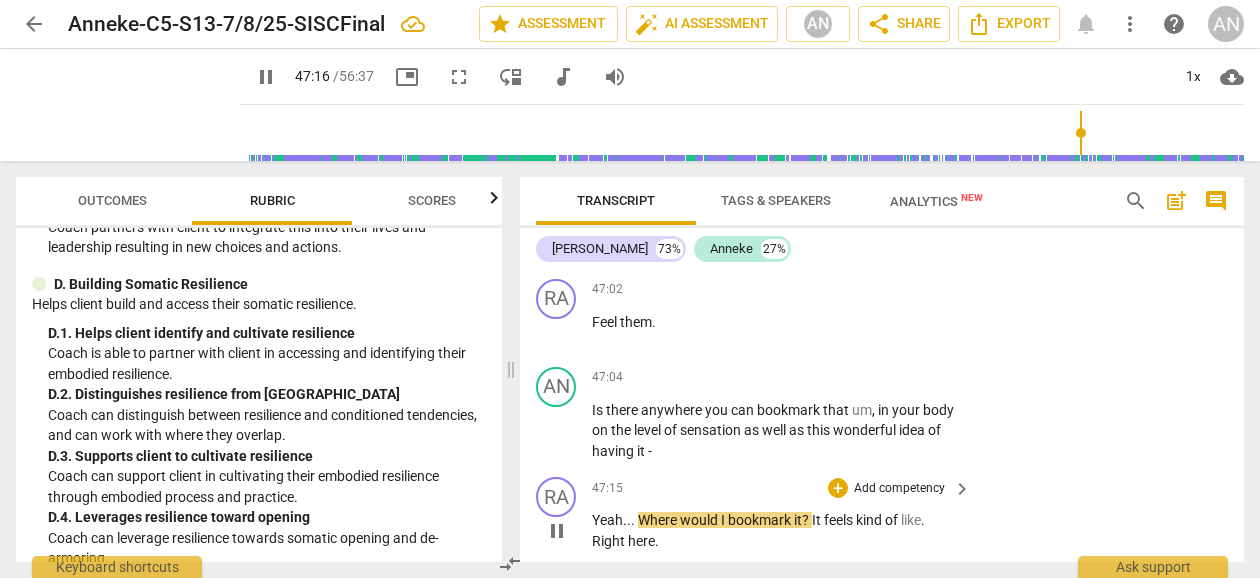 scroll, scrollTop: 20546, scrollLeft: 0, axis: vertical 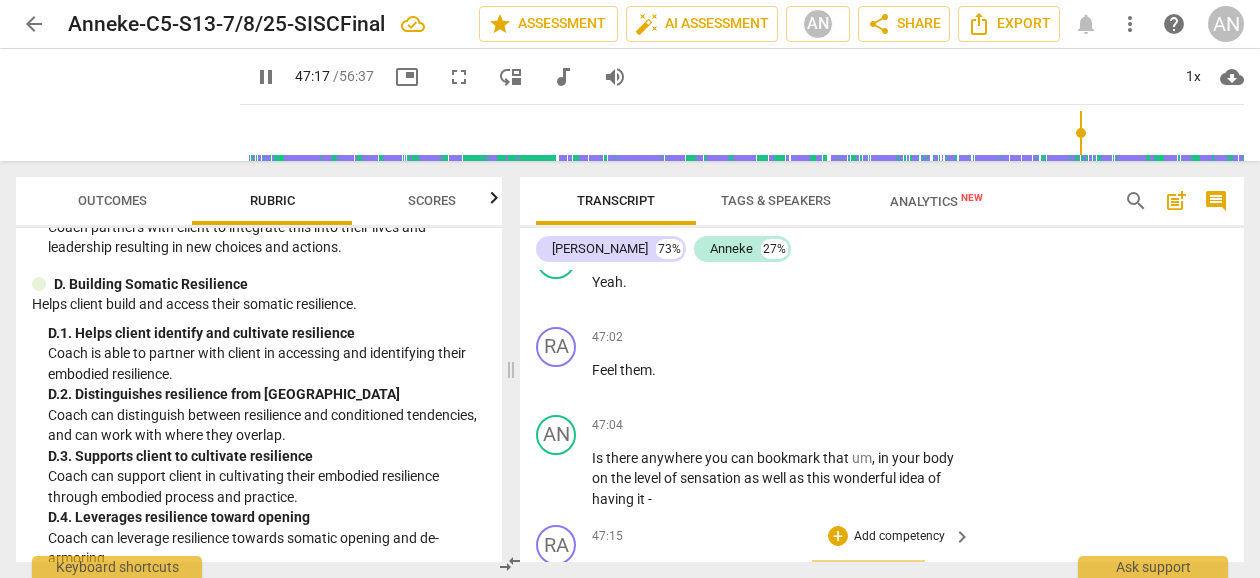 click on "pause" at bounding box center [557, 579] 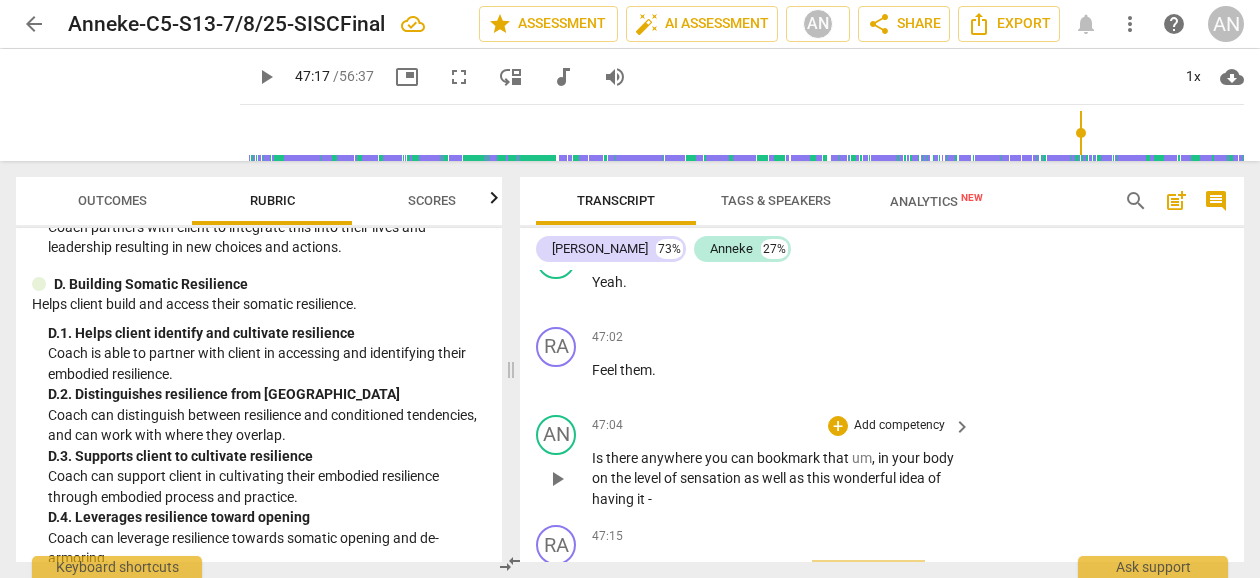 click on "Add competency" at bounding box center [899, 426] 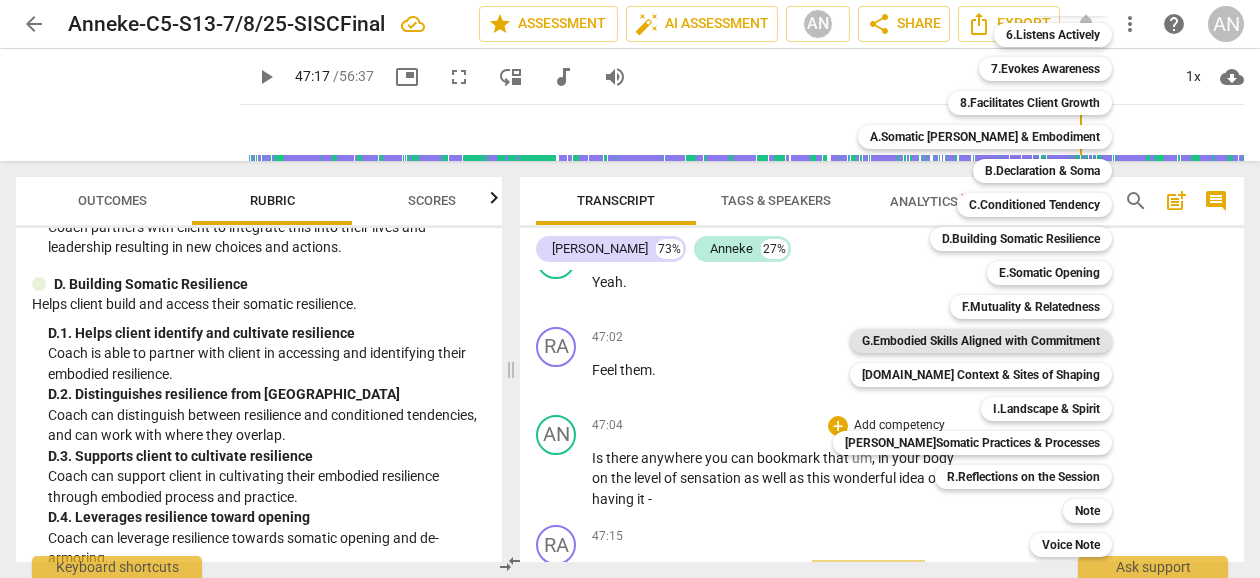 scroll, scrollTop: 142, scrollLeft: 0, axis: vertical 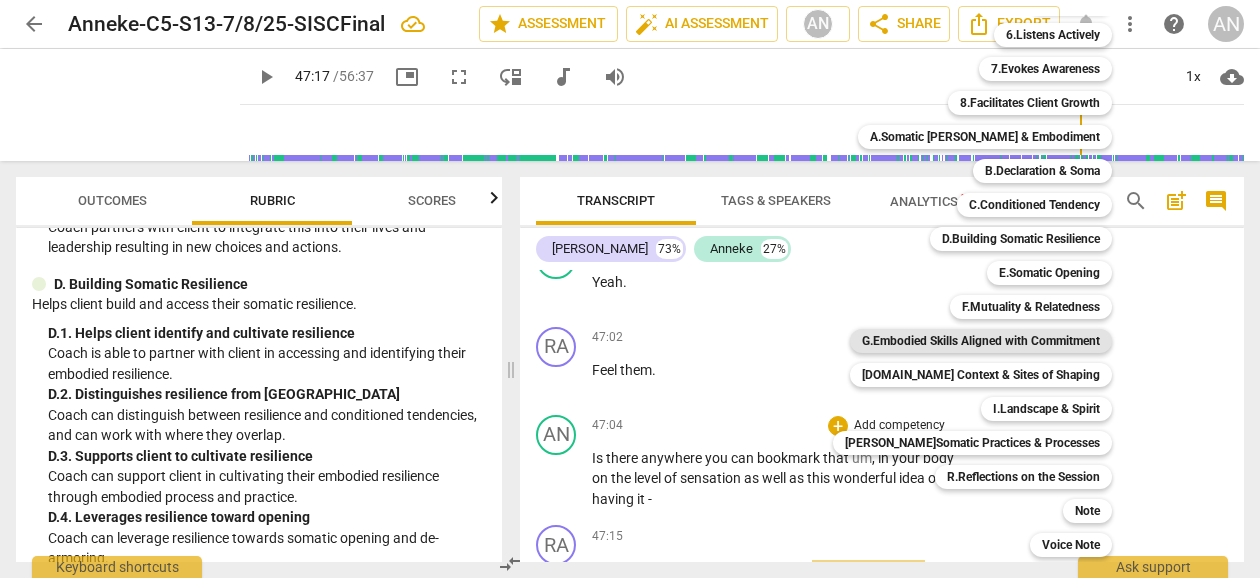 click on "G.Embodied Skills Aligned with Commitment" at bounding box center (981, 341) 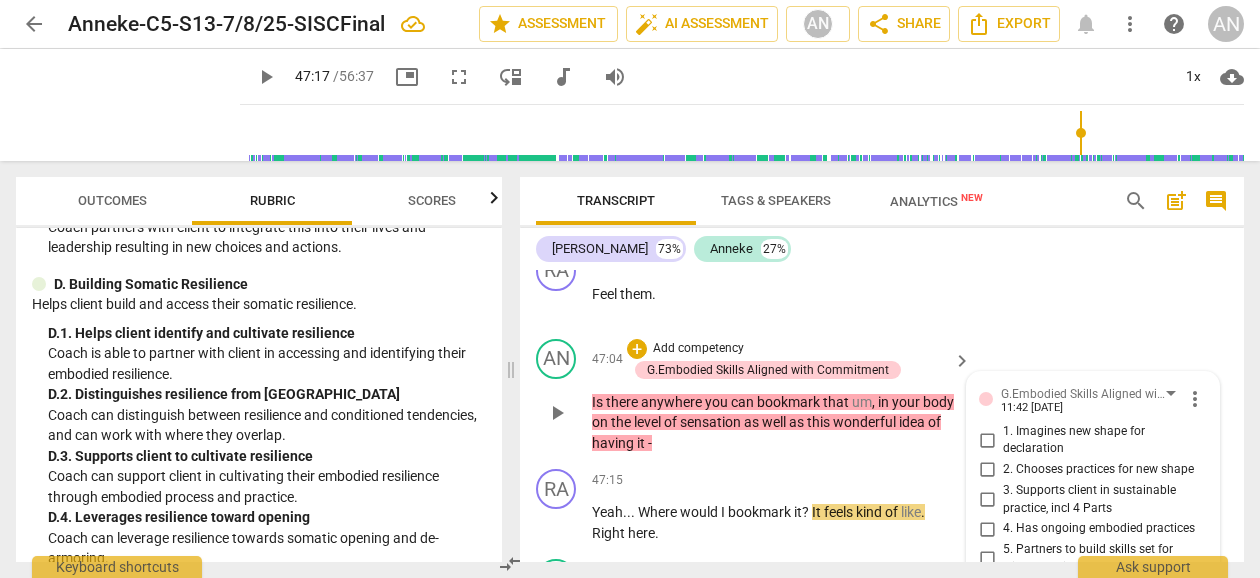 scroll, scrollTop: 20547, scrollLeft: 0, axis: vertical 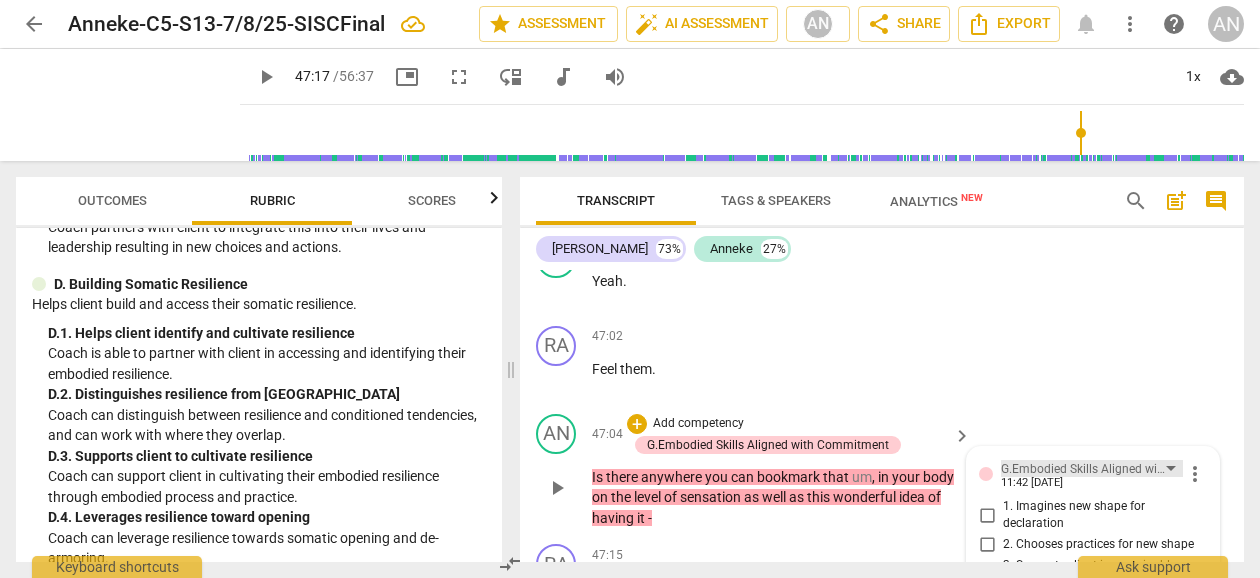 click on "G.Embodied Skills Aligned with Commitment" at bounding box center (1083, 469) 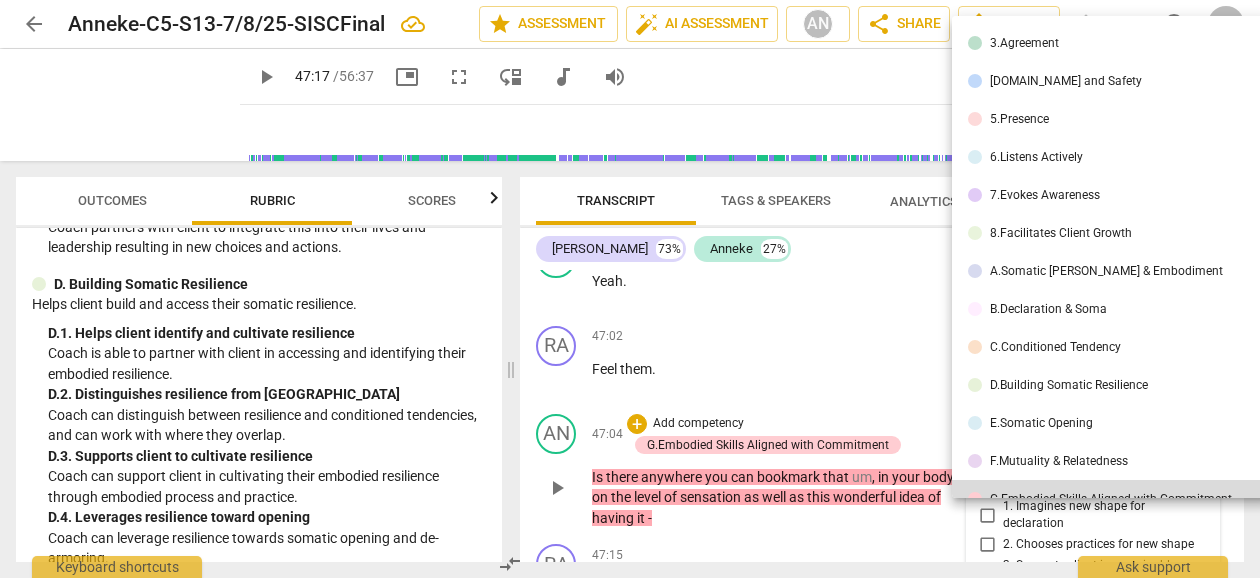 scroll, scrollTop: 20, scrollLeft: 0, axis: vertical 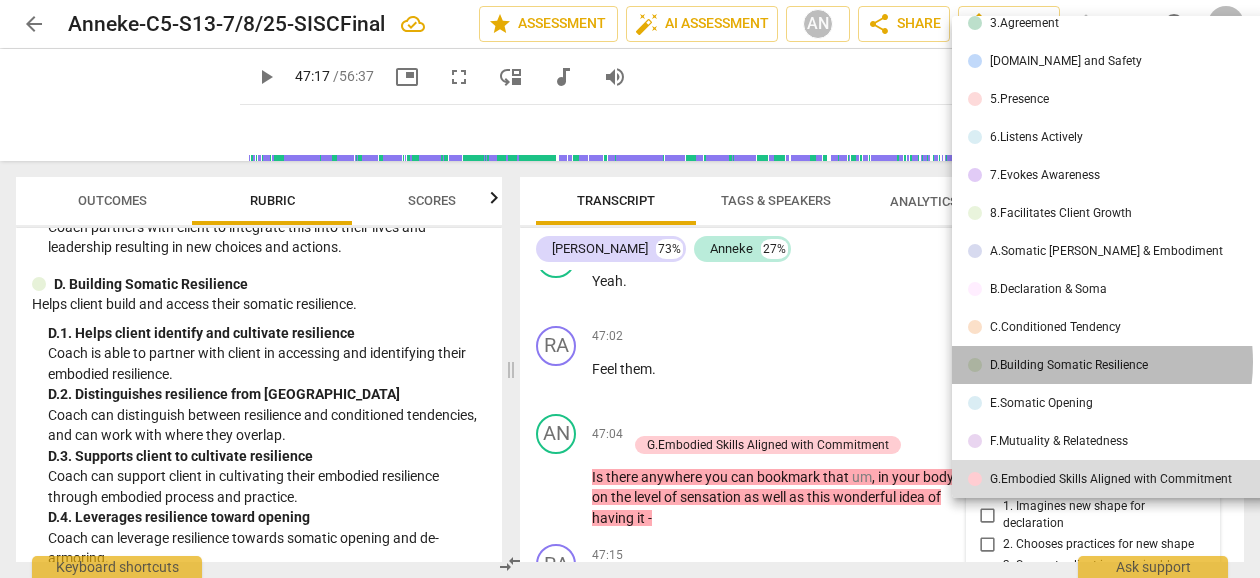 click on "D.Building Somatic Resilience" at bounding box center (1069, 365) 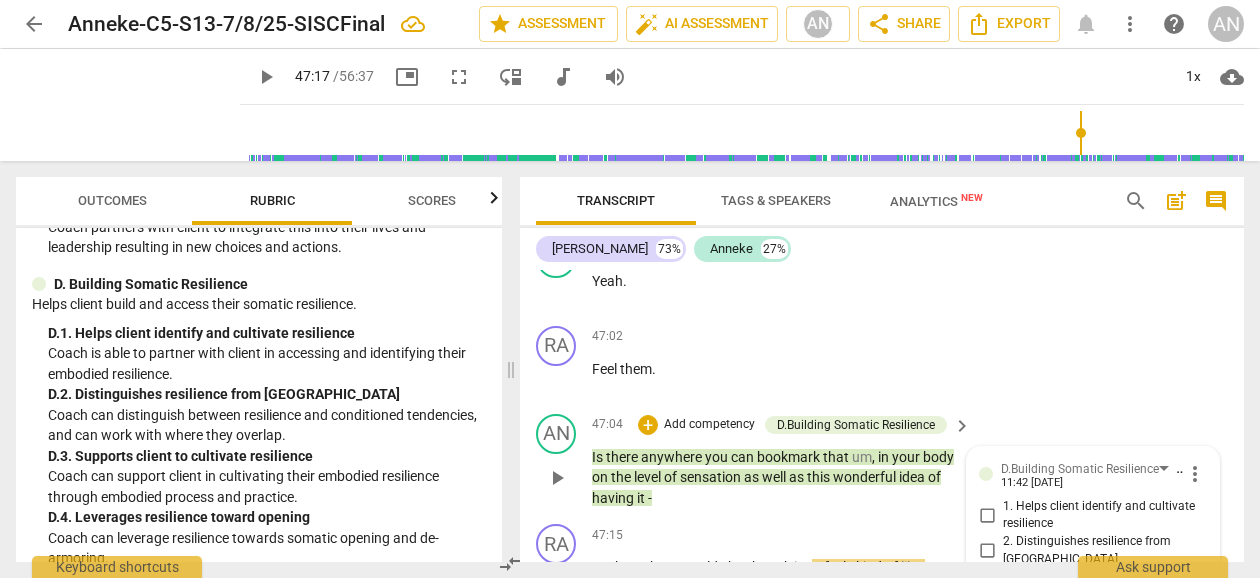 click on "3. Supports client to cultivate resilience" at bounding box center [987, 586] 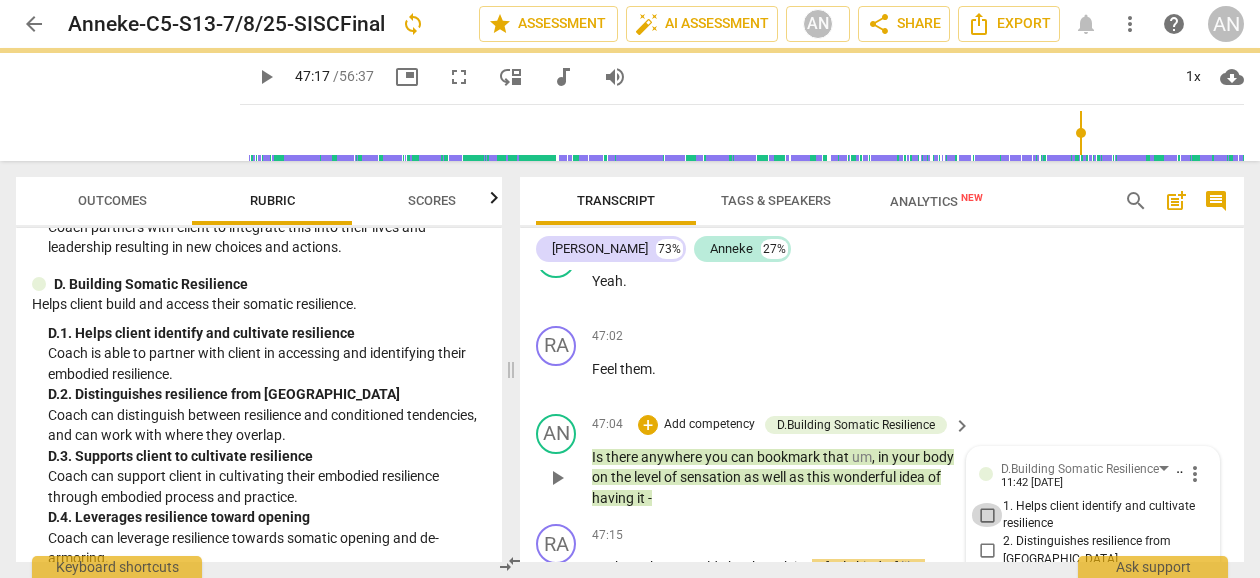 click on "1. Helps client identify and cultivate resilience" at bounding box center (987, 515) 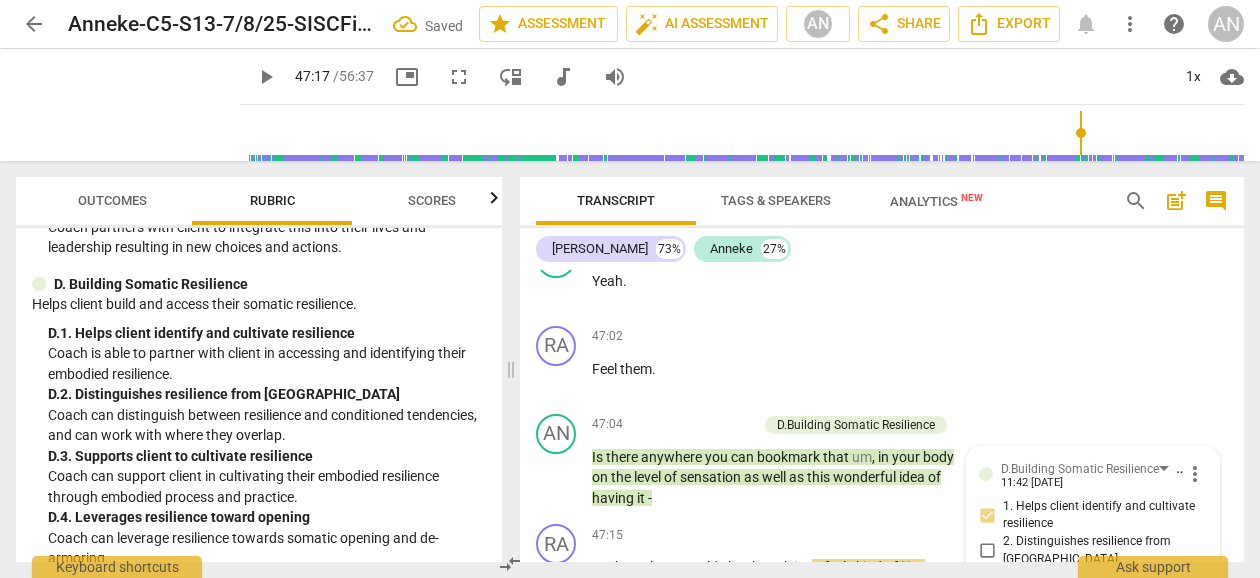 click on "Rae 73% Anneke 27%" at bounding box center (882, 249) 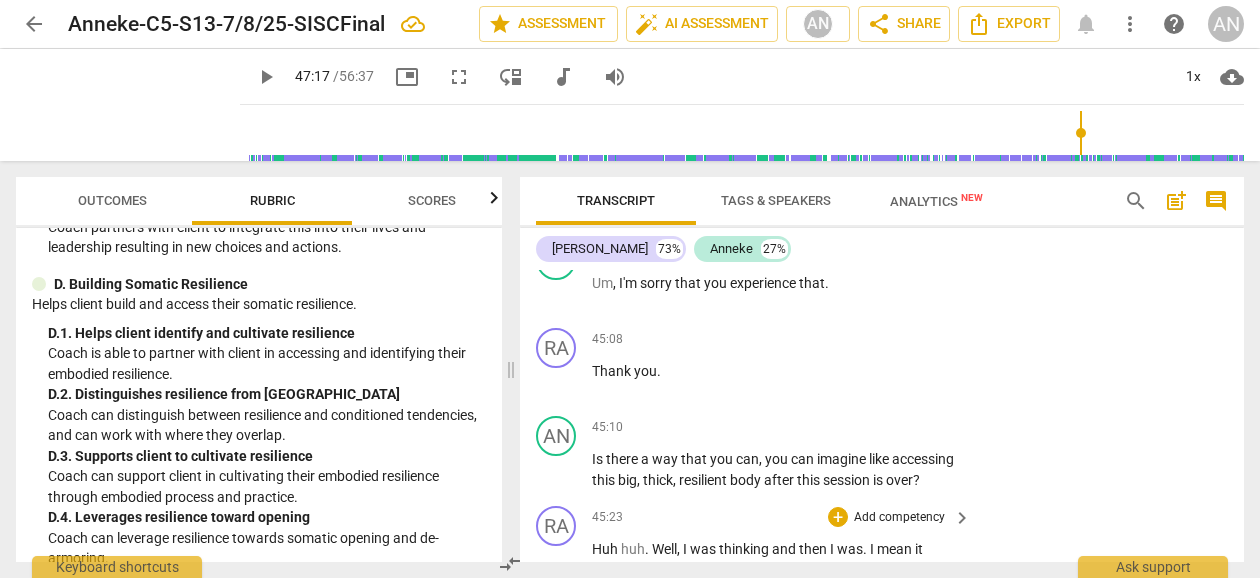 scroll, scrollTop: 19661, scrollLeft: 0, axis: vertical 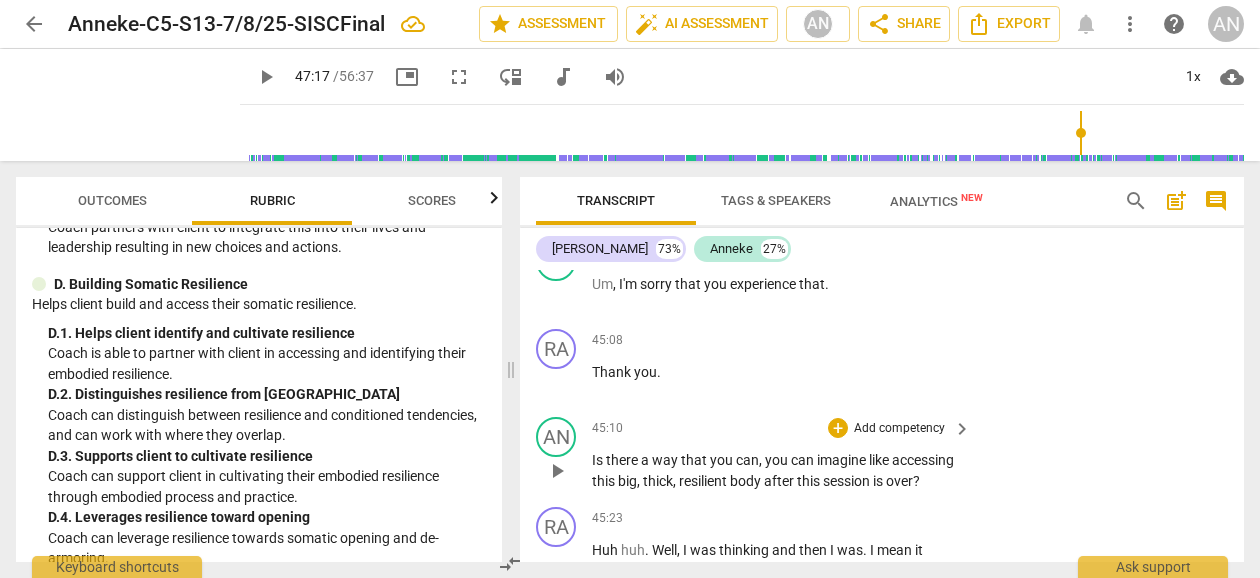 click on "Add competency" at bounding box center (899, 429) 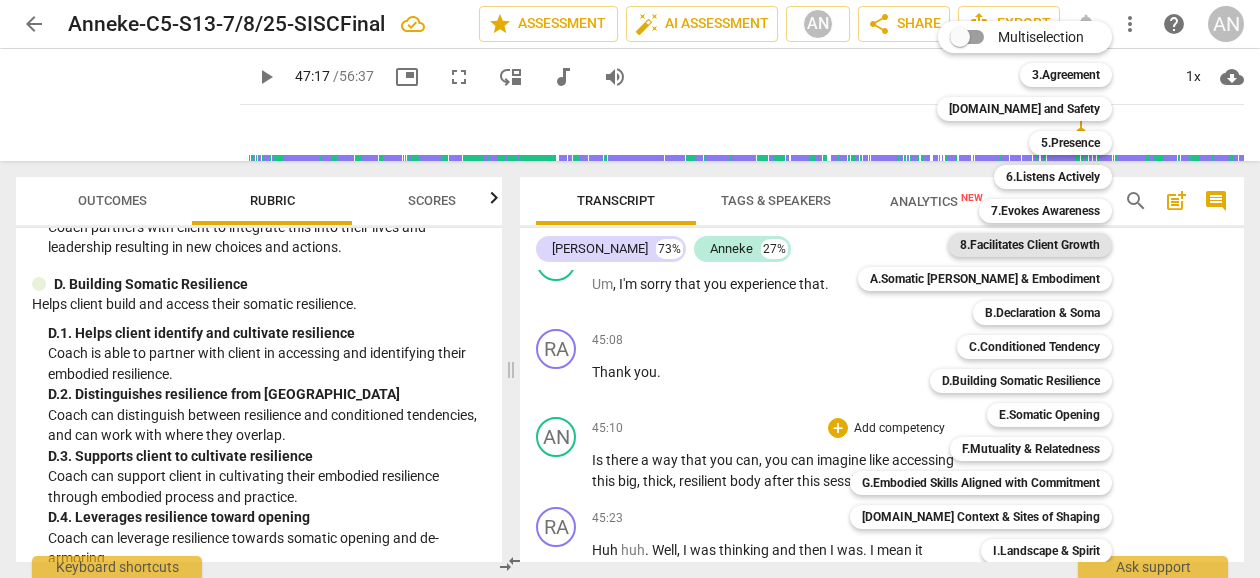click on "8.Facilitates Client Growth" at bounding box center (1030, 245) 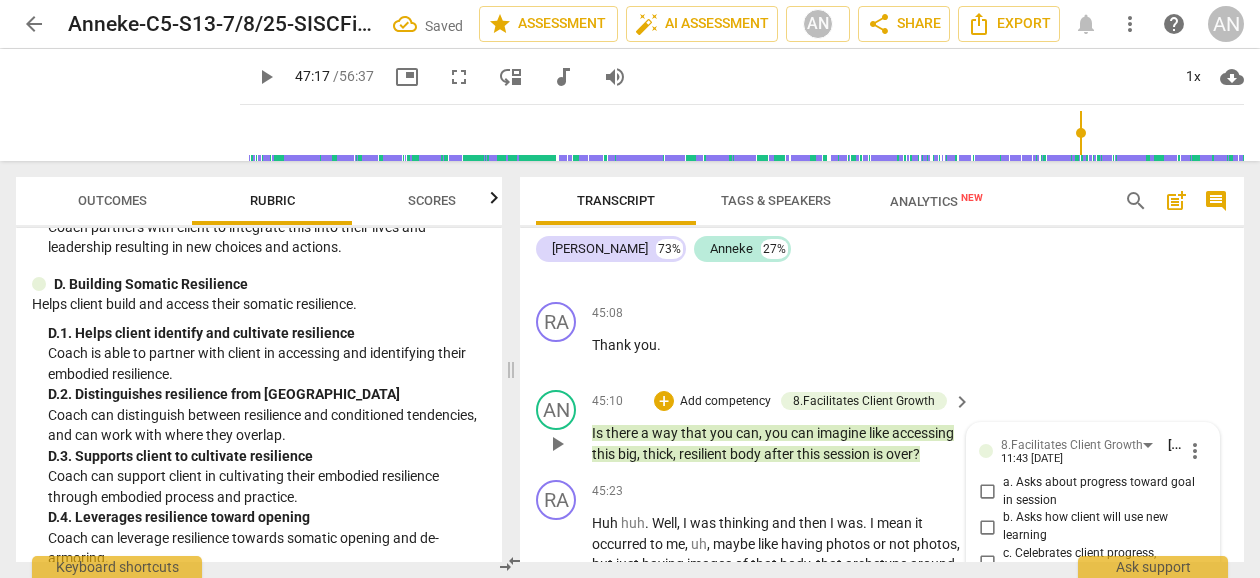 scroll, scrollTop: 19690, scrollLeft: 0, axis: vertical 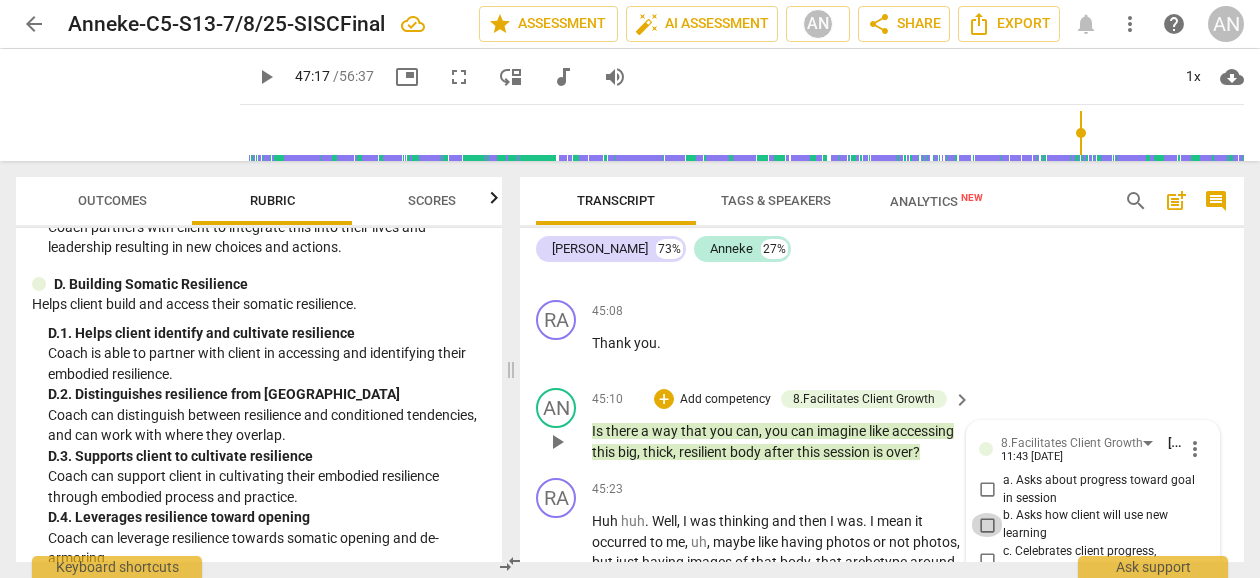 click on "b. Asks how client will use new learning" at bounding box center (987, 525) 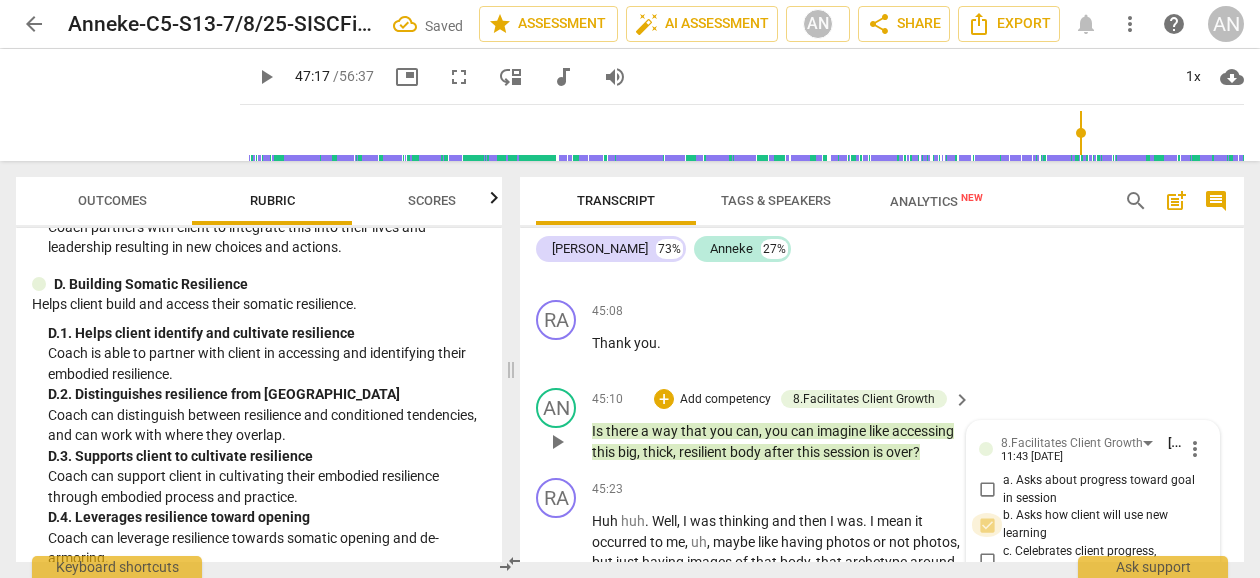 click on "b. Asks how client will use new learning" at bounding box center (987, 525) 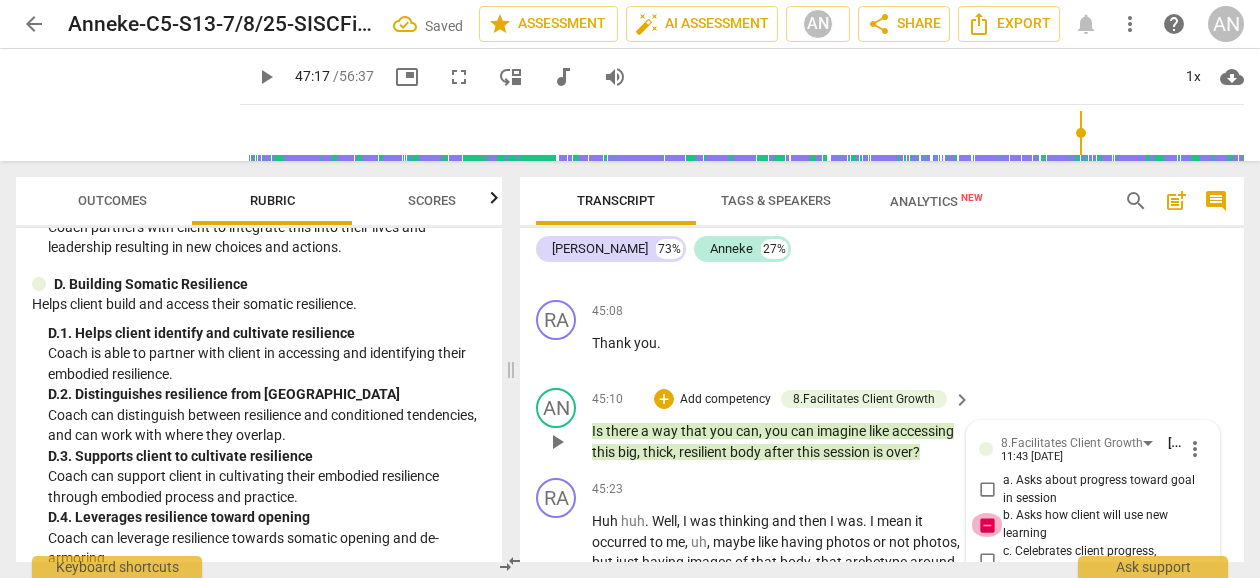 click on "b. Asks how client will use new learning" at bounding box center [987, 525] 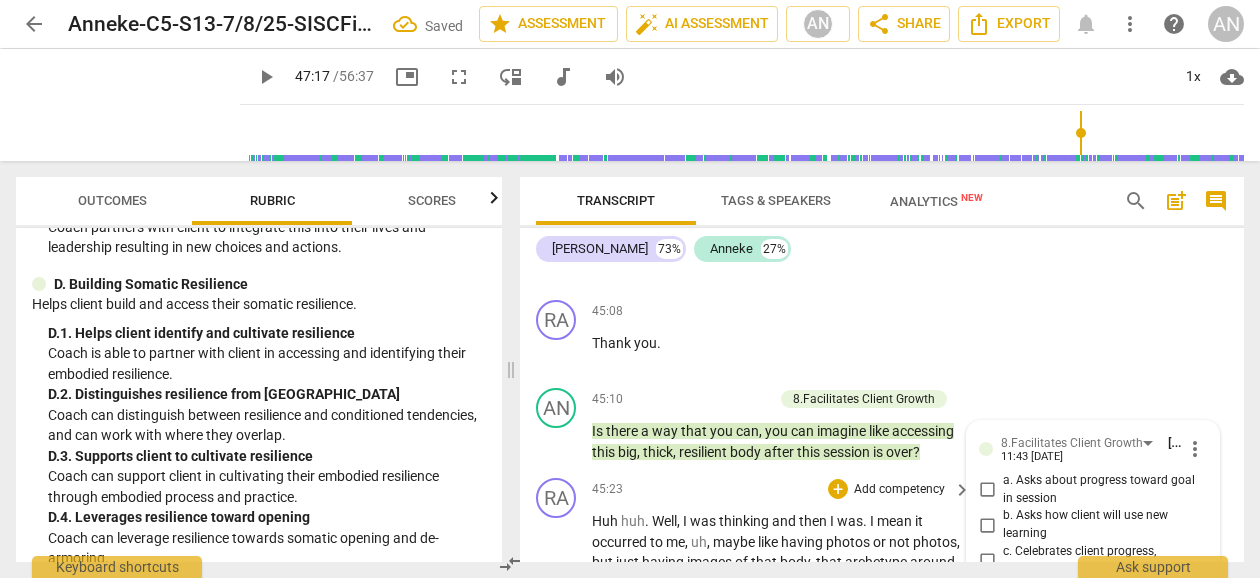 scroll, scrollTop: 0, scrollLeft: 0, axis: both 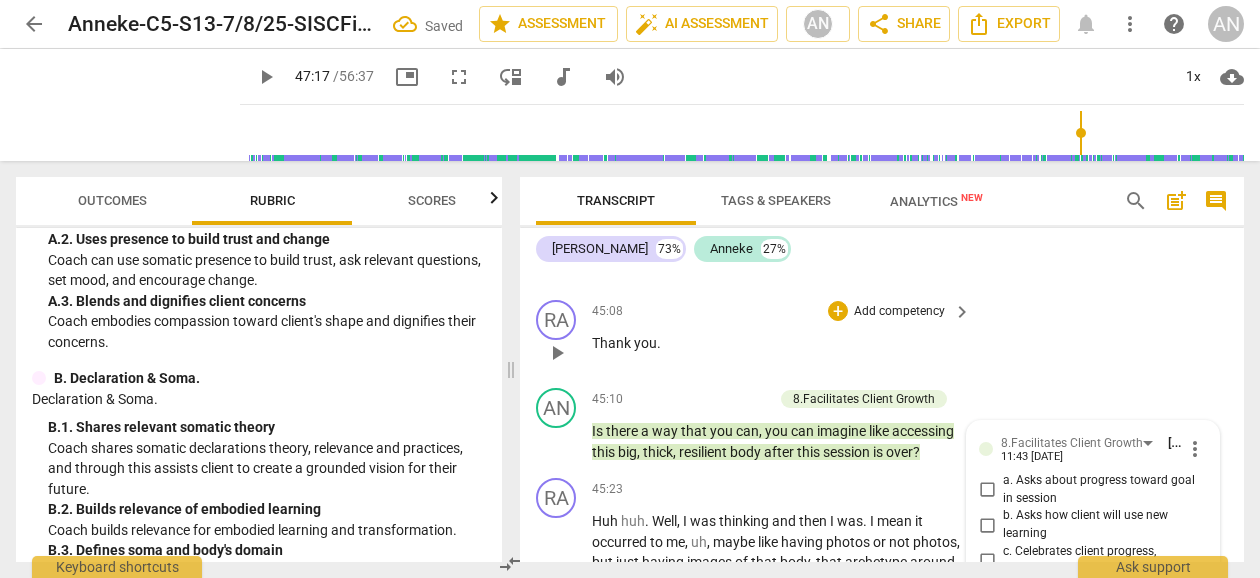 click on "RA play_arrow pause 45:08 + Add competency keyboard_arrow_right Thank   you ." at bounding box center (882, 336) 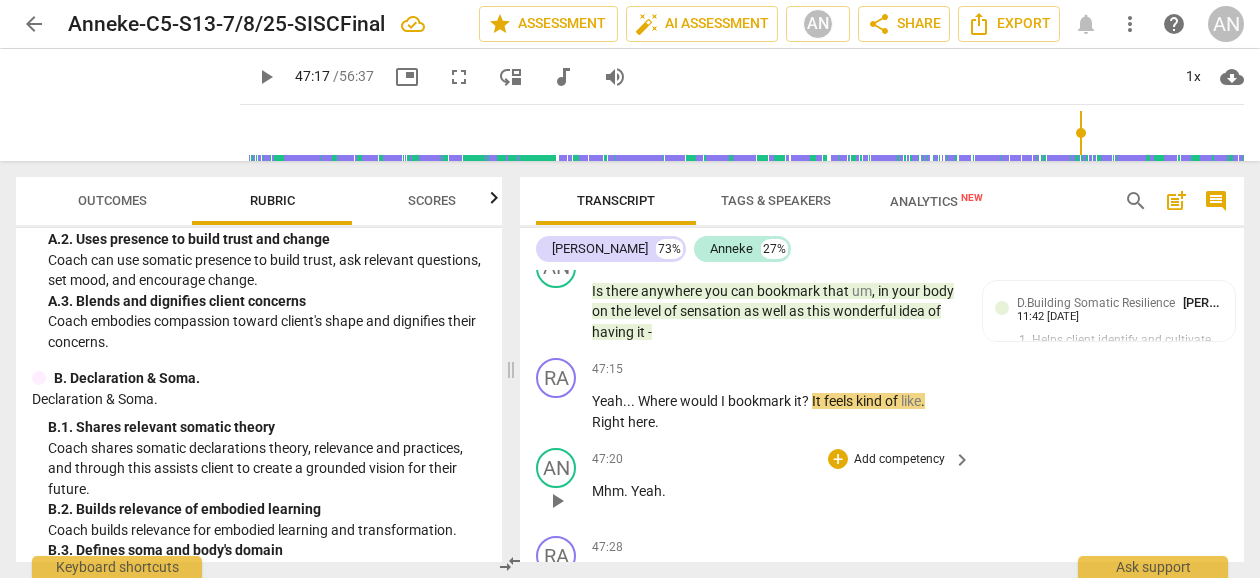 scroll, scrollTop: 20770, scrollLeft: 0, axis: vertical 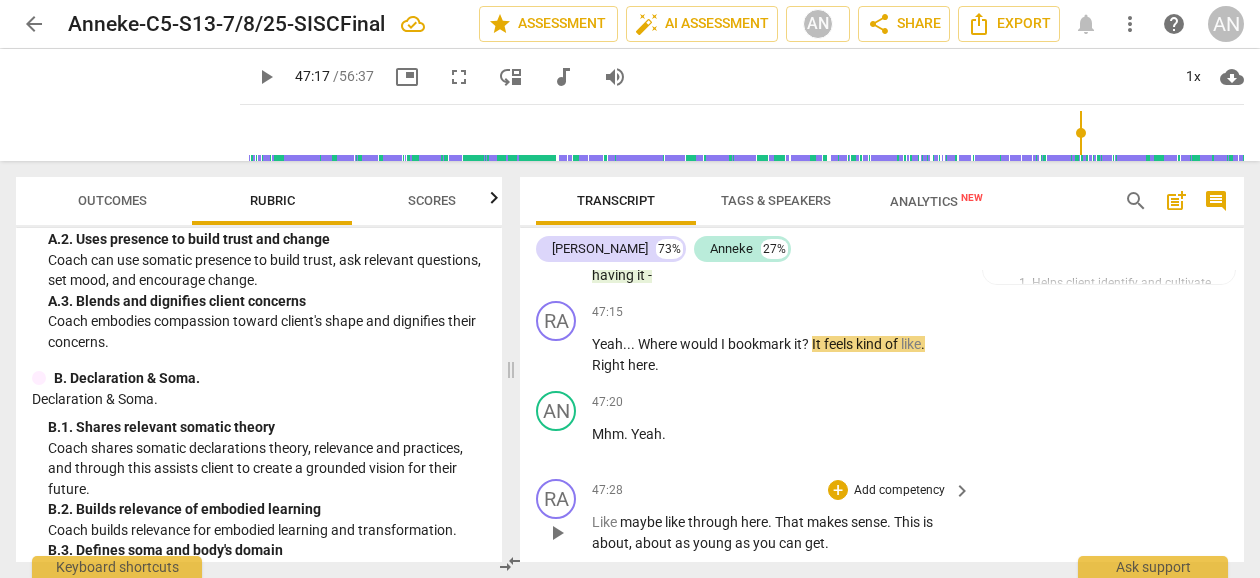 click on "play_arrow" at bounding box center (557, 533) 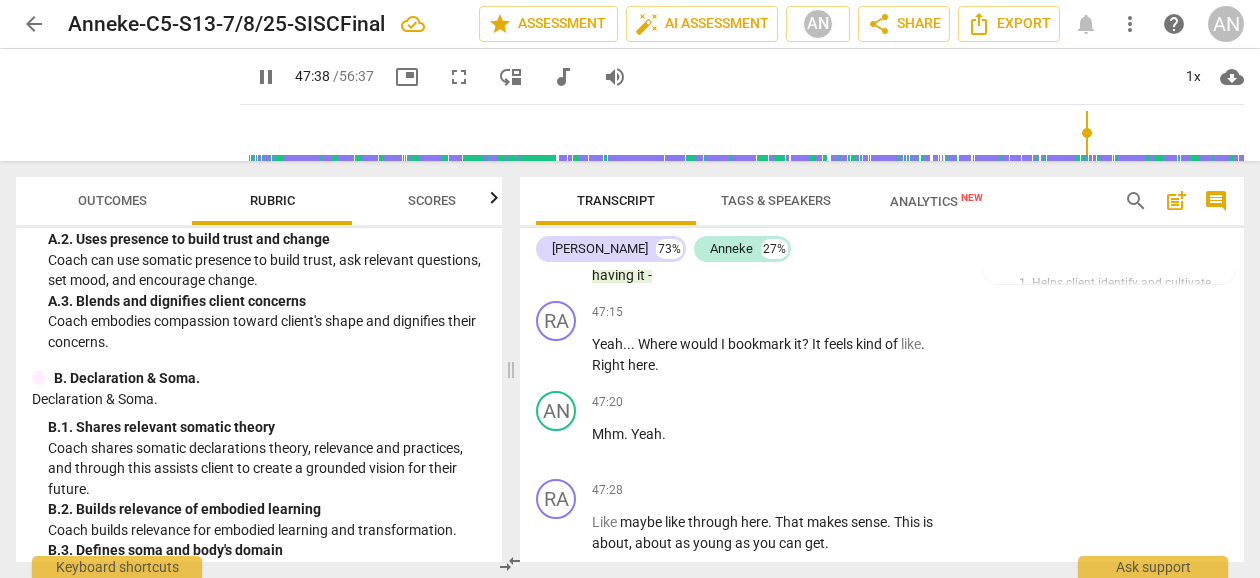 scroll, scrollTop: 20871, scrollLeft: 0, axis: vertical 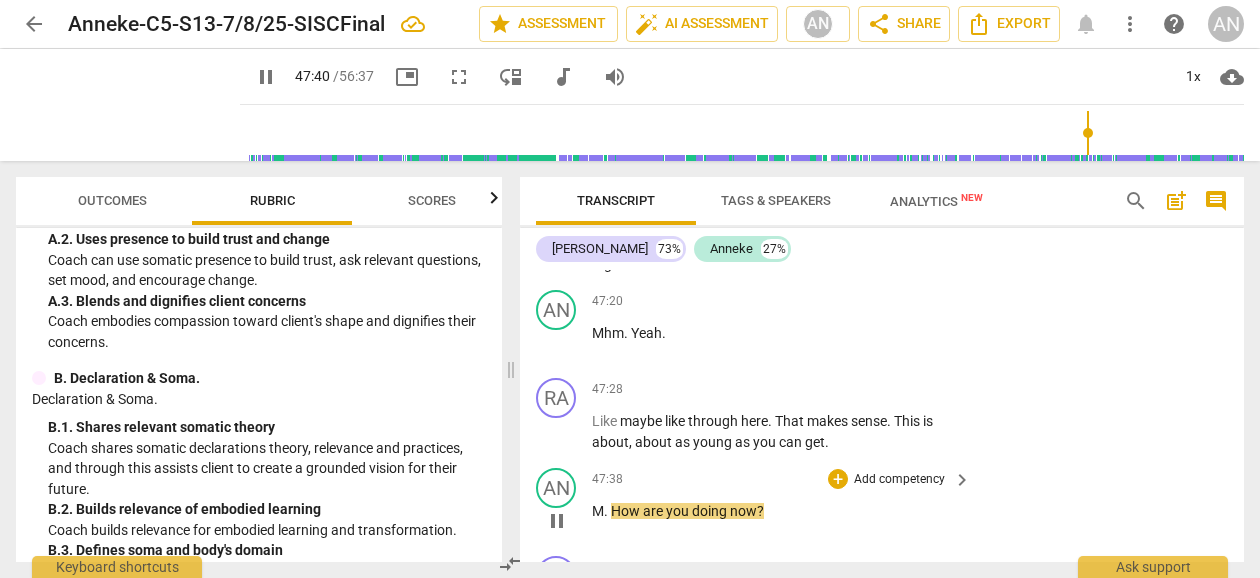 click on "M" at bounding box center (598, 511) 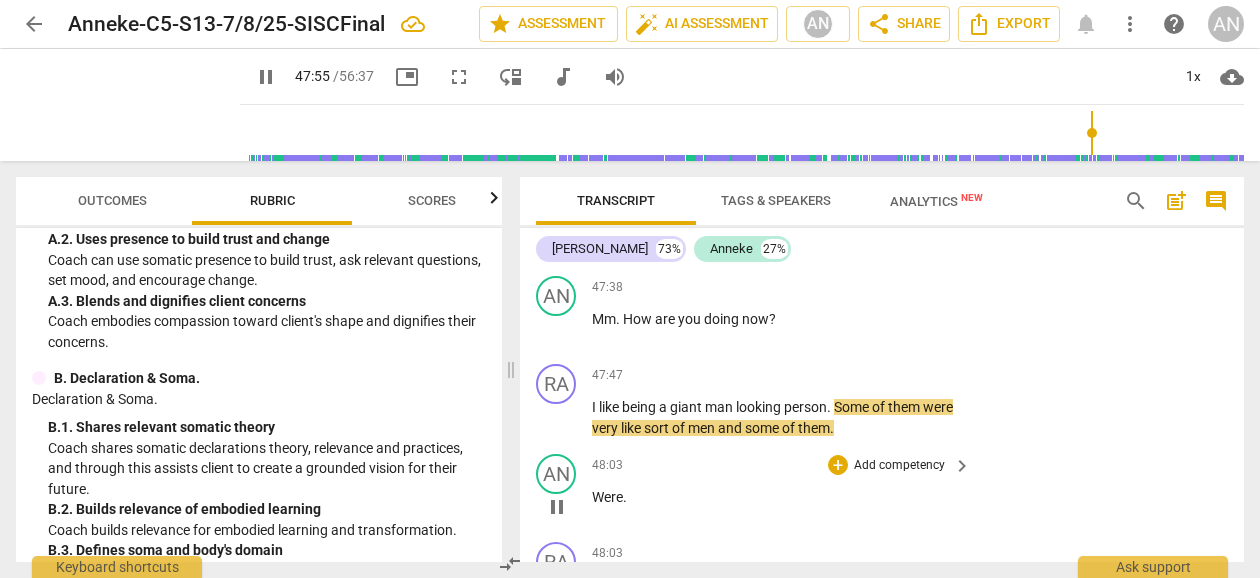 scroll, scrollTop: 21035, scrollLeft: 0, axis: vertical 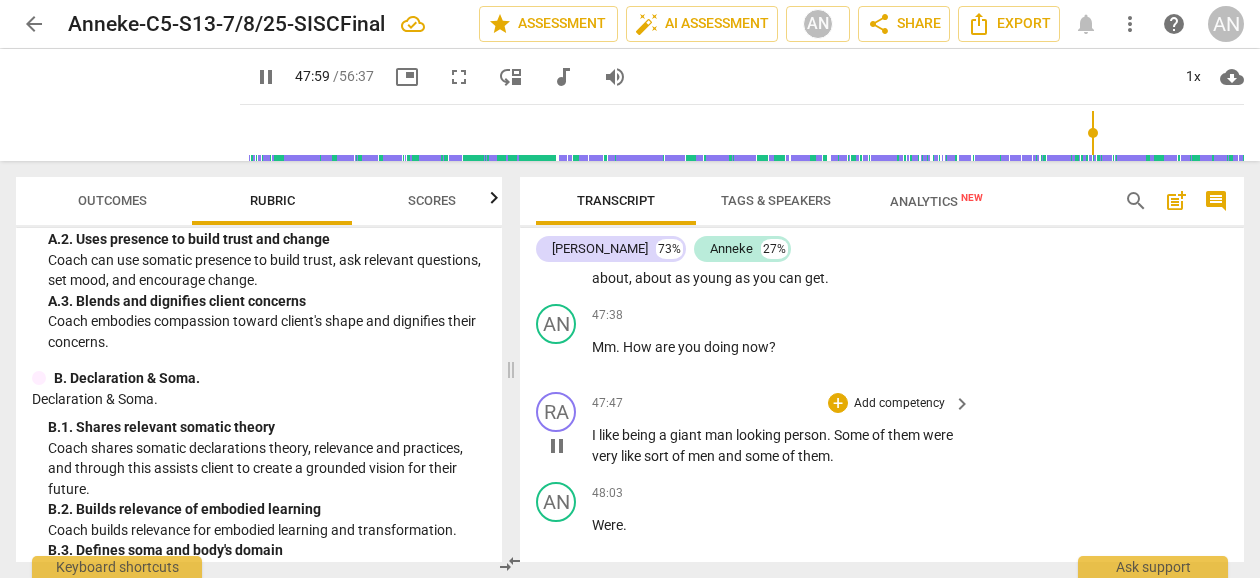 click on "I   like   being   a   giant   man   looking   person .   Some   of   them   were   very   like   sort   of   men   and   some   of   them ." at bounding box center [776, 445] 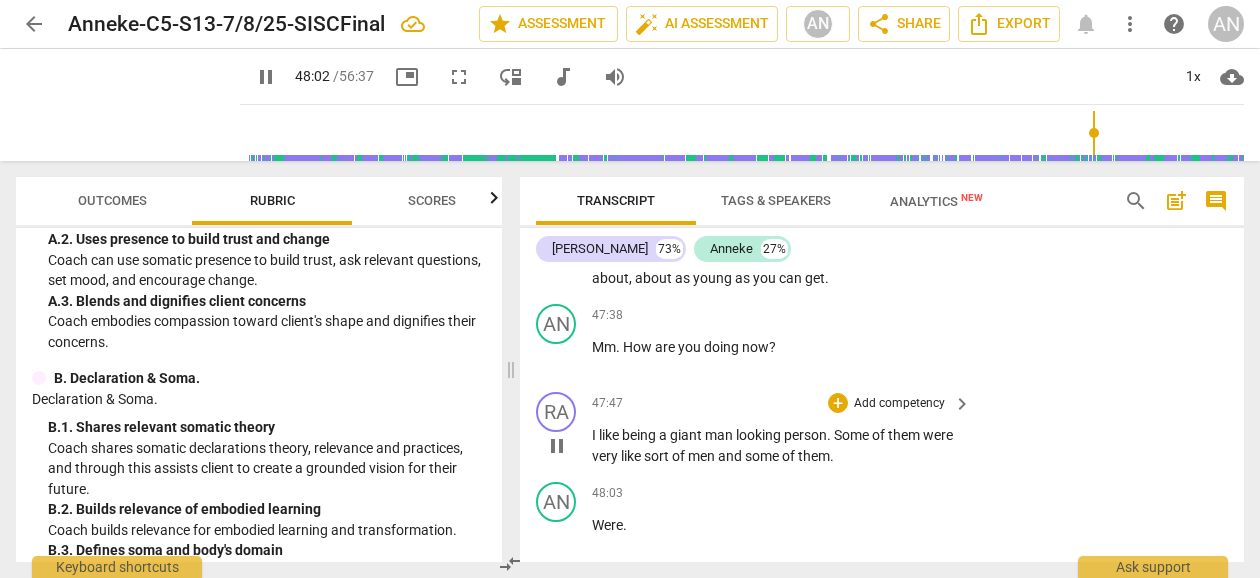 click on "sort" at bounding box center (658, 456) 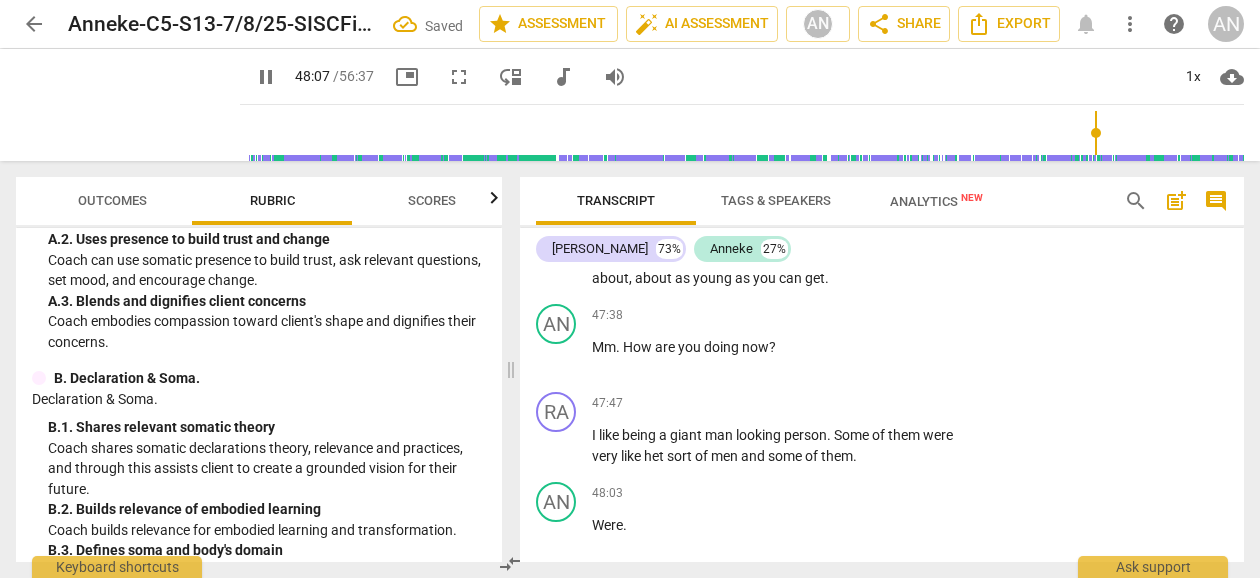 click on "Sort" at bounding box center [606, 613] 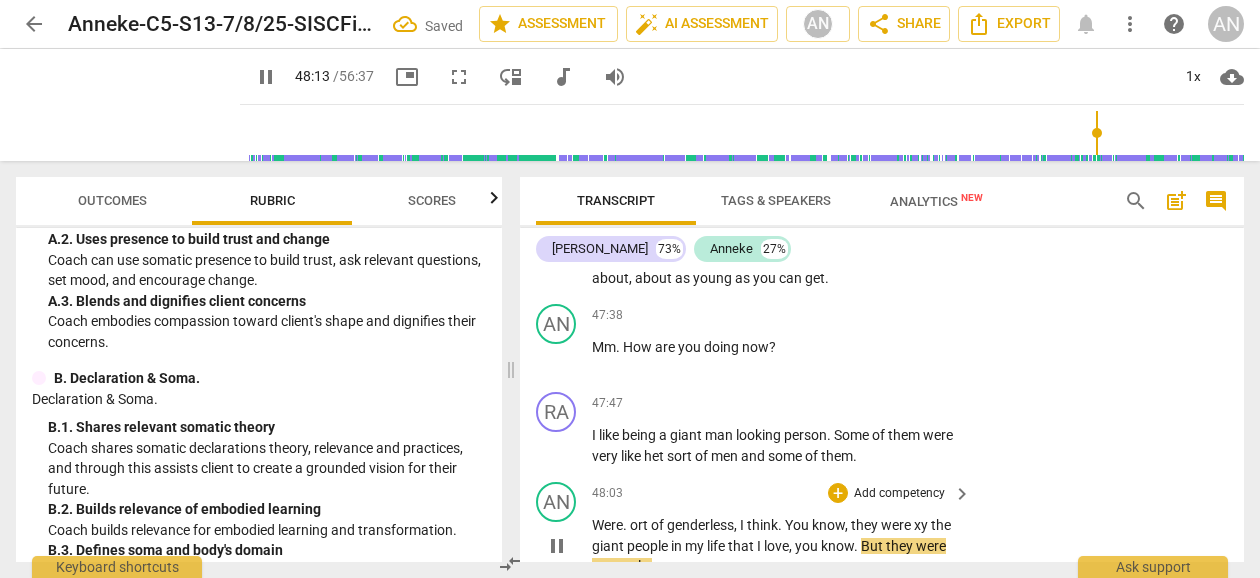 click on "ort" at bounding box center (640, 525) 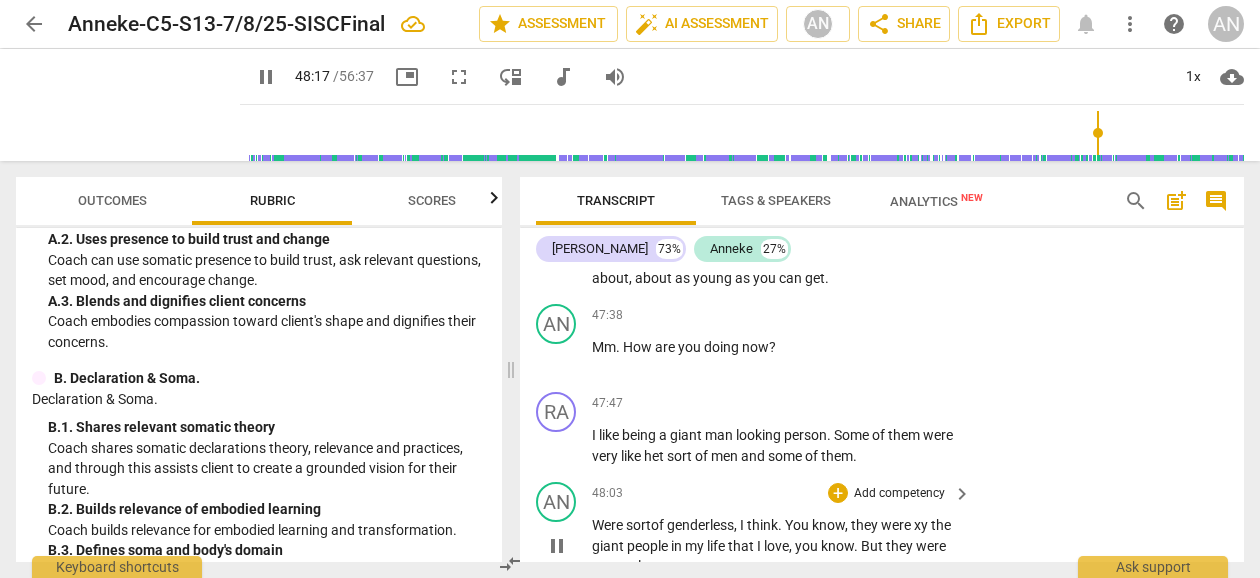 click on "Were s" at bounding box center [612, 525] 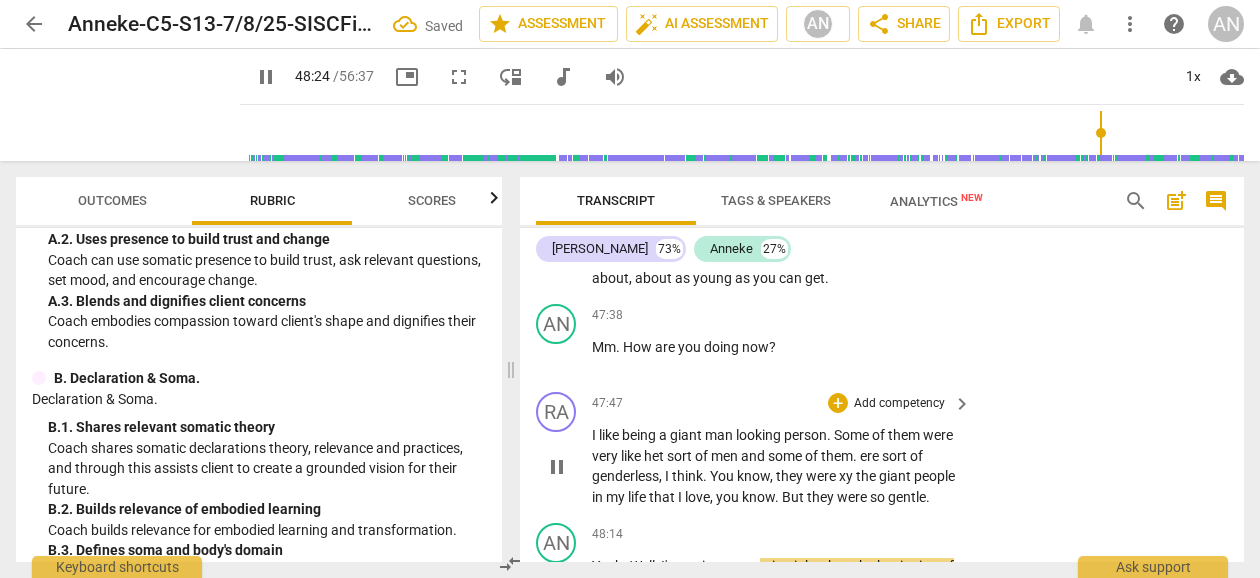 click on "ere" at bounding box center (871, 456) 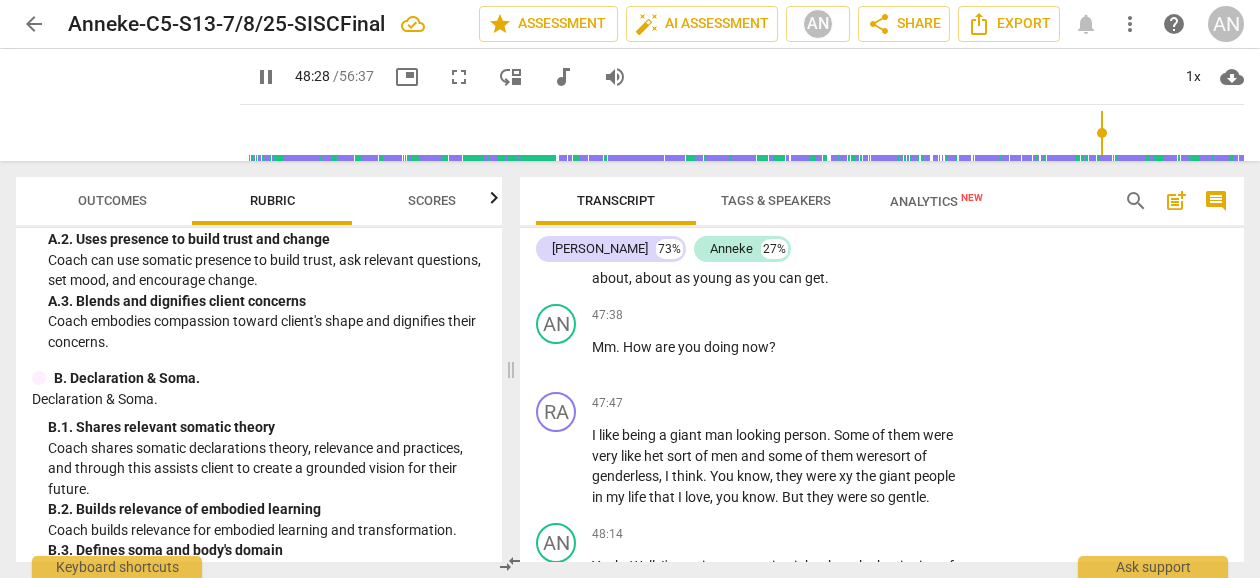 scroll, scrollTop: 21379, scrollLeft: 0, axis: vertical 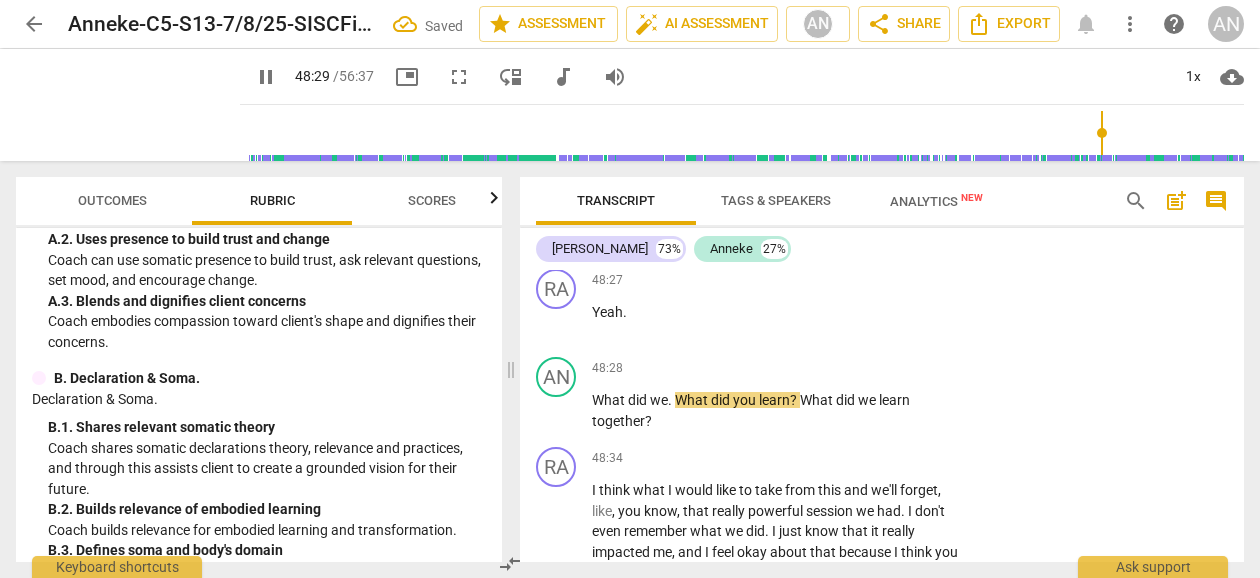 click on "pause" at bounding box center (266, 77) 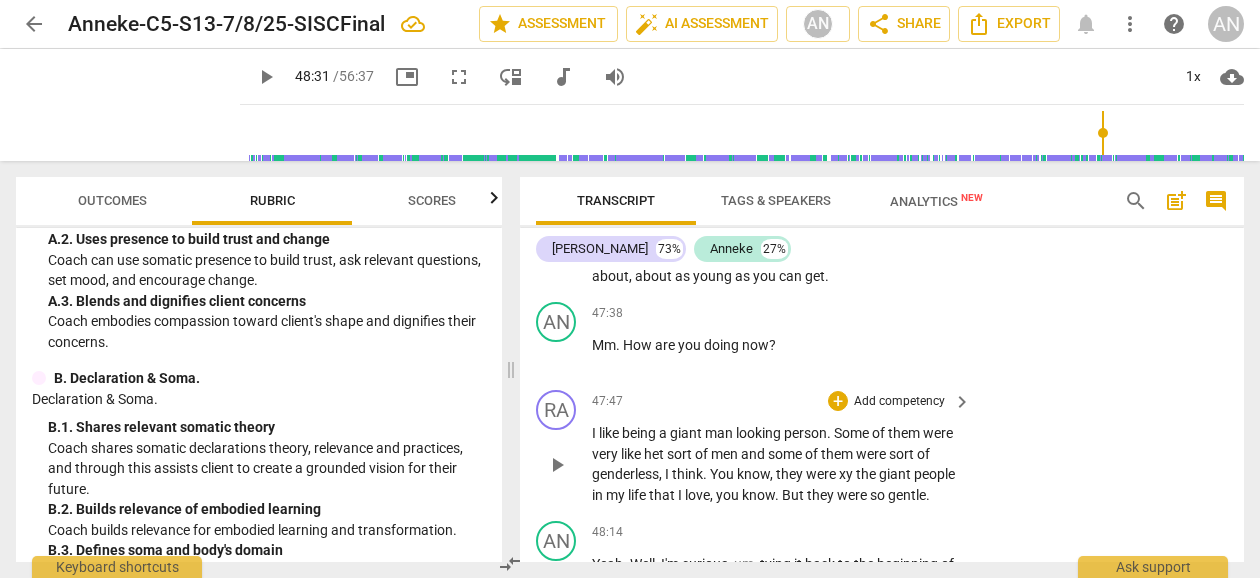 scroll, scrollTop: 21032, scrollLeft: 0, axis: vertical 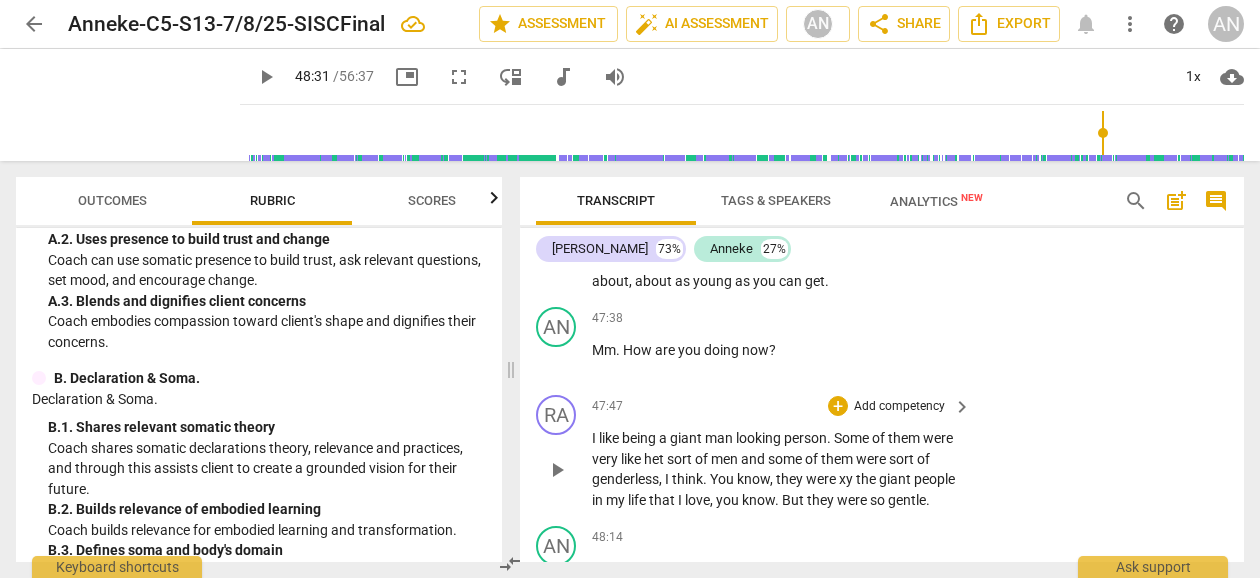 click on "know" at bounding box center [753, 479] 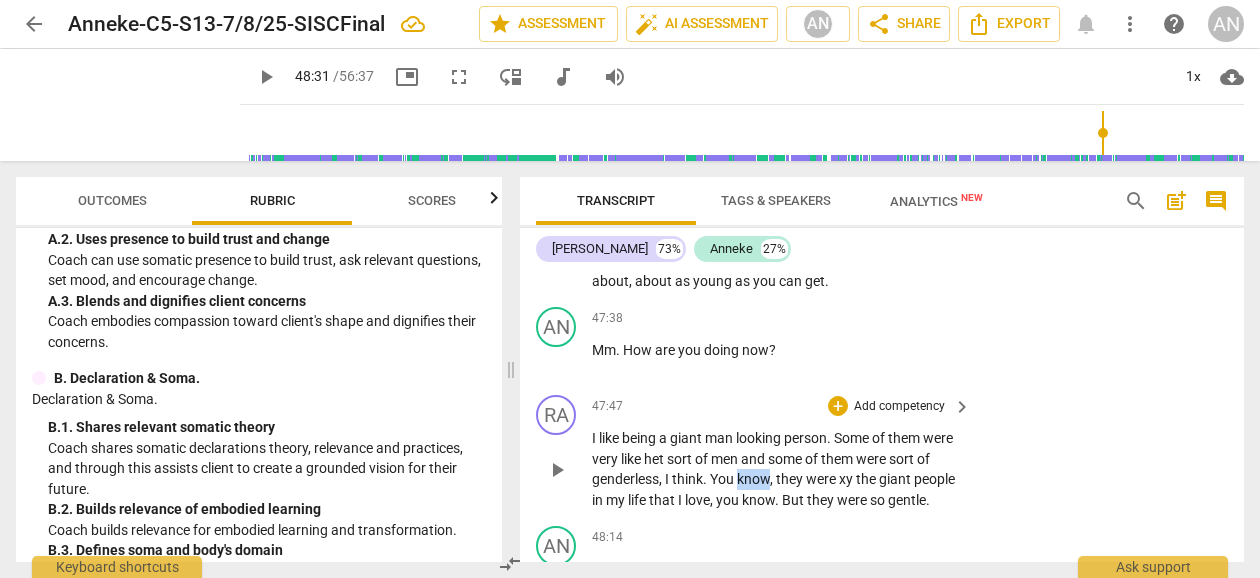 click on "know" at bounding box center (753, 479) 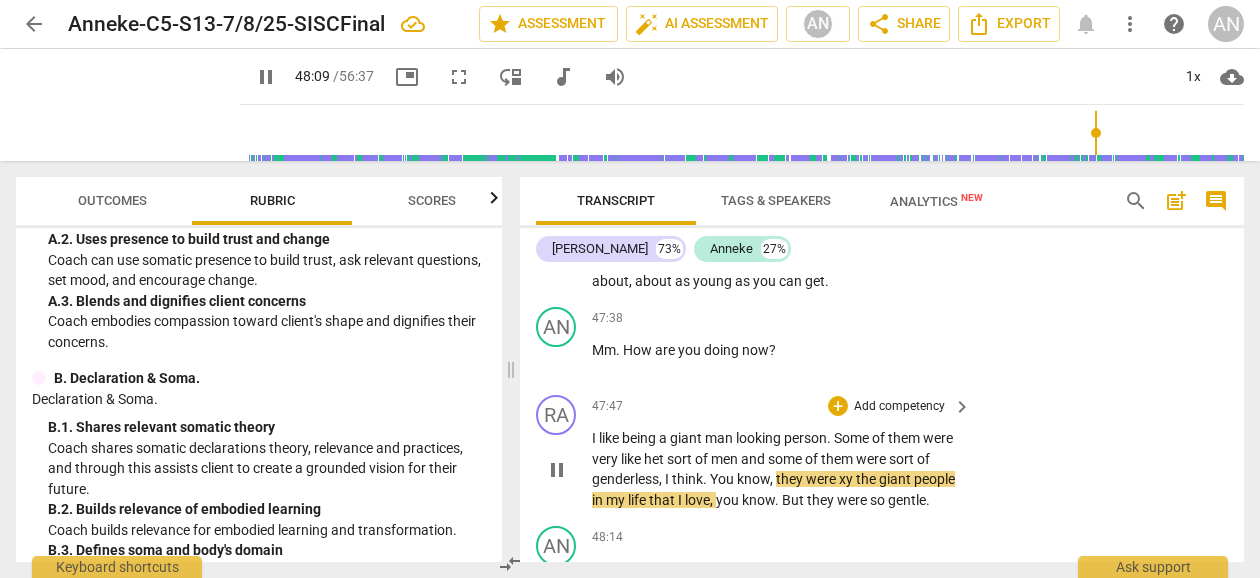 click on "xy" at bounding box center [847, 479] 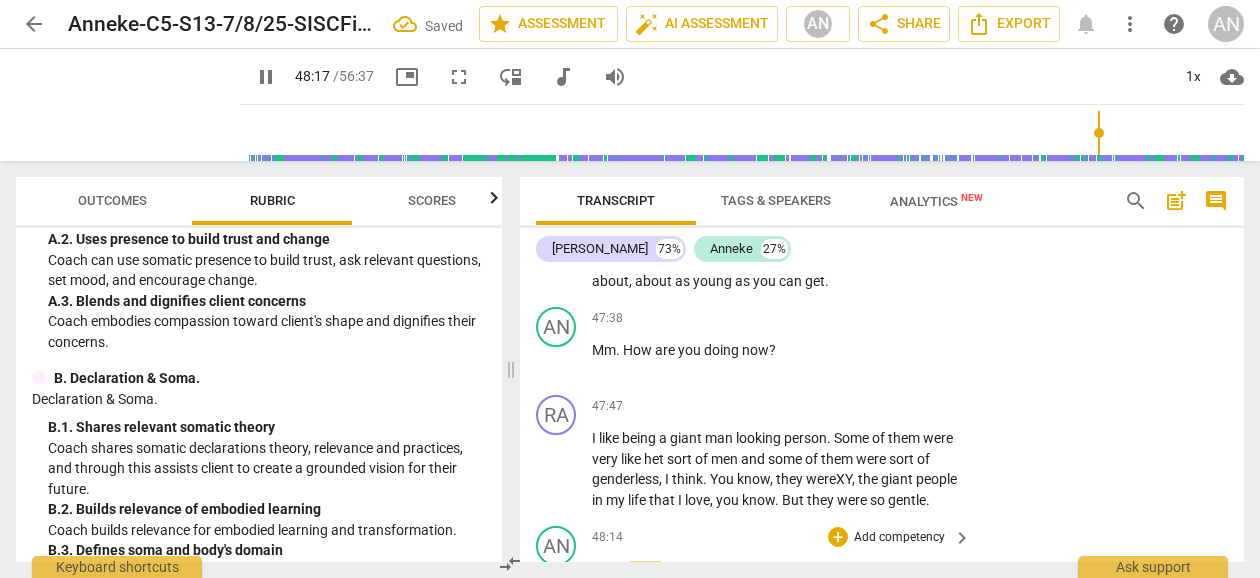click on "Well" at bounding box center (642, 569) 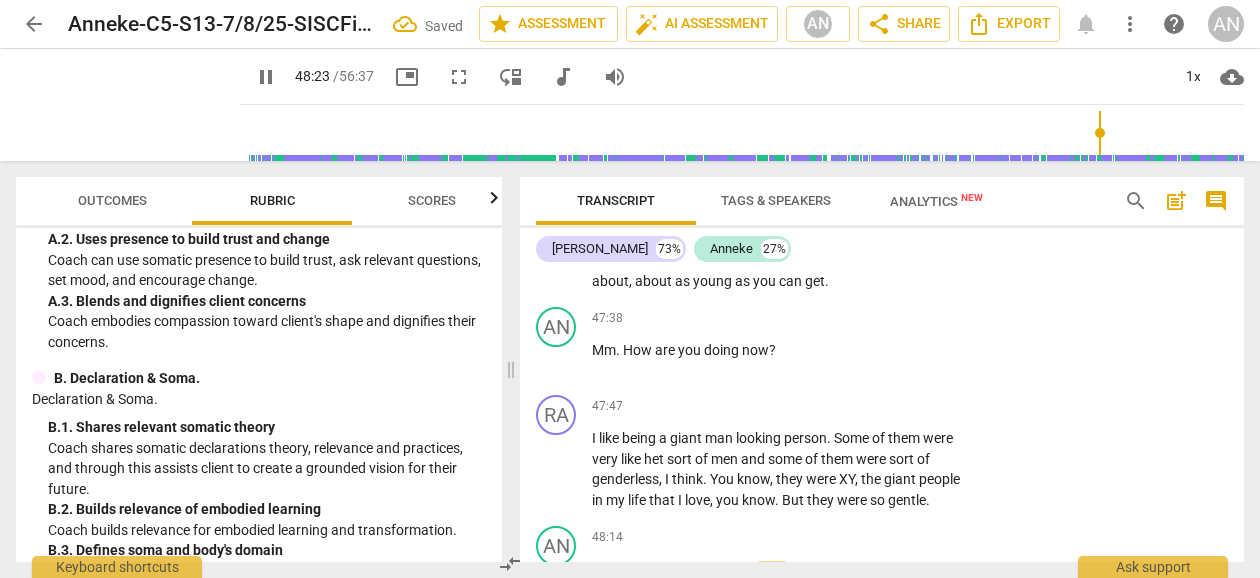 scroll, scrollTop: 21156, scrollLeft: 0, axis: vertical 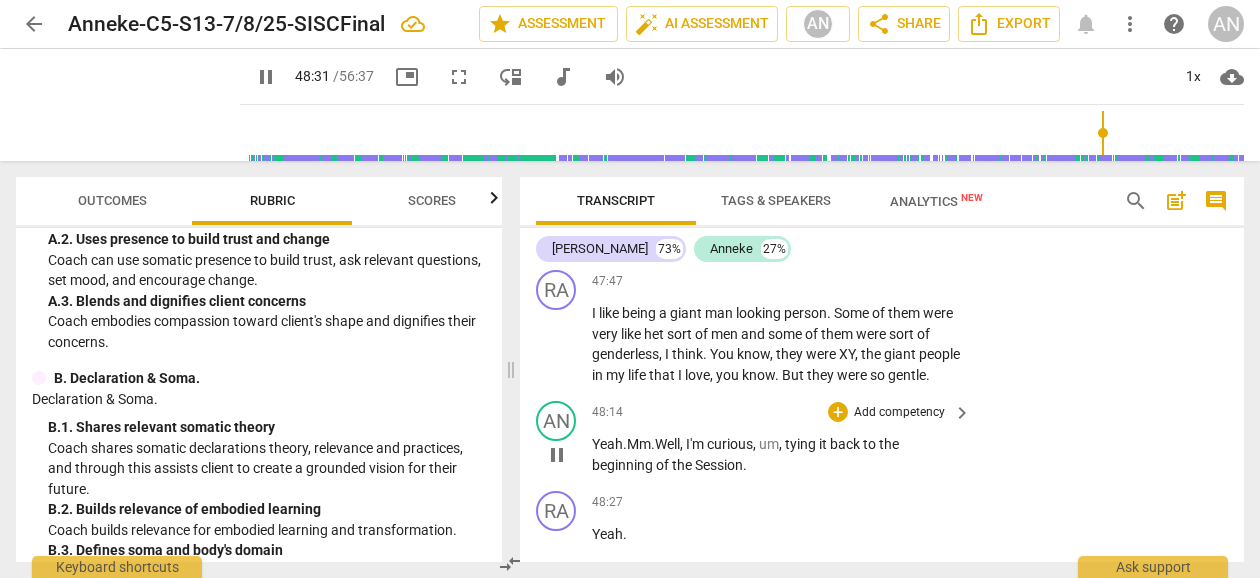 click on "pause" at bounding box center (557, 455) 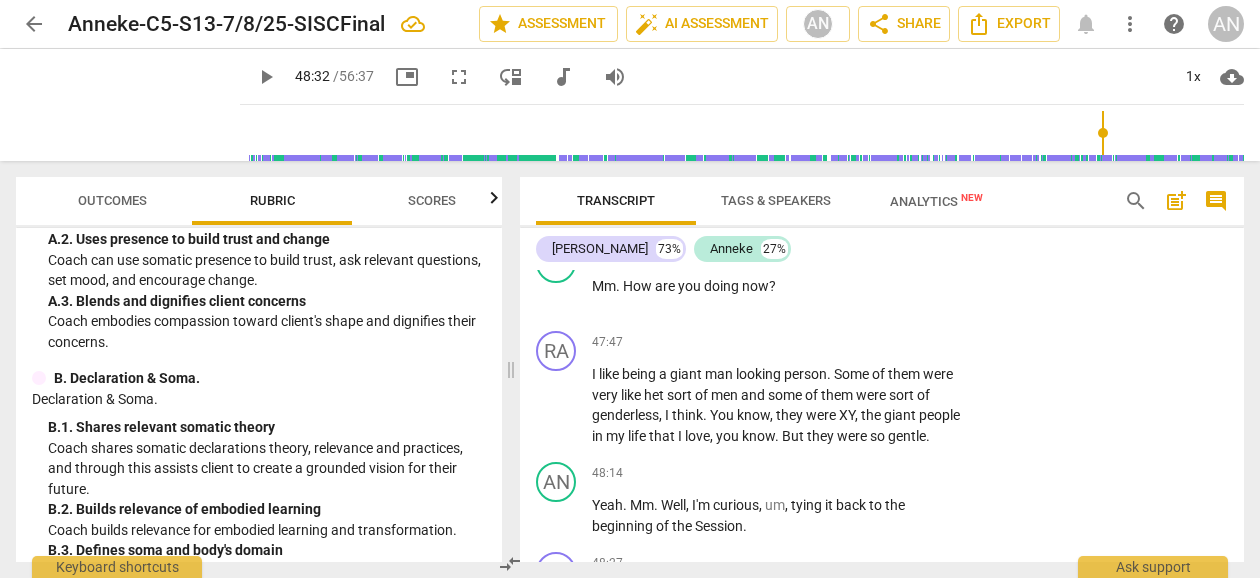 scroll, scrollTop: 21095, scrollLeft: 0, axis: vertical 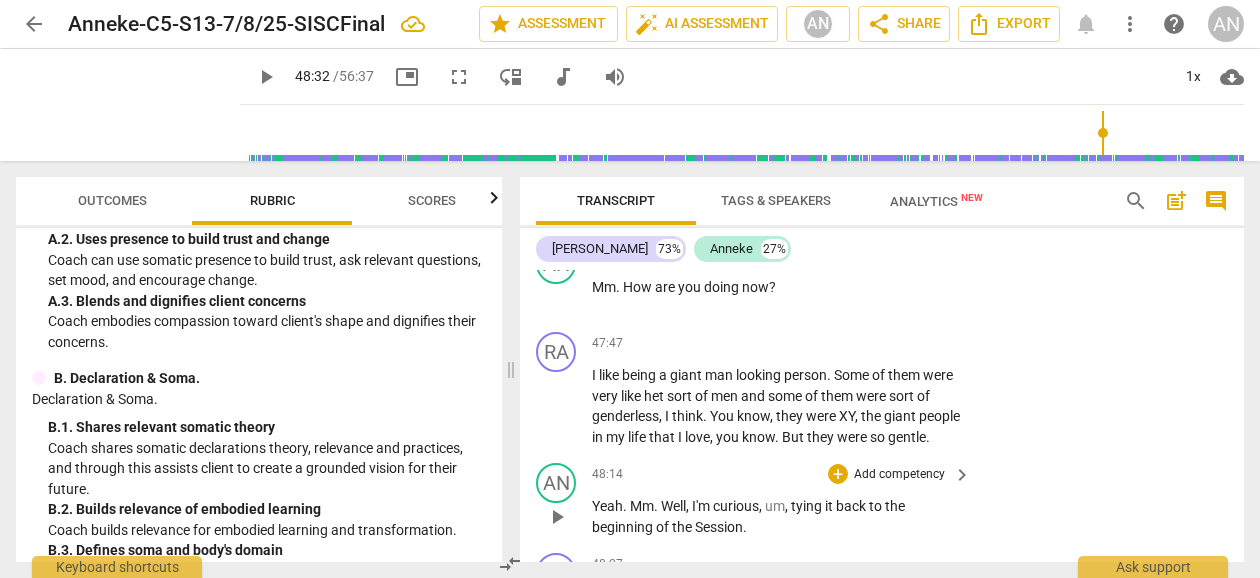 click on "Add competency" at bounding box center [899, 475] 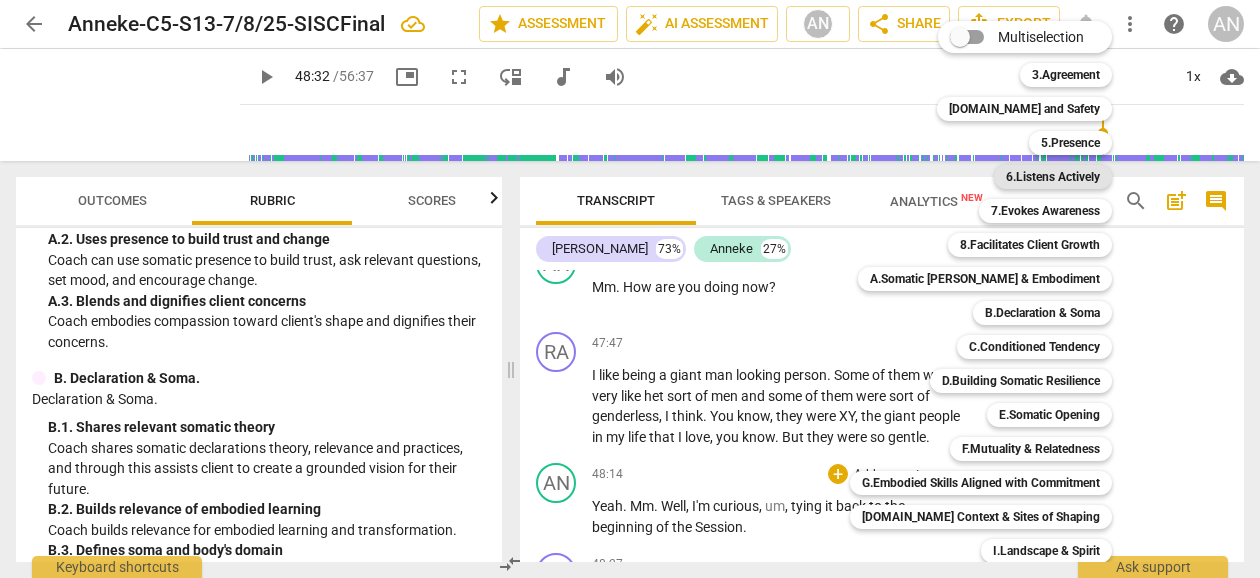 click on "6.Listens Actively" at bounding box center (1053, 177) 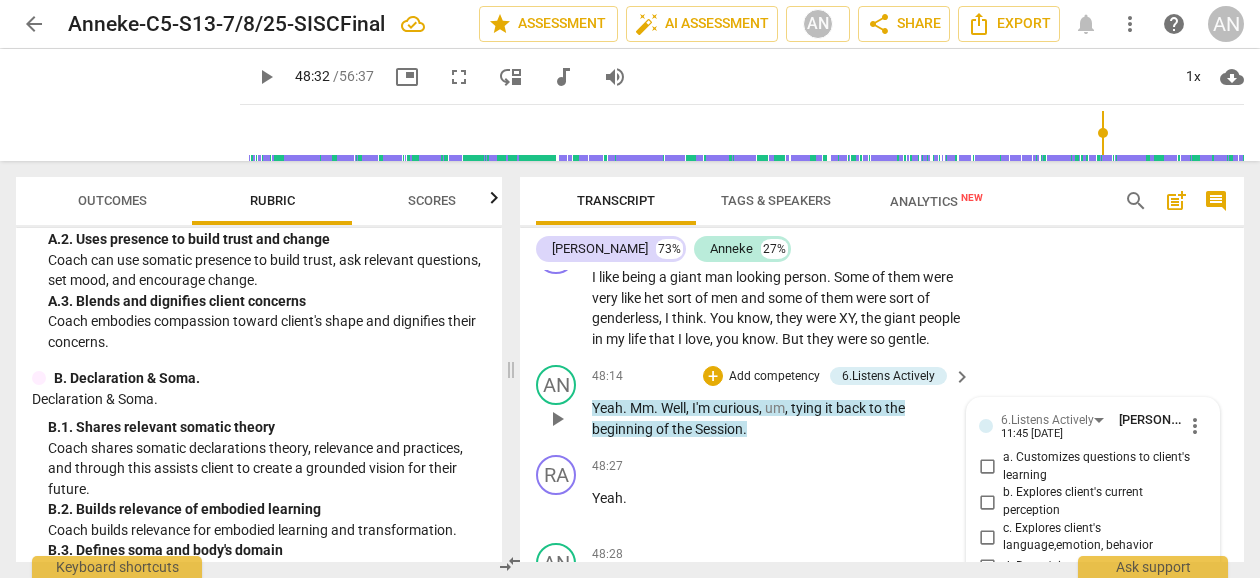 scroll, scrollTop: 21182, scrollLeft: 0, axis: vertical 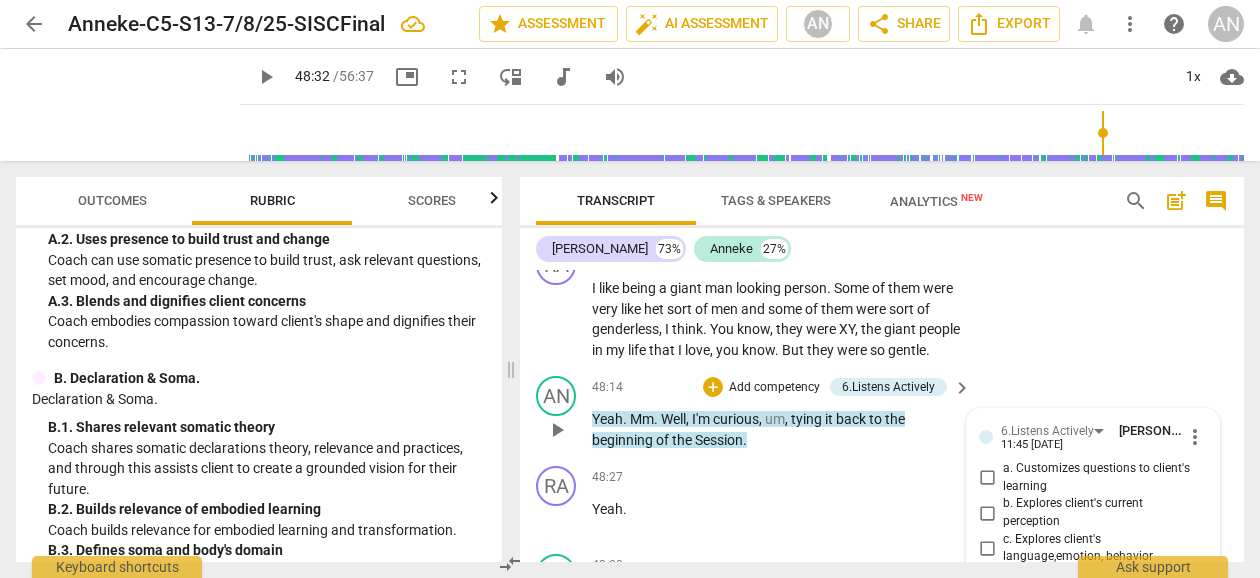 click on "c. Explores client's language,emotion, behavior" at bounding box center (987, 548) 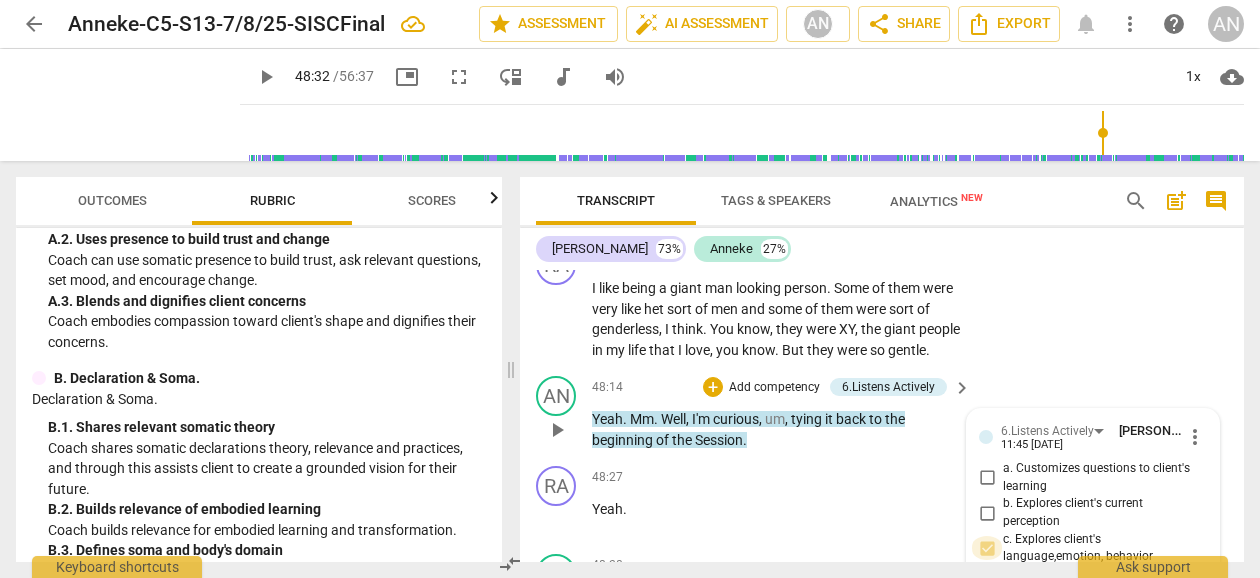 click on "c. Explores client's language,emotion, behavior" at bounding box center [987, 548] 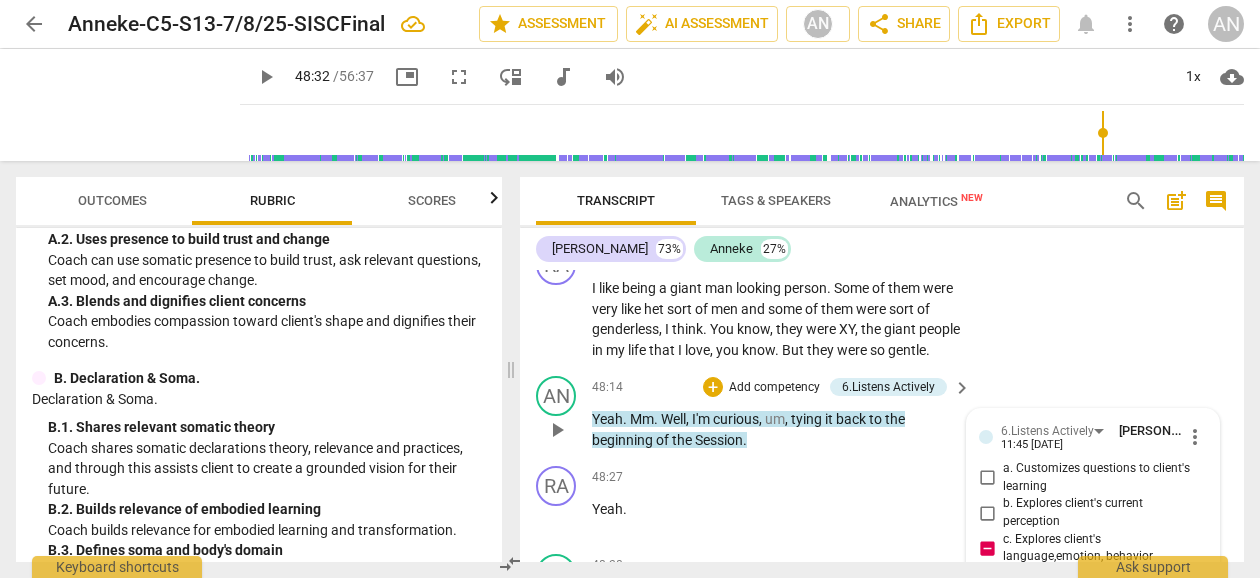 click at bounding box center [1077, 647] 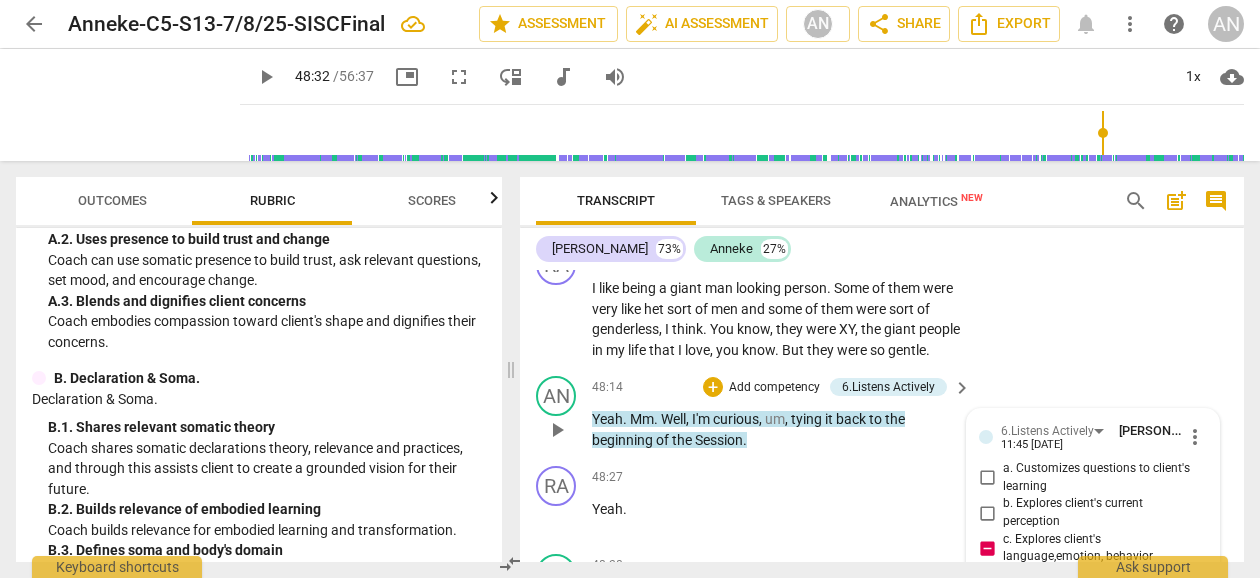 scroll, scrollTop: 0, scrollLeft: 0, axis: both 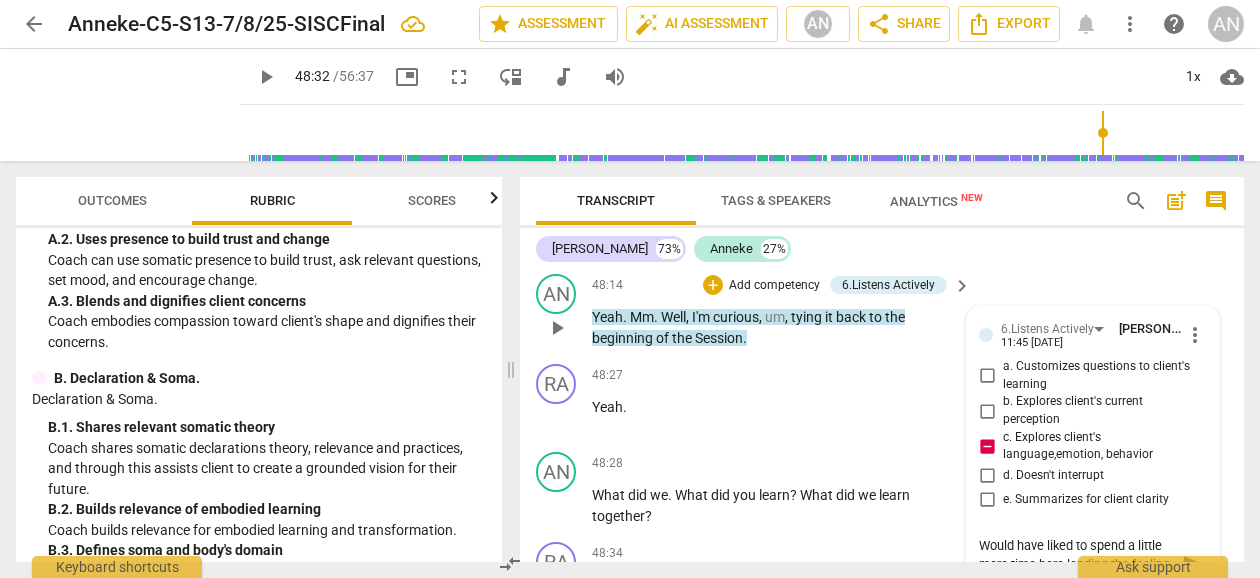 click on "Would have liked to spend a little more time here landing the feeling of their friends with them." at bounding box center [1077, 564] 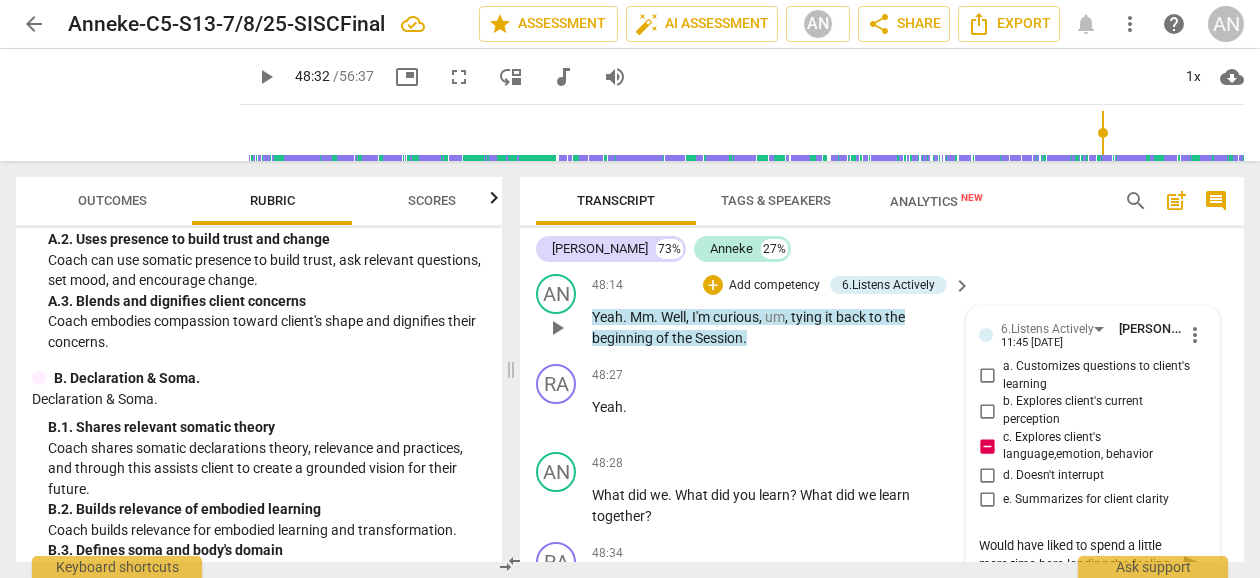 scroll, scrollTop: 17, scrollLeft: 0, axis: vertical 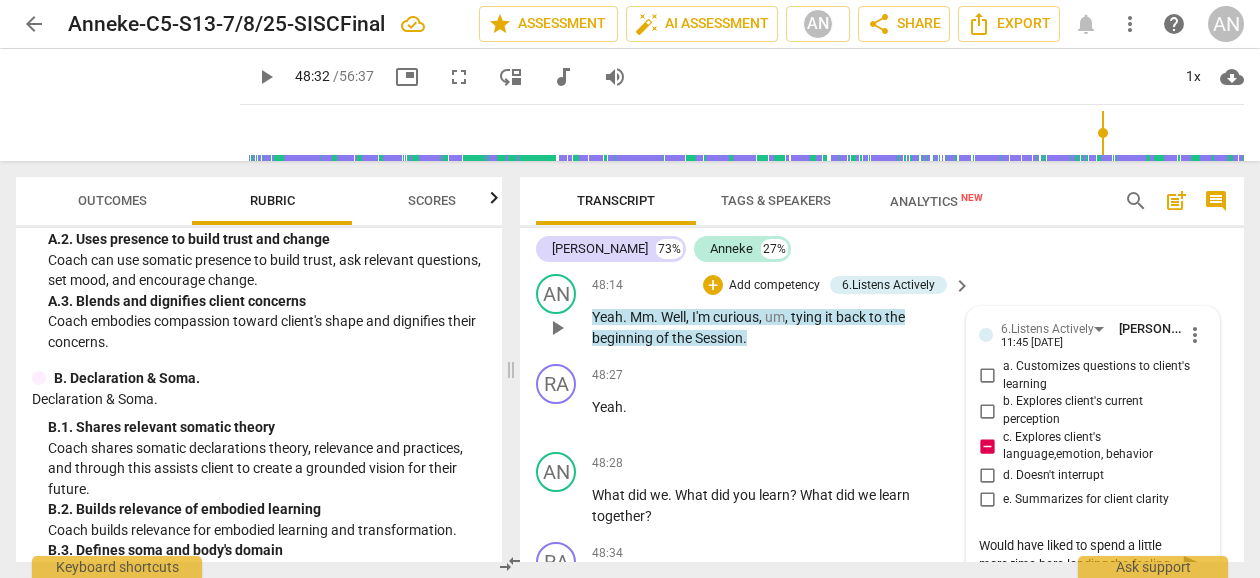 click on "Would have liked to spend a little more time here landing the feeling of their friends in their body." at bounding box center (1077, 564) 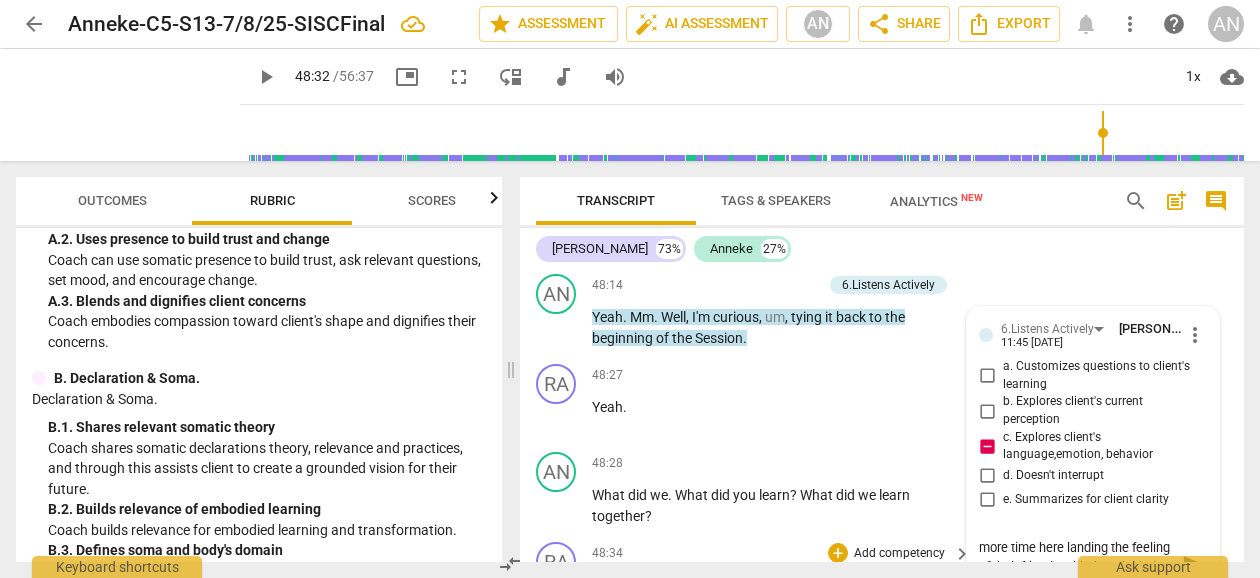click on "RA play_arrow pause 48:34 + Add competency keyboard_arrow_right I   think   what   I   would   like   to   take   from   this   and   we'll   forget ,   like ,   you   know ,   that   really   powerful   session   we   had .   I   don't   even   remember   what   we   did .   I   just   know   that   it   really   impacted   me ,   and   I   feel   okay   about   that   because   I   think   you   remember   what   we   did   and   what   we   talked   about .   So ,   like ,   if   we   need   to   access   it   again ,   you'll   remember .   That's   the   idea   that   I   have   it .   Maybe   it's   true .   Uh ,   you   know ,   the   one   that   was   really   intense   maybe   two   times   ago ." at bounding box center (882, 640) 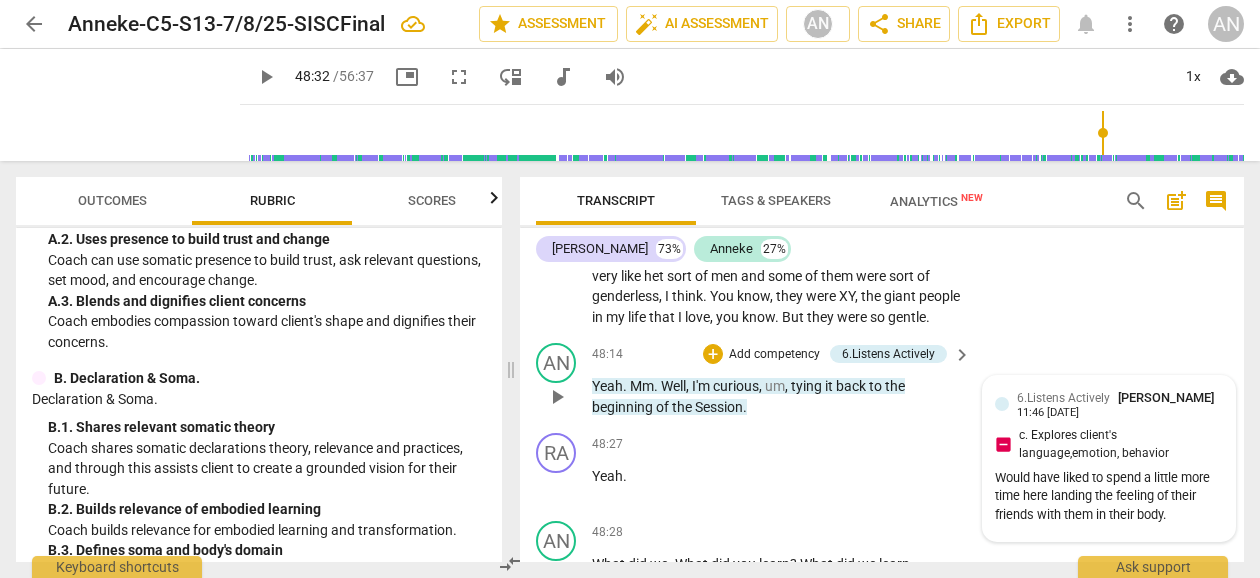 scroll, scrollTop: 21223, scrollLeft: 0, axis: vertical 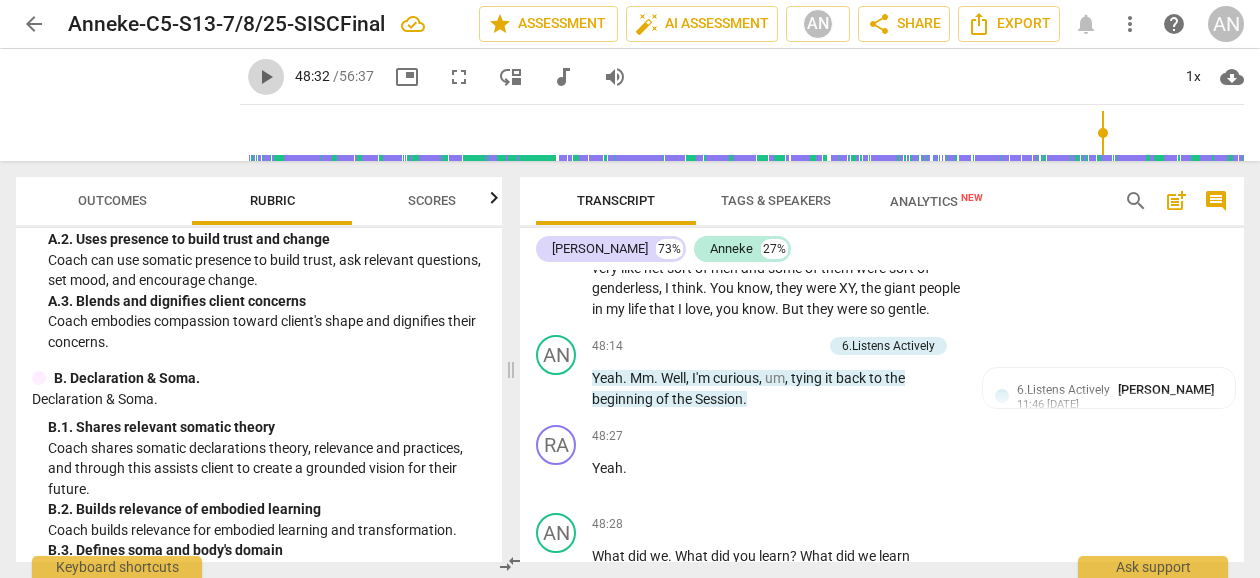 click on "play_arrow" at bounding box center [266, 77] 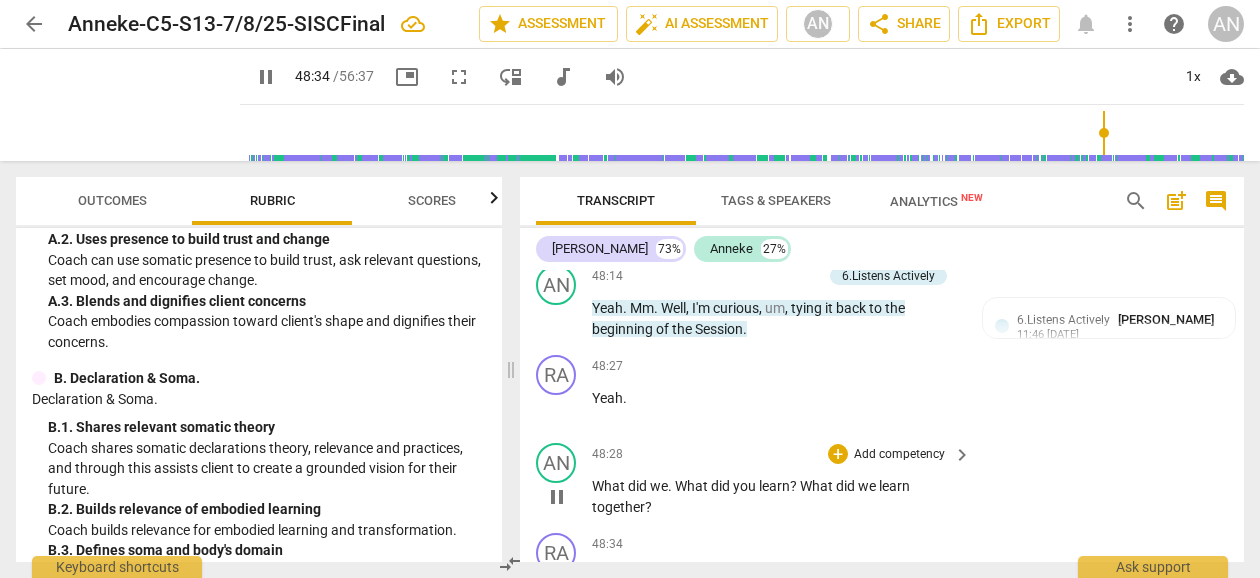 scroll, scrollTop: 21342, scrollLeft: 0, axis: vertical 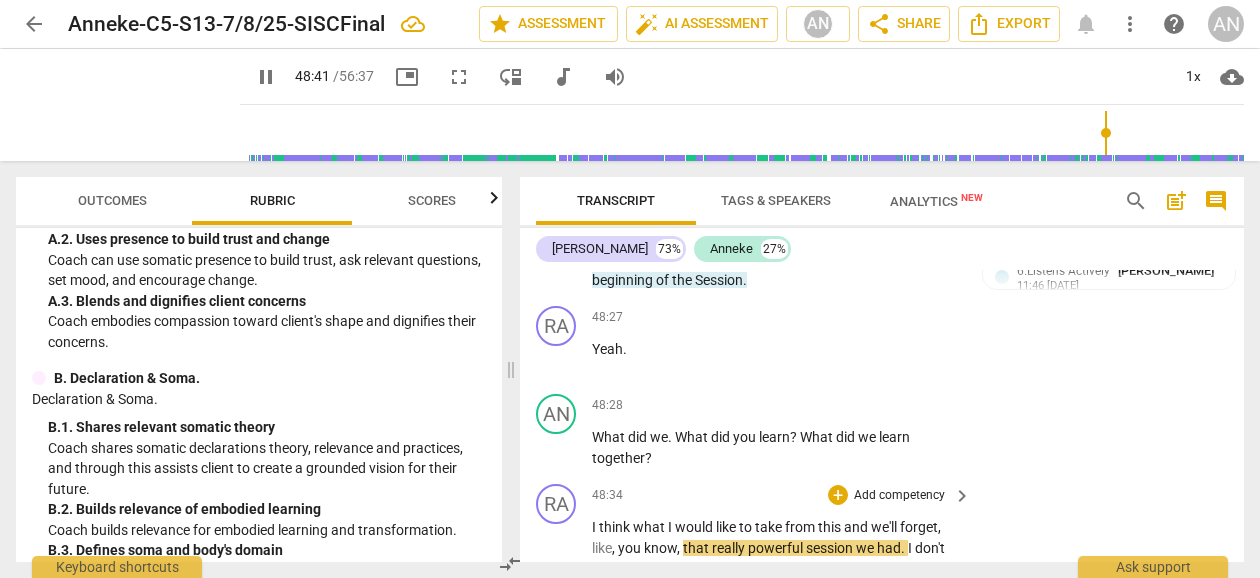click on "we'll" at bounding box center (885, 527) 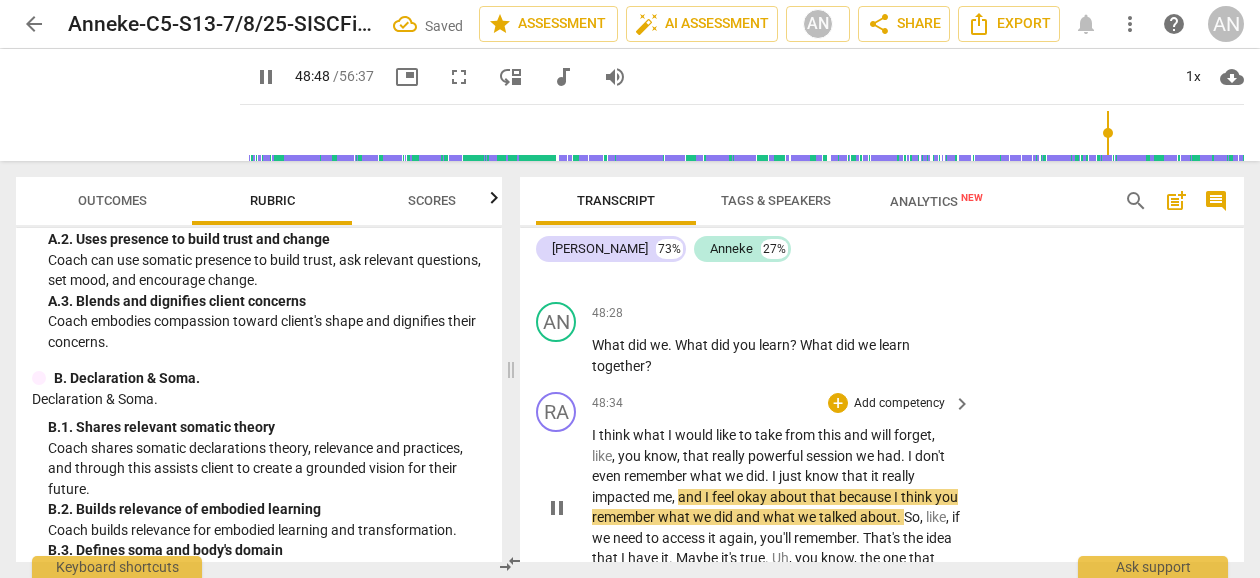 scroll, scrollTop: 21473, scrollLeft: 0, axis: vertical 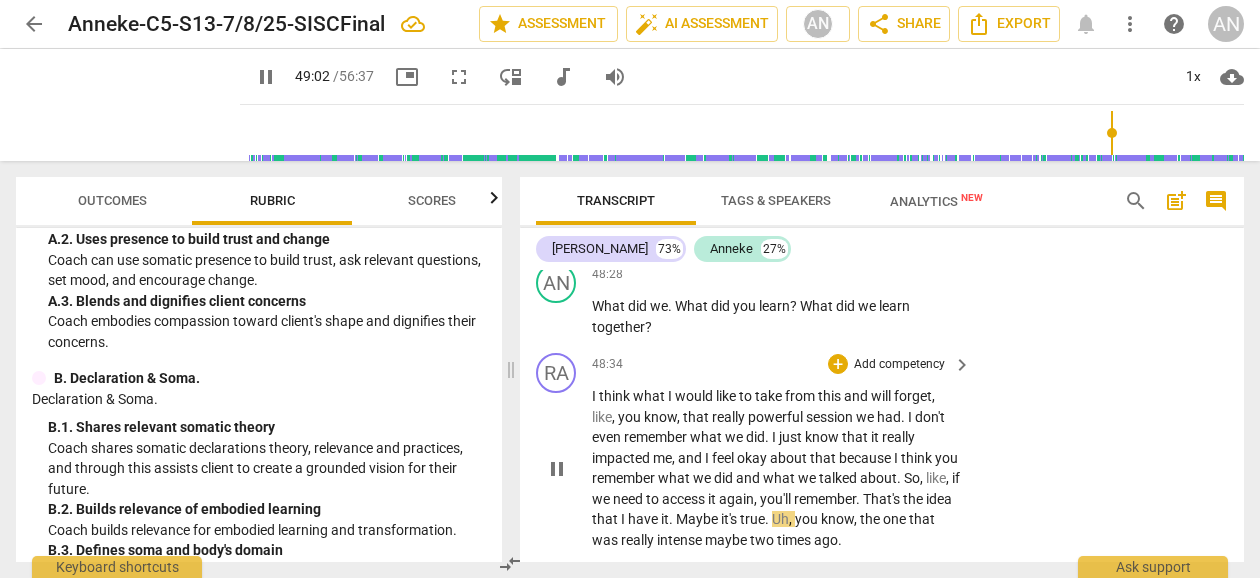 click on "." at bounding box center [672, 519] 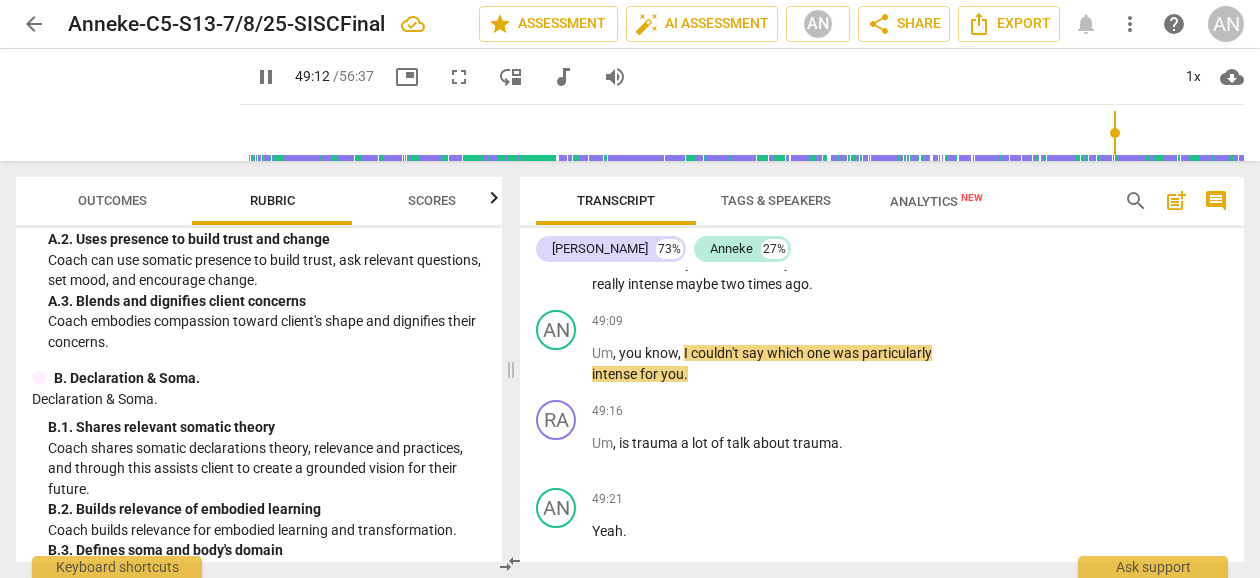 scroll, scrollTop: 21577, scrollLeft: 0, axis: vertical 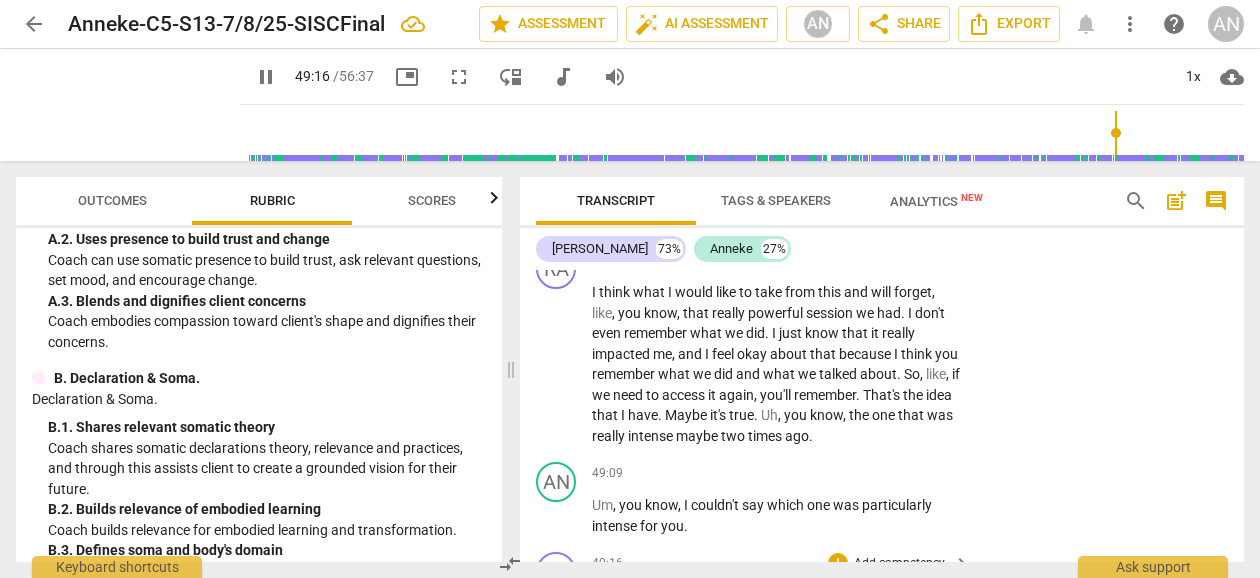 click on "," at bounding box center (616, 595) 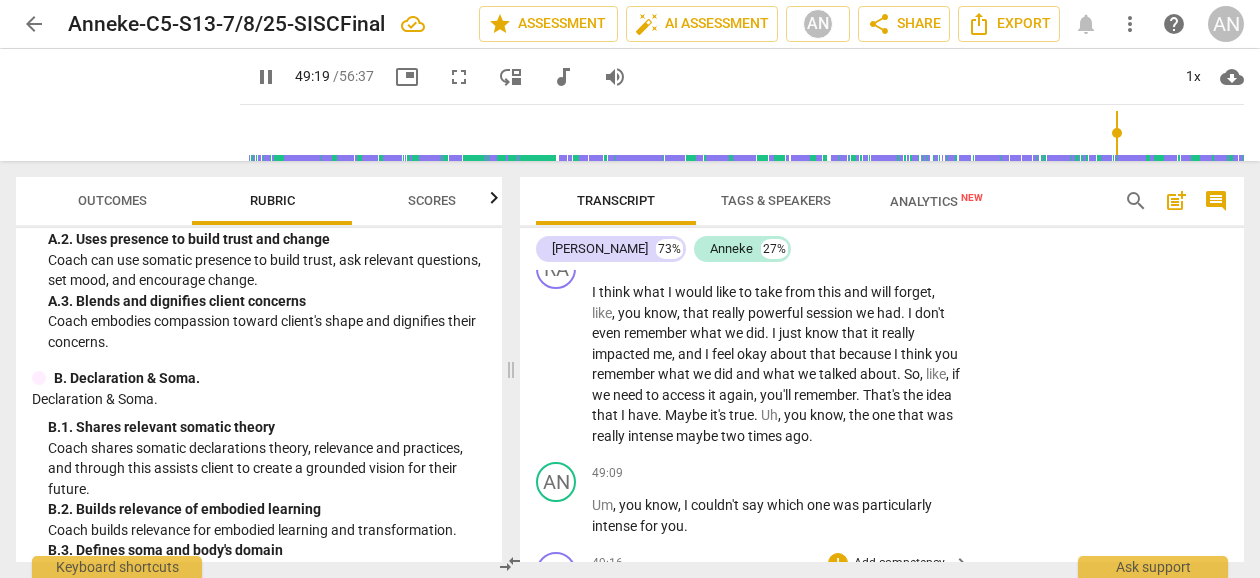 click on "is" at bounding box center (625, 595) 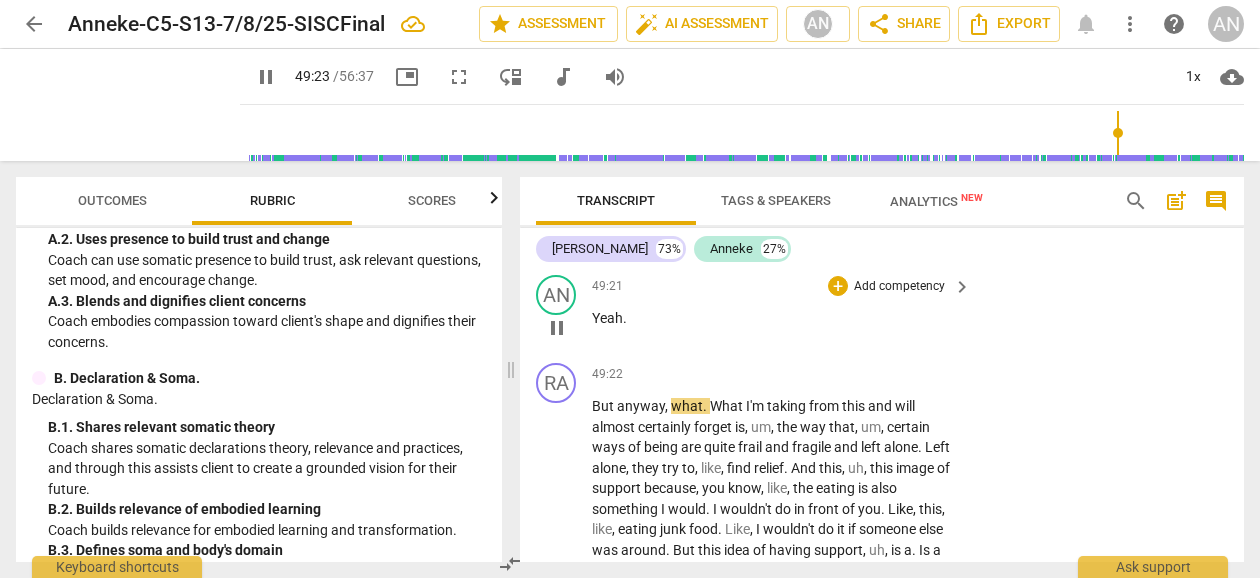 scroll, scrollTop: 21628, scrollLeft: 0, axis: vertical 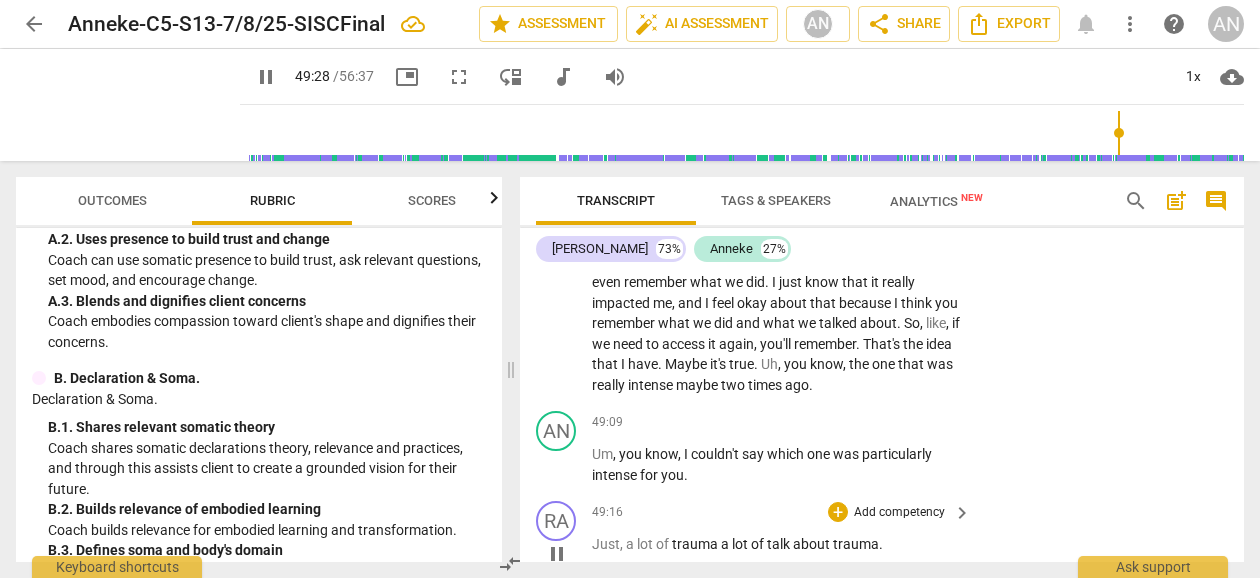 click on "trauma" at bounding box center (696, 544) 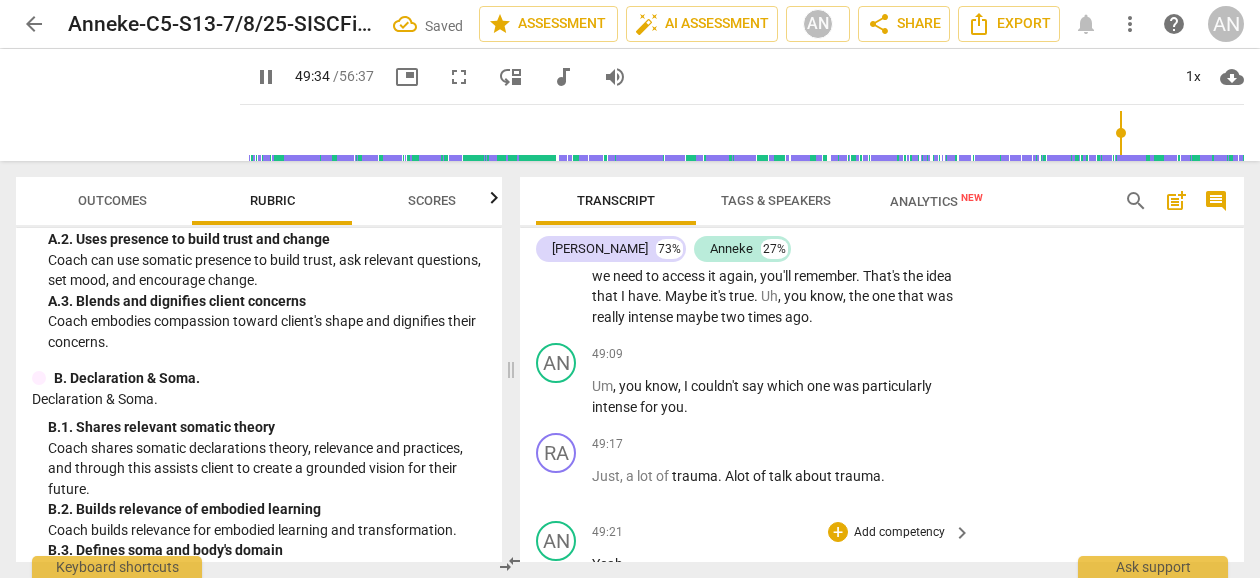 scroll, scrollTop: 21645, scrollLeft: 0, axis: vertical 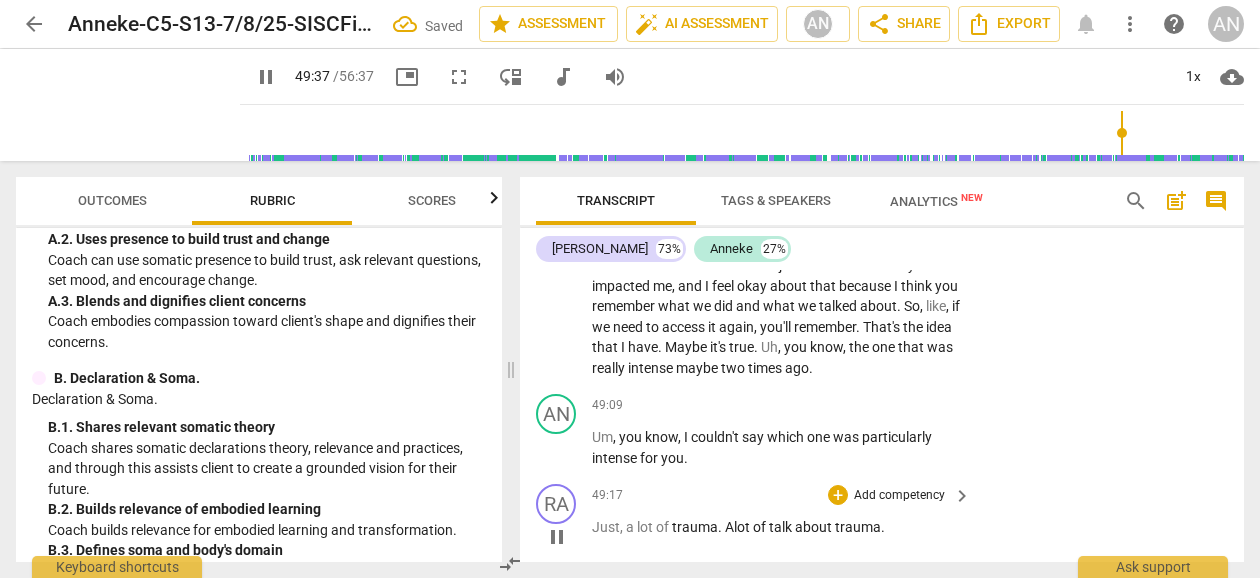 click on "Just, a lot of" at bounding box center (630, 527) 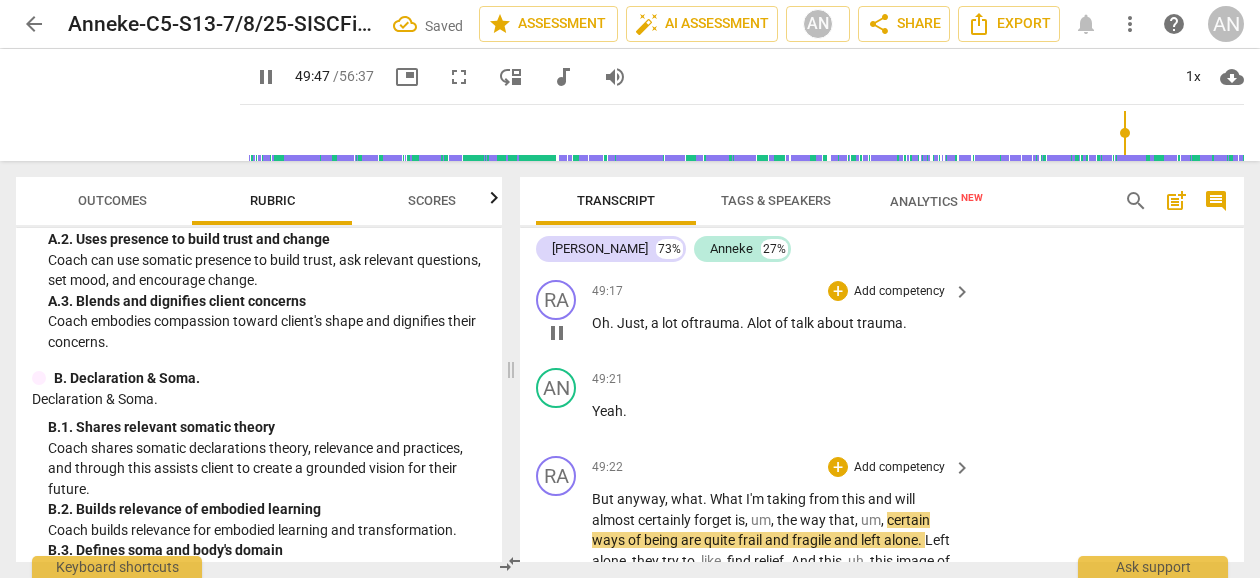 scroll, scrollTop: 21895, scrollLeft: 0, axis: vertical 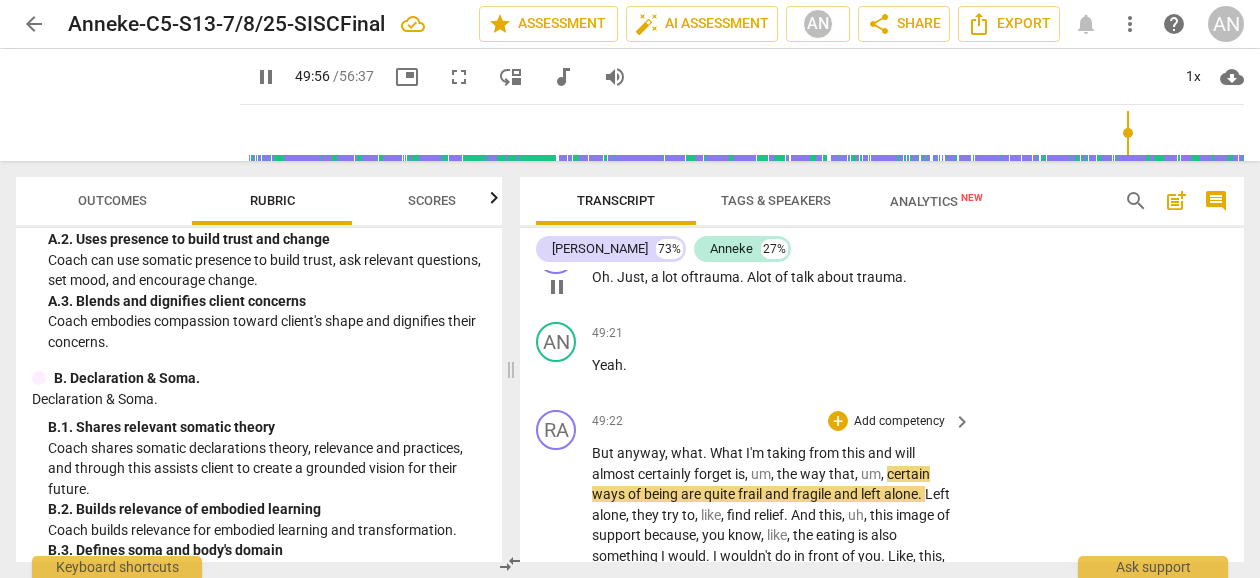 click on "and" at bounding box center [847, 494] 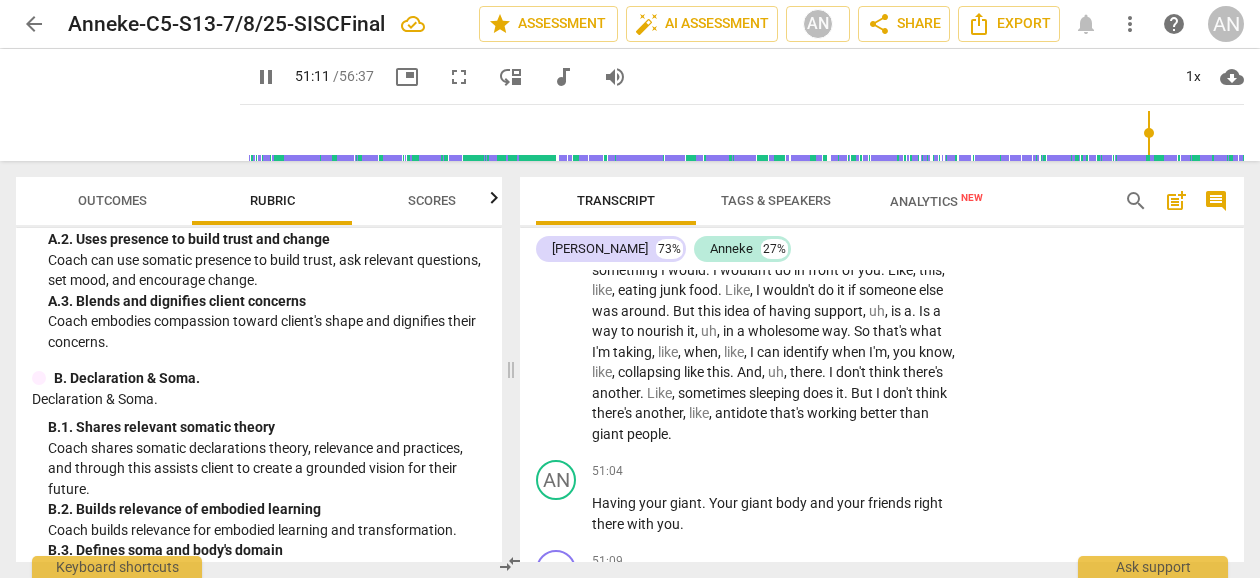 scroll, scrollTop: 22307, scrollLeft: 0, axis: vertical 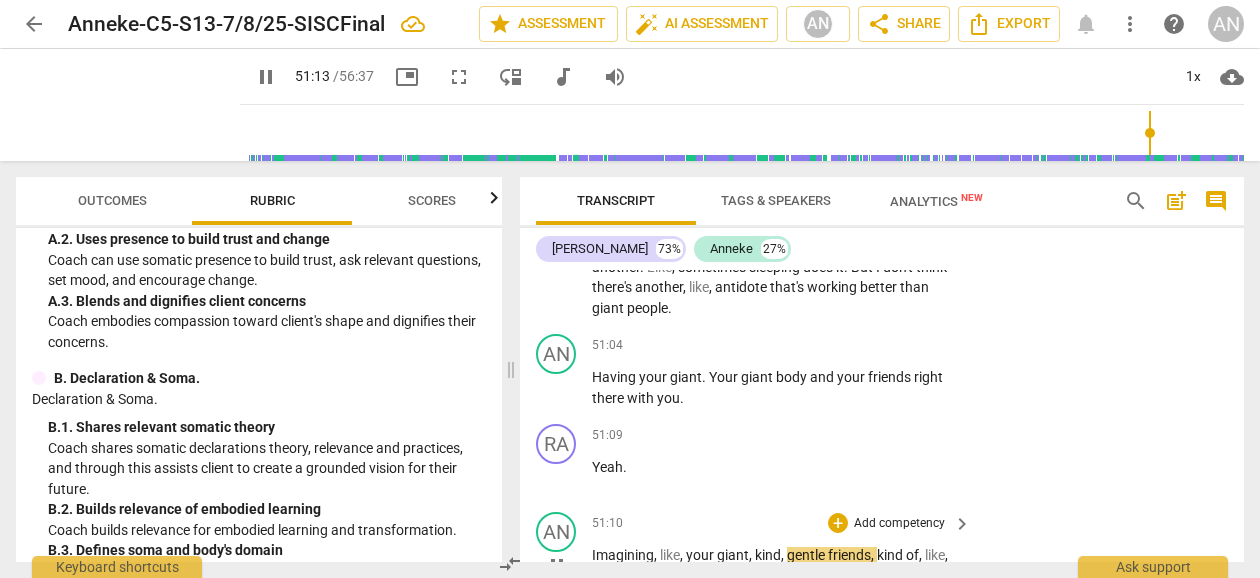 click on "Imagining" at bounding box center (623, 555) 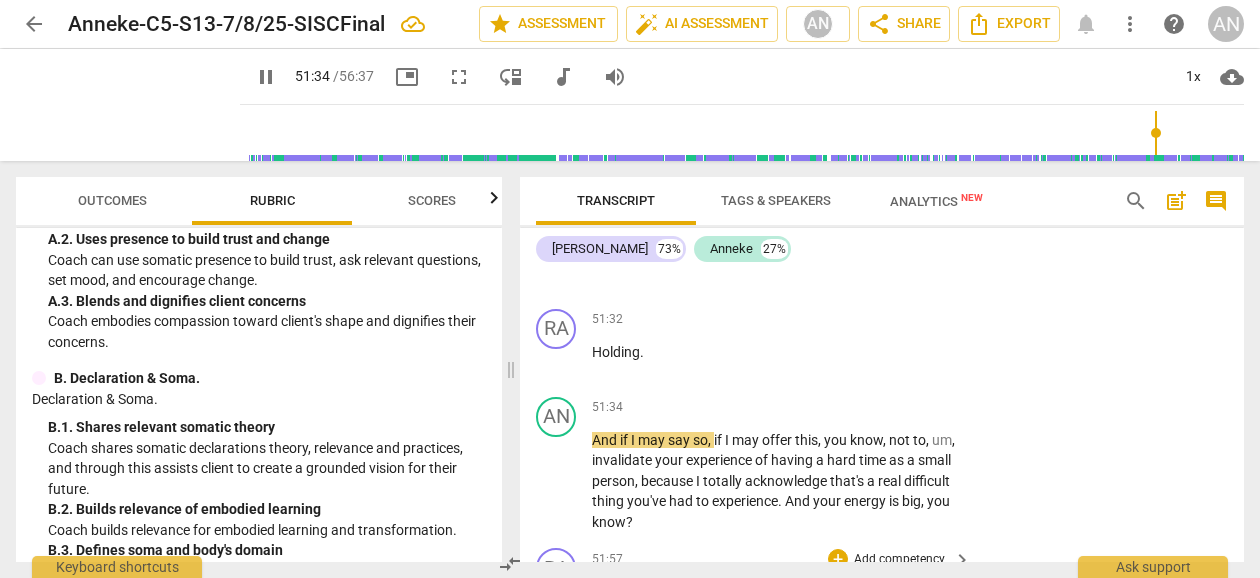 scroll, scrollTop: 22938, scrollLeft: 0, axis: vertical 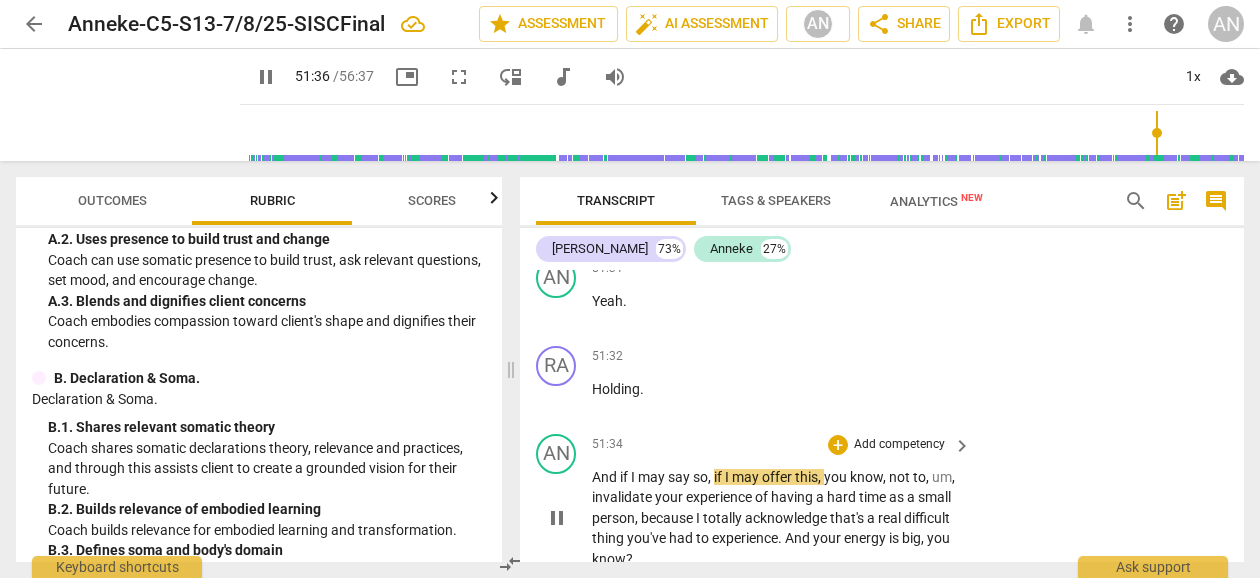 click on "Add competency" at bounding box center (899, 445) 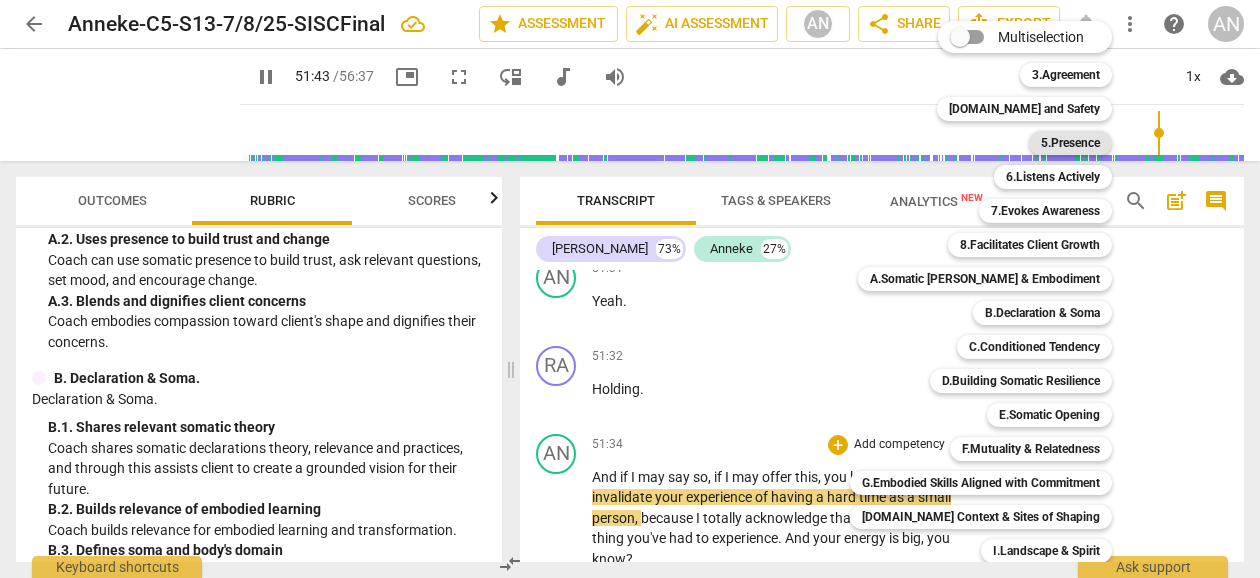 click on "5.Presence" at bounding box center [1070, 143] 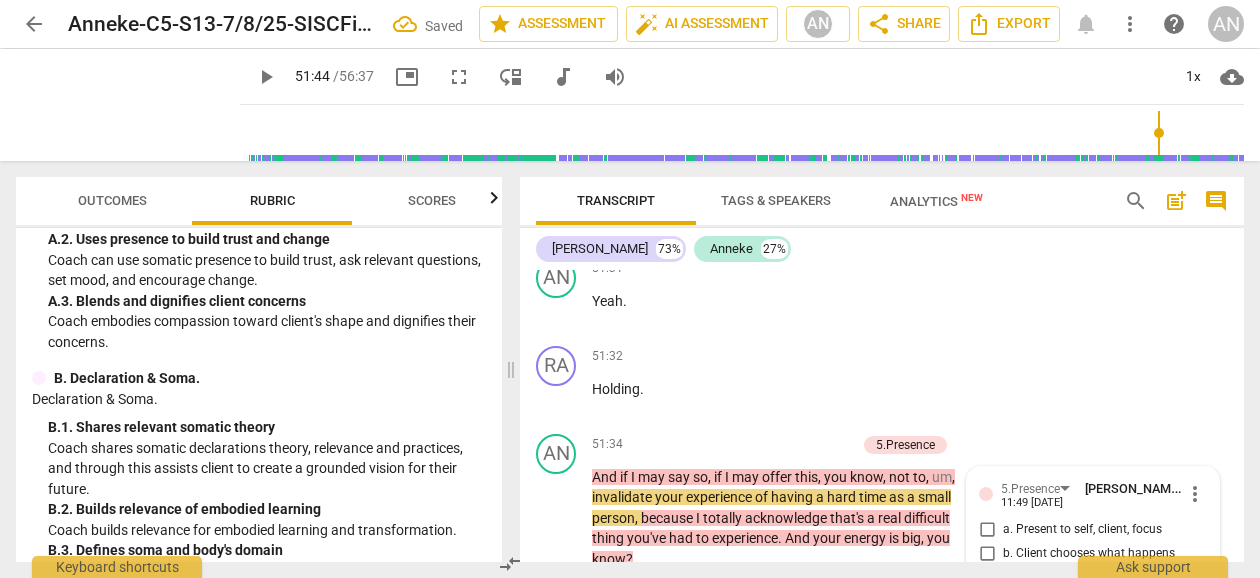 scroll, scrollTop: 22982, scrollLeft: 0, axis: vertical 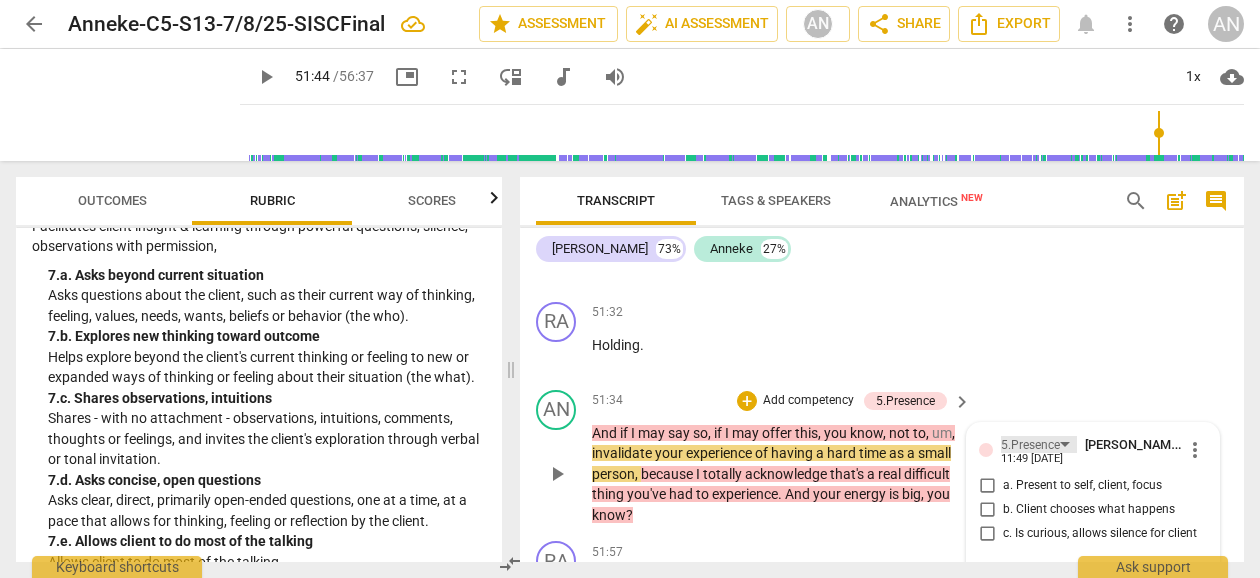 click on "5.Presence" at bounding box center (1030, 445) 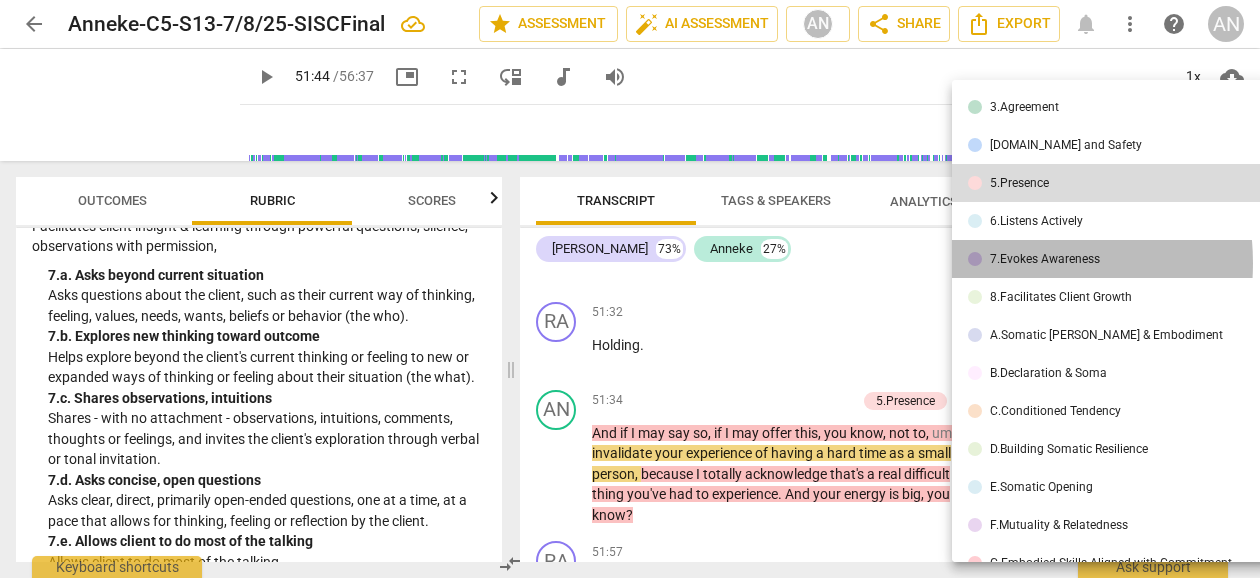 click on "7.Evokes Awareness" at bounding box center [1045, 259] 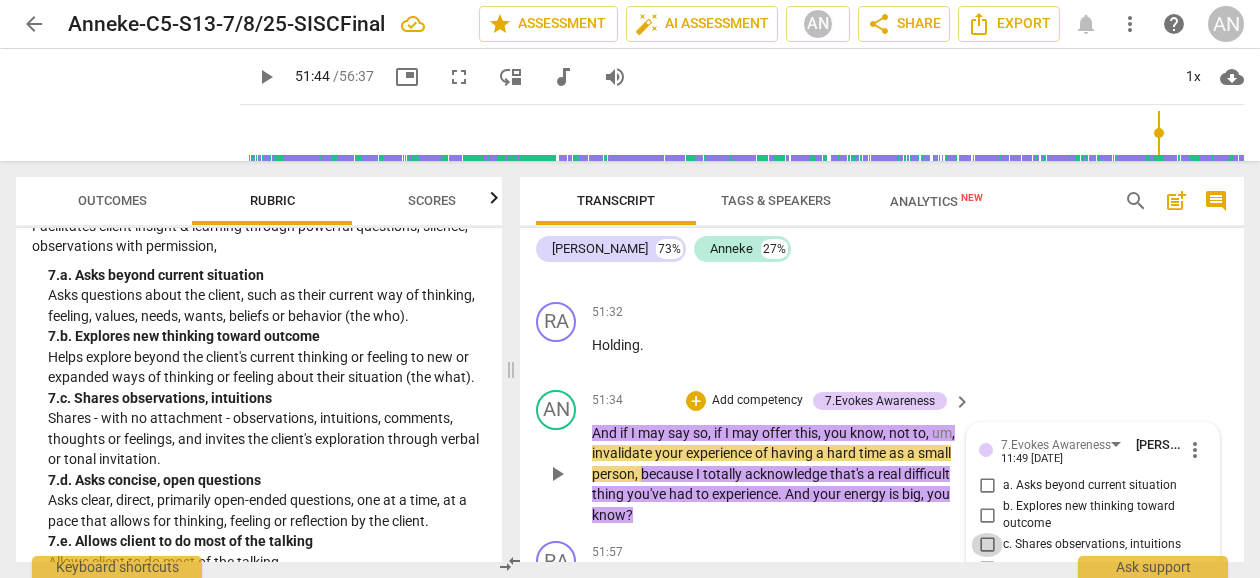 click on "c. Shares observations, intuitions" at bounding box center (987, 545) 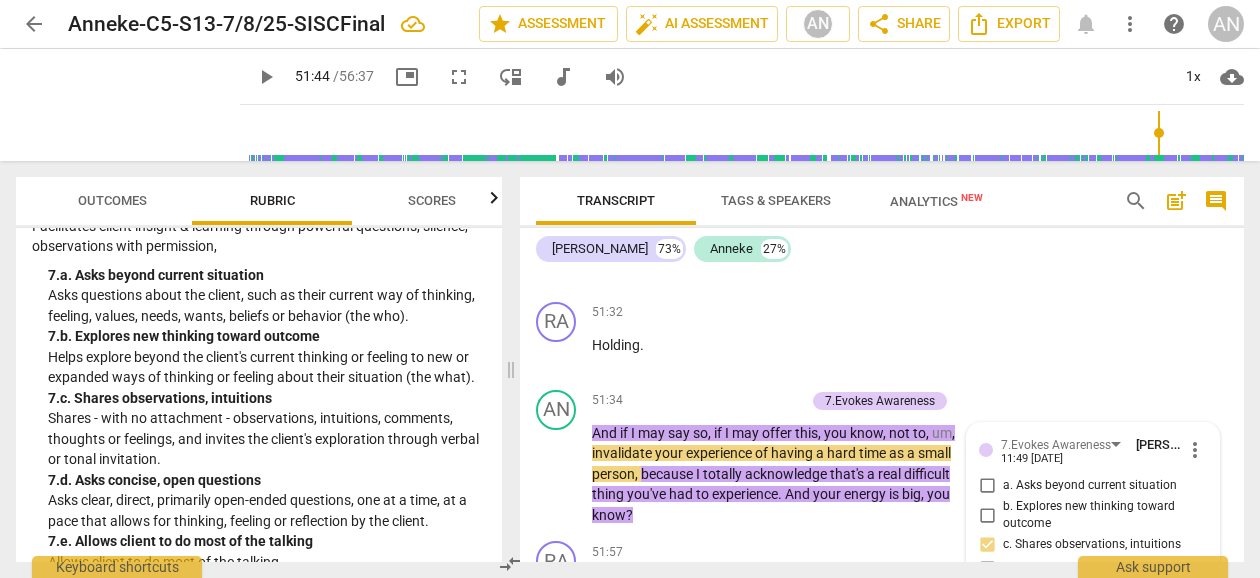 click on "Rae 73% Anneke 27%" at bounding box center (882, 249) 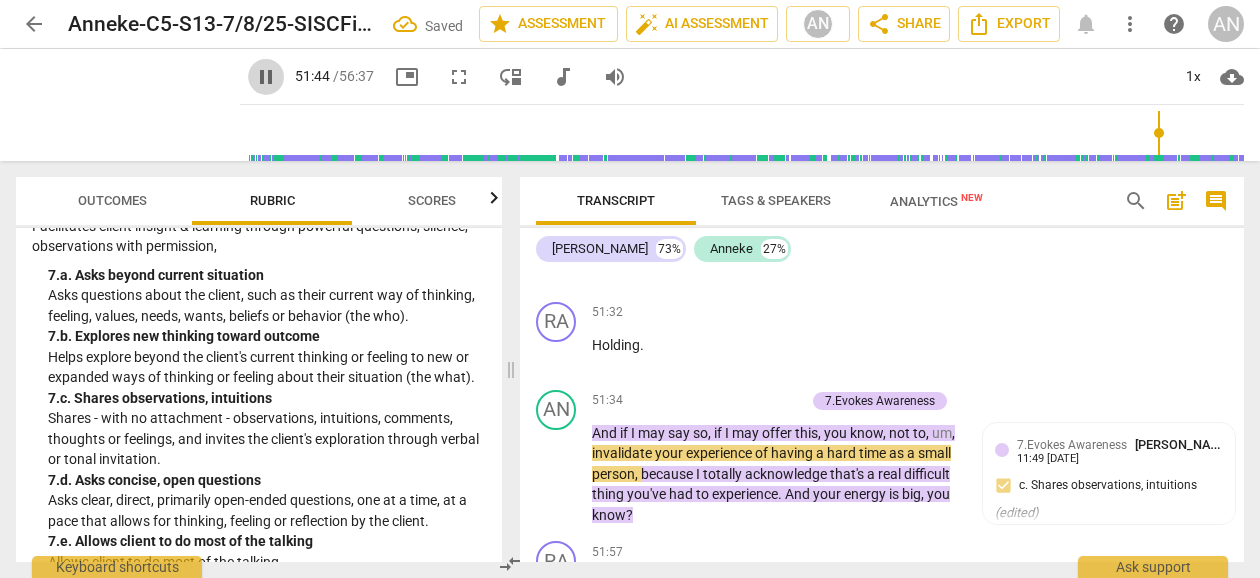 click on "pause" at bounding box center (266, 77) 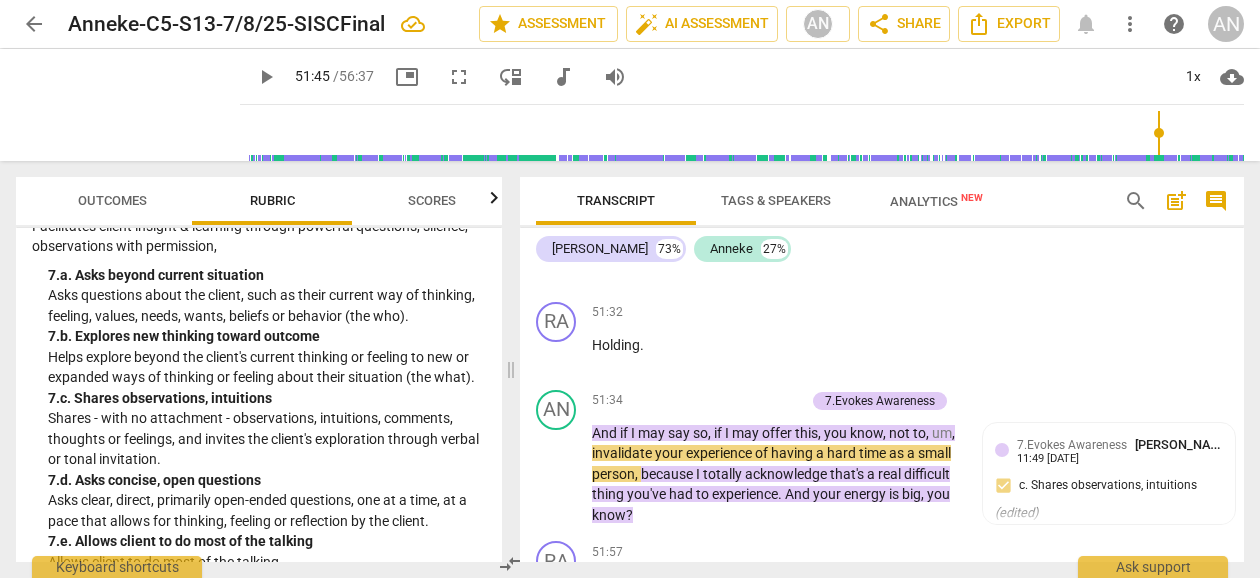 click on "play_arrow" at bounding box center [266, 77] 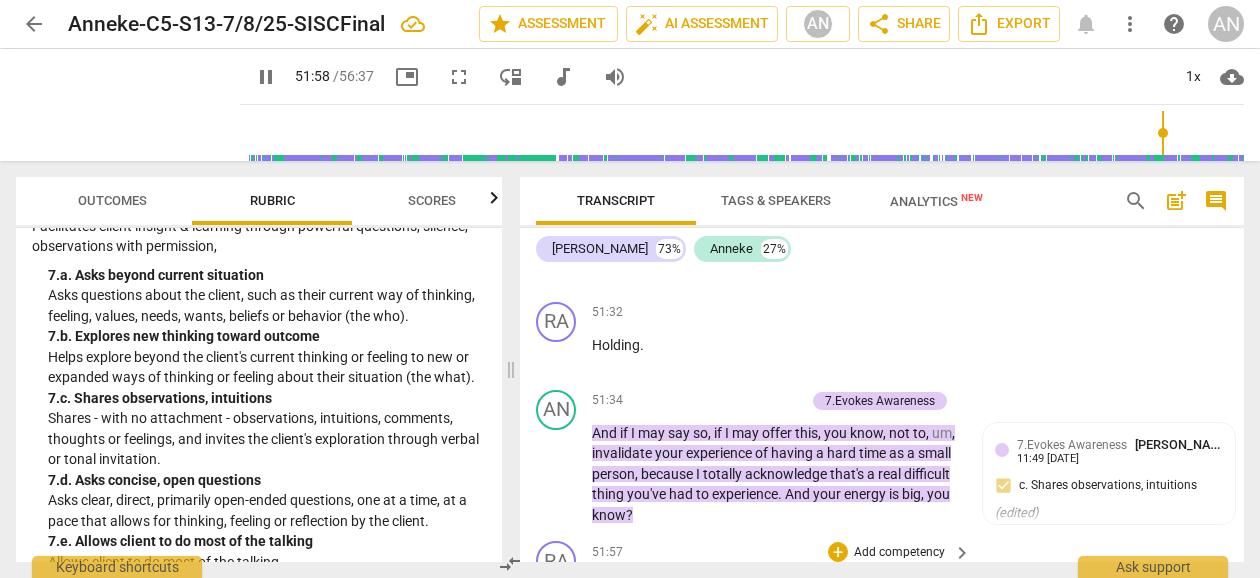 scroll, scrollTop: 23098, scrollLeft: 0, axis: vertical 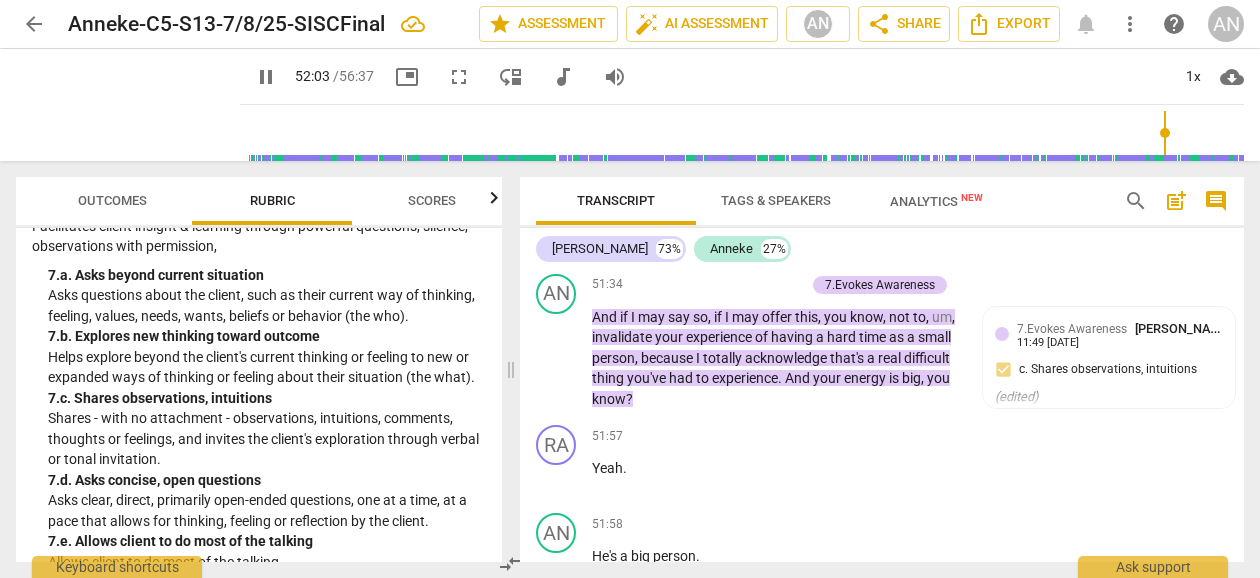 click on "pause" at bounding box center (266, 77) 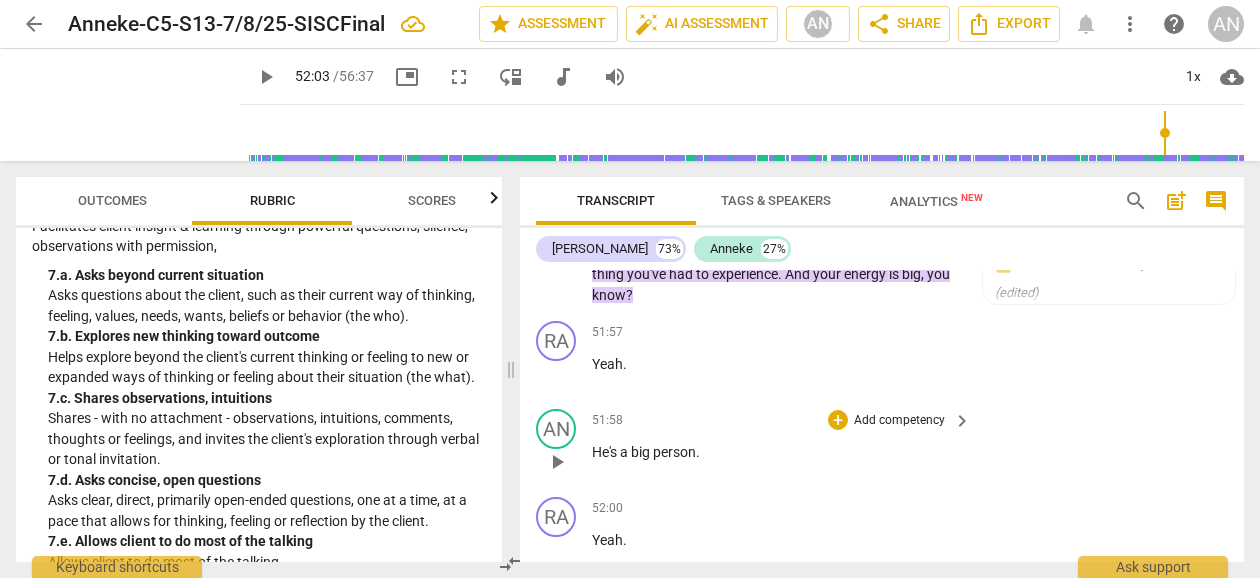 scroll, scrollTop: 23172, scrollLeft: 0, axis: vertical 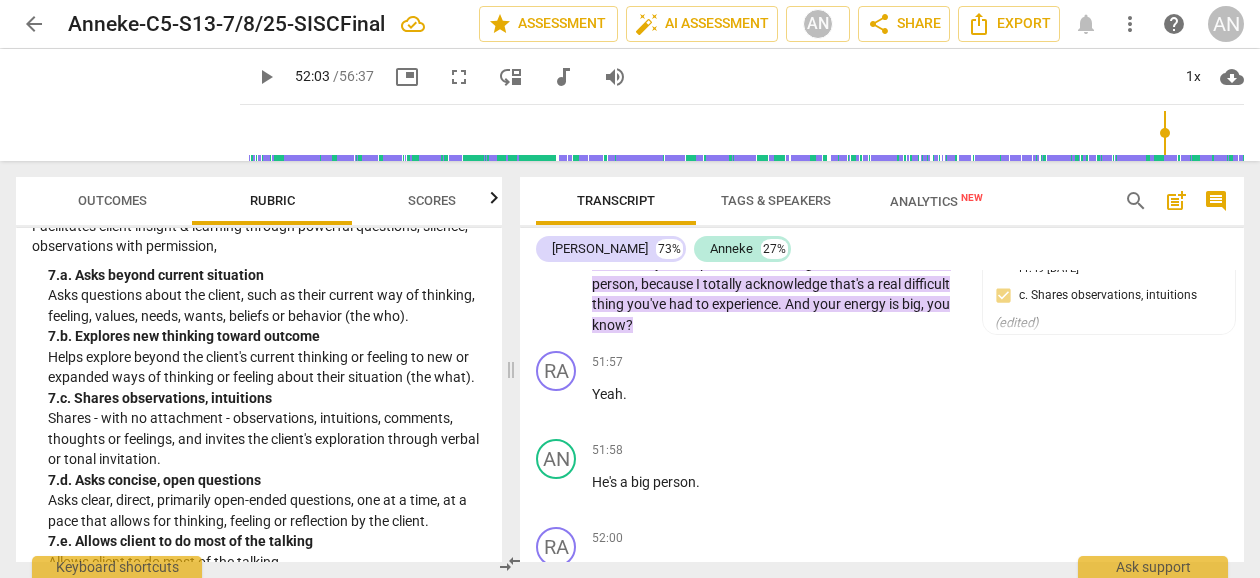 click on "In" at bounding box center [599, 658] 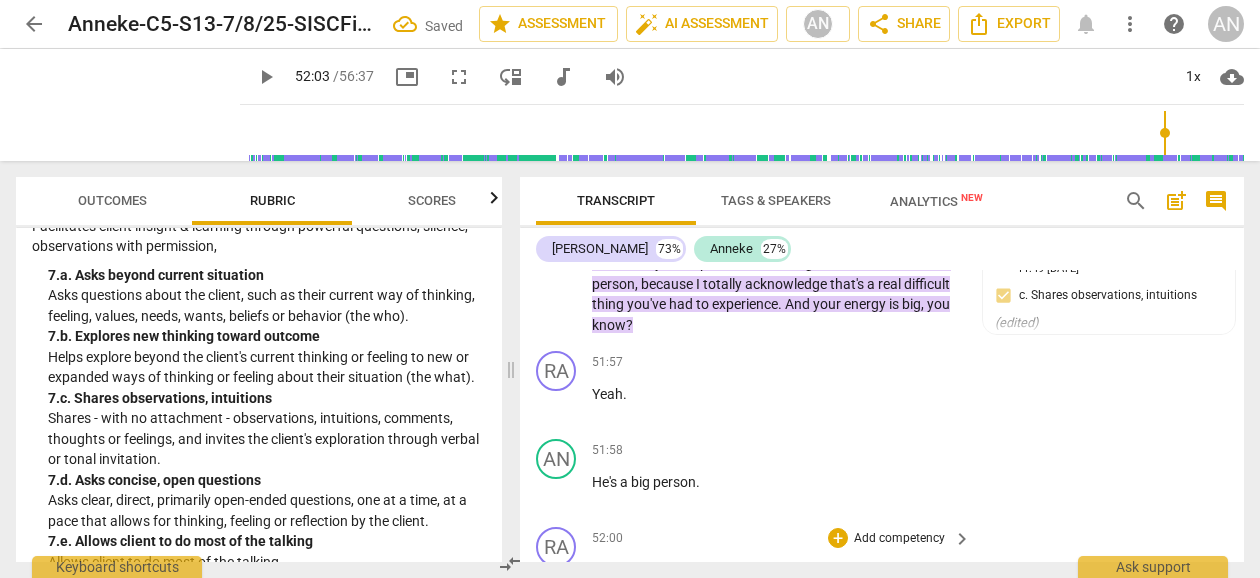 click on "In" at bounding box center (637, 570) 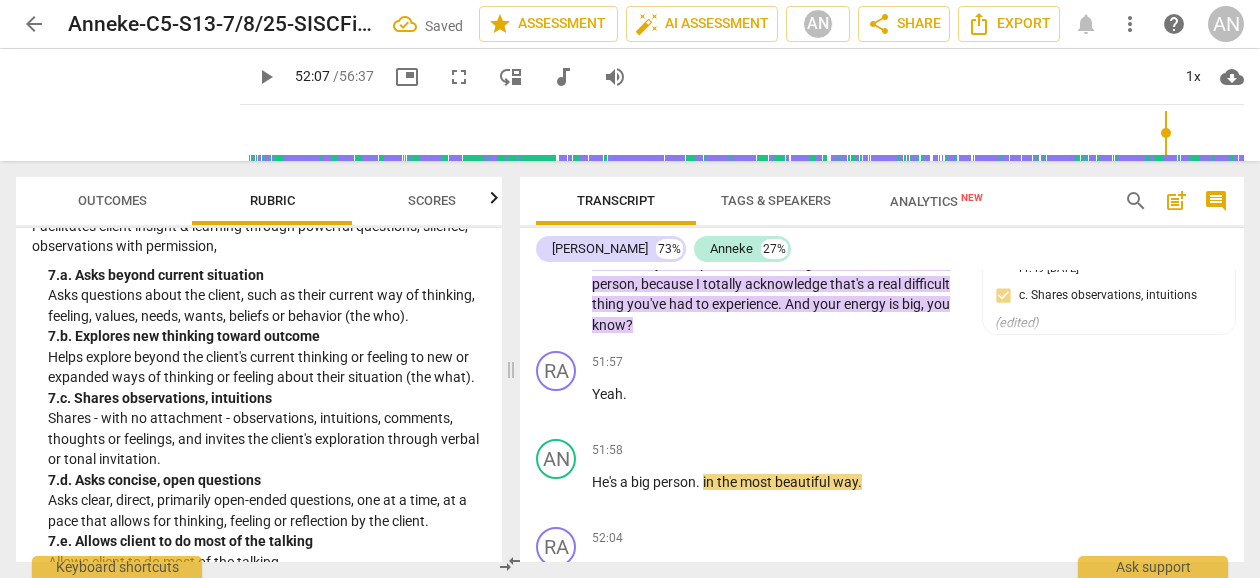 click at bounding box center (746, 133) 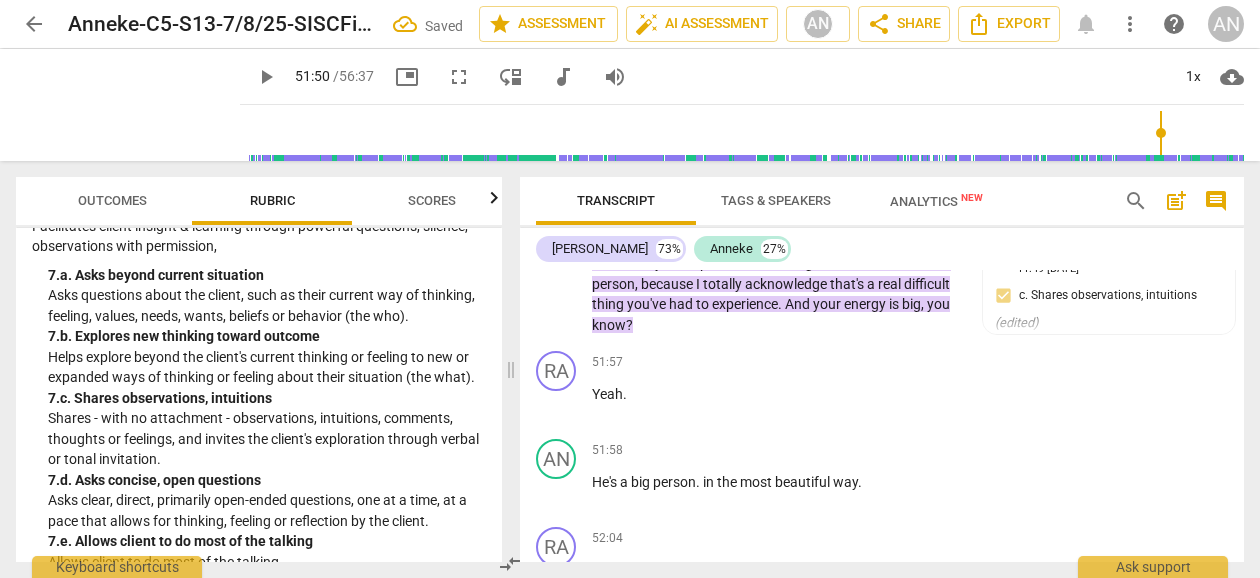 click at bounding box center [746, 133] 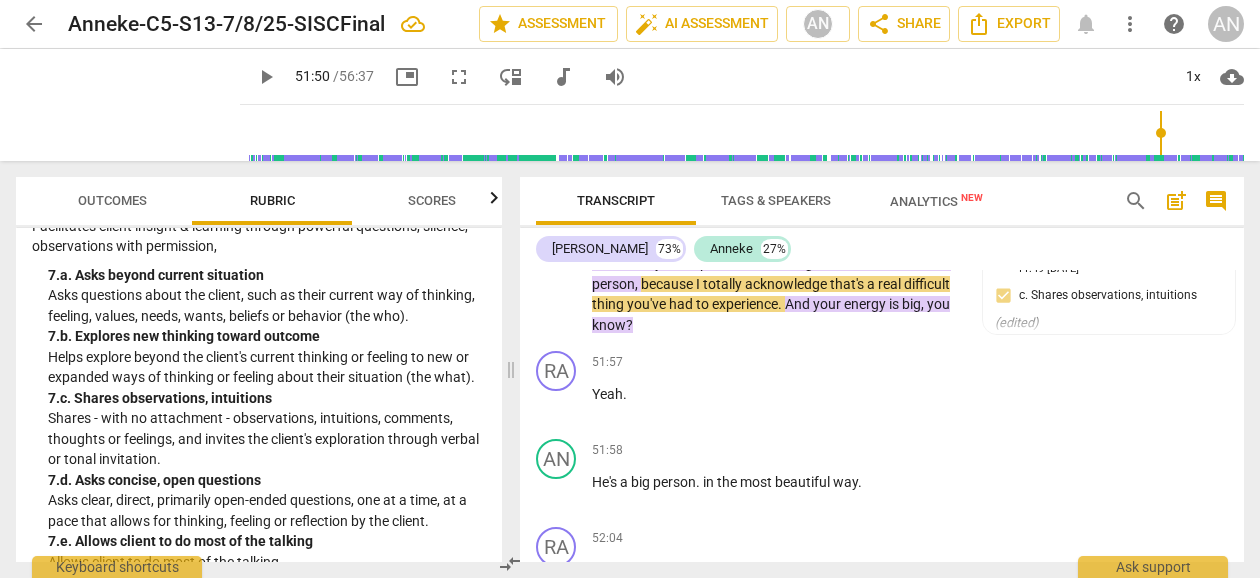 click on "play_arrow" at bounding box center [266, 77] 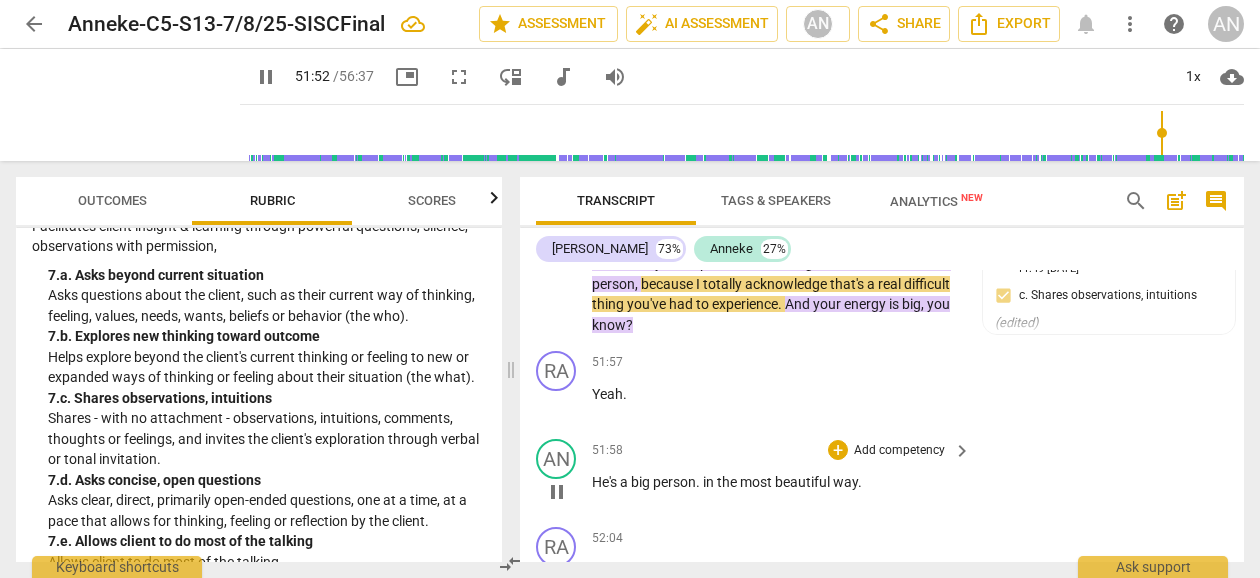 click on "He's" at bounding box center (606, 482) 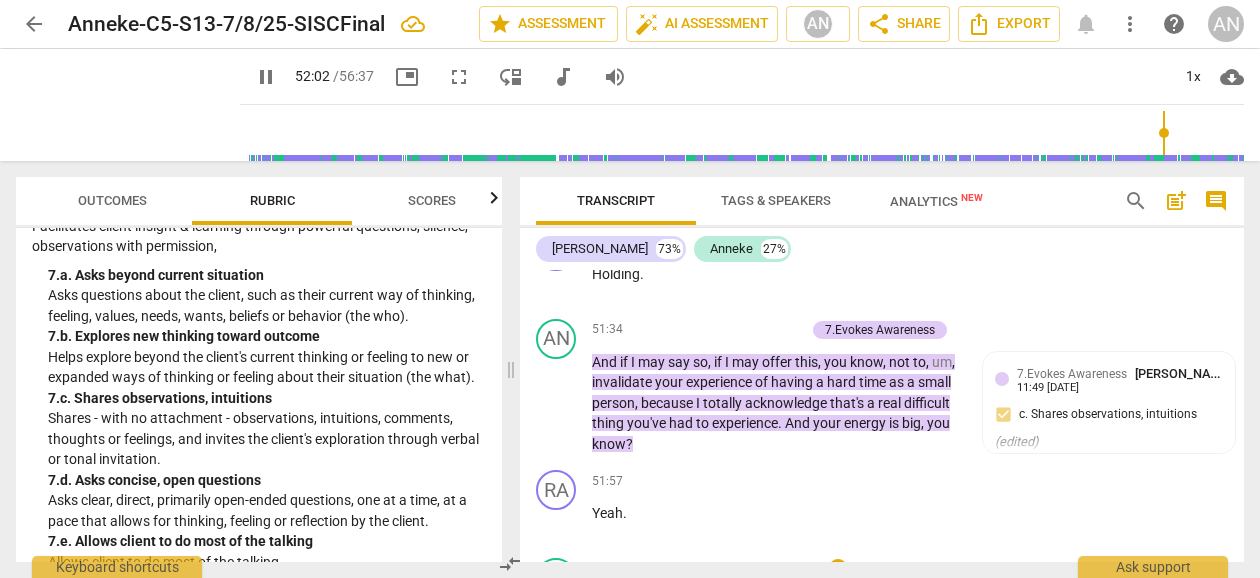click on "a" at bounding box center [625, 601] 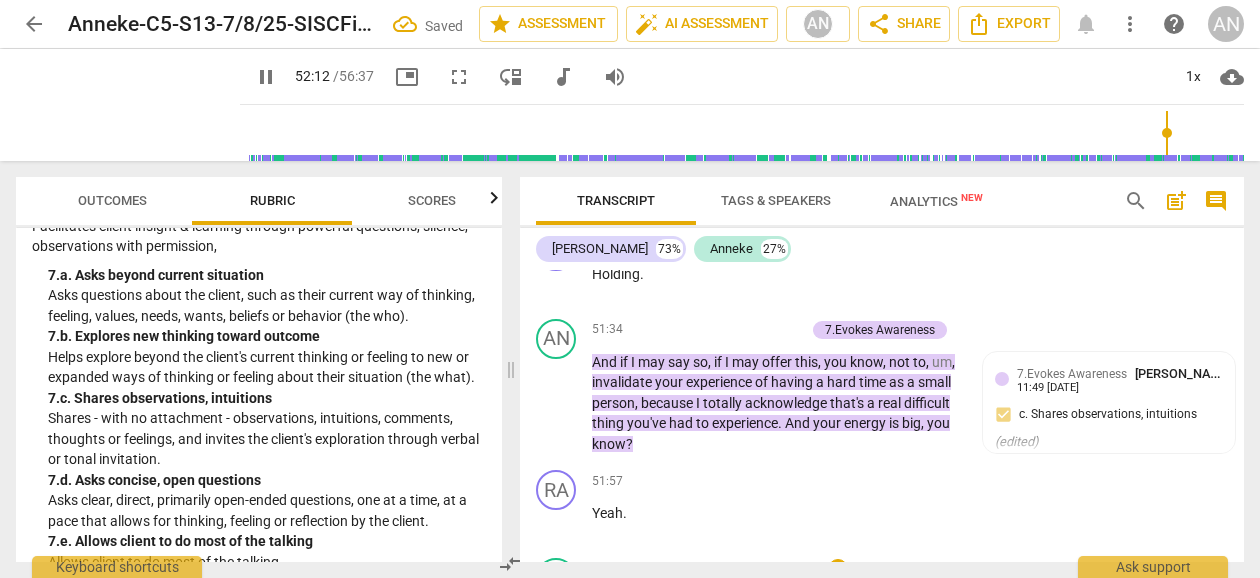scroll, scrollTop: 23167, scrollLeft: 0, axis: vertical 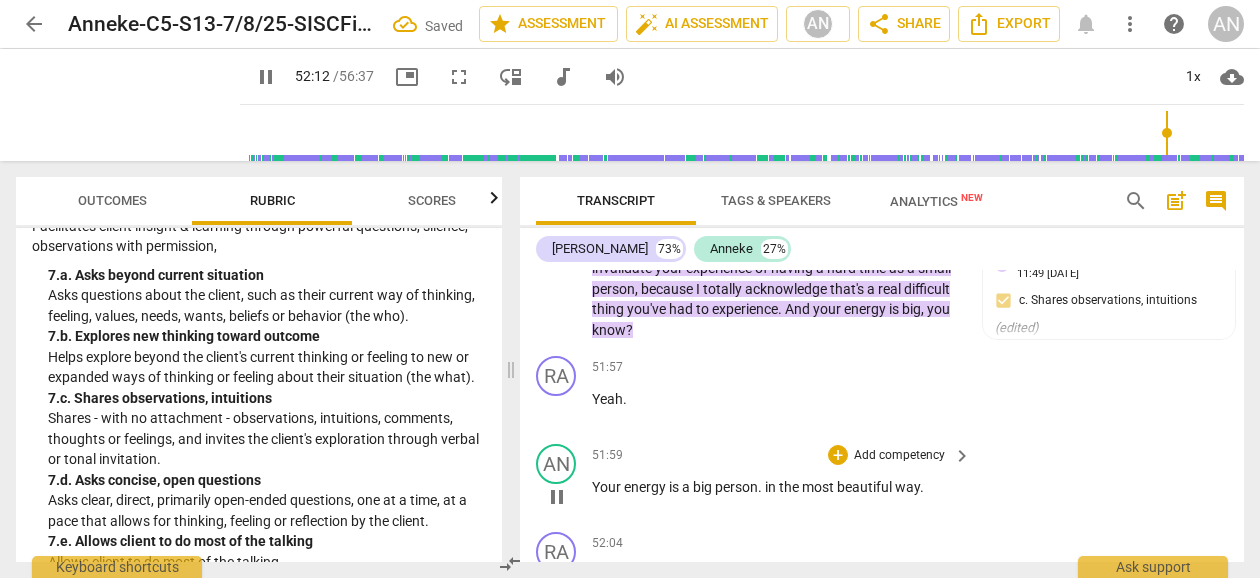 click on "in" at bounding box center (772, 487) 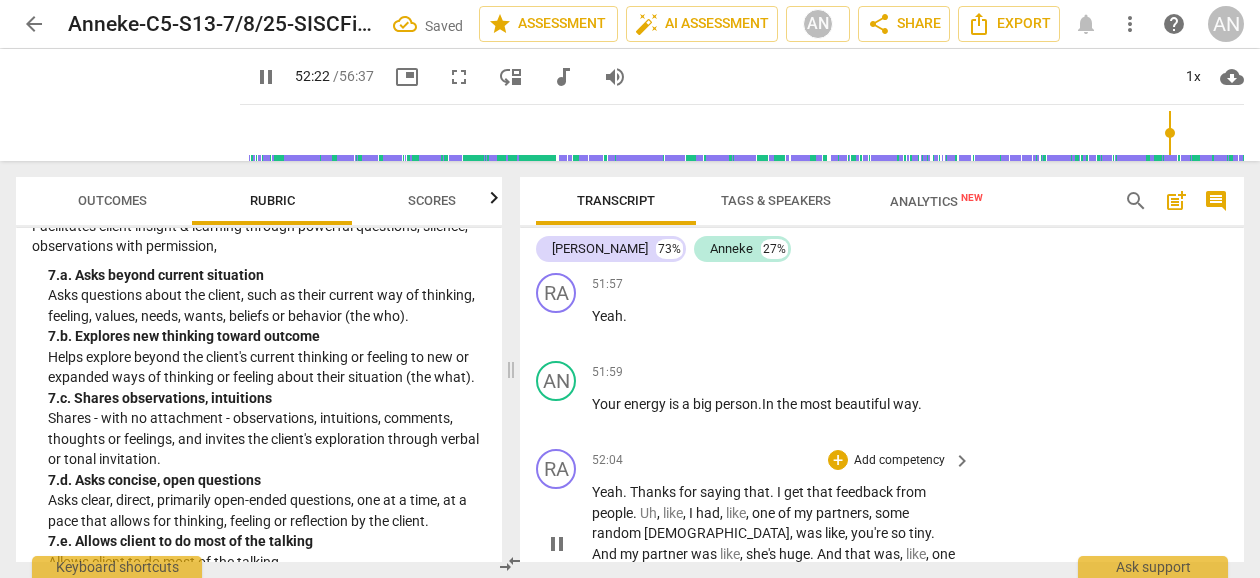 scroll, scrollTop: 23414, scrollLeft: 0, axis: vertical 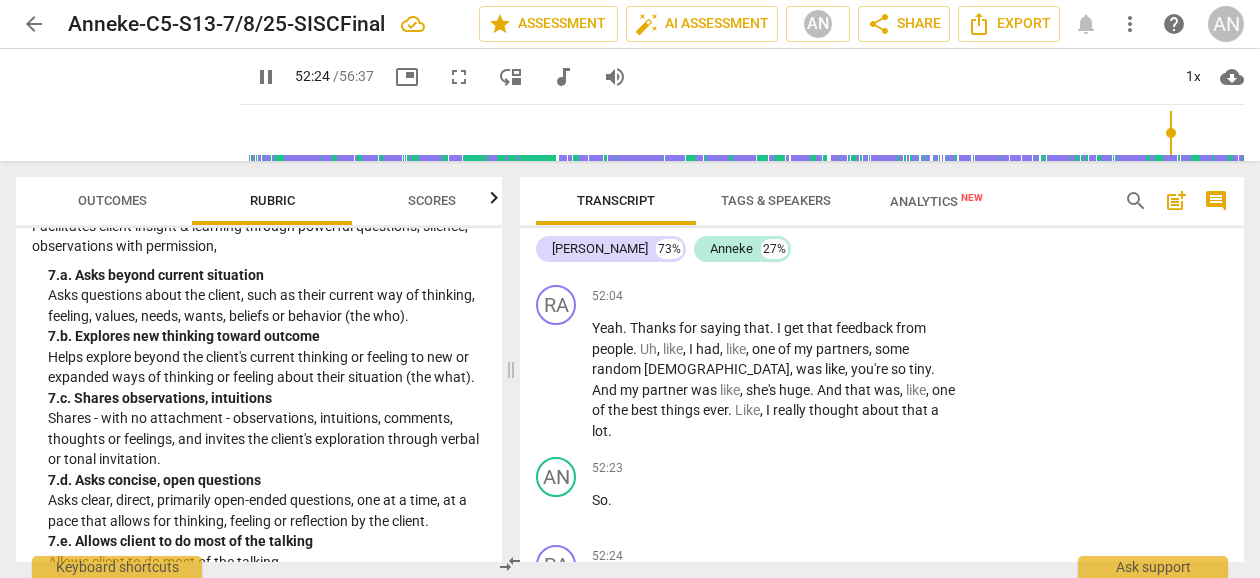 click on "pause" at bounding box center [266, 77] 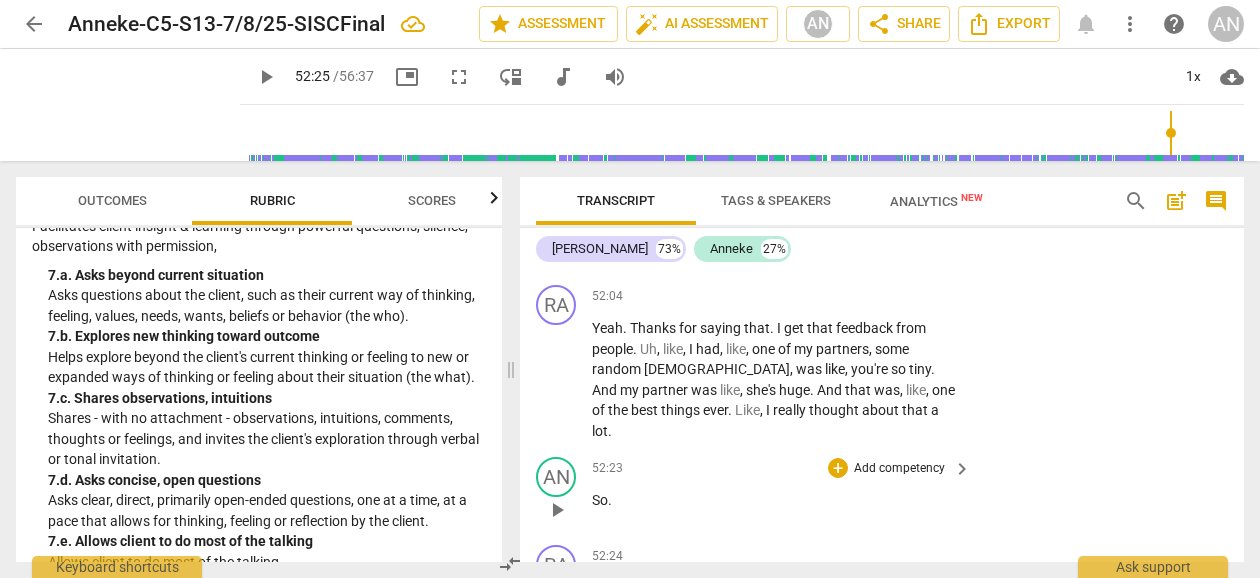 click on "play_arrow pause" at bounding box center (566, 510) 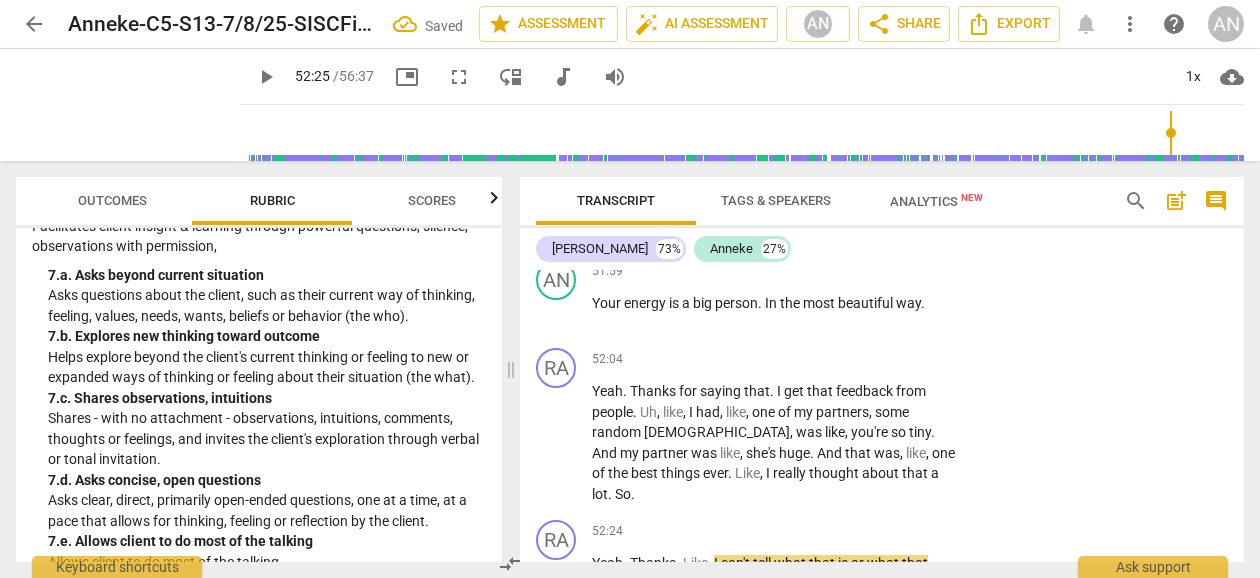 scroll, scrollTop: 23322, scrollLeft: 0, axis: vertical 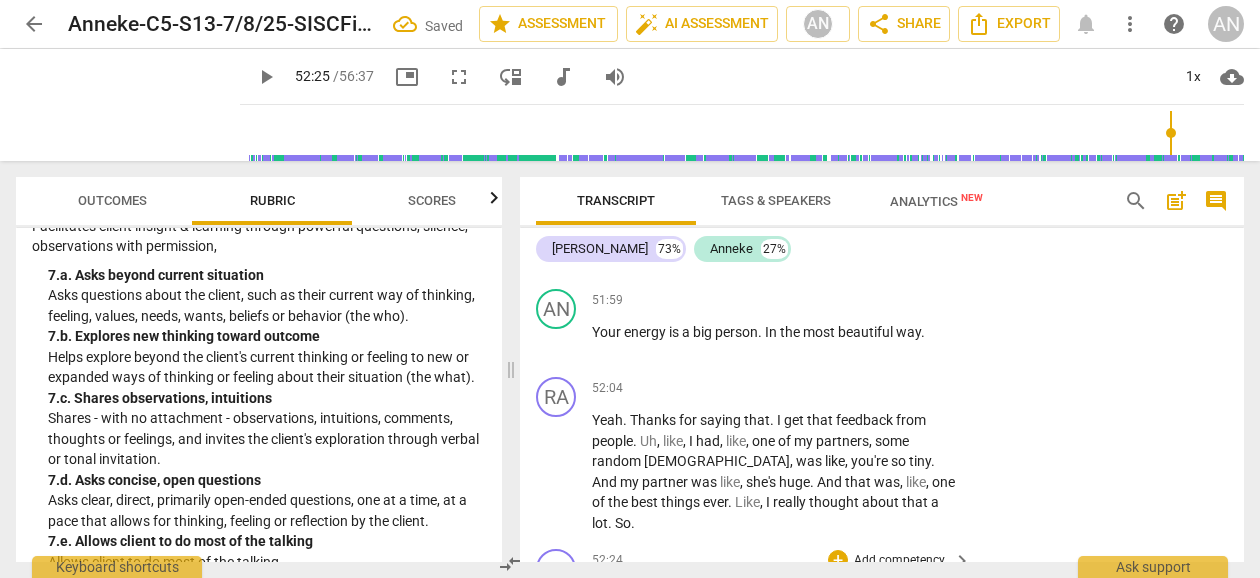 click on "Yeah" at bounding box center (607, 592) 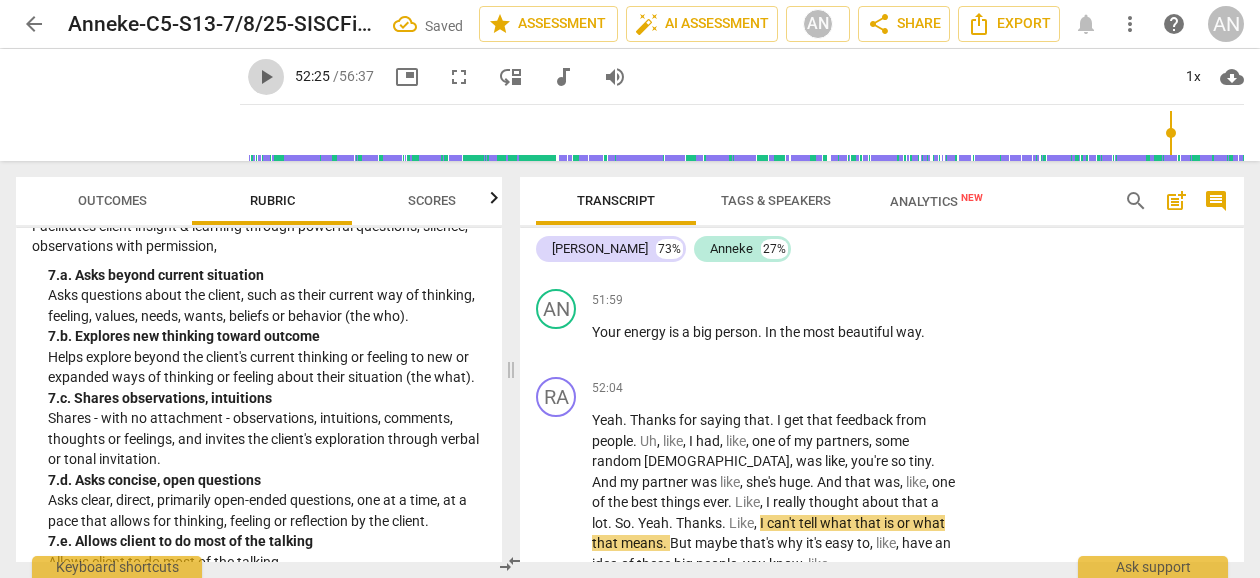 click on "play_arrow" at bounding box center [266, 77] 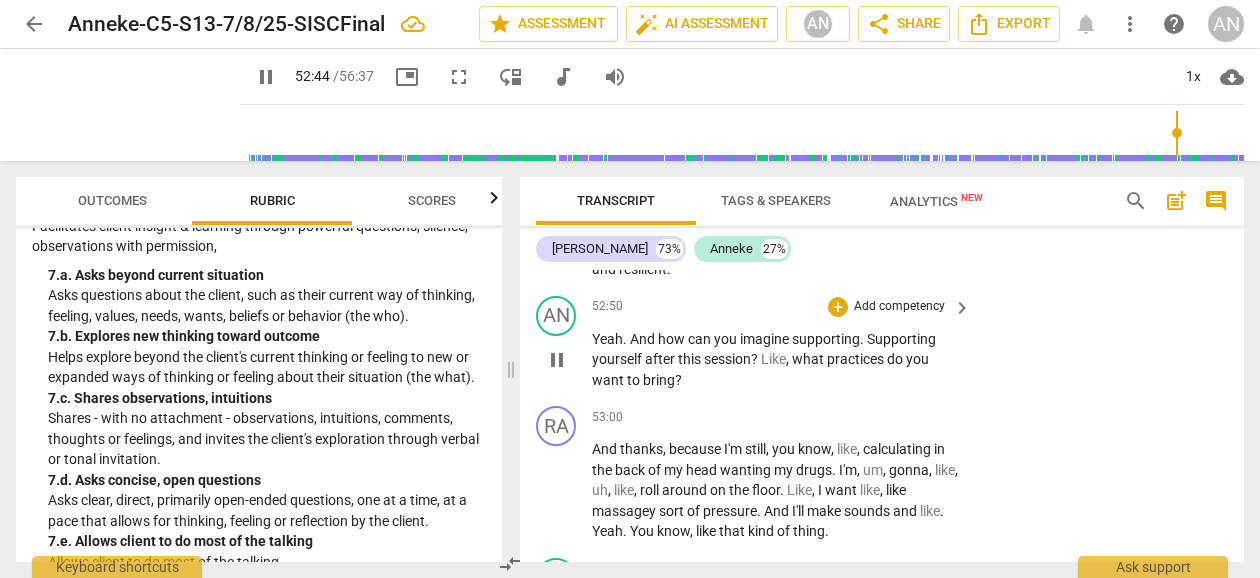 scroll, scrollTop: 23597, scrollLeft: 0, axis: vertical 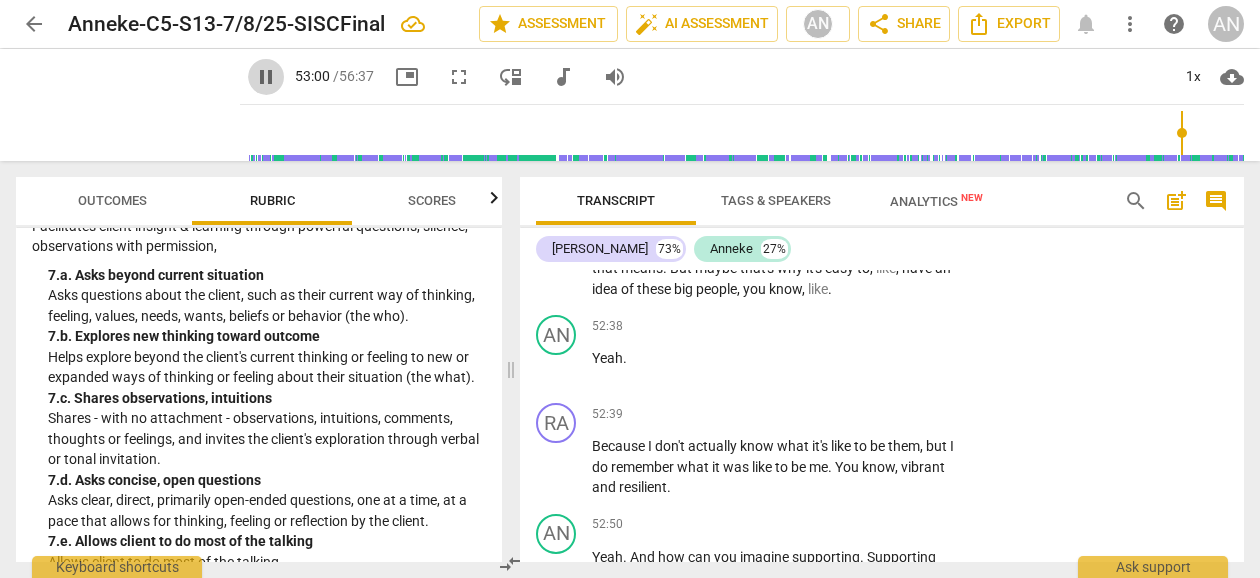 click on "pause" at bounding box center [266, 77] 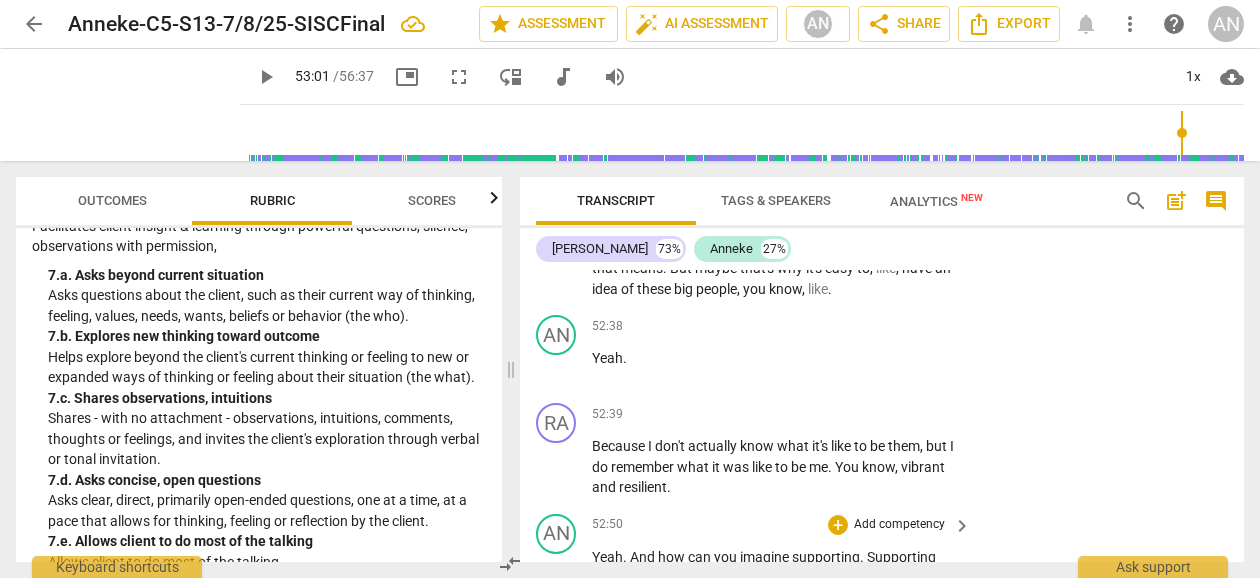 click on "Add competency" at bounding box center (899, 525) 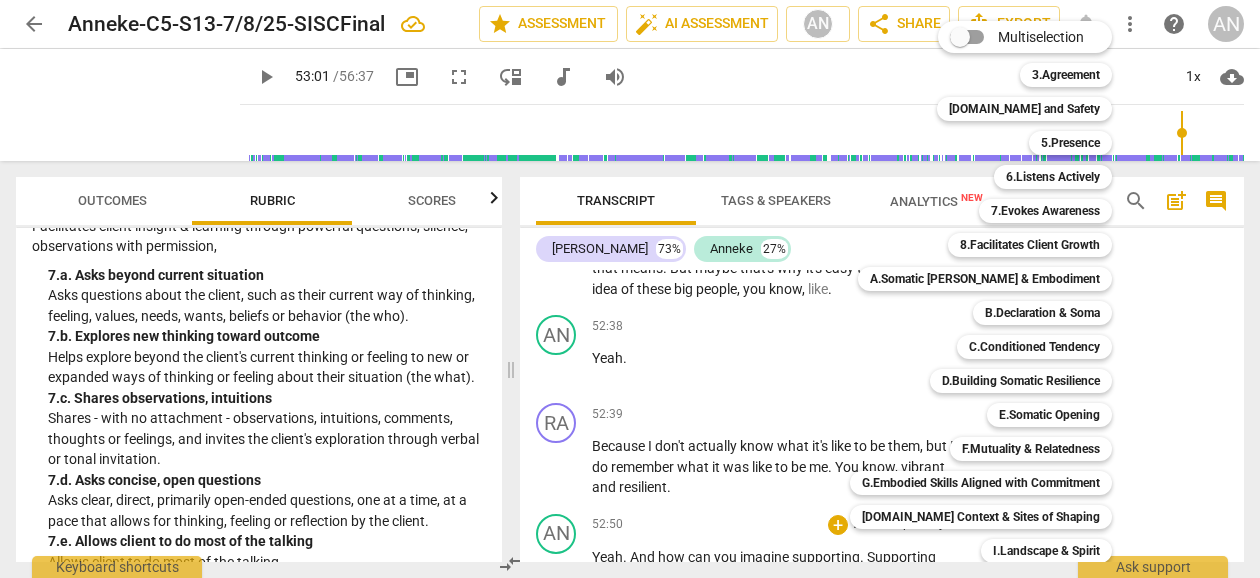 click at bounding box center [630, 289] 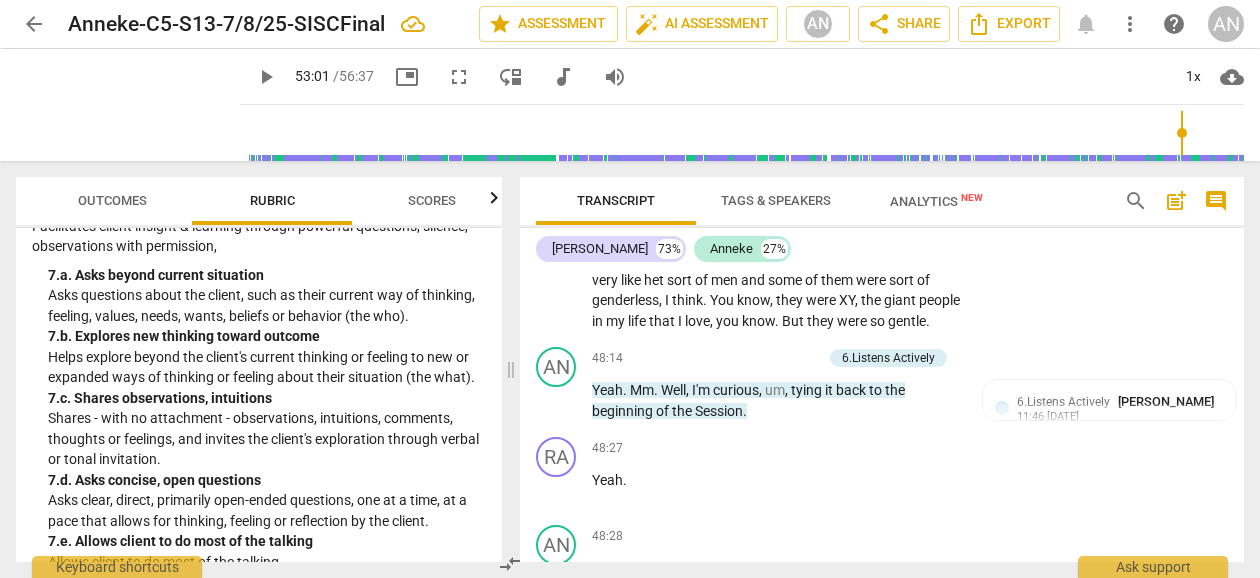 scroll, scrollTop: 21306, scrollLeft: 0, axis: vertical 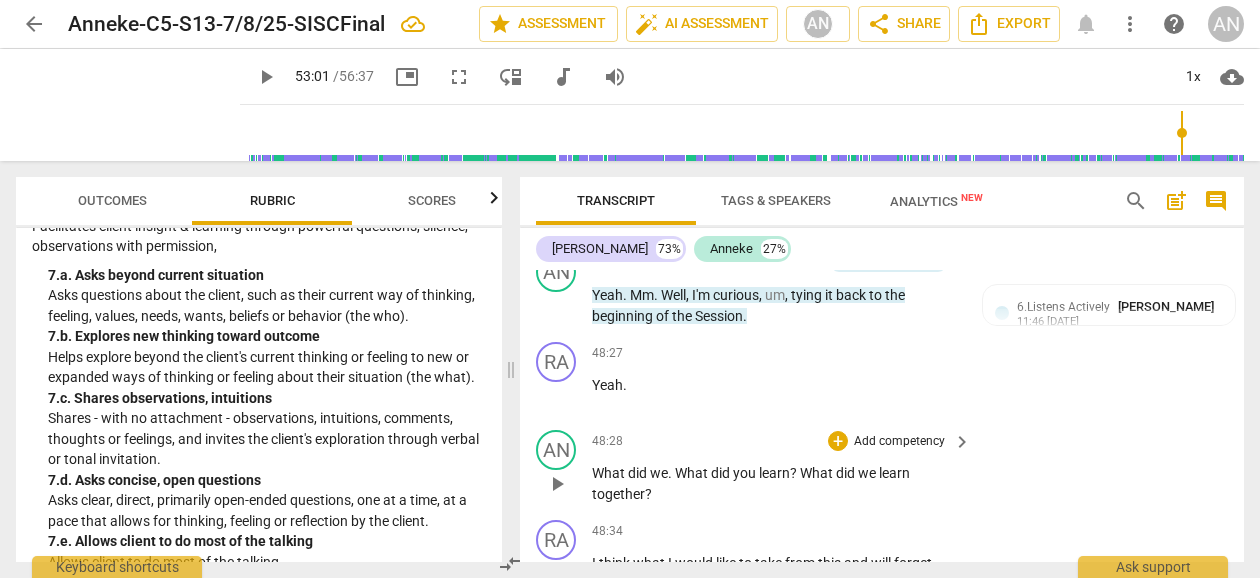 click on "Add competency" at bounding box center (899, 442) 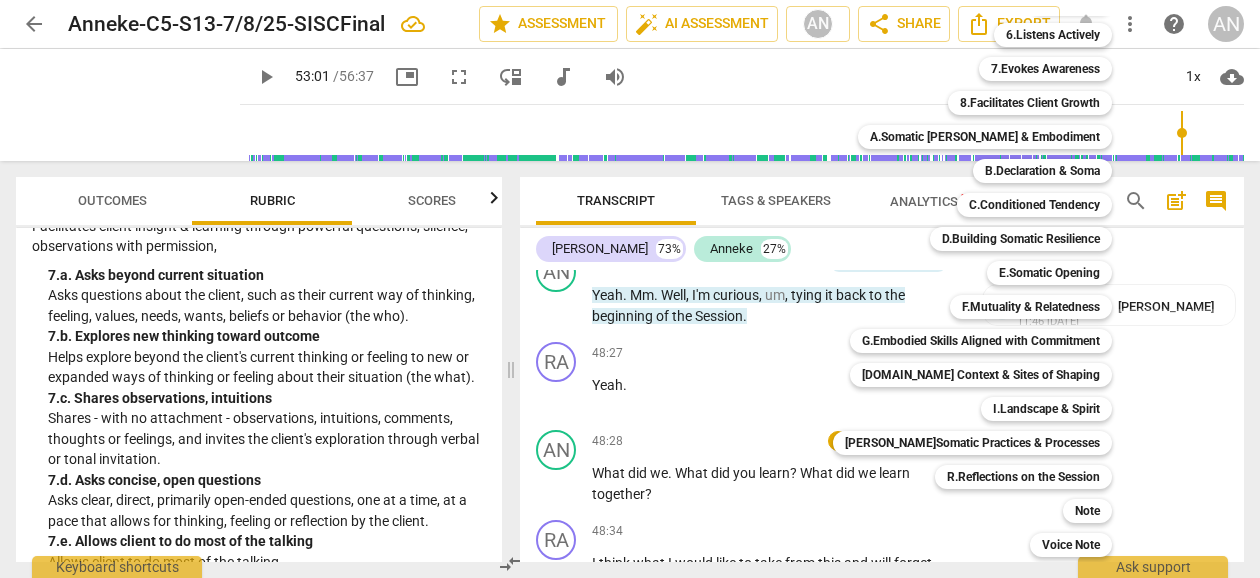 scroll, scrollTop: 142, scrollLeft: 0, axis: vertical 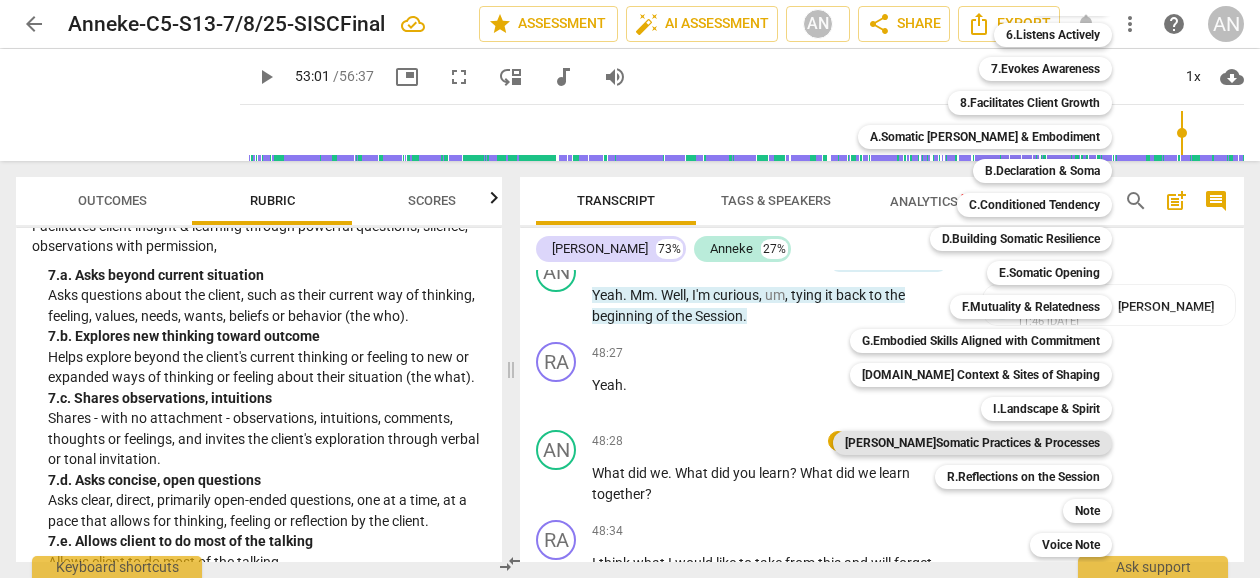 click on "[PERSON_NAME]Somatic Practices & Processes" at bounding box center [972, 443] 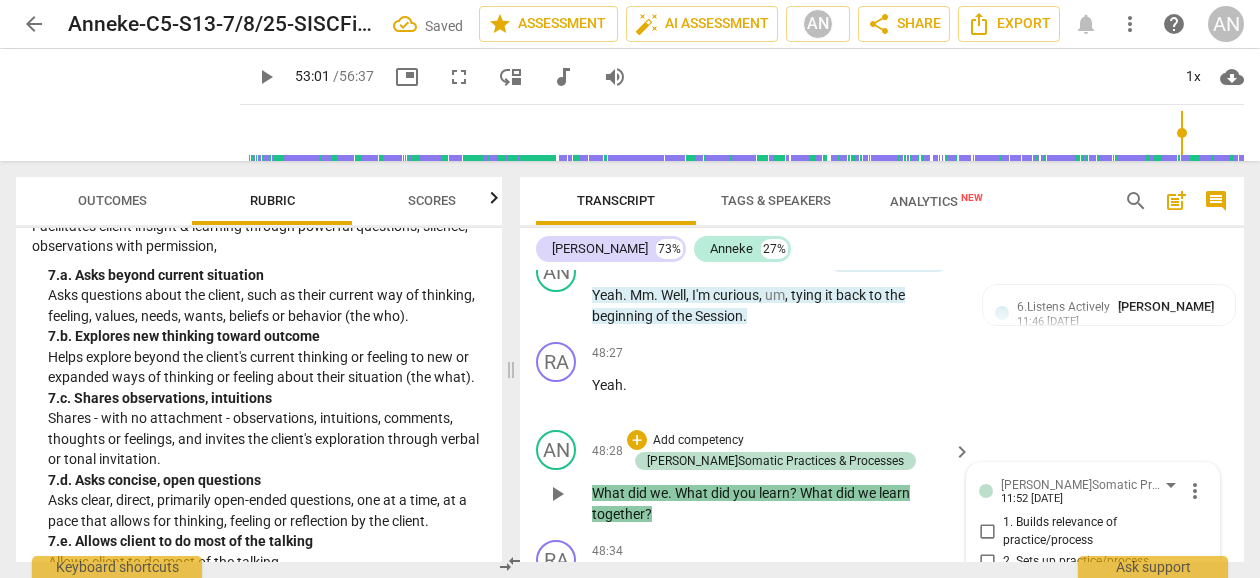 click on "4. Debriefs client's learning in practice/process" at bounding box center (987, 626) 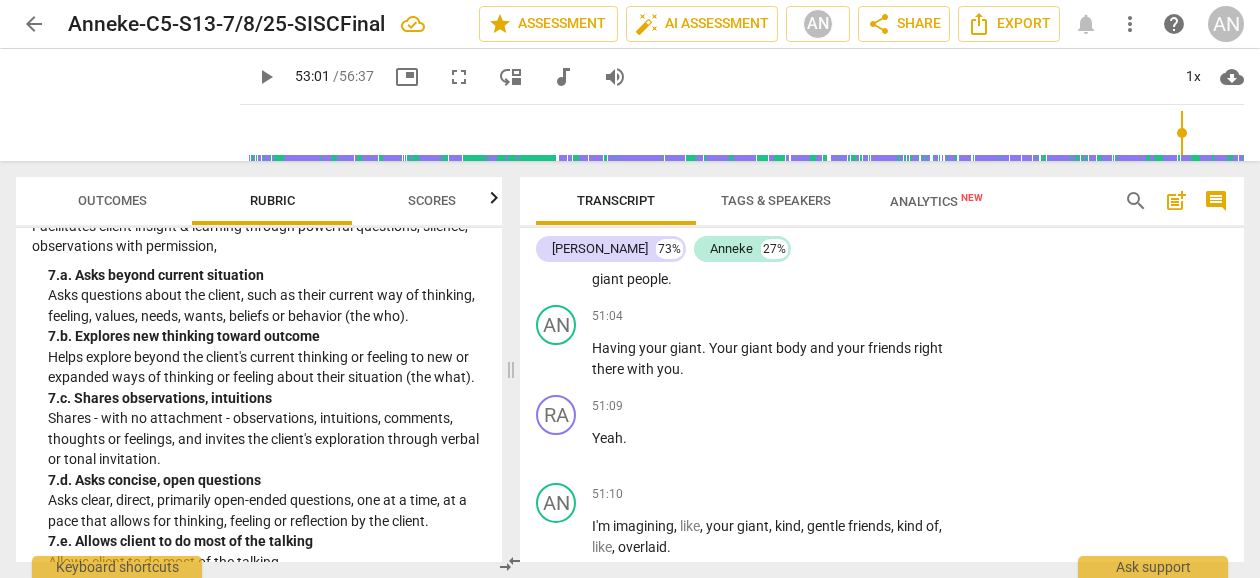 scroll, scrollTop: 22298, scrollLeft: 0, axis: vertical 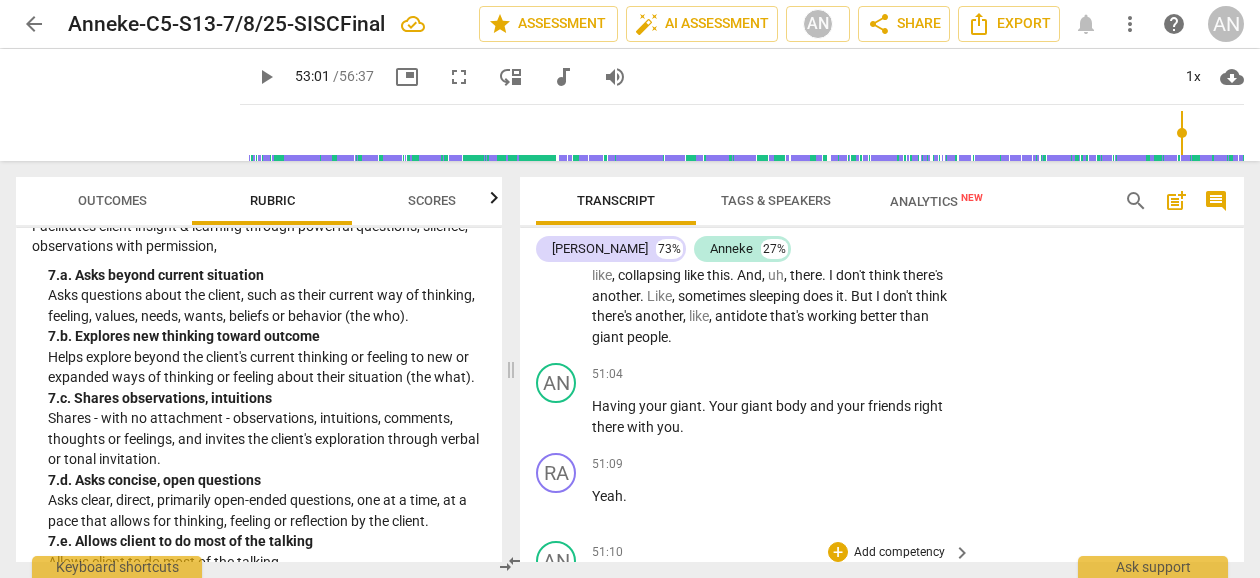 click on "Add competency" at bounding box center [899, 553] 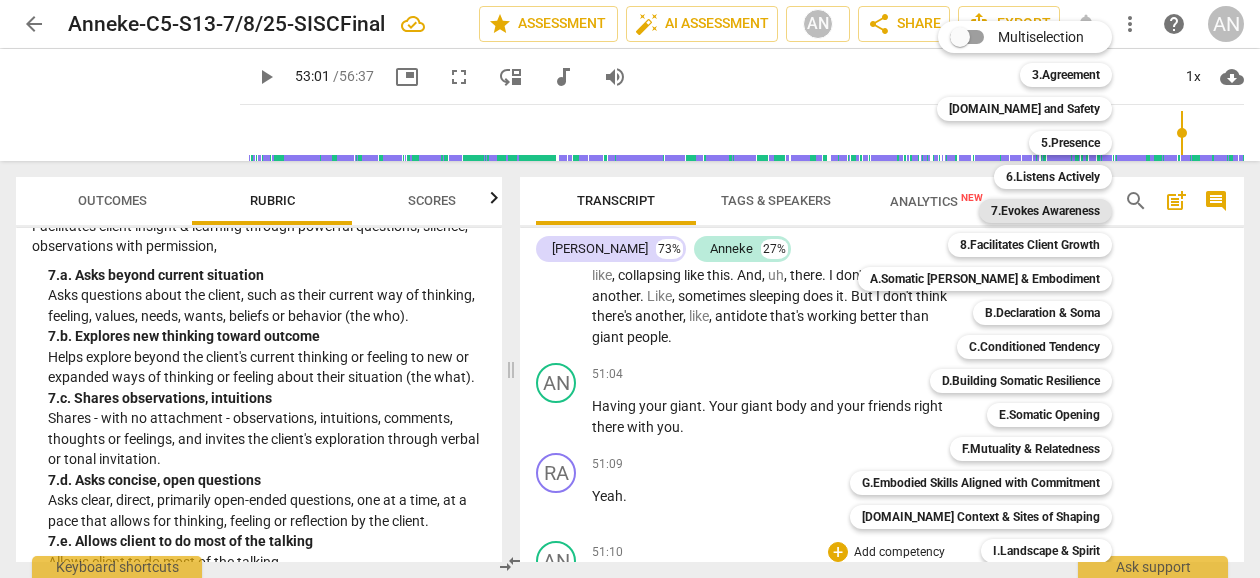 click on "7.Evokes Awareness" at bounding box center [1045, 211] 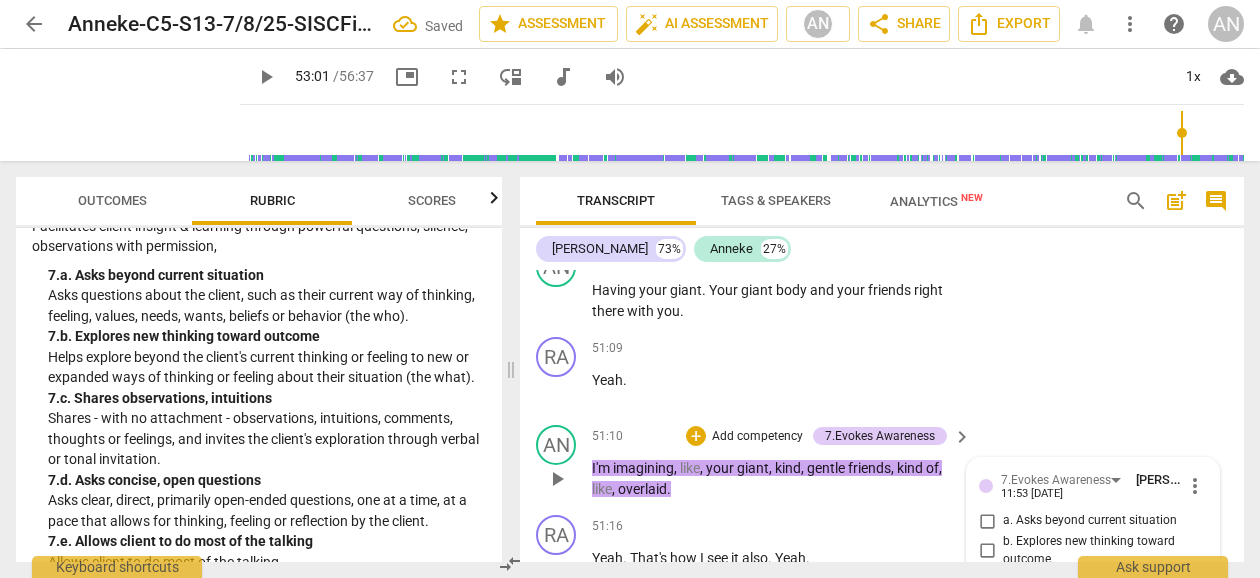 scroll, scrollTop: 22394, scrollLeft: 0, axis: vertical 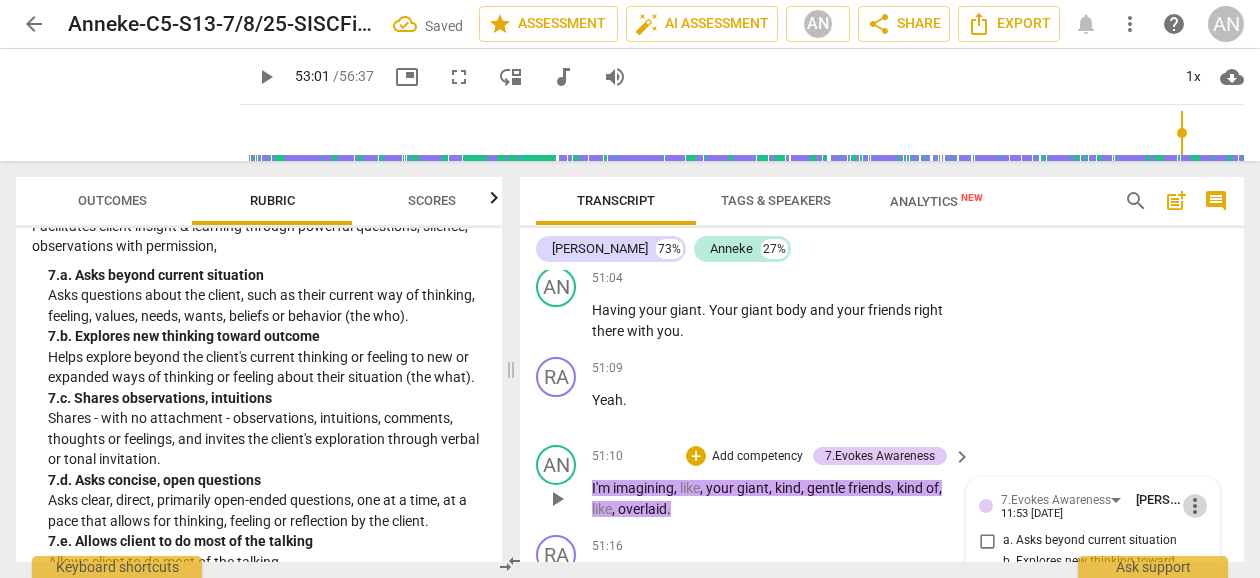click on "more_vert" at bounding box center [1195, 506] 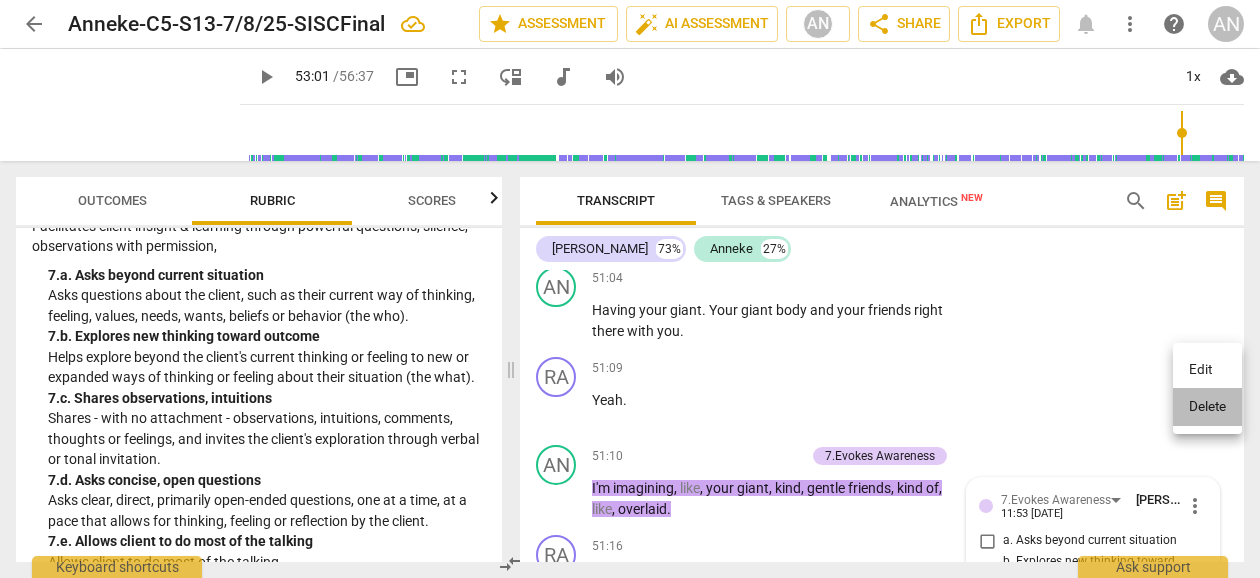 click on "Delete" at bounding box center (1207, 407) 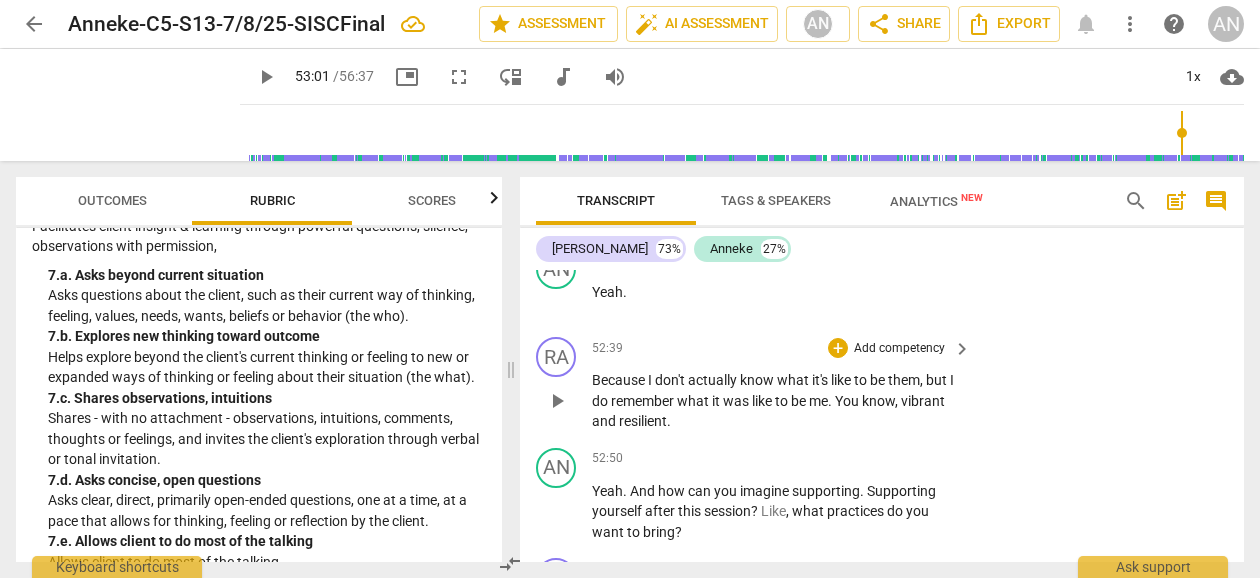 scroll, scrollTop: 23688, scrollLeft: 0, axis: vertical 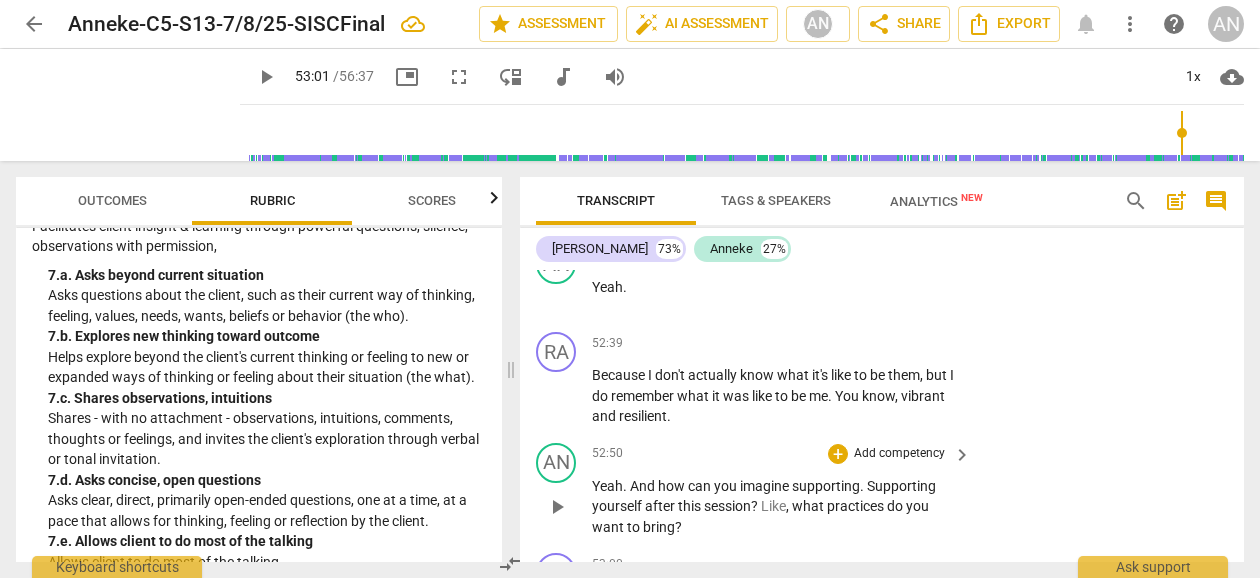 click on "Add competency" at bounding box center [899, 454] 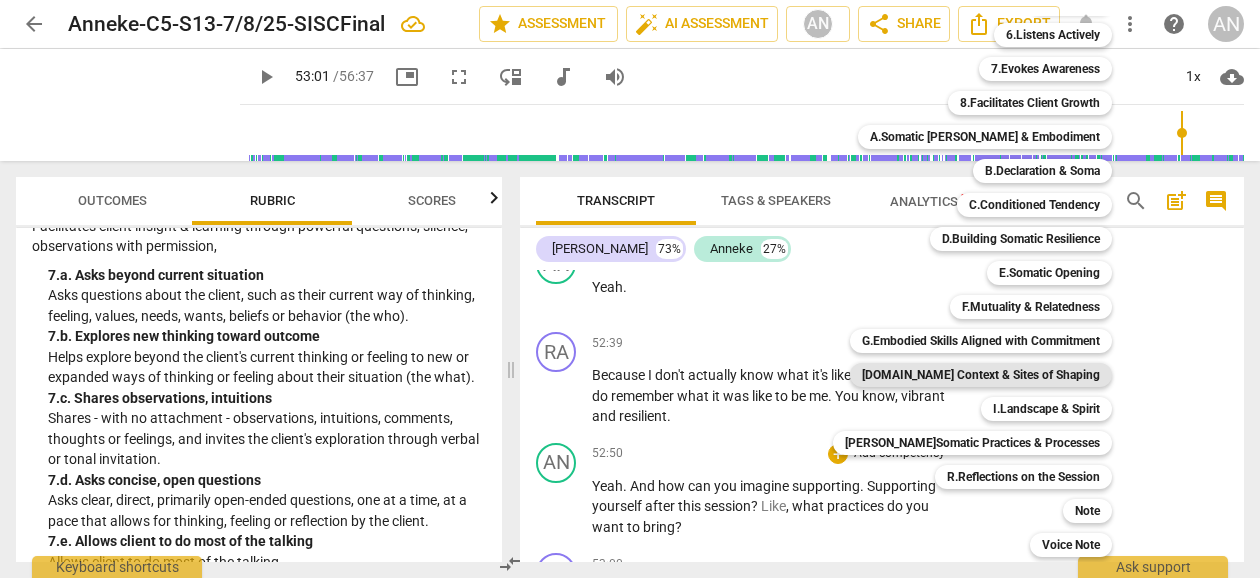 scroll, scrollTop: 142, scrollLeft: 0, axis: vertical 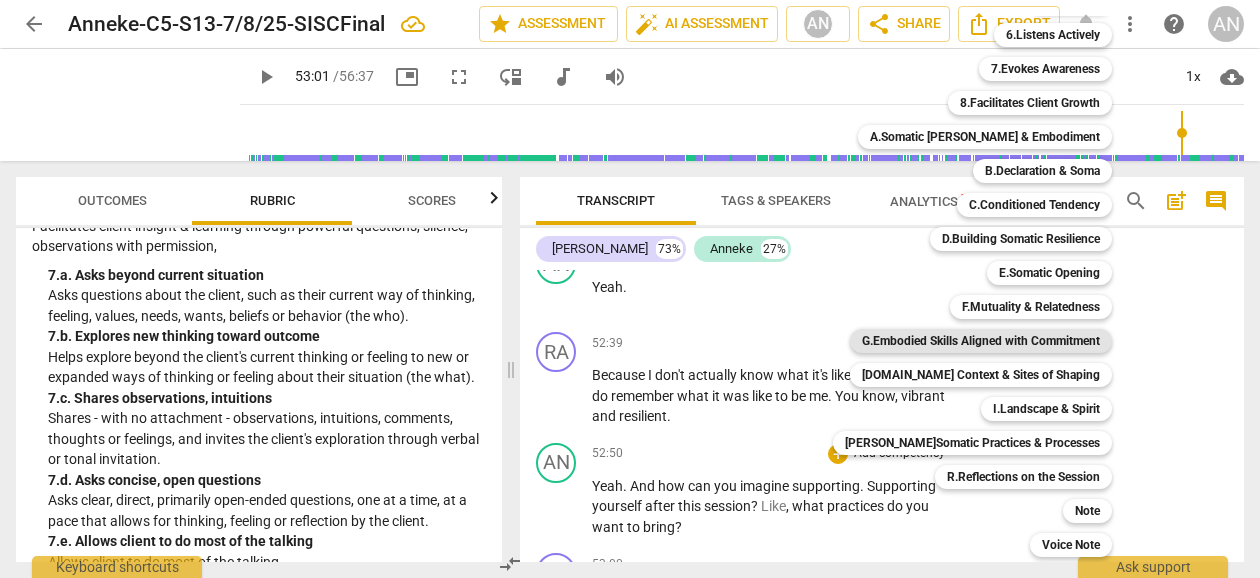 click on "G.Embodied Skills Aligned with Commitment" at bounding box center (981, 341) 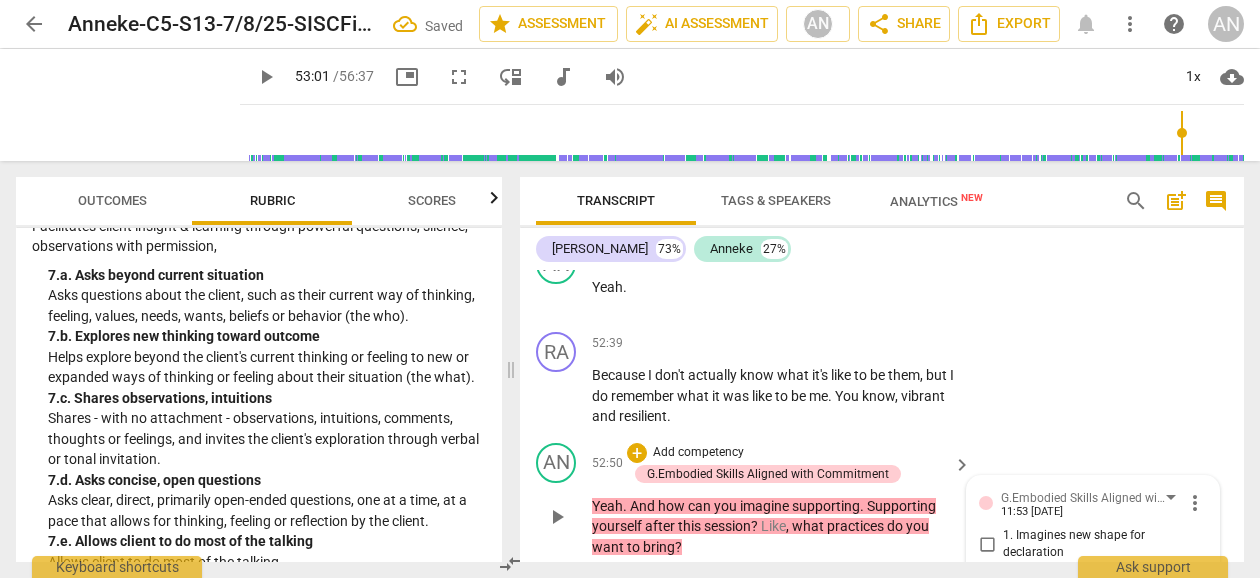 scroll, scrollTop: 23696, scrollLeft: 0, axis: vertical 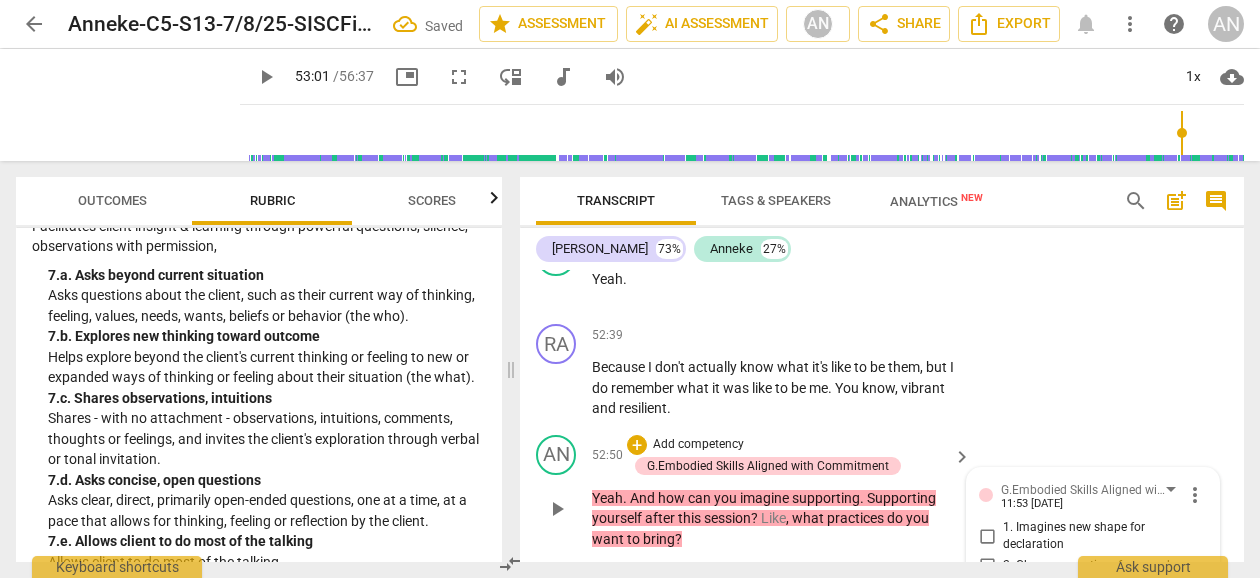click on "5. Partners to build skills set for client practices" at bounding box center (987, 655) 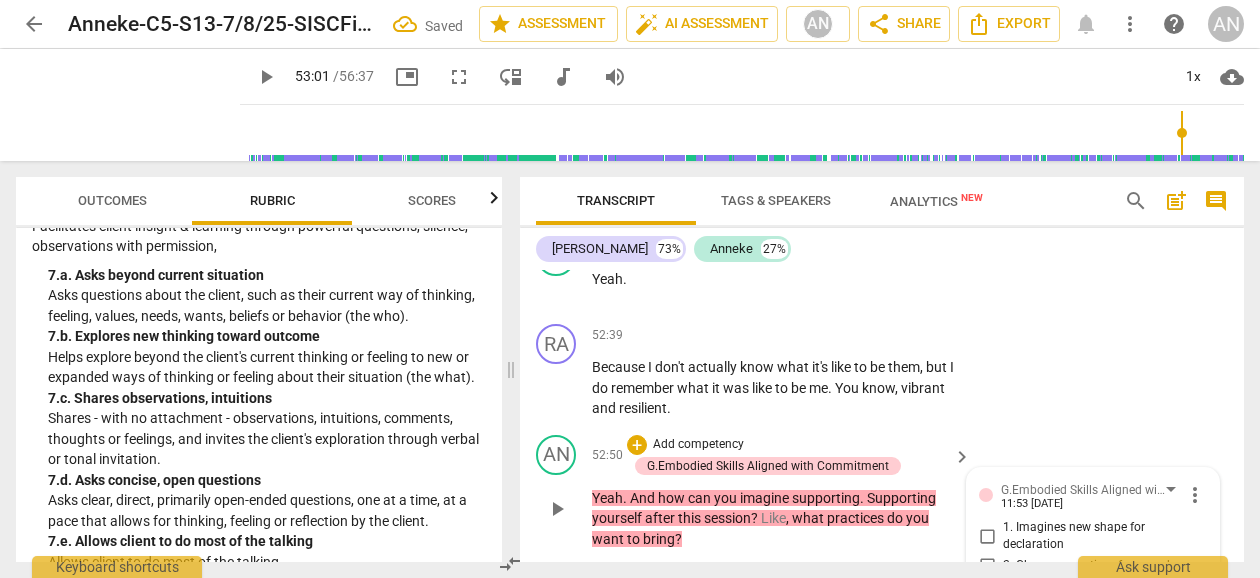 click on "AN play_arrow pause 52:50 + Add competency G.Embodied Skills Aligned with Commitment keyboard_arrow_right Yeah .   And   how   can   you   imagine   supporting .   Supporting   yourself   after   this   session ?   Like ,   what   practices   do   you   want   to   bring ? G.Embodied Skills Aligned with Commitment [PERSON_NAME] 11:53 [DATE] more_vert 1. Imagines new shape for declaration 2. Chooses practices for new shape 3. Supports client in sustainable practice, incl 4 Parts 4. Has ongoing embodied practices 5. Partners to build skills set for client practices mic" at bounding box center [882, 492] 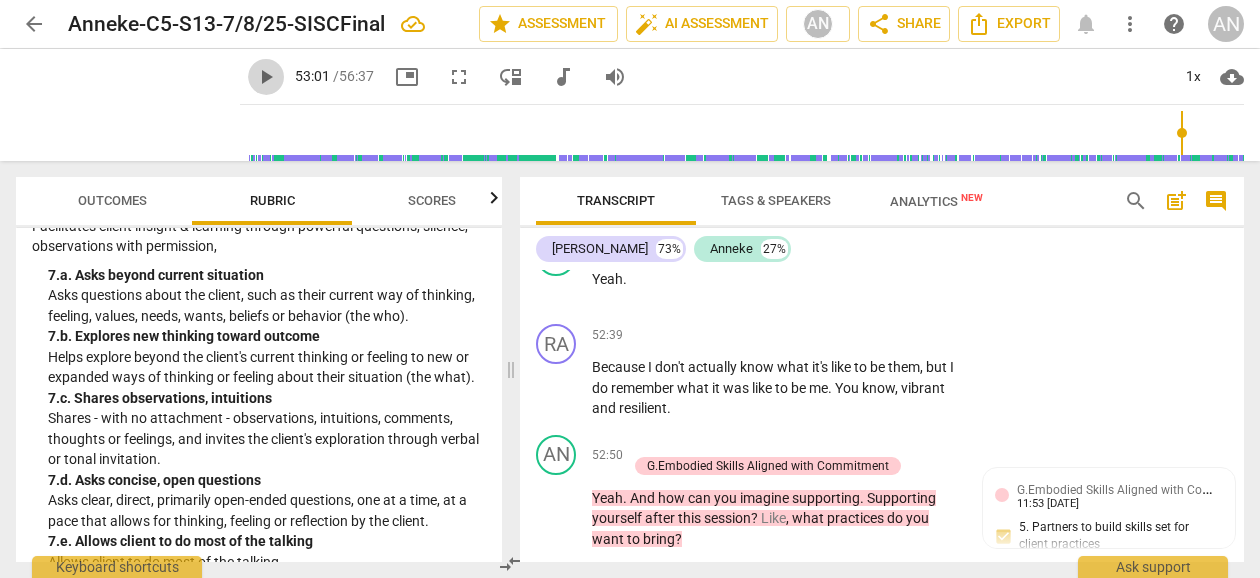 click on "play_arrow" at bounding box center (266, 77) 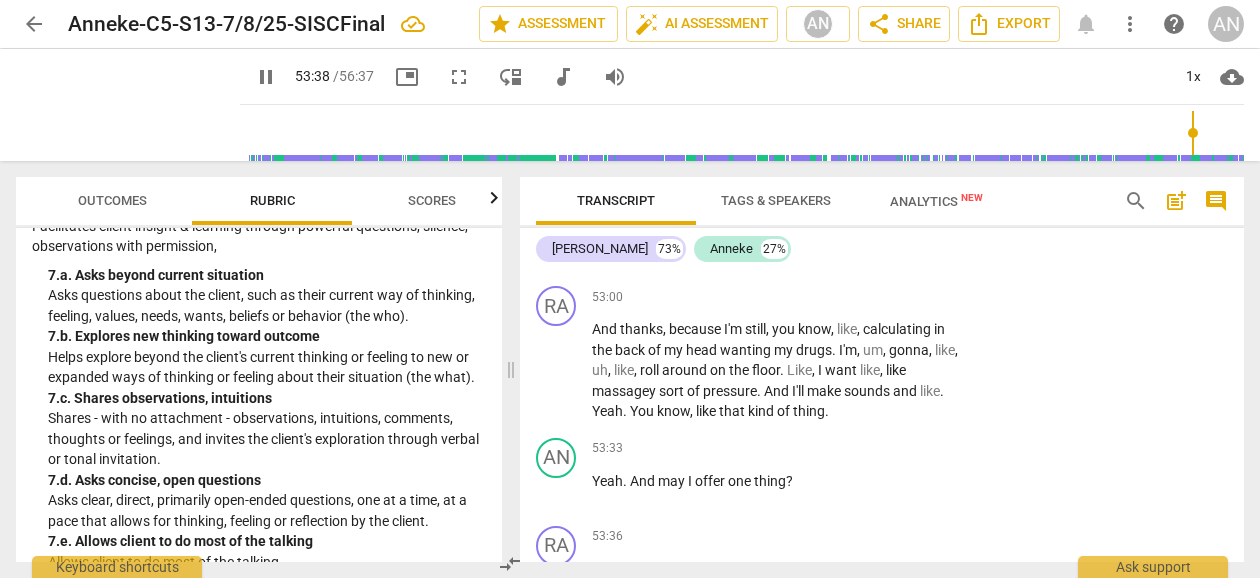scroll, scrollTop: 24101, scrollLeft: 0, axis: vertical 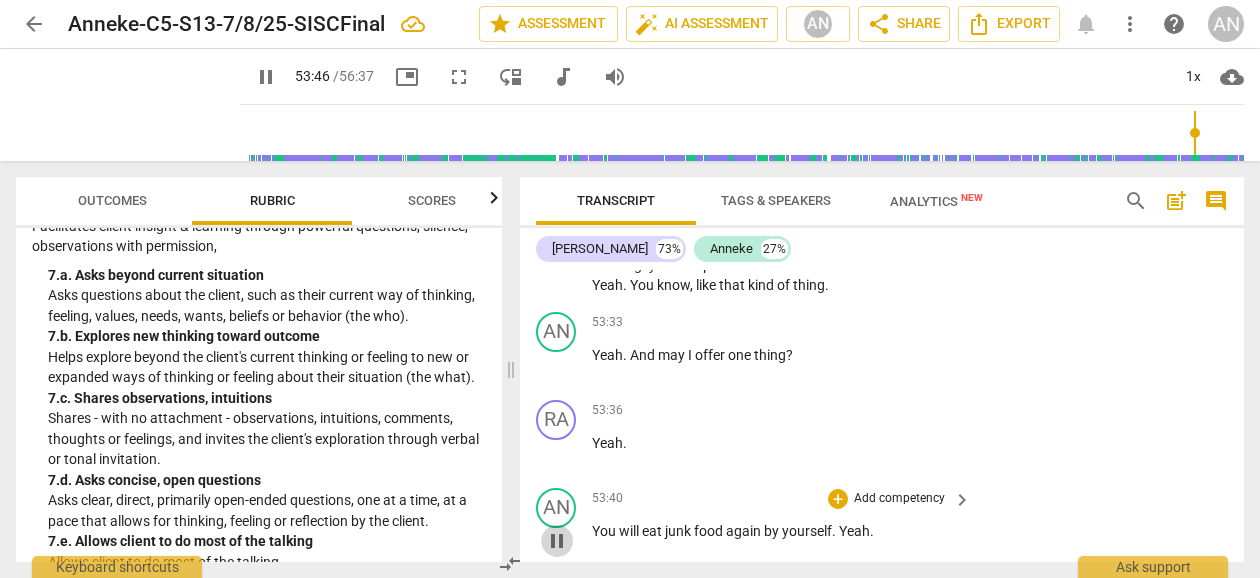 click on "pause" at bounding box center [557, 541] 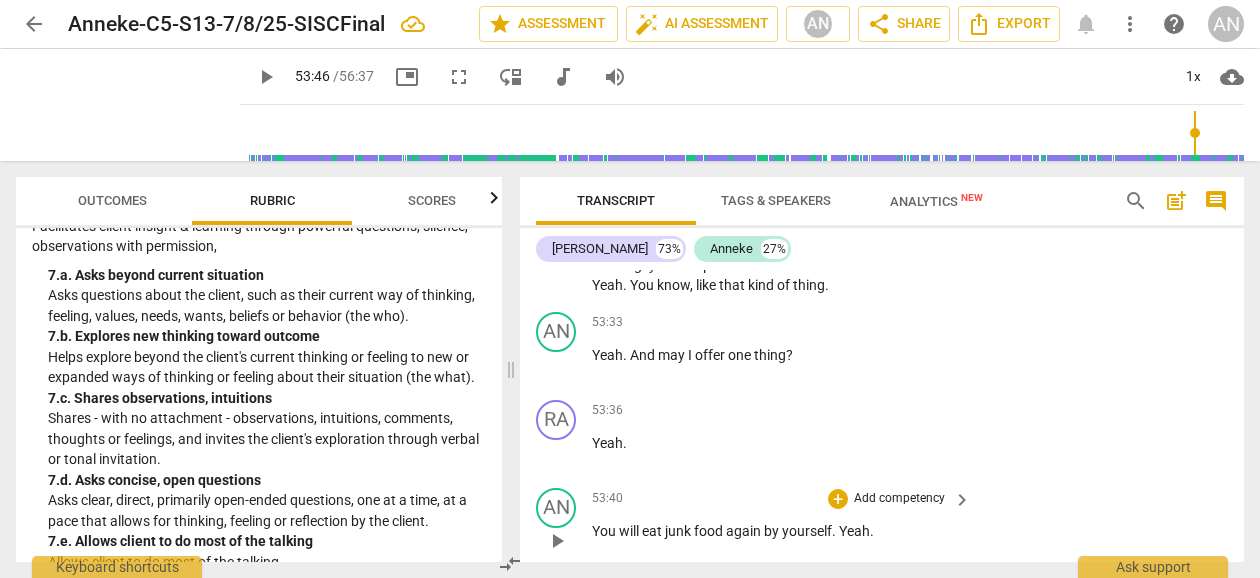 click on "again" at bounding box center (745, 531) 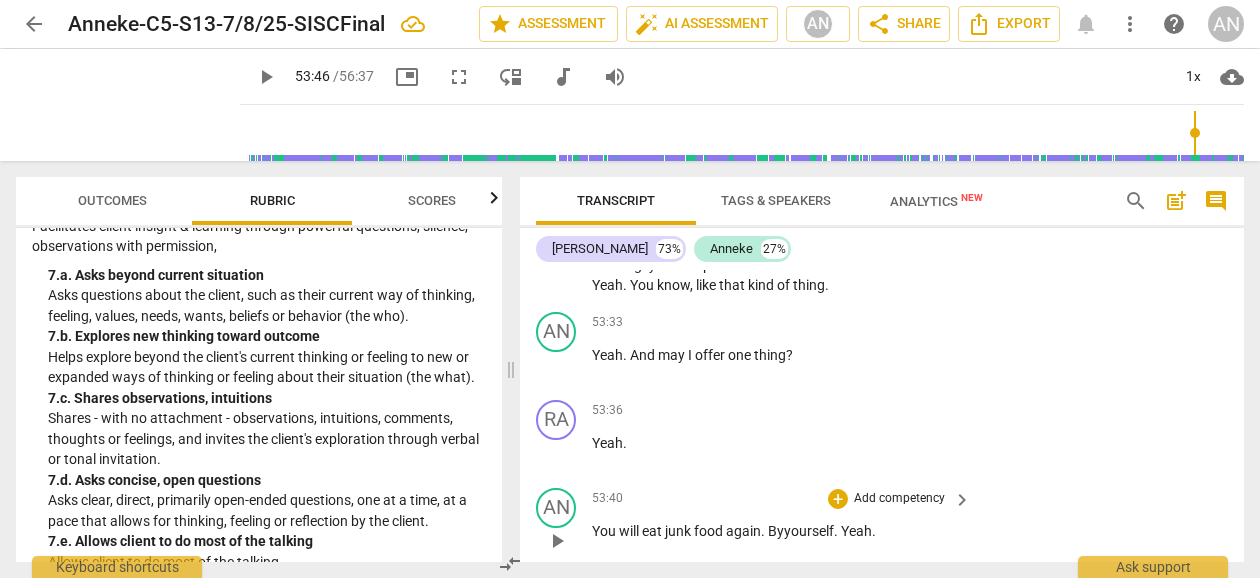 click on "You   will   eat   junk   food   again.   By  yourself .   Yeah ." at bounding box center [776, 531] 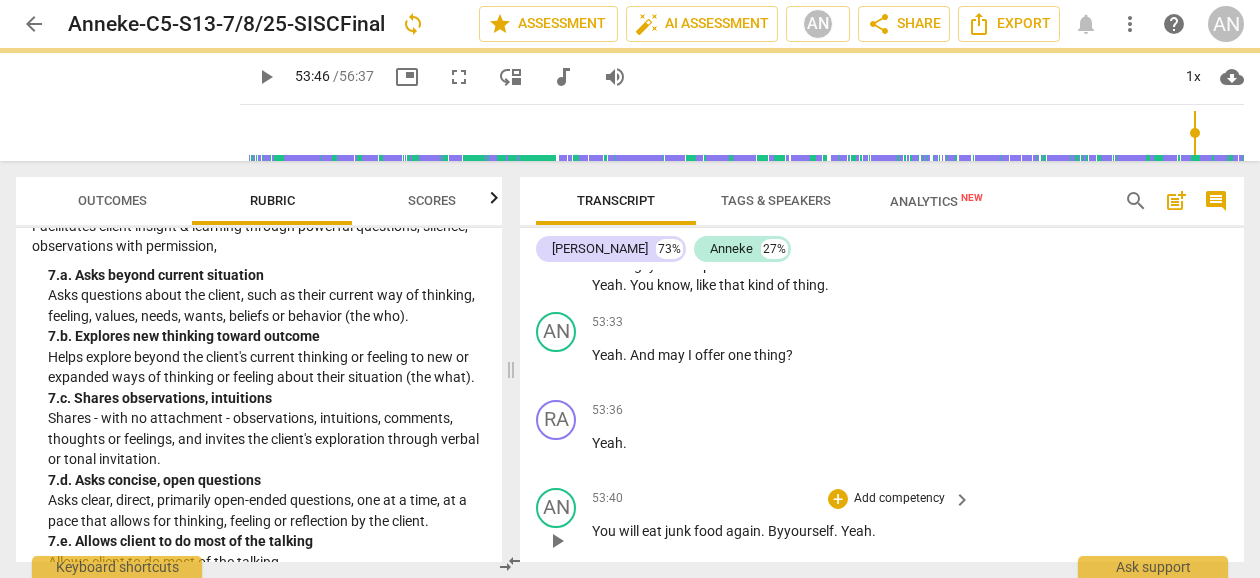 click on "Yeah" at bounding box center [856, 531] 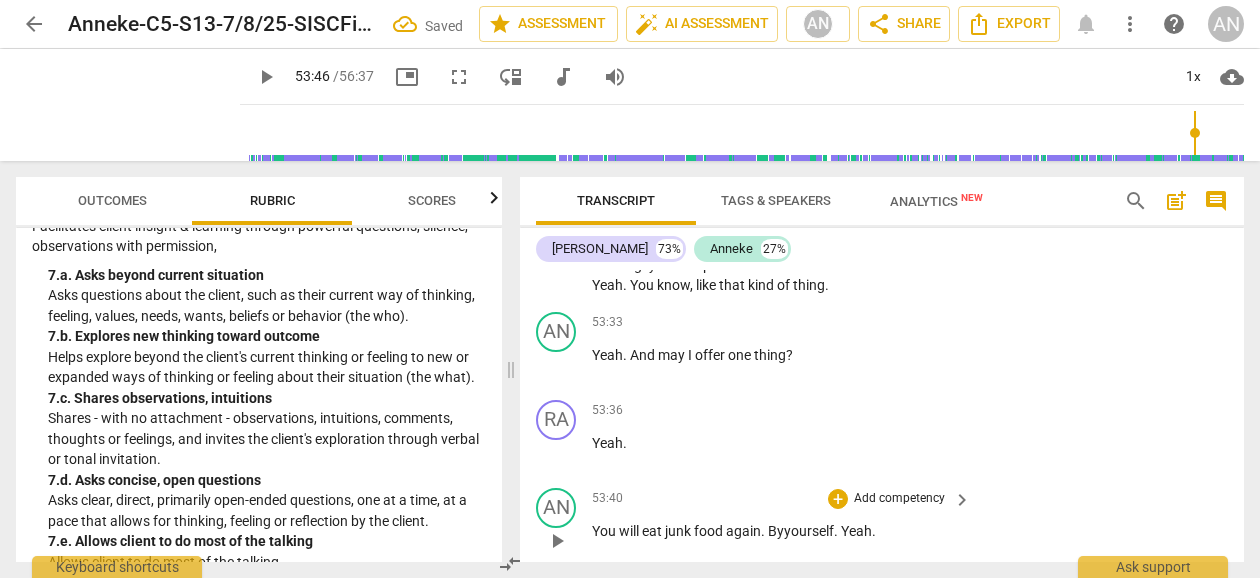 click on "Yeah" at bounding box center [856, 531] 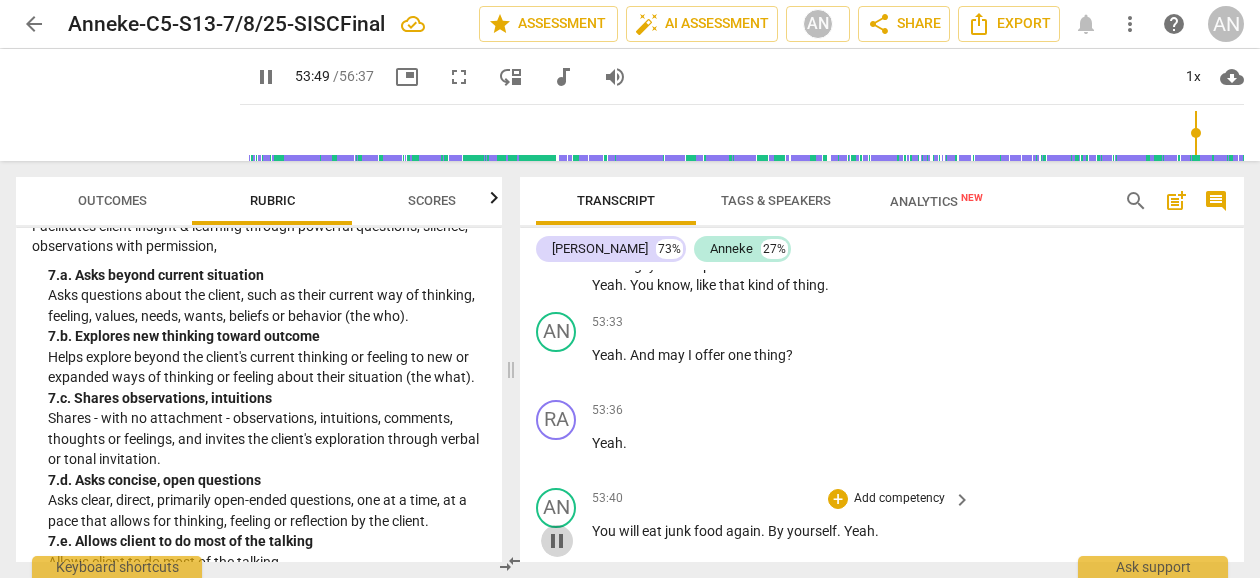 click on "pause" at bounding box center (557, 541) 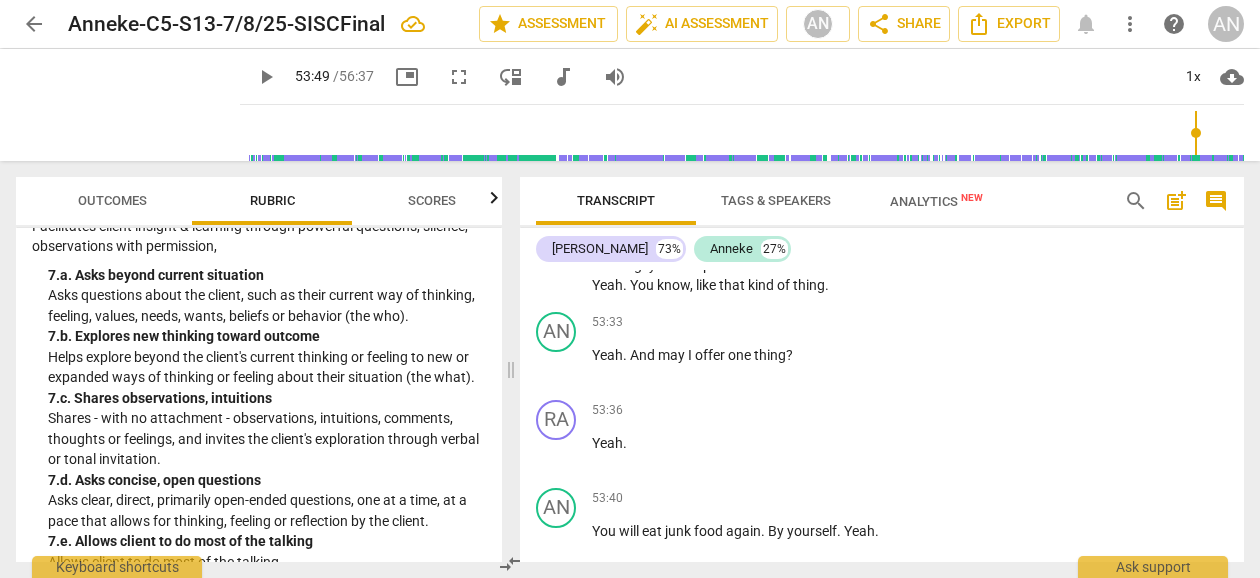 scroll, scrollTop: 24257, scrollLeft: 0, axis: vertical 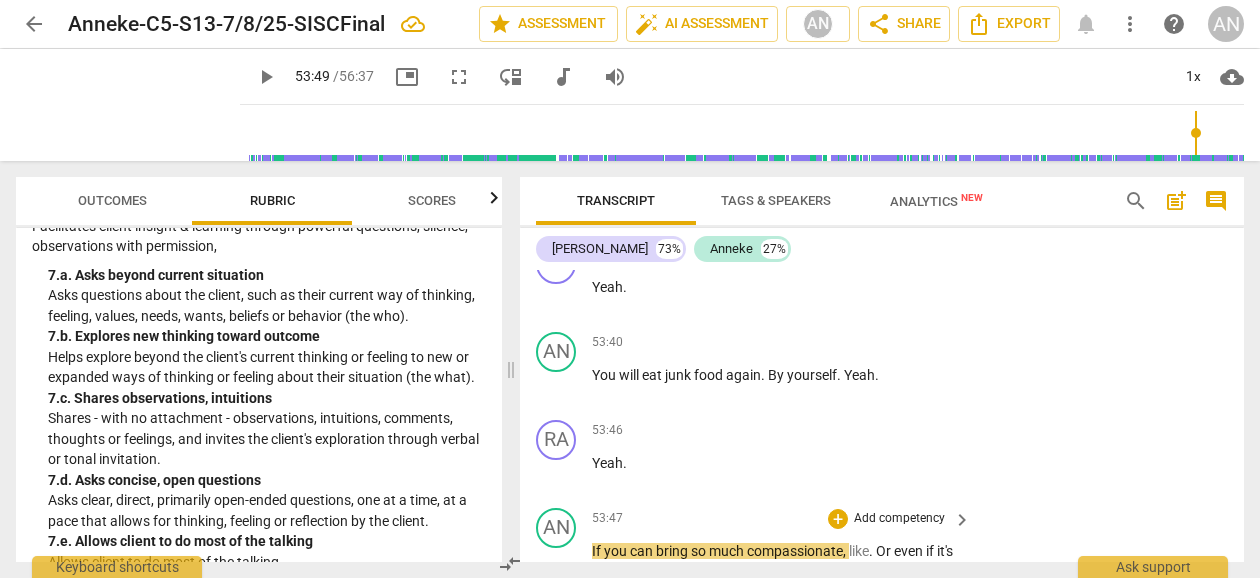 click on "If" at bounding box center [598, 551] 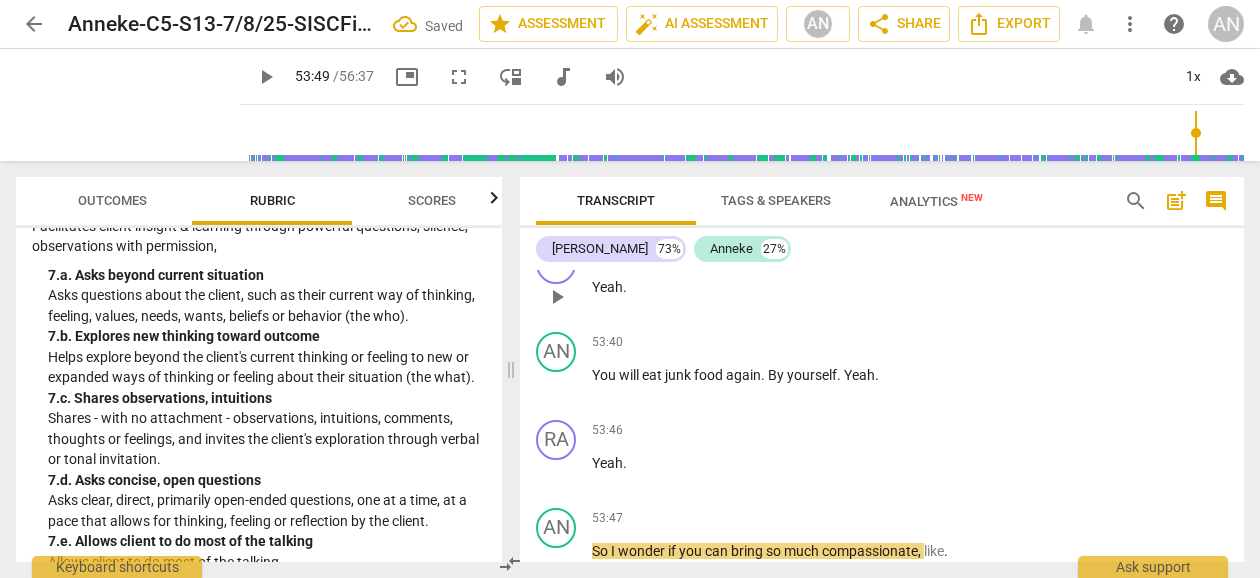scroll, scrollTop: 24038, scrollLeft: 0, axis: vertical 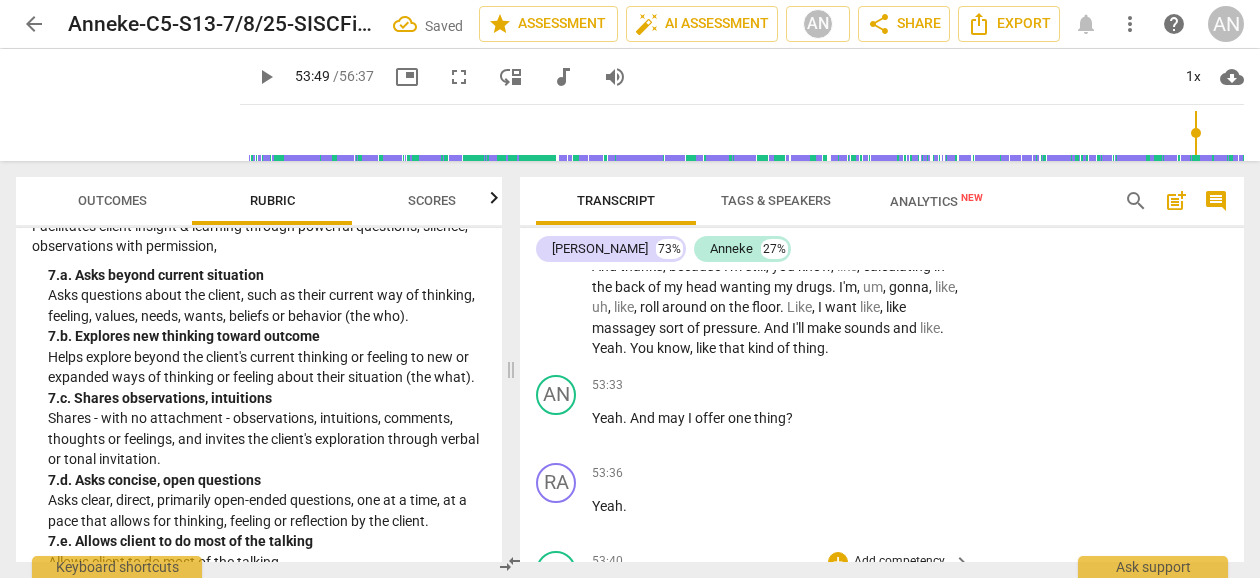 click on "Add competency" at bounding box center [899, 562] 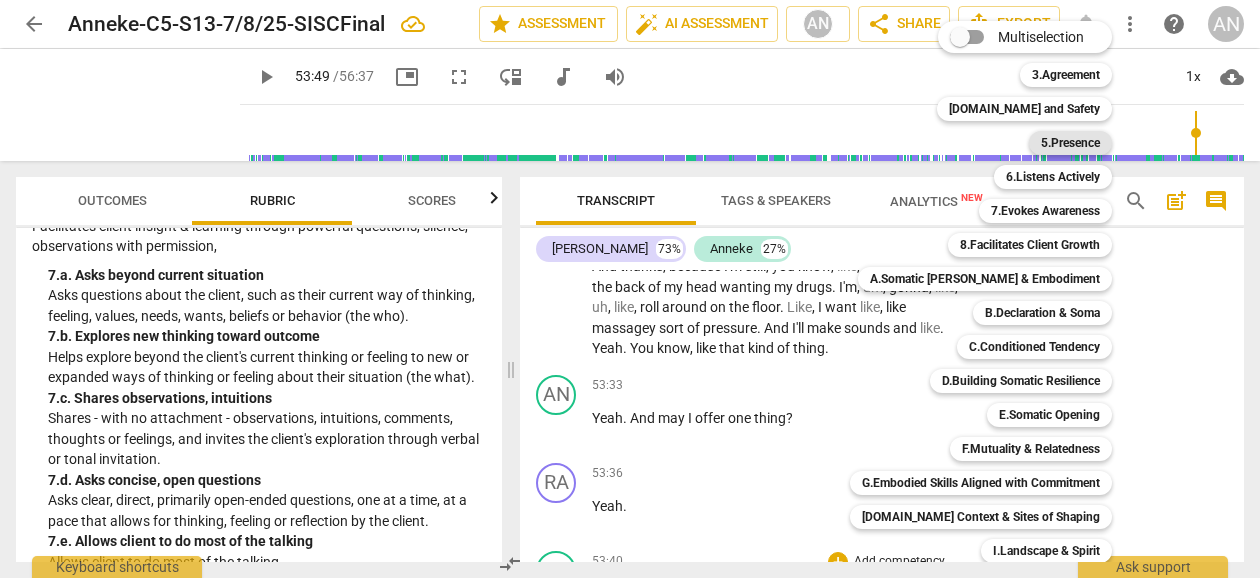 scroll, scrollTop: 0, scrollLeft: 0, axis: both 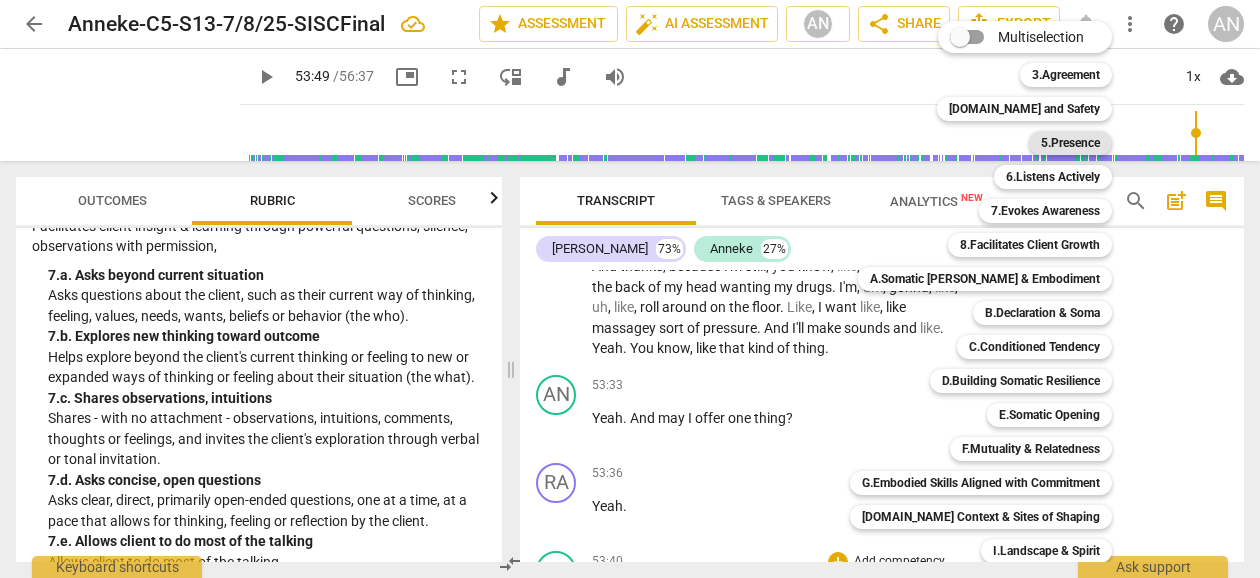 click on "5.Presence" at bounding box center [1070, 143] 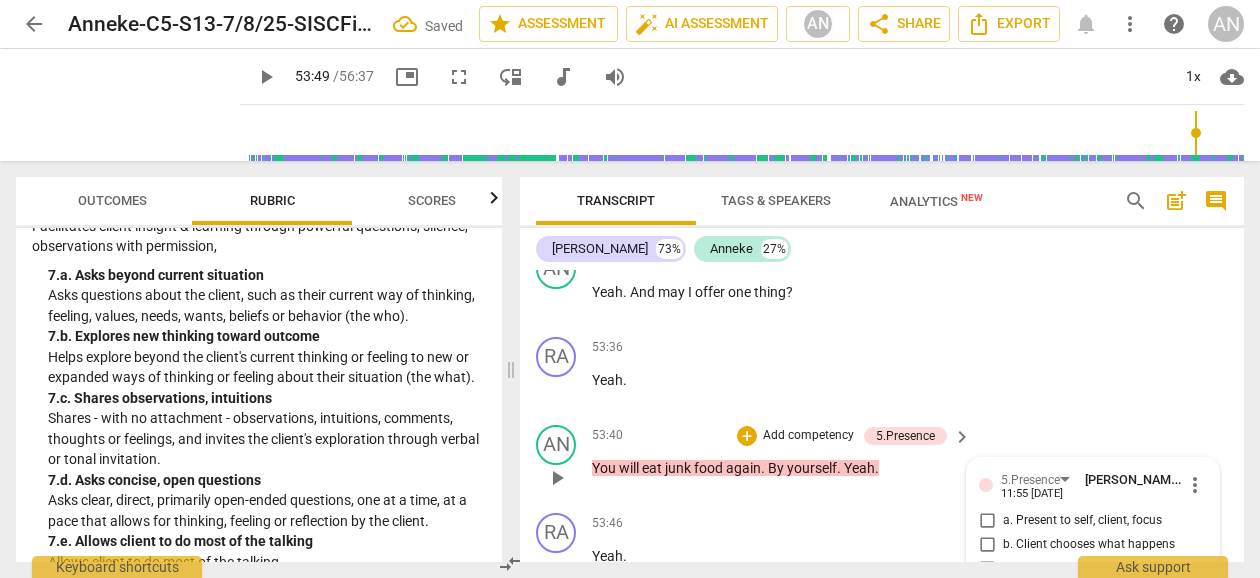 scroll, scrollTop: 24165, scrollLeft: 0, axis: vertical 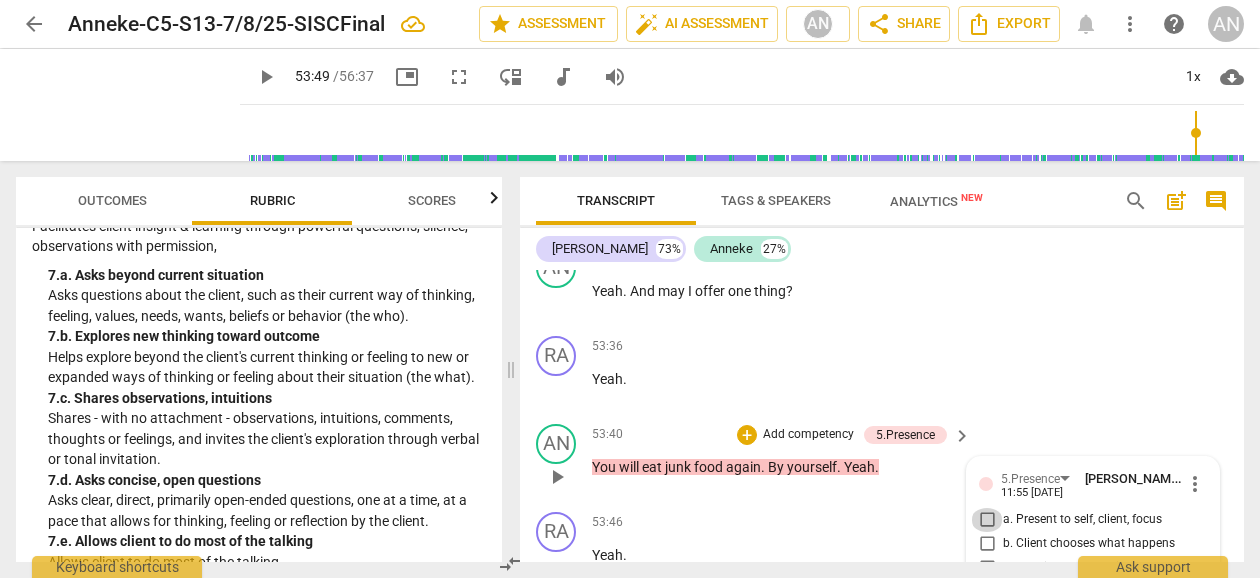 click on "a. Present to self, client, focus" at bounding box center [987, 520] 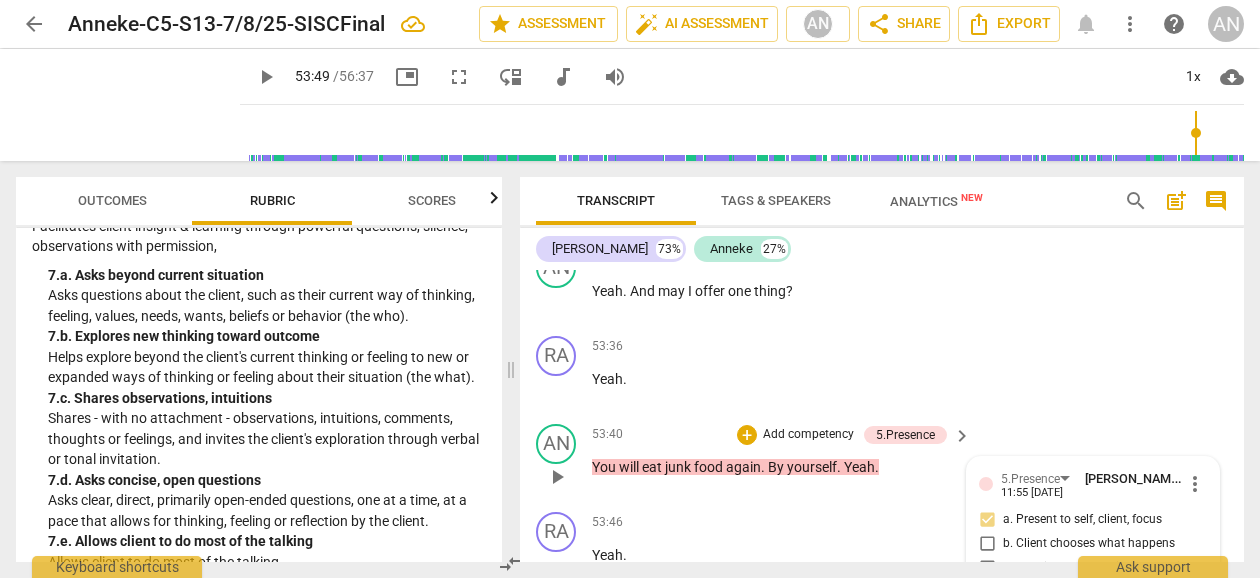 click on "a. Present to self, client, focus" at bounding box center (987, 520) 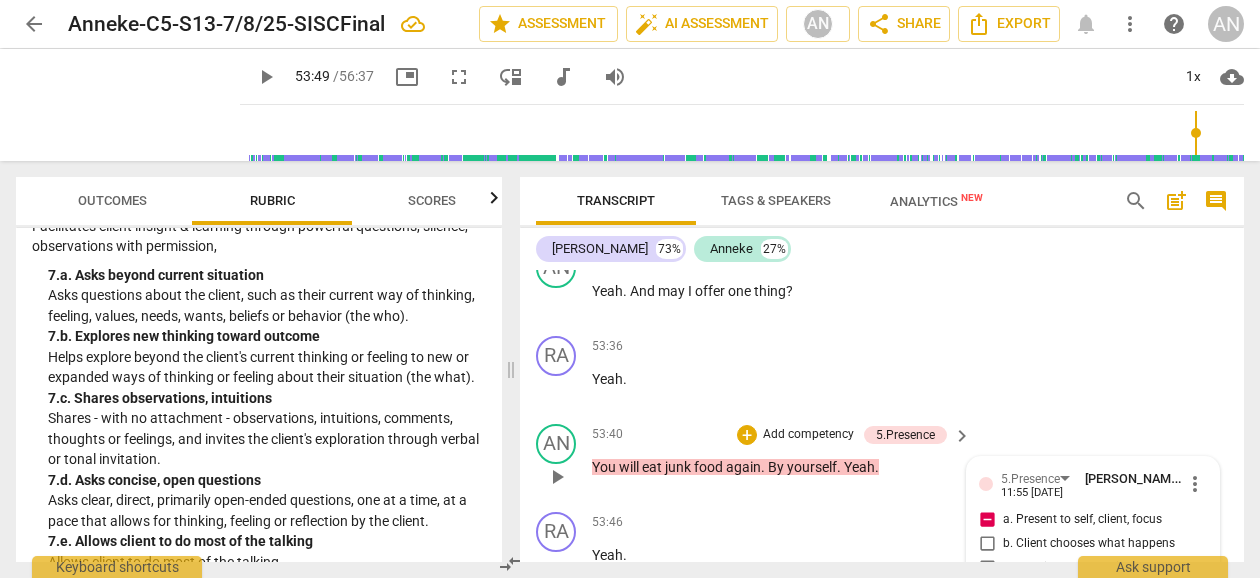 click at bounding box center (1077, 613) 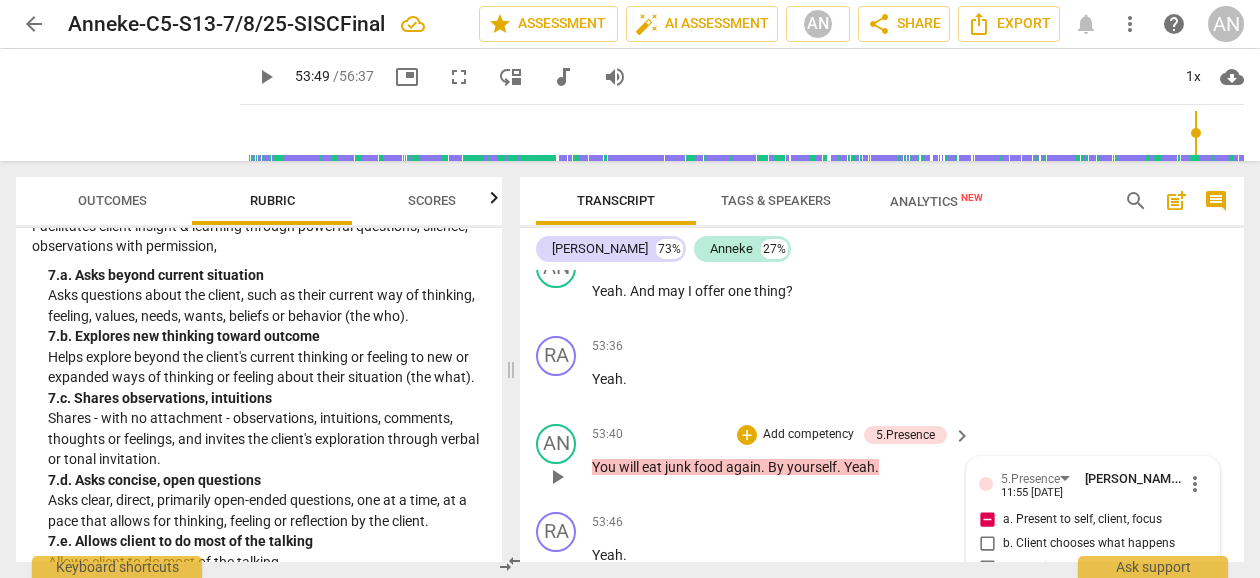 scroll, scrollTop: 0, scrollLeft: 0, axis: both 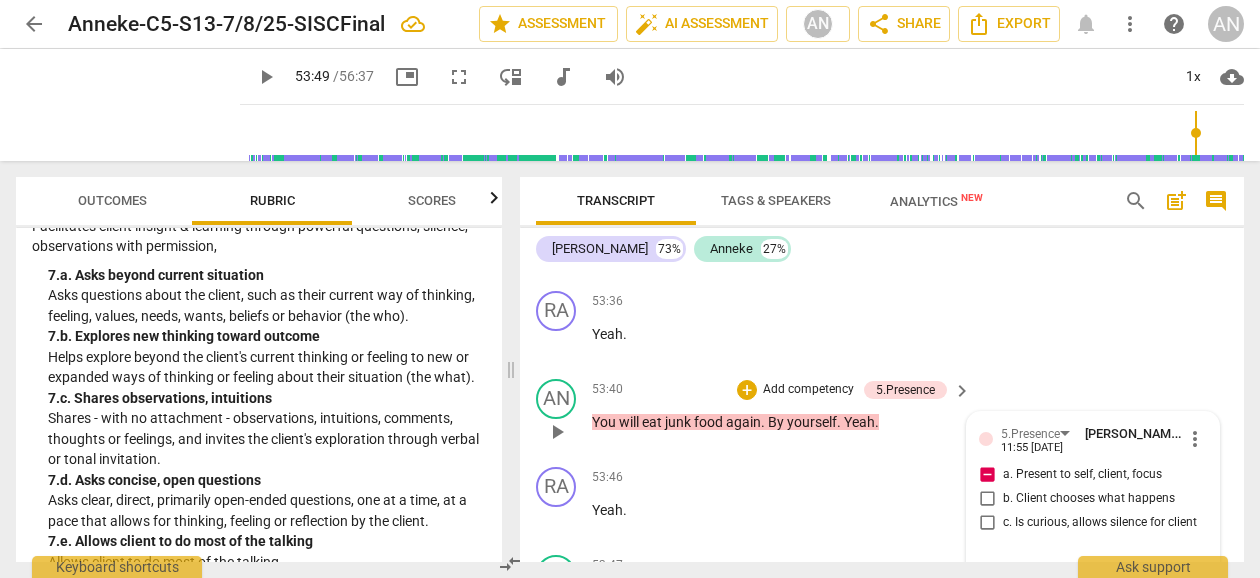 click on "I can think of so many ways I would have liked to present this idea differently, as a question or series of questions... I said it in this way because of the limited time we had left in the session" at bounding box center (1077, 616) 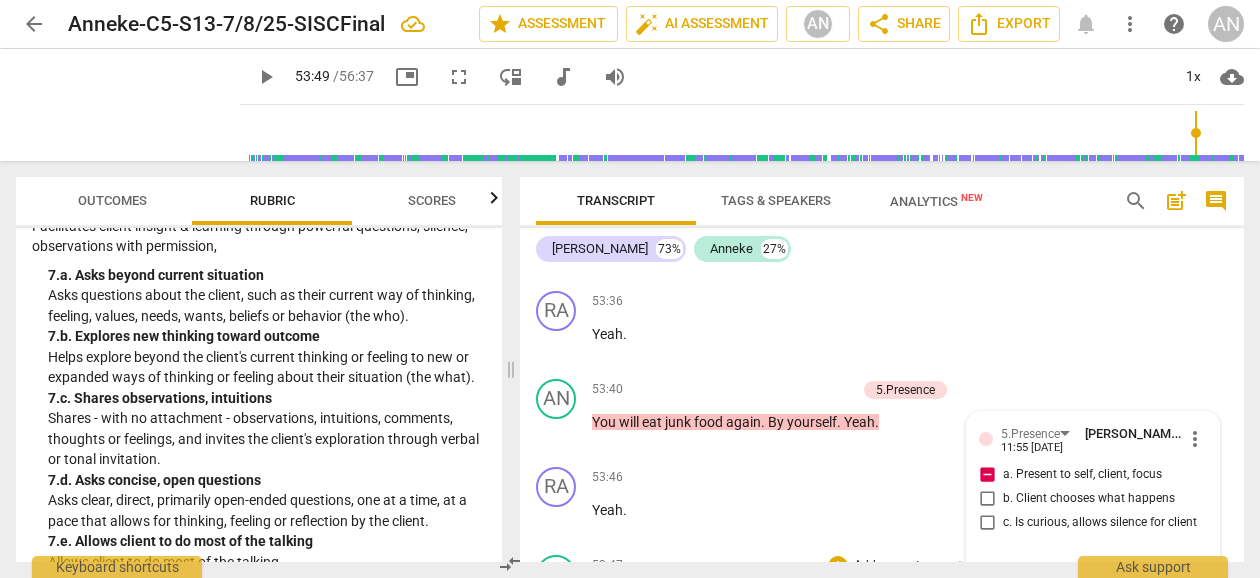 drag, startPoint x: 1130, startPoint y: 443, endPoint x: 922, endPoint y: 419, distance: 209.38004 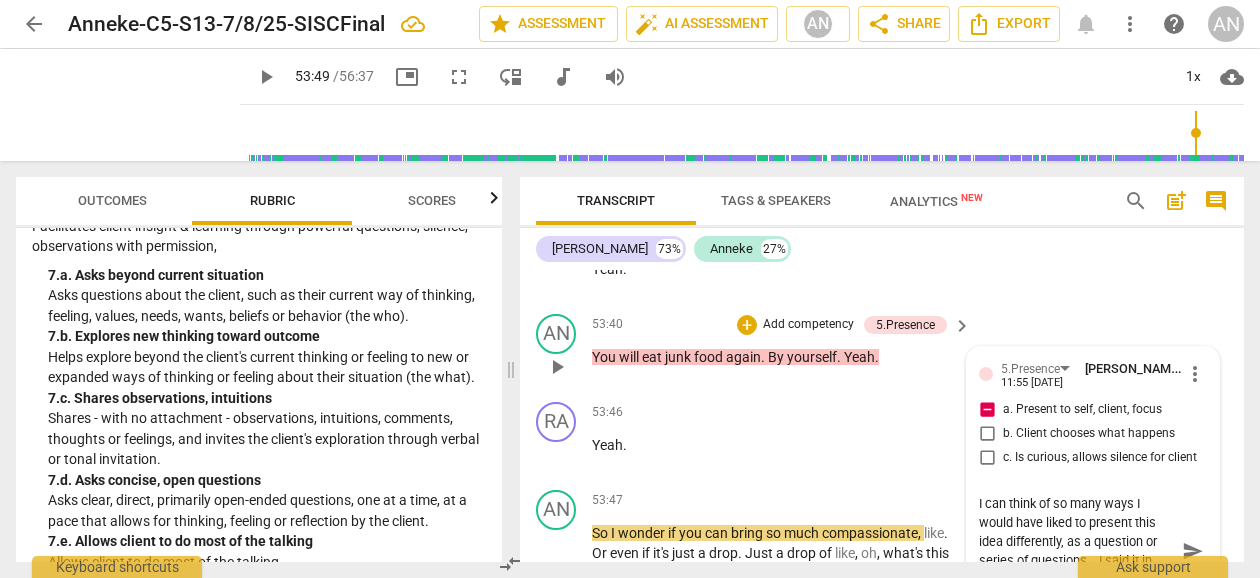 scroll, scrollTop: 24276, scrollLeft: 0, axis: vertical 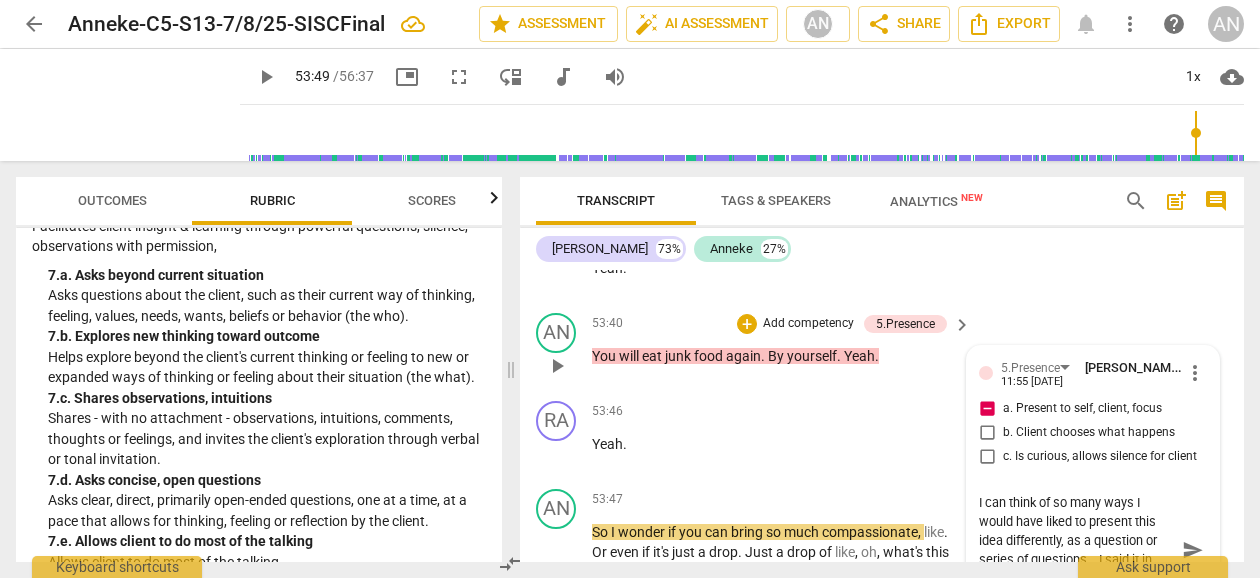 click on "I can think of so many ways I would have liked to present this idea differently, as a question or series of questions... I said it in this way because of the limited time we had left in the session" at bounding box center (1077, 550) 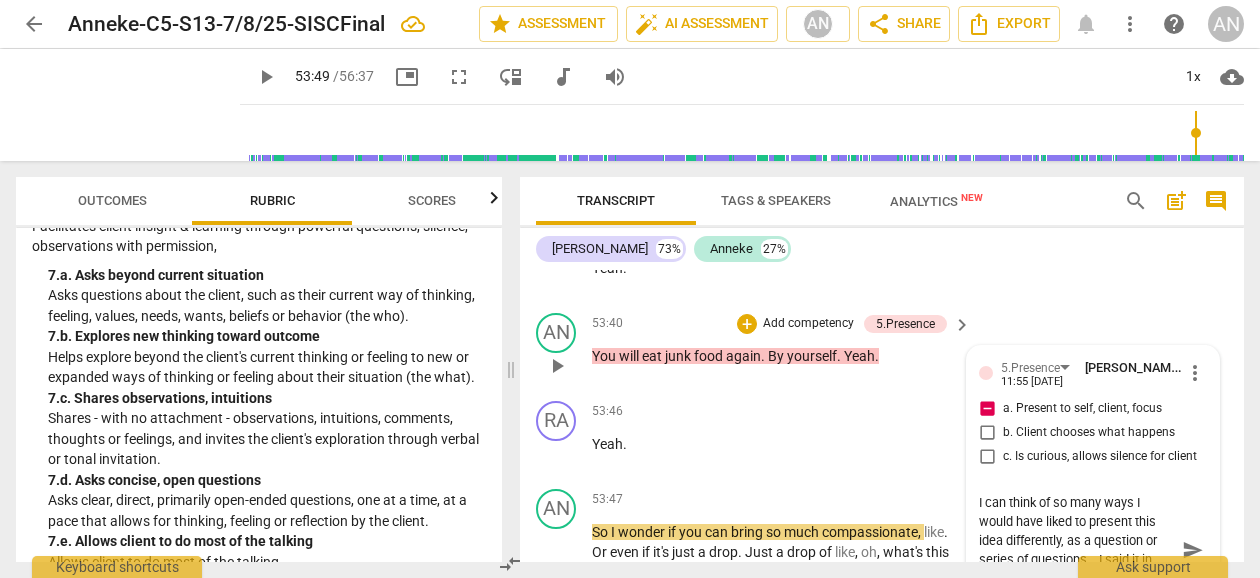 click on "I can think of so many ways I would have liked to present this idea differently, as a question or series of questions... I said it in this way because of the limited time we had left in the session I can think of so many ways I would have liked to present this idea differently, as a question or series of questions... I said it in this way because of the limited time we had left in the session" at bounding box center [1093, 550] 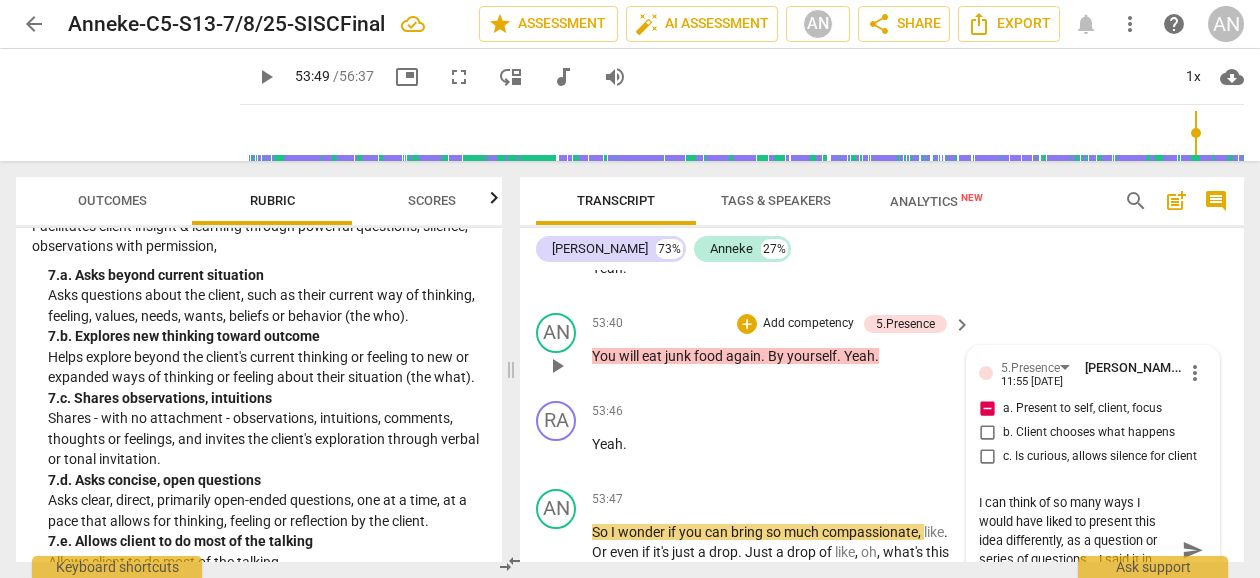 click on "I can think of so many ways I would have liked to present this idea differently, as a question or series of questions... I said it in this way because of the limited time we had left in the session" at bounding box center (1077, 550) 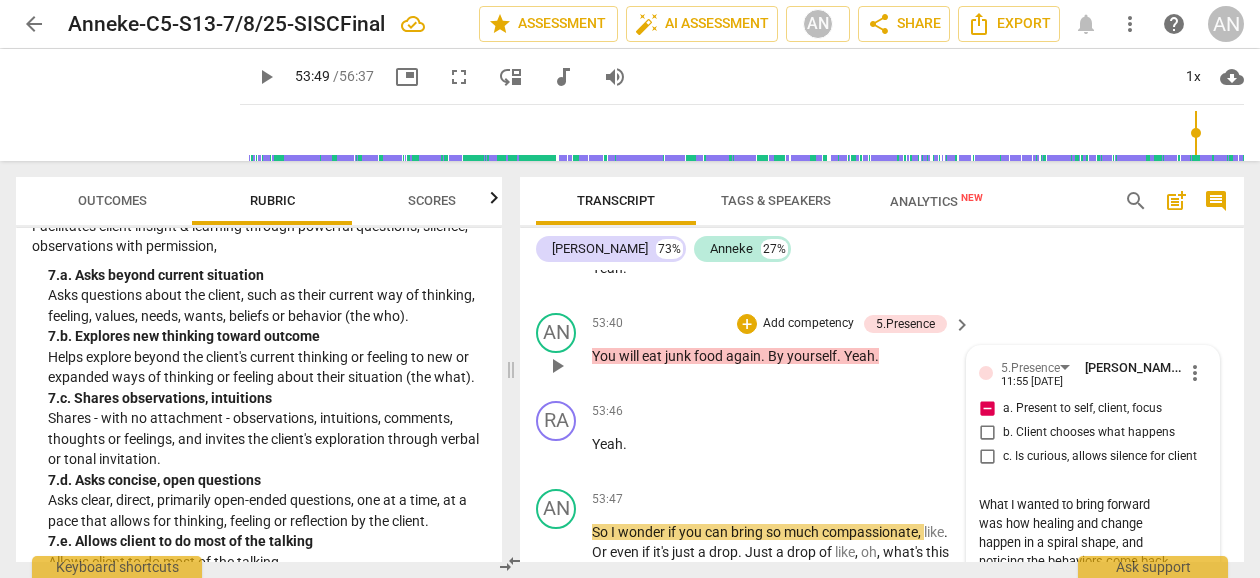 scroll, scrollTop: 133, scrollLeft: 0, axis: vertical 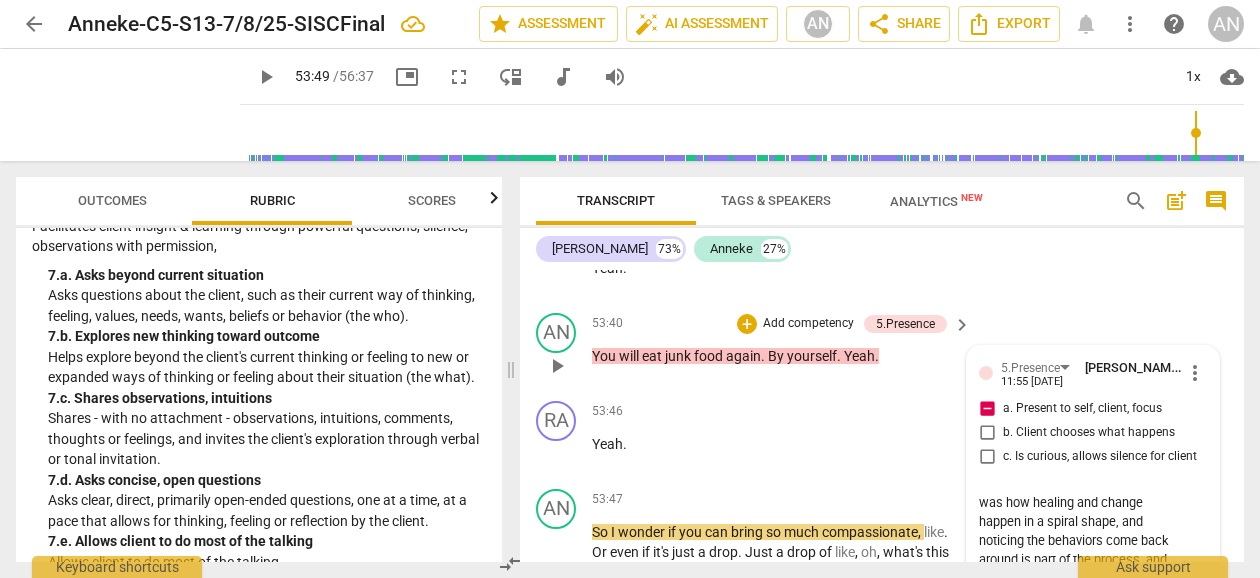 click on "I can think of so many ways I would have liked to present this idea differently, as a question or series of questions... I said it in this way because of the limited time we had left in the session. What I wanted to bring forward was how healing and change happen in a spiral shape, and noticing the behaviors come back around is part of the process, and an opportunity to befriend and understand our behaviors that are no longer aligned with how we want to be." at bounding box center (1077, 569) 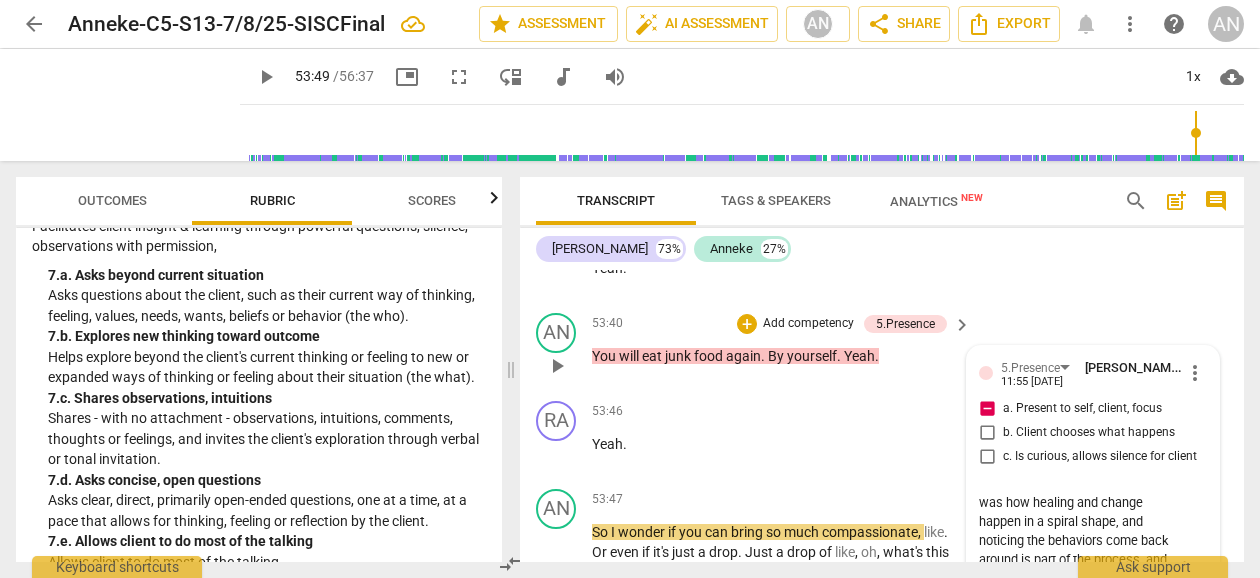 click on "I can think of so many ways I would have liked to present this idea differently, as a question or series of questions... I said it in this way because of the limited time we had left in the session. What I wanted to bring forward was how healing and change happen in a spiral shape, and noticing the behaviors come back around is part of the process, and an opportunity to notice, befriend and understand our behaviors that are no longer aligned with how we want to be." at bounding box center [1077, 569] 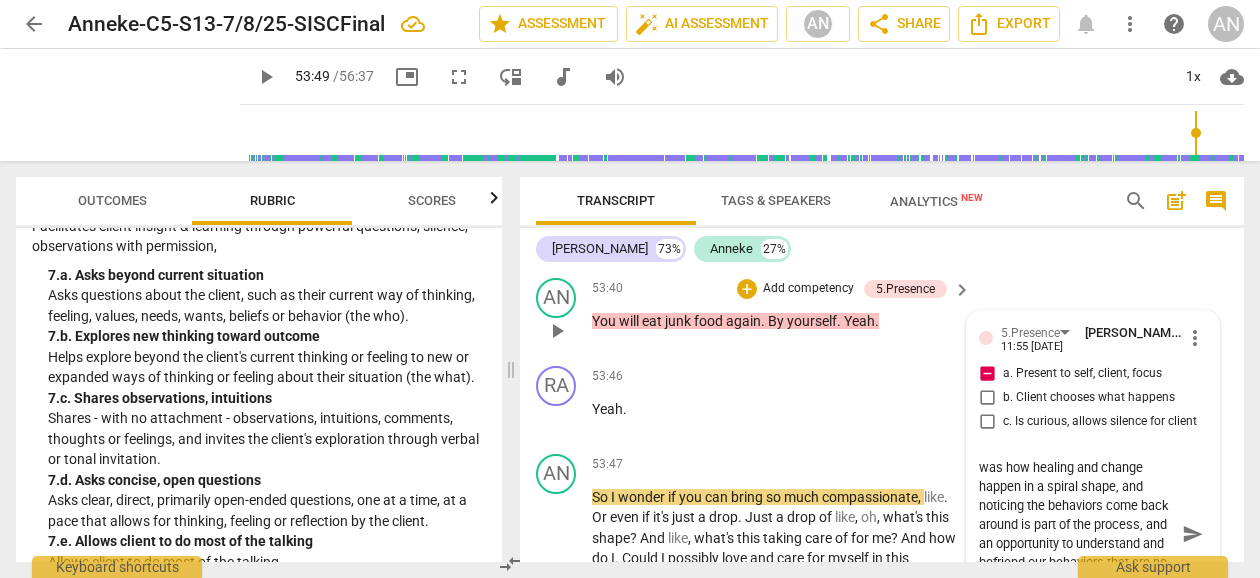 scroll, scrollTop: 24323, scrollLeft: 0, axis: vertical 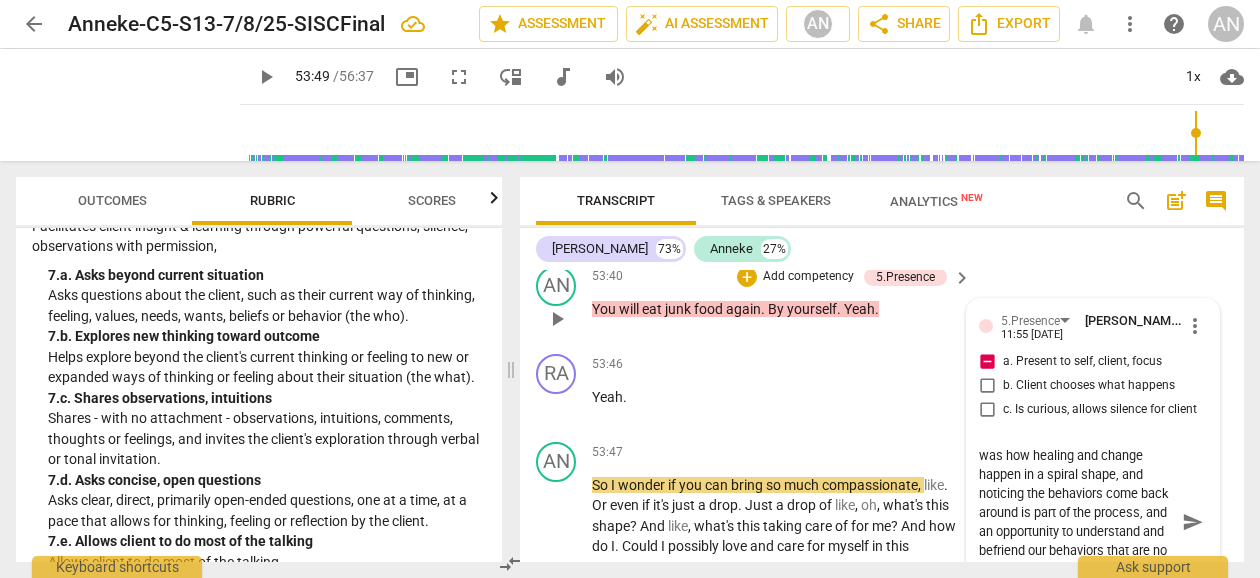 click on "I can think of so many ways I would have liked to present this idea differently, as a question or series of questions... I said it in this way because of the limited time we had left in the session. What I wanted to bring forward was how healing and change happen in a spiral shape, and noticing the behaviors come back around is part of the process, and an opportunity to understand and befriend our behaviors that are no longer aligned with how we want to be." at bounding box center [1077, 522] 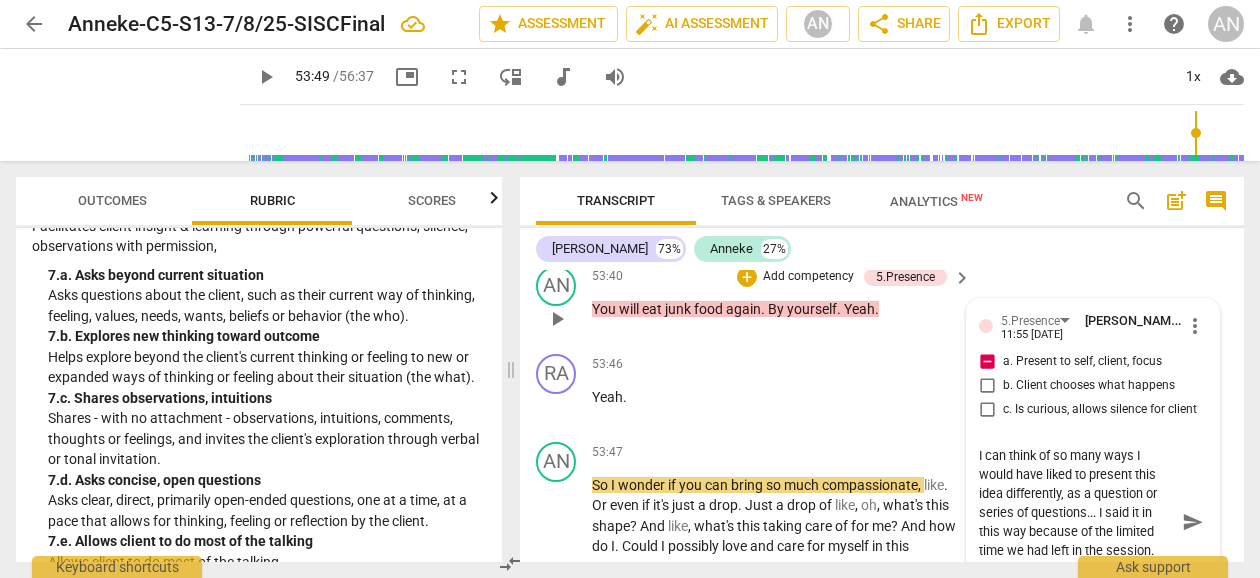scroll, scrollTop: 0, scrollLeft: 0, axis: both 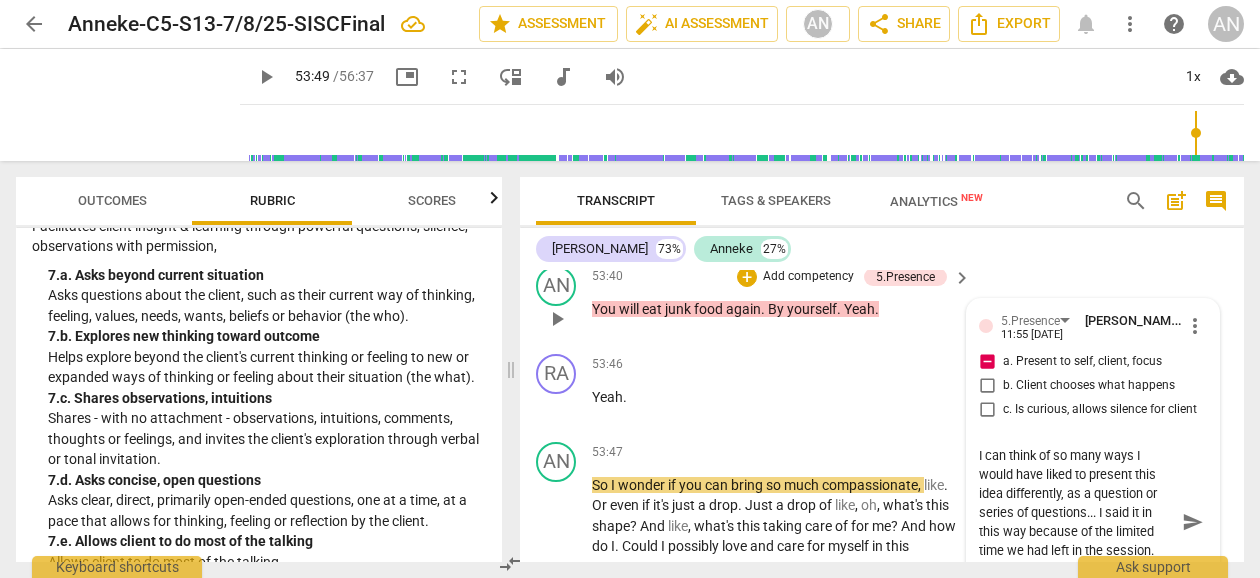 click on "I can think of so many ways I would have liked to present this idea differently, as a question or series of questions... I said it in this way because of the limited time we had left in the session. What I wanted to bring forward was how healing and change happen in a spiral shape, and noticing the behaviors come back around is part of the process, and an opportunity to understand and befriend our behaviors that are no longer aligned with how we want to be." at bounding box center (1077, 522) 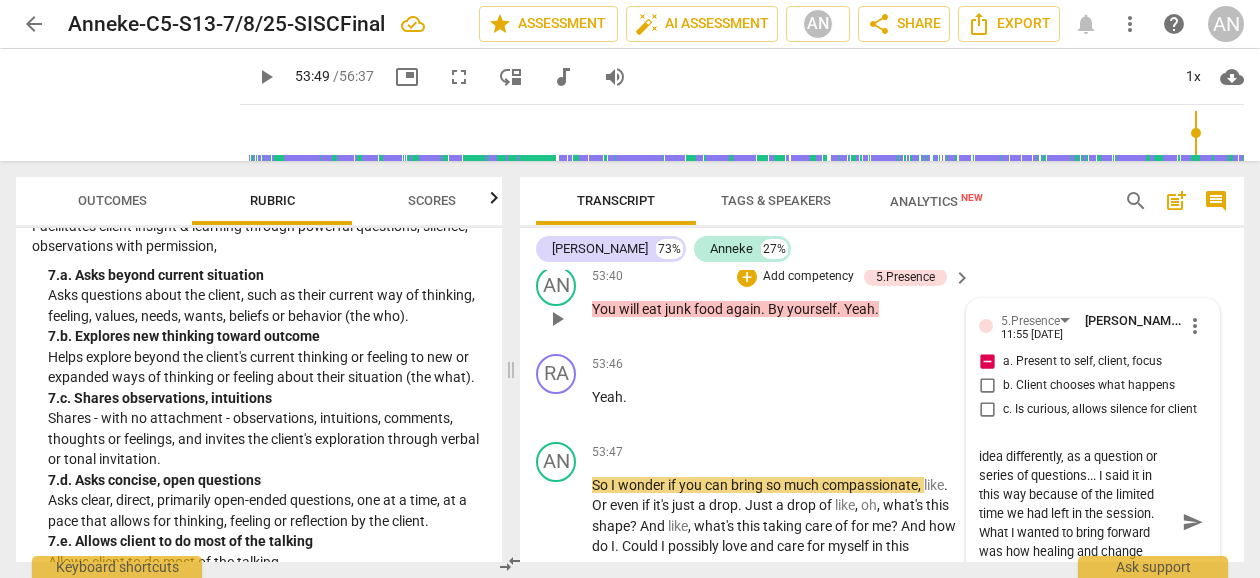 scroll, scrollTop: 38, scrollLeft: 0, axis: vertical 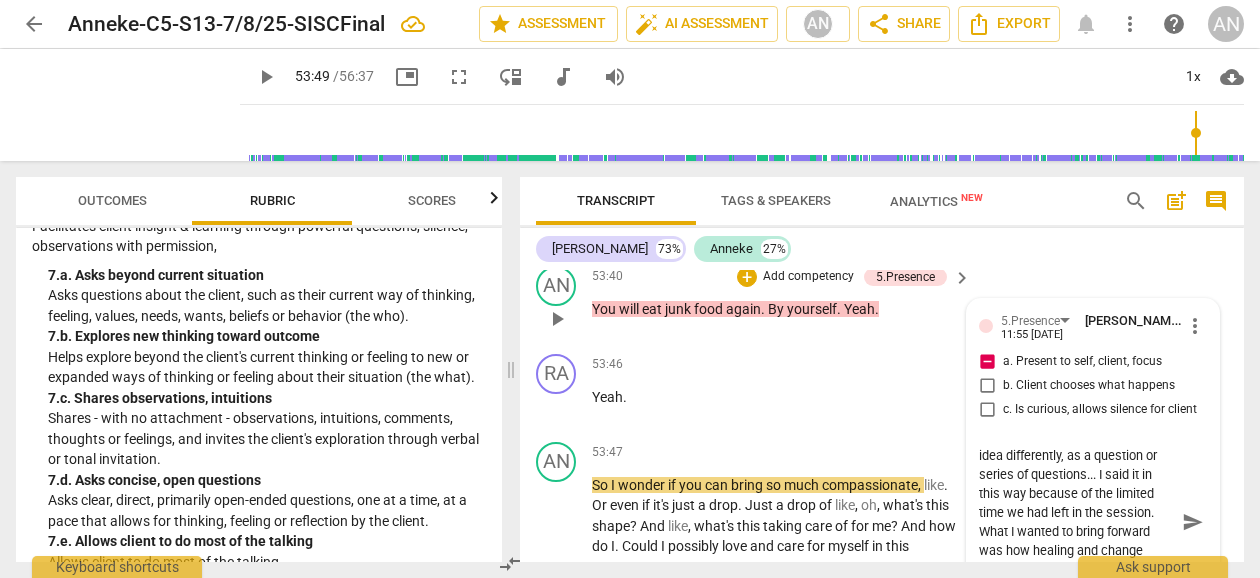 click on "I can think of so many ways I would have liked to present this idea differently, as a question or series of questions... I said it in this way because of the limited time we had left in the session. What I wanted to bring forward was how healing and change happen in a spiral shape, and noticing the behaviors come back around is part of the process, and an opportunity to understand and befriend our behaviors that are no longer aligned with how we want to be." at bounding box center (1077, 522) 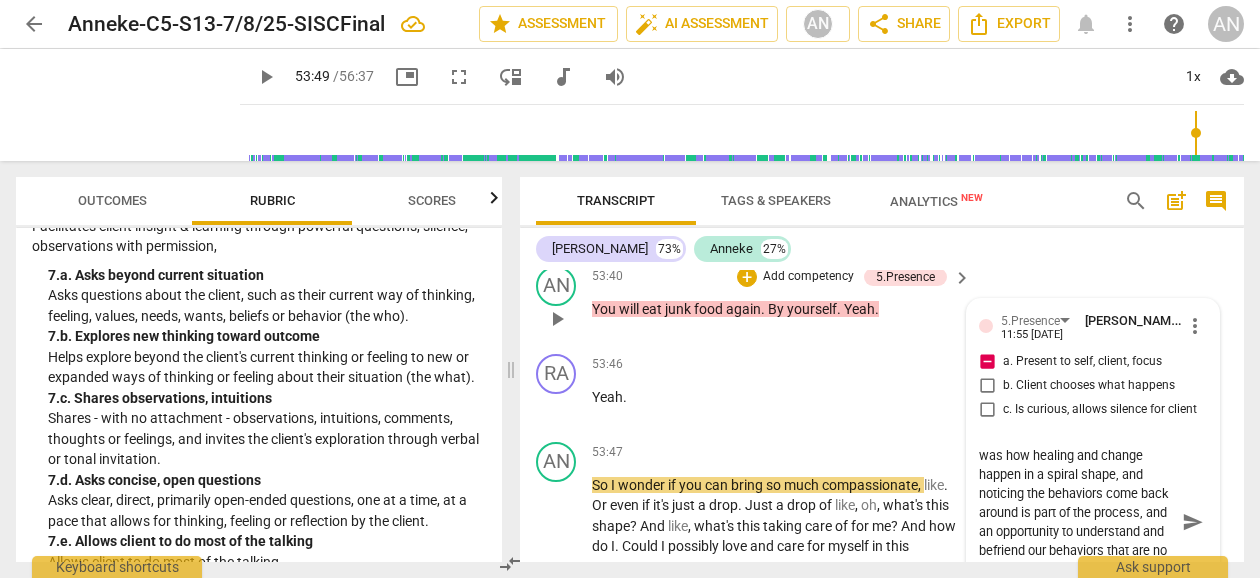 scroll, scrollTop: 133, scrollLeft: 0, axis: vertical 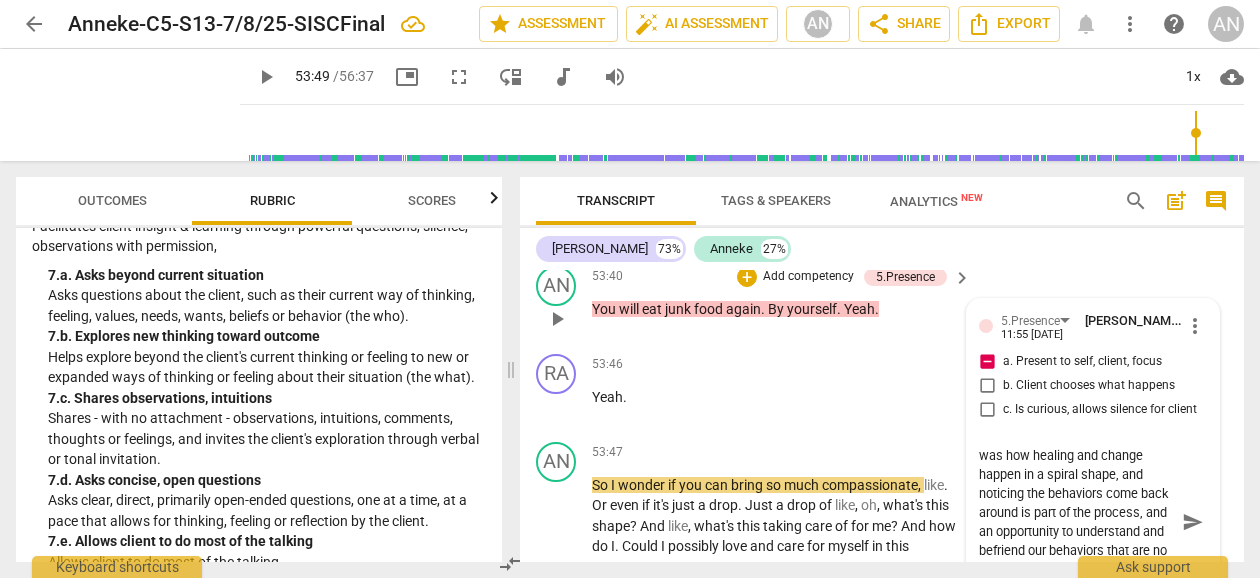 click on "send" at bounding box center (1193, 522) 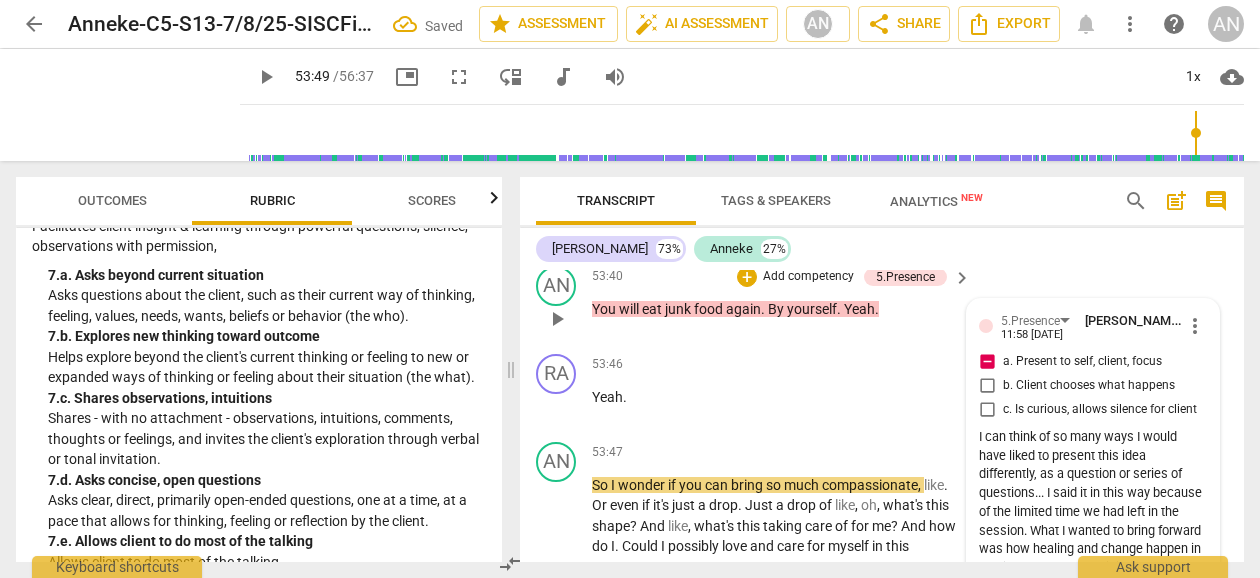 scroll, scrollTop: 0, scrollLeft: 0, axis: both 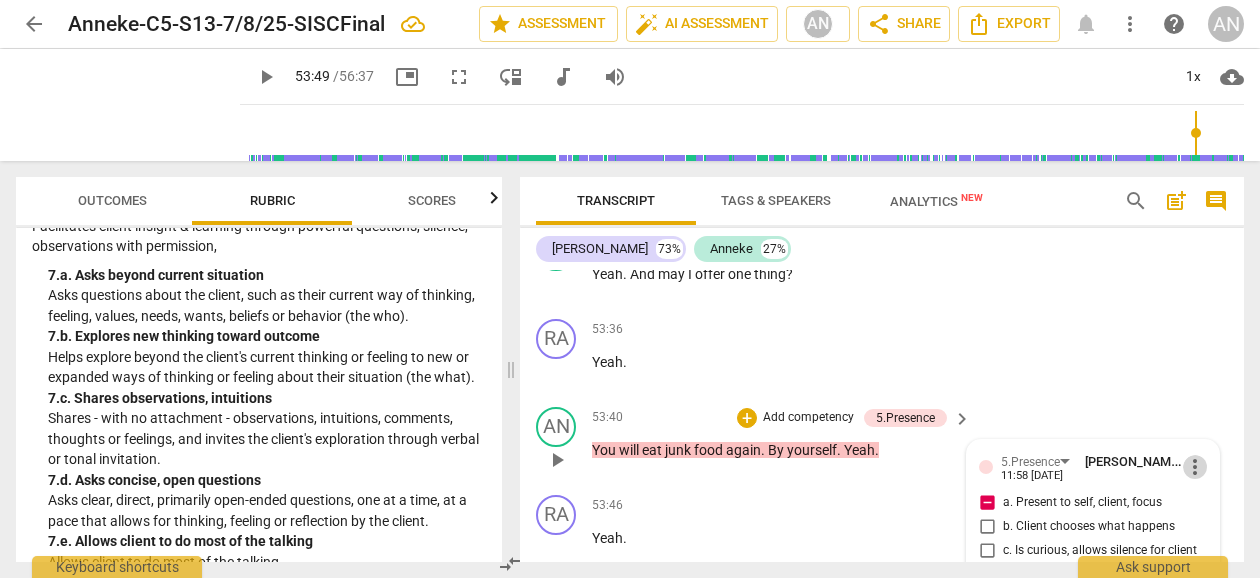 click on "more_vert" at bounding box center [1195, 467] 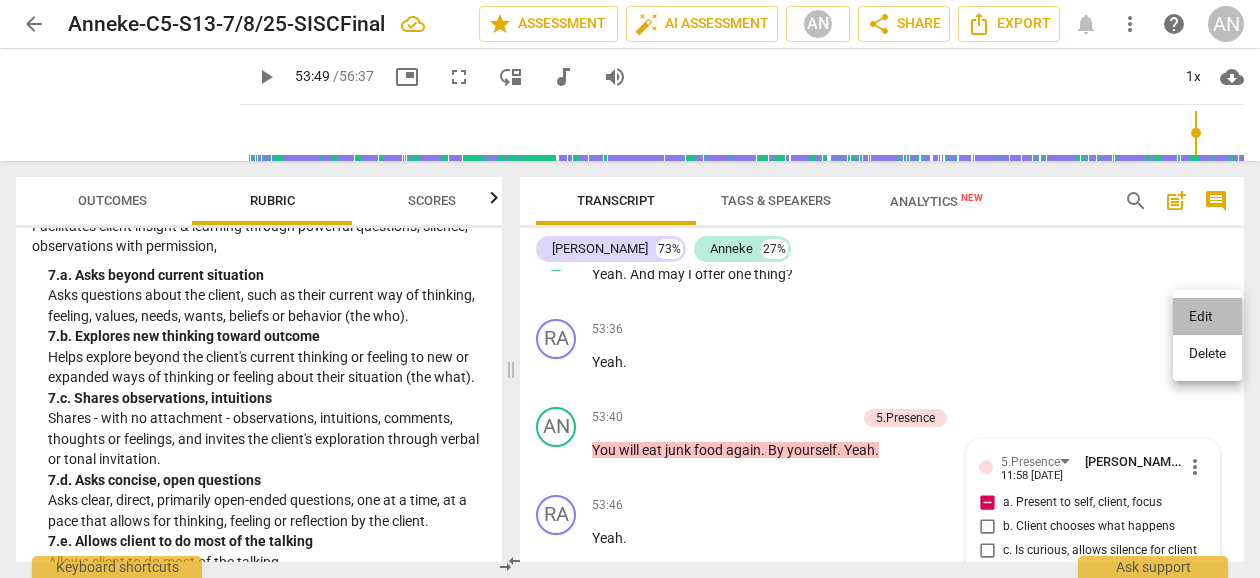 click on "Edit" at bounding box center (1207, 317) 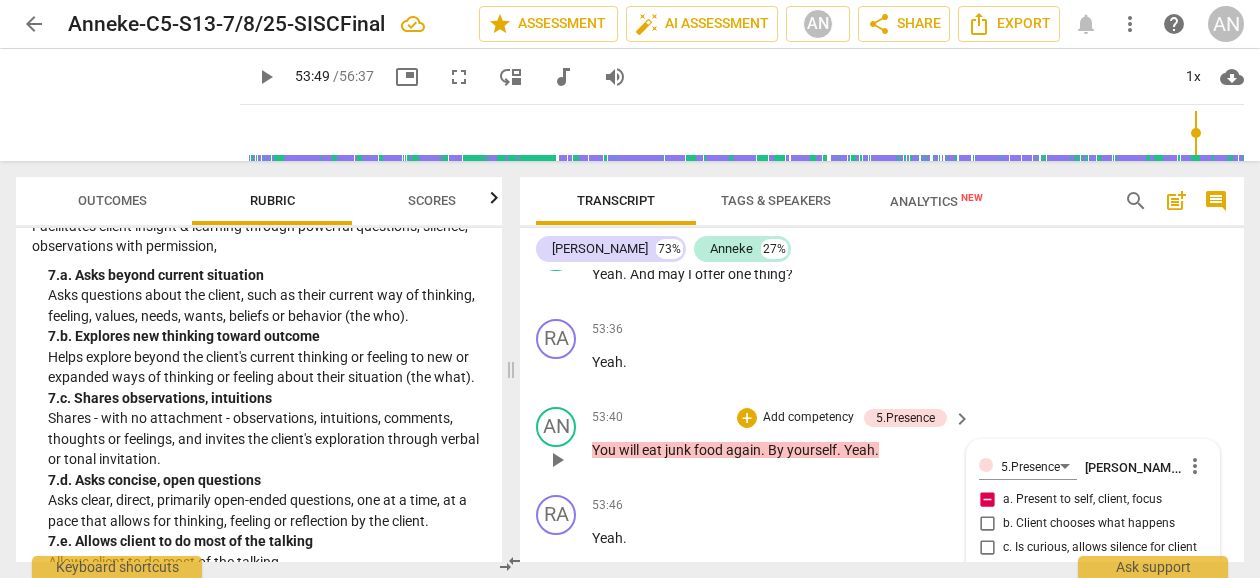 click on "I can think of so many ways I would have liked to present this idea differently, as a question or series of questions... I said it in this way because of the limited time we had left in the session. What I wanted to bring forward was how healing and change happen in a spiral shape, and noticing the behaviors come back around is part of the process, and an opportunity to understand and befriend our behaviors that are no longer aligned with how we want to be." at bounding box center [1093, 656] 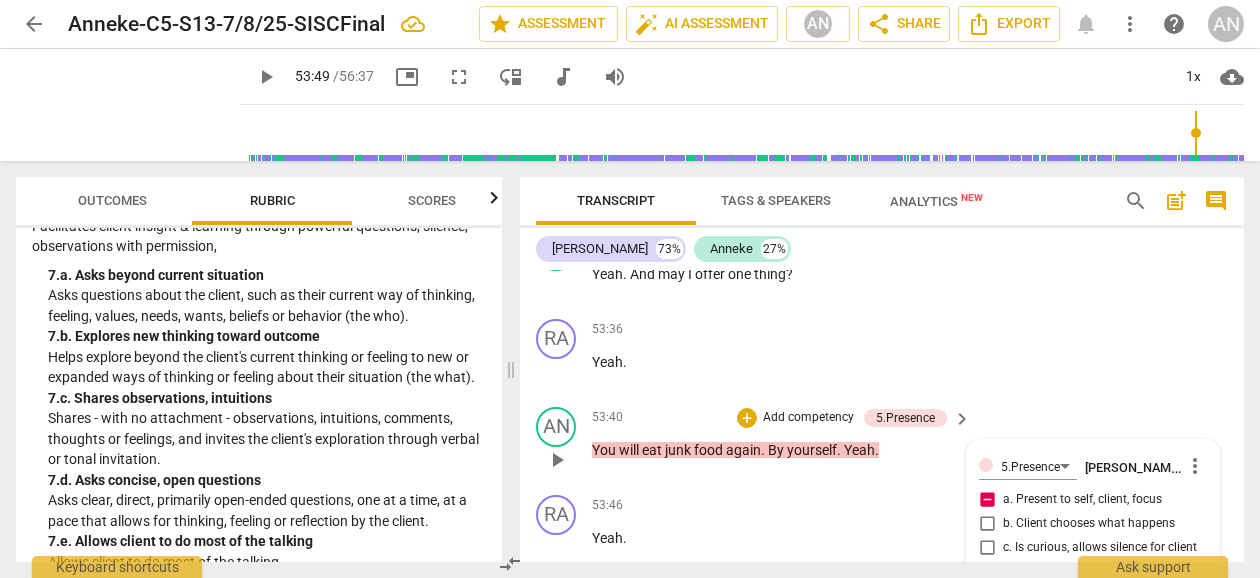 scroll, scrollTop: 114, scrollLeft: 0, axis: vertical 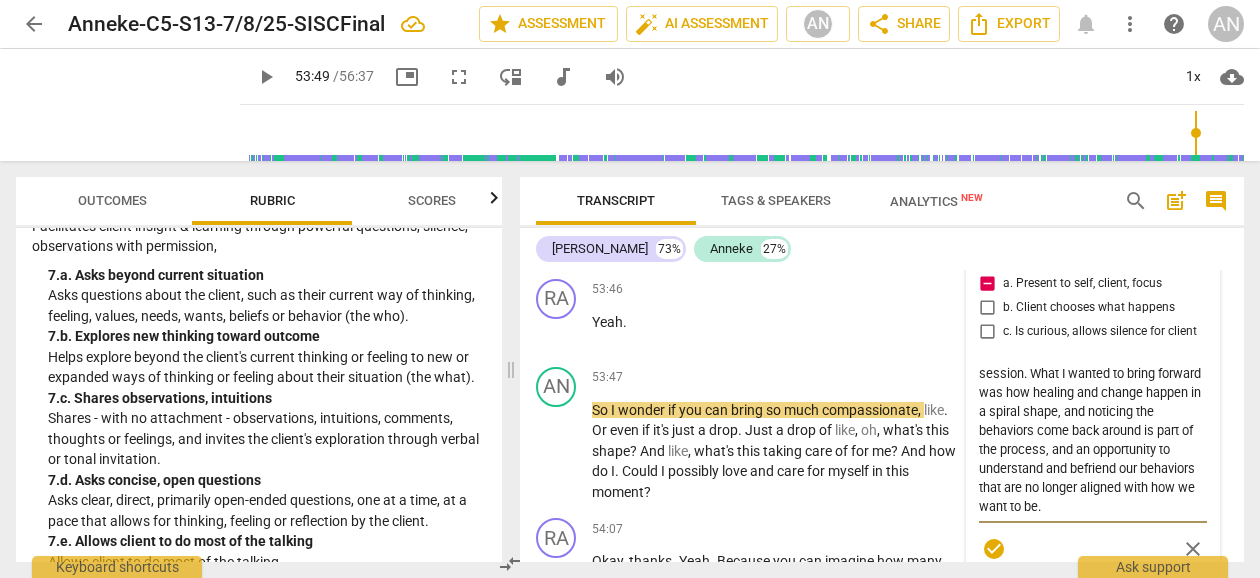 click on "check_circle" at bounding box center [994, 549] 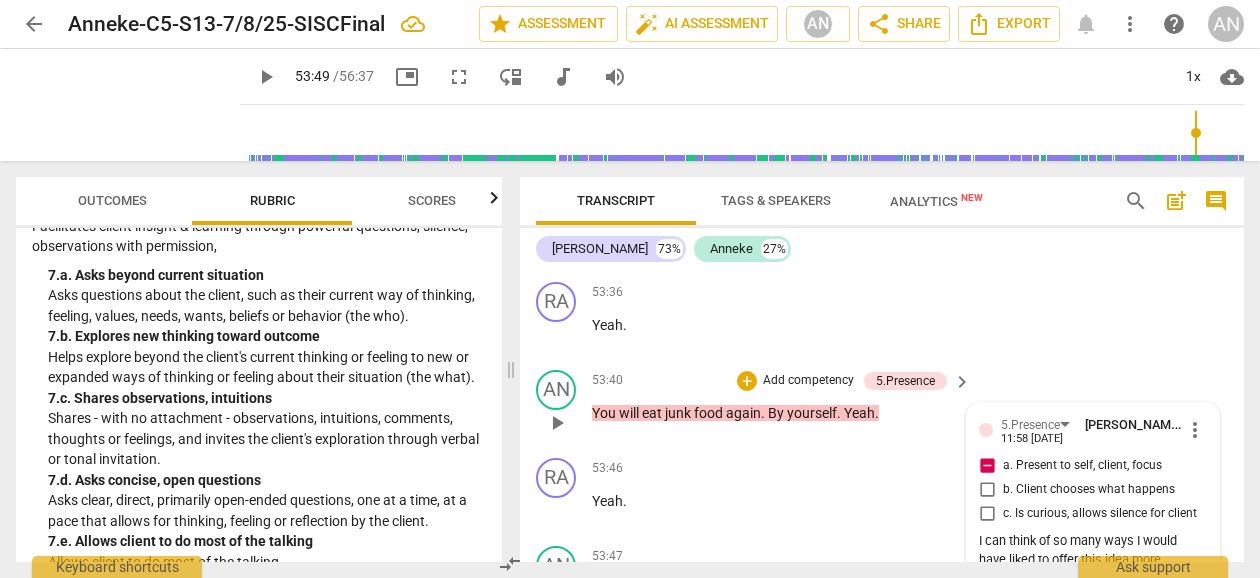 scroll, scrollTop: 24175, scrollLeft: 0, axis: vertical 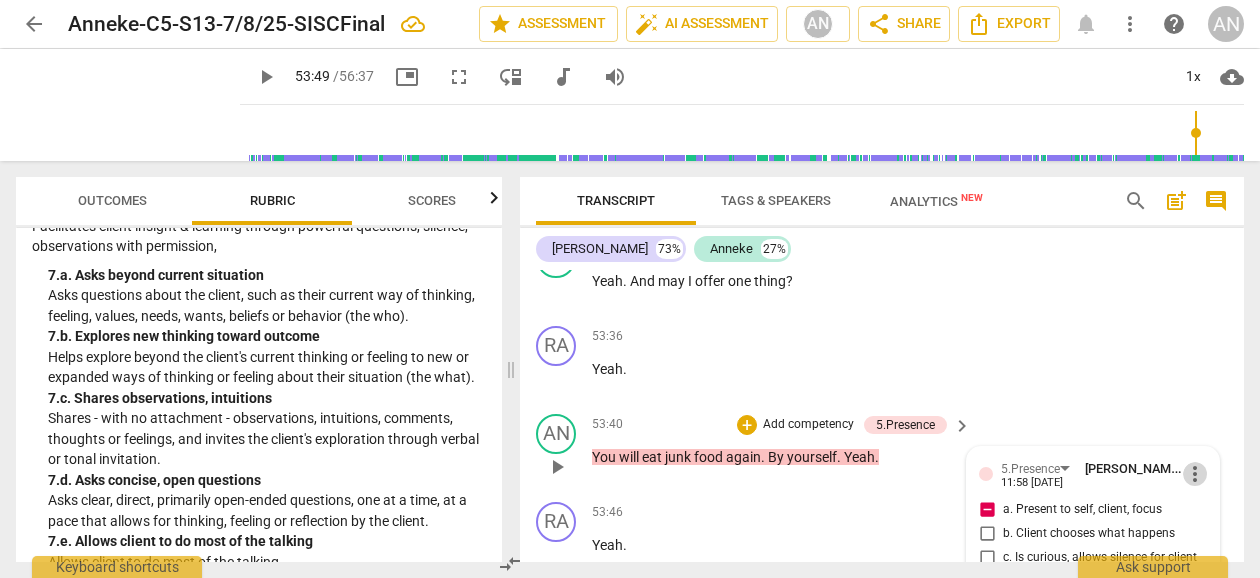 click on "more_vert" at bounding box center (1195, 474) 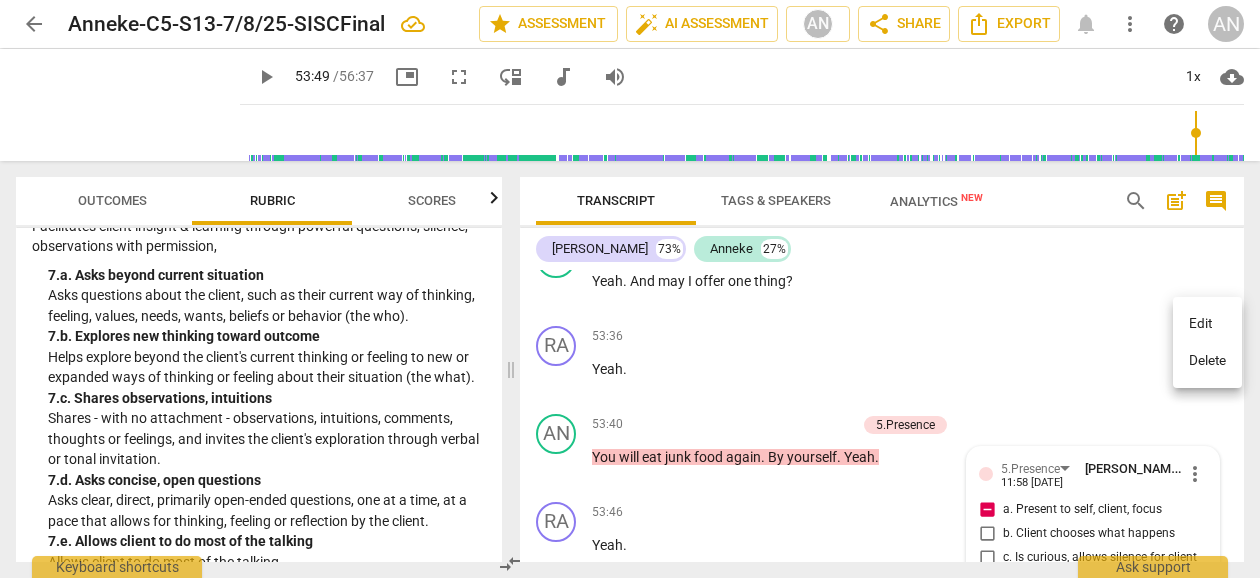 click on "Edit" at bounding box center [1207, 324] 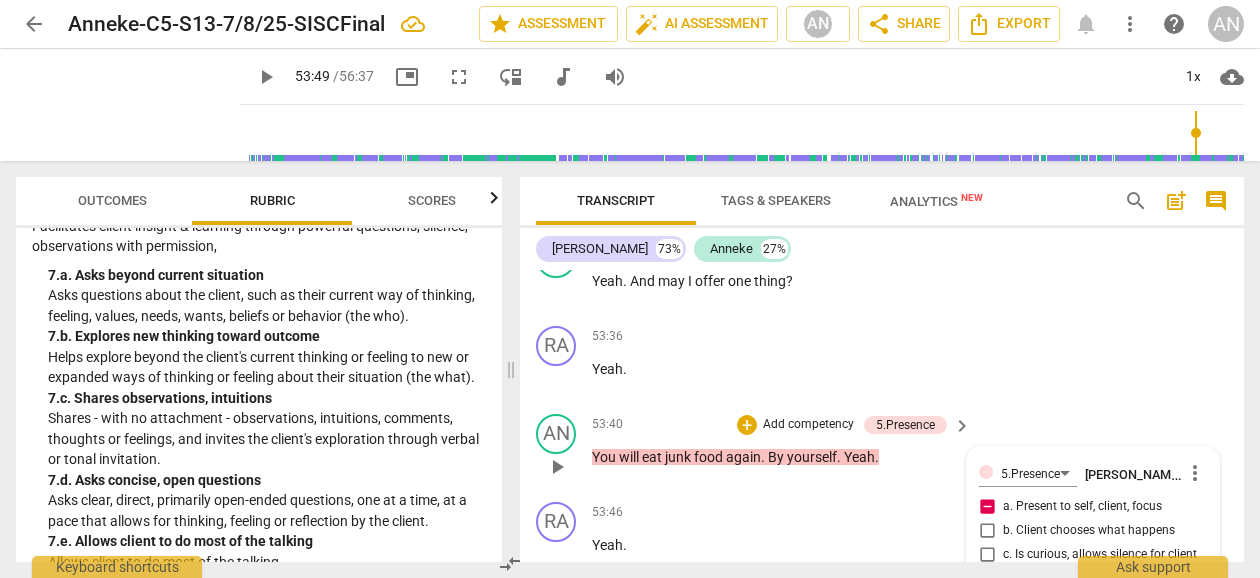 click on "I can think of so many ways I would have liked to offer this idea more skillfully, as a question or series of questions... I said it in this way because of the limited time we had left in the session. What I wanted to bring forward was how healing and change happen in a spiral shape, and noticing the behaviors come back around is part of the process, and an opportunity to understand and befriend our behaviors that are no longer aligned with how we want to be." at bounding box center (1093, 663) 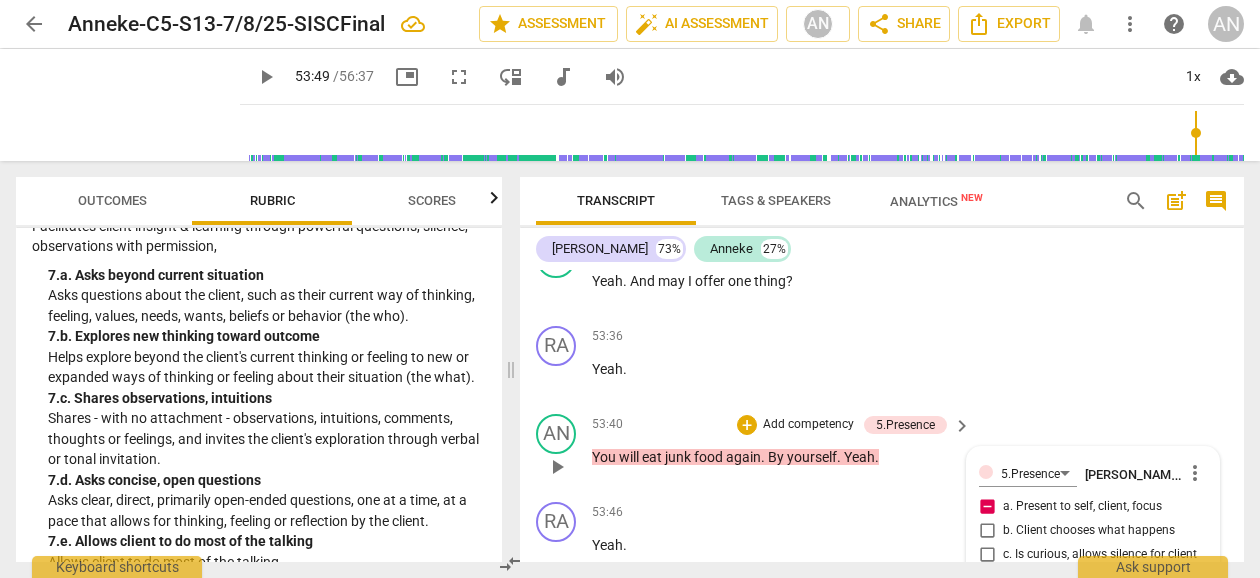 scroll, scrollTop: 133, scrollLeft: 0, axis: vertical 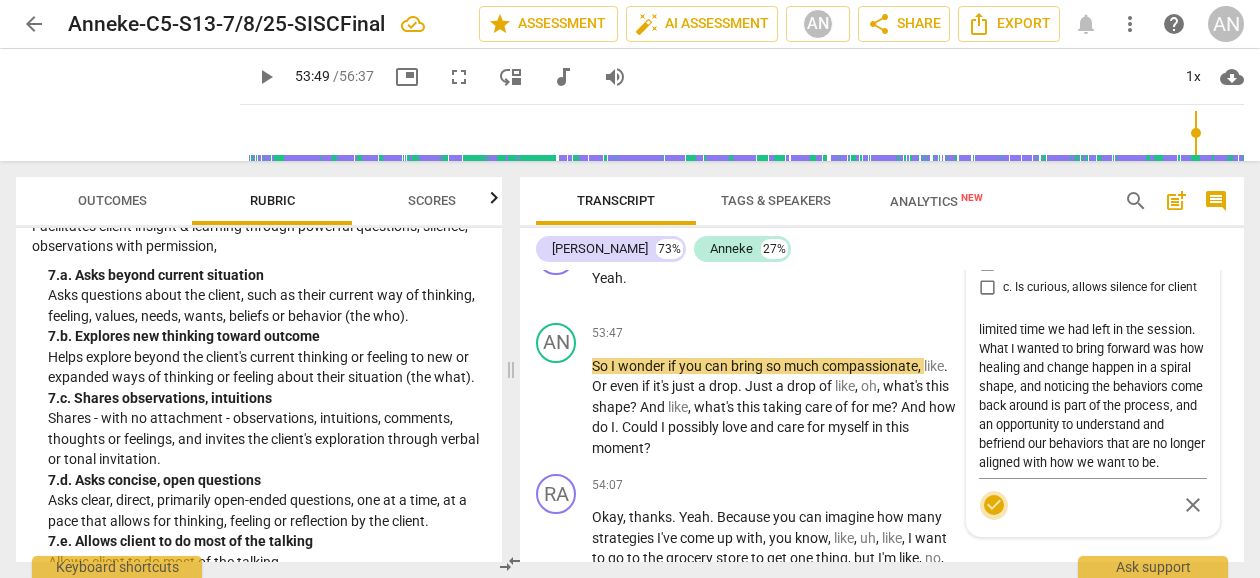 click on "check_circle" at bounding box center (994, 505) 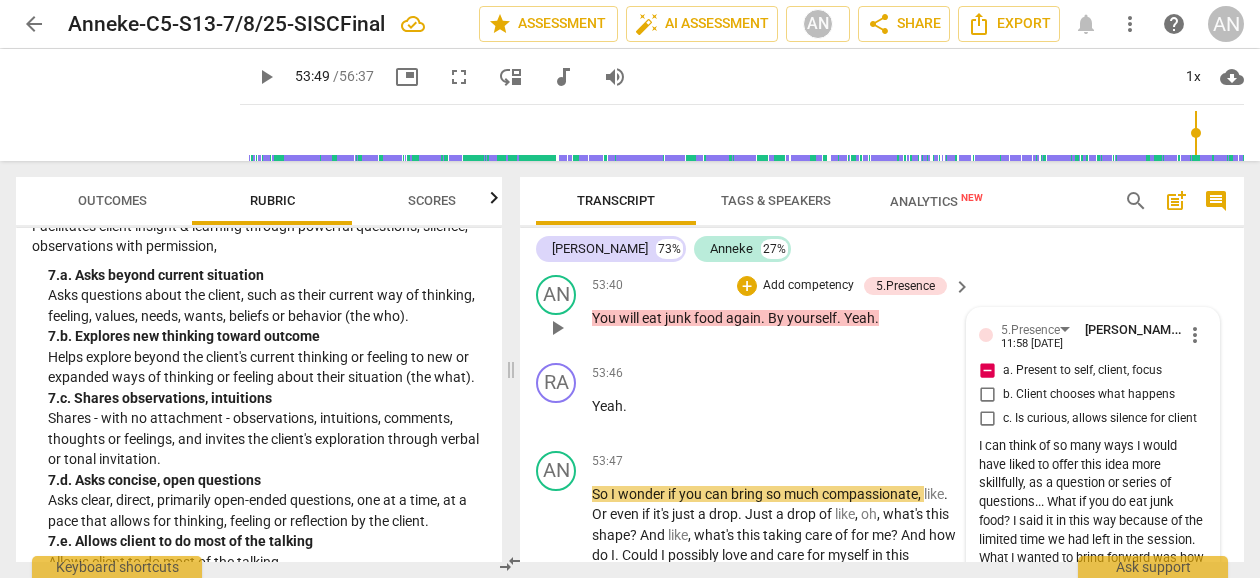 scroll, scrollTop: 24175, scrollLeft: 0, axis: vertical 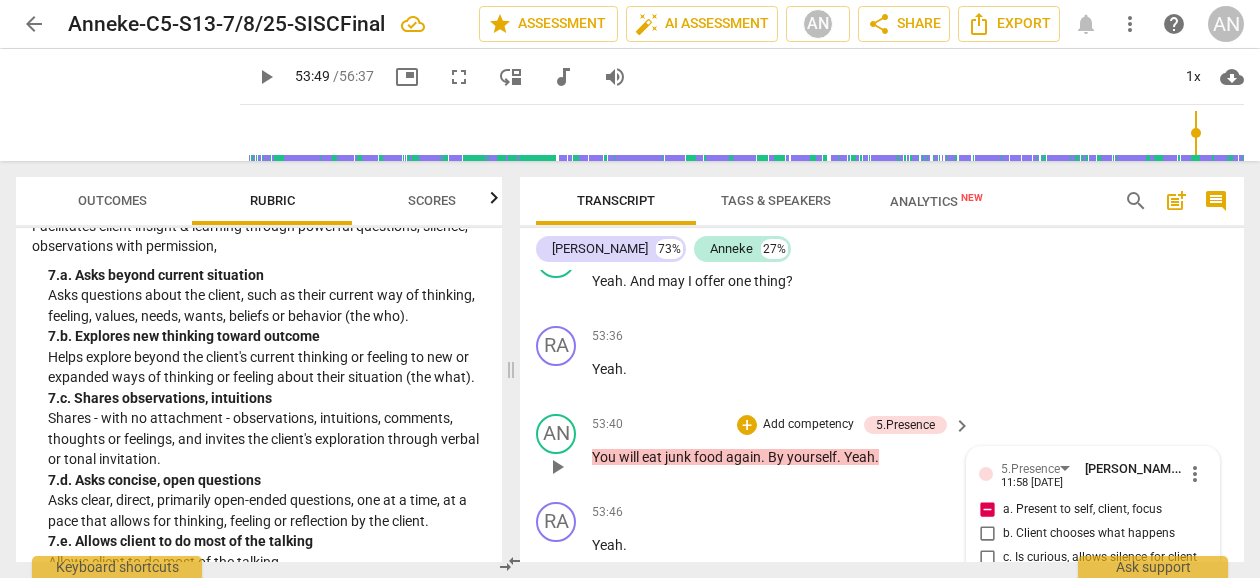 click on "more_vert" at bounding box center (1195, 474) 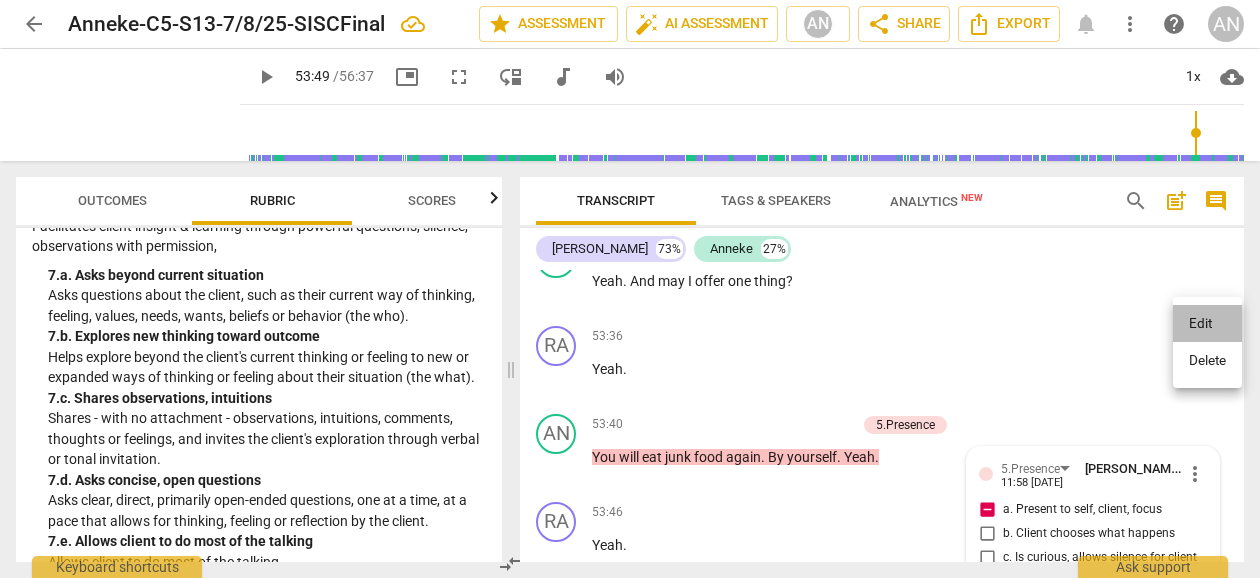 click on "Edit" at bounding box center [1207, 324] 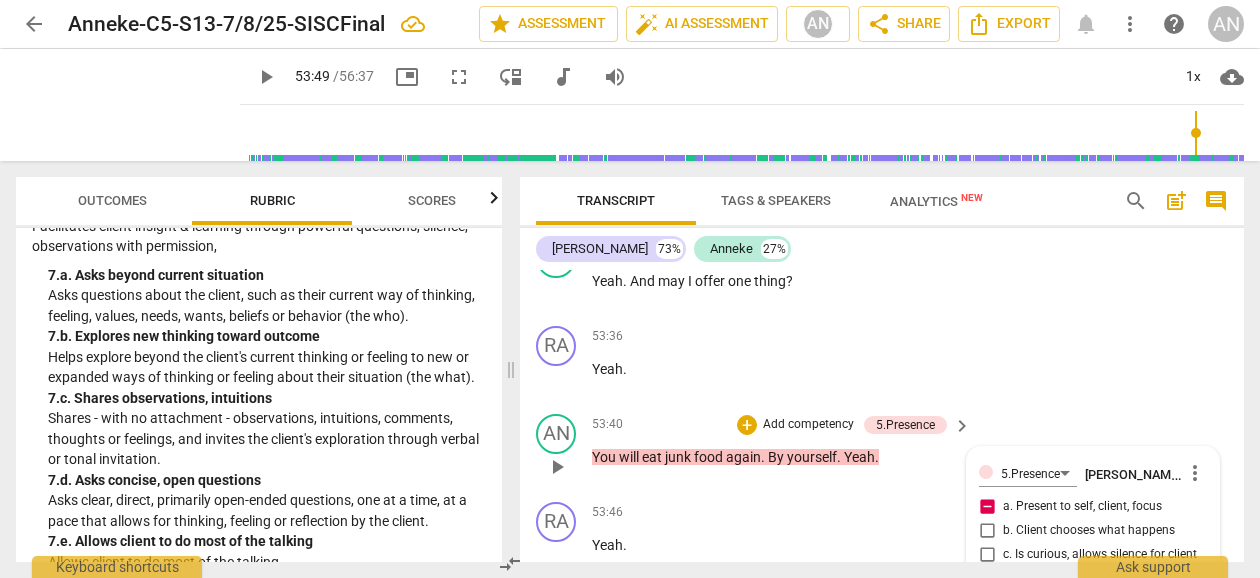 scroll, scrollTop: 46, scrollLeft: 0, axis: vertical 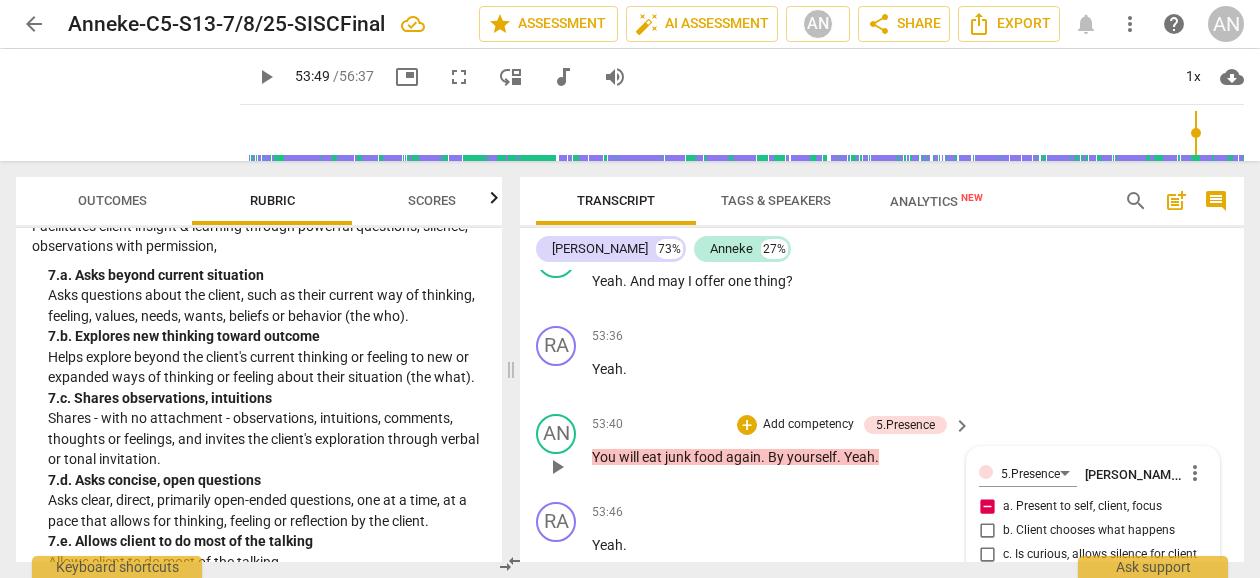 click on "I can think of so many ways I would have liked to offer this idea more skillfully, as a question or series of questions... What if you do eat junk food? I said it in this way because of the limited time we had left in the session. What I wanted to bring forward was how healing and change happen in a spiral shape, and noticing the behaviors come back around is part of the process, and an opportunity to understand and befriend our behaviors that are no longer aligned with how we want to be." at bounding box center [1093, 663] 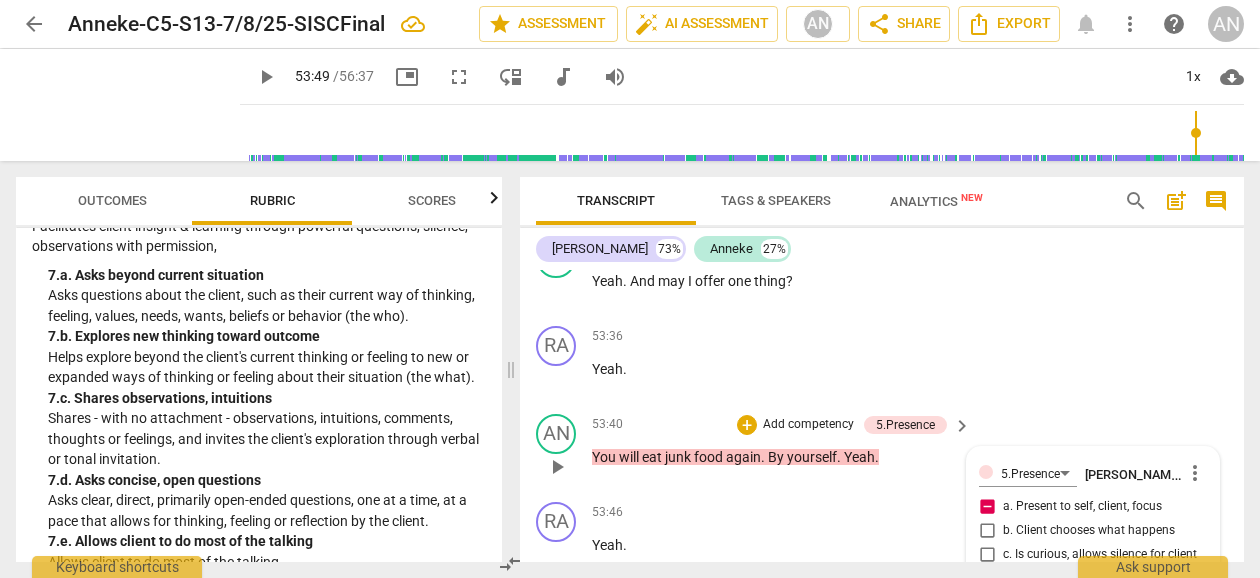 scroll, scrollTop: 65, scrollLeft: 0, axis: vertical 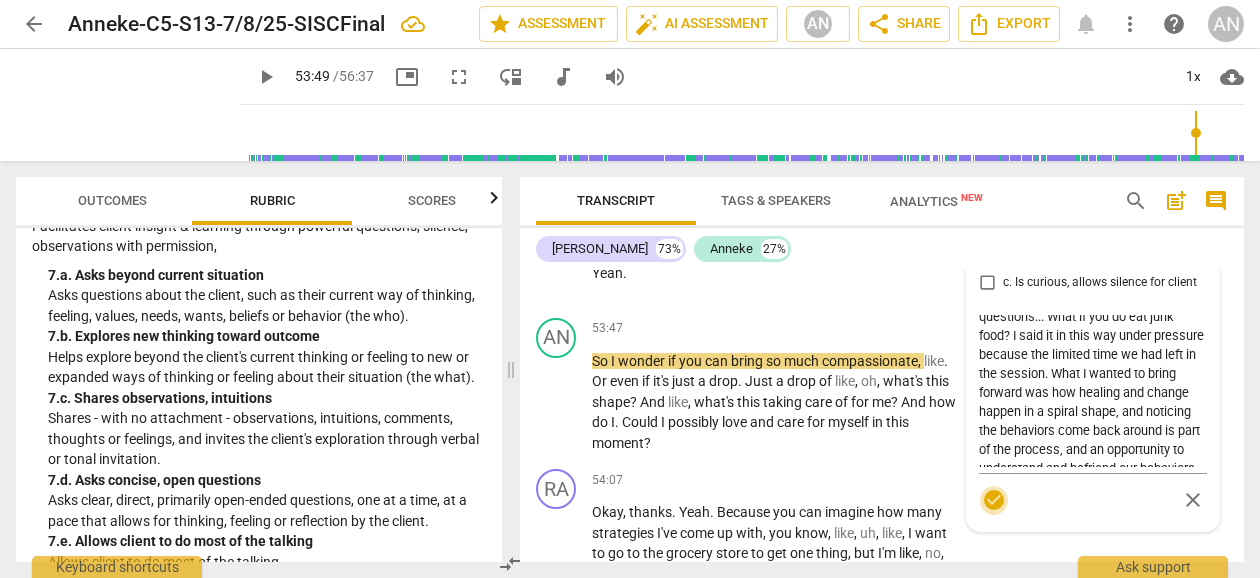 click on "check_circle" at bounding box center [994, 500] 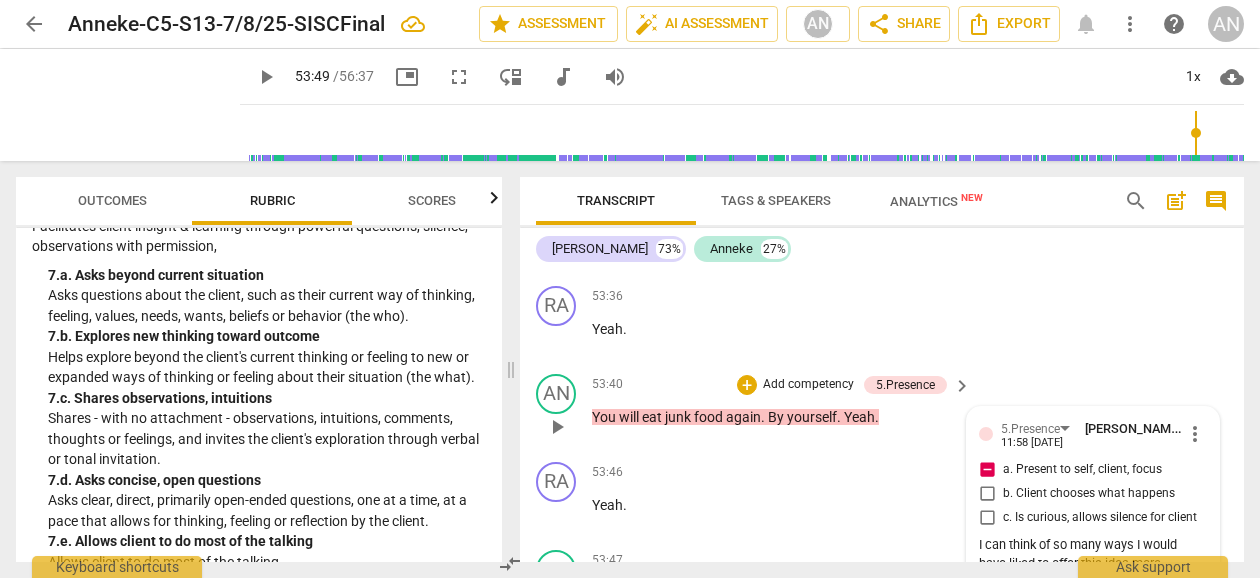 scroll, scrollTop: 24209, scrollLeft: 0, axis: vertical 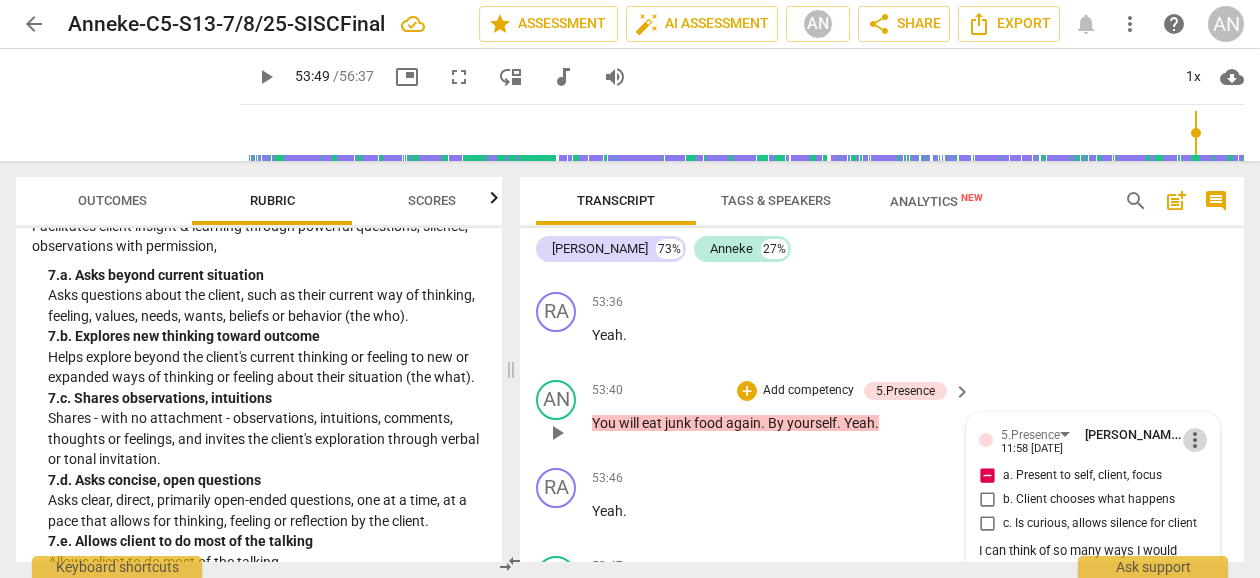 click on "more_vert" at bounding box center [1195, 440] 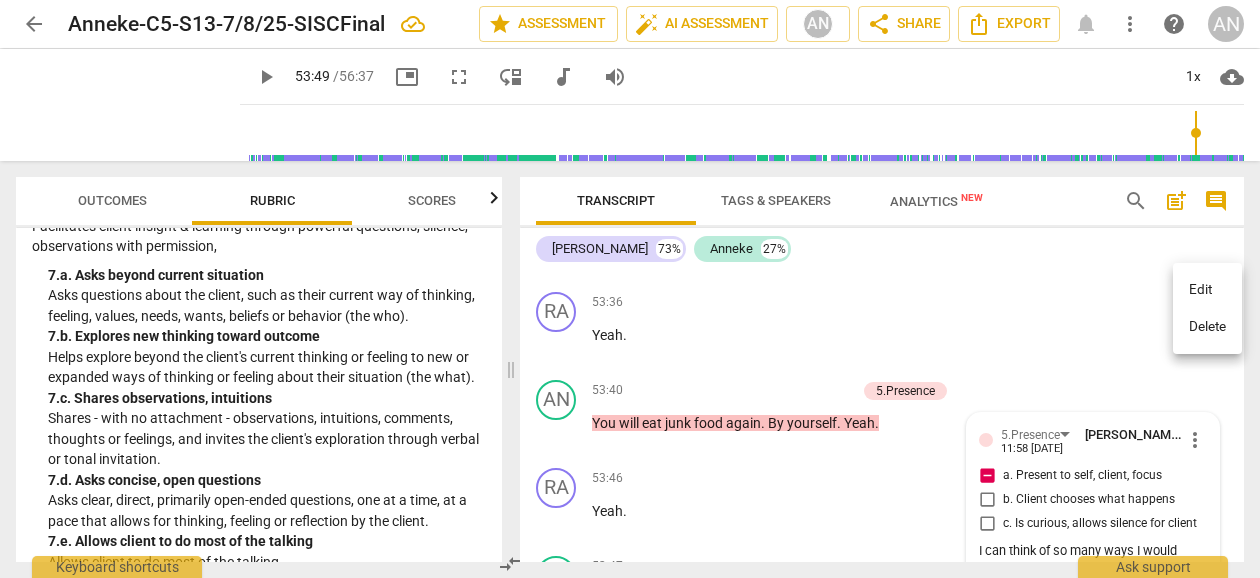 click on "Edit" at bounding box center (1207, 290) 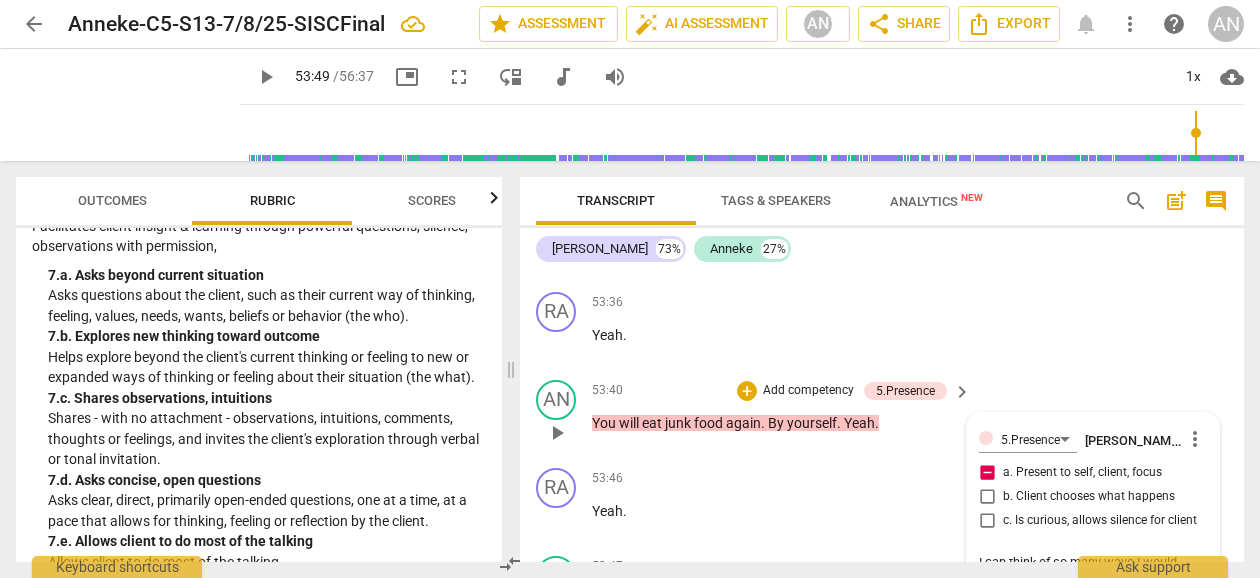 click on "I can think of so many ways I would have liked to offer this idea more skillfully, as a question or series of questions... What if you do eat junk food? I said it in this way under pressure because the limited time we had left in the session. What I wanted to bring forward was how healing and change happen in a spiral shape, and noticing the behaviors come back around is part of the process, and an opportunity to understand and befriend our behaviors that are no longer aligned with how we want to be." at bounding box center (1093, 629) 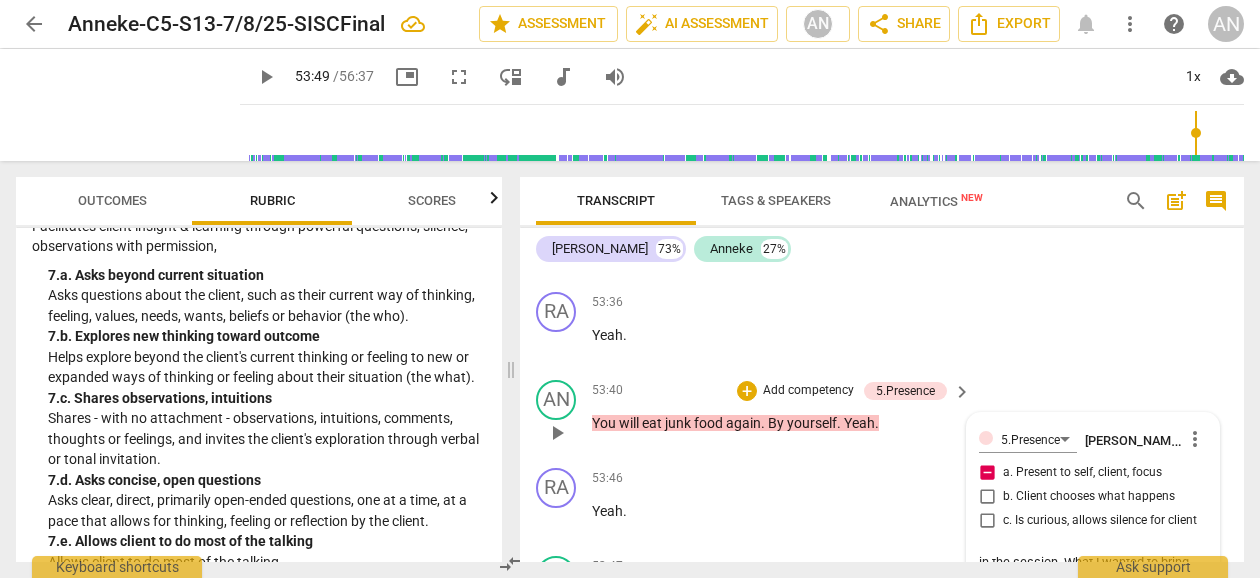 scroll, scrollTop: 133, scrollLeft: 0, axis: vertical 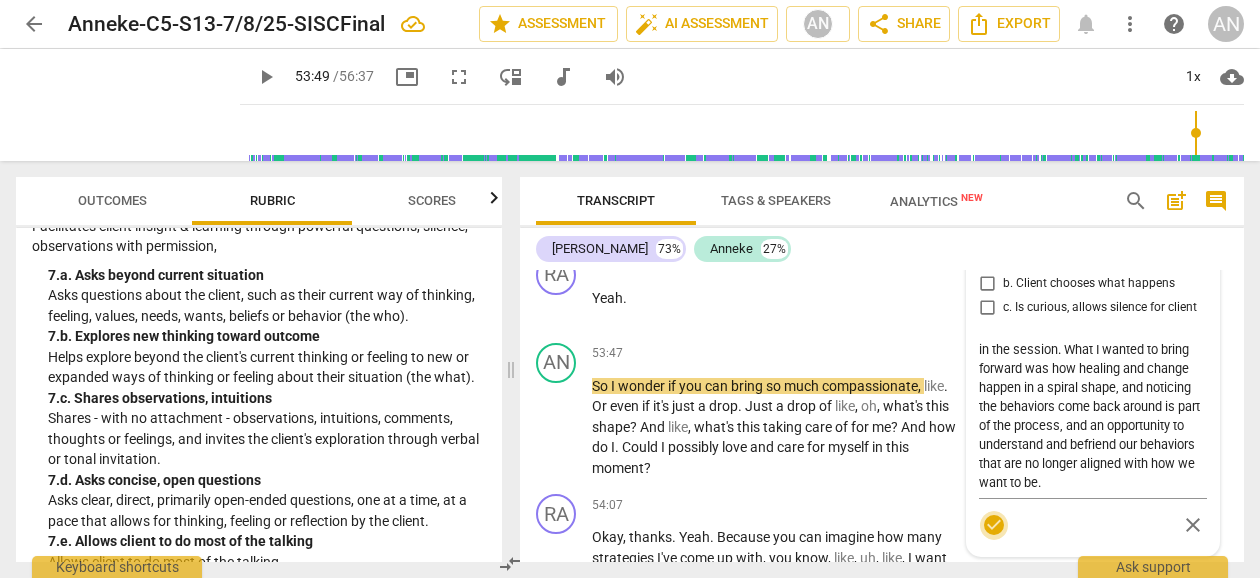 click on "check_circle" at bounding box center [994, 525] 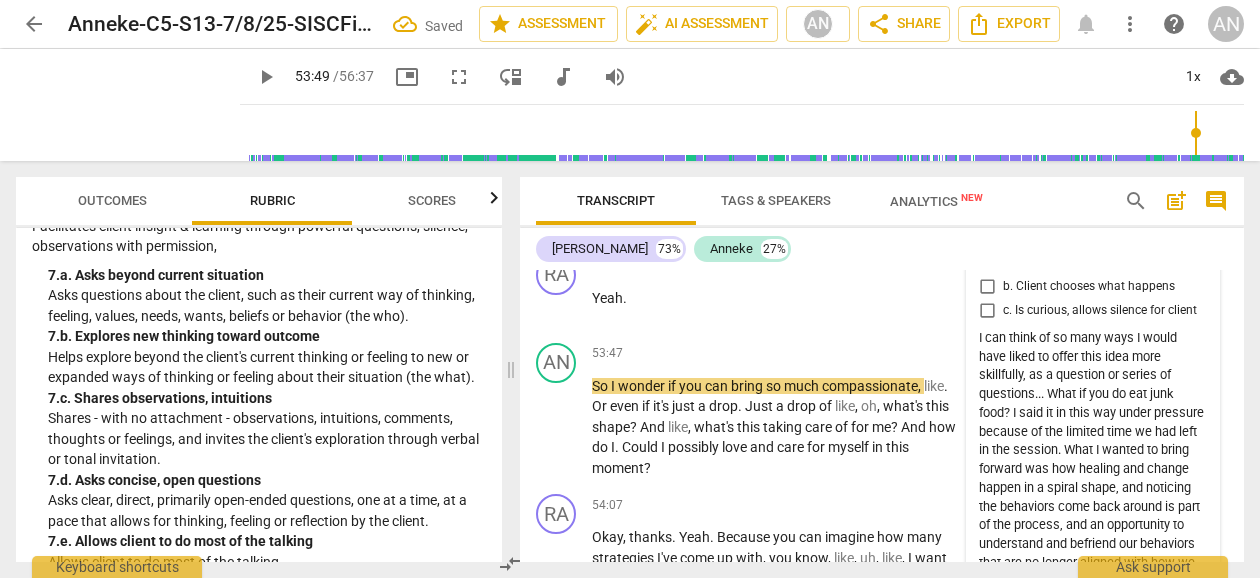 click on "play_arrow" at bounding box center [266, 77] 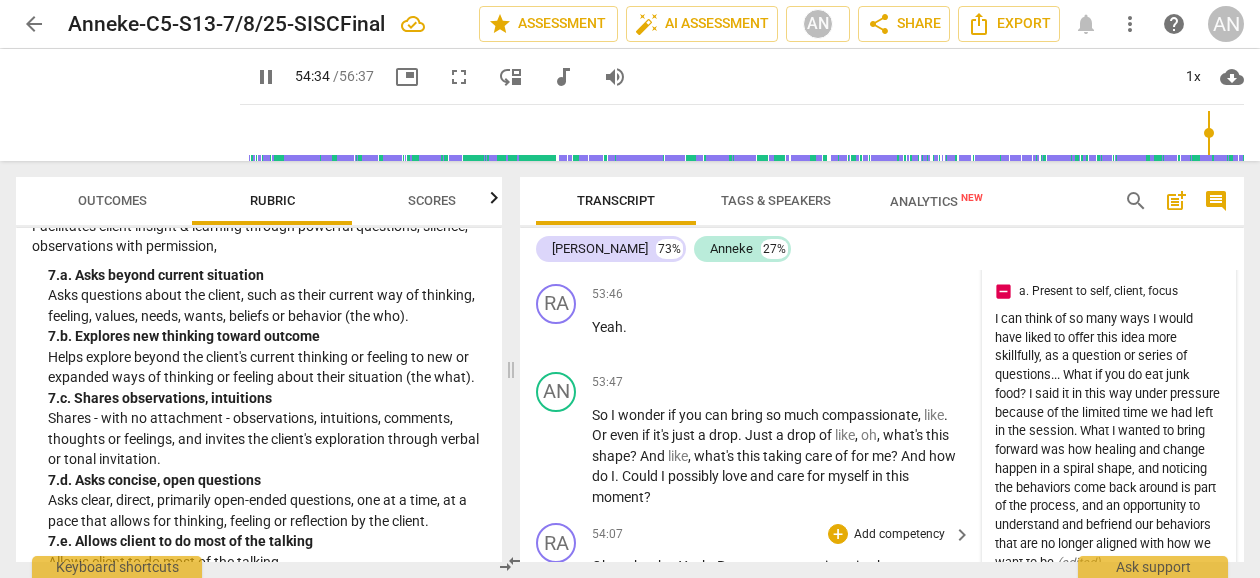 scroll, scrollTop: 24352, scrollLeft: 0, axis: vertical 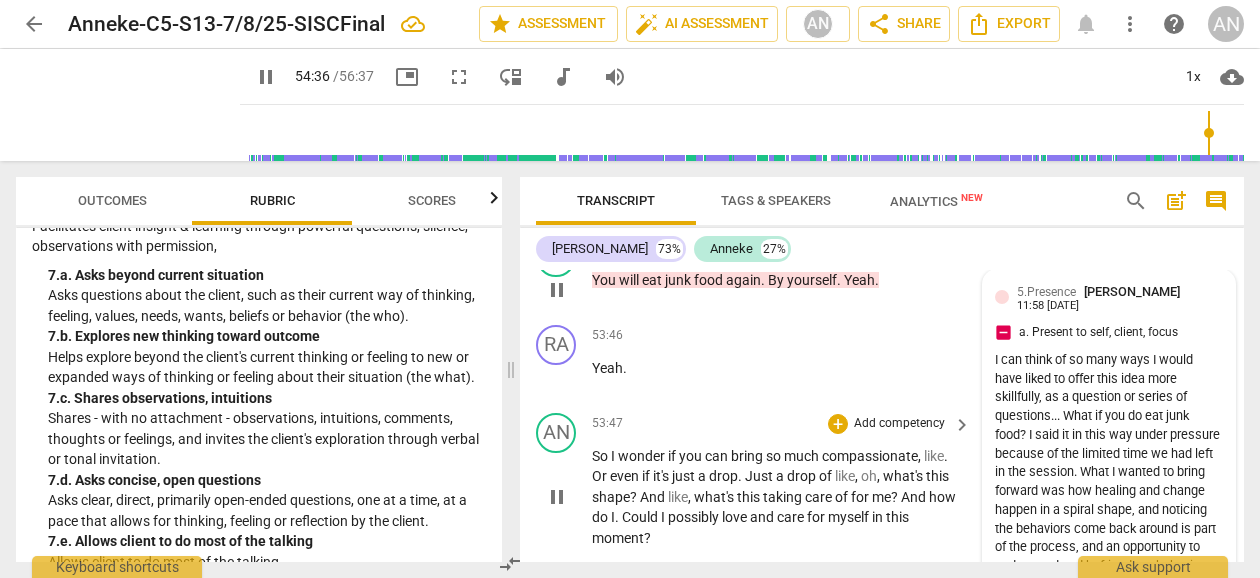 click on "Add competency" at bounding box center [899, 424] 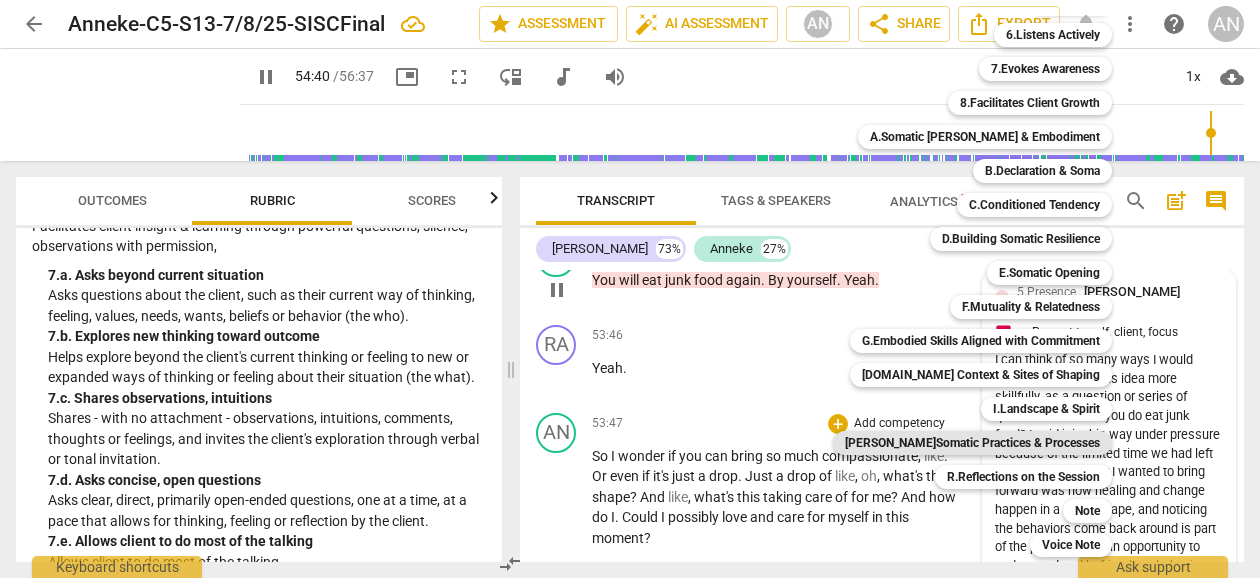 scroll, scrollTop: 142, scrollLeft: 0, axis: vertical 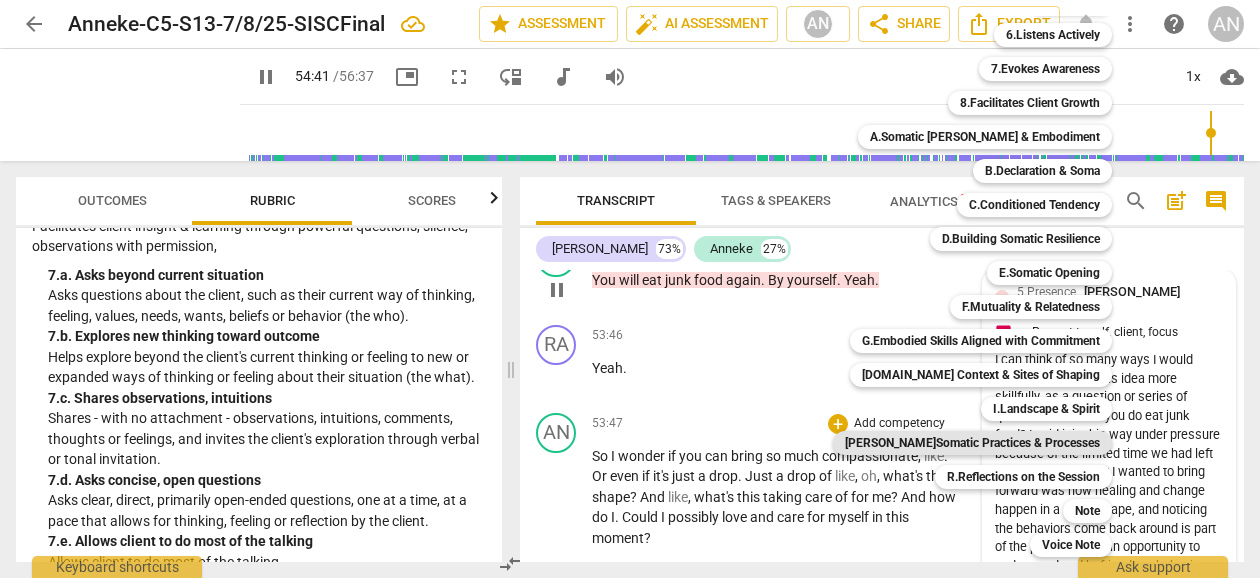 click on "[PERSON_NAME]Somatic Practices & Processes" at bounding box center (972, 443) 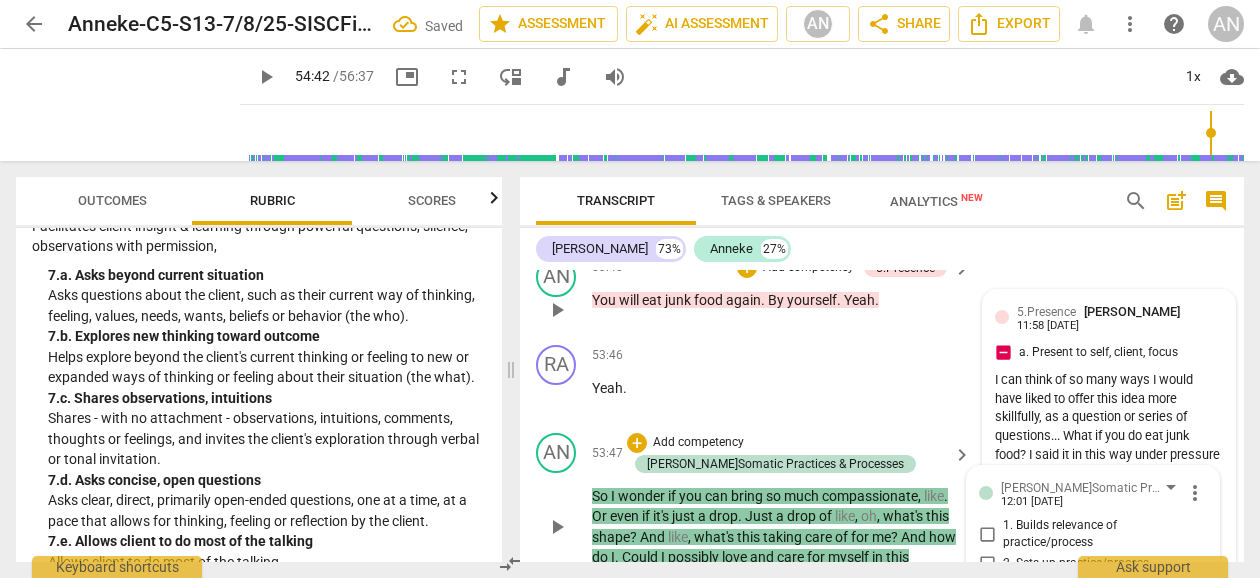 scroll, scrollTop: 24331, scrollLeft: 0, axis: vertical 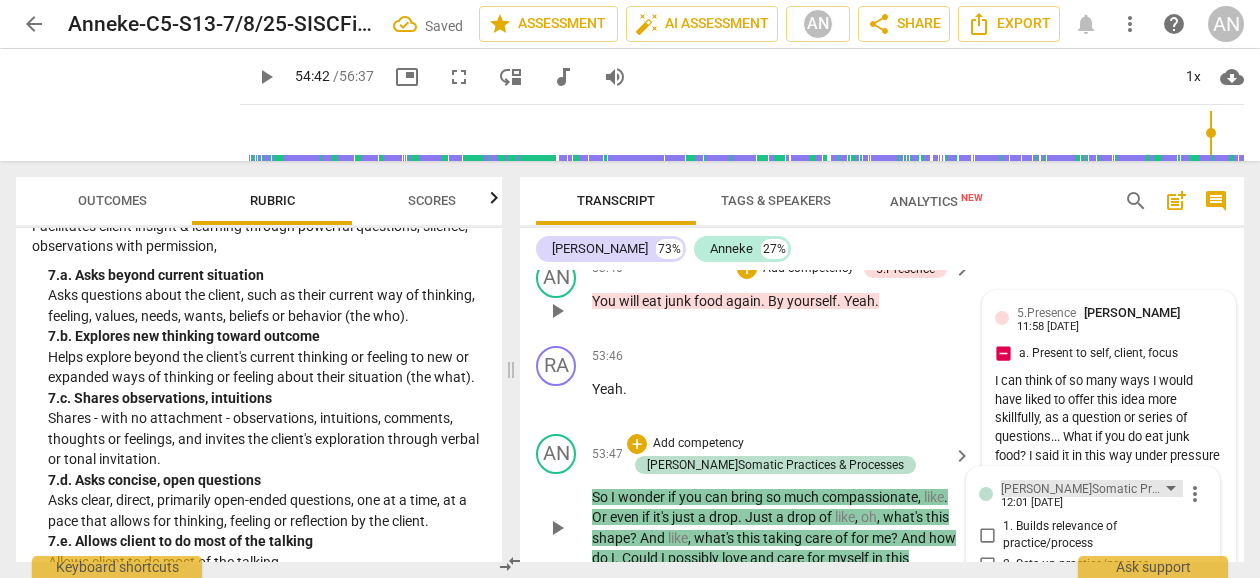 click on "[PERSON_NAME]Somatic Practices & Processes" at bounding box center (1083, 489) 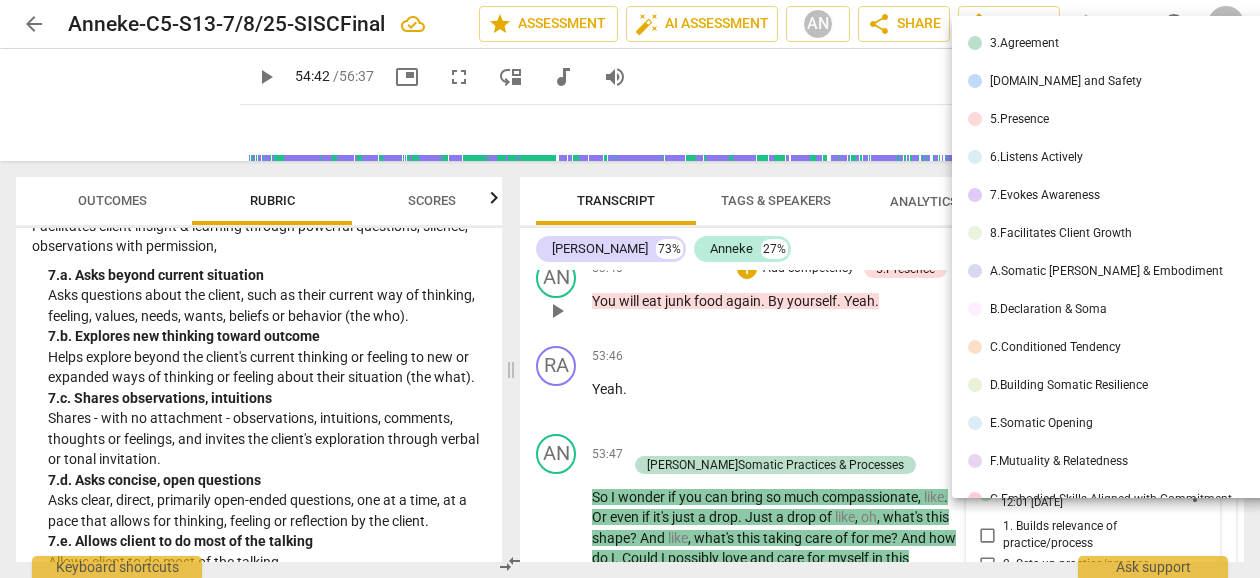 scroll, scrollTop: 218, scrollLeft: 0, axis: vertical 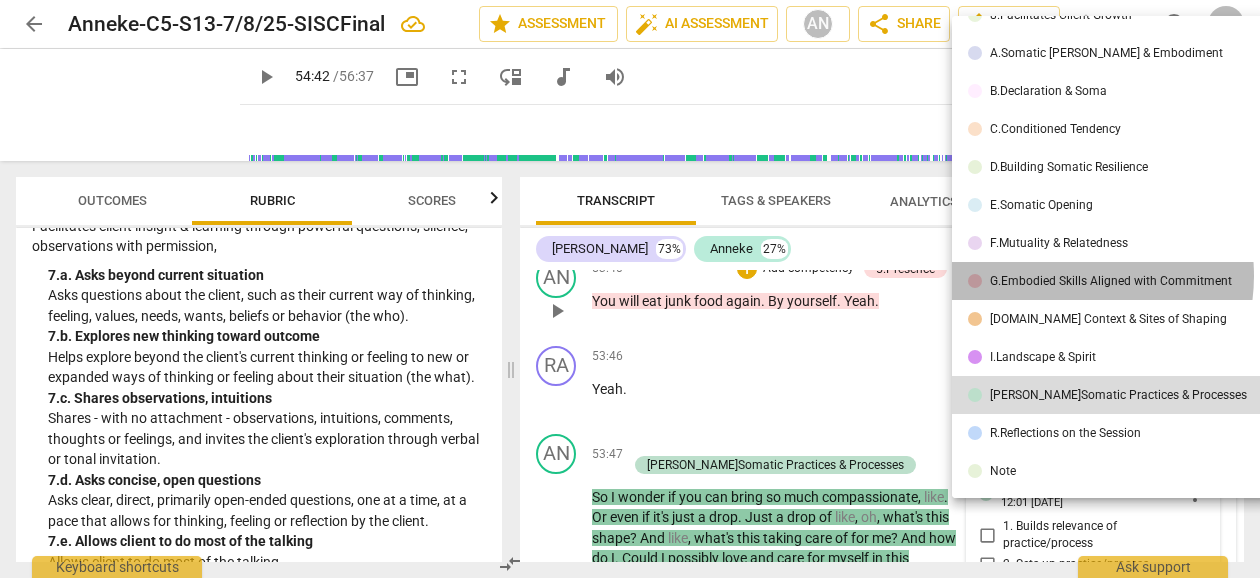 click on "G.Embodied Skills Aligned with Commitment" at bounding box center (1111, 281) 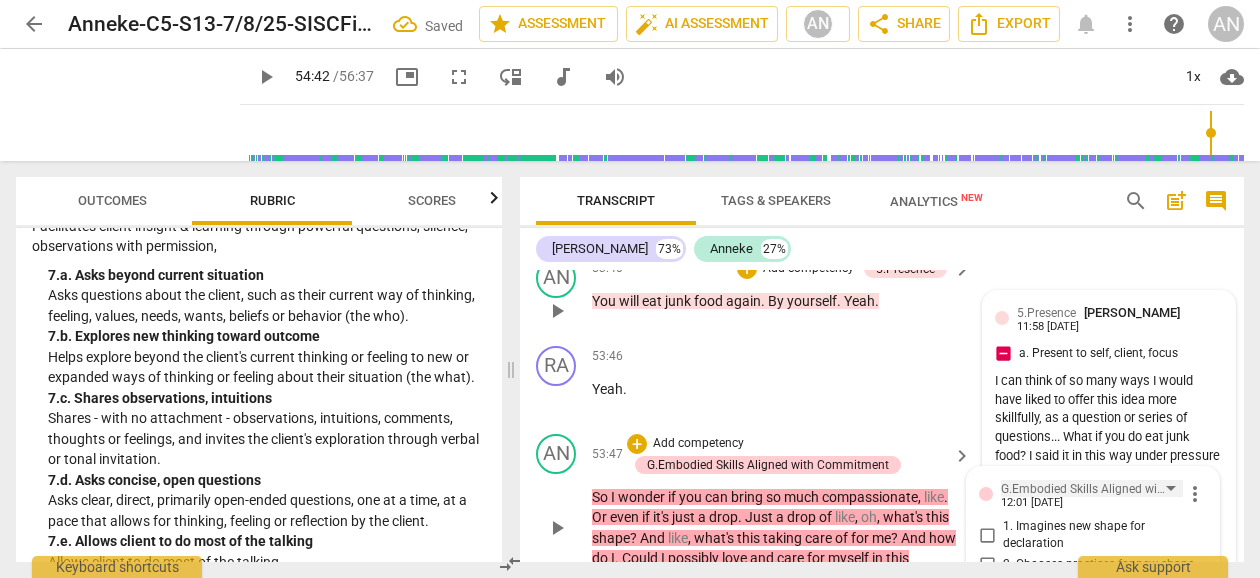 scroll, scrollTop: 24392, scrollLeft: 0, axis: vertical 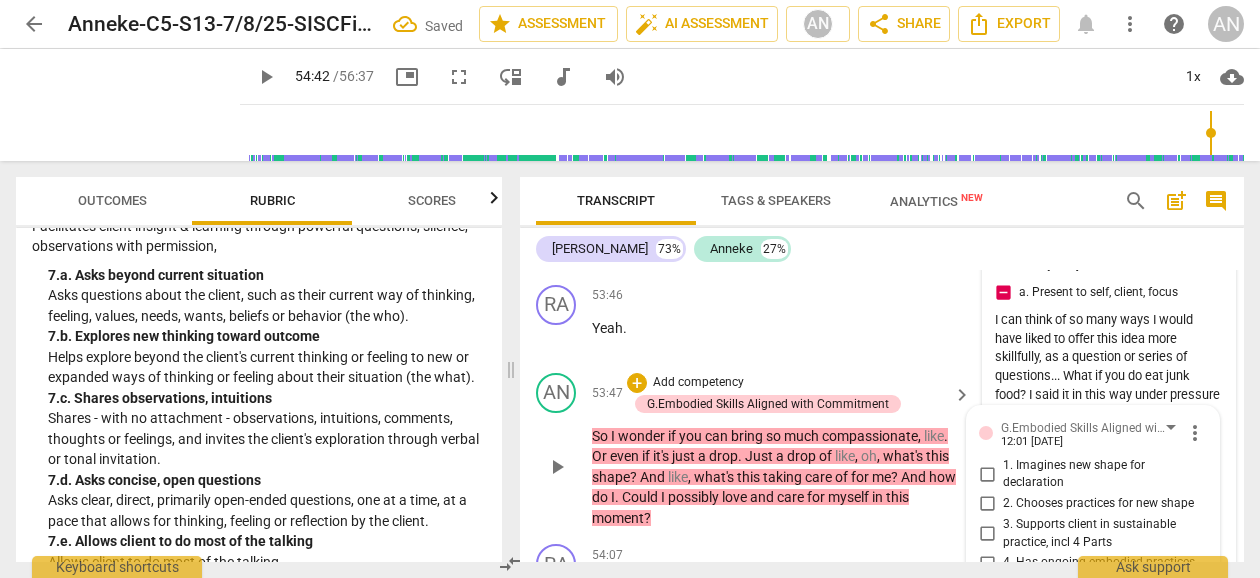 click on "5. Partners to build skills set for client practices" at bounding box center [987, 593] 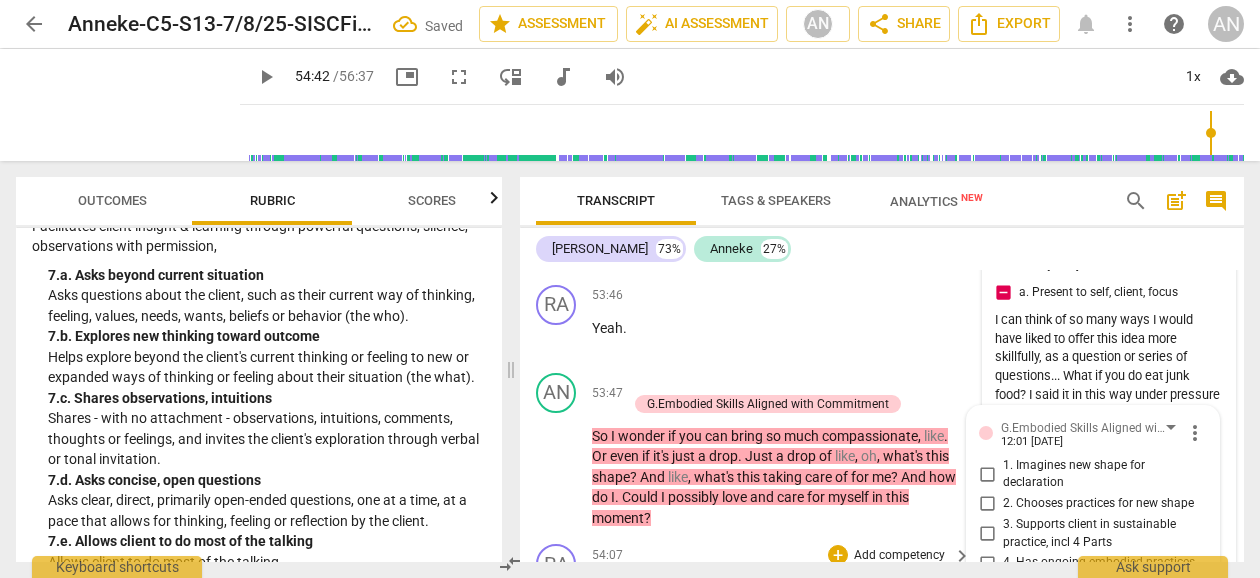 scroll, scrollTop: 24493, scrollLeft: 0, axis: vertical 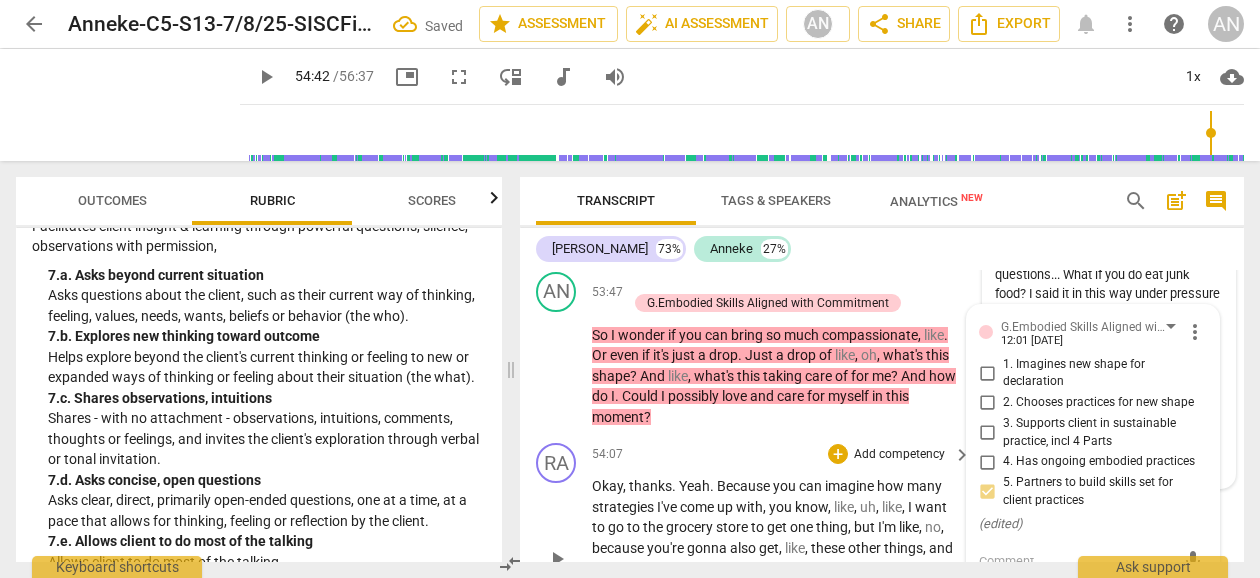 click on "AN play_arrow pause 54:49 + Add competency keyboard_arrow_right Yeah .   Can   there   be   care   even ?   Curiosity   care ?   Yeah ." at bounding box center (882, 692) 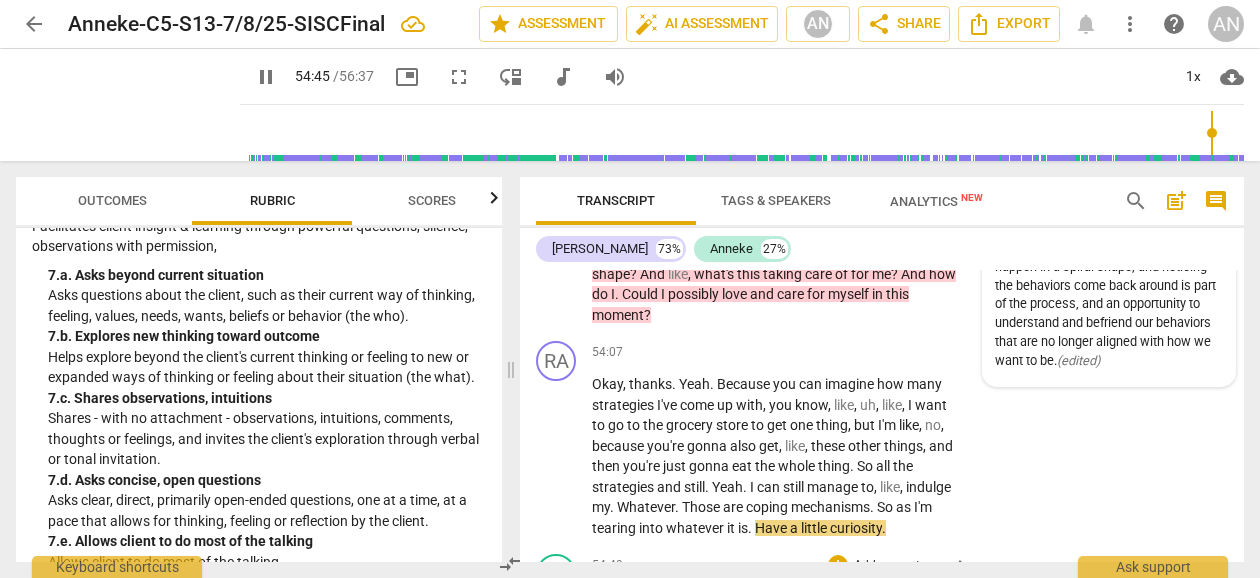 scroll, scrollTop: 24672, scrollLeft: 0, axis: vertical 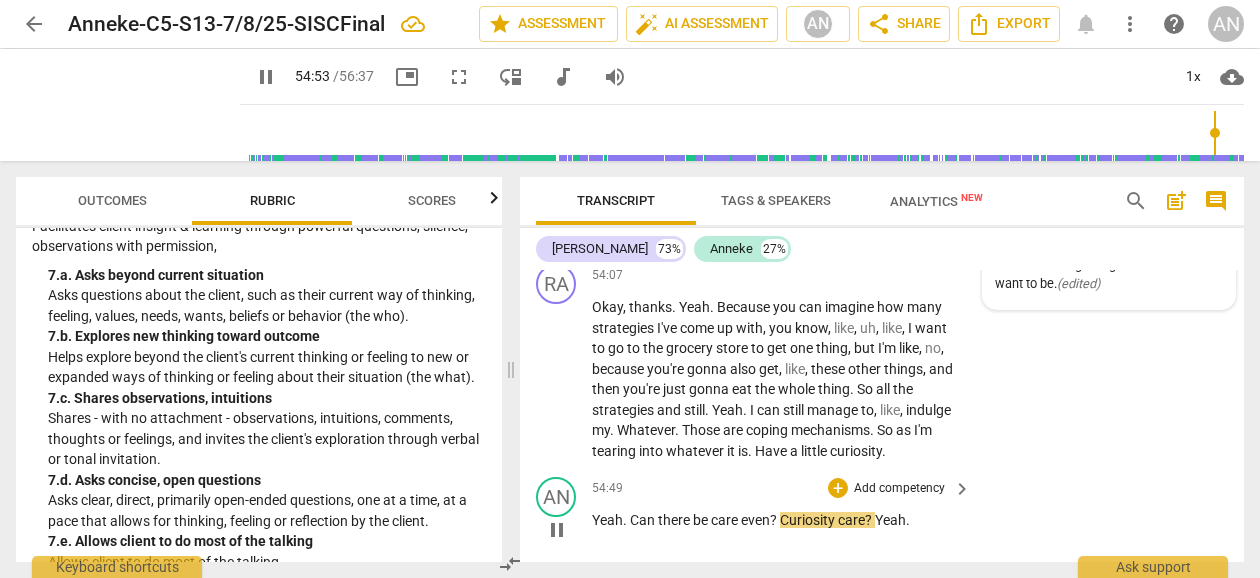 click on "Curiosity" at bounding box center (809, 520) 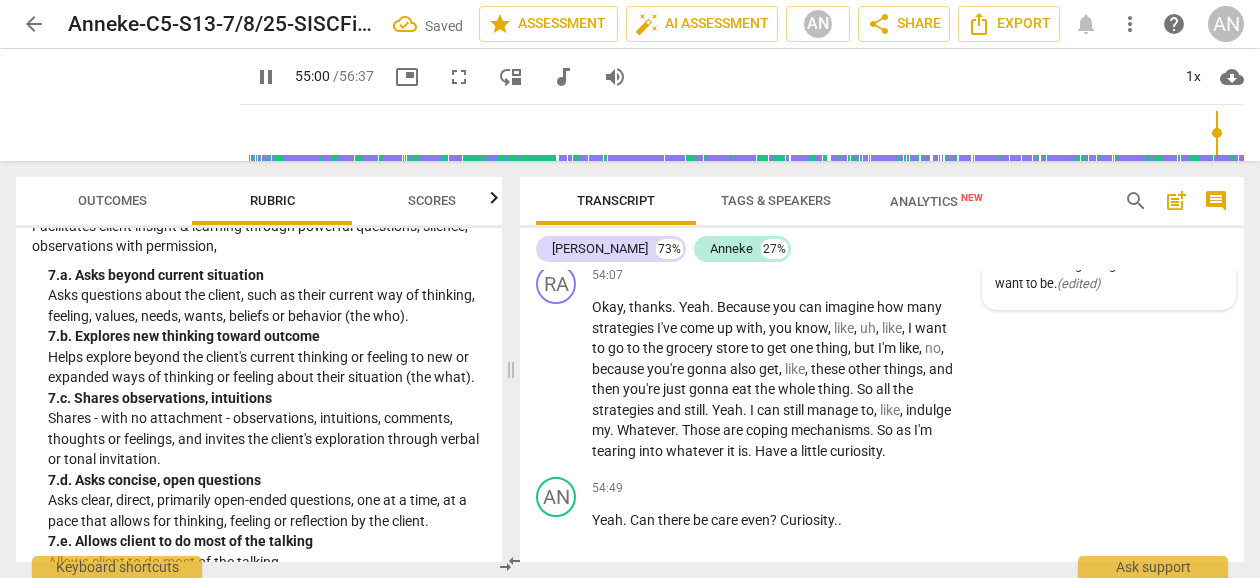 scroll, scrollTop: 24753, scrollLeft: 0, axis: vertical 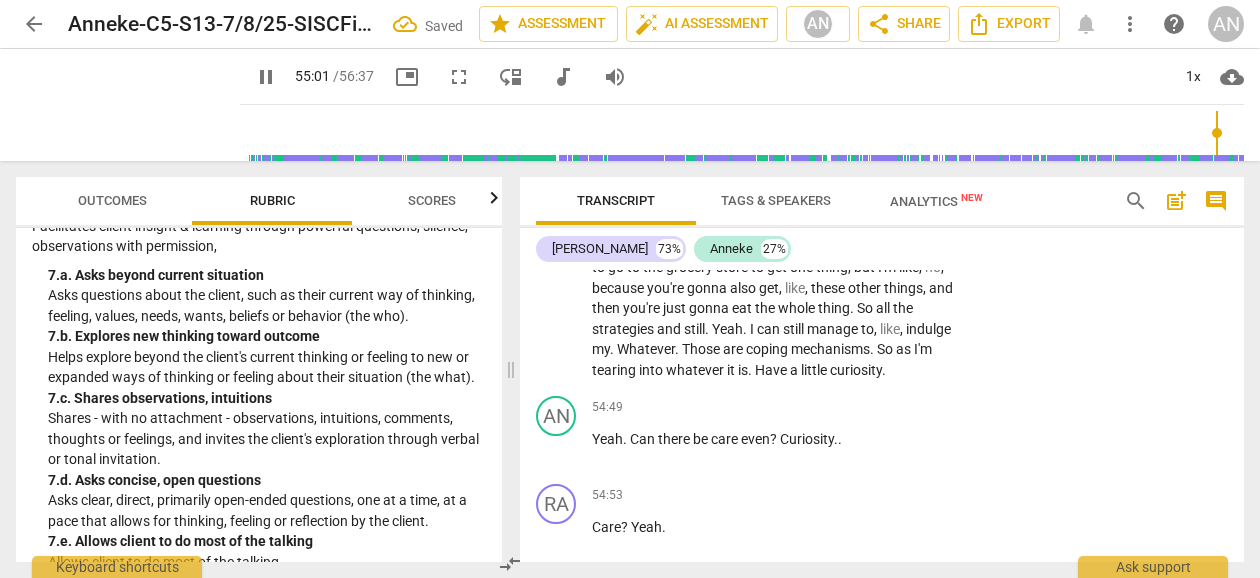 click on "Uh" at bounding box center [600, 615] 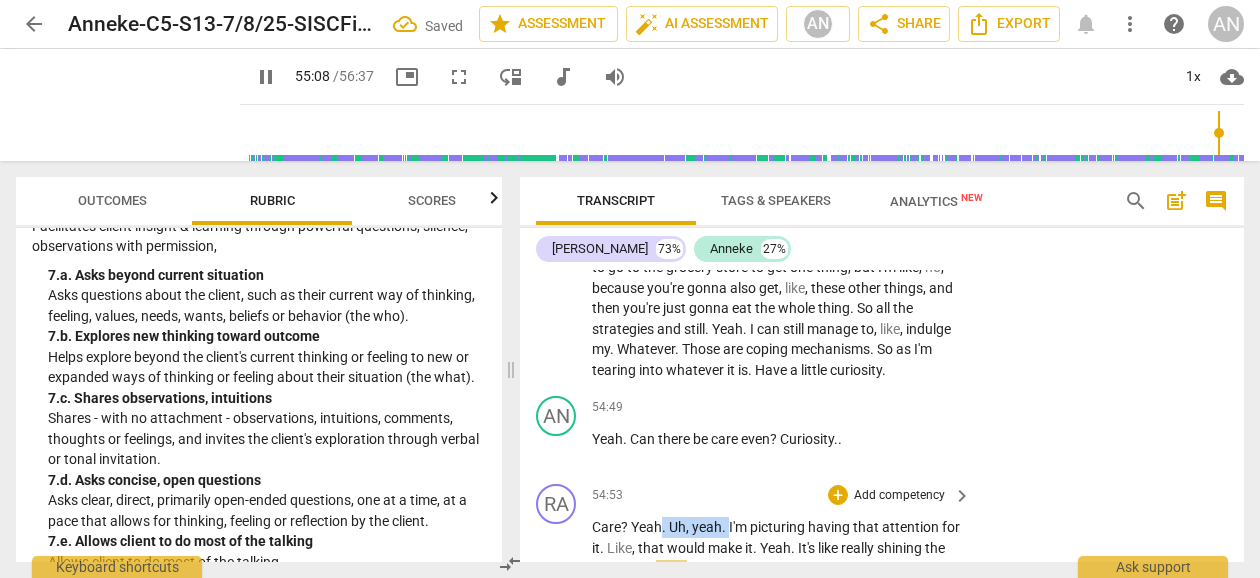drag, startPoint x: 729, startPoint y: 371, endPoint x: 663, endPoint y: 373, distance: 66.0303 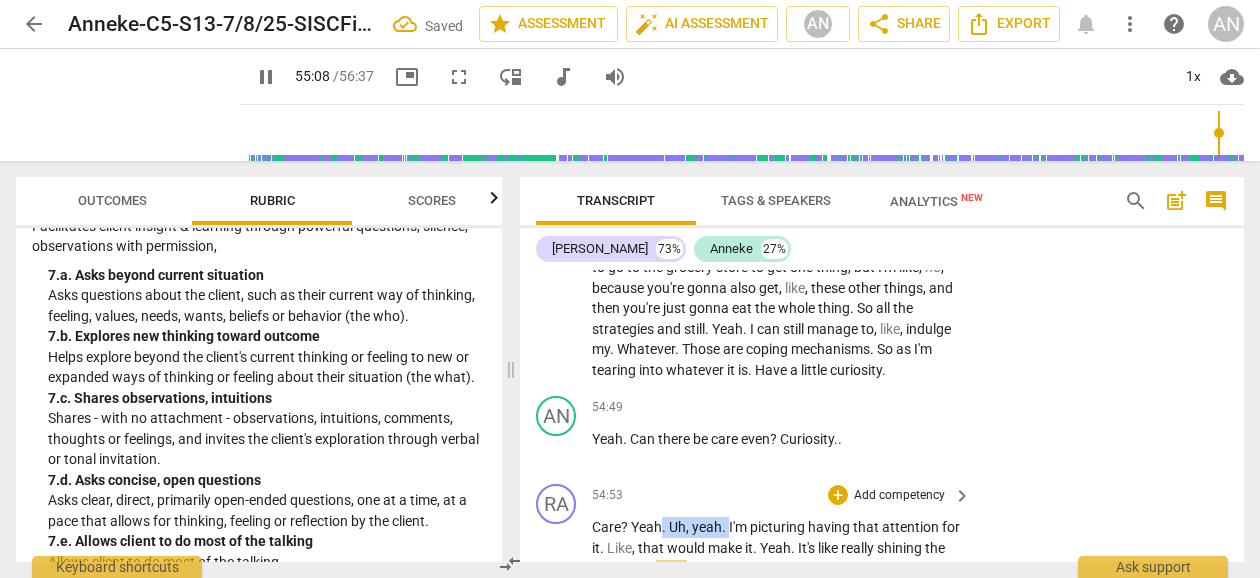 click on "Care ?   Yeah .   Uh ,   yeah .   I'm   picturing   having   that   attention   for   it .   Like ,   that   would   make   it .   Yeah .   It's   like   really   shining   the   light   on   it .   Well ,   yeah ,   I'll   do   my   best ,   for   sure .   There's   a   TV   show ,   Being   Human .   Have   you   ever   seen   Being   Human ?   It's   about   vampires   and   werewolves ,   but   it's   really   about   being   human .   It's .   It's   pretty   good .   And   it's   free   right   on   to   be .   But   it's ,   you   know ,   like   the   vampire's   addiction   to   blood   and   what .   What   that's   like   for   them .   Um ." at bounding box center [776, 599] 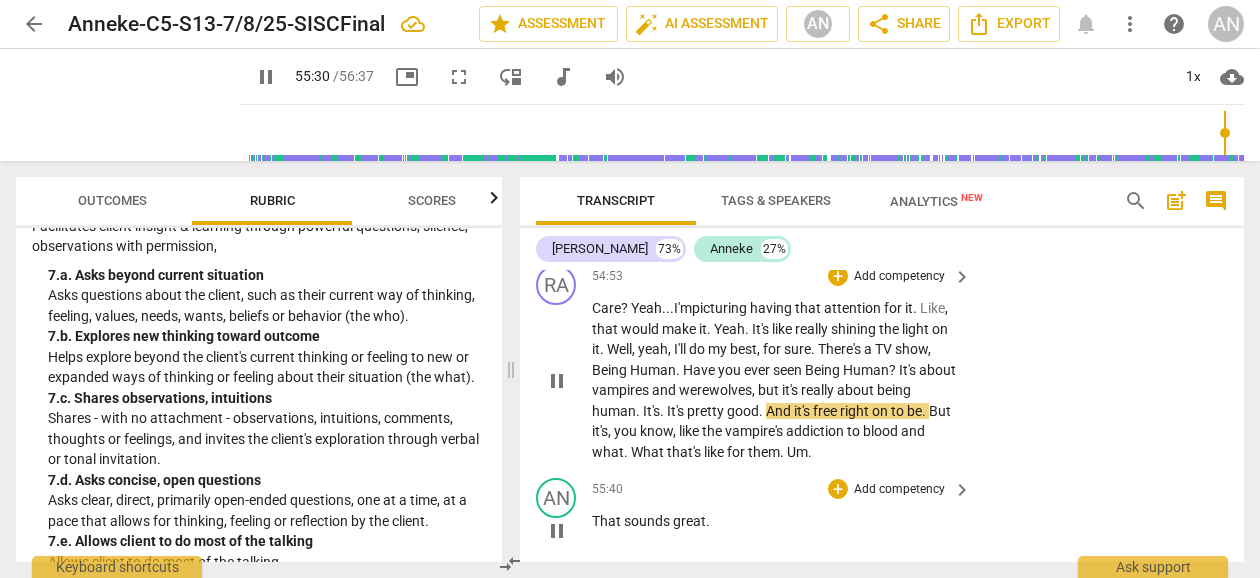 scroll, scrollTop: 24899, scrollLeft: 0, axis: vertical 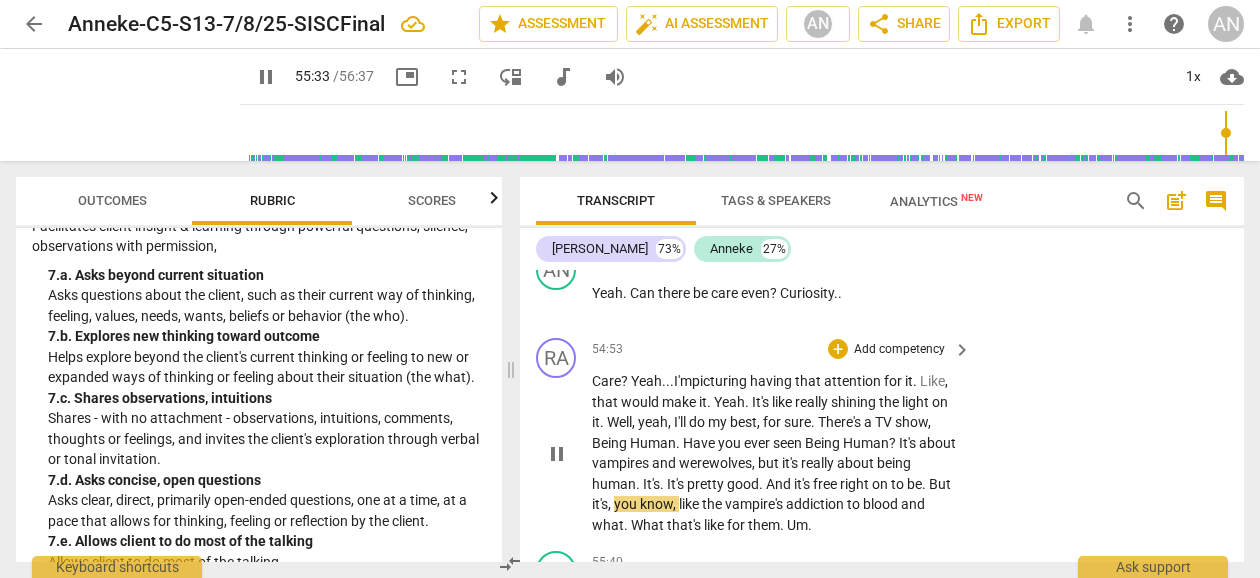 click on "." at bounding box center [925, 484] 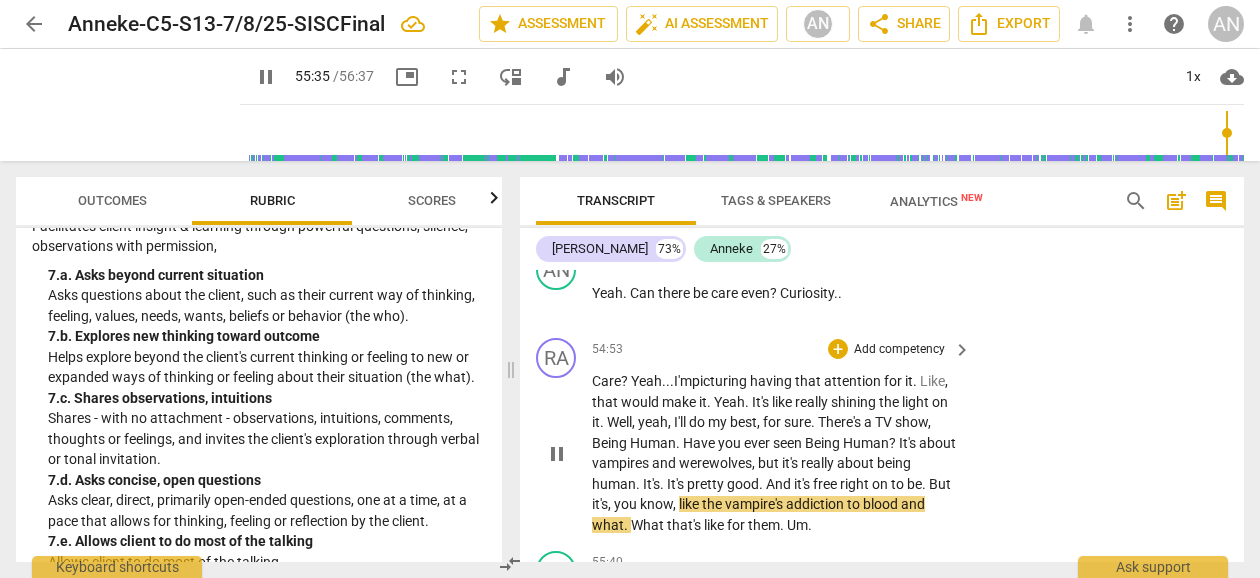 click on "right" at bounding box center [856, 484] 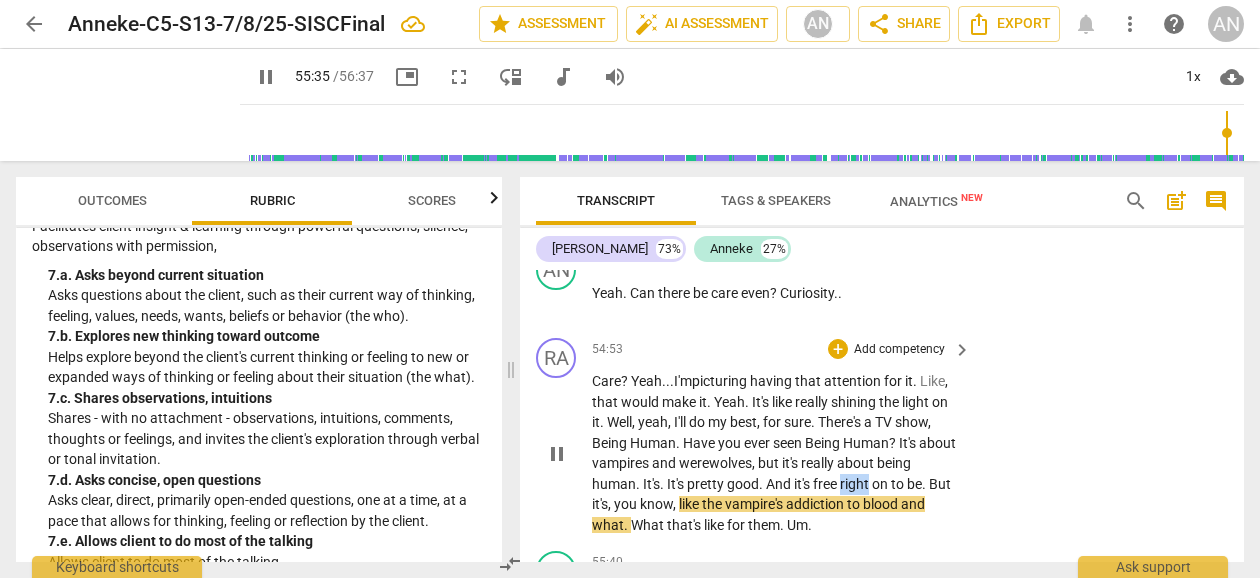 click on "right" at bounding box center [856, 484] 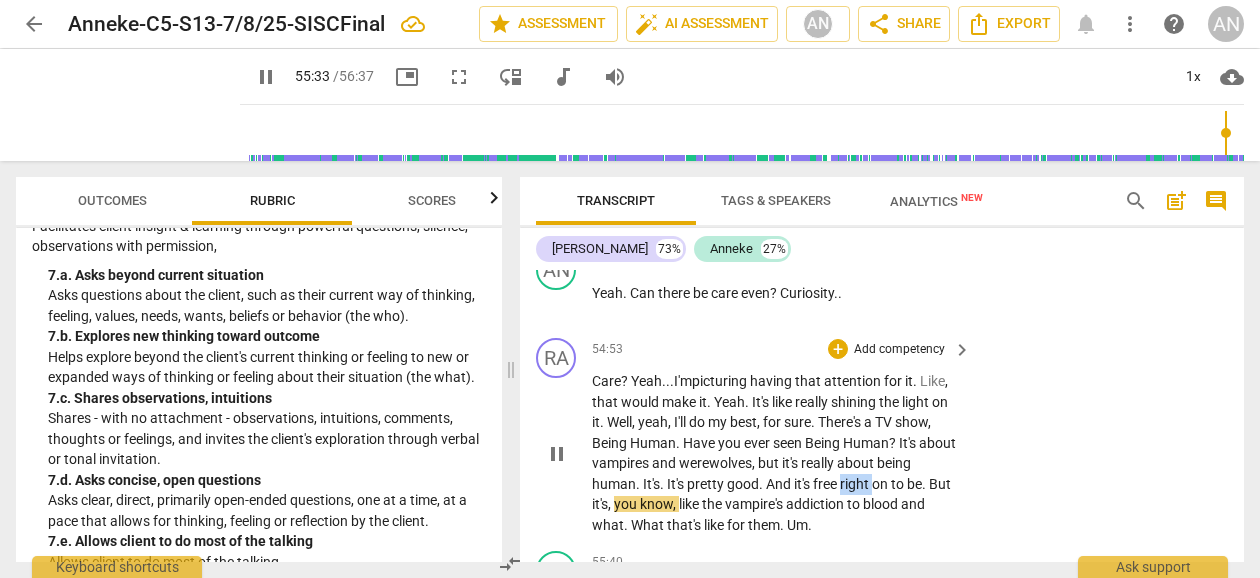 drag, startPoint x: 876, startPoint y: 328, endPoint x: 842, endPoint y: 324, distance: 34.234486 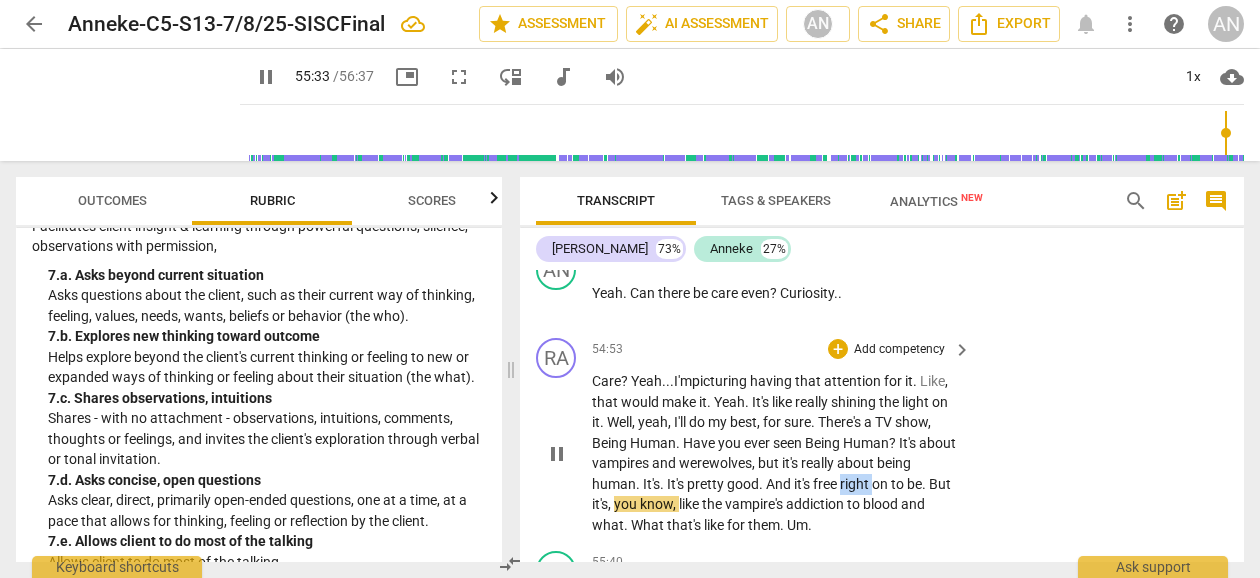 click on "Care ?   Yeah...  I'm  picturing   having   that   attention   for   it .   Like ,   that   would   make   it .   Yeah .   It's   like   really   shining   the   light   on   it .   Well ,   yeah ,   I'll   do   my   best ,   for   sure .   There's   a   TV   show ,   Being   Human .   Have   you   ever   seen   Being   Human ?   It's   about   vampires   and   werewolves ,   but   it's   really   about   being   human .   It's .   It's   pretty   good .   And   it's   free   right   on   to   be .   But   it's ,   you   know ,   like   the   vampire's   addiction   to   blood   and   what .   What   that's   like   for   them .   Um ." at bounding box center [776, 453] 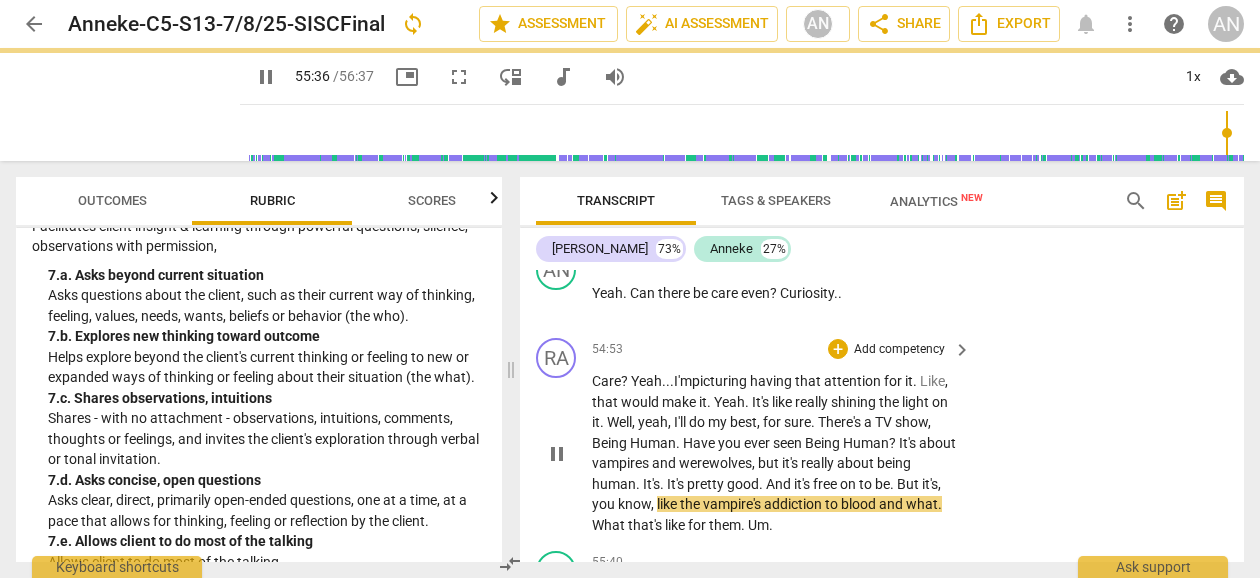 click on "." at bounding box center (893, 484) 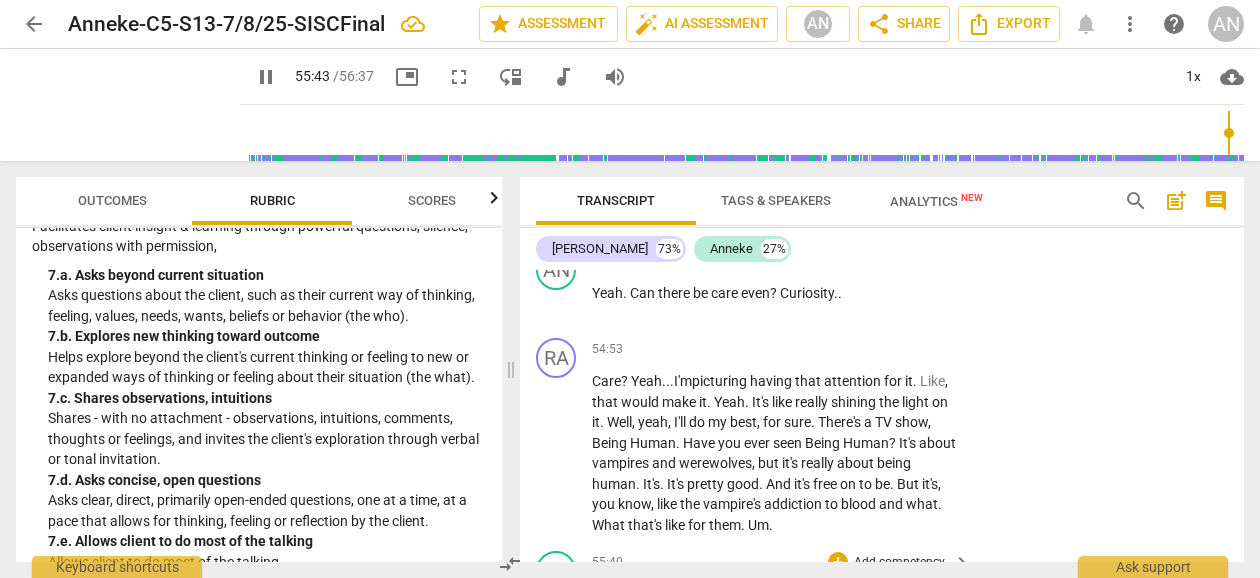 scroll, scrollTop: 25092, scrollLeft: 0, axis: vertical 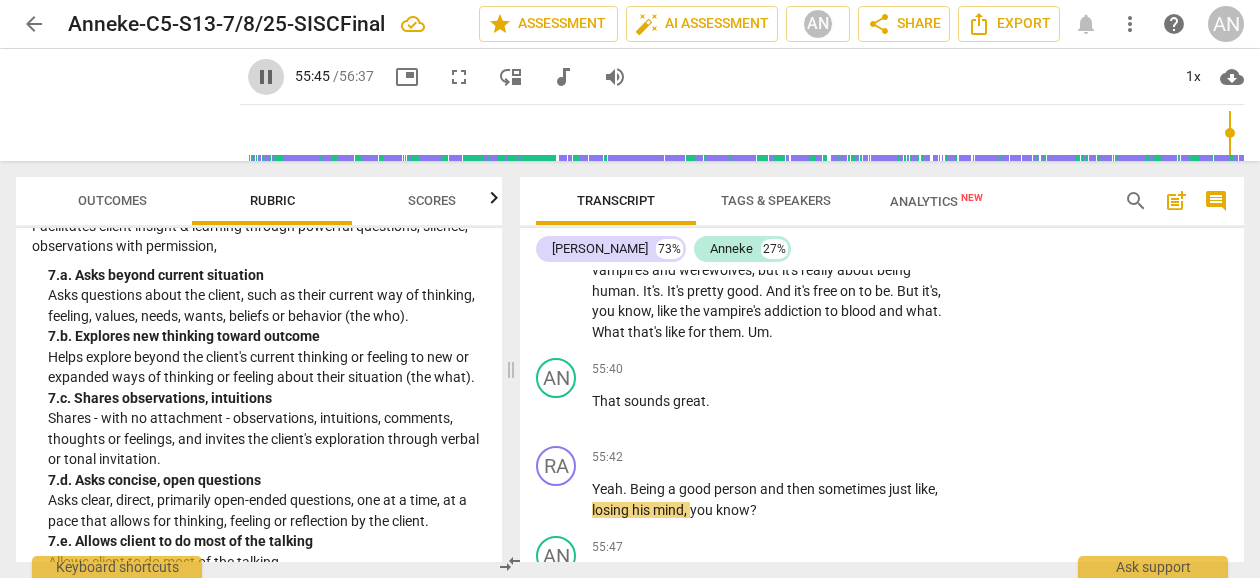 click on "pause" at bounding box center [266, 77] 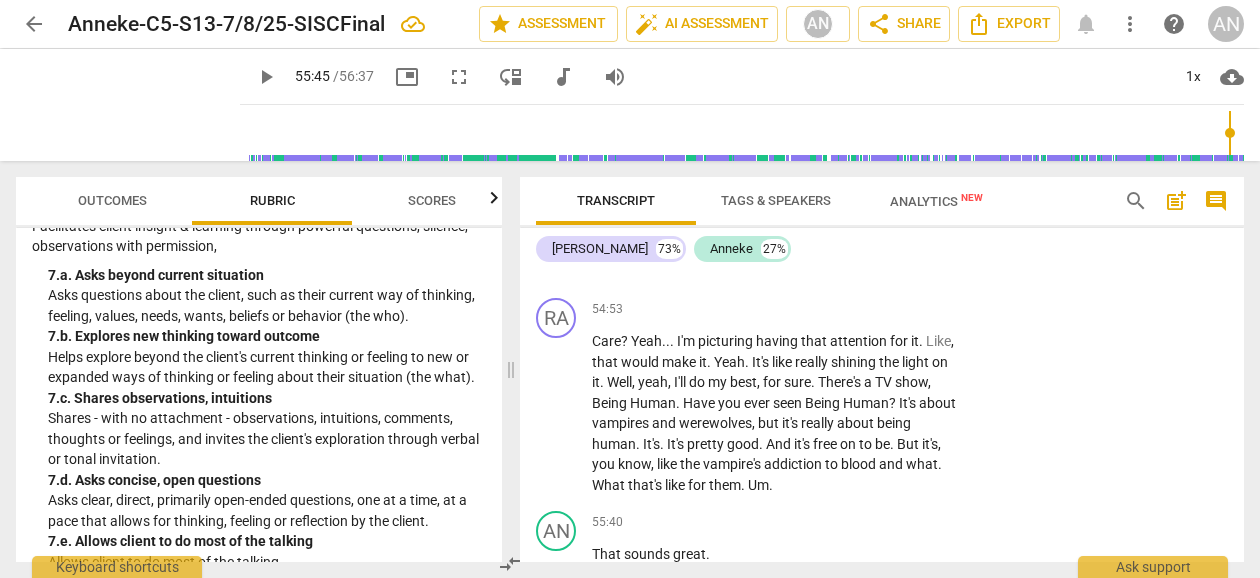 scroll, scrollTop: 24938, scrollLeft: 0, axis: vertical 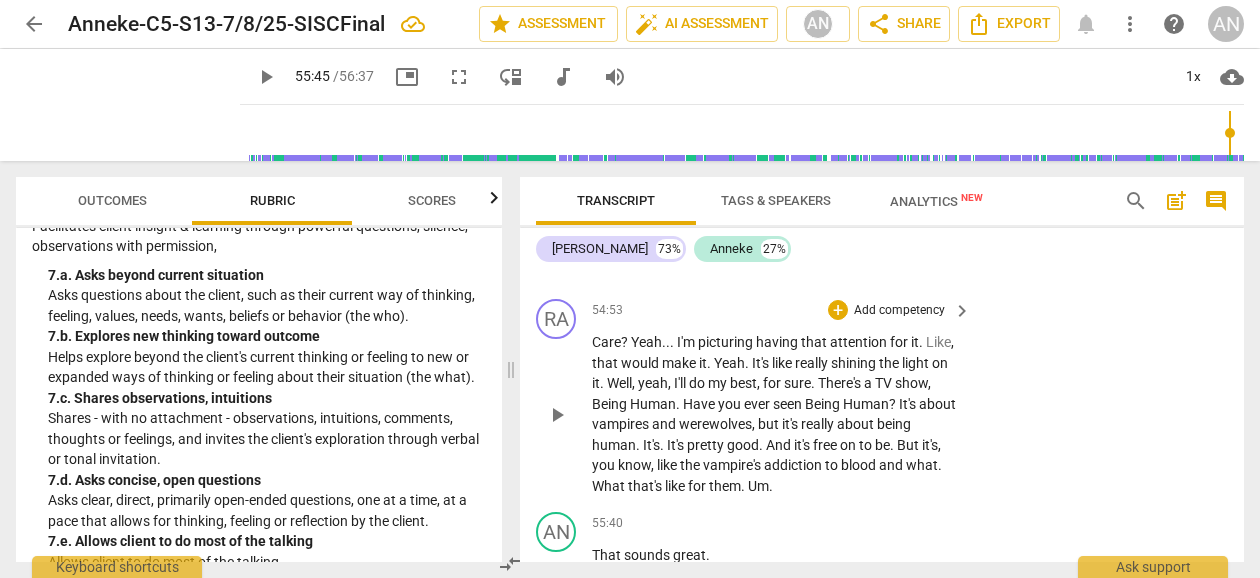 click on "be" at bounding box center (882, 445) 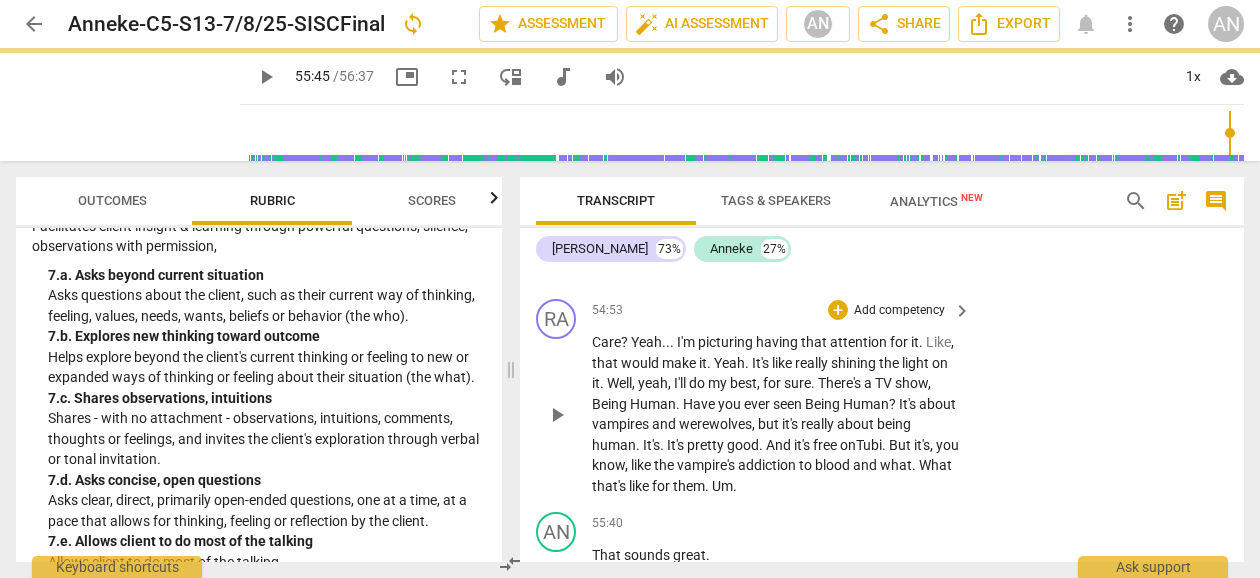 click on "RA play_arrow pause 54:53 + Add competency keyboard_arrow_right Care ?   Yeah . . .   I'm   picturing   having   that   attention   for   it .   Like ,   that   would   make   it .   Yeah .   It's   like   really   shining   the   light   on   it .   Well ,   yeah ,   I'll   do   my   best ,   for   sure .   There's   a   TV   show ,   Being   Human .   Have   you   ever   seen   Being   Human ?   It's   about   vampires   and   werewolves ,   but   it's   really   about   being   human .   It's .   It's   pretty   good .   And   it's   free   on  Tubi .   But   it's ,   you   know ,   like   the   vampire's   addiction   to   blood   and   what .   What   that's   like   for   them .   Um ." at bounding box center [882, 397] 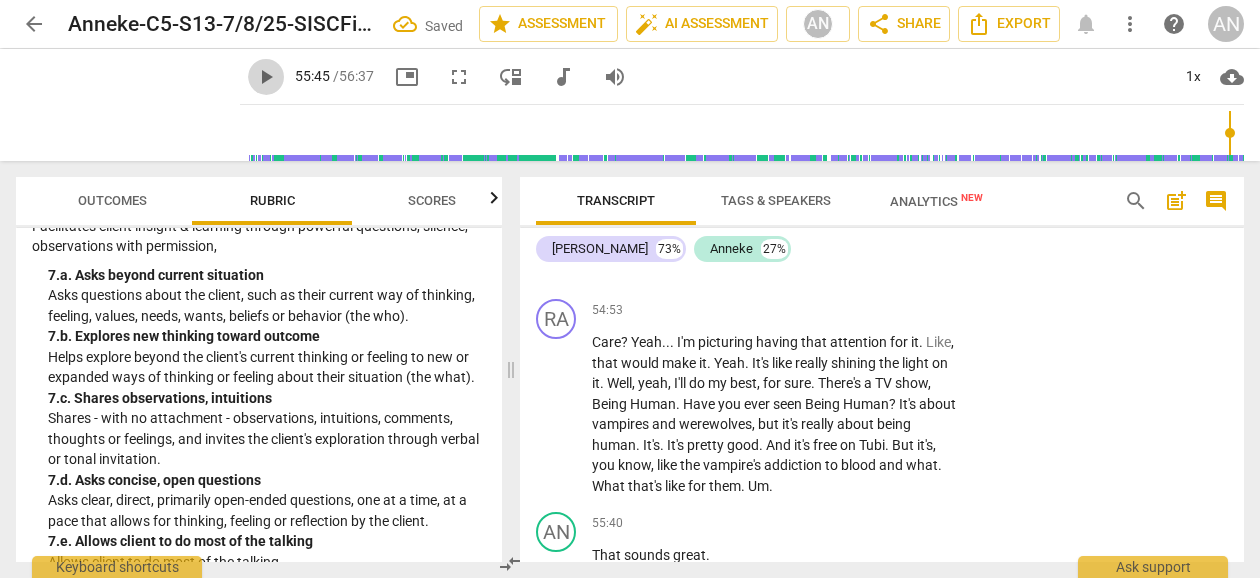 click on "play_arrow" at bounding box center [266, 77] 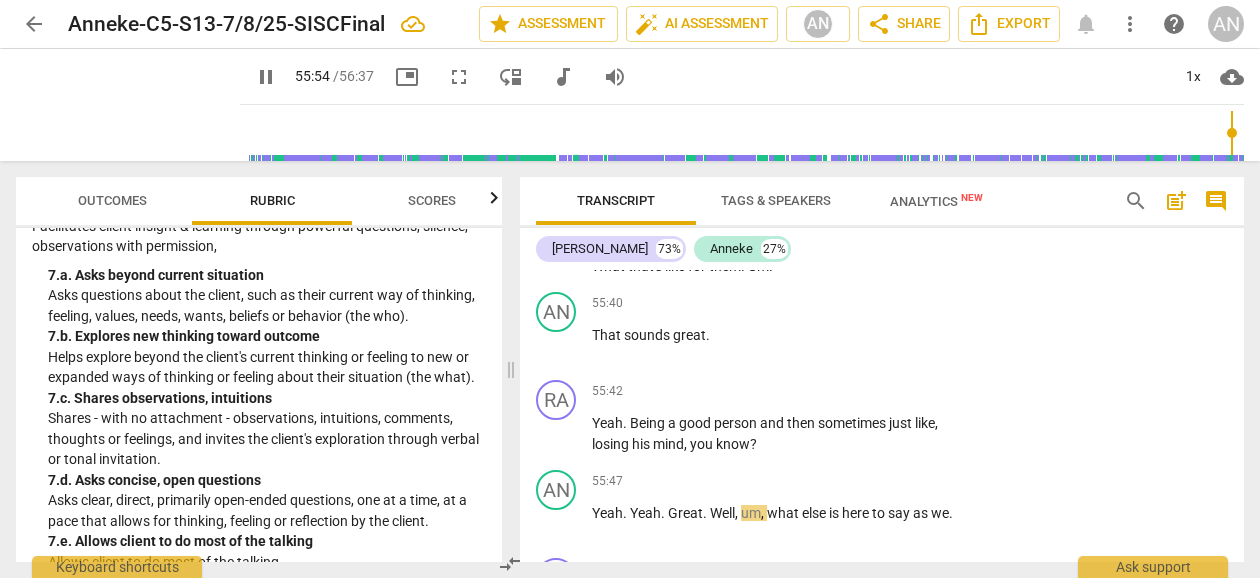 scroll, scrollTop: 25159, scrollLeft: 0, axis: vertical 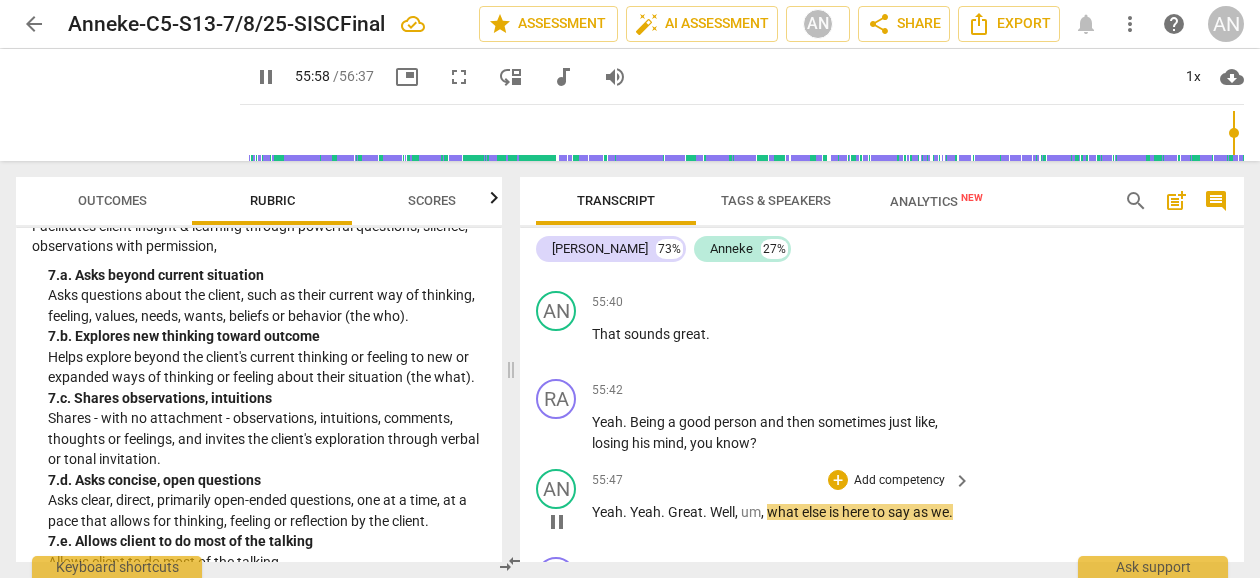 click on "we" at bounding box center [940, 512] 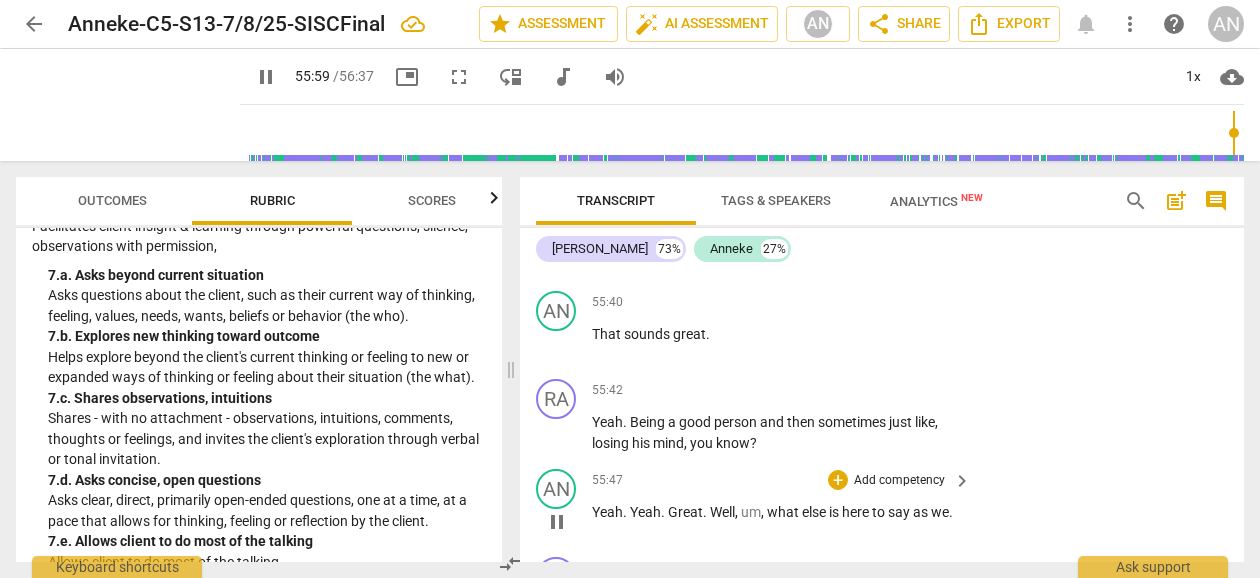 click on "." at bounding box center (951, 512) 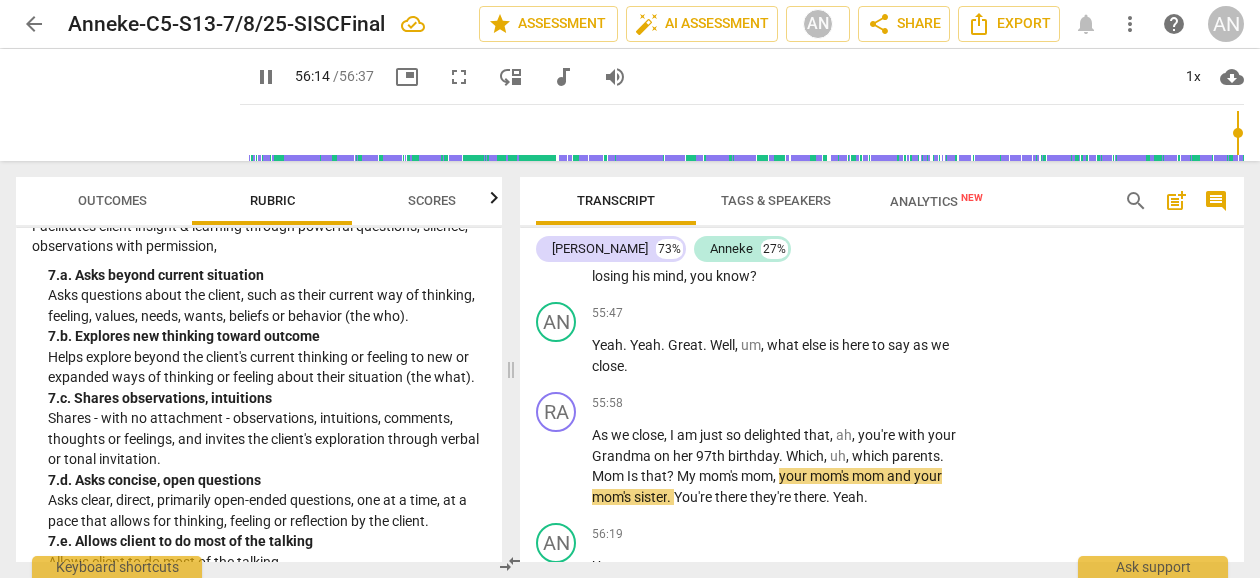 scroll, scrollTop: 25325, scrollLeft: 0, axis: vertical 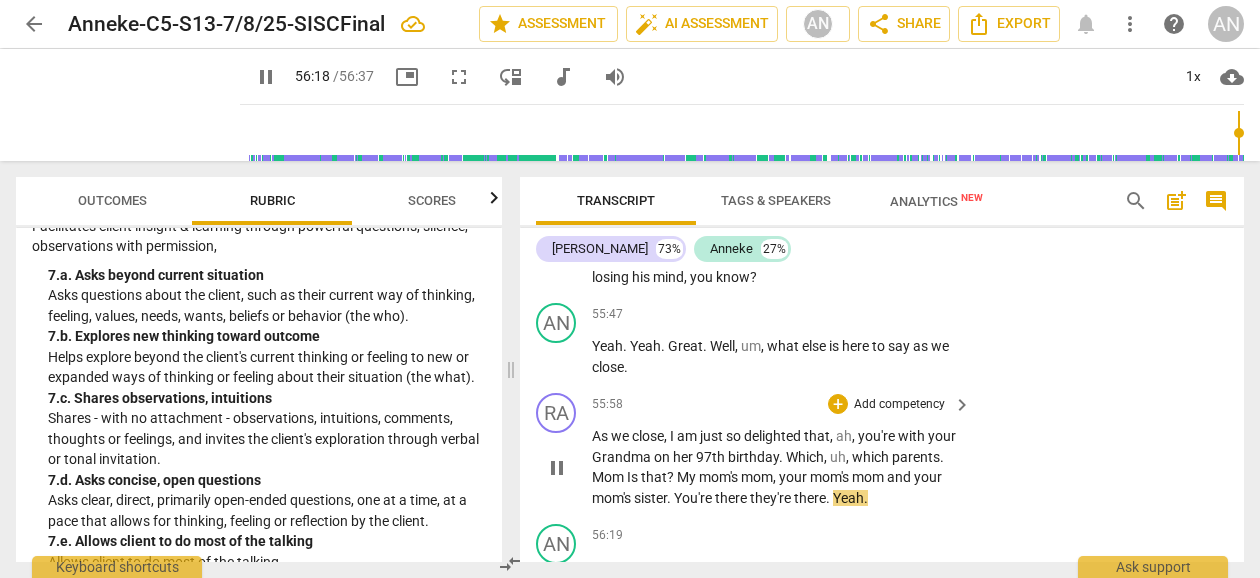 click on "there" at bounding box center [732, 498] 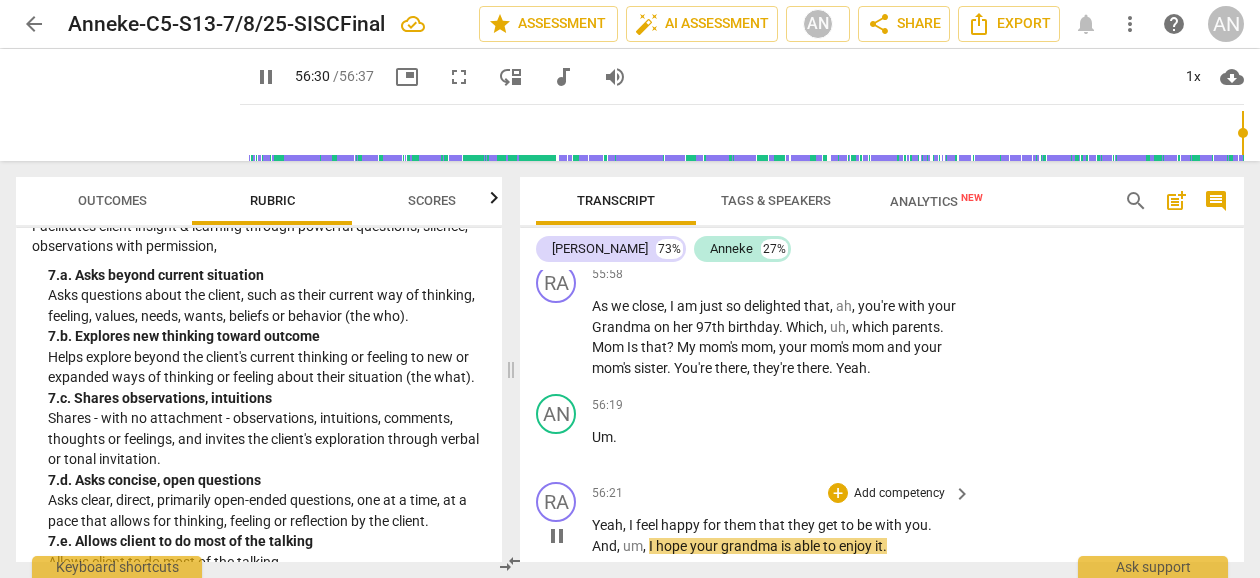 scroll, scrollTop: 25453, scrollLeft: 0, axis: vertical 